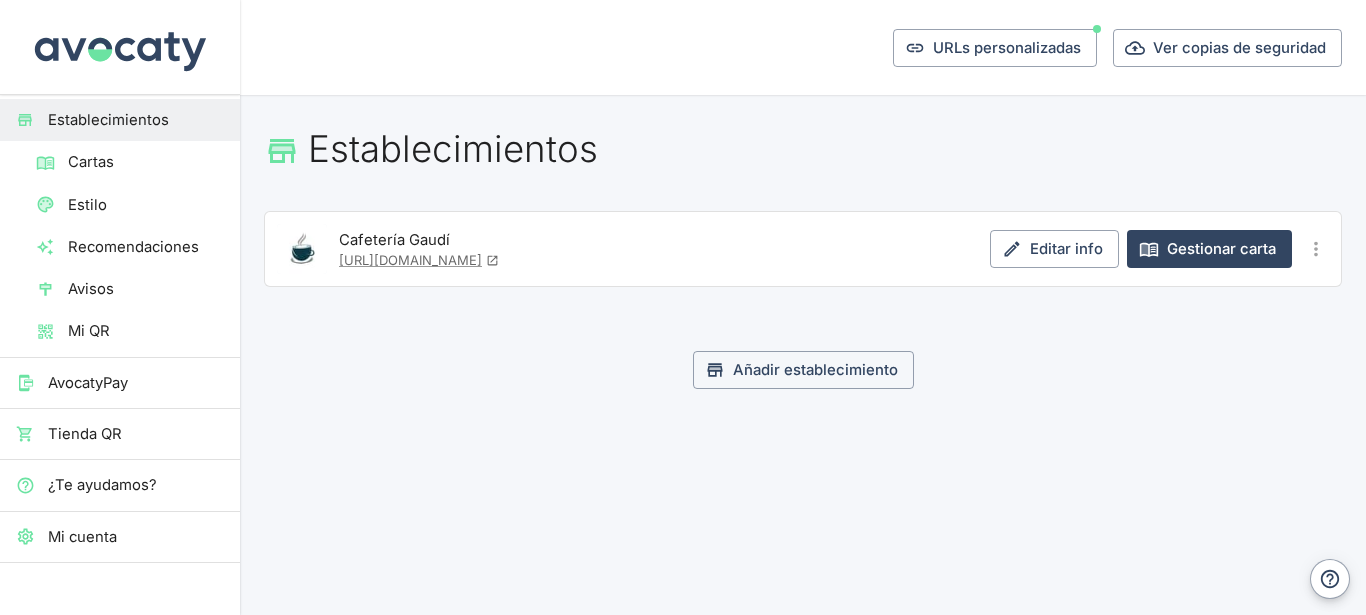 scroll, scrollTop: 0, scrollLeft: 0, axis: both 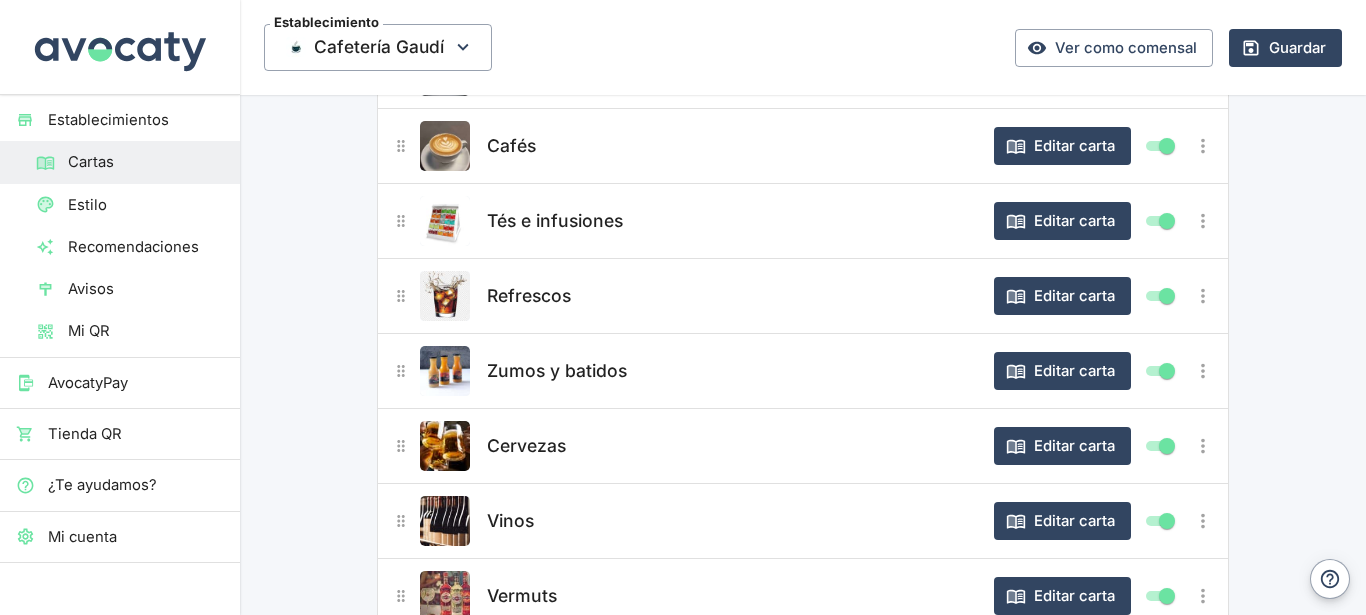click on "Cervezas" at bounding box center [526, 446] 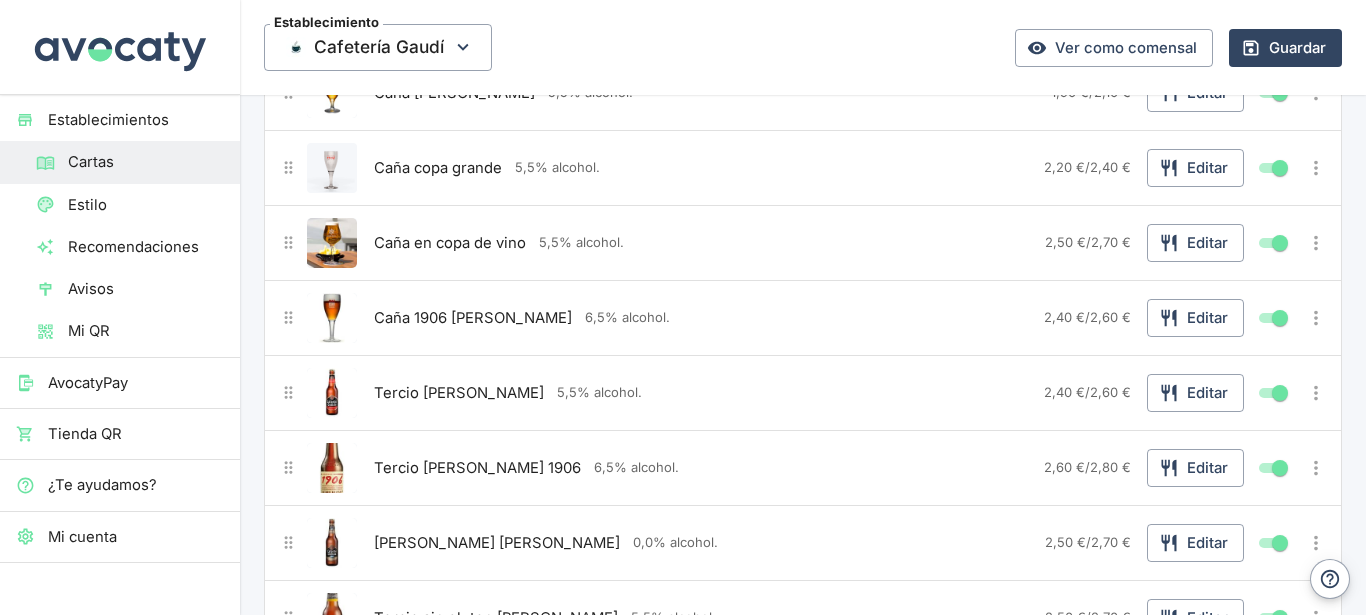 scroll, scrollTop: 324, scrollLeft: 0, axis: vertical 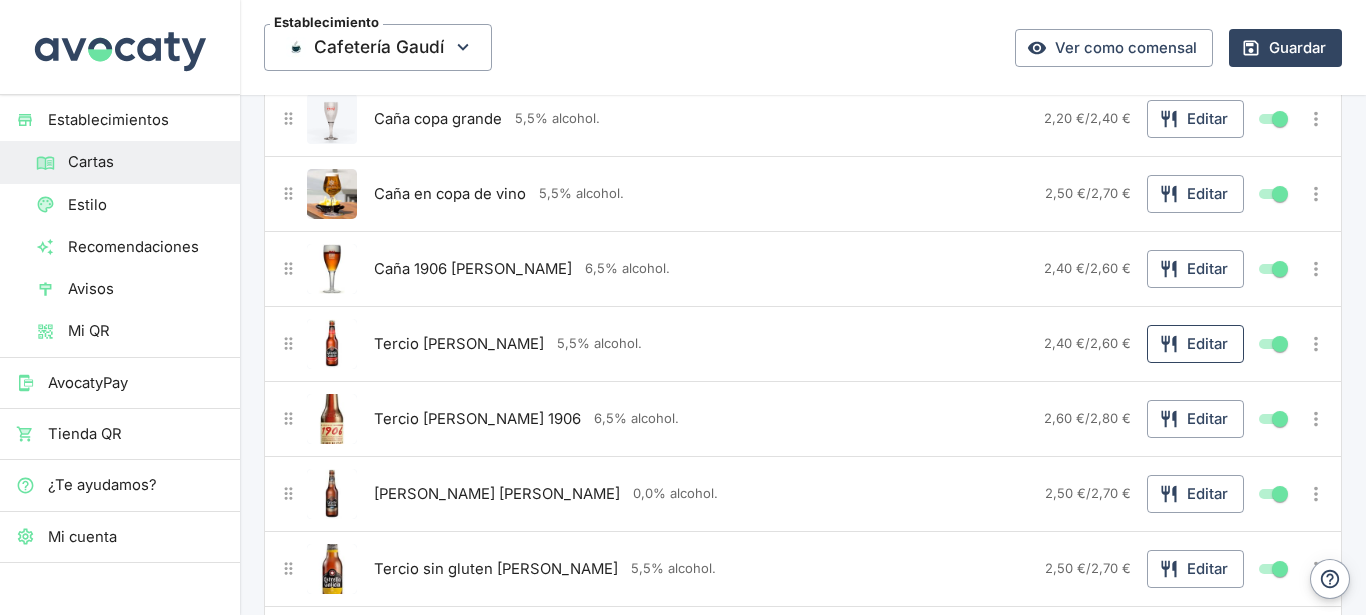 click on "Editar" at bounding box center (1195, 344) 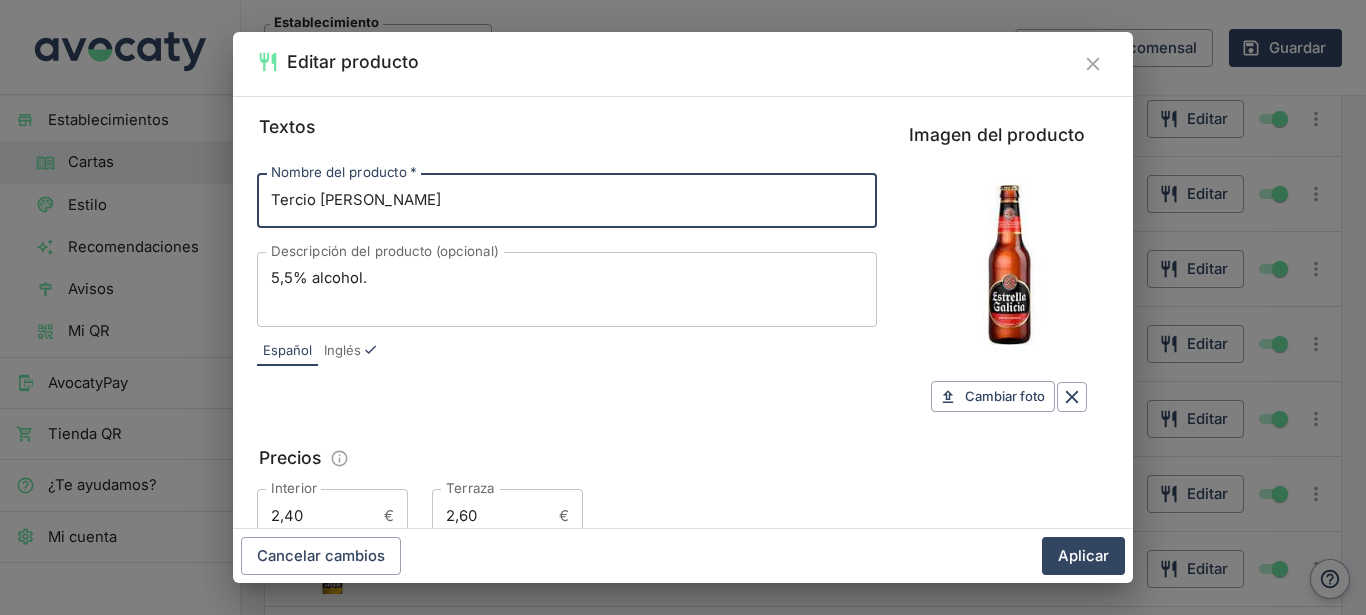 click on "5,5% alcohol." at bounding box center (567, 289) 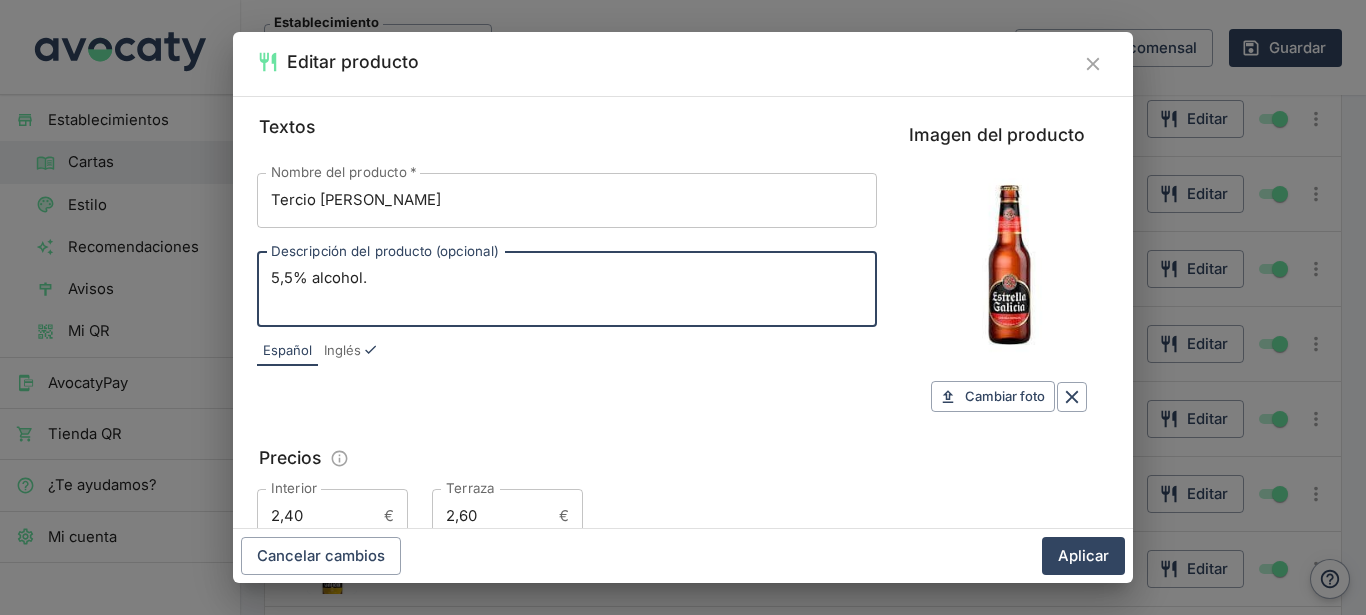 paste on "os más de 115 años elaborando cerveza, en todo este tiempo hemos aprendido que para ser la cerveza más amada tenemos que cocinar a fuego lento y madurar con paciencia. La utilización de dos tipos [PERSON_NAME] (Pilsen y tostada) y de lúpulos Nugget y Perle aportan a [PERSON_NAME] Especial un carácter y una complejidad marcada por el equilibrio entre su maltosidad inicial y su agradable final amargo." 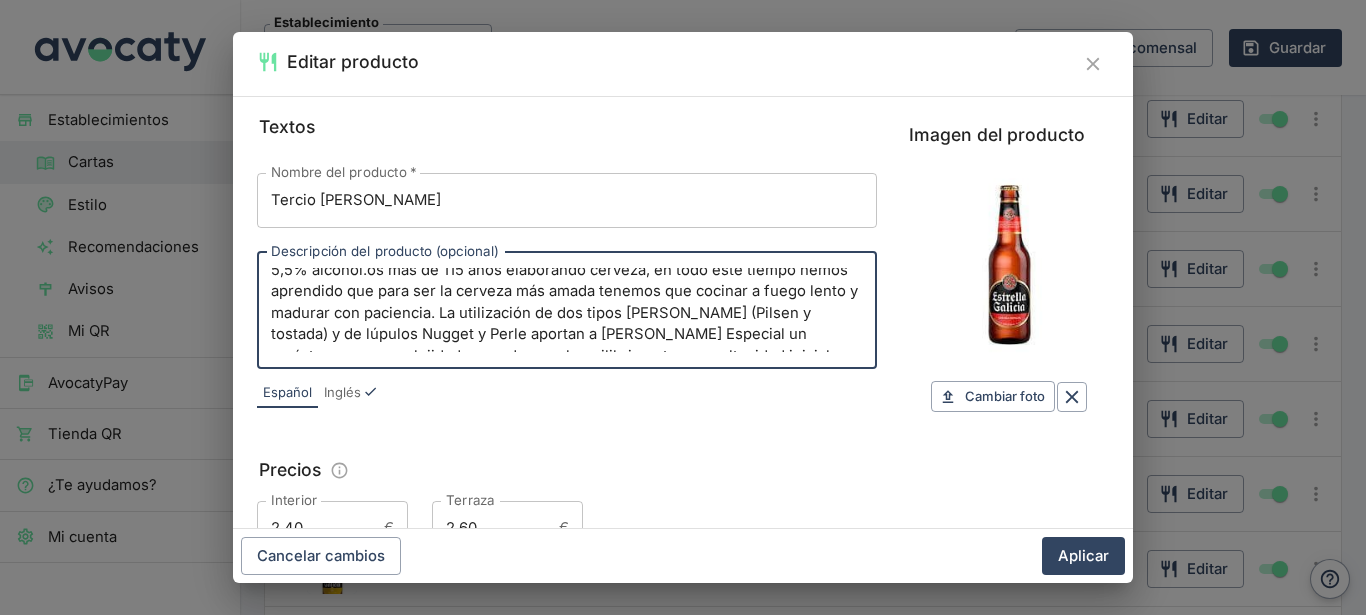 scroll, scrollTop: 0, scrollLeft: 0, axis: both 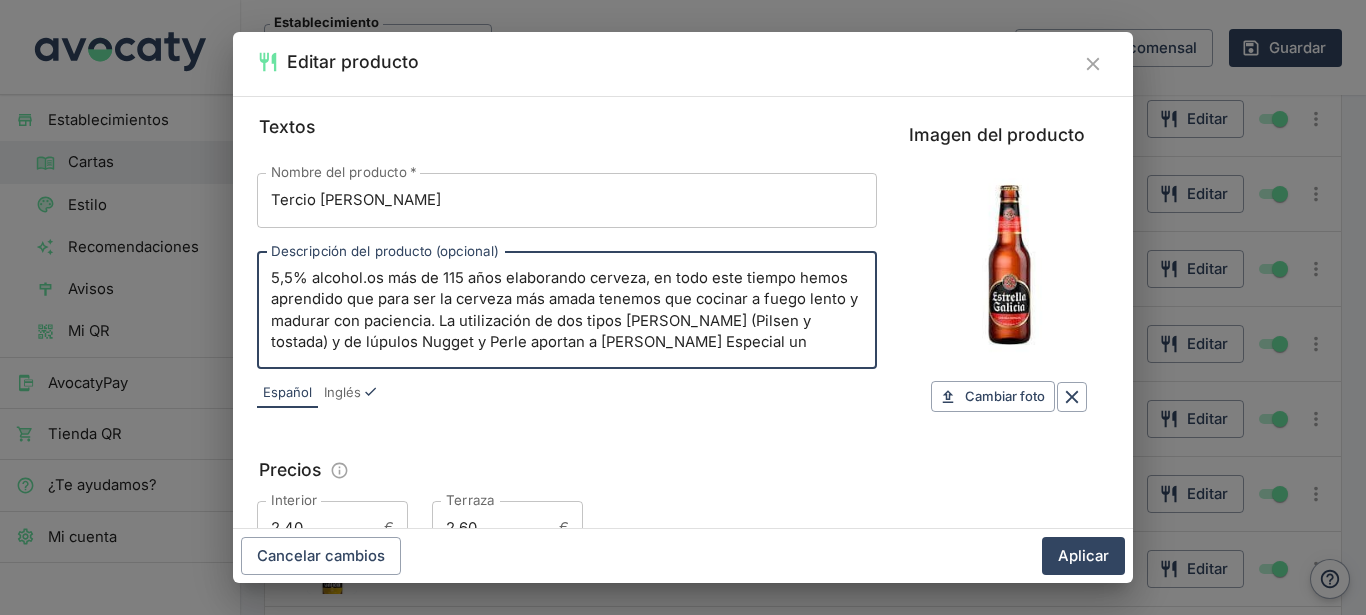 click on "5,5% alcohol.os más de 115 años elaborando cerveza, en todo este tiempo hemos aprendido que para ser la cerveza más amada tenemos que cocinar a fuego lento y madurar con paciencia. La utilización de dos tipos [PERSON_NAME] (Pilsen y tostada) y de lúpulos Nugget y Perle aportan a [PERSON_NAME] Especial un carácter y una complejidad marcada por el equilibrio entre su maltosidad inicial y su agradable final amargo." at bounding box center (567, 310) 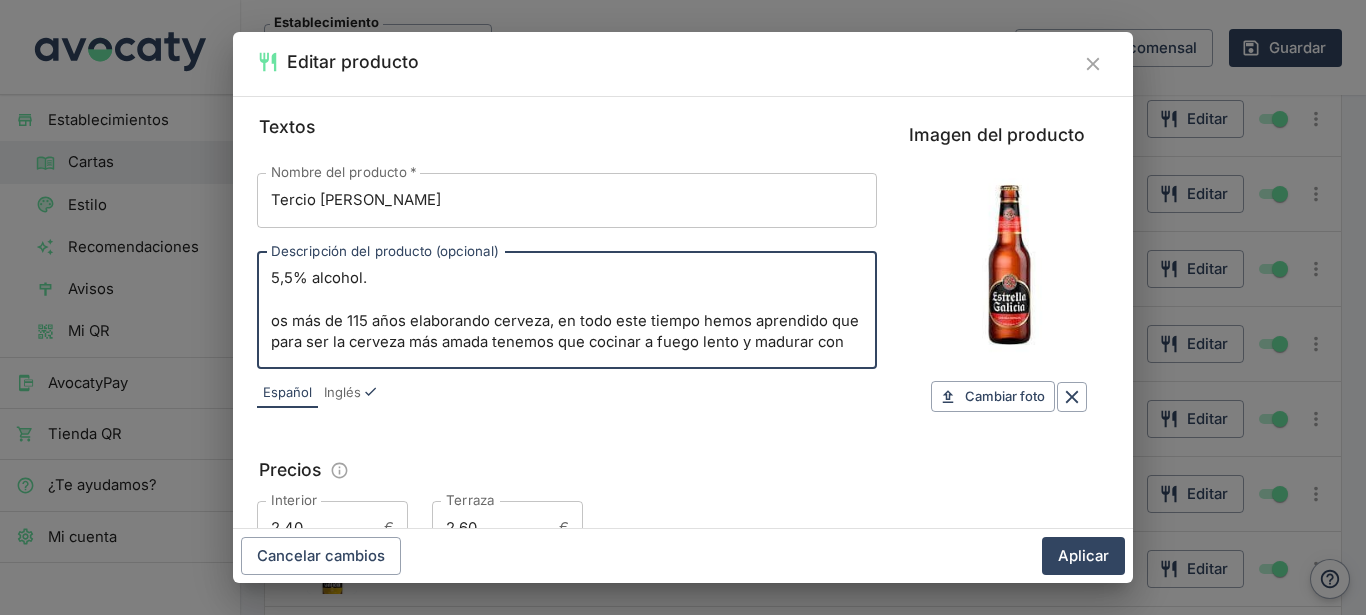 drag, startPoint x: 692, startPoint y: 342, endPoint x: 216, endPoint y: 326, distance: 476.26883 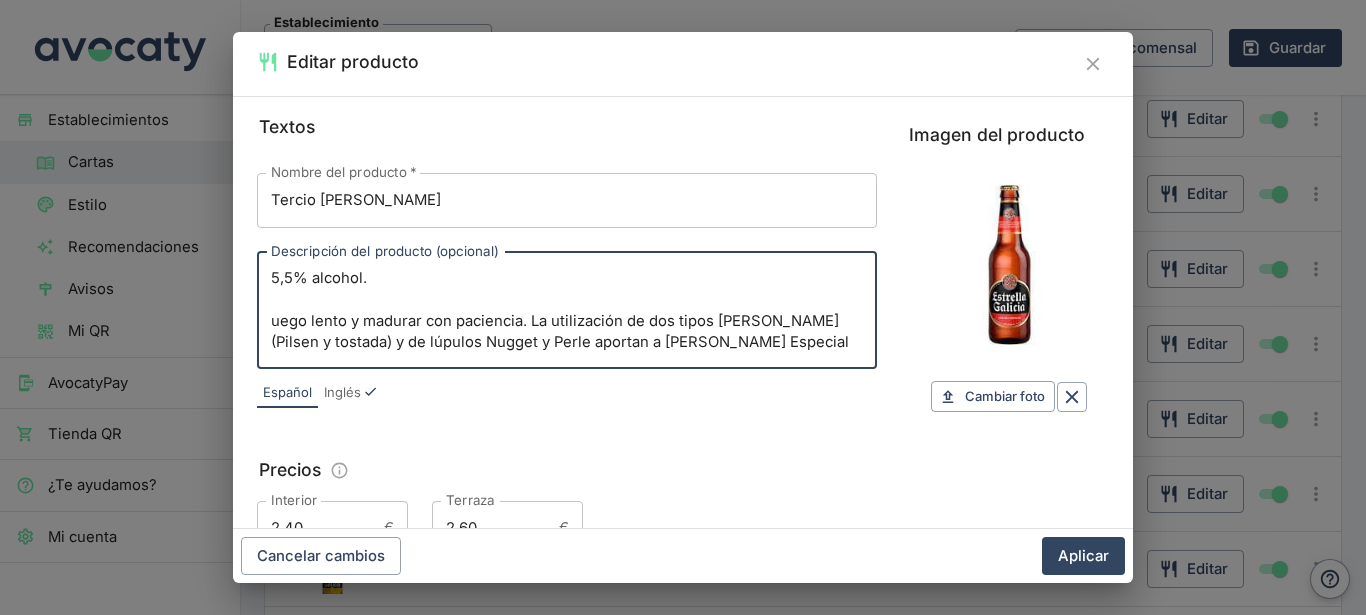 drag, startPoint x: 522, startPoint y: 323, endPoint x: 241, endPoint y: 323, distance: 281 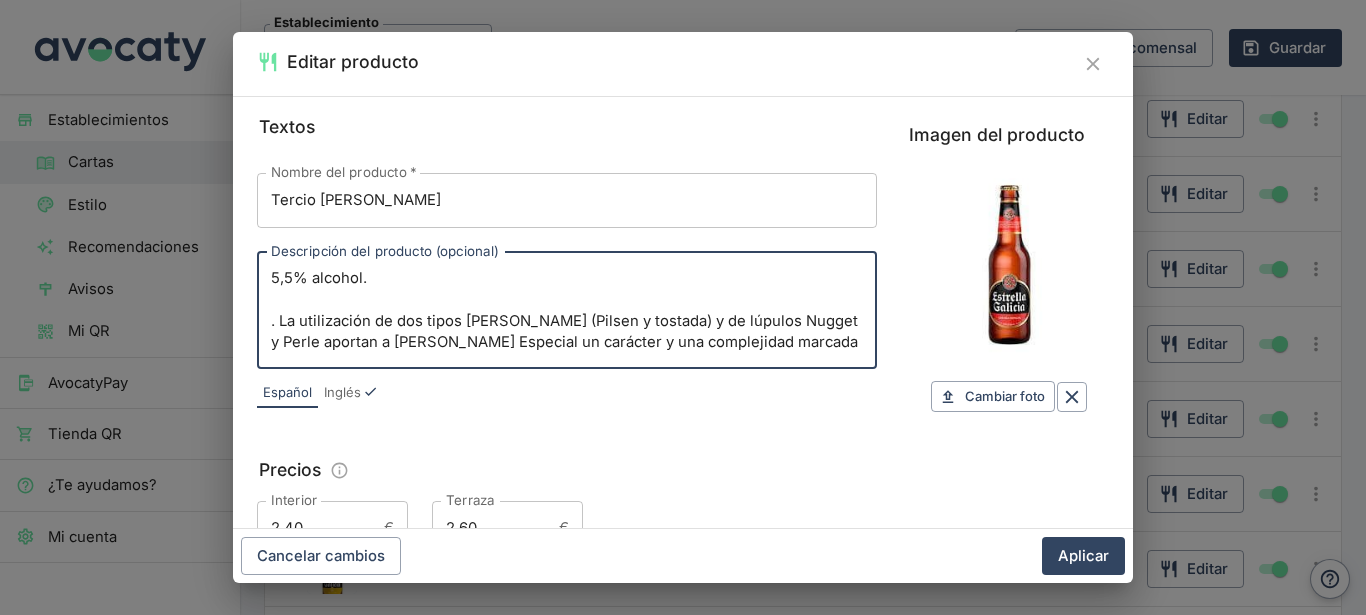 click on "5,5% alcohol.
. La utilización de dos tipos [PERSON_NAME] (Pilsen y tostada) y de lúpulos Nugget y Perle aportan a [PERSON_NAME] Especial un carácter y una complejidad marcada por el equilibrio entre su maltosidad inicial y su agradable final amargo." at bounding box center [567, 310] 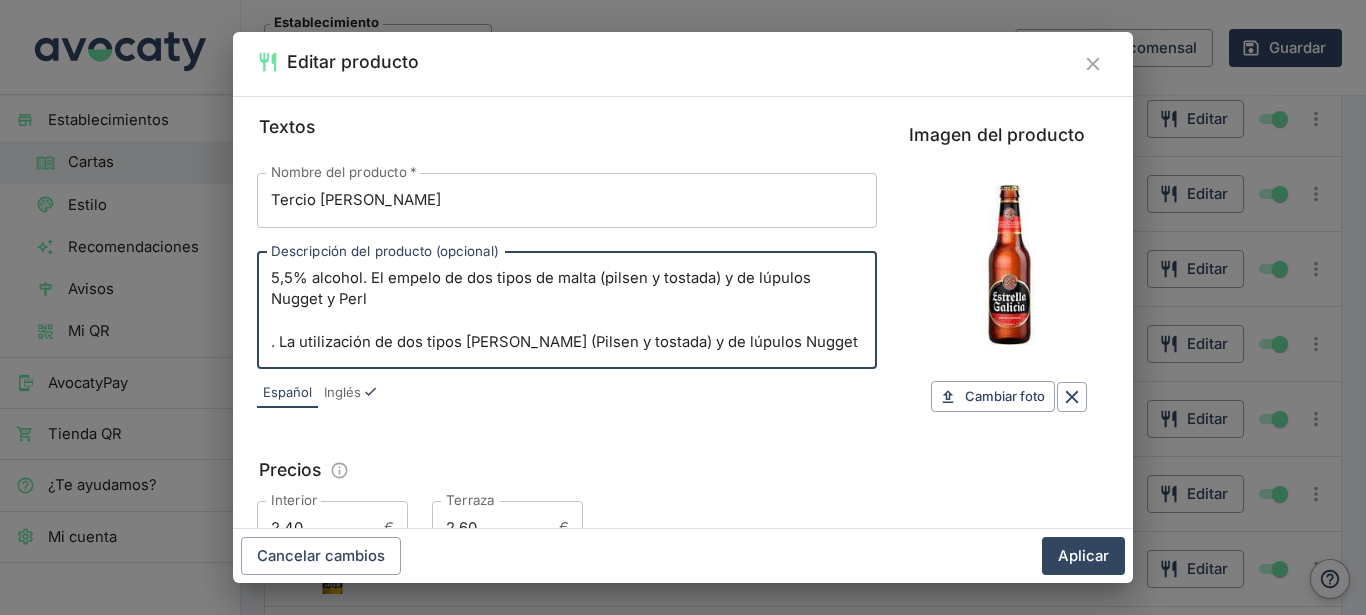 drag, startPoint x: 755, startPoint y: 347, endPoint x: 186, endPoint y: 334, distance: 569.1485 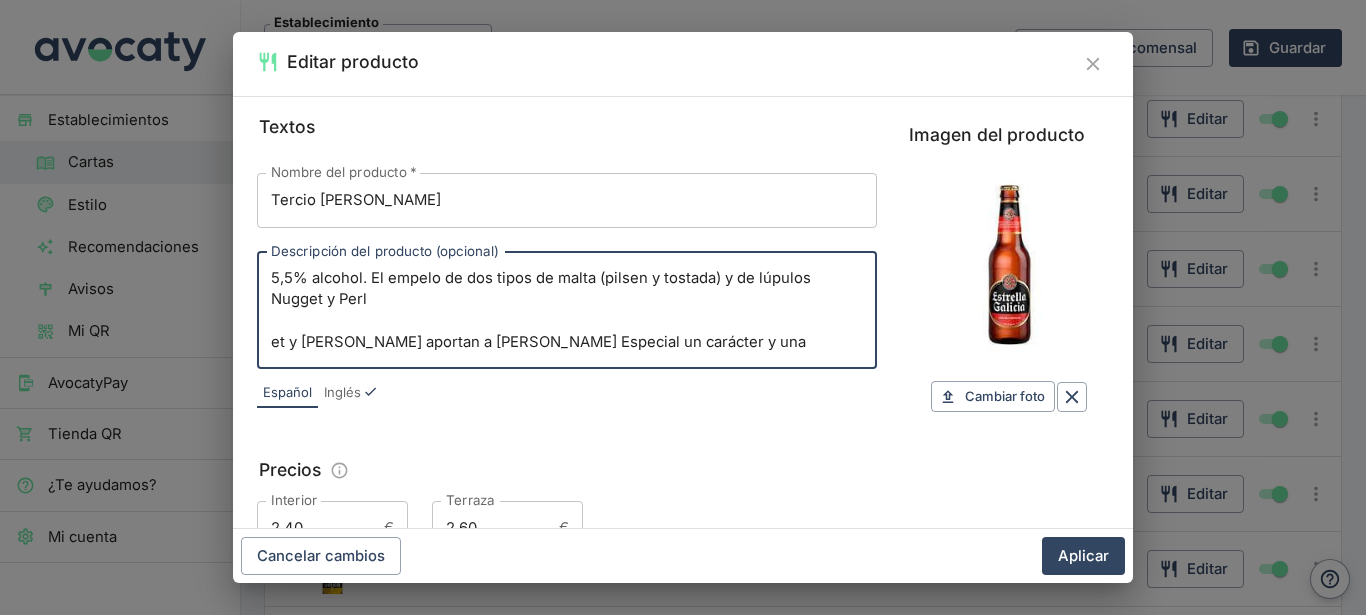 click on "5,5% alcohol. El empelo de dos tipos de malta (pilsen y tostada) y de lúpulos Nugget y Perl
et y [PERSON_NAME] aportan a [PERSON_NAME] Especial un carácter y una complejidad marcada por el equilibrio entre su maltosidad inicial y su agradable final amargo." at bounding box center [567, 310] 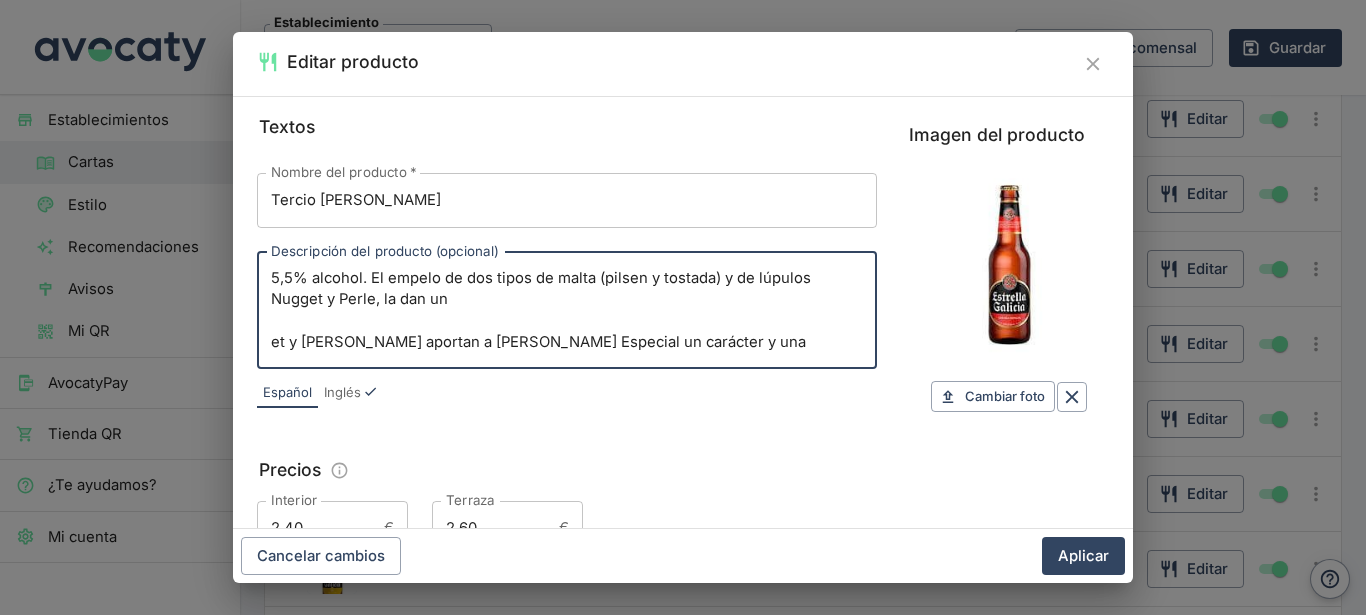 drag, startPoint x: 570, startPoint y: 342, endPoint x: 210, endPoint y: 351, distance: 360.1125 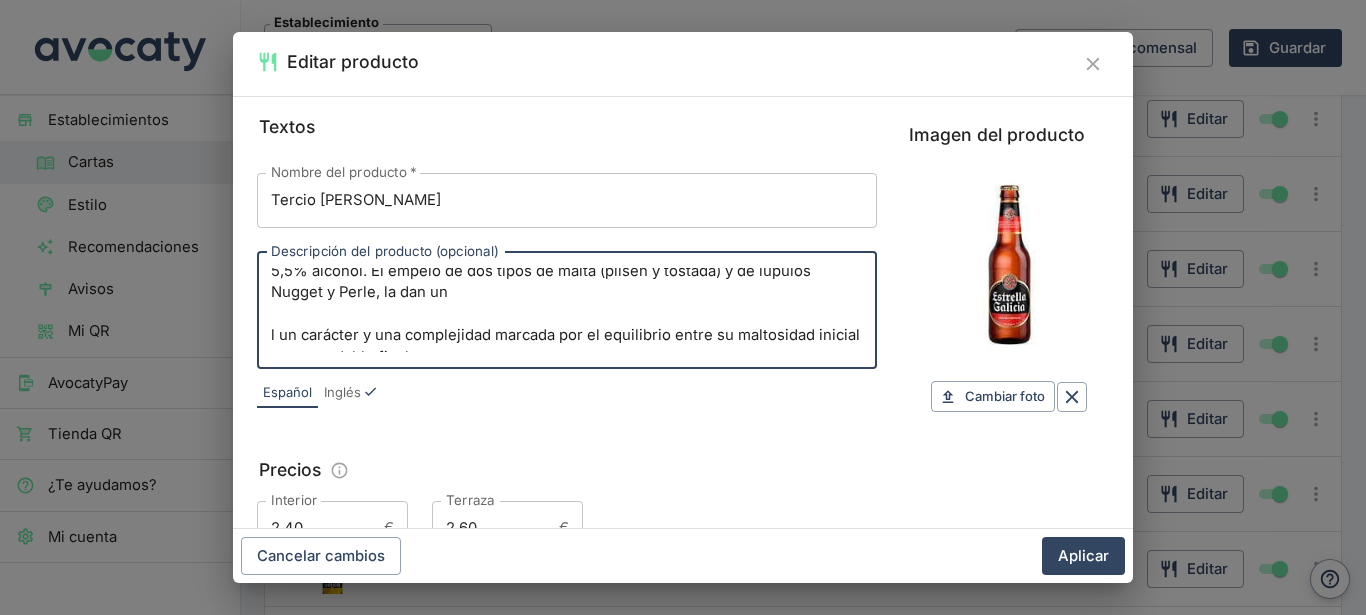 scroll, scrollTop: 18, scrollLeft: 0, axis: vertical 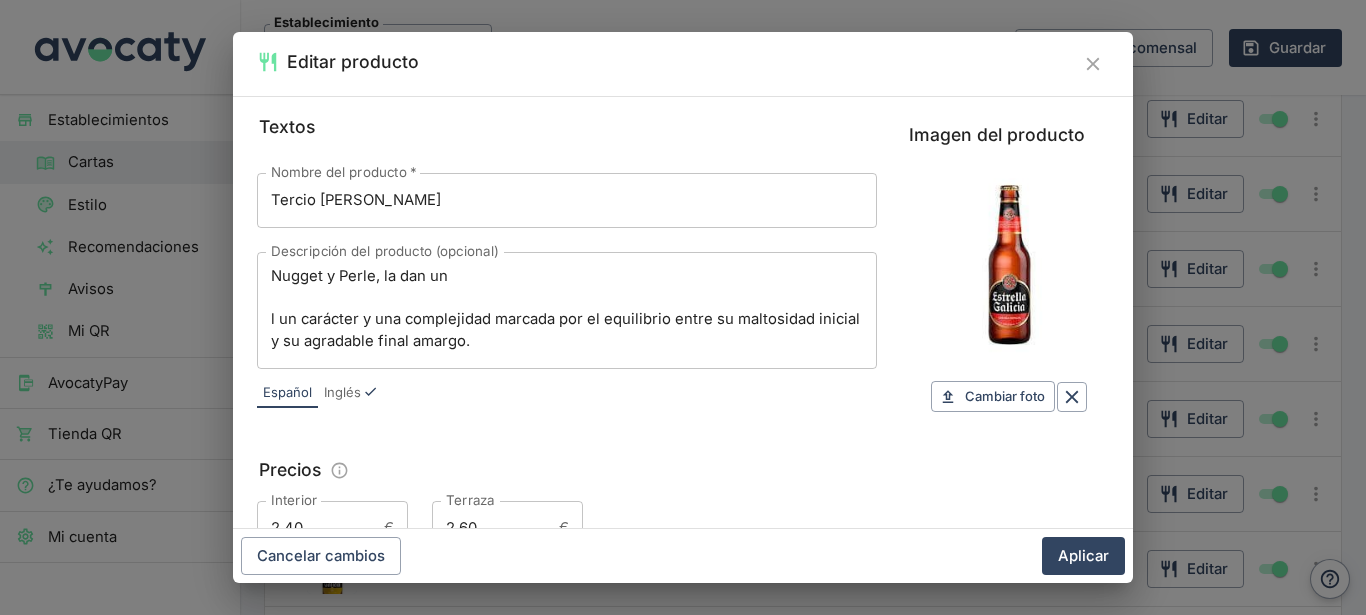 click on "5,5% alcohol. El empelo de dos tipos de malta (pilsen y tostada) y de lúpulos Nugget y Perle, la dan un
l un carácter y una complejidad marcada por el equilibrio entre su maltosidad inicial y su agradable final amargo. x Descripción del producto (opcional)" at bounding box center (567, 310) 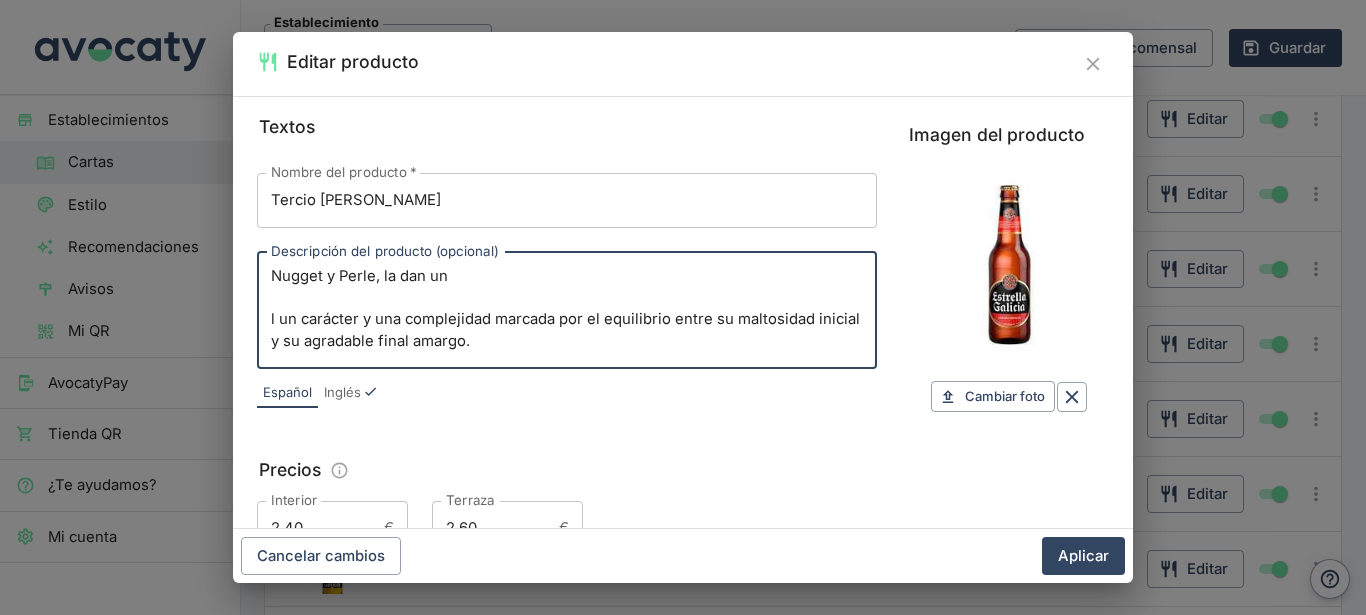 click on "5,5% alcohol. El empelo de dos tipos de malta (pilsen y tostada) y de lúpulos Nugget y Perle, la dan un
l un carácter y una complejidad marcada por el equilibrio entre su maltosidad inicial y su agradable final amargo." at bounding box center [567, 310] 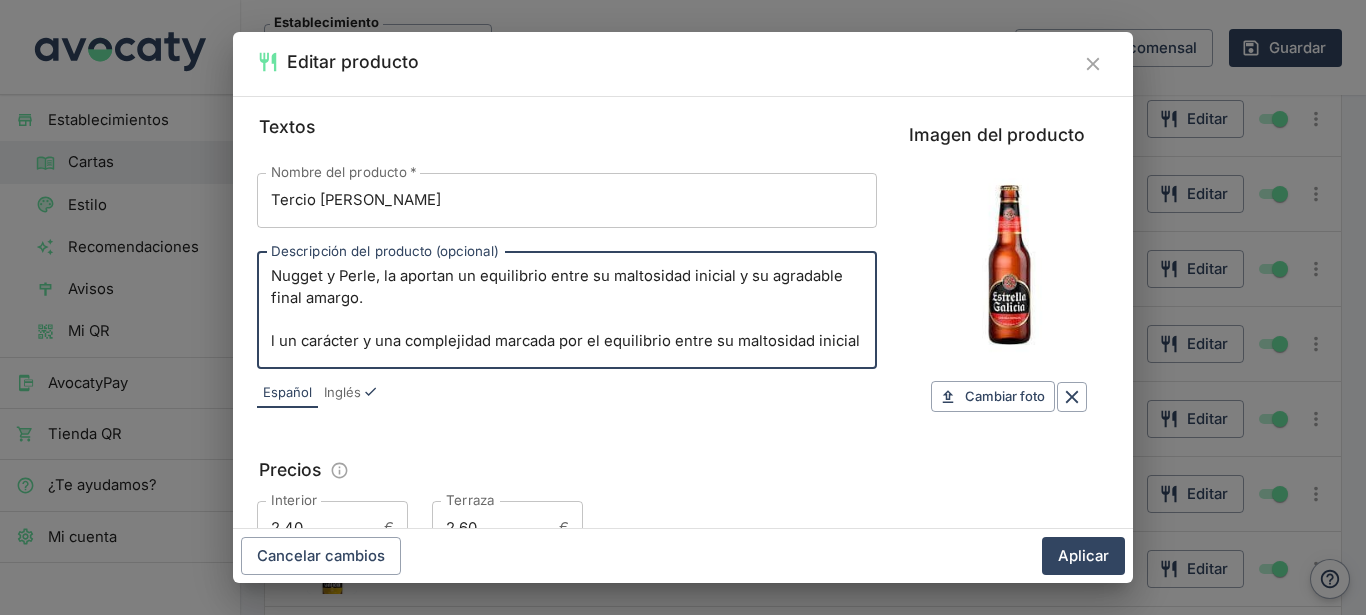 scroll, scrollTop: 44, scrollLeft: 0, axis: vertical 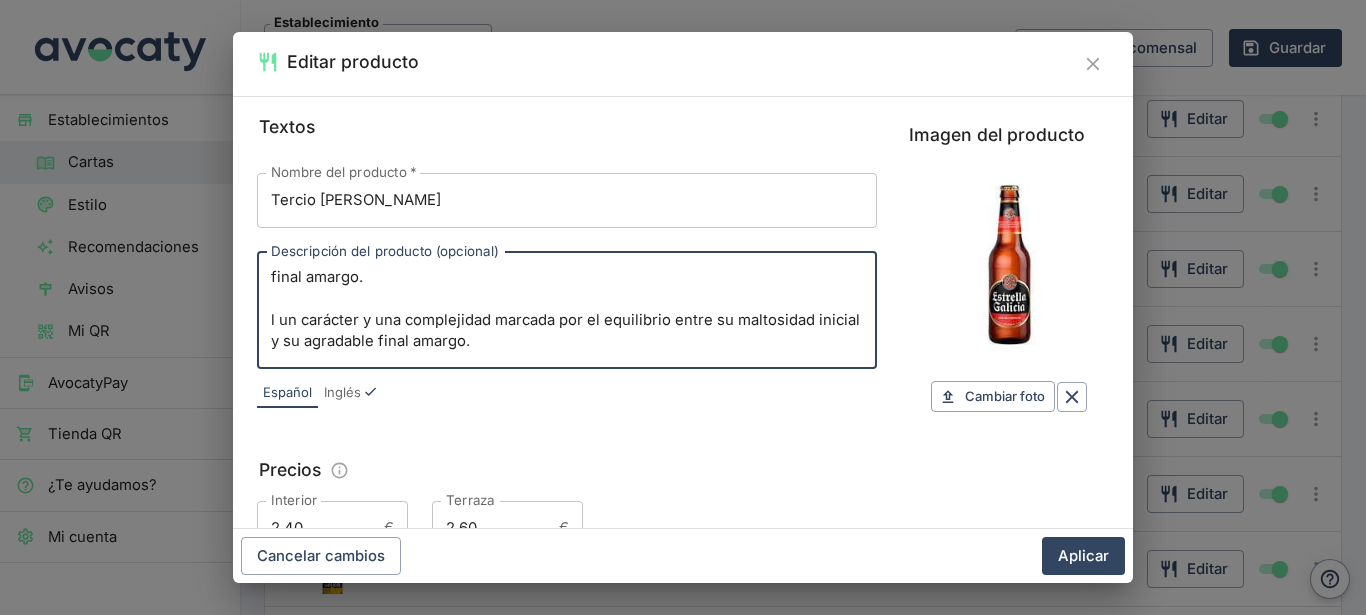 drag, startPoint x: 478, startPoint y: 305, endPoint x: 764, endPoint y: 378, distance: 295.16943 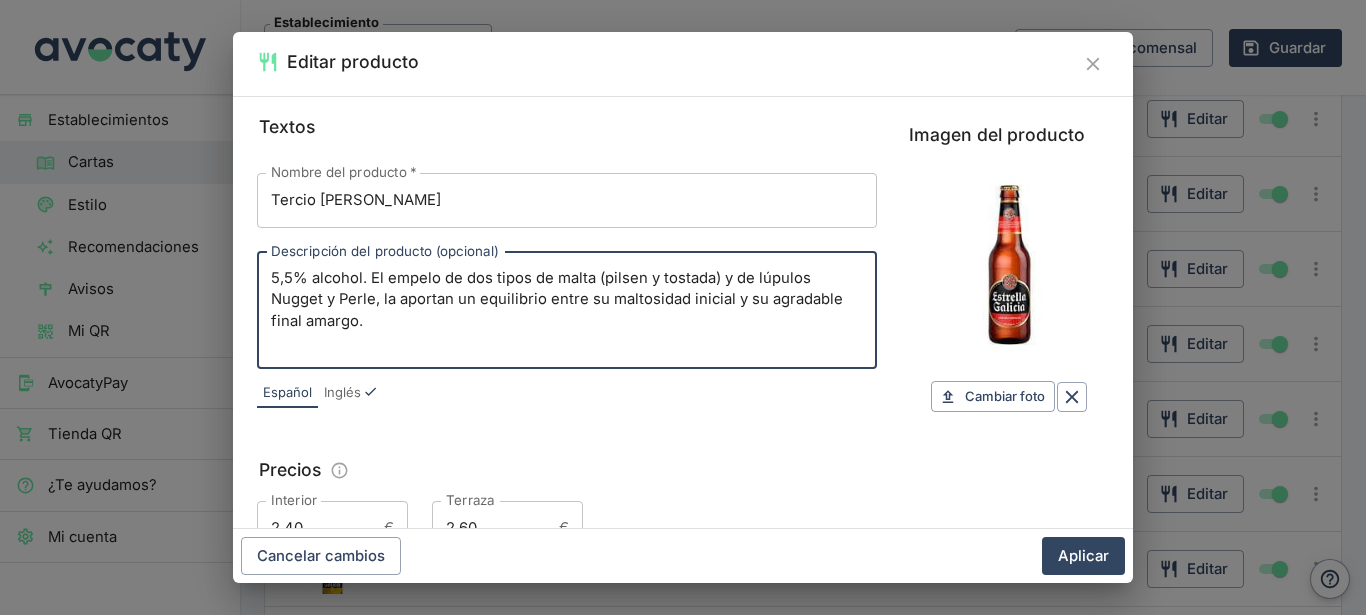 scroll, scrollTop: 0, scrollLeft: 0, axis: both 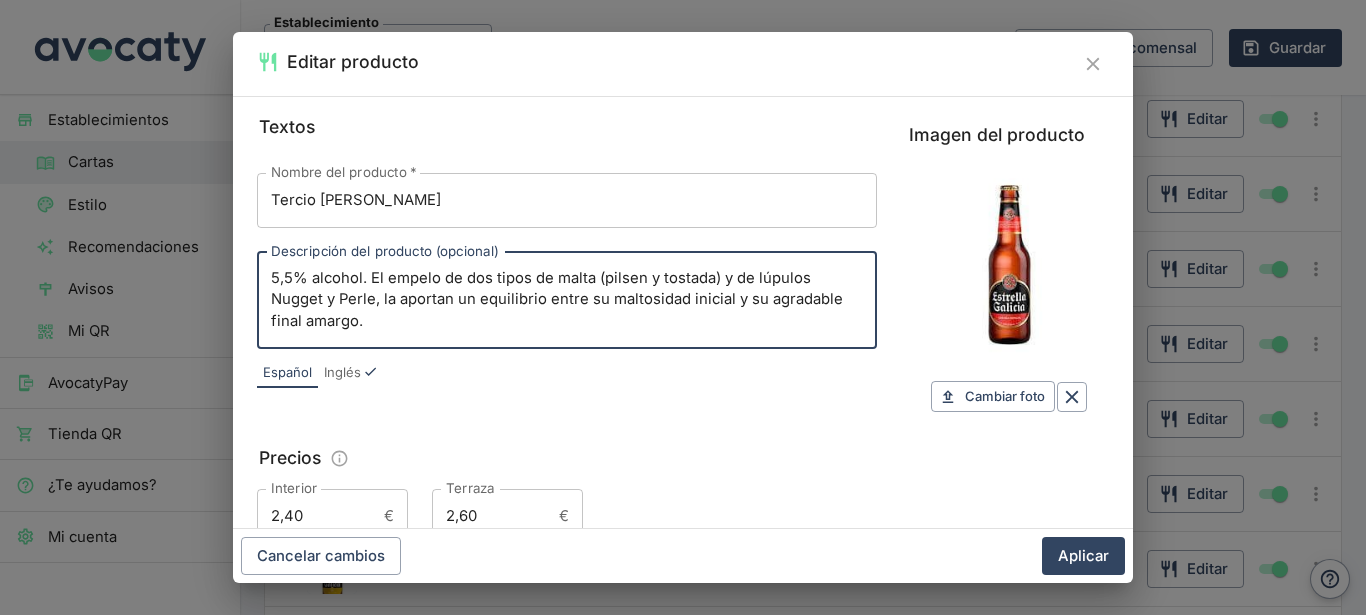 click on "5,5% alcohol. El empelo de dos tipos de malta (pilsen y tostada) y de lúpulos Nugget y Perle, la aportan un equilibrio entre su maltosidad inicial y su agradable final amargo." at bounding box center (567, 300) 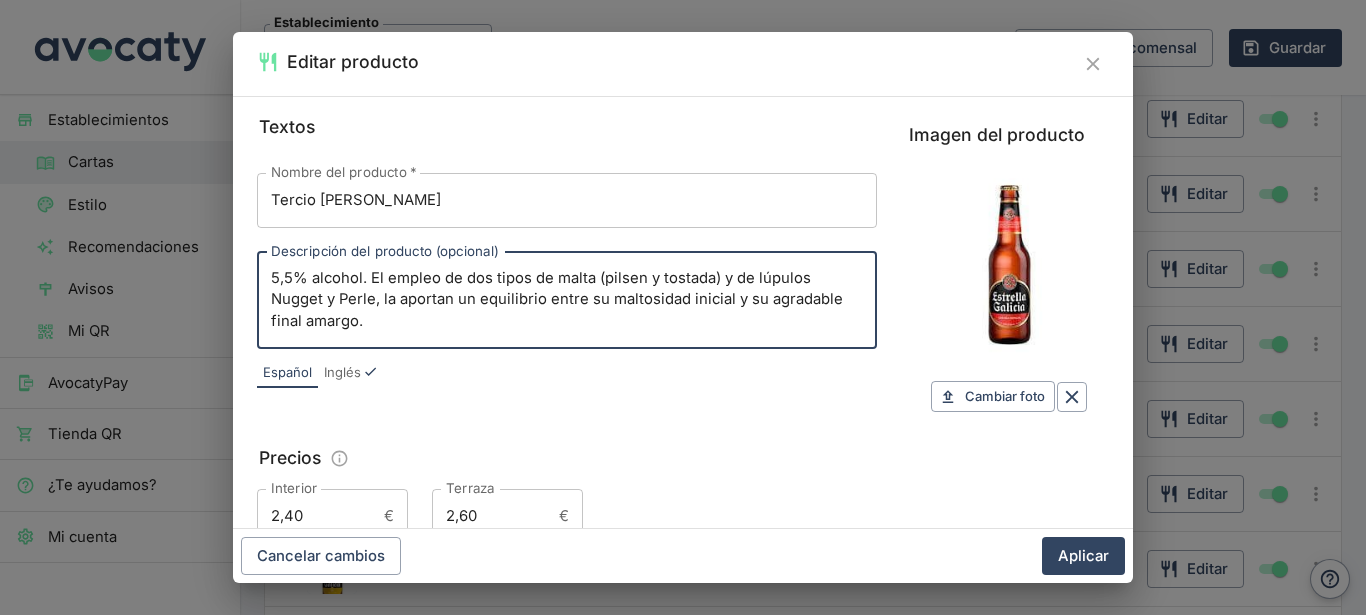 drag, startPoint x: 424, startPoint y: 329, endPoint x: 369, endPoint y: 276, distance: 76.38062 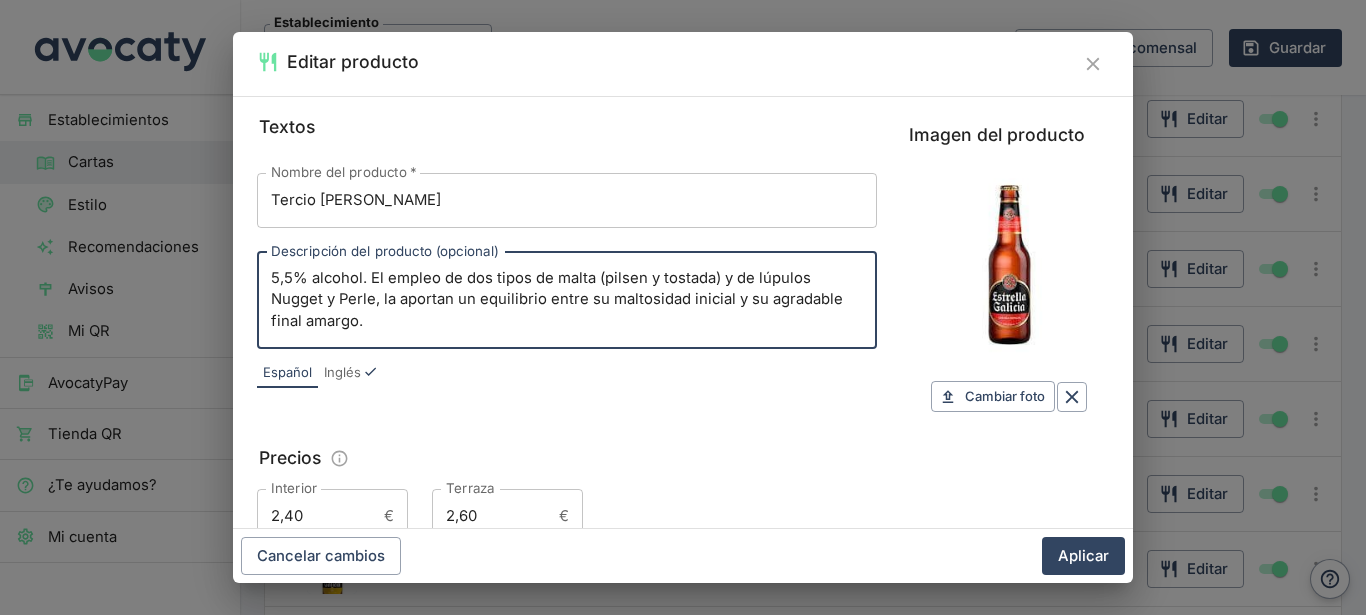 click on "5,5% alcohol. El empleo de dos tipos de malta (pilsen y tostada) y de lúpulos Nugget y Perle, la aportan un equilibrio entre su maltosidad inicial y su agradable final amargo." at bounding box center (567, 300) 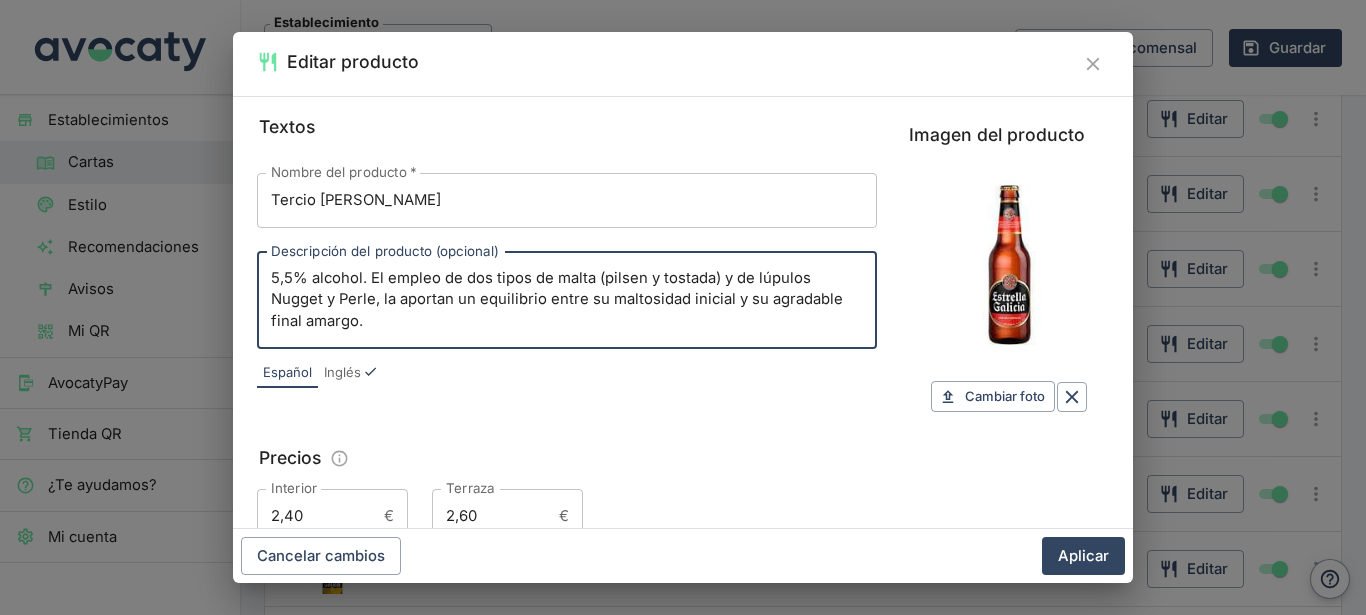 type on "5,5% alcohol. El empleo de dos tipos de malta (pilsen y tostada) y de lúpulos Nugget y Perle, la aportan un equilibrio entre su maltosidad inicial y su agradable final amargo." 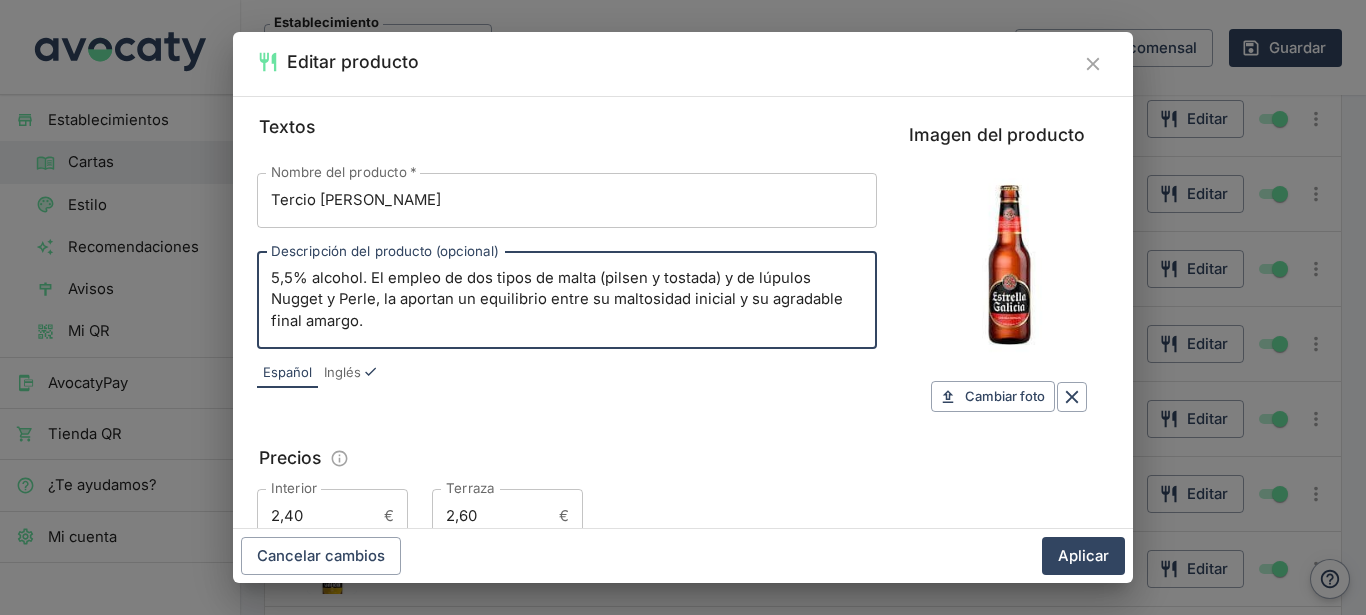 click on "Inglés" at bounding box center [342, 373] 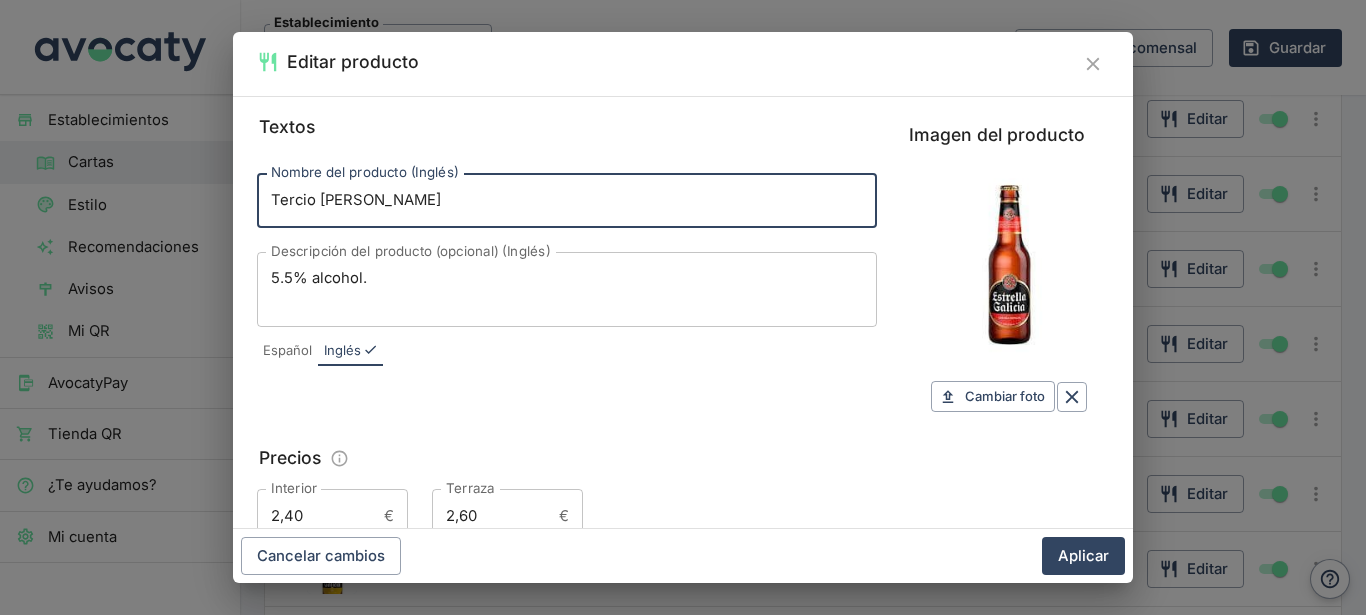 click on "5.5% alcohol." at bounding box center [567, 289] 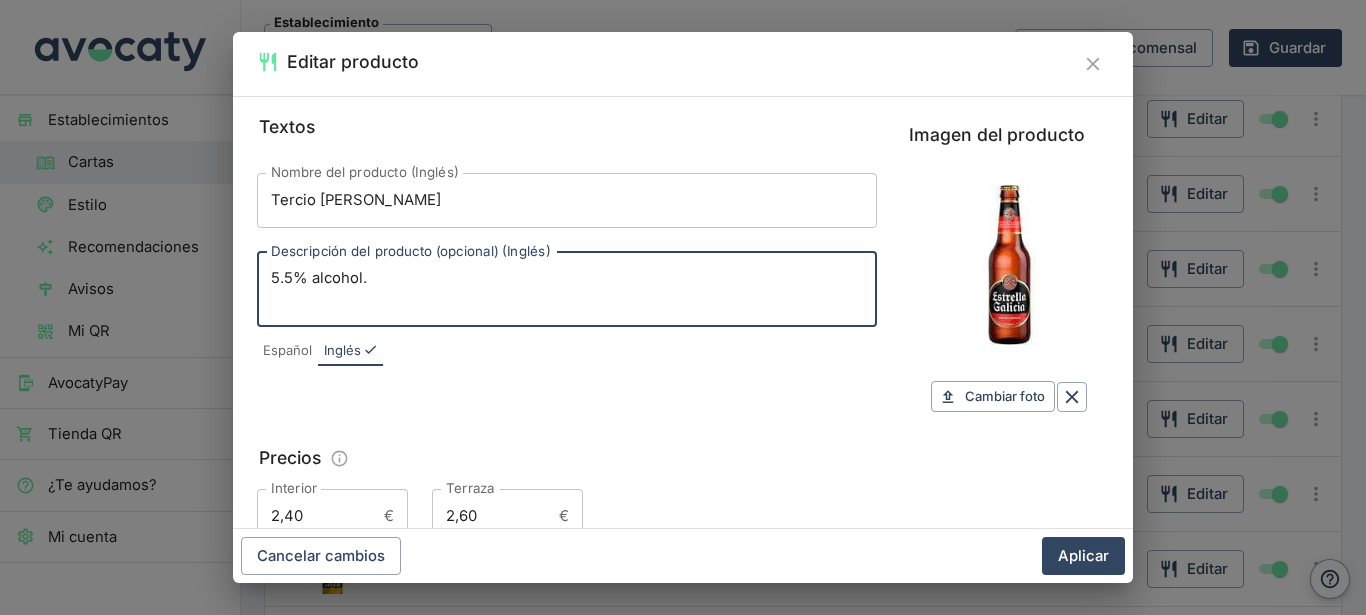 paste on "The use of two types of malt (pilsen and roasted) and of Nugget and Perle hops gives it a balance between its initial maltiness and its pleasant bitter finish." 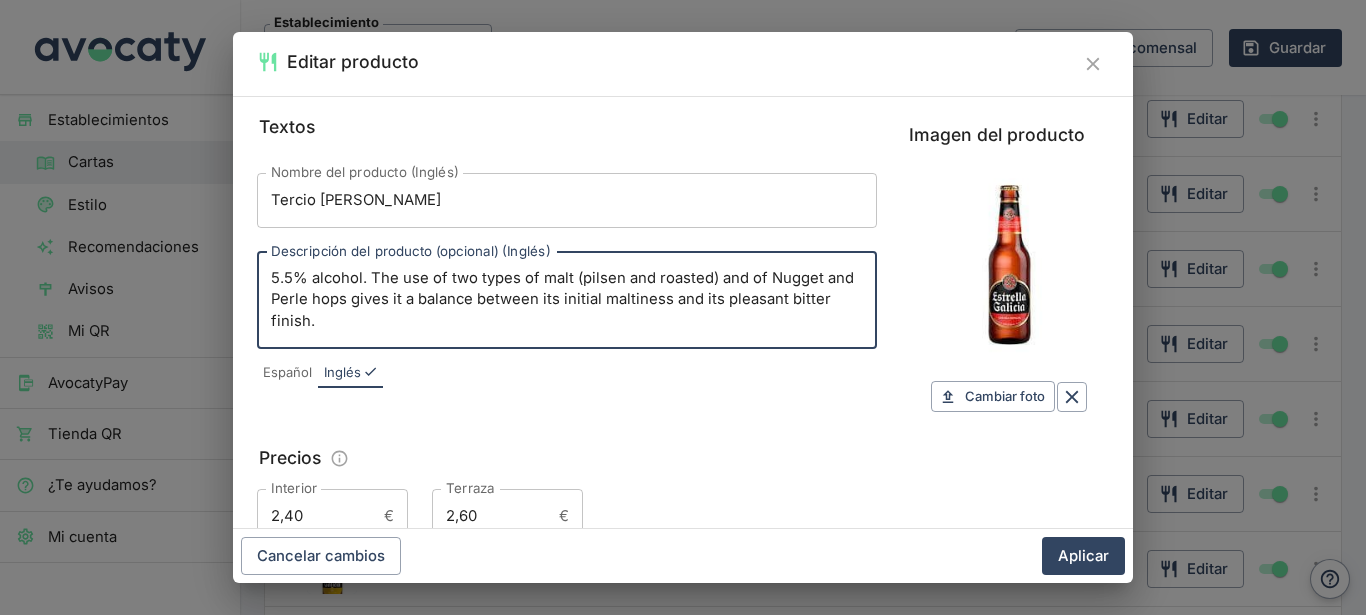 type on "5.5% alcohol. The use of two types of malt (pilsen and roasted) and of Nugget and Perle hops gives it a balance between its initial maltiness and its pleasant bitter finish." 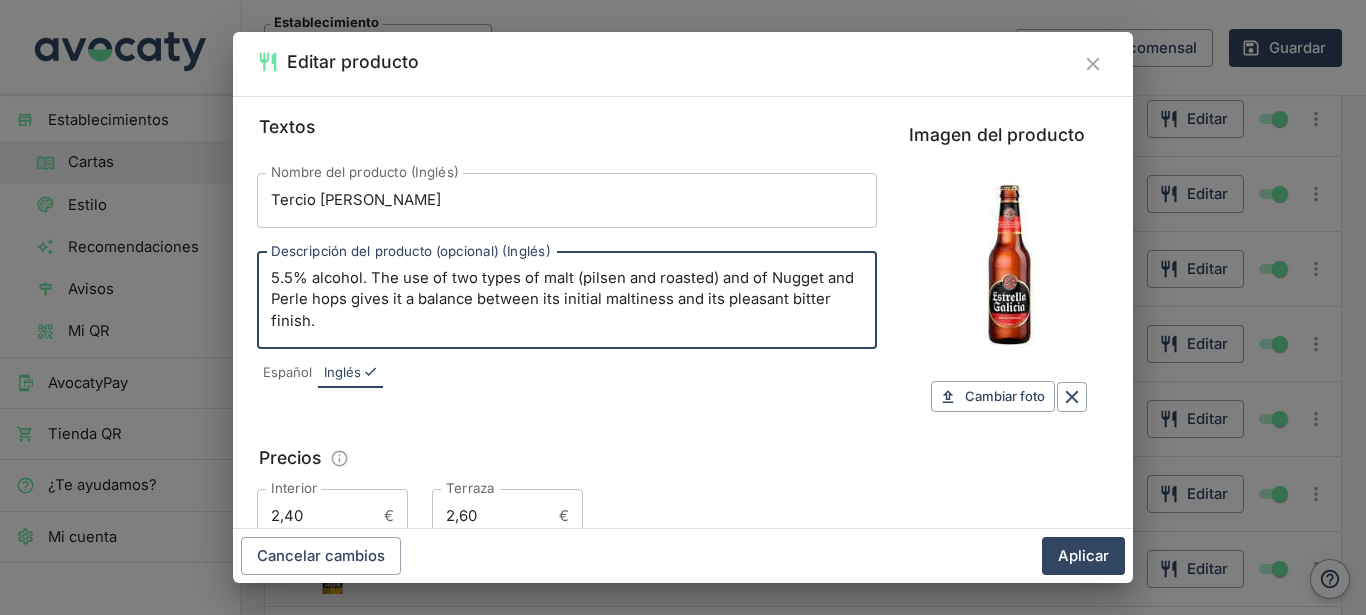 click on "Español" at bounding box center (287, 373) 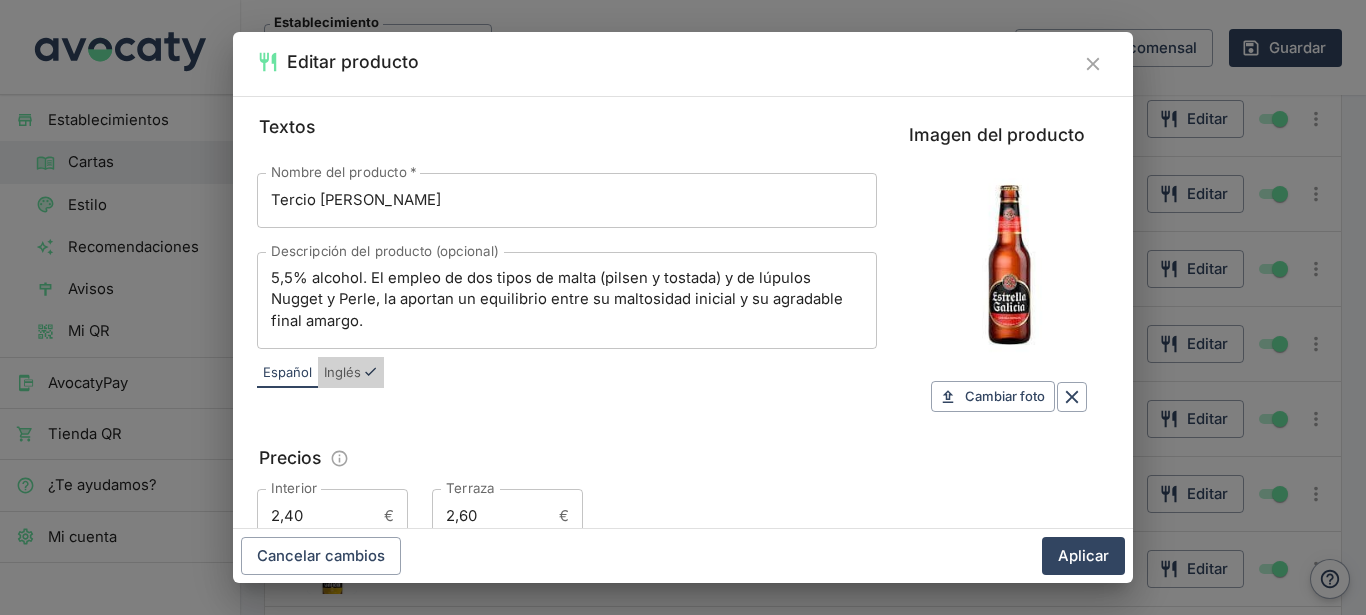 click on "Inglés" at bounding box center [342, 373] 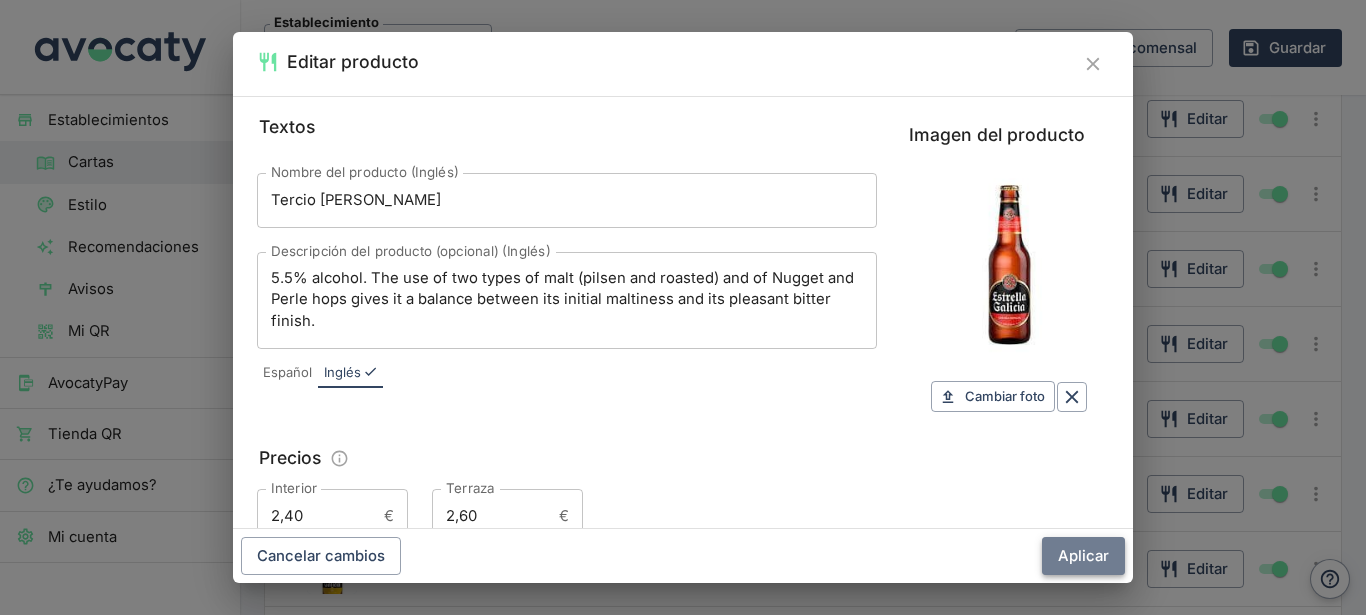 click on "Aplicar" at bounding box center [1083, 556] 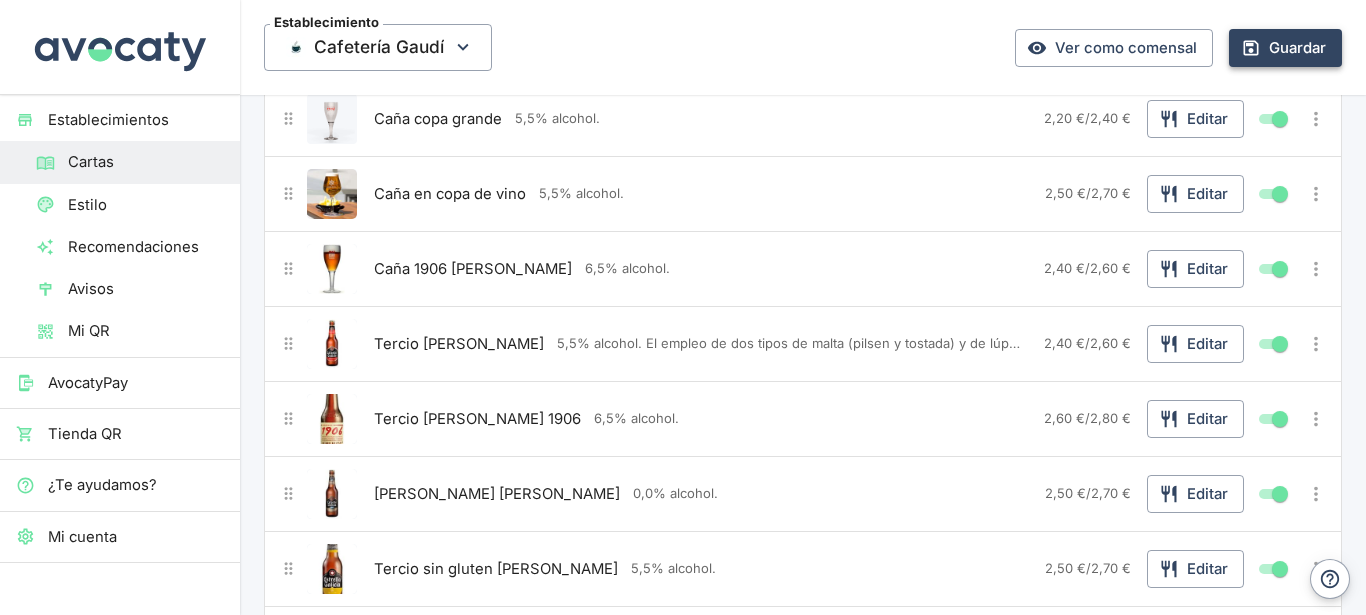 click on "Guardar" at bounding box center [1285, 48] 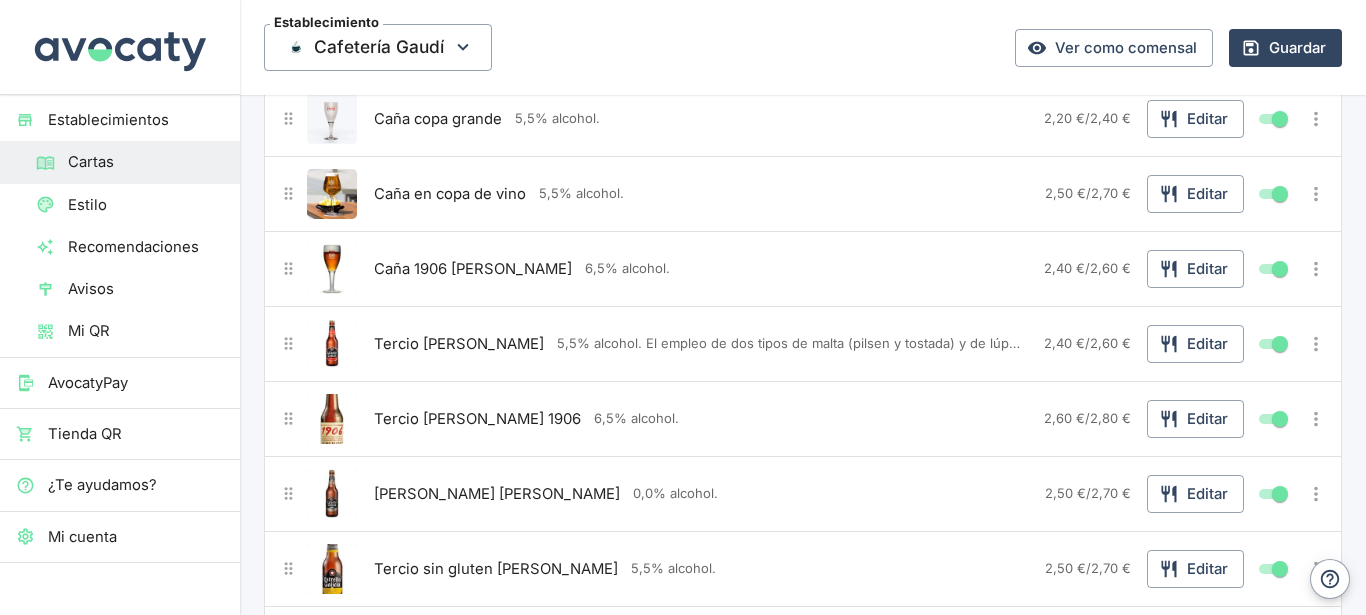 scroll, scrollTop: 0, scrollLeft: 0, axis: both 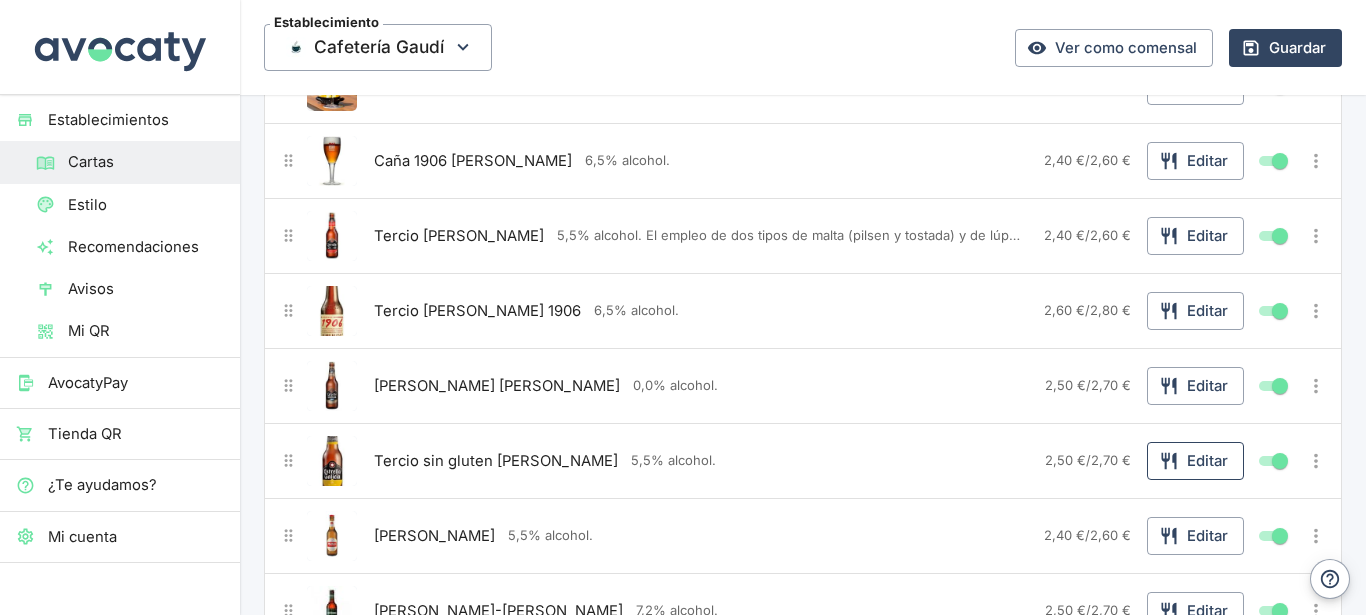 click on "Editar" at bounding box center (1195, 461) 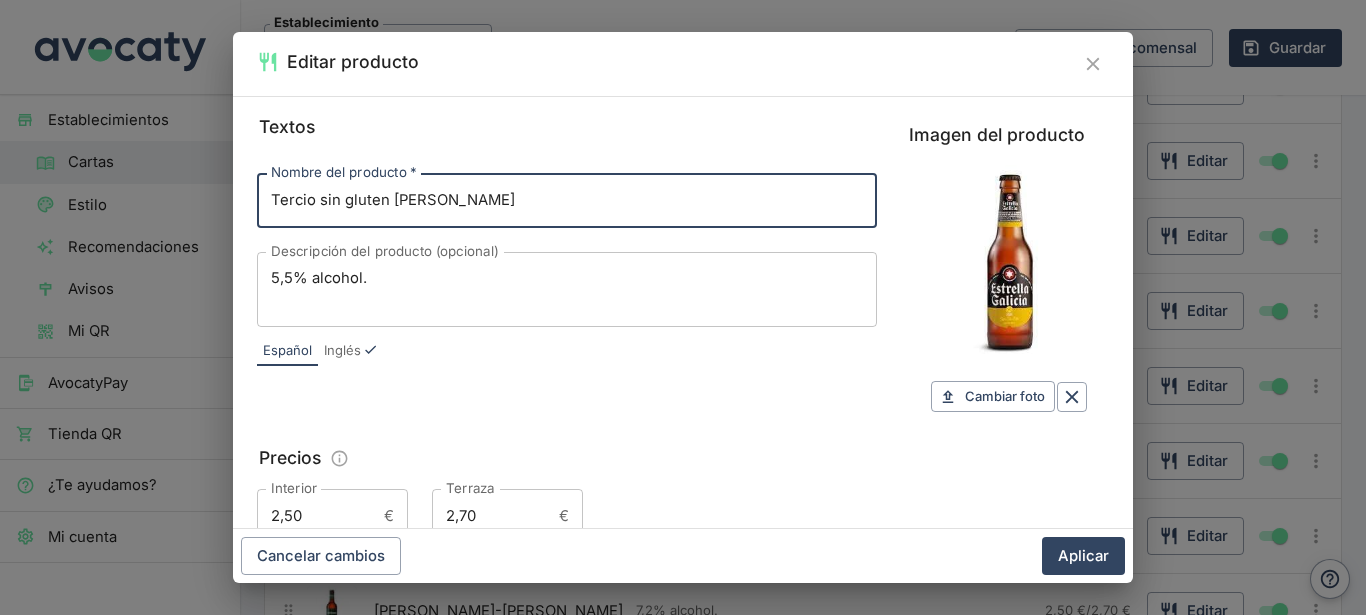 click on "5,5% alcohol." at bounding box center (567, 289) 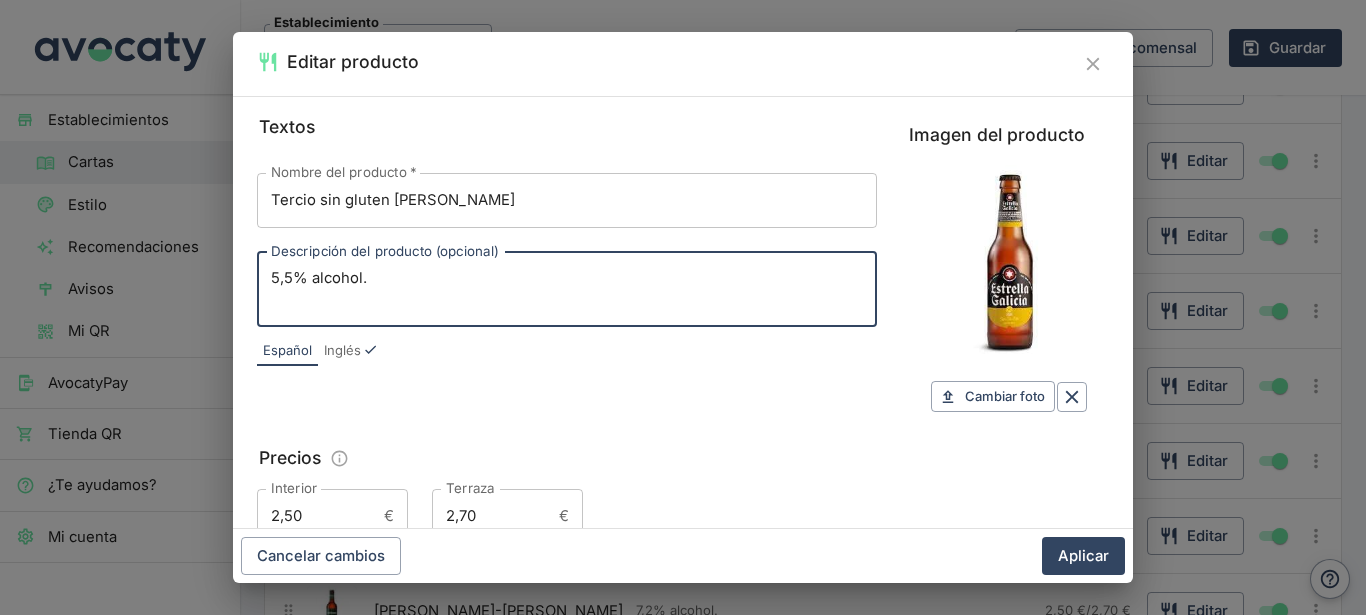 paste on "estra cerveza Sin Gluten de color dorado brillante se obtiene a través de la aplicación de una enzima que rompe la cadena de algunas proteínas durante el proceso productivo, entre ellas, el gluten." 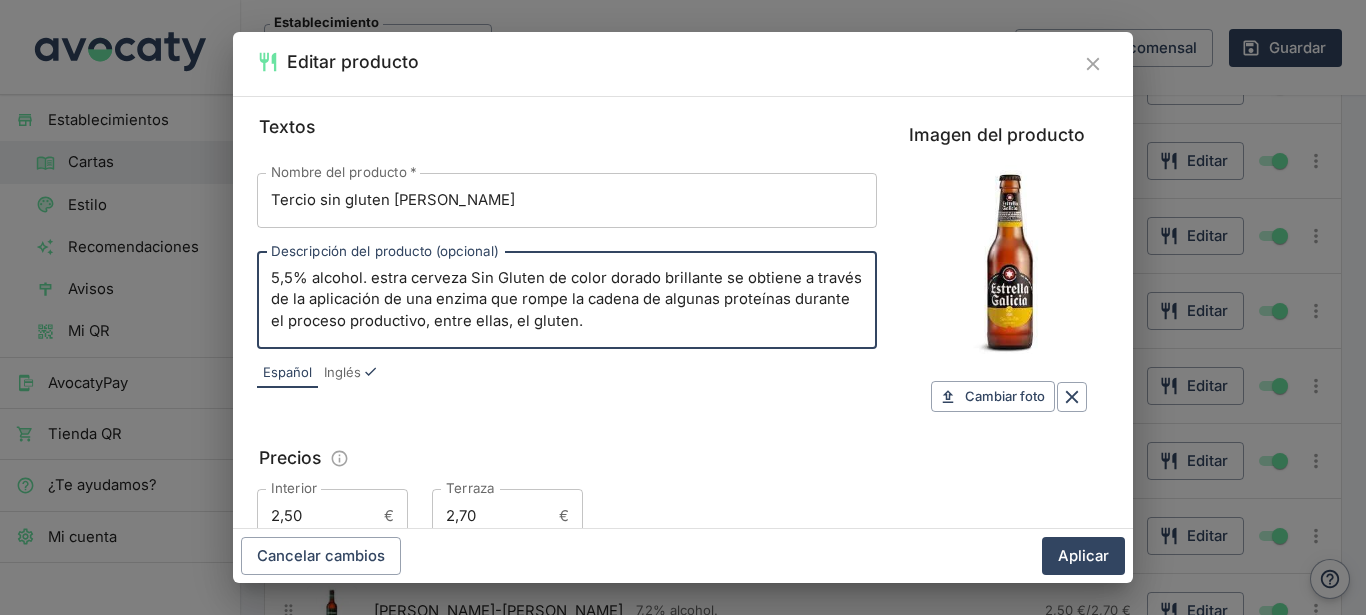 drag, startPoint x: 605, startPoint y: 279, endPoint x: 566, endPoint y: 311, distance: 50.447994 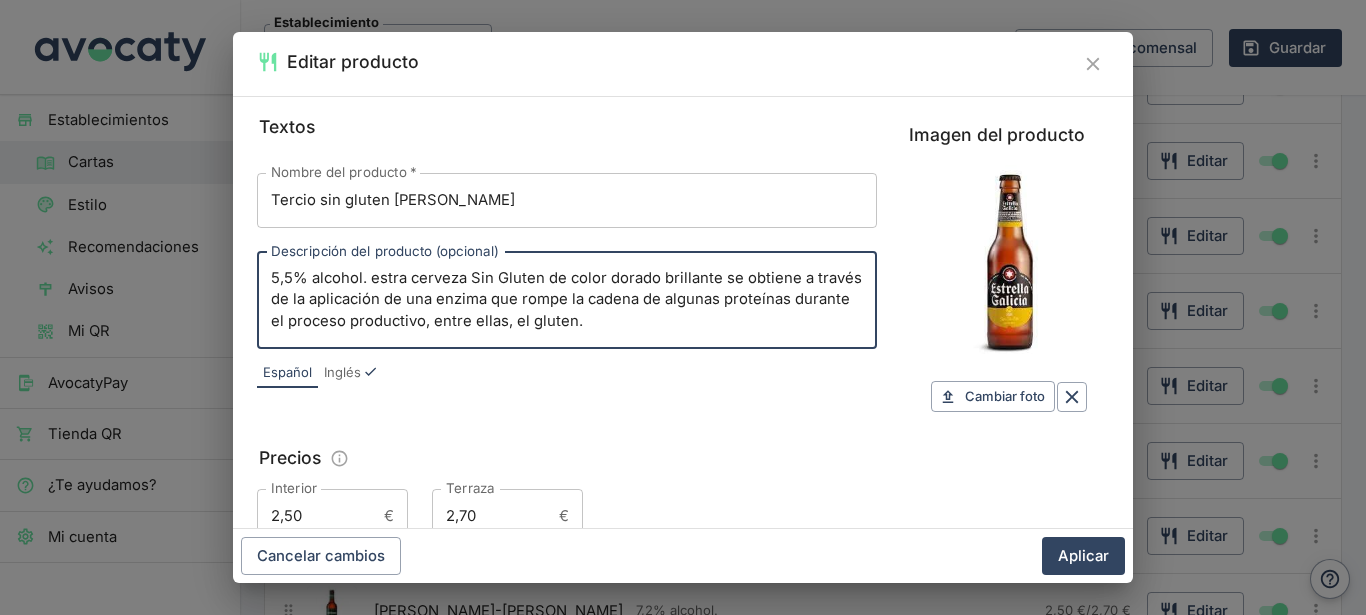 click on "5,5% alcohol. estra cerveza Sin Gluten de color dorado brillante se obtiene a través de la aplicación de una enzima que rompe la cadena de algunas proteínas durante el proceso productivo, entre ellas, el gluten." at bounding box center [567, 300] 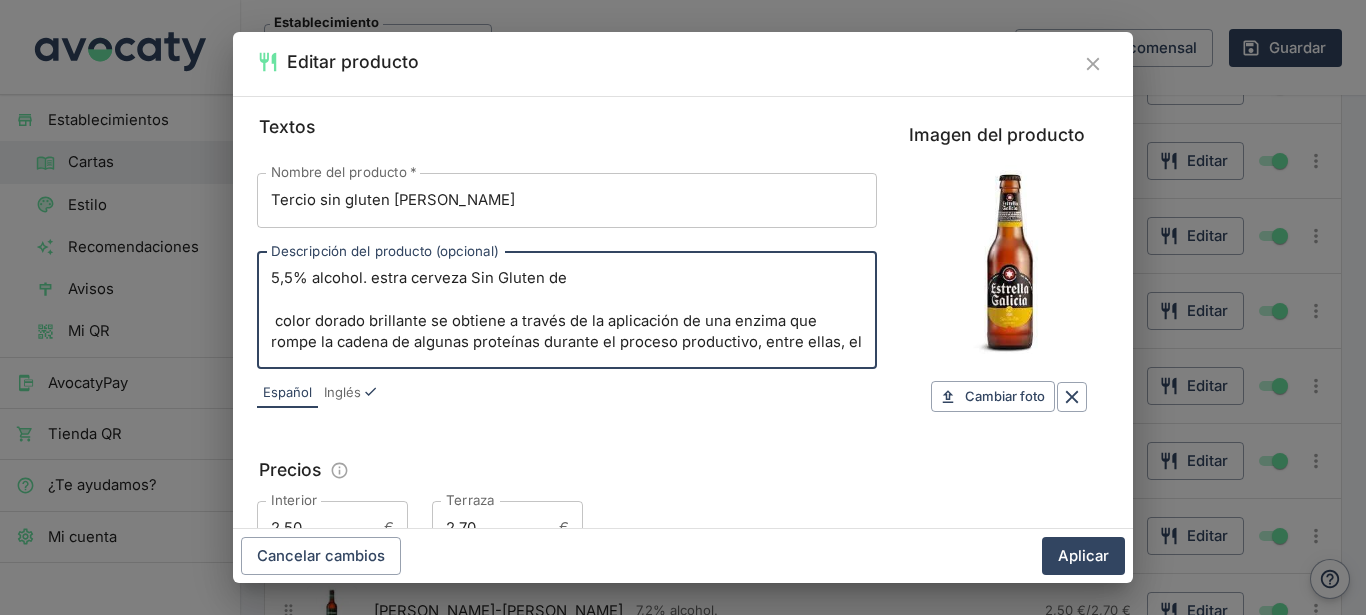 drag, startPoint x: 568, startPoint y: 269, endPoint x: 373, endPoint y: 272, distance: 195.02307 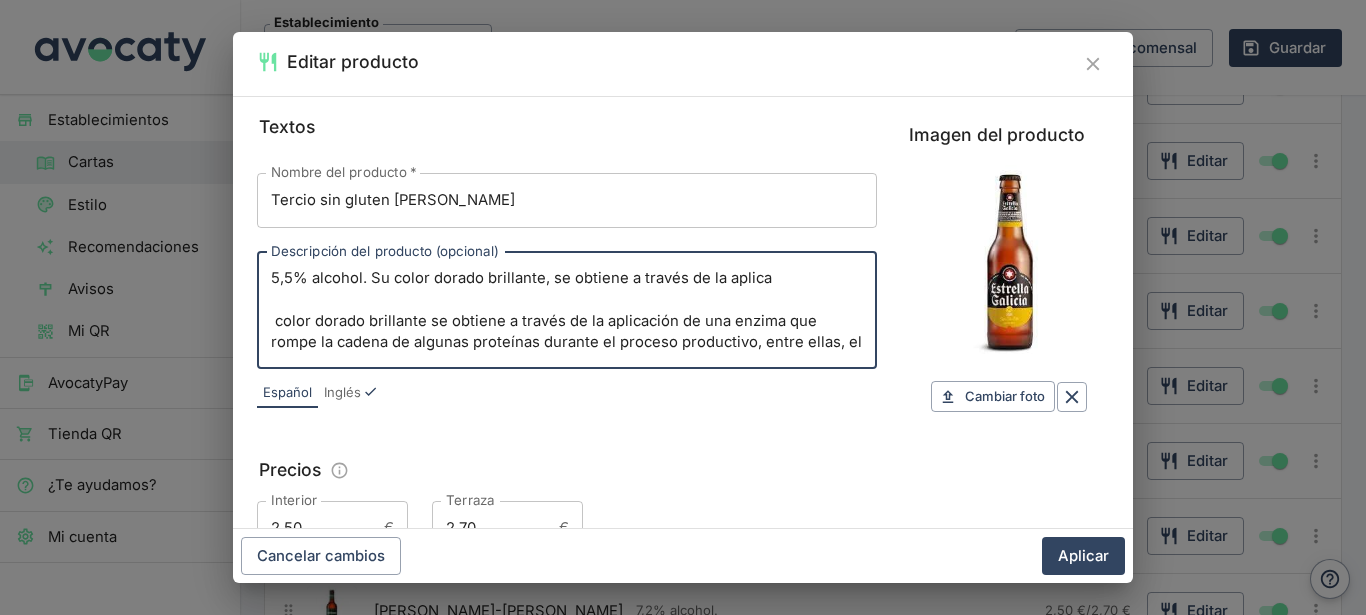 drag, startPoint x: 601, startPoint y: 315, endPoint x: 728, endPoint y: 272, distance: 134.08206 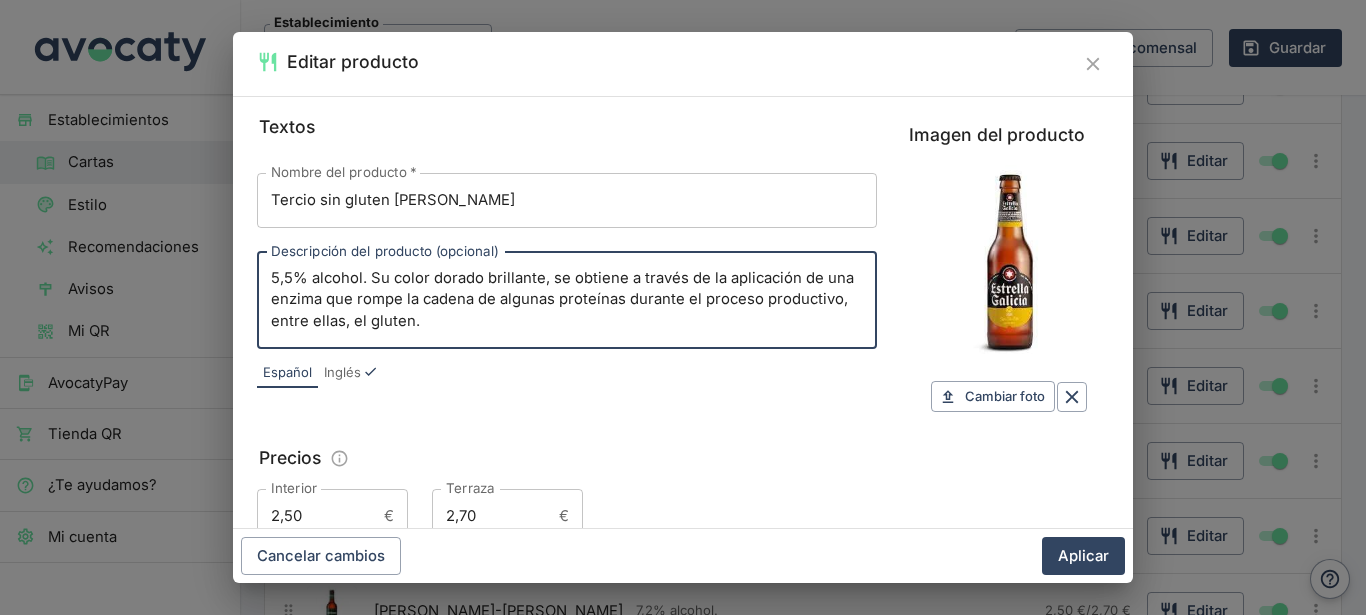 drag, startPoint x: 540, startPoint y: 325, endPoint x: 373, endPoint y: 272, distance: 175.20845 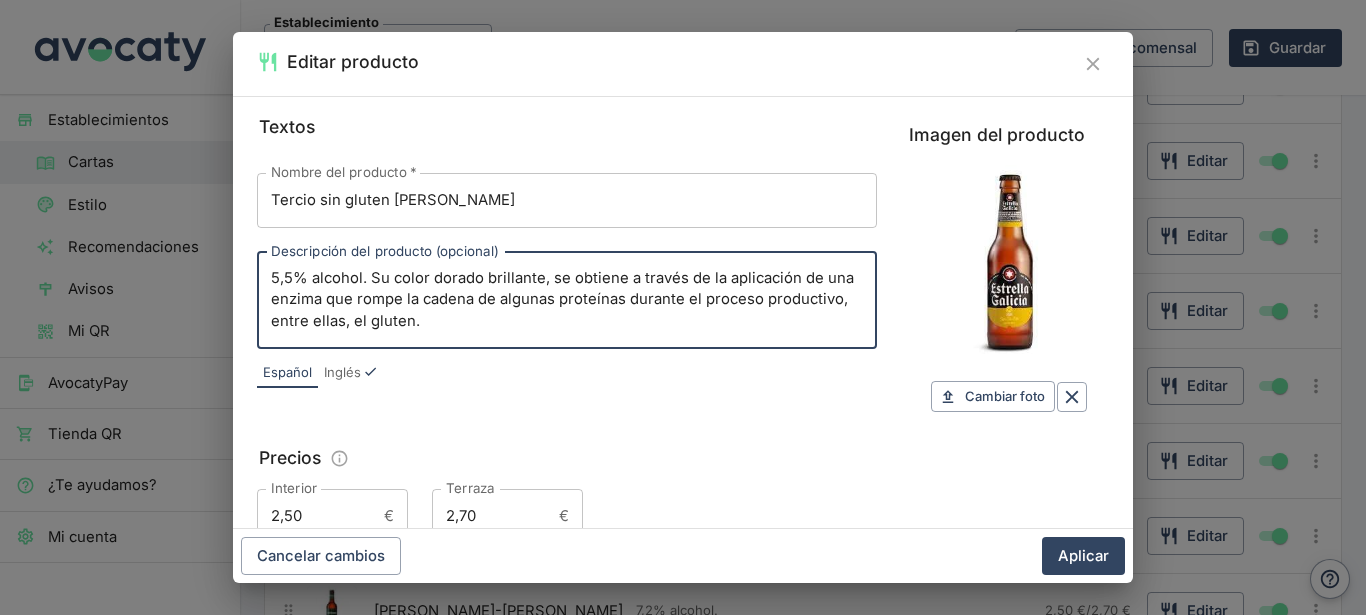 type on "5,5% alcohol. Su color dorado brillante, se obtiene a través de la aplicación de una enzima que rompe la cadena de algunas proteínas durante el proceso productivo, entre ellas, el gluten." 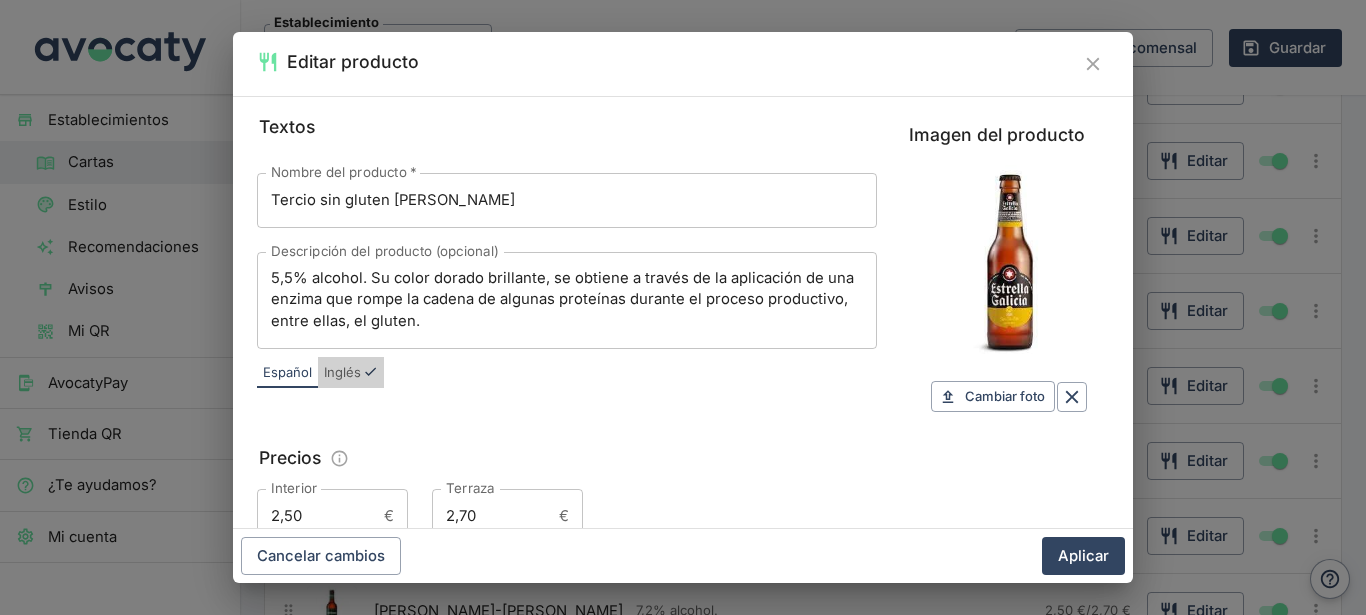 click on "Inglés" at bounding box center (342, 373) 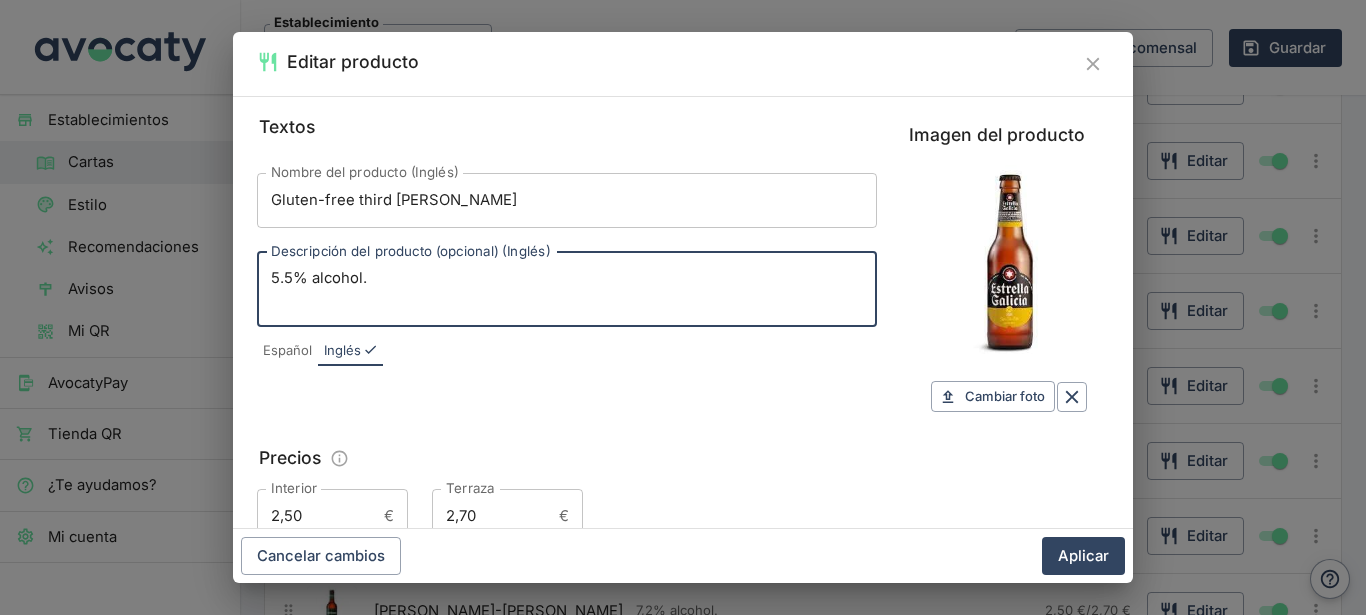 click on "5.5% alcohol." at bounding box center (567, 289) 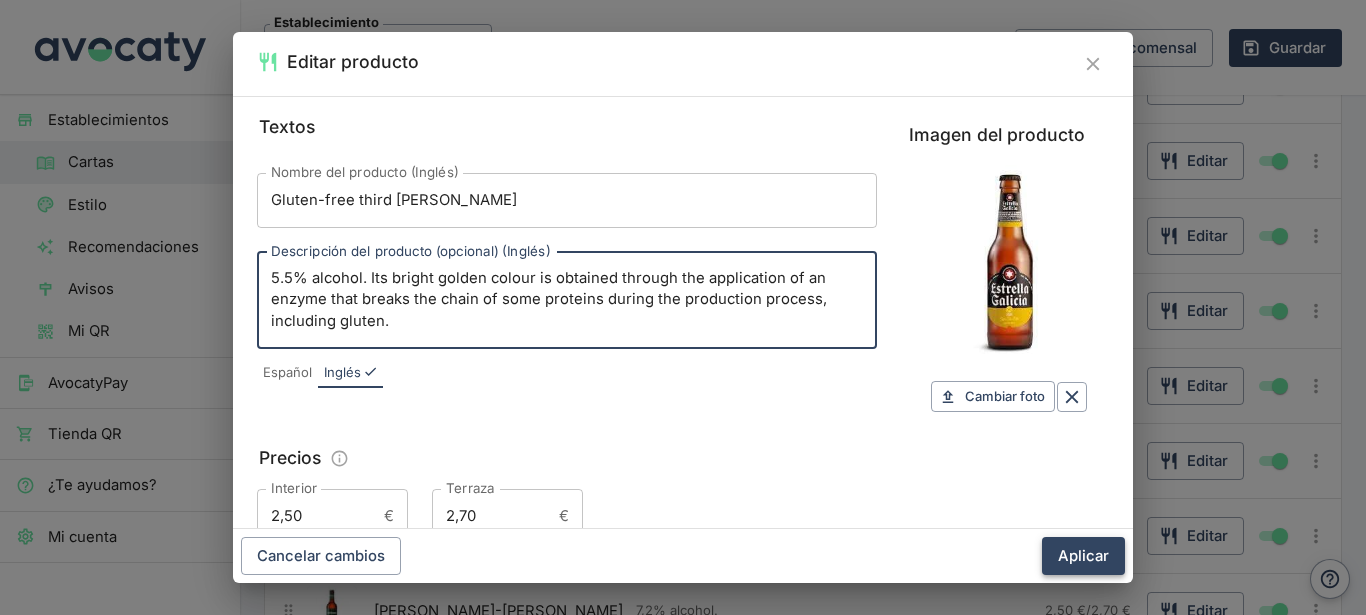 type on "5.5% alcohol. Its bright golden colour is obtained through the application of an enzyme that breaks the chain of some proteins during the production process, including gluten." 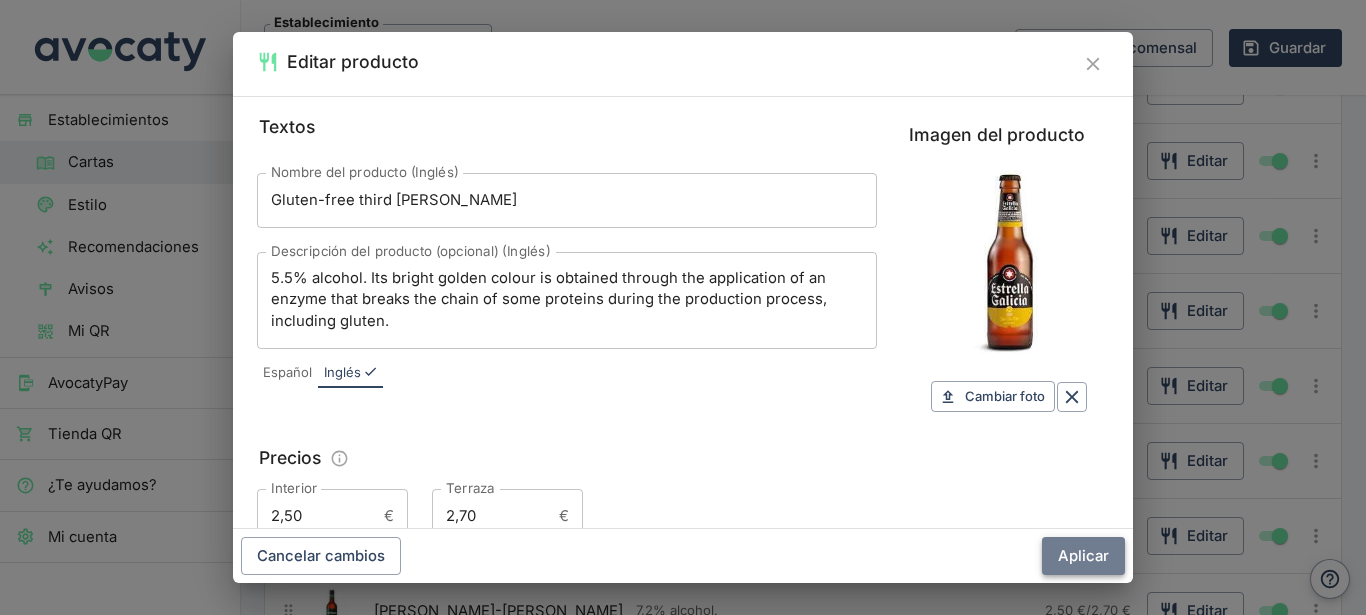 click on "Aplicar" at bounding box center (1083, 556) 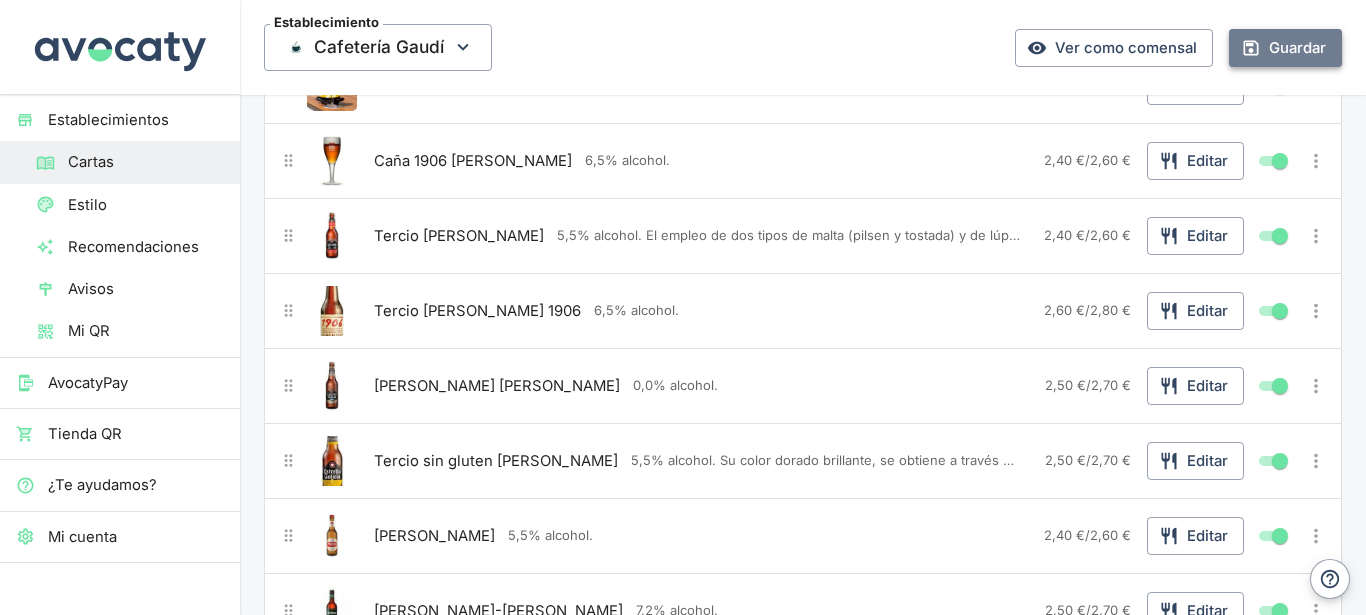 click on "Guardar" at bounding box center (1285, 48) 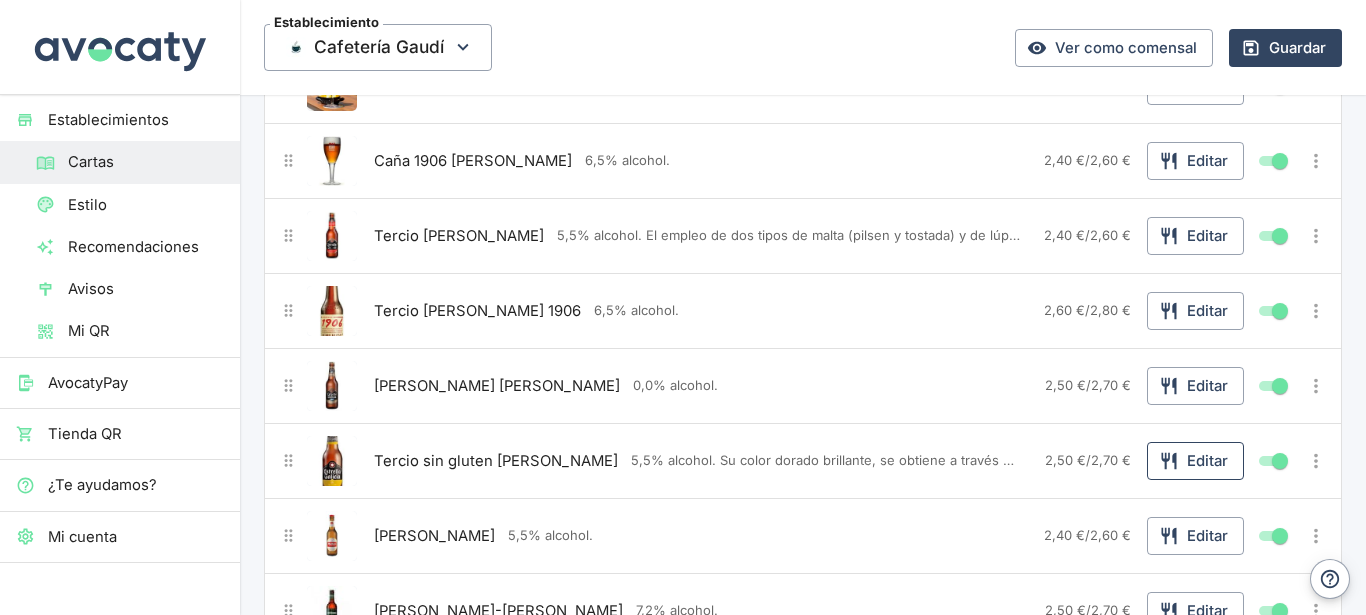click on "Editar" at bounding box center (1195, 461) 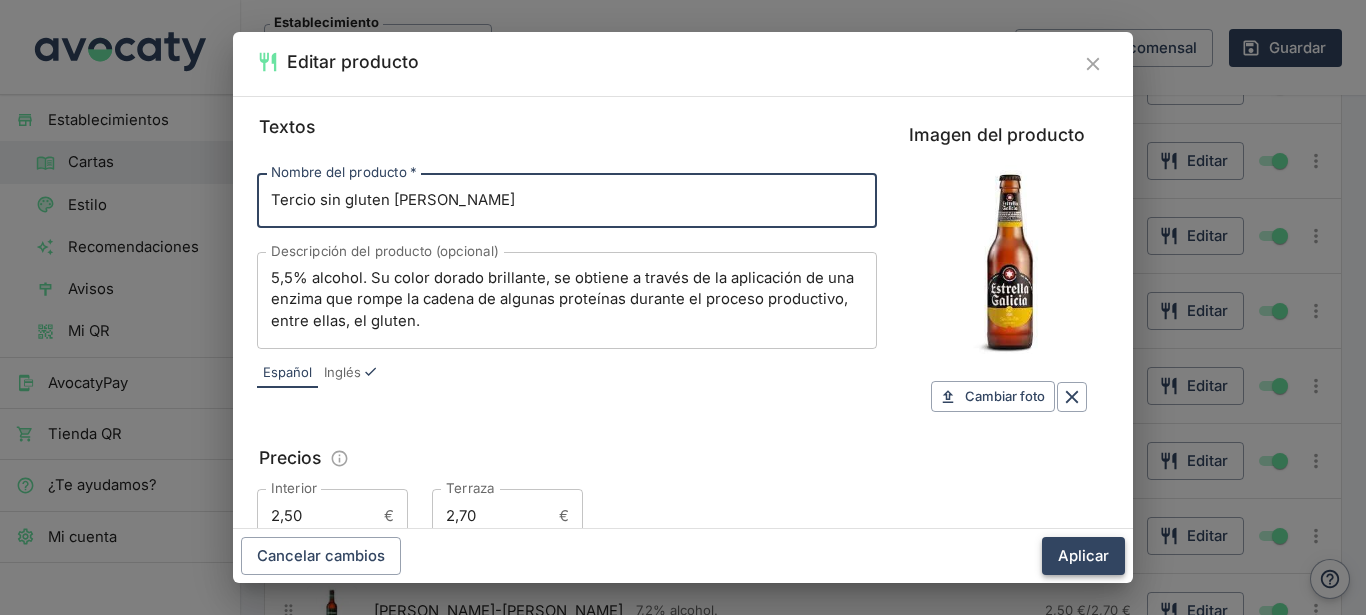 click on "Aplicar" at bounding box center [1083, 556] 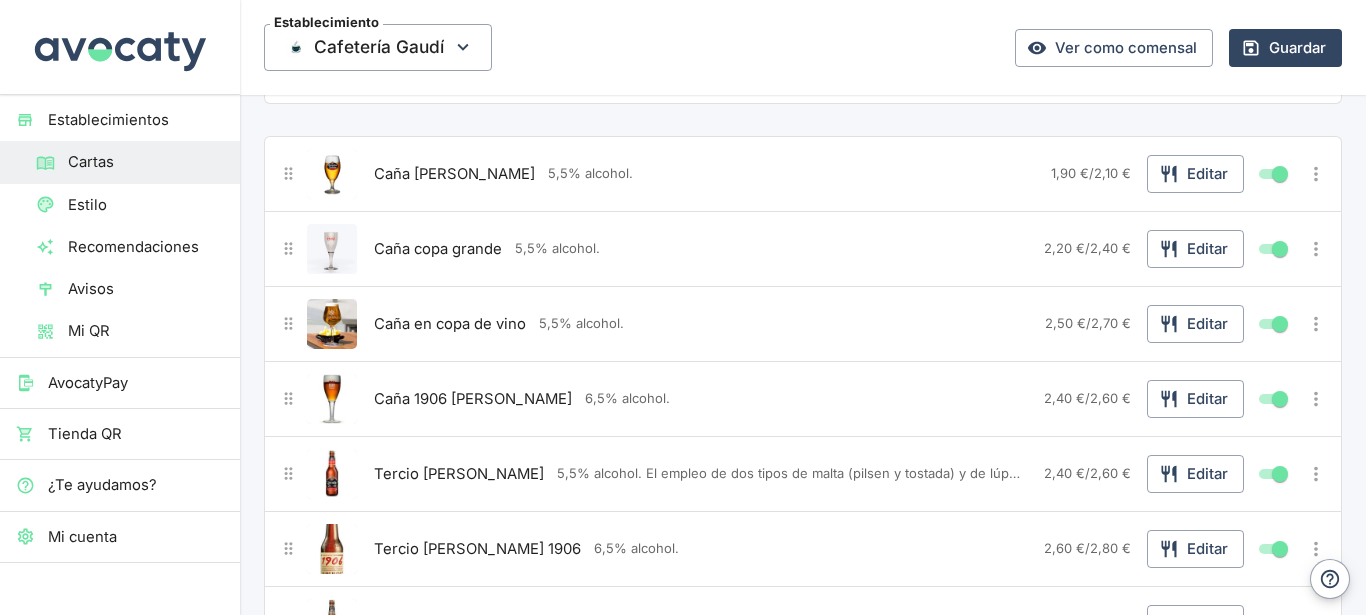 scroll, scrollTop: 324, scrollLeft: 0, axis: vertical 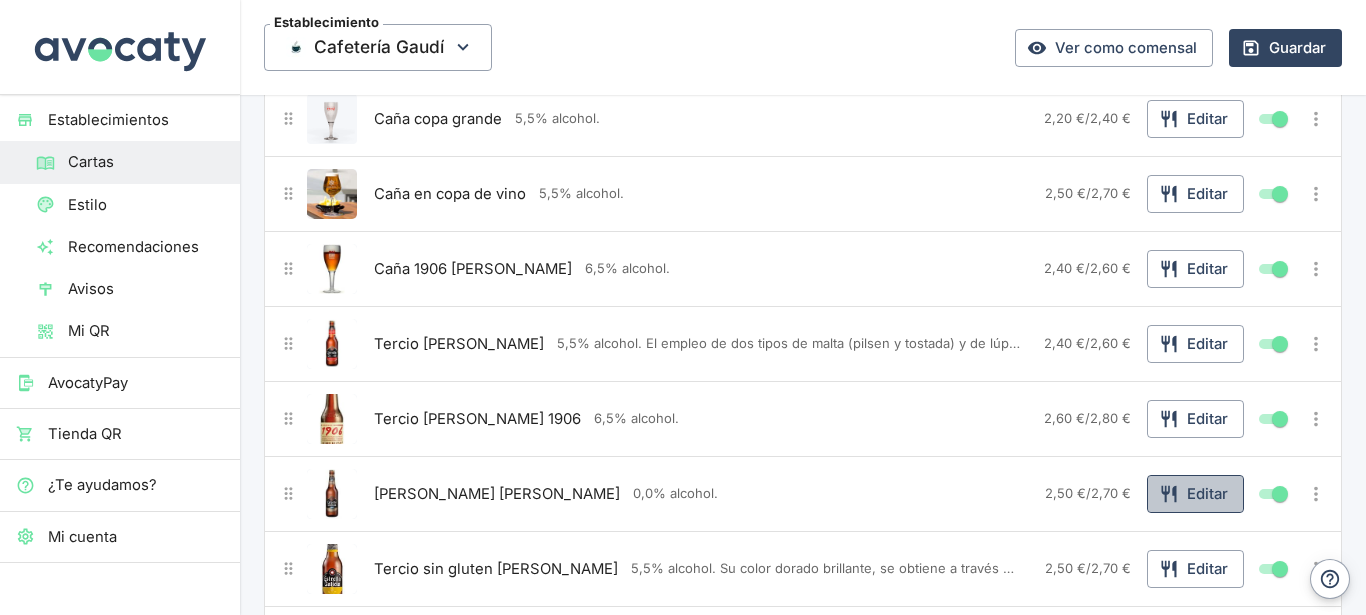 click on "Editar" at bounding box center [1195, 494] 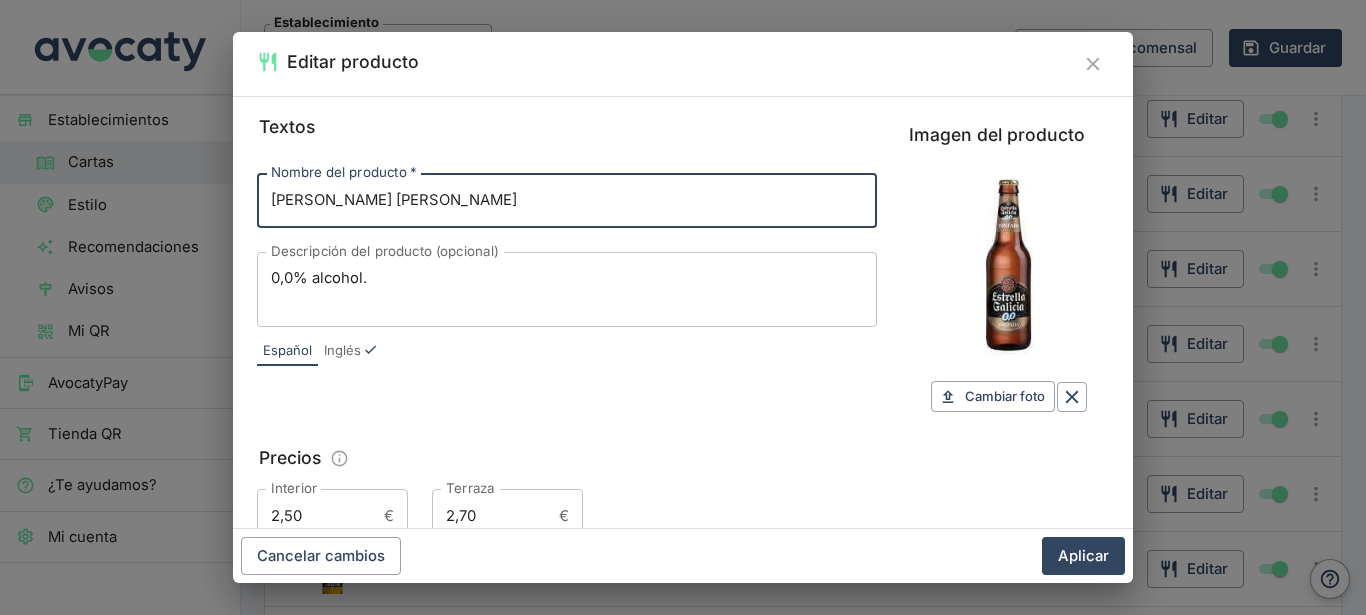 click on "0,0% alcohol." at bounding box center (567, 289) 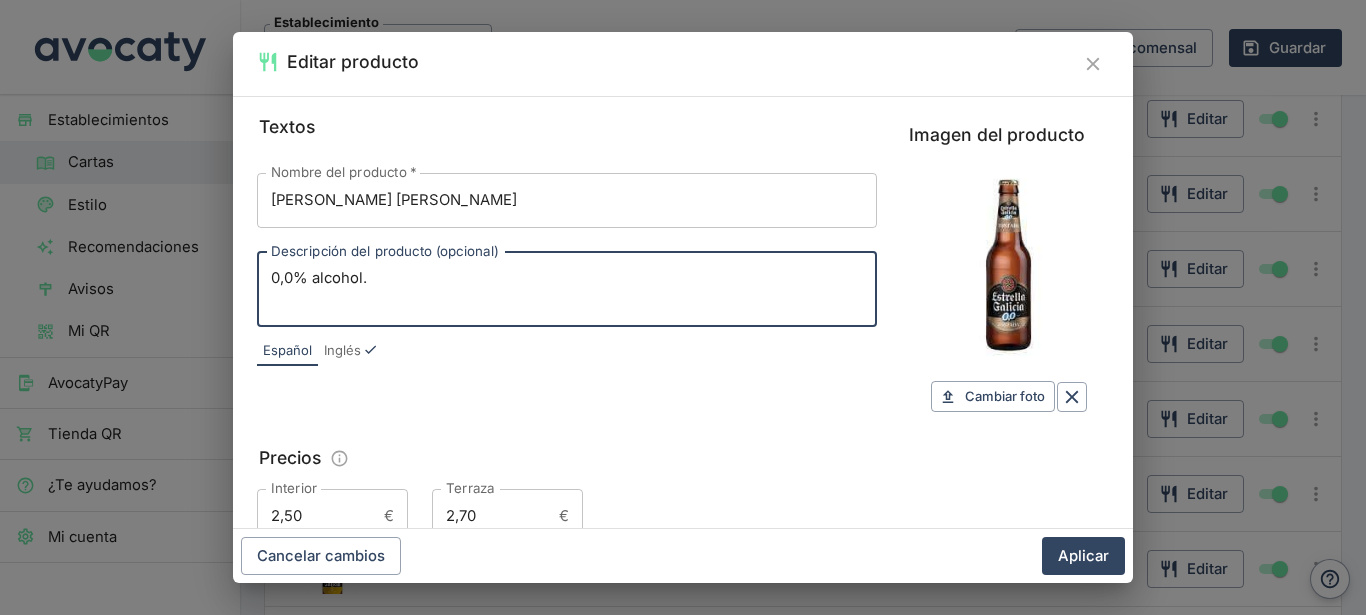 paste on "Elaborada mediante un proceso de fermentación interrumpida, [PERSON_NAME] 0,0 resulta de un aspecto brillante que refleja el color típico de las cervezas tipo Pilsen. Una cerveza refrescante con todo el carácter de las cervezas de [PERSON_NAME]." 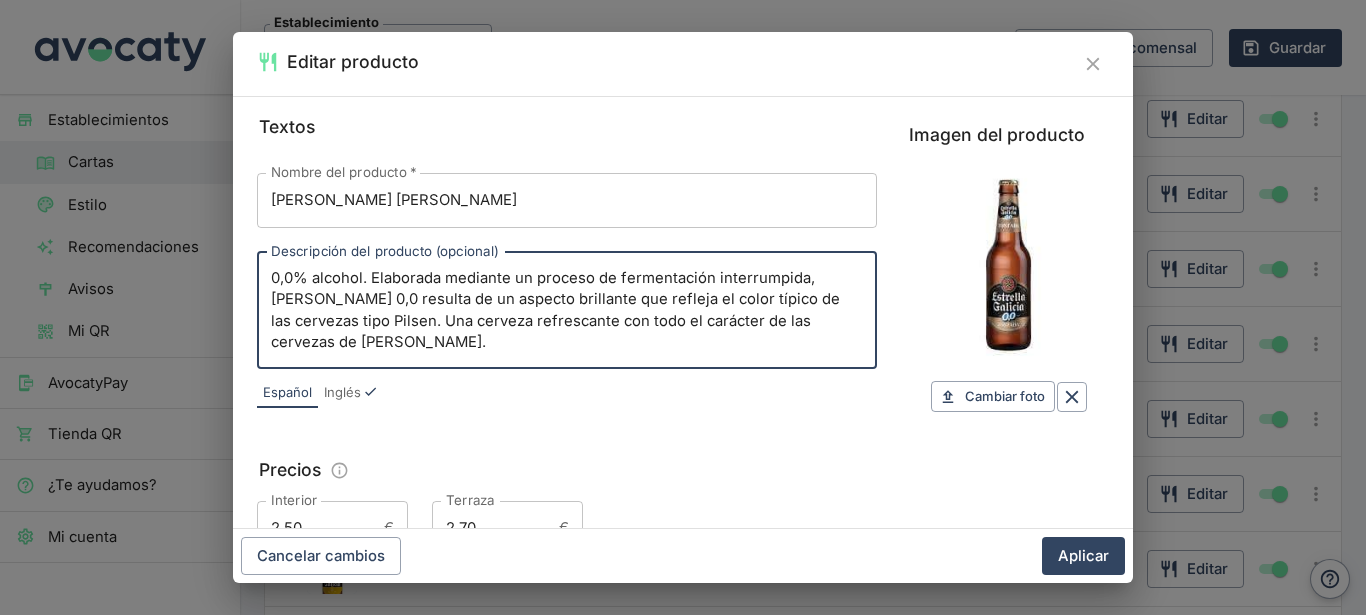 click on "0,0% alcohol. Elaborada mediante un proceso de fermentación interrumpida, [PERSON_NAME] 0,0 resulta de un aspecto brillante que refleja el color típico de las cervezas tipo Pilsen. Una cerveza refrescante con todo el carácter de las cervezas de [PERSON_NAME]." at bounding box center (567, 310) 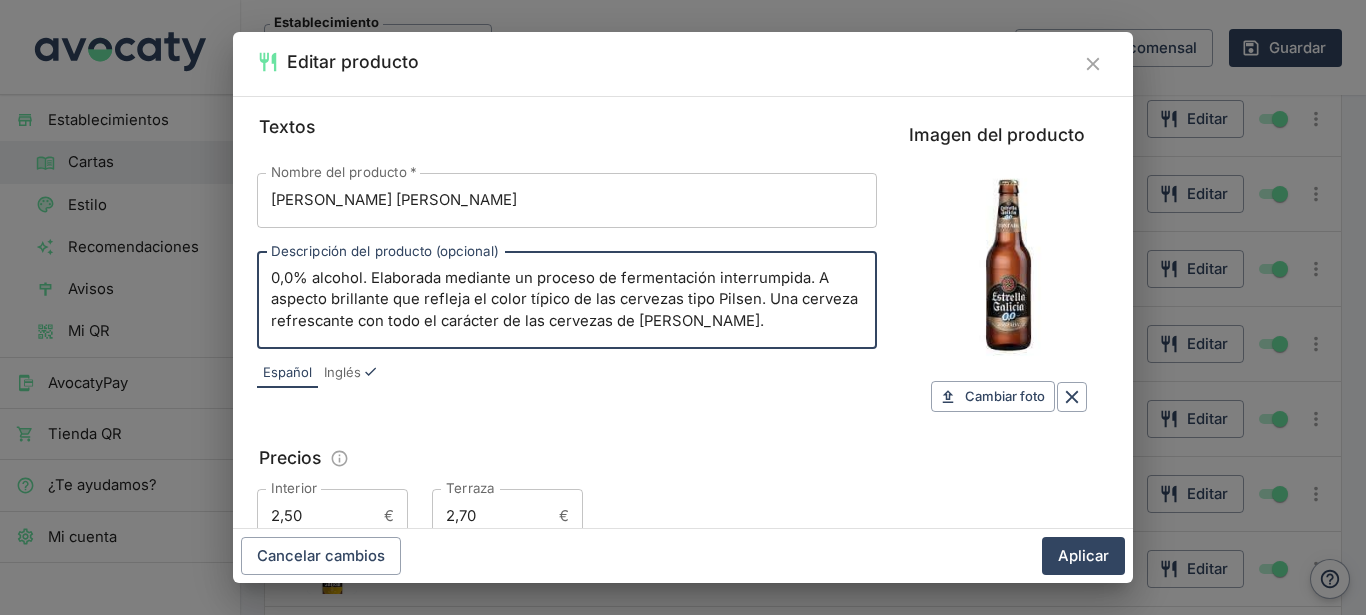 click on "0,0% alcohol. Elaborada mediante un proceso de fermentación interrumpida. A aspecto brillante que refleja el color típico de las cervezas tipo Pilsen. Una cerveza refrescante con todo el carácter de las cervezas de [PERSON_NAME]." at bounding box center [567, 300] 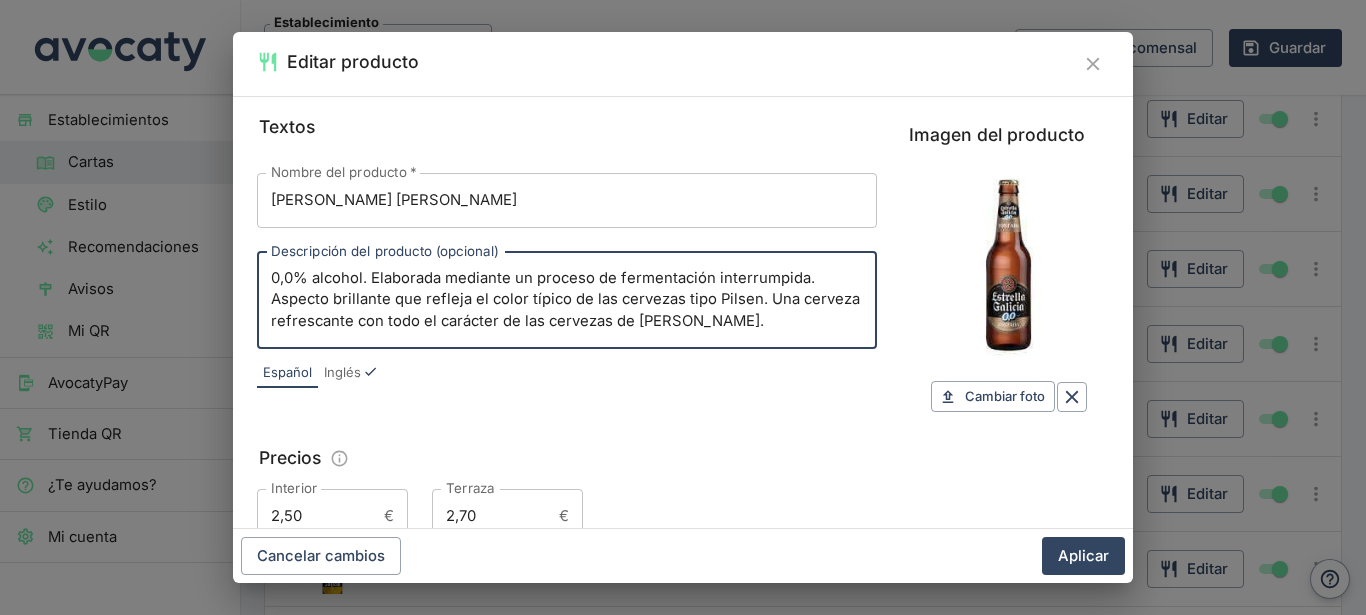 drag, startPoint x: 816, startPoint y: 326, endPoint x: 760, endPoint y: 300, distance: 61.741398 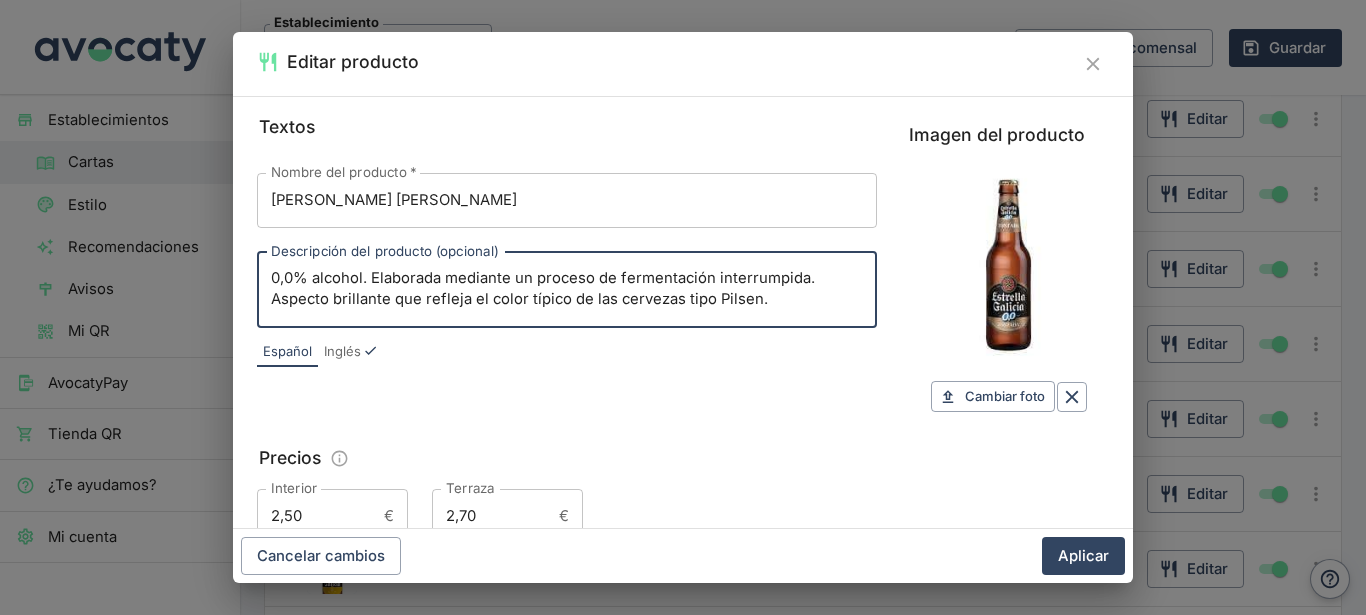 click on "0,0% alcohol. Elaborada mediante un proceso de fermentación interrumpida. Aspecto brillante que refleja el color típico de las cervezas tipo Pilsen." at bounding box center [567, 289] 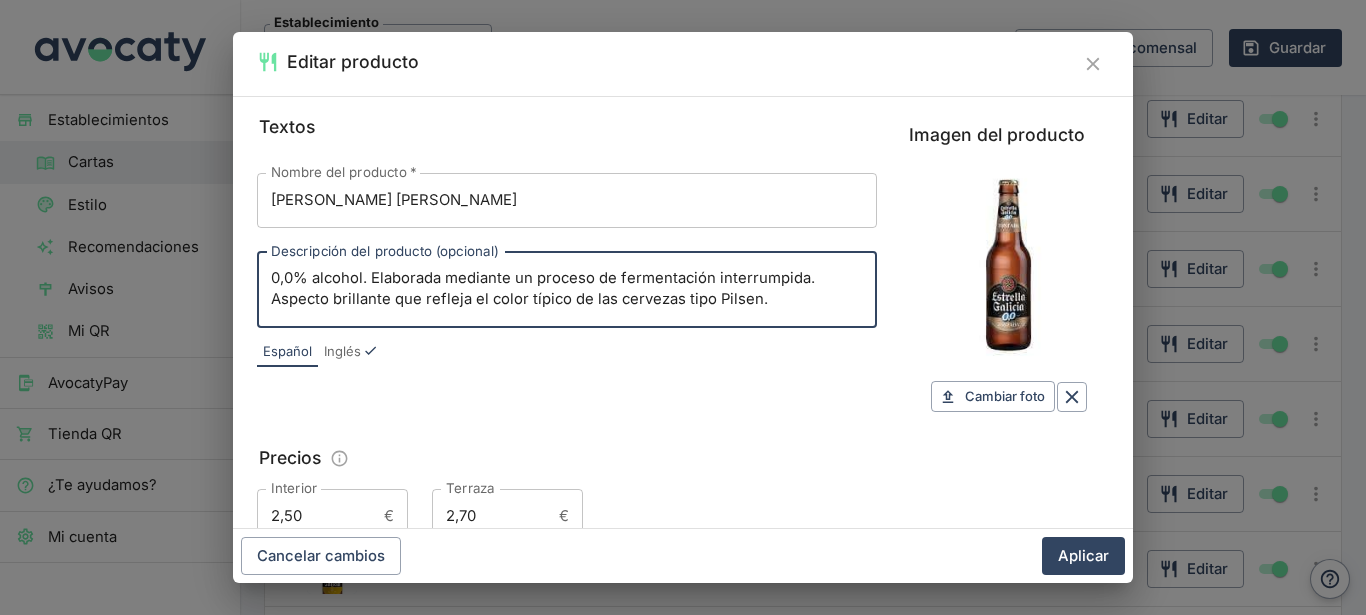drag, startPoint x: 327, startPoint y: 302, endPoint x: 244, endPoint y: 289, distance: 84.0119 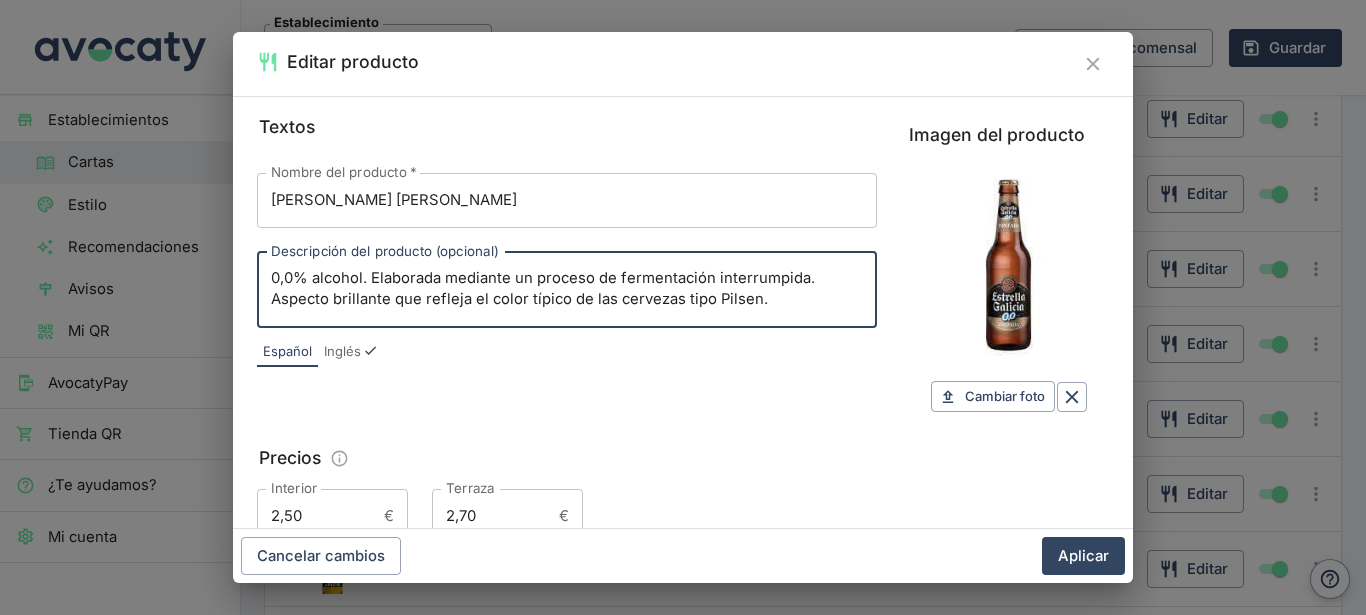 click on "0,0% alcohol. Elaborada mediante un proceso de fermentación interrumpida. Aspecto brillante que refleja el color típico de las cervezas tipo Pilsen." at bounding box center [567, 289] 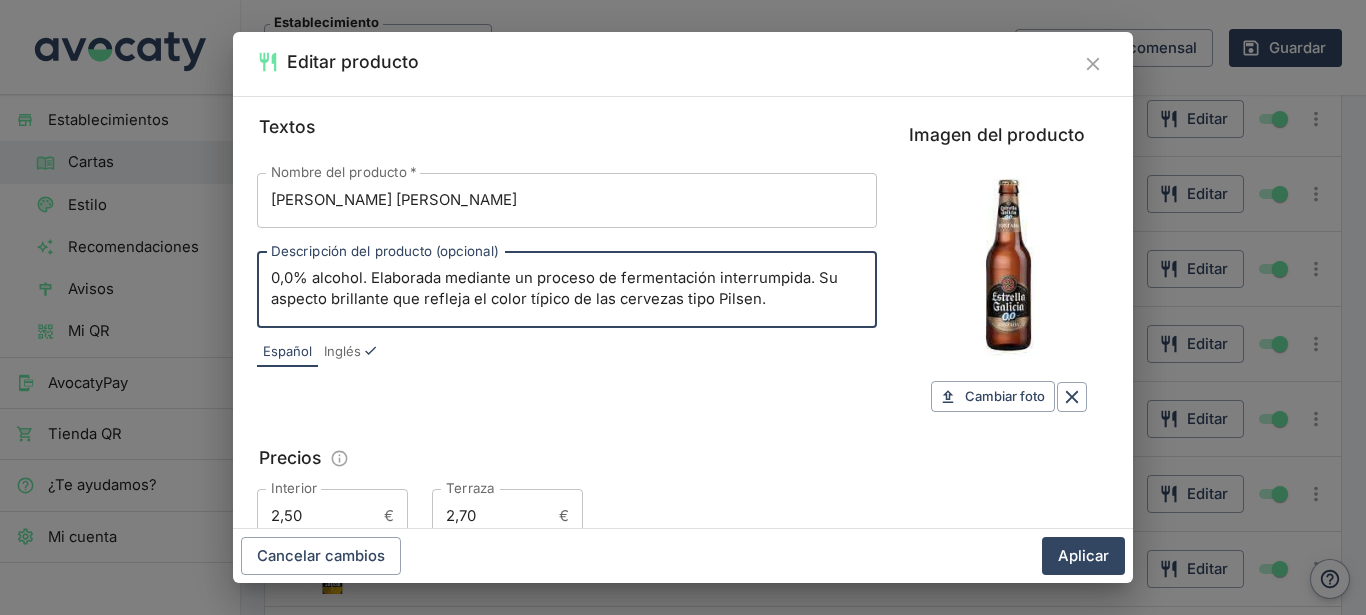 drag, startPoint x: 418, startPoint y: 304, endPoint x: 386, endPoint y: 301, distance: 32.140316 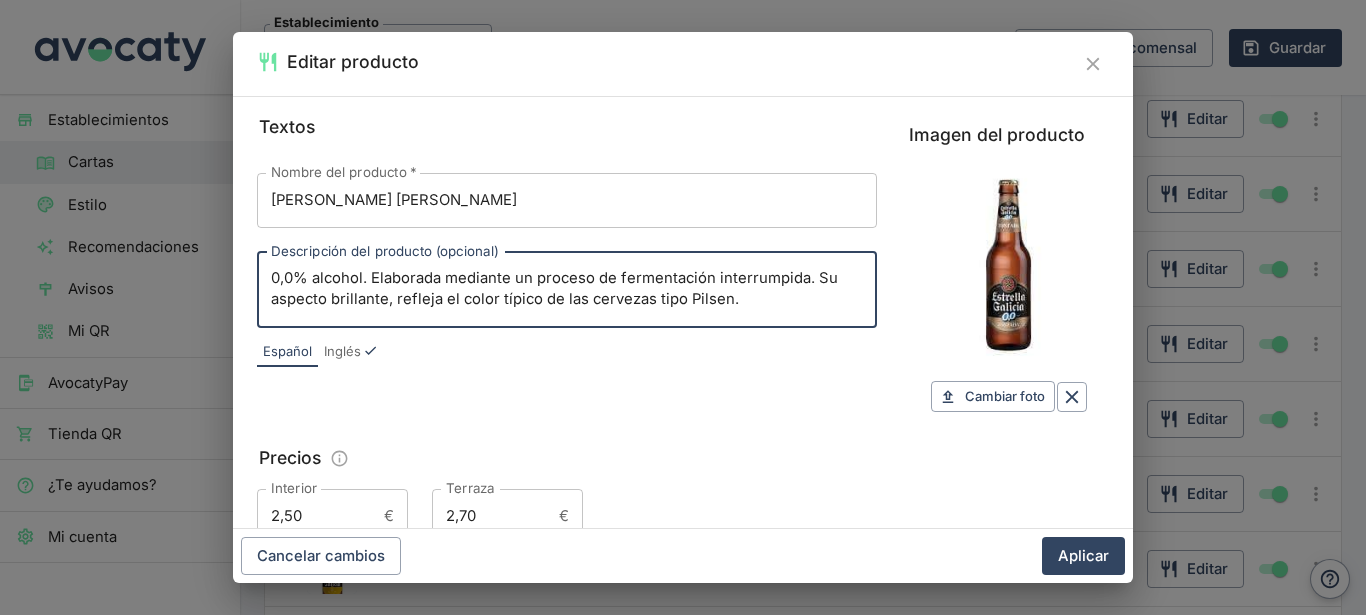click on "0,0% alcohol. Elaborada mediante un proceso de fermentación interrumpida. Su aspecto brillante, refleja el color típico de las cervezas tipo Pilsen." at bounding box center (567, 289) 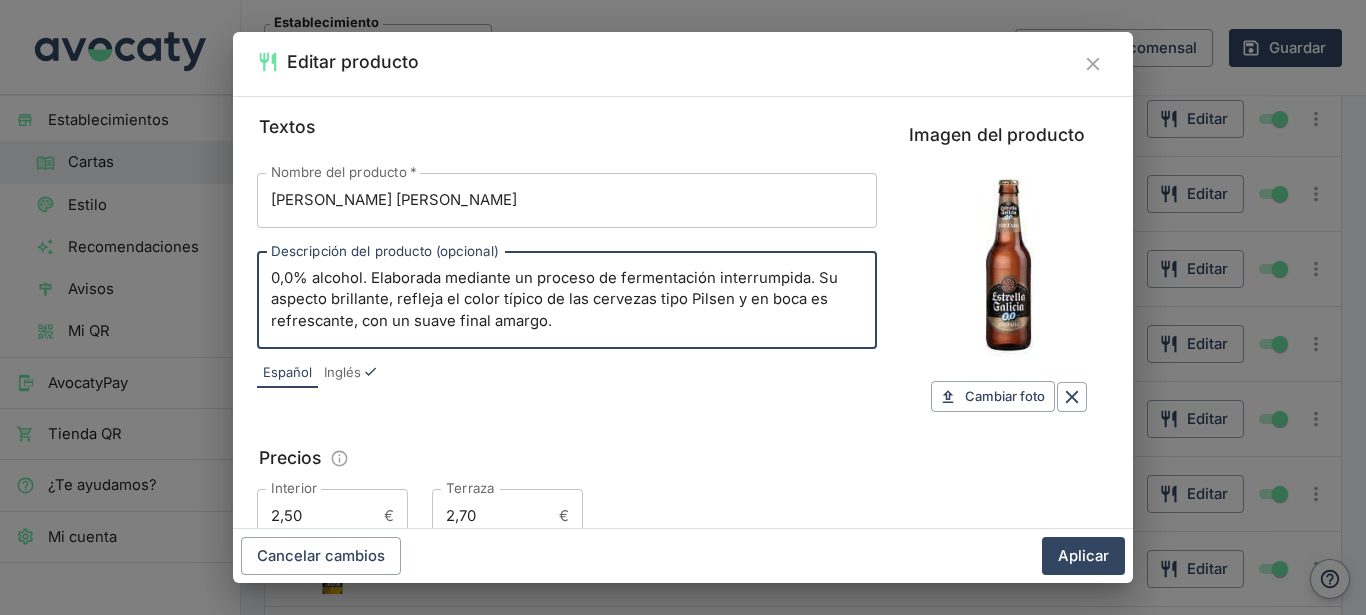 drag, startPoint x: 584, startPoint y: 332, endPoint x: 374, endPoint y: 276, distance: 217.33844 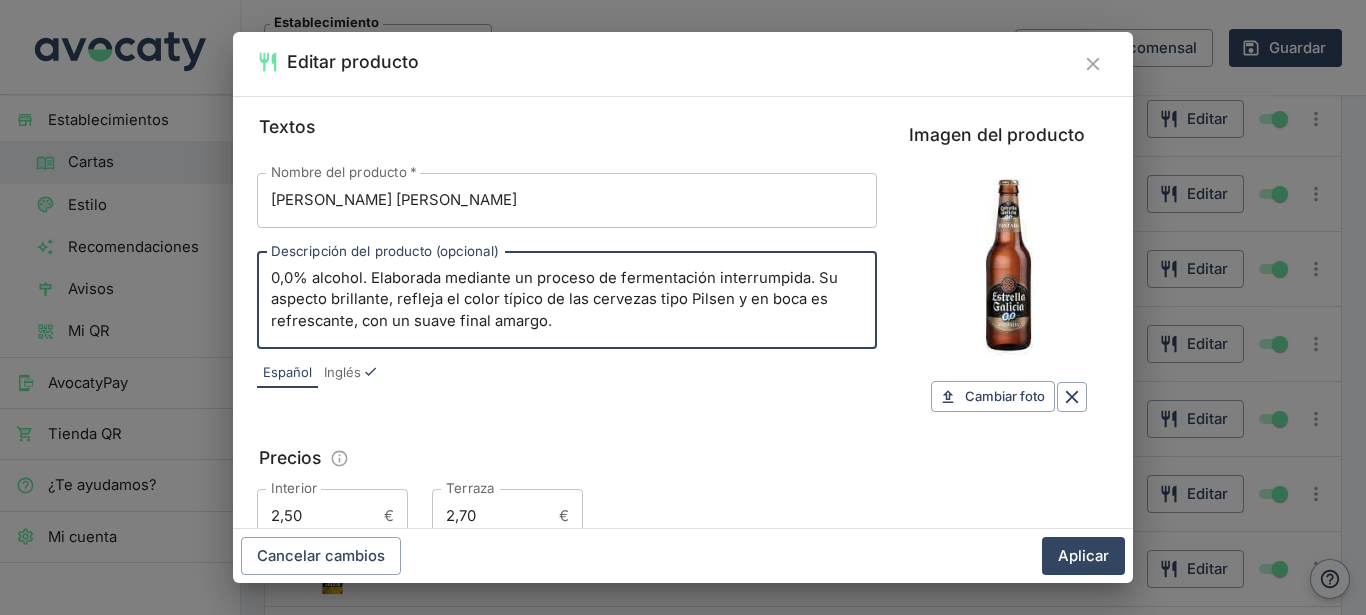 type on "0,0% alcohol. Elaborada mediante un proceso de fermentación interrumpida. Su aspecto brillante, refleja el color típico de las cervezas tipo Pilsen y en boca es refrescante, con un suave final amargo." 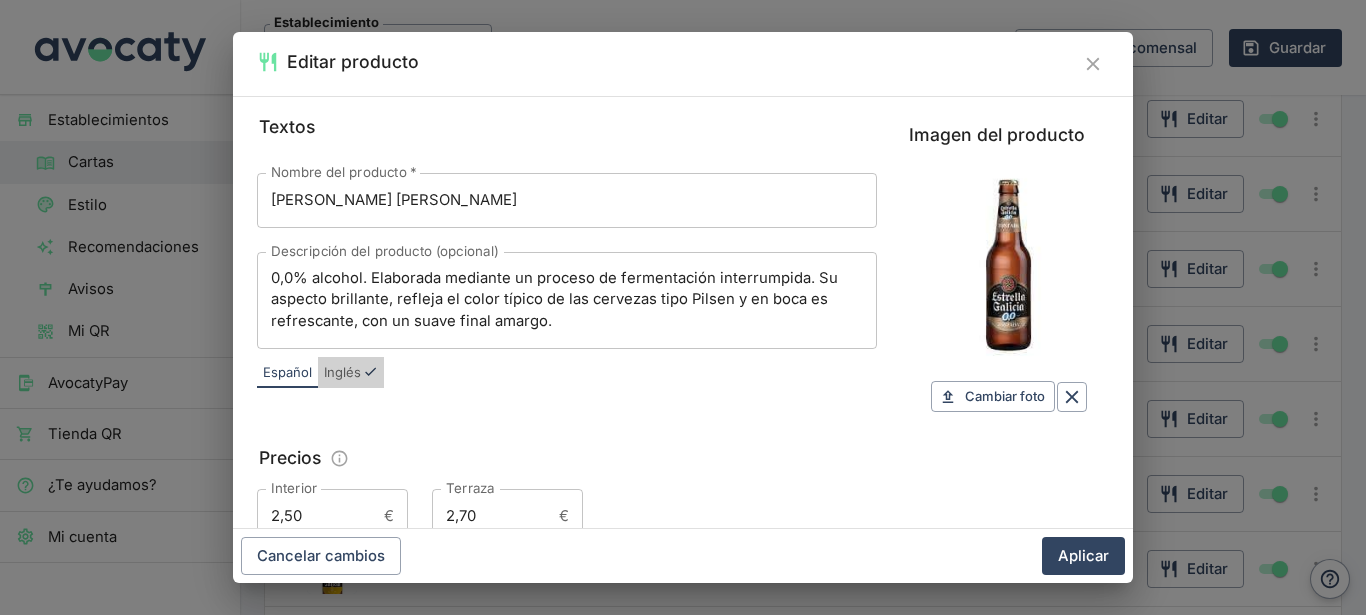 click on "Inglés" at bounding box center [342, 373] 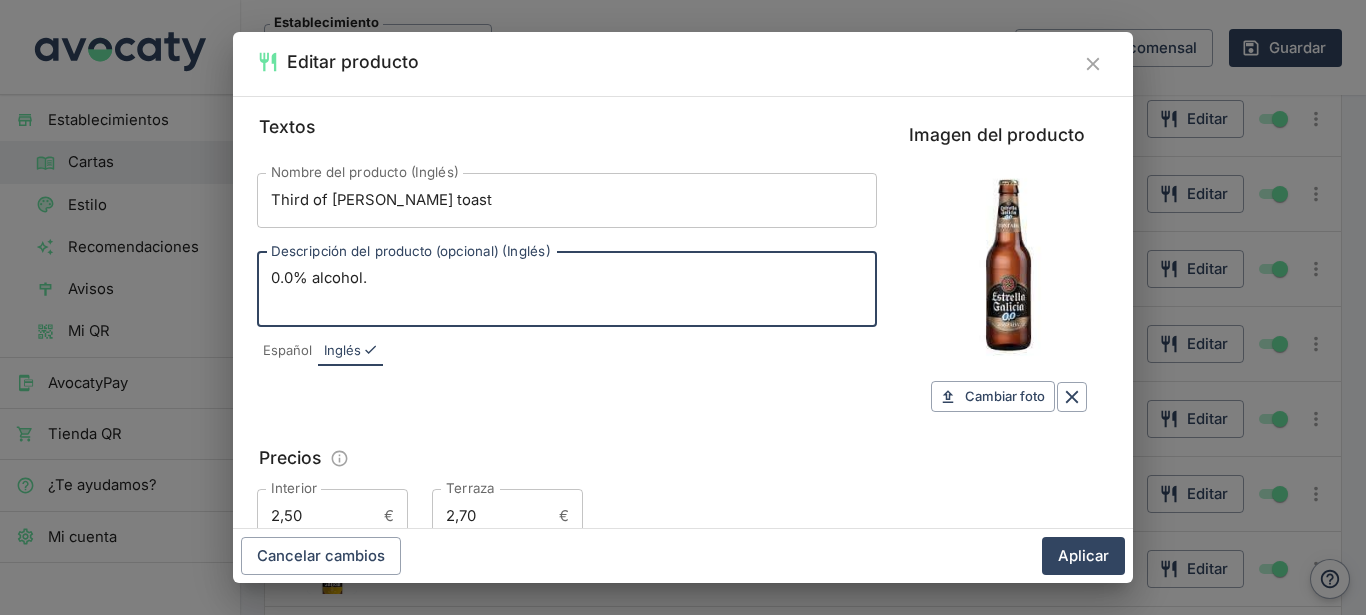 click on "0.0% alcohol." at bounding box center (567, 289) 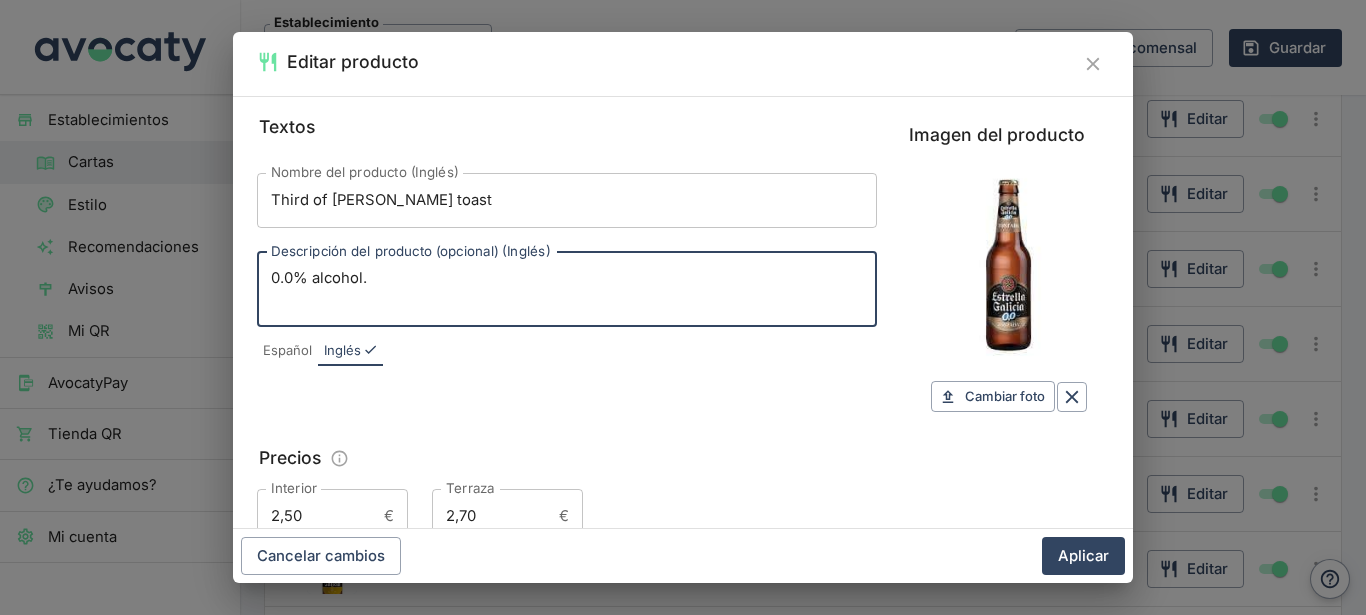 paste on "Brewed using an interrupted fermentation process. Its bright appearance reflects the typical colour of Pilsner beers and it is refreshing in the mouth, with a mild bitter finish." 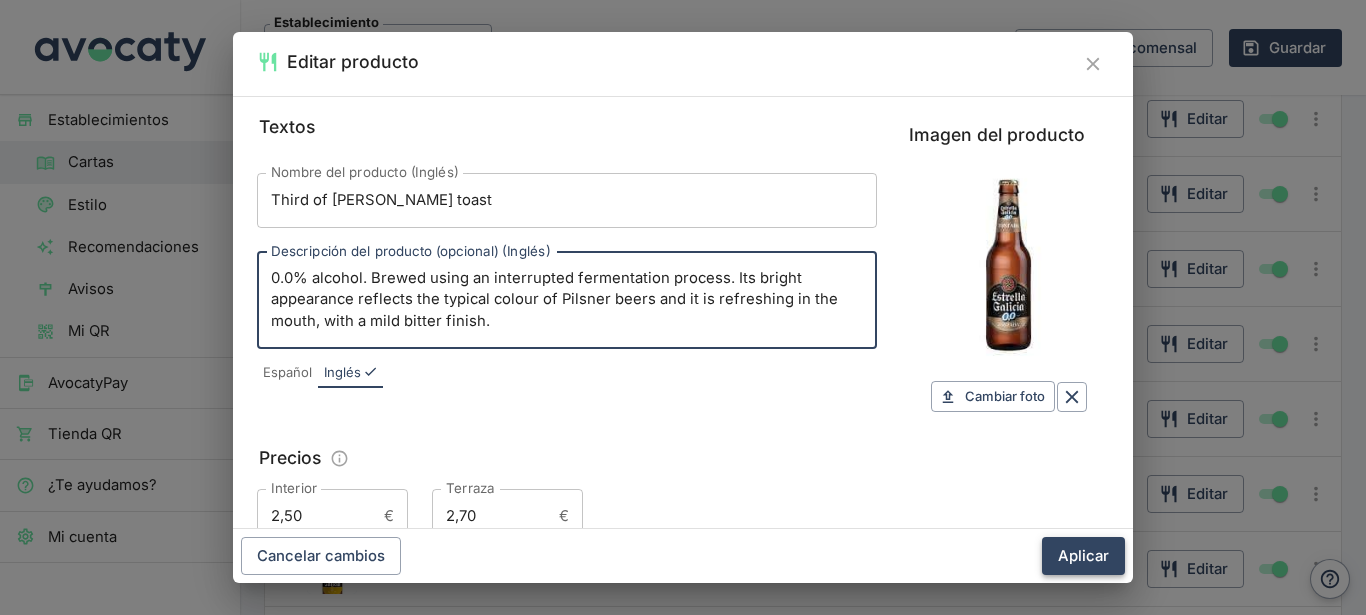 type on "0.0% alcohol. Brewed using an interrupted fermentation process. Its bright appearance reflects the typical colour of Pilsner beers and it is refreshing in the mouth, with a mild bitter finish." 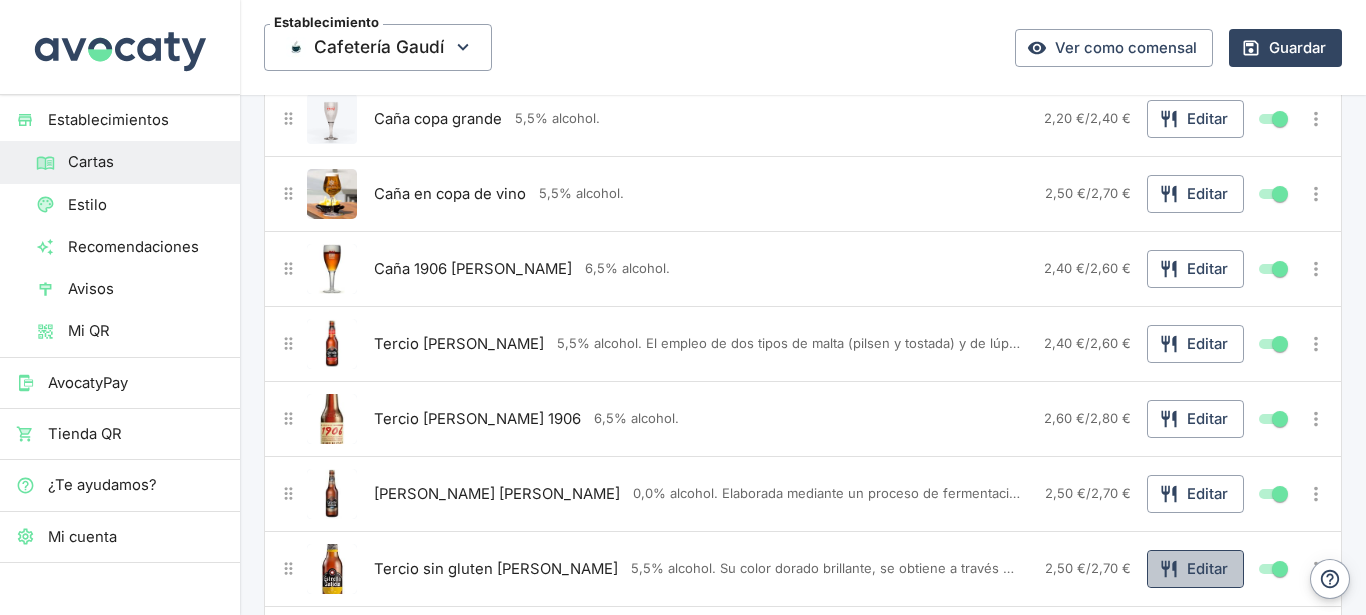 click on "Editar" at bounding box center (1195, 569) 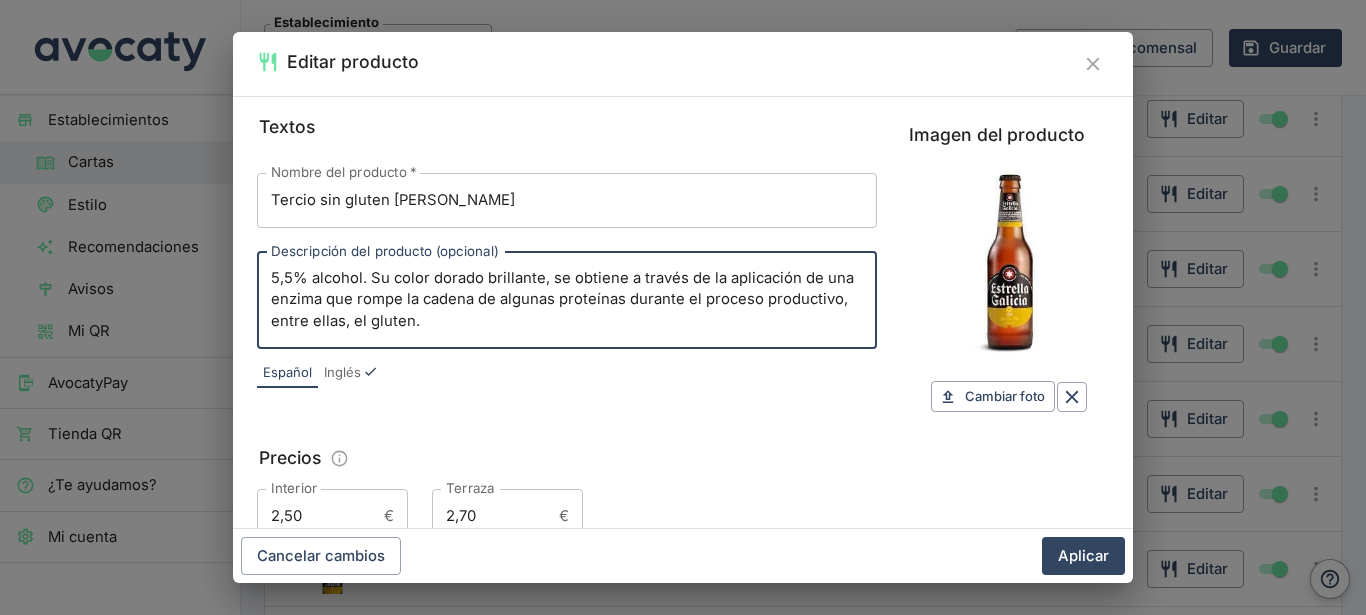 click on "5,5% alcohol. Su color dorado brillante, se obtiene a través de la aplicación de una enzima que rompe la cadena de algunas proteínas durante el proceso productivo, entre ellas, el gluten." at bounding box center (567, 300) 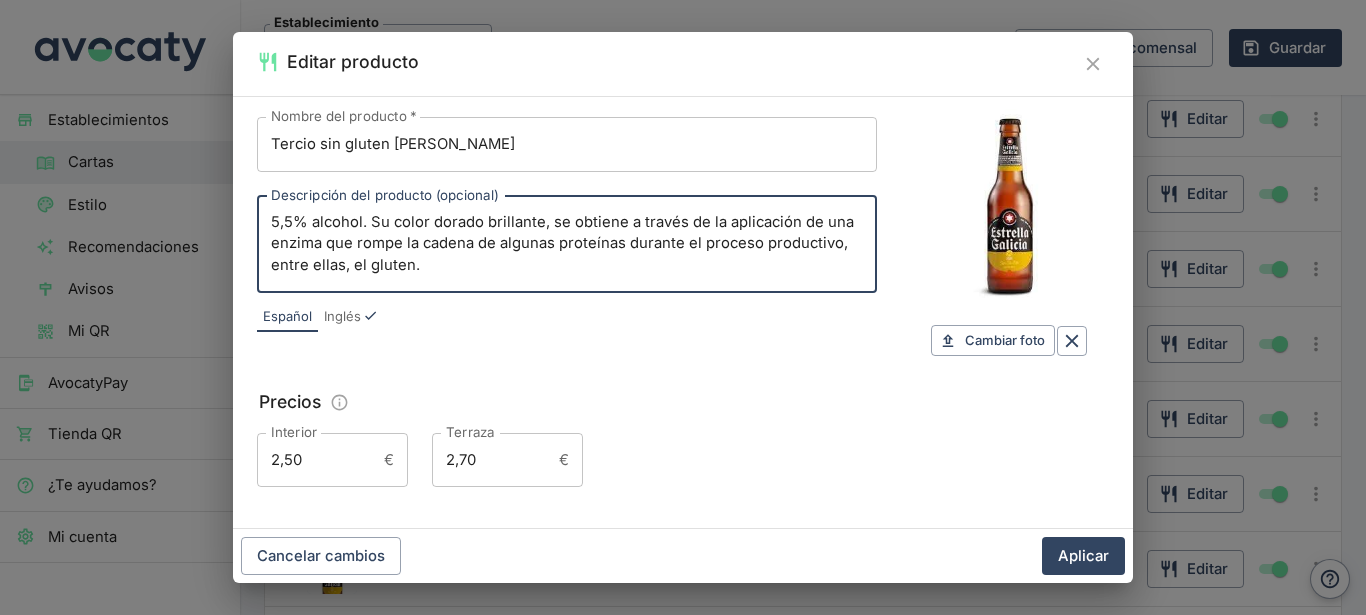 scroll, scrollTop: 108, scrollLeft: 0, axis: vertical 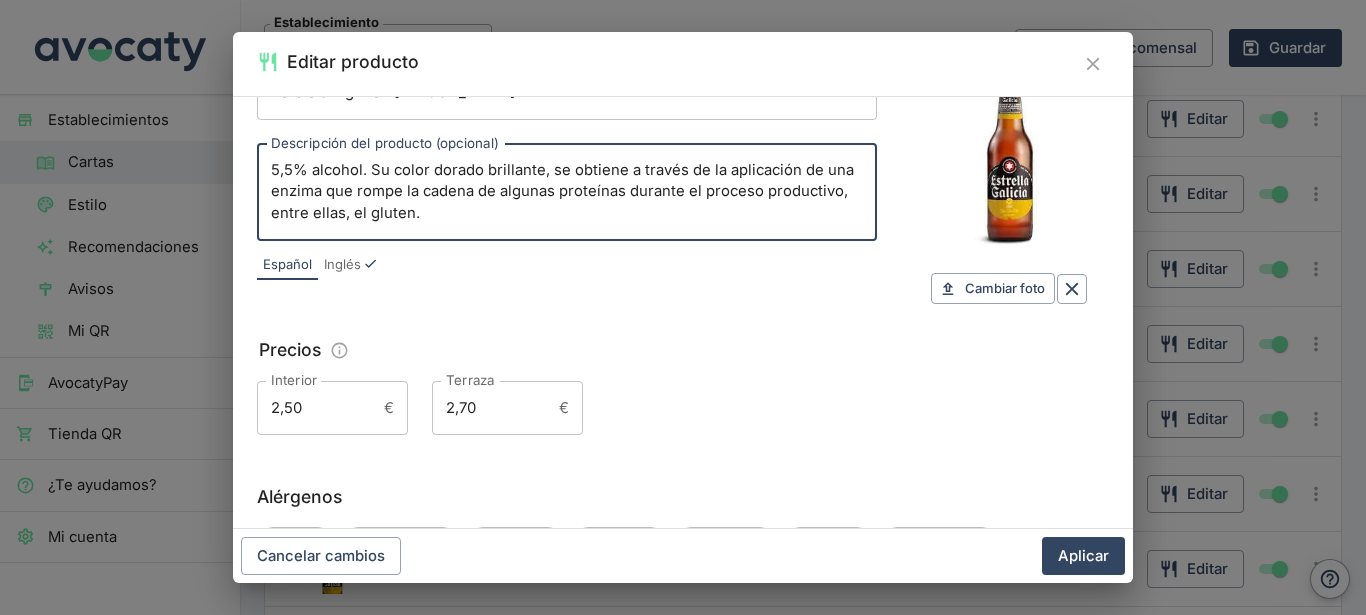 click on "5,5% alcohol. Su color dorado brillante, se obtiene a través de la aplicación de una enzima que rompe la cadena de algunas proteínas durante el proceso productivo, entre ellas, el gluten." at bounding box center [567, 192] 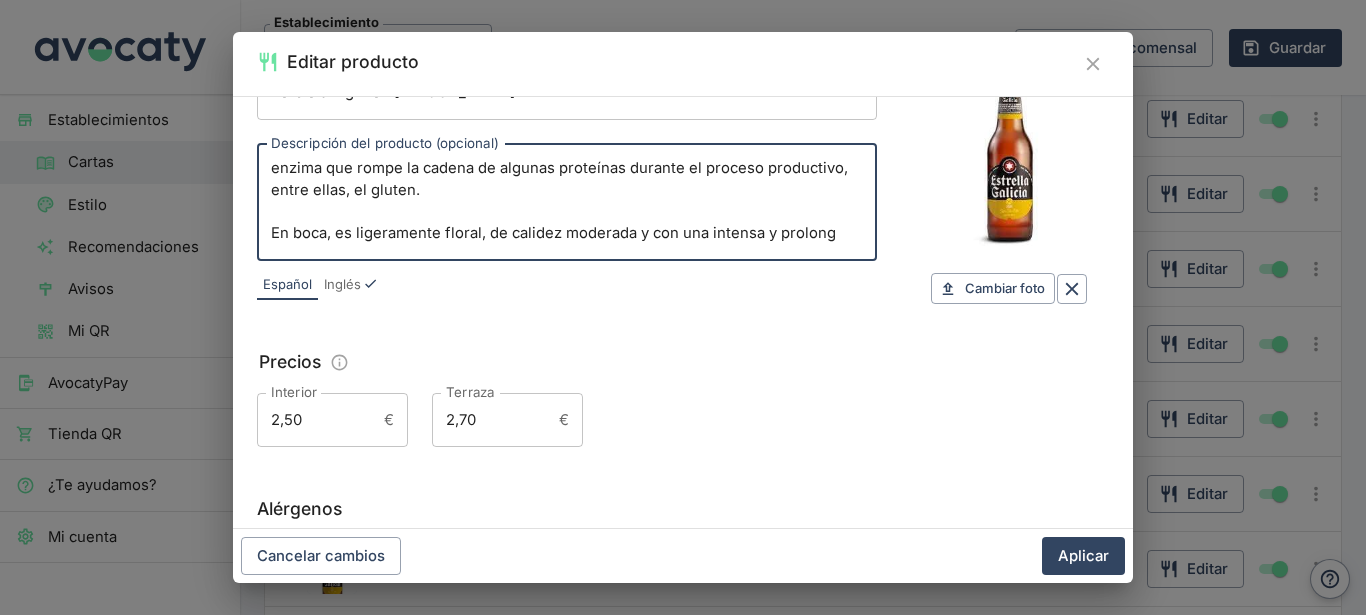 scroll, scrollTop: 43, scrollLeft: 0, axis: vertical 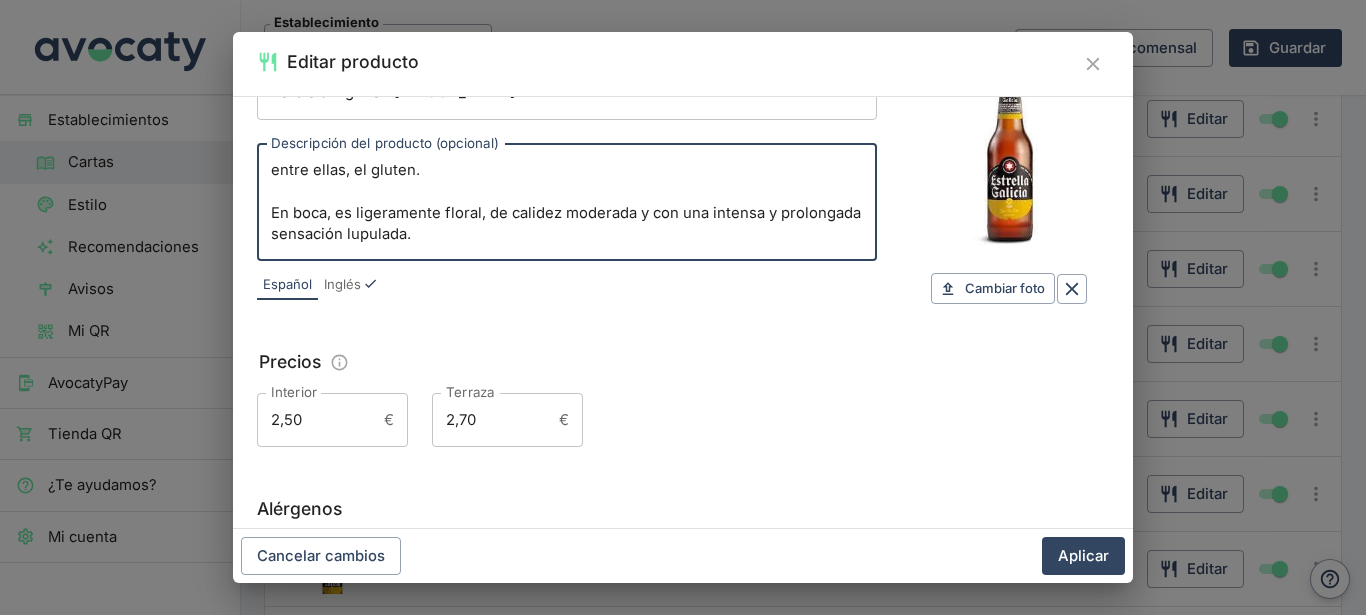 drag, startPoint x: 503, startPoint y: 233, endPoint x: 239, endPoint y: 210, distance: 265 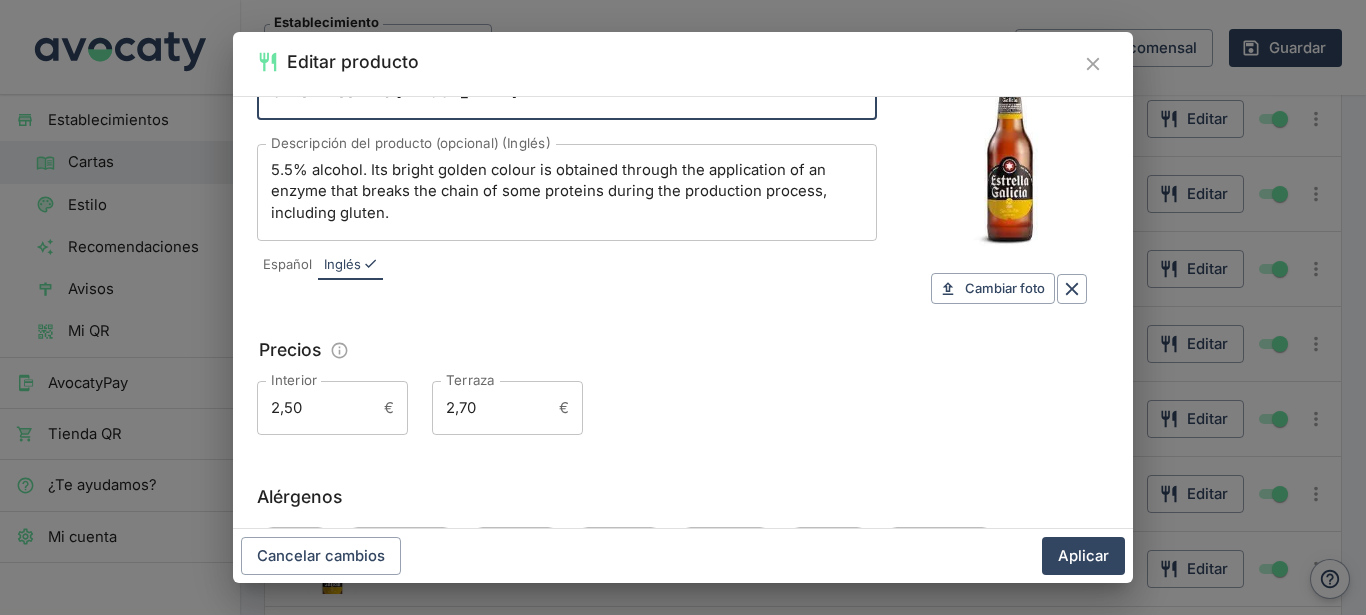 scroll, scrollTop: 88, scrollLeft: 0, axis: vertical 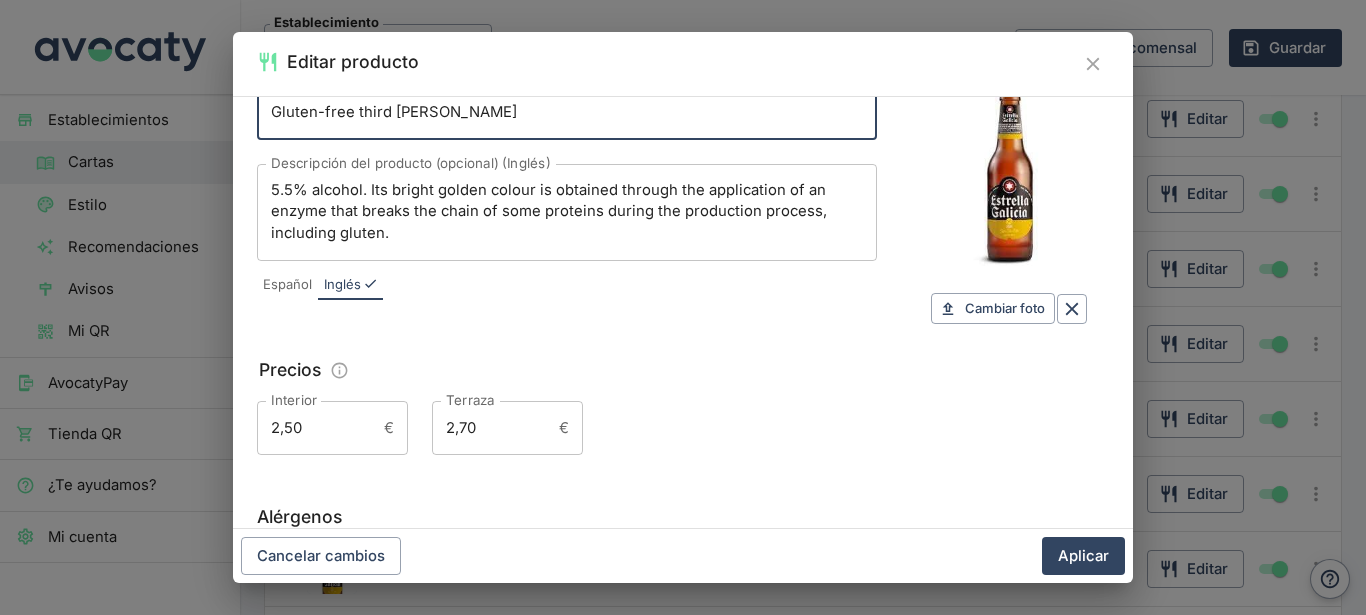 click on "5.5% alcohol. Its bright golden colour is obtained through the application of an enzyme that breaks the chain of some proteins during the production process, including gluten." at bounding box center [567, 212] 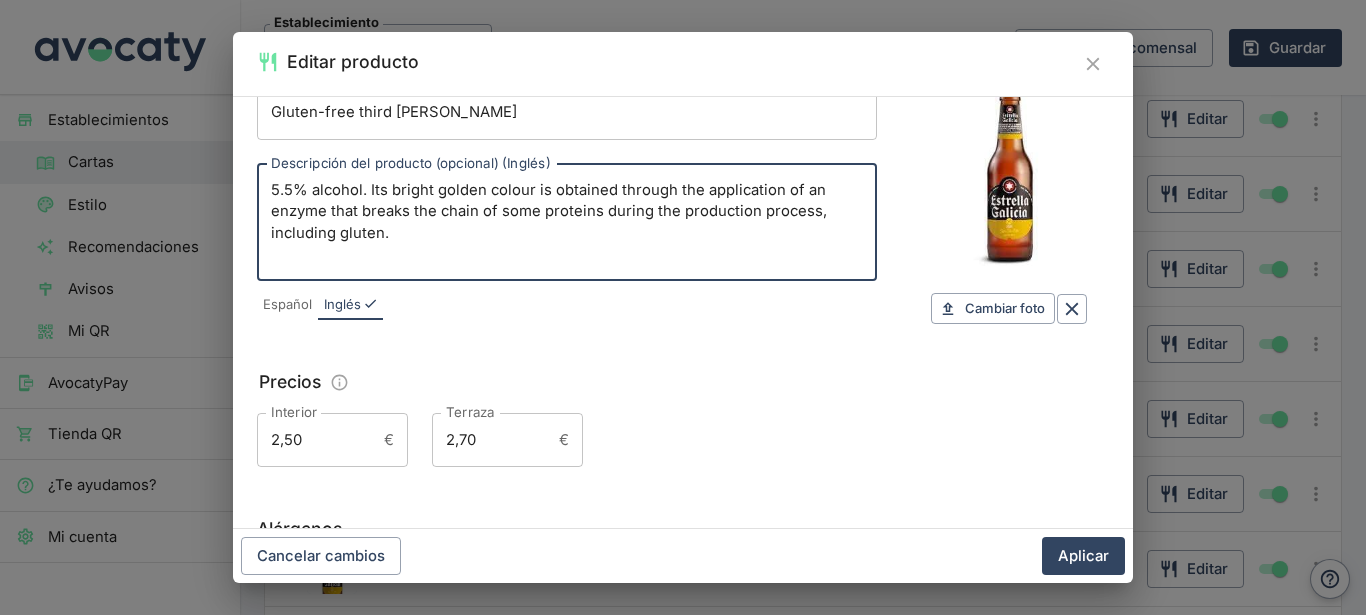 scroll, scrollTop: 23, scrollLeft: 0, axis: vertical 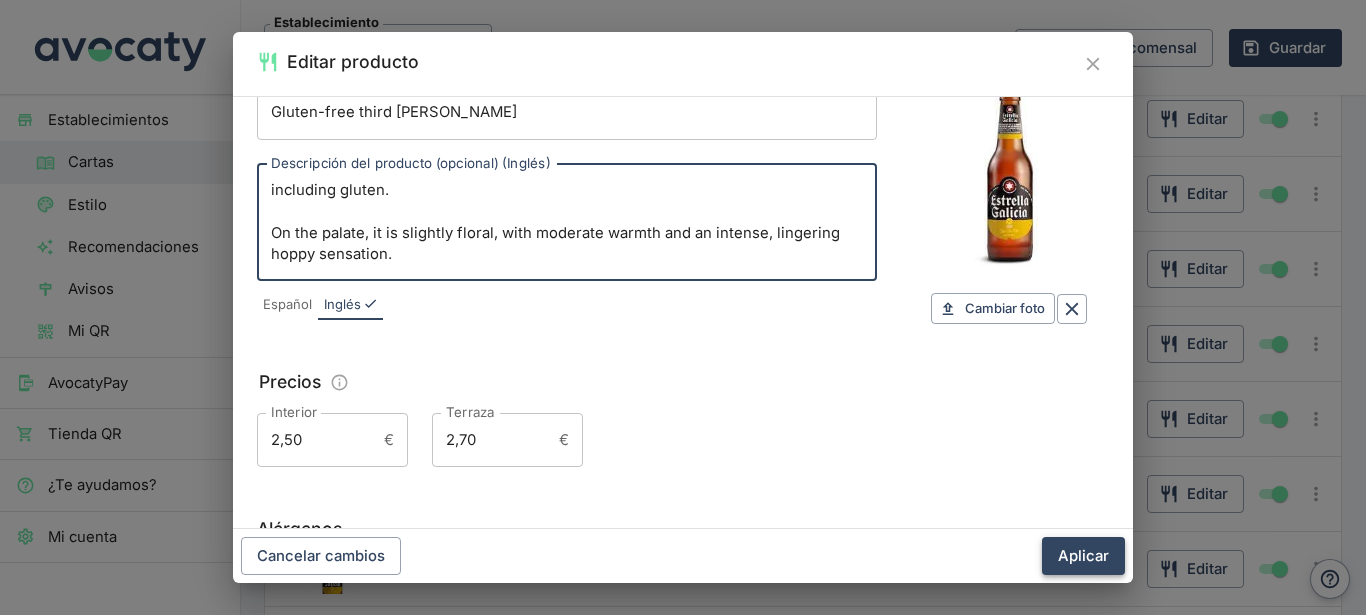 type on "5.5% alcohol. Its bright golden colour is obtained through the application of an enzyme that breaks the chain of some proteins during the production process, including gluten.
On the palate, it is slightly floral, with moderate warmth and an intense, lingering hoppy sensation." 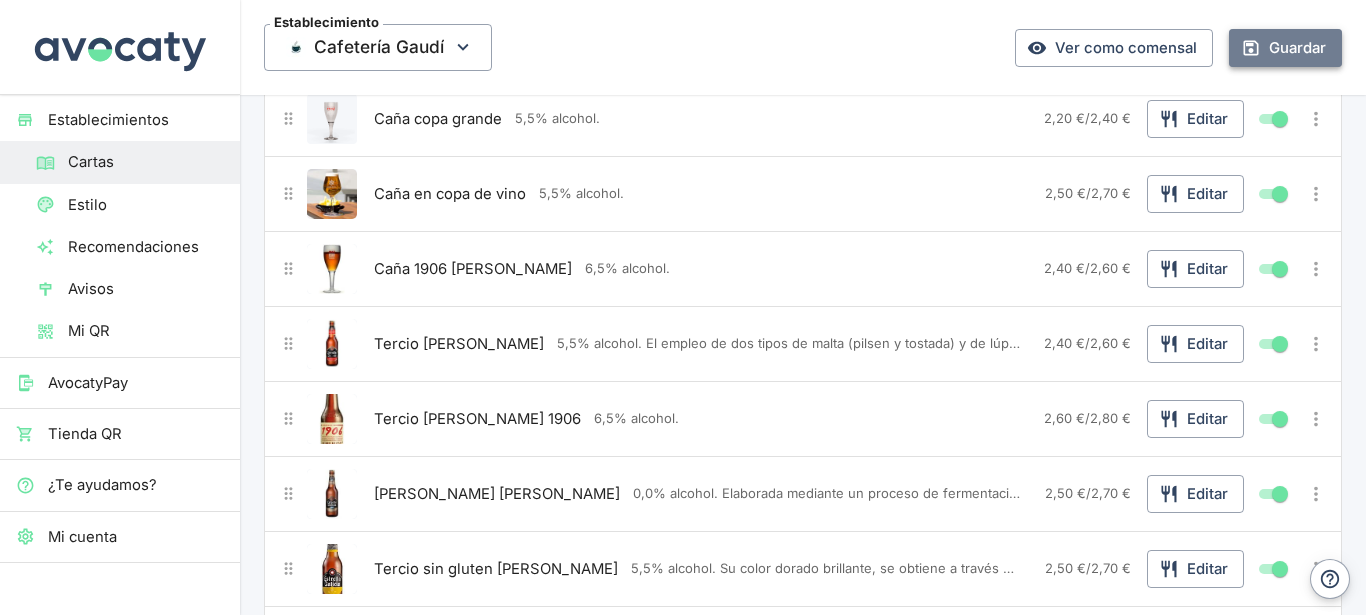 click on "Guardar" at bounding box center [1285, 48] 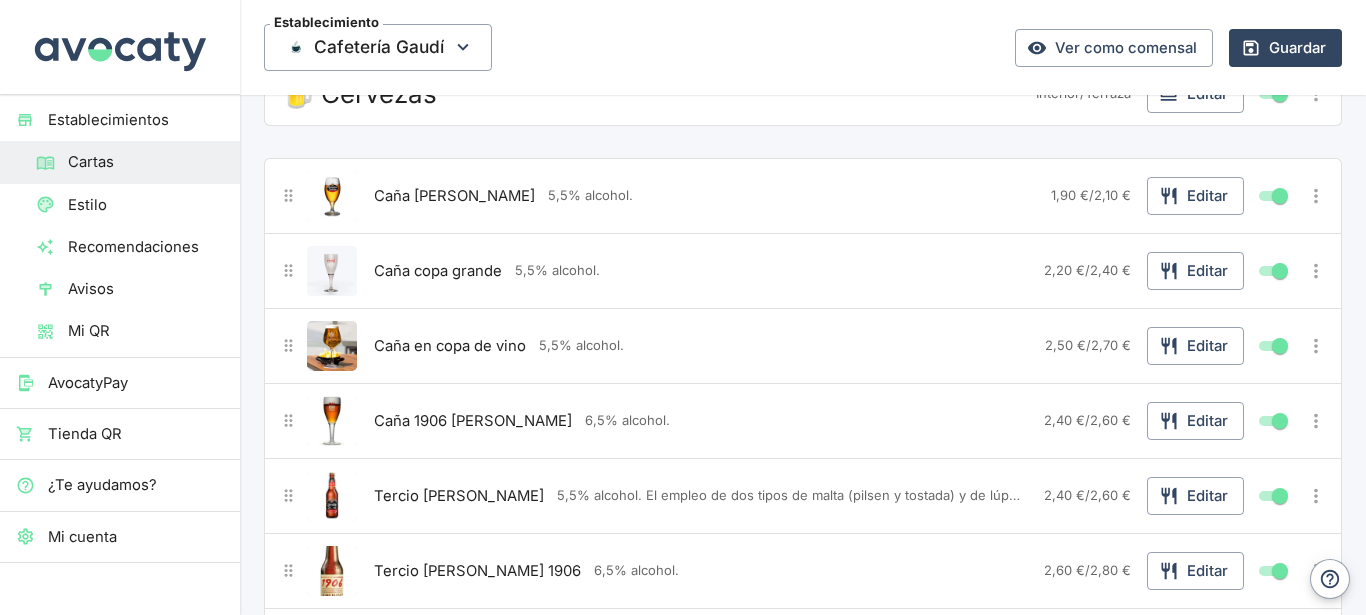 scroll, scrollTop: 216, scrollLeft: 0, axis: vertical 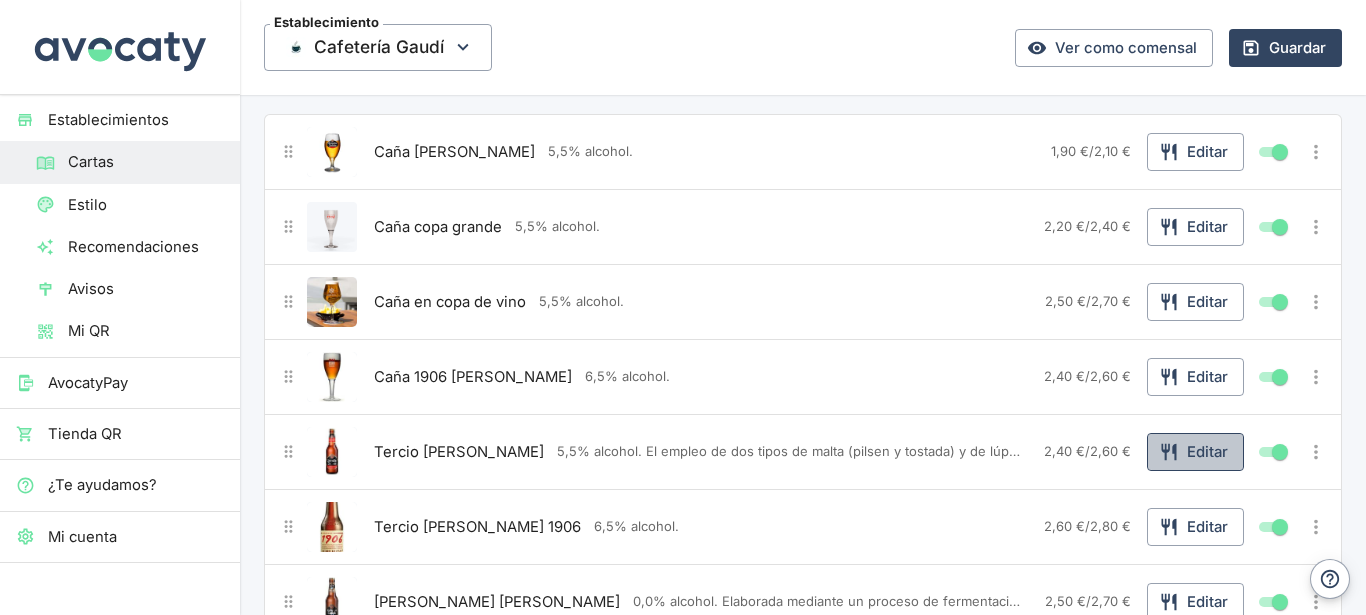 click on "Editar" at bounding box center (1195, 452) 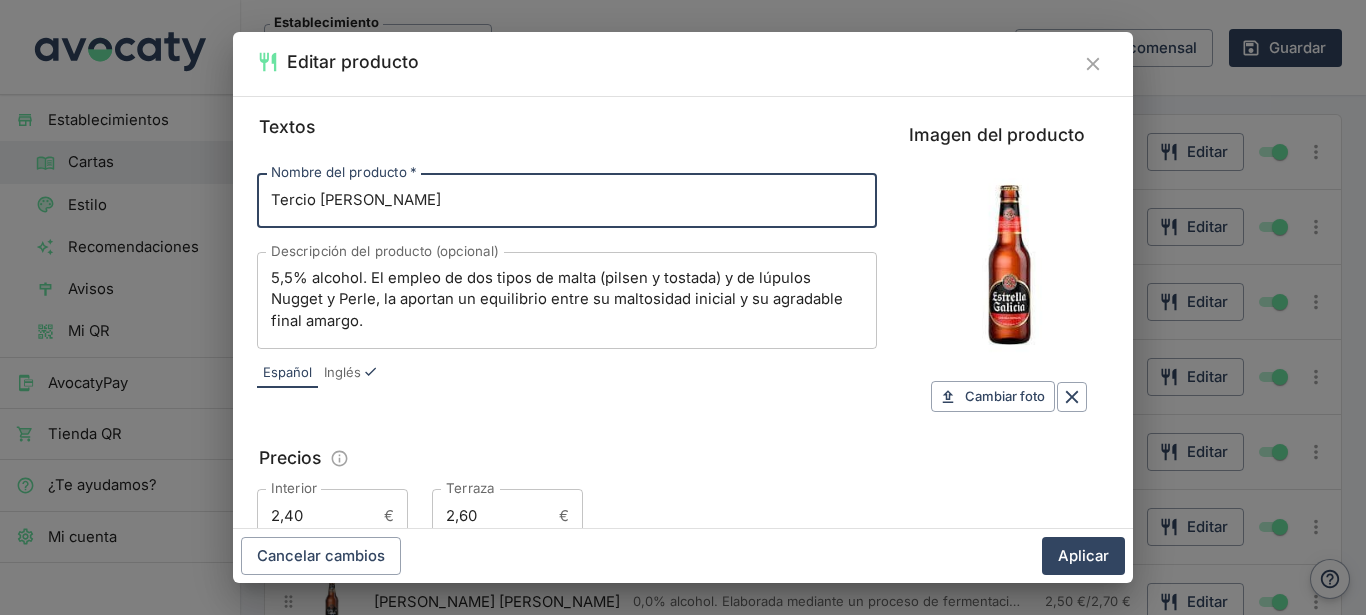 click on "5,5% alcohol. El empleo de dos tipos de malta (pilsen y tostada) y de lúpulos Nugget y Perle, la aportan un equilibrio entre su maltosidad inicial y su agradable final amargo." at bounding box center [567, 300] 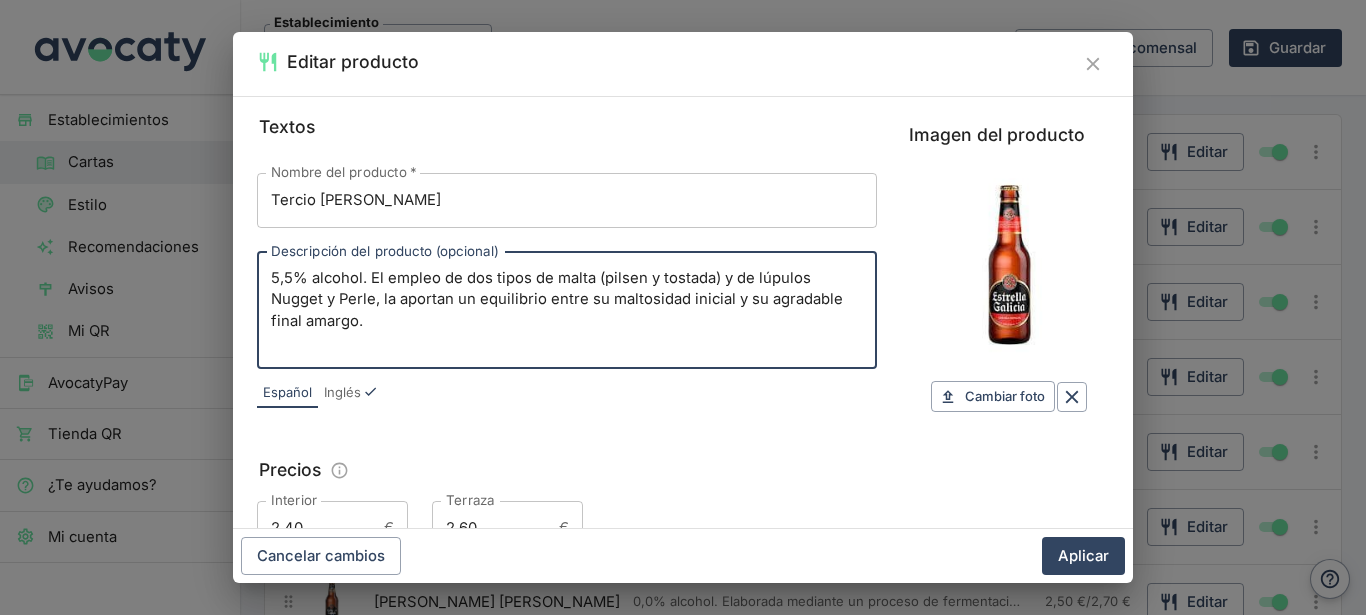 scroll, scrollTop: 23, scrollLeft: 0, axis: vertical 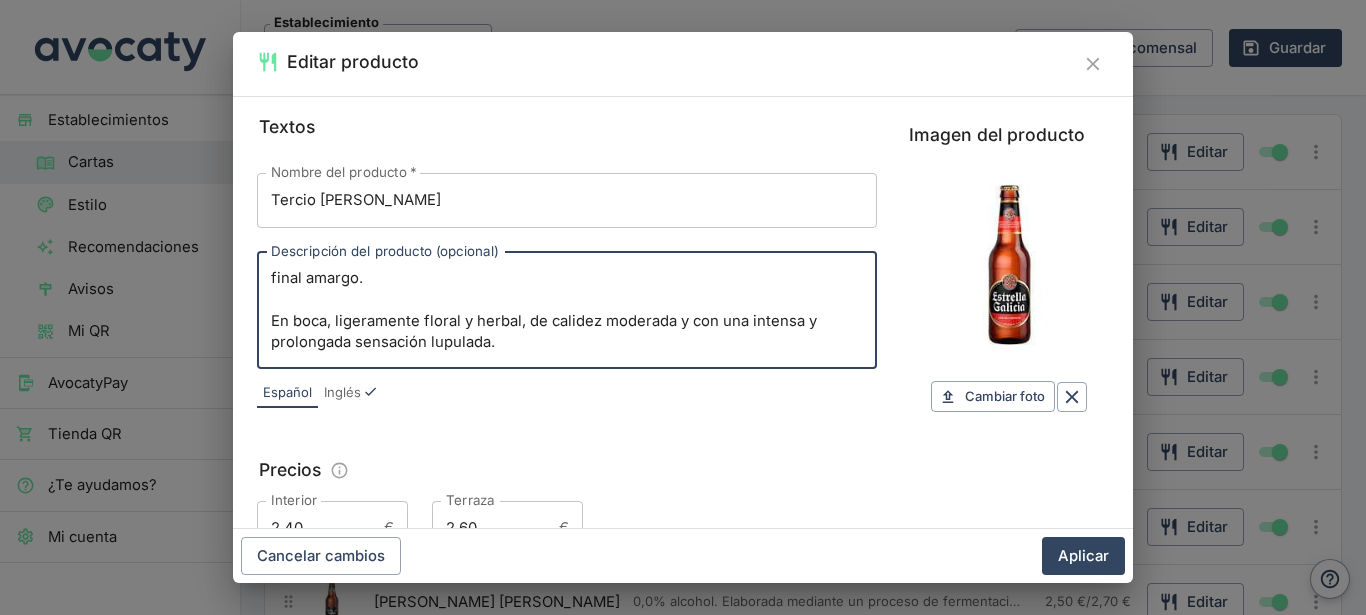 drag, startPoint x: 488, startPoint y: 345, endPoint x: 228, endPoint y: 329, distance: 260.49185 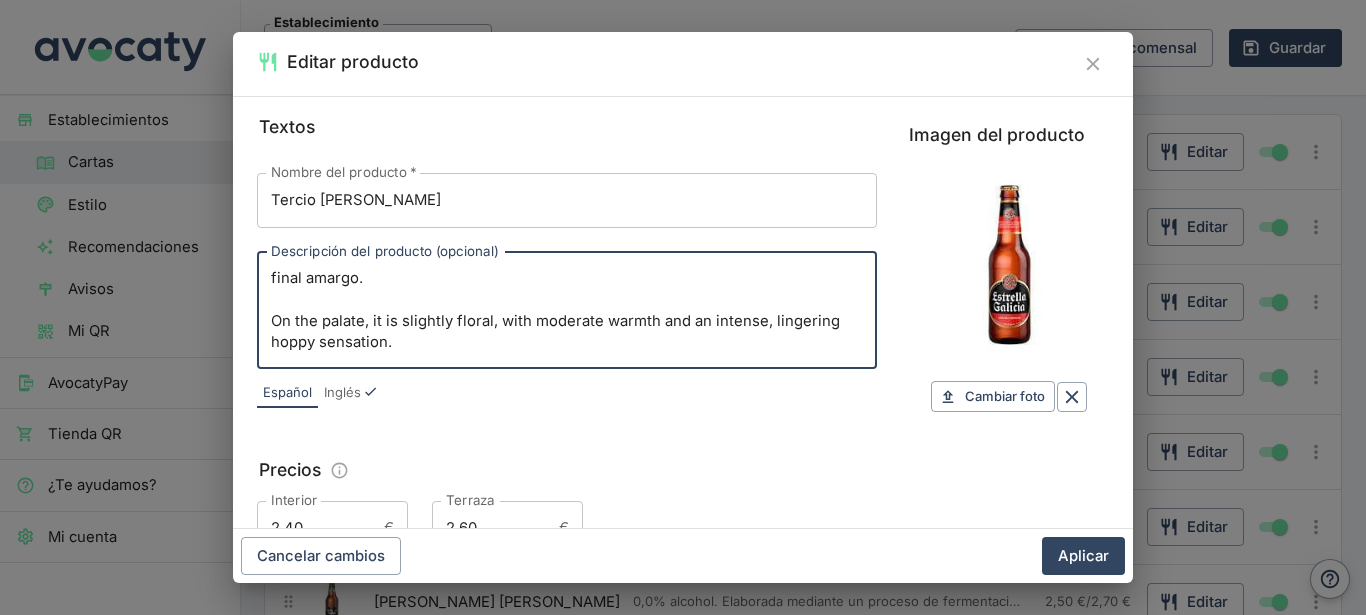 type on "5,5% alcohol. El empleo de dos tipos de malta (pilsen y tostada) y de lúpulos Nugget y Perle, la aportan un equilibrio entre su maltosidad inicial y su agradable final amargo.
On the palate, it is slightly floral, with moderate warmth and an intense, lingering hoppy sensation." 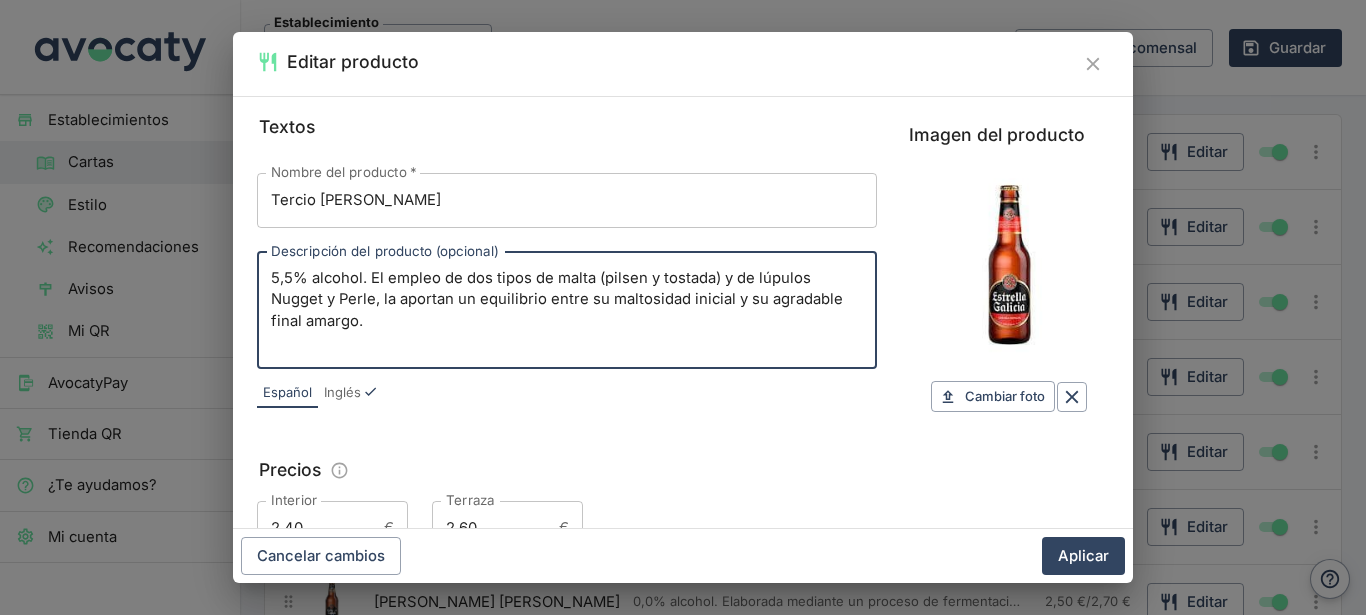 scroll, scrollTop: 44, scrollLeft: 0, axis: vertical 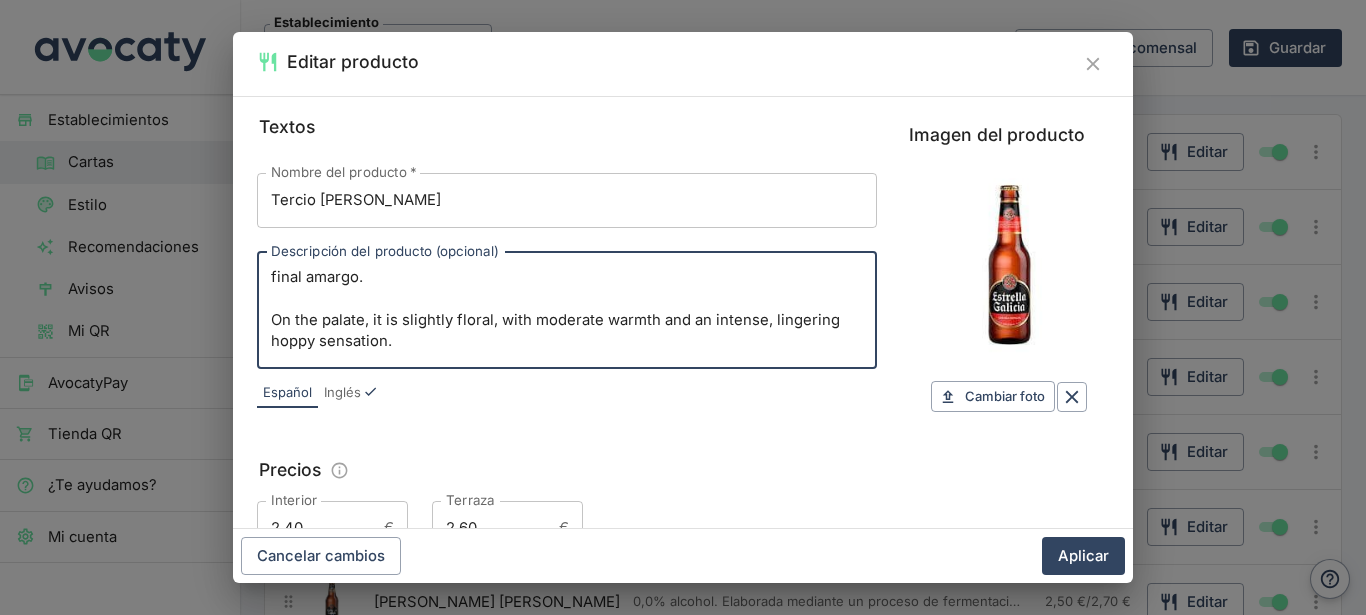click on "Inglés" at bounding box center [342, 393] 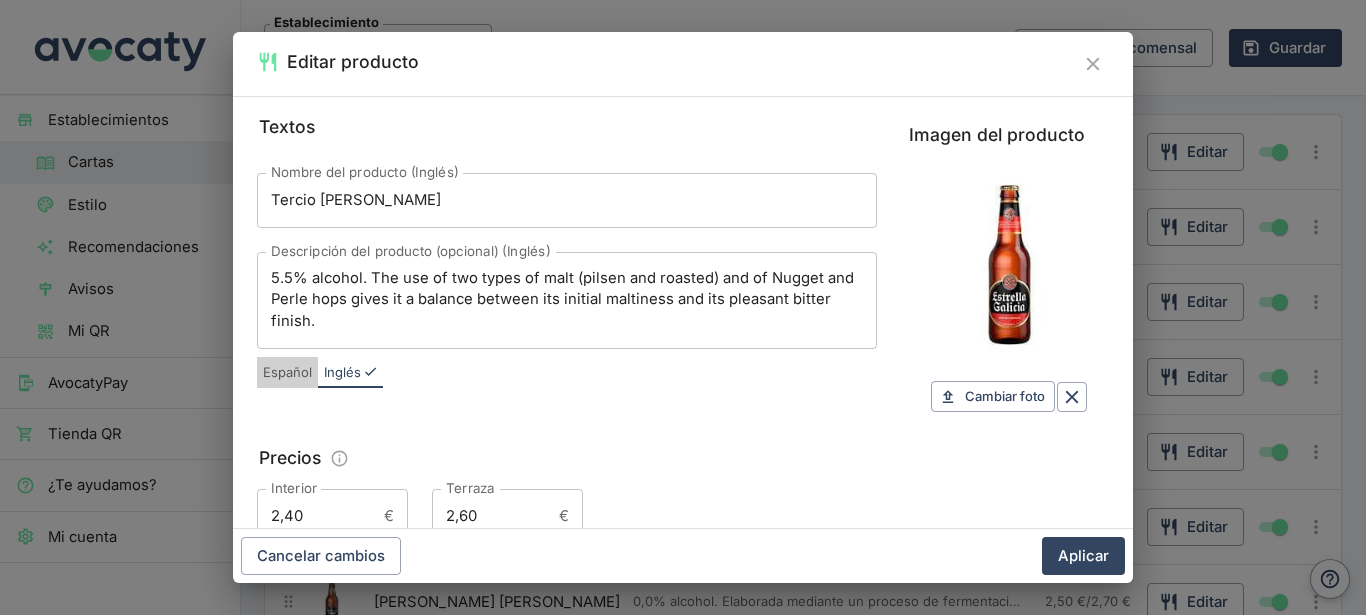 click on "Español" at bounding box center (287, 373) 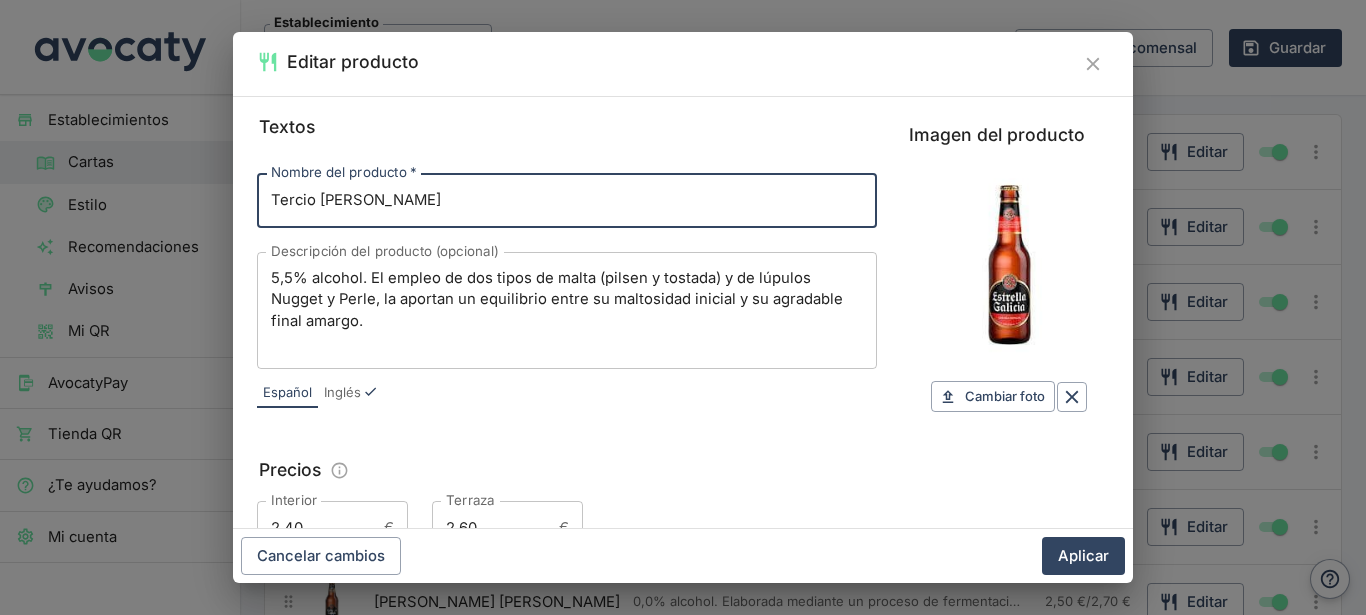 scroll, scrollTop: 44, scrollLeft: 0, axis: vertical 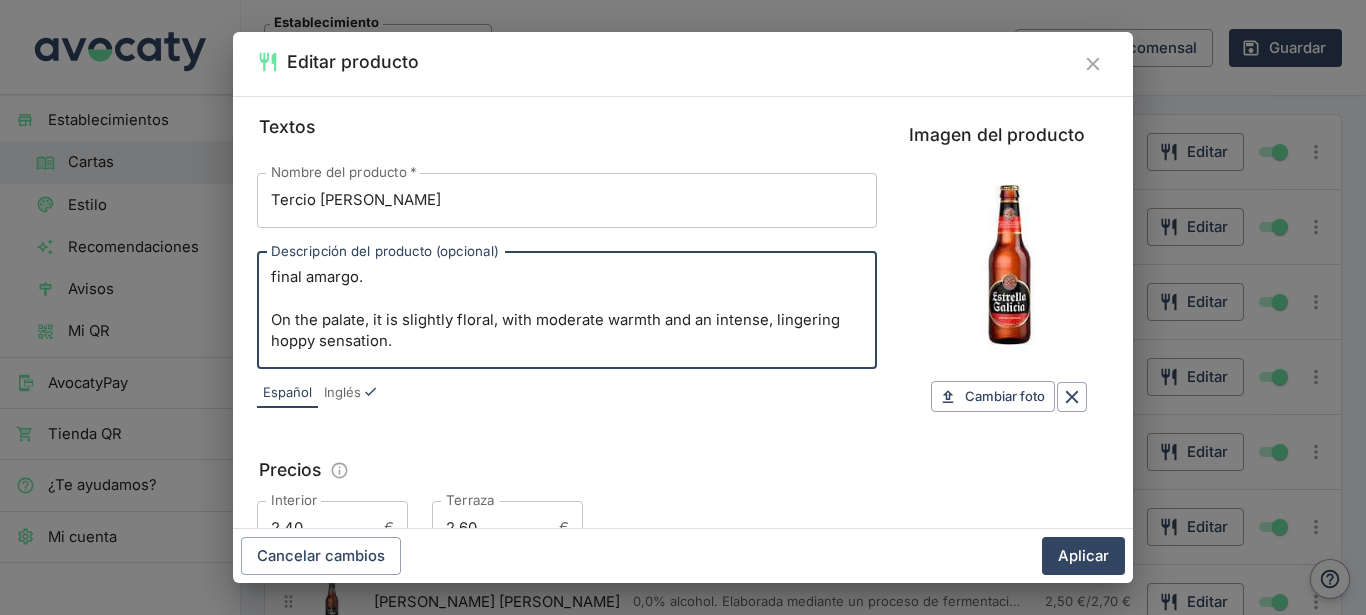 drag, startPoint x: 491, startPoint y: 344, endPoint x: 227, endPoint y: 324, distance: 264.7565 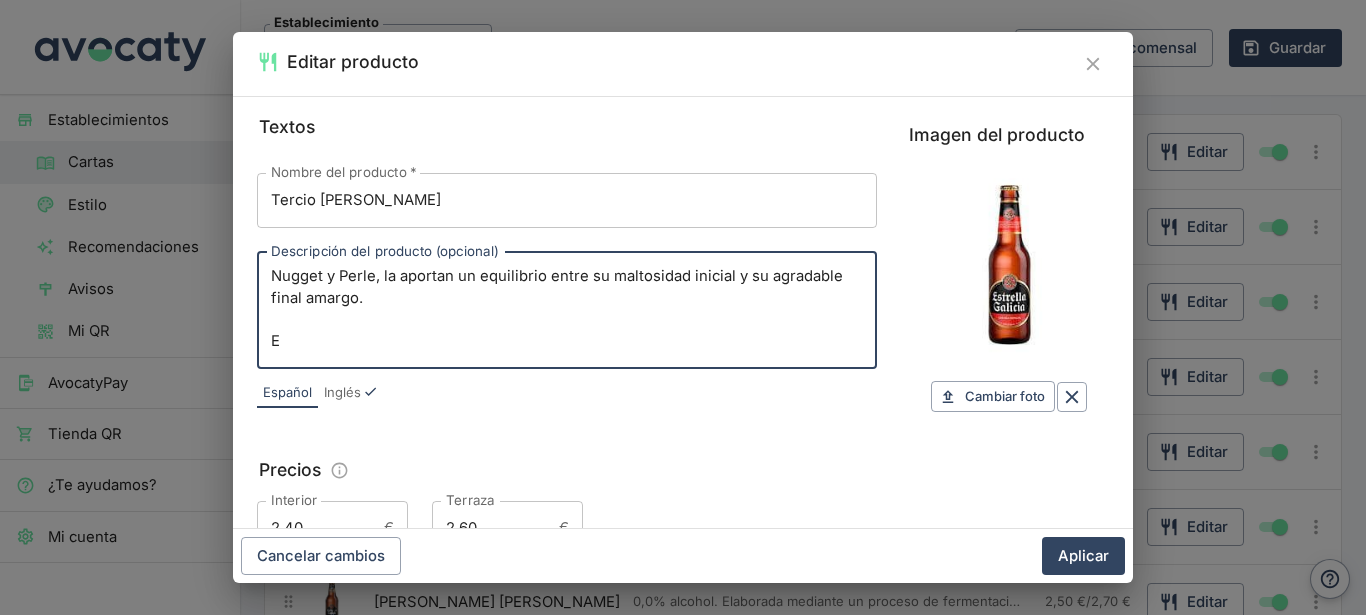 scroll, scrollTop: 23, scrollLeft: 0, axis: vertical 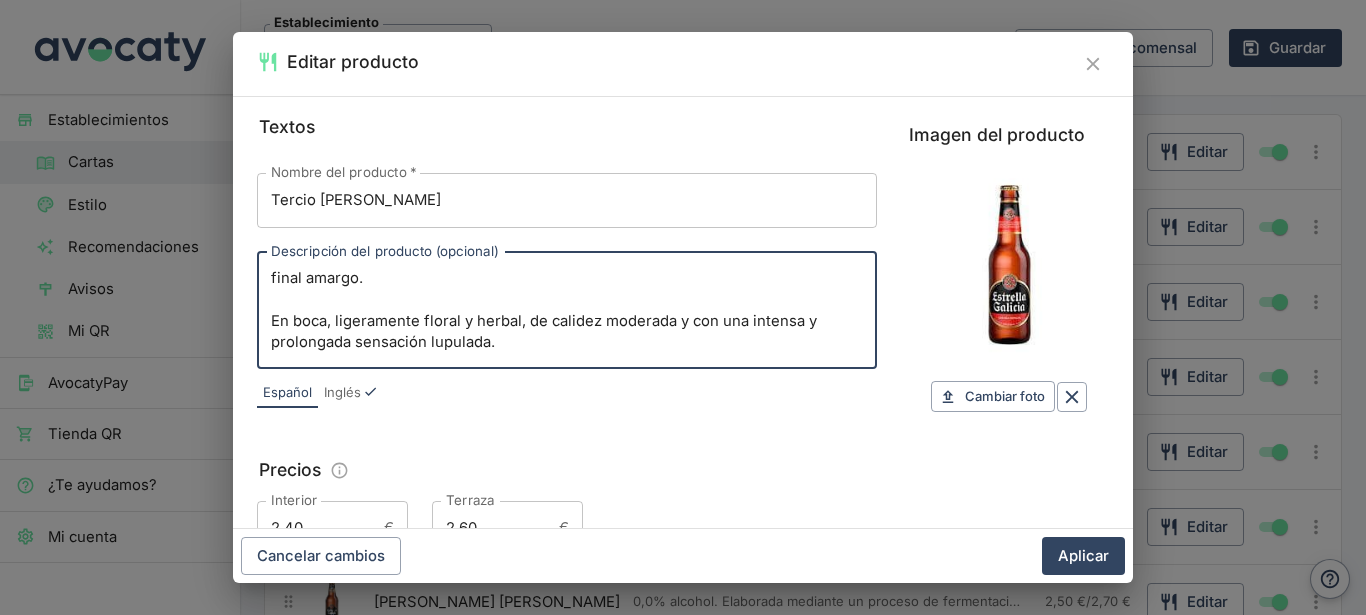 drag, startPoint x: 550, startPoint y: 345, endPoint x: 248, endPoint y: 320, distance: 303.033 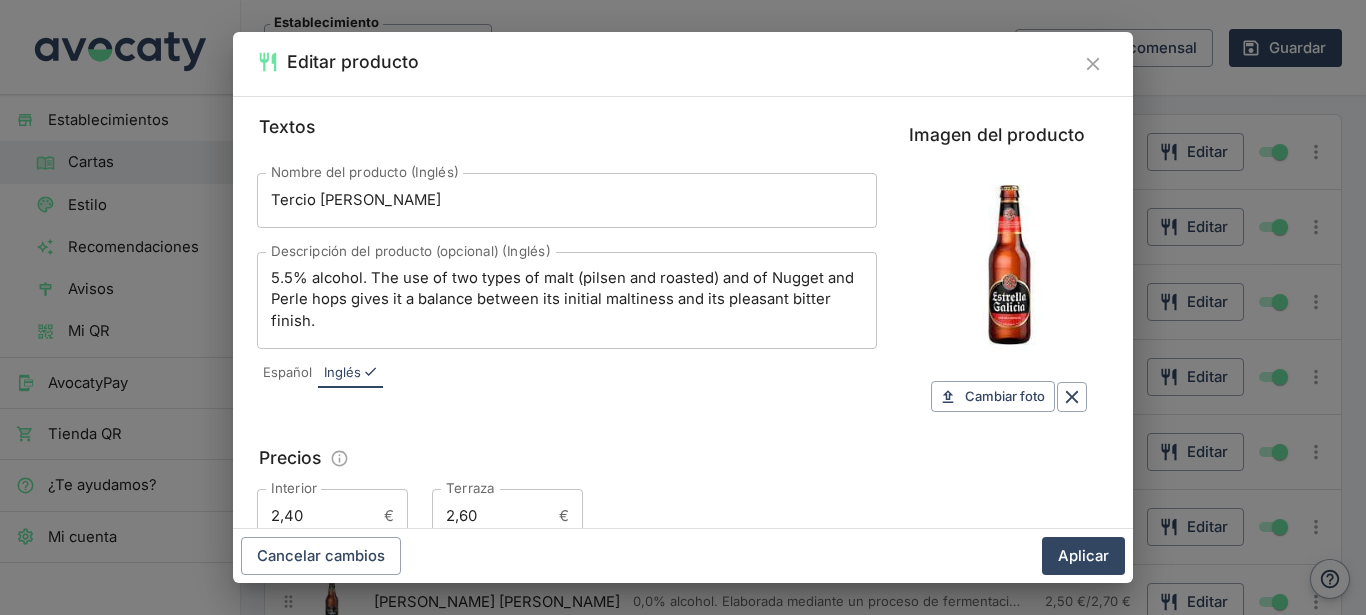 click on "5.5% alcohol. The use of two types of malt (pilsen and roasted) and of Nugget and Perle hops gives it a balance between its initial maltiness and its pleasant bitter finish. x Descripción del producto (opcional) (Inglés)" at bounding box center [567, 300] 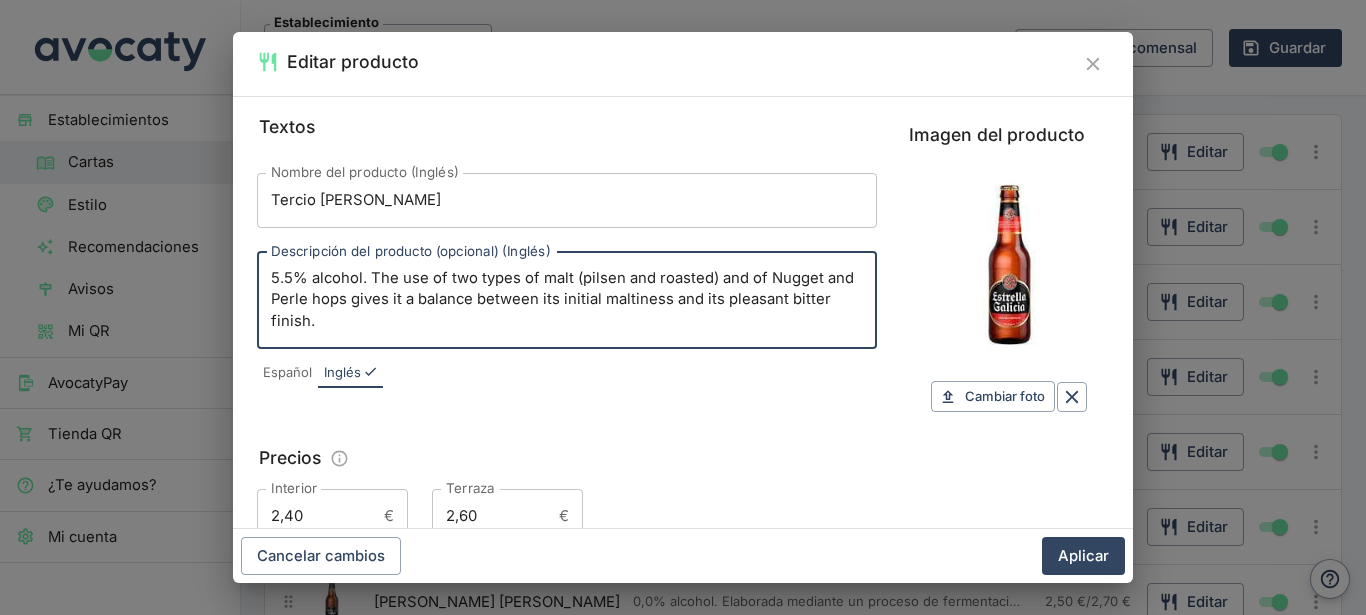 click on "5.5% alcohol. The use of two types of malt (pilsen and roasted) and of Nugget and Perle hops gives it a balance between its initial maltiness and its pleasant bitter finish." at bounding box center (567, 300) 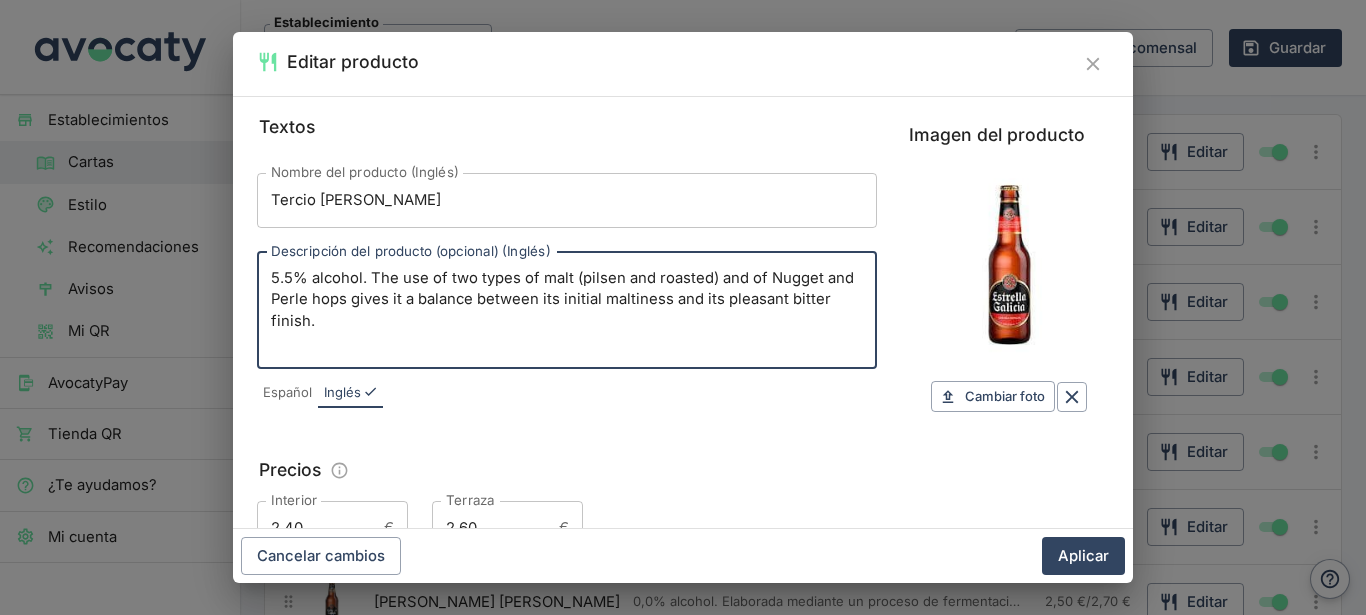 scroll, scrollTop: 23, scrollLeft: 0, axis: vertical 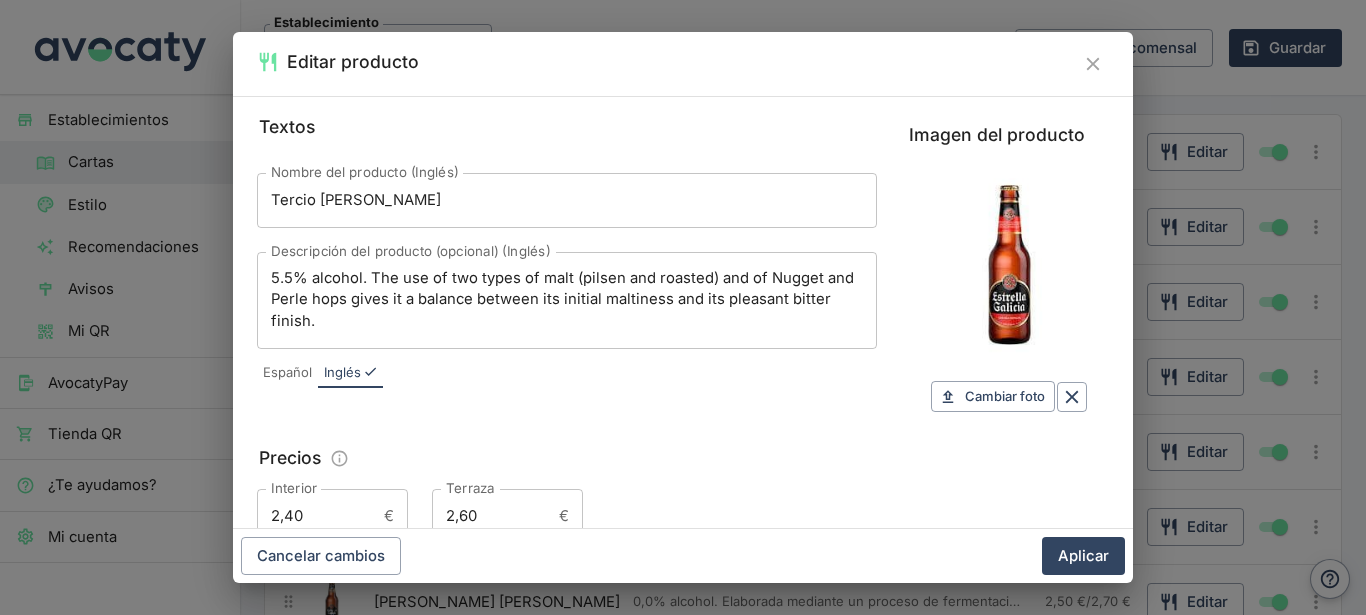 click on "5.5% alcohol. The use of two types of malt (pilsen and roasted) and of Nugget and Perle hops gives it a balance between its initial maltiness and its pleasant bitter finish." at bounding box center (567, 300) 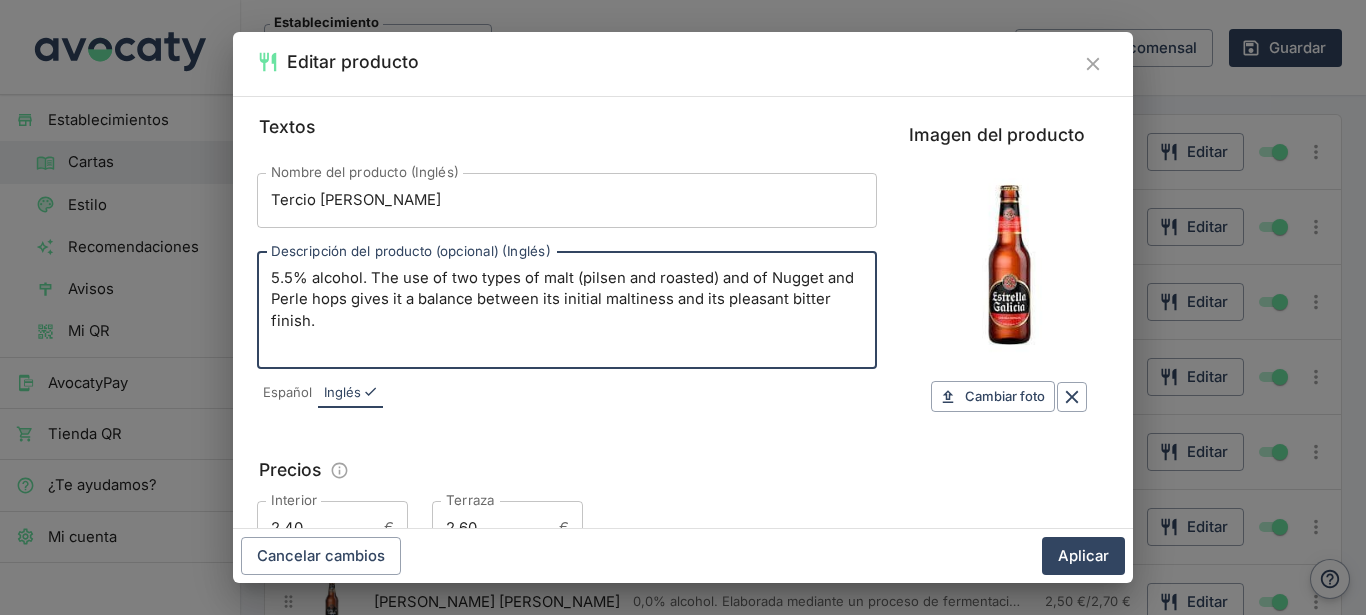 scroll, scrollTop: 23, scrollLeft: 0, axis: vertical 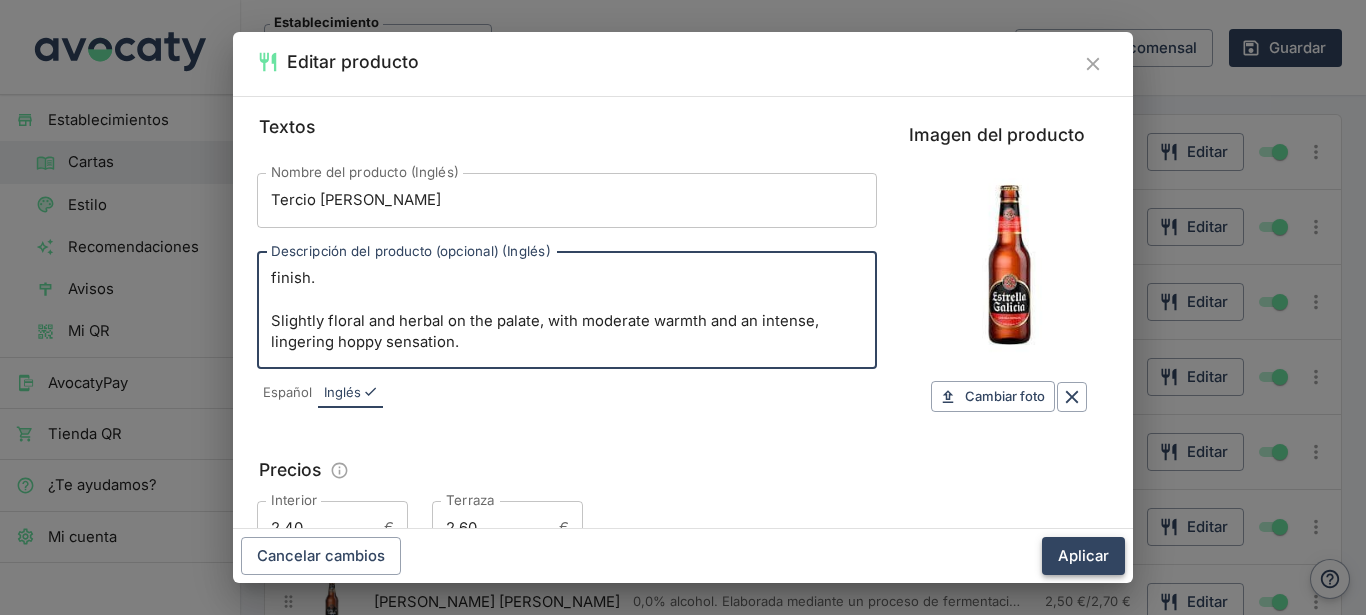 type on "5.5% alcohol. The use of two types of malt (pilsen and roasted) and of Nugget and Perle hops gives it a balance between its initial maltiness and its pleasant bitter finish.
Slightly floral and herbal on the palate, with moderate warmth and an intense, lingering hoppy sensation." 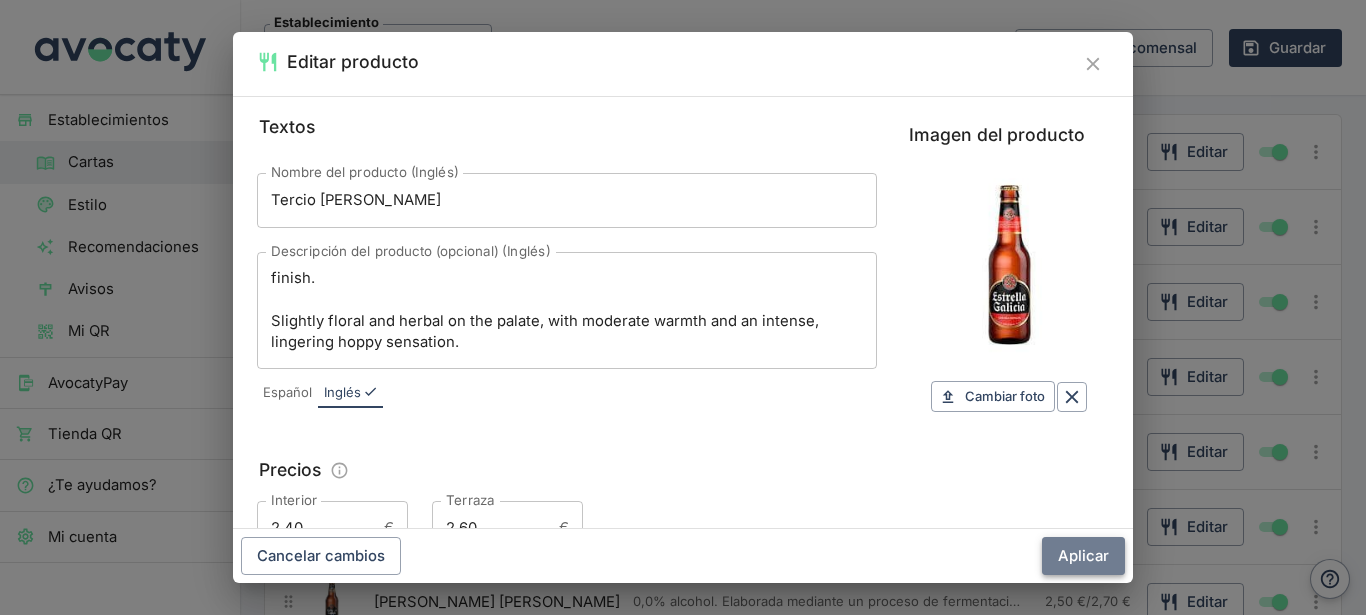 click on "Aplicar" at bounding box center [1083, 556] 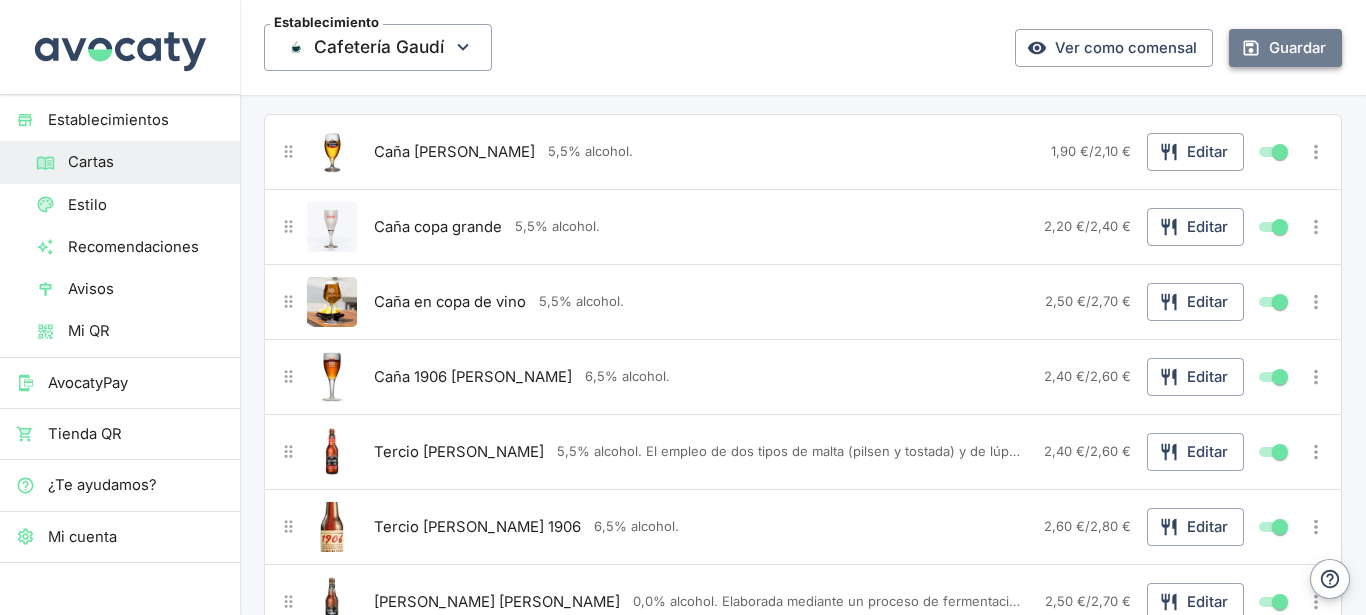click on "Guardar" at bounding box center (1285, 48) 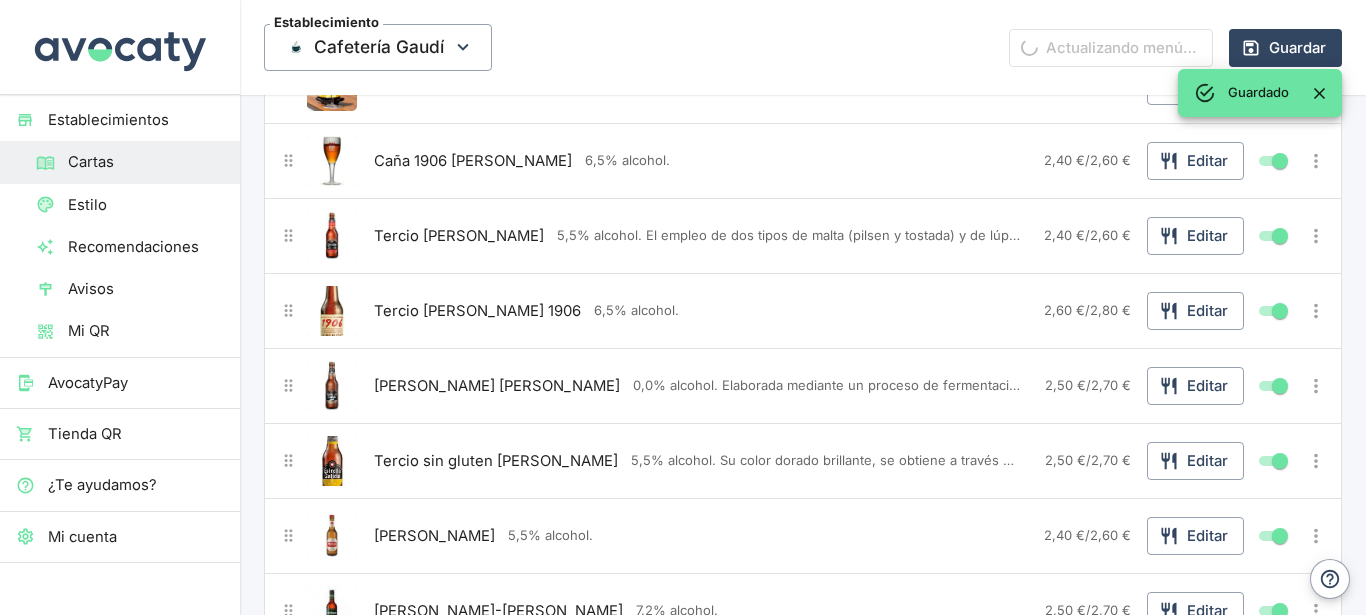 scroll, scrollTop: 540, scrollLeft: 0, axis: vertical 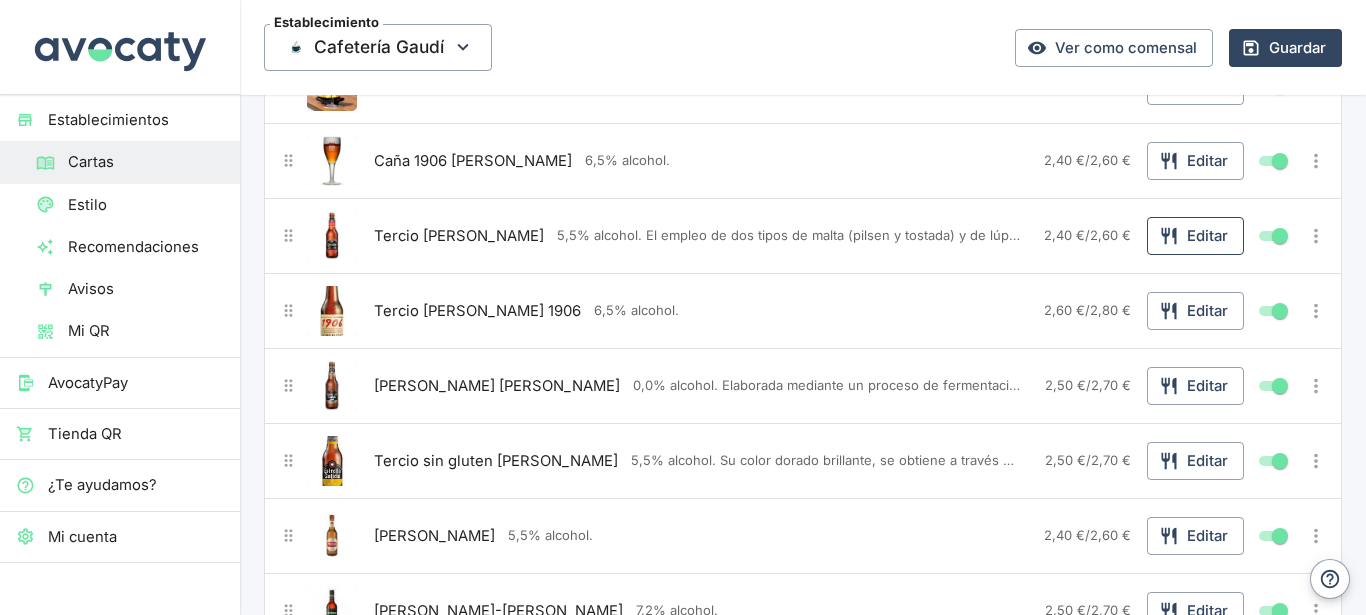 click on "Editar" at bounding box center (1195, 236) 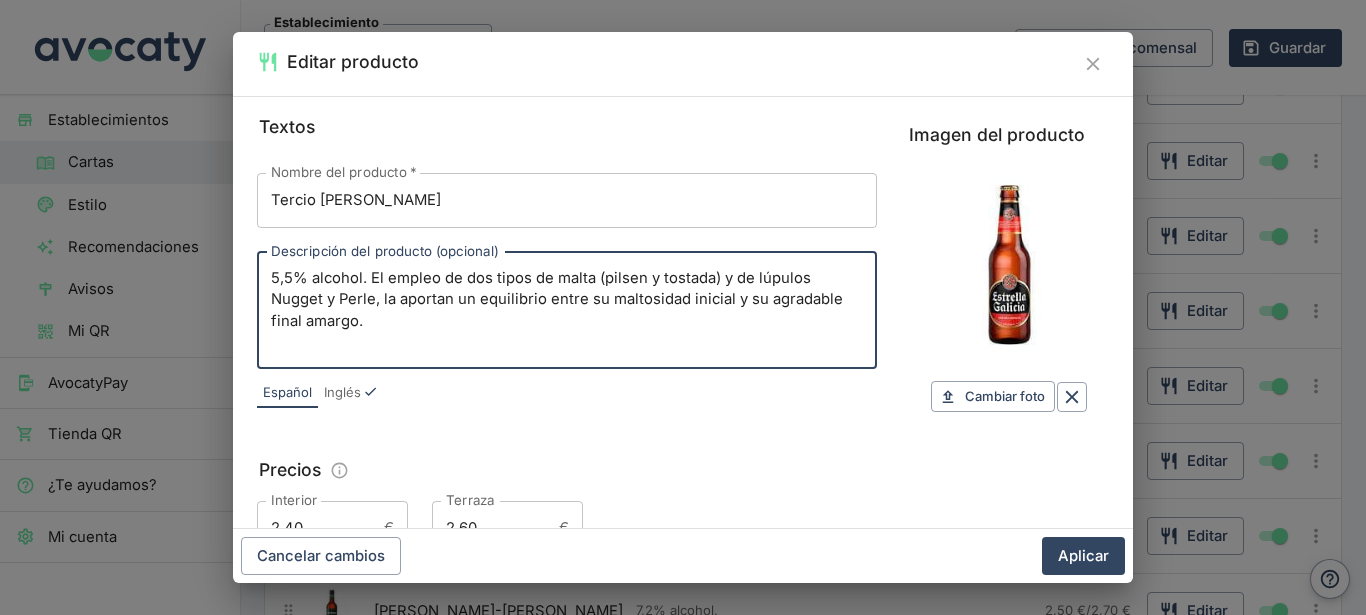 scroll, scrollTop: 44, scrollLeft: 0, axis: vertical 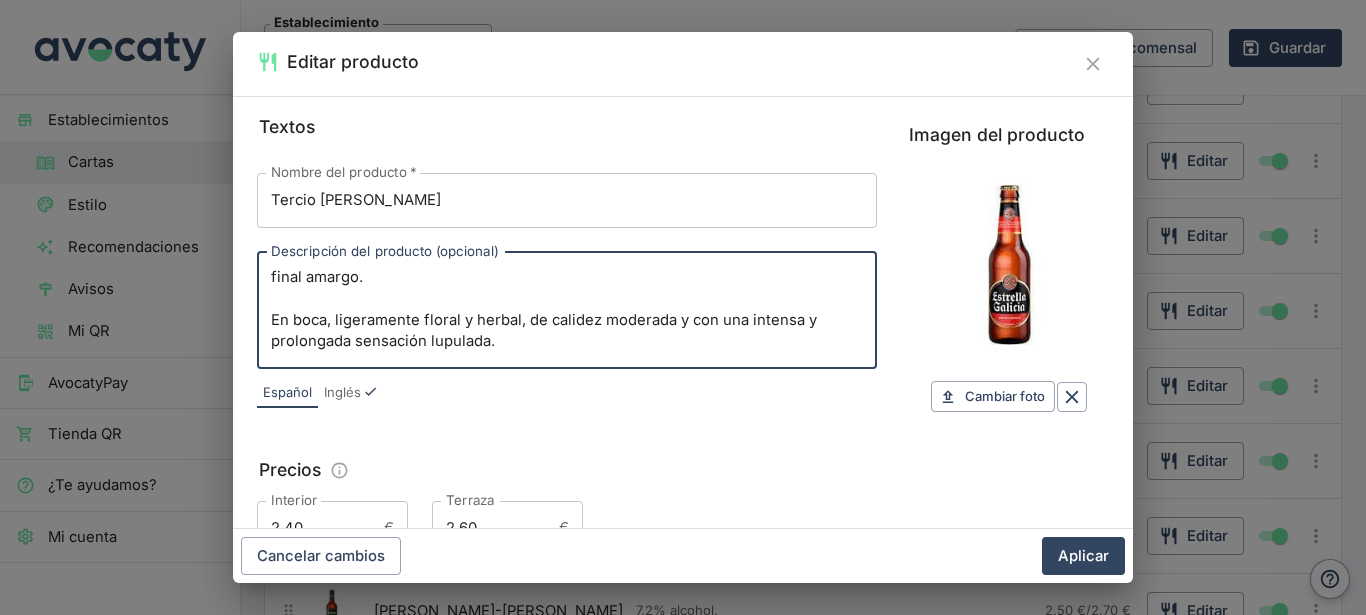drag, startPoint x: 371, startPoint y: 275, endPoint x: 495, endPoint y: 409, distance: 182.57054 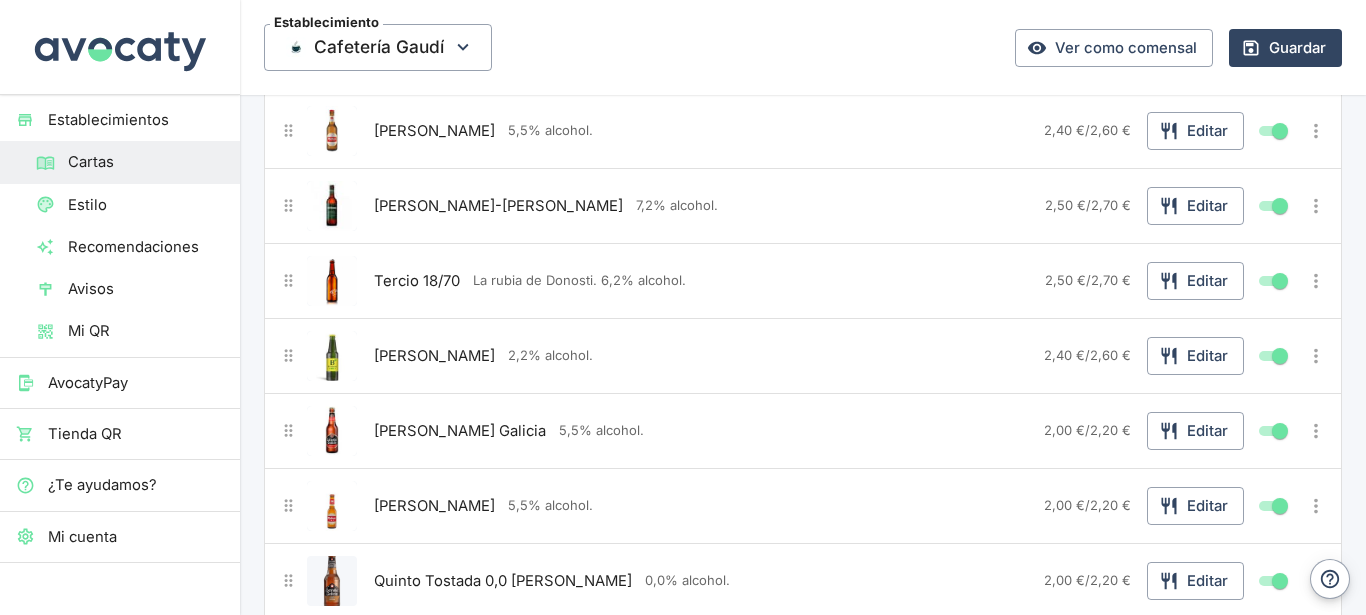 scroll, scrollTop: 864, scrollLeft: 0, axis: vertical 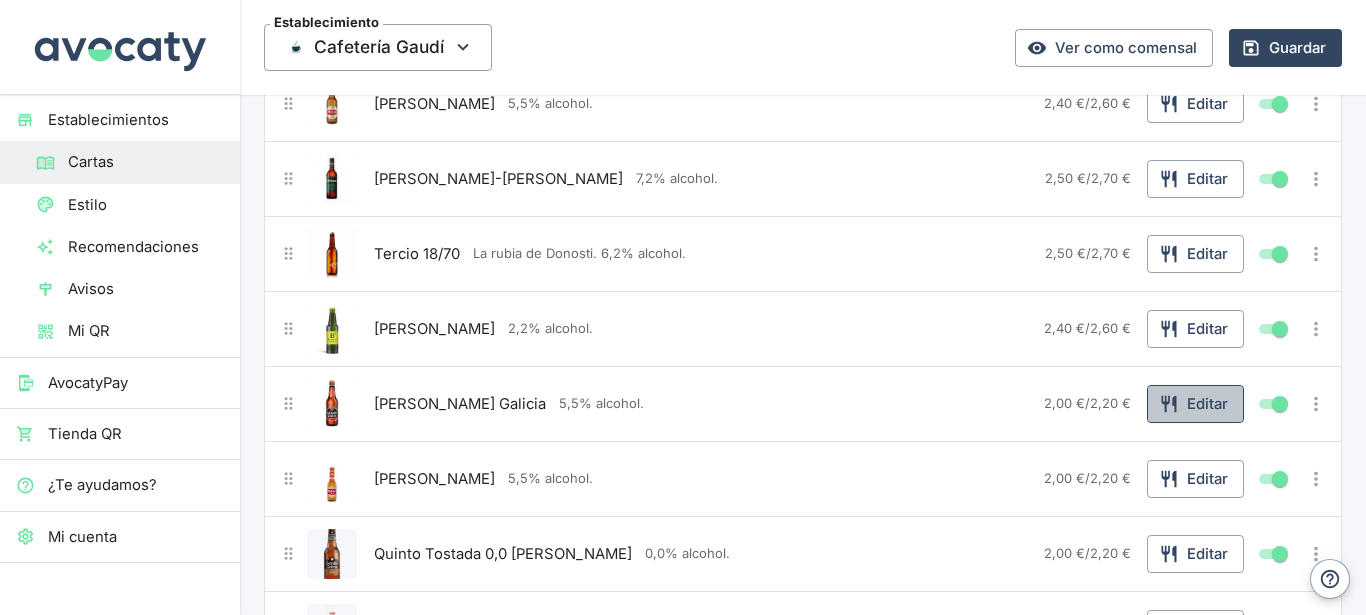 click on "Editar" at bounding box center [1195, 404] 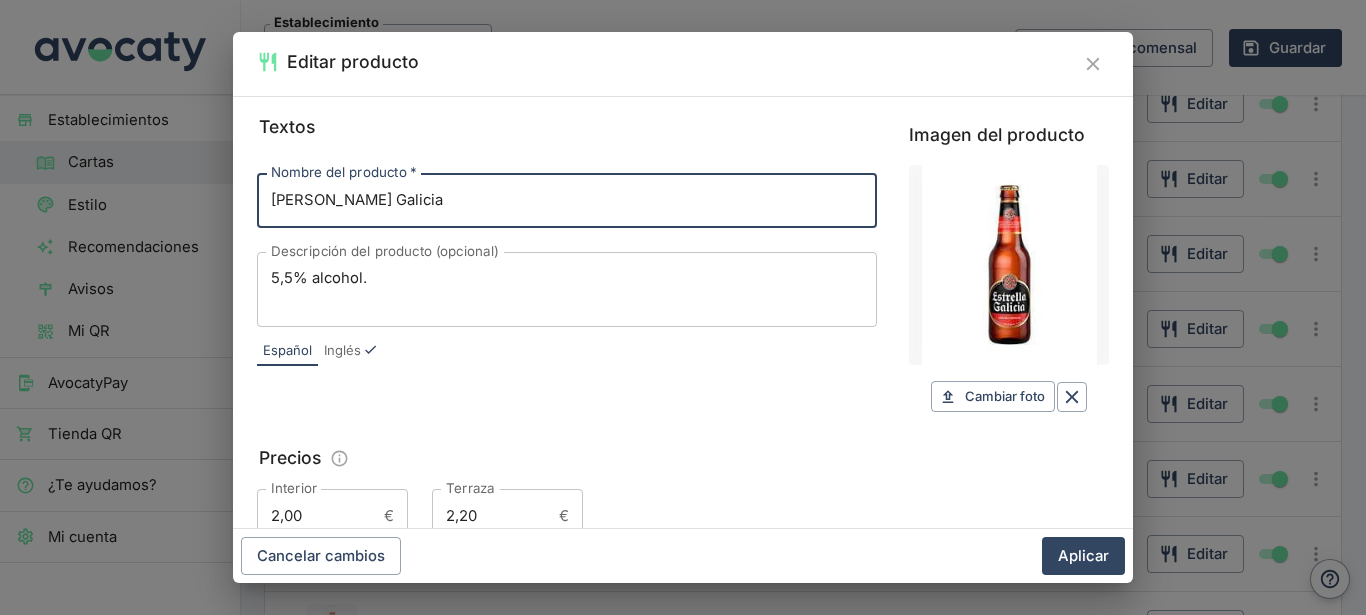 click on "5,5% alcohol." at bounding box center (567, 289) 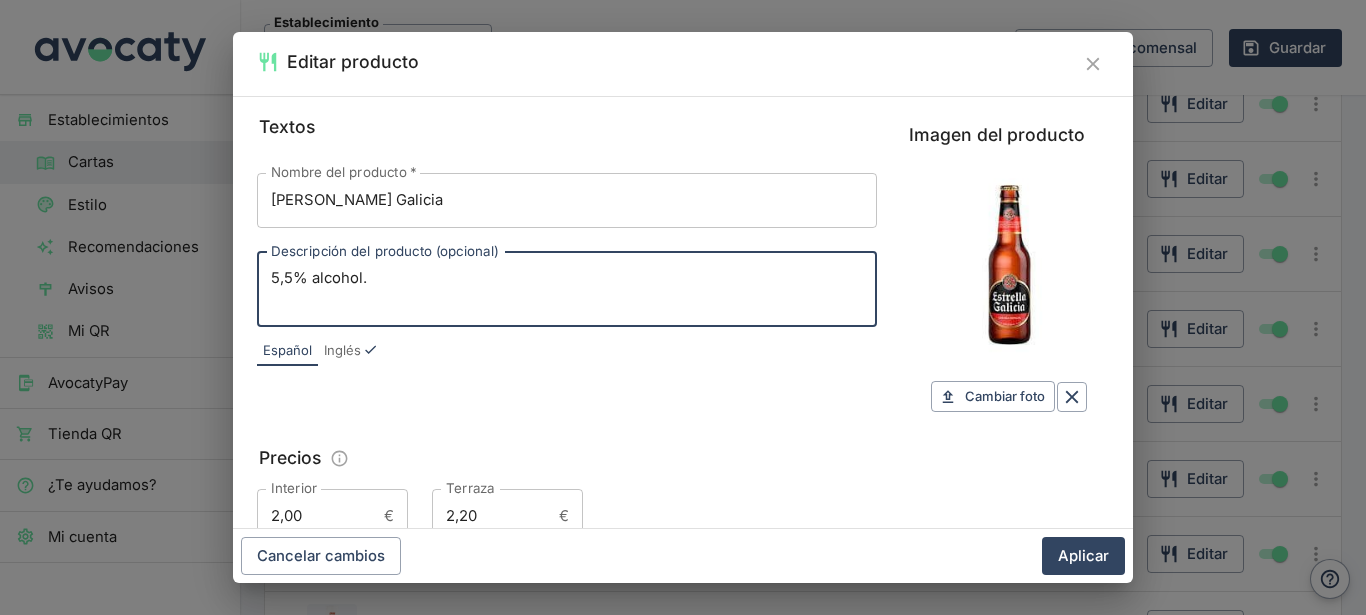 paste on "El empleo de dos tipos de malta (pilsen y tostada) y de lúpulos Nugget y Perle, la aportan un equilibrio entre su maltosidad inicial y su agradable final amargo.
En boca, ligeramente floral y herbal, de calidez moderada y con una intensa y prolongada sensación lupulada." 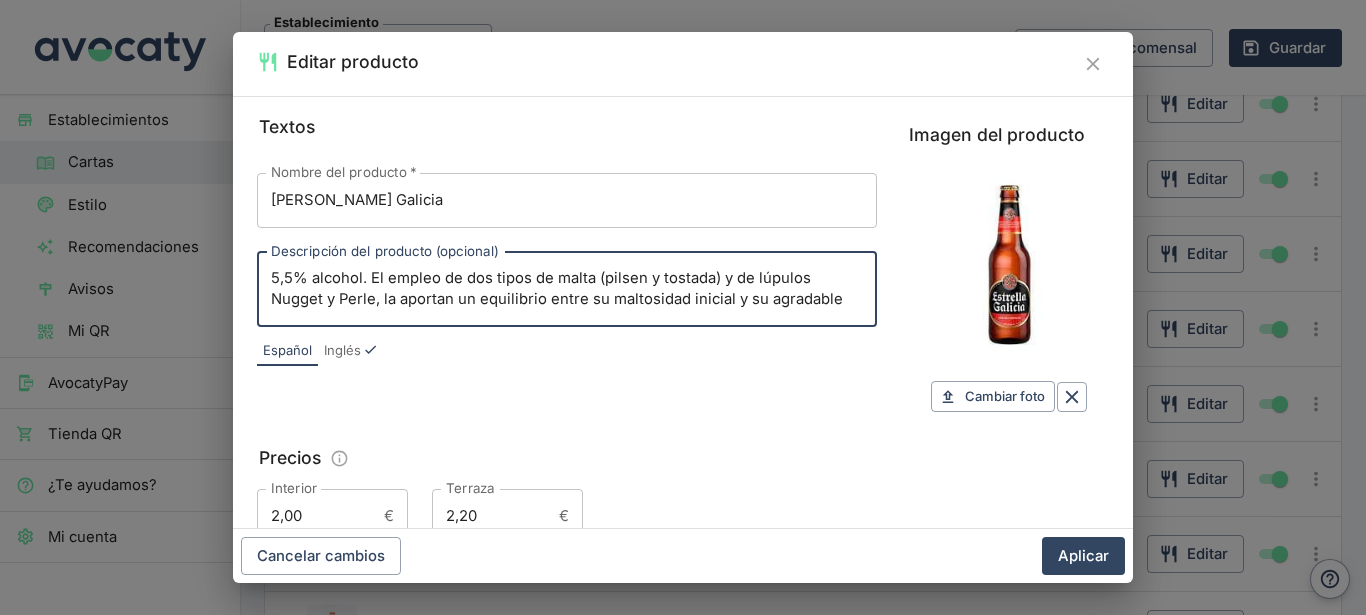 scroll, scrollTop: 43, scrollLeft: 0, axis: vertical 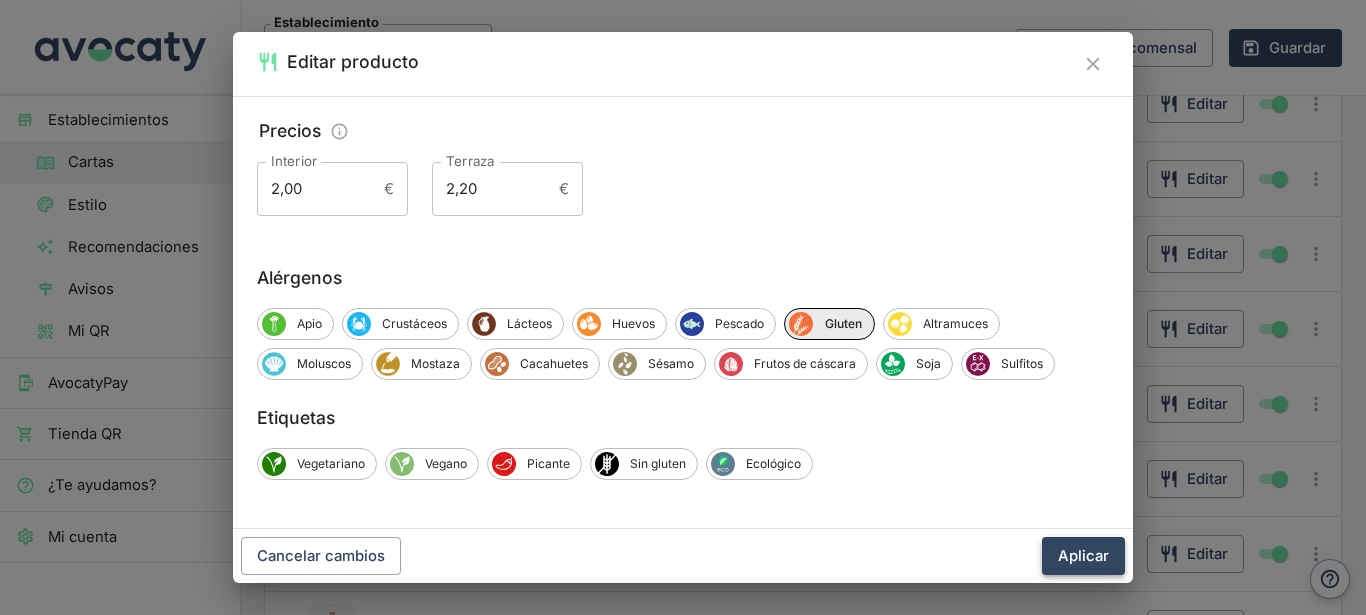 type on "5,5% alcohol. El empleo de dos tipos de malta (pilsen y tostada) y de lúpulos Nugget y Perle, la aportan un equilibrio entre su maltosidad inicial y su agradable final amargo.
En boca, ligeramente floral y herbal, de calidez moderada y con una intensa y prolongada sensación lupulada." 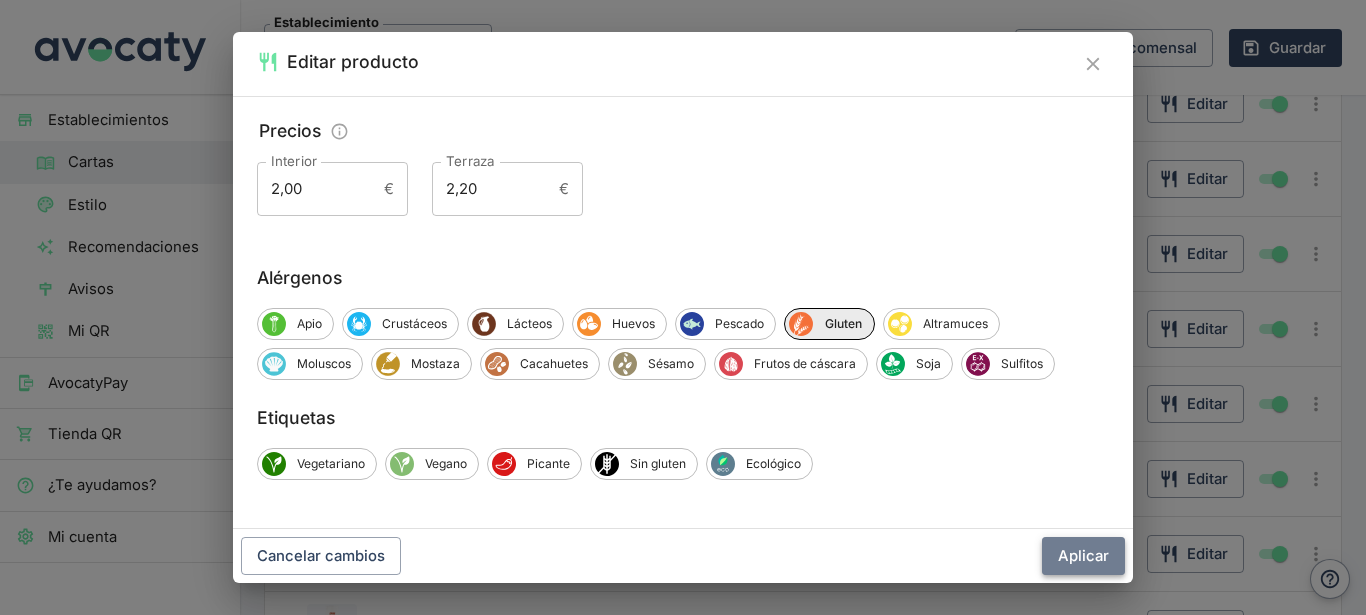 click on "Aplicar" at bounding box center [1083, 556] 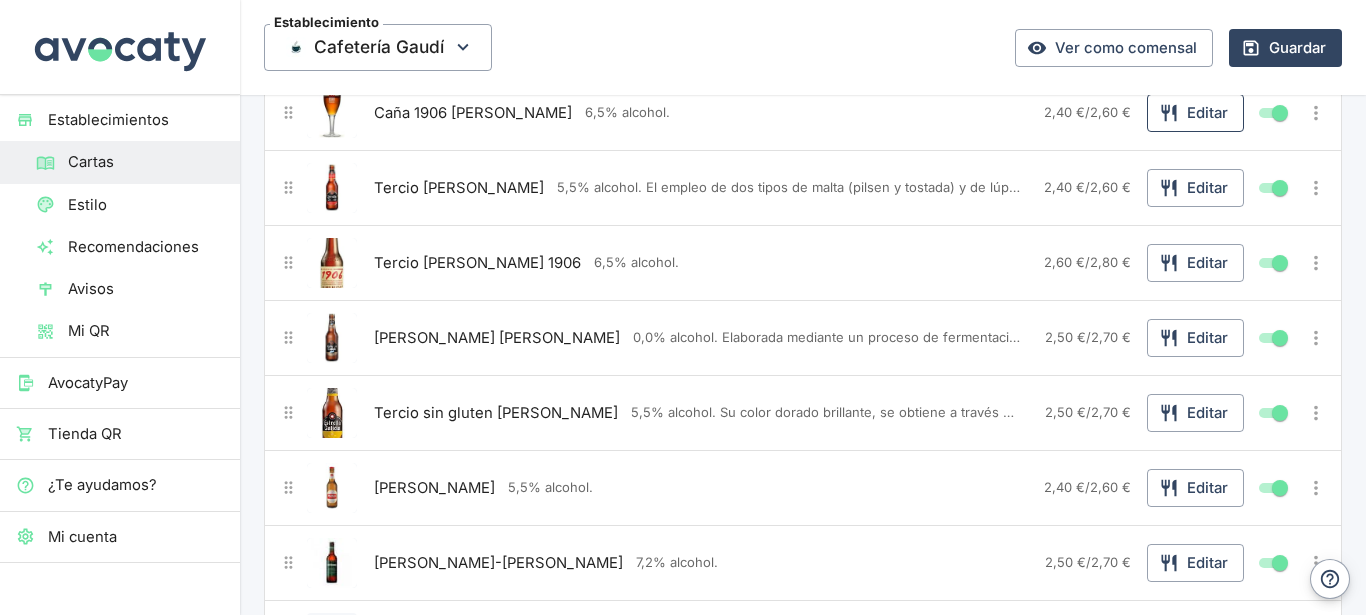 scroll, scrollTop: 432, scrollLeft: 0, axis: vertical 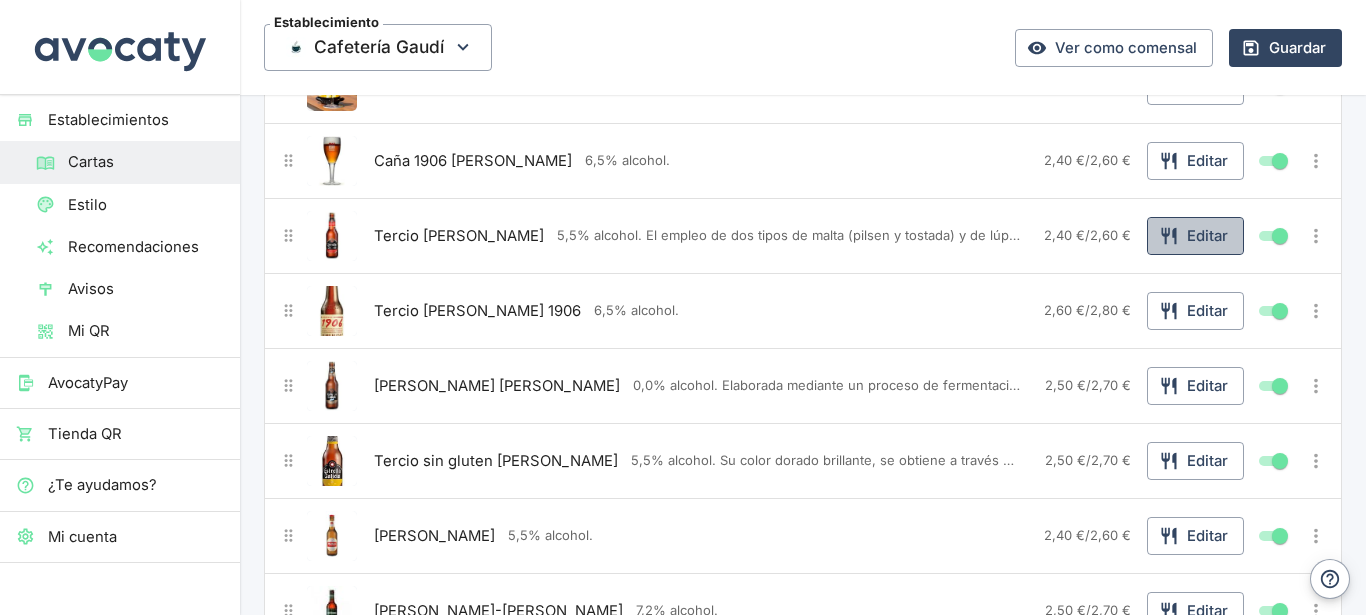click on "Editar" at bounding box center (1195, 236) 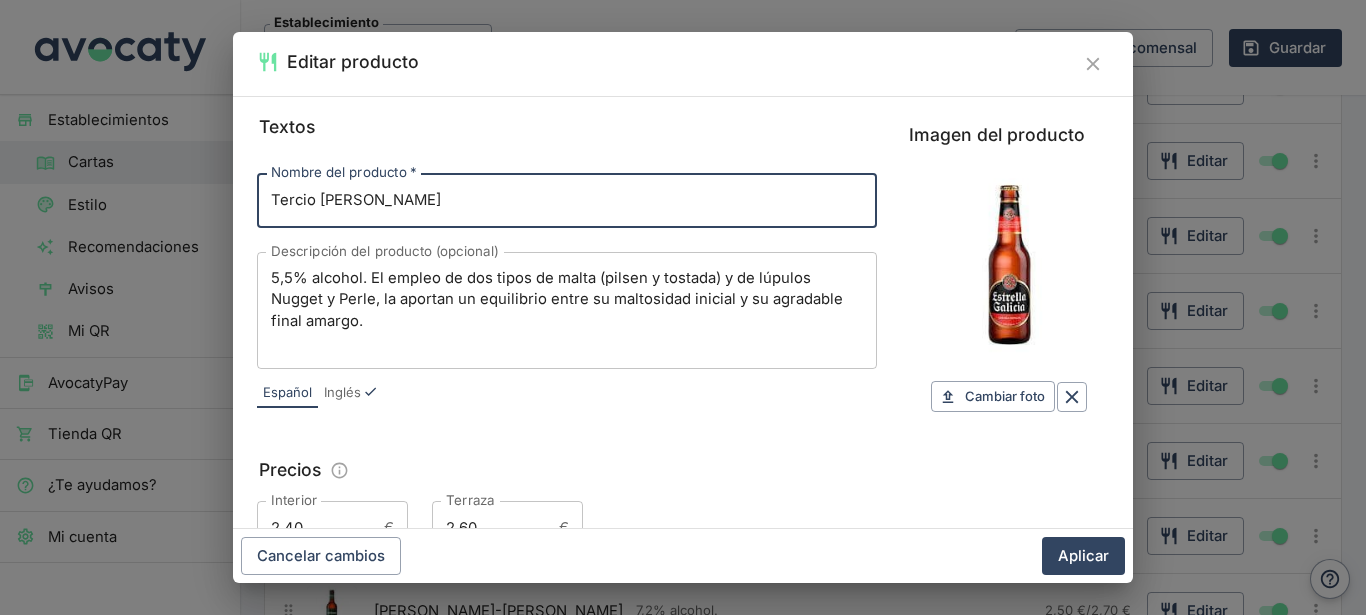 click on "Inglés" at bounding box center (342, 393) 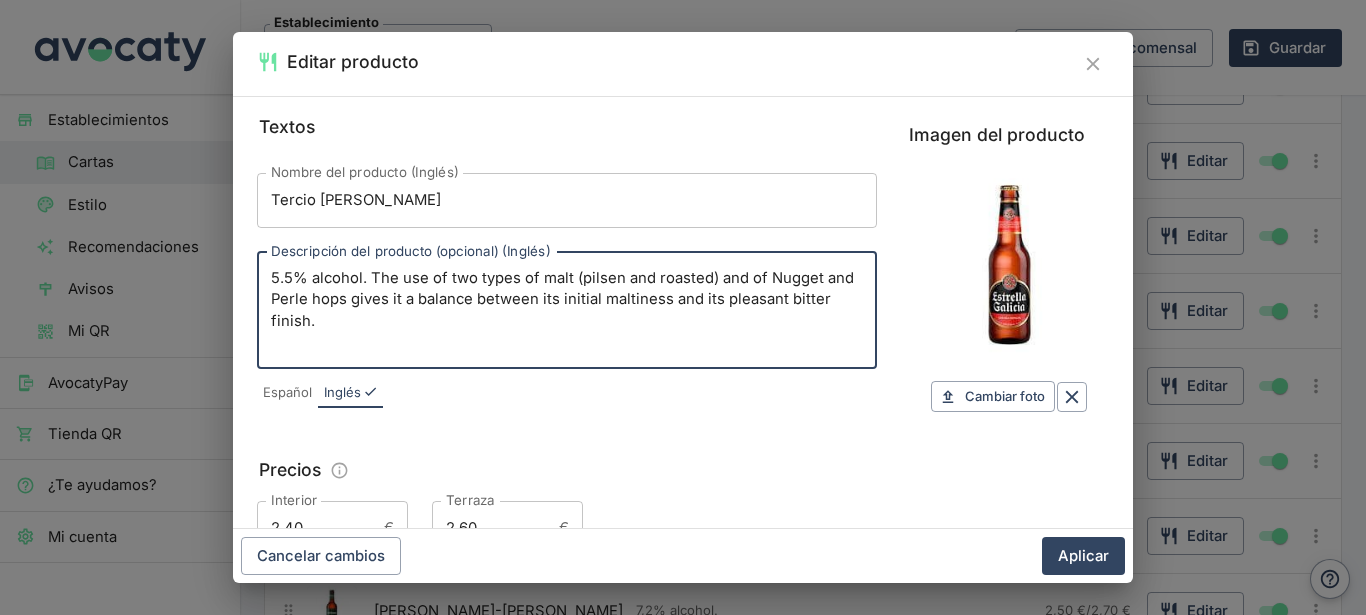 scroll, scrollTop: 44, scrollLeft: 0, axis: vertical 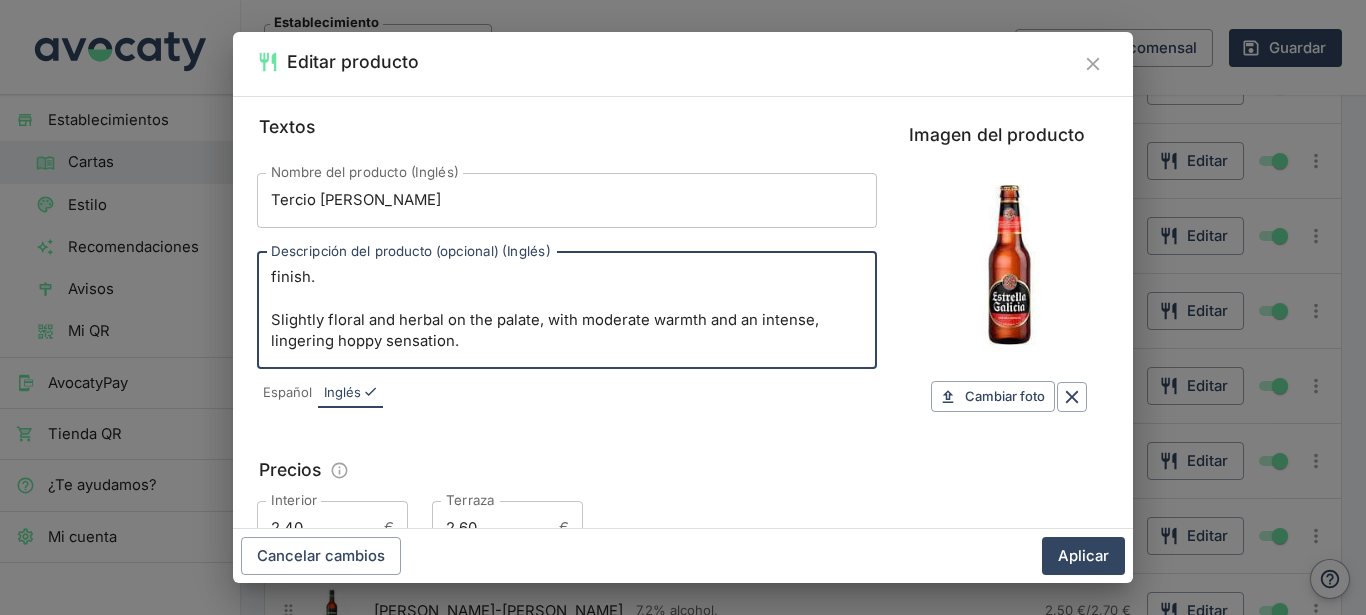 drag, startPoint x: 271, startPoint y: 277, endPoint x: 452, endPoint y: 358, distance: 198.29776 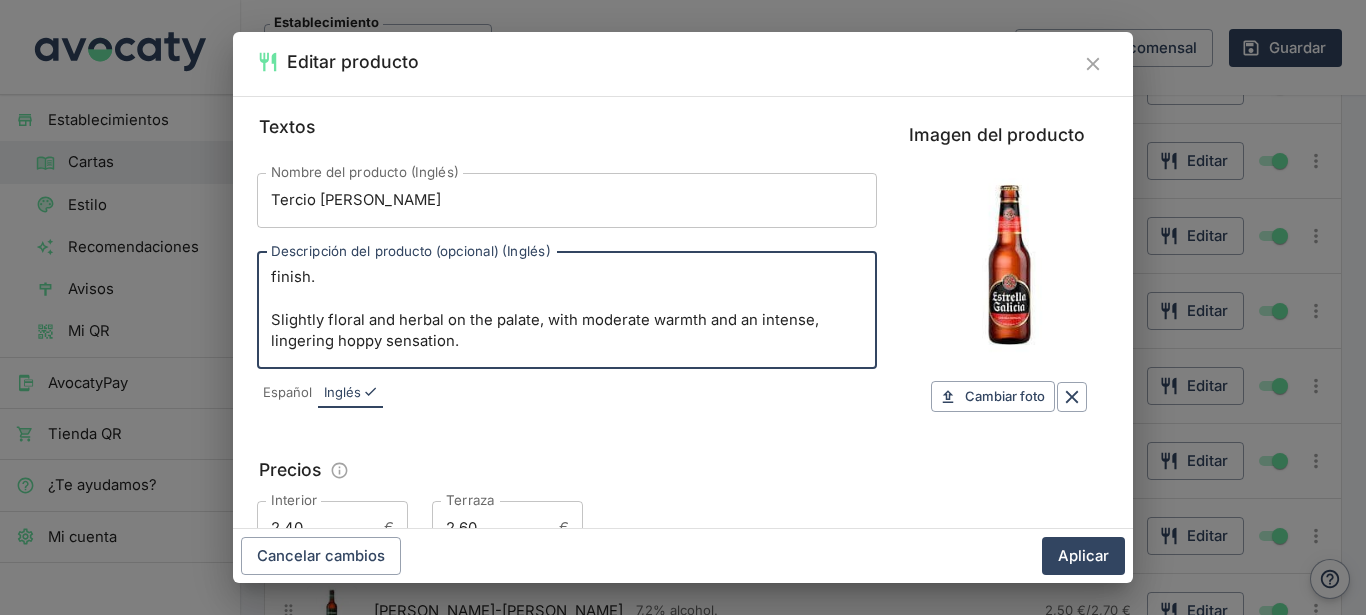 click 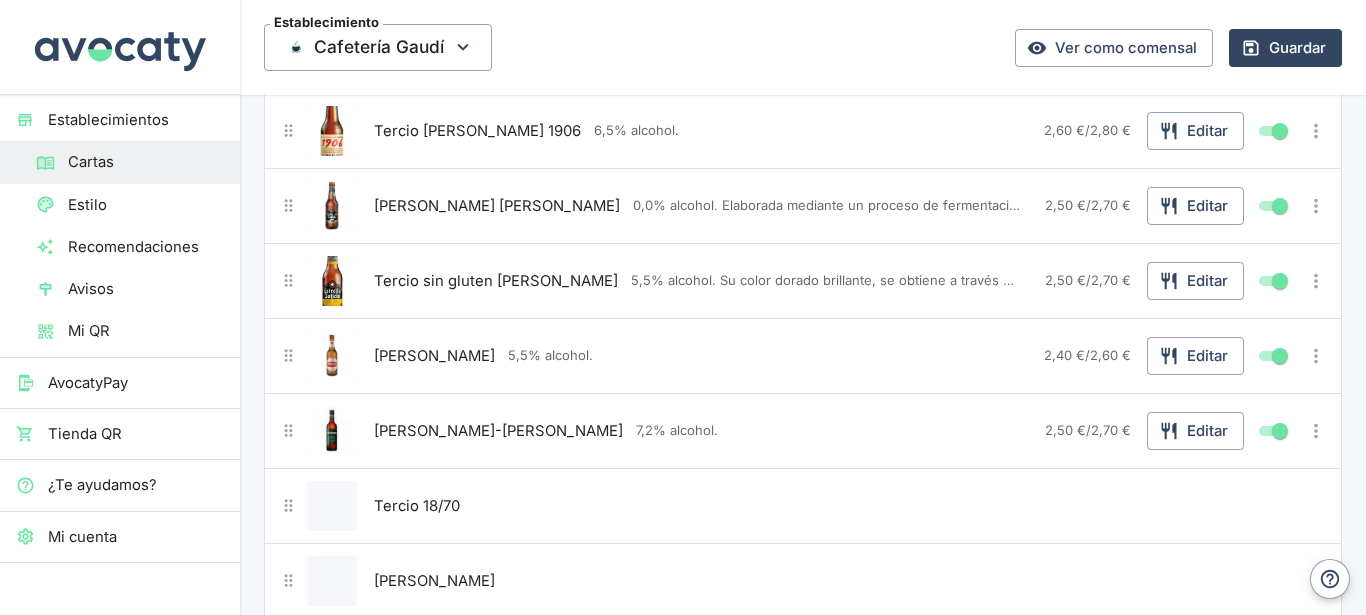 scroll, scrollTop: 756, scrollLeft: 0, axis: vertical 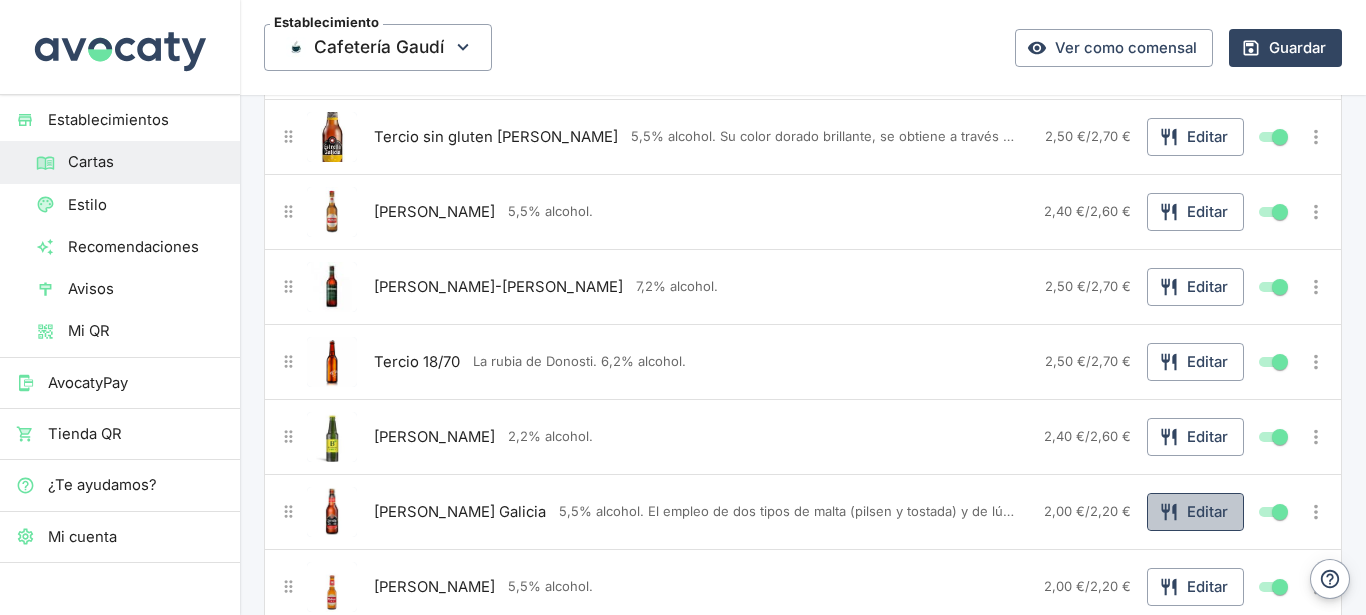 click 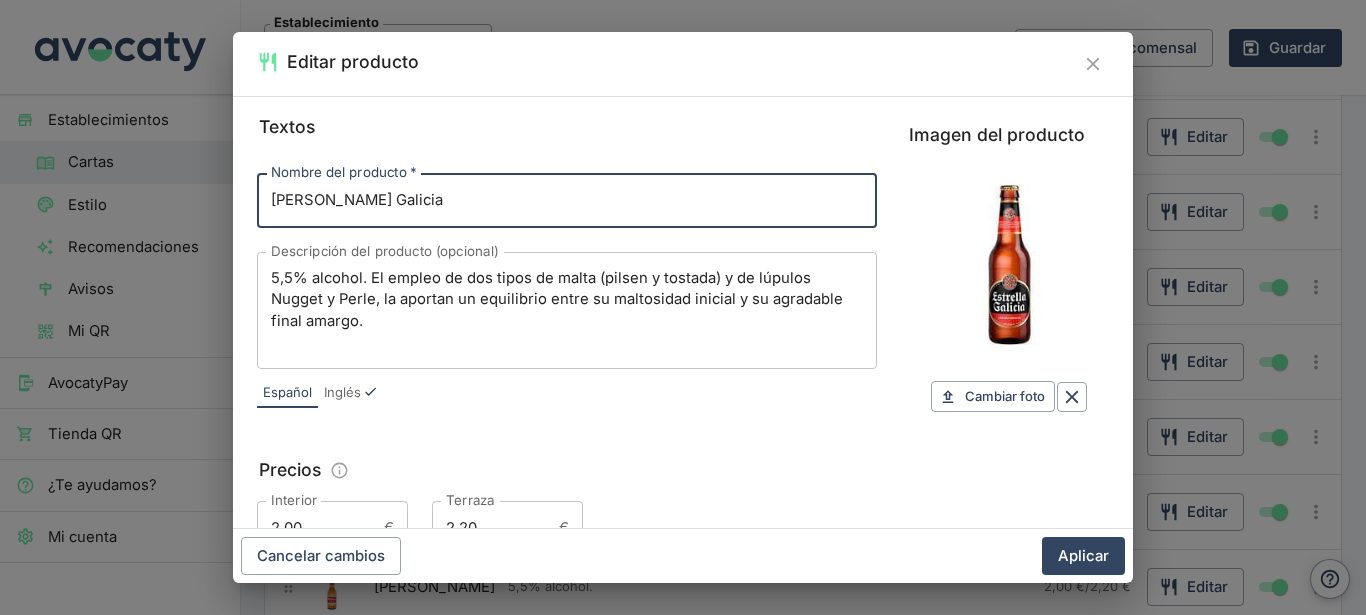 click on "Inglés" at bounding box center (342, 393) 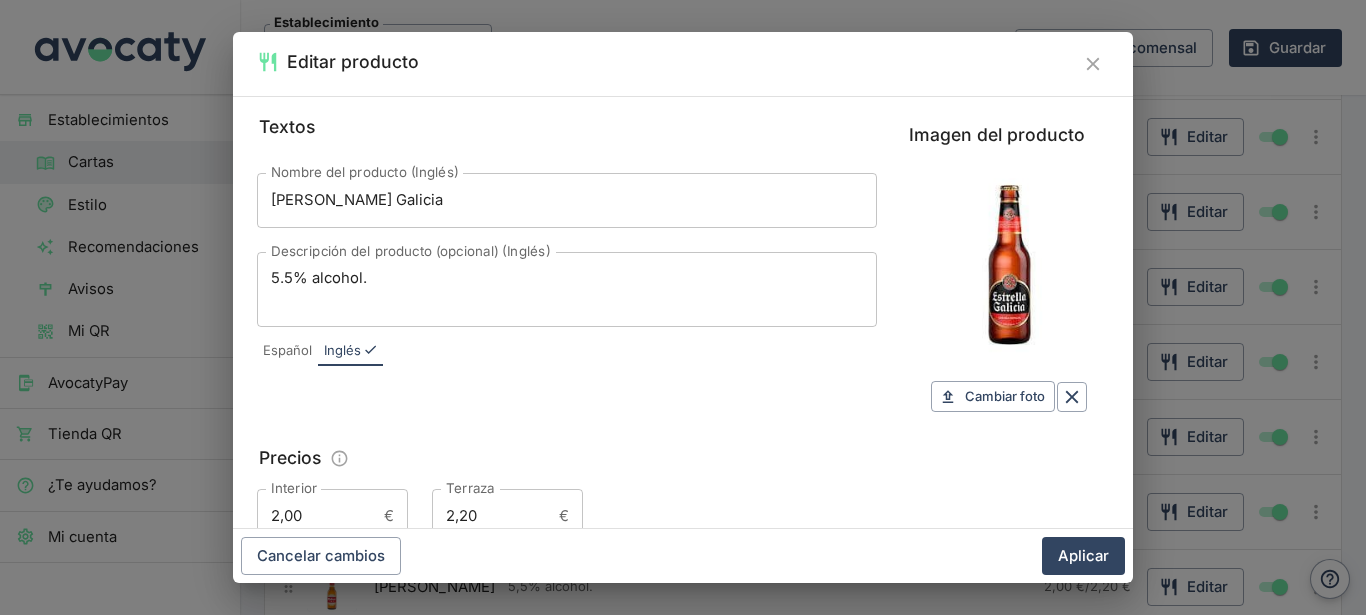 drag, startPoint x: 268, startPoint y: 271, endPoint x: 501, endPoint y: 289, distance: 233.69424 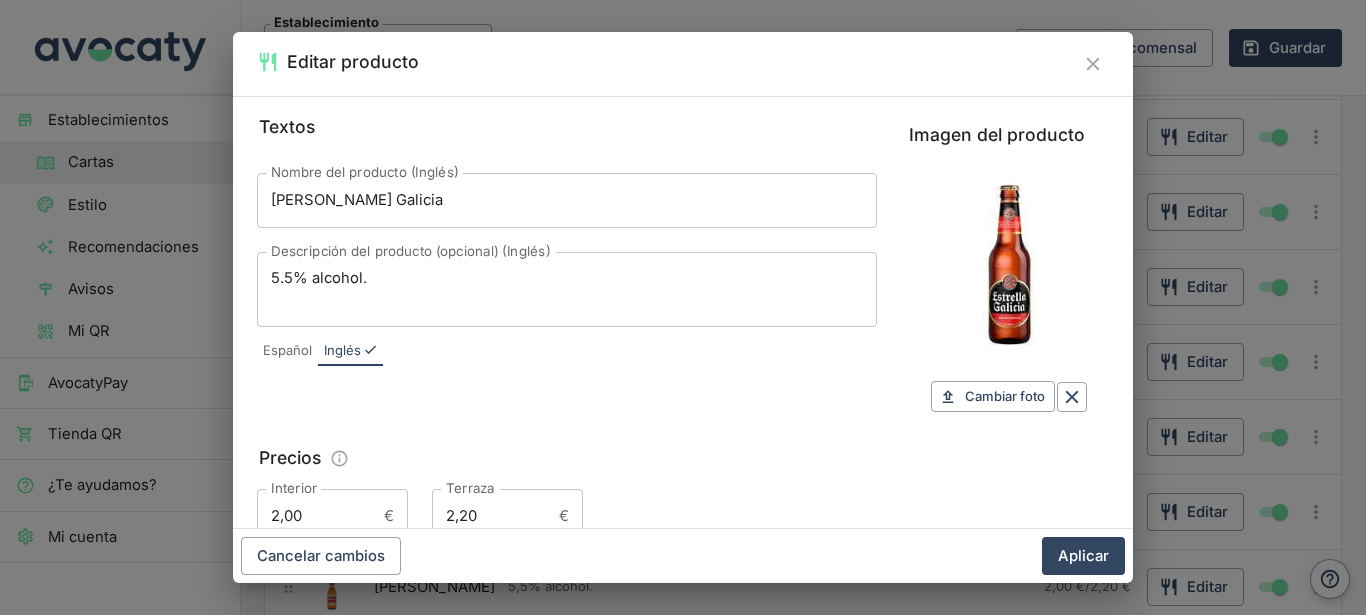 drag, startPoint x: 268, startPoint y: 278, endPoint x: 406, endPoint y: 276, distance: 138.0145 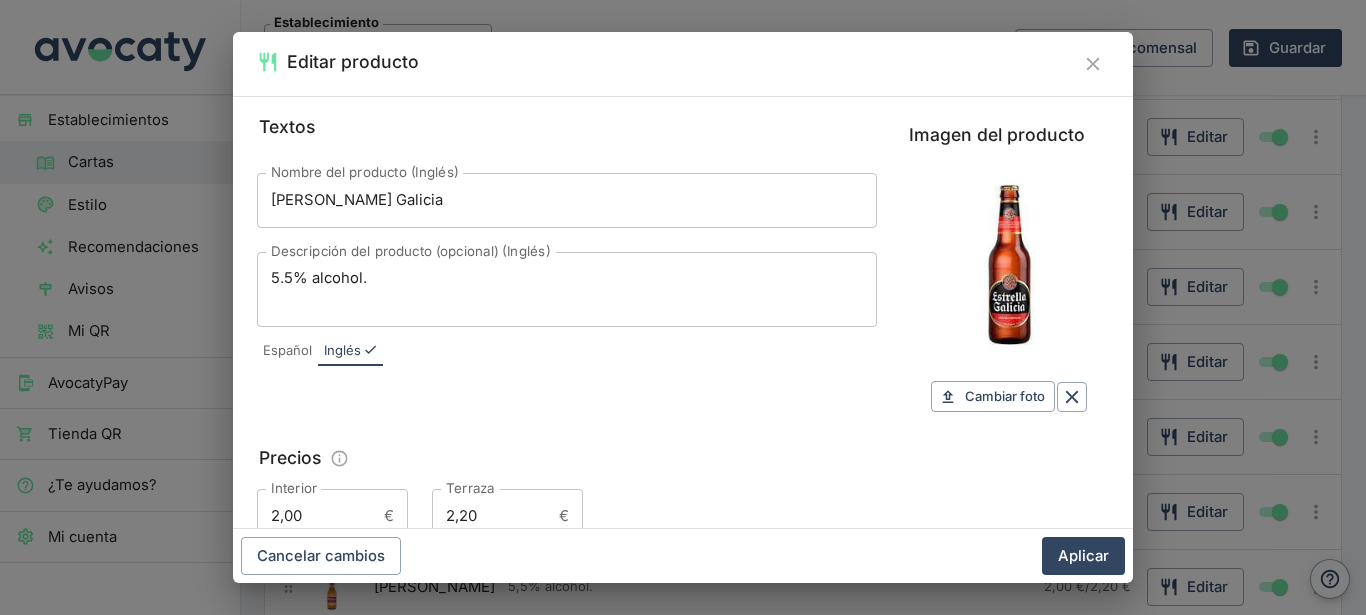 click on "5.5% alcohol. x Descripción del producto (opcional) (Inglés)" at bounding box center [567, 289] 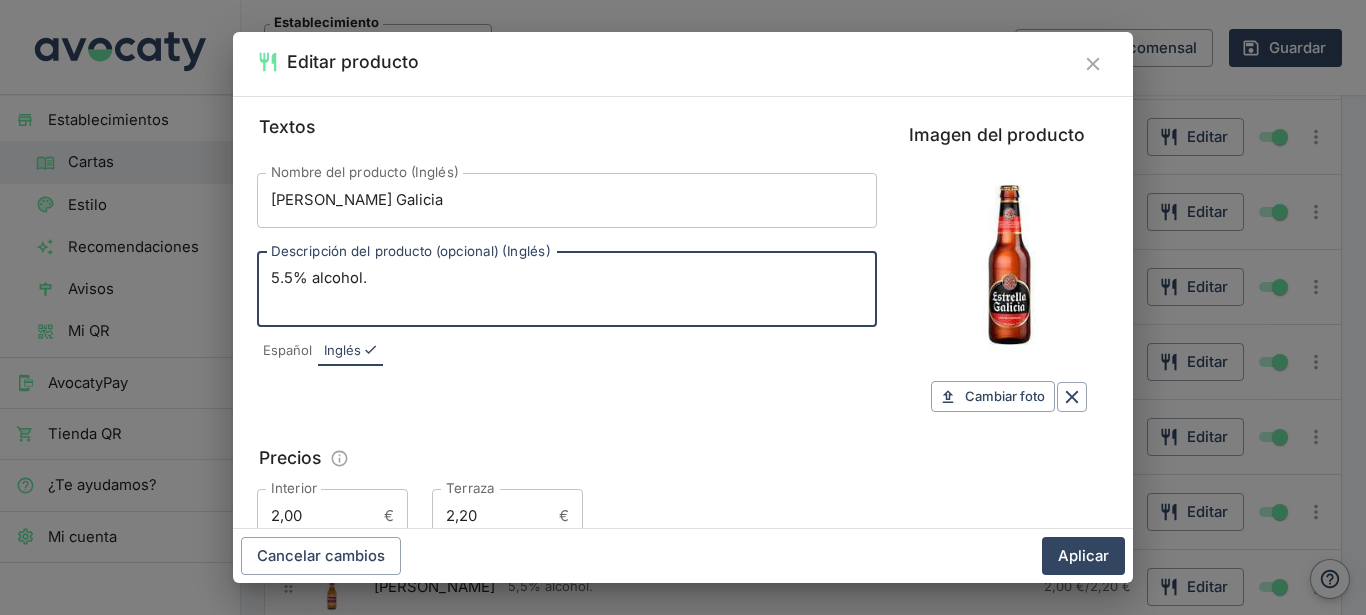 drag, startPoint x: 401, startPoint y: 274, endPoint x: 258, endPoint y: 273, distance: 143.0035 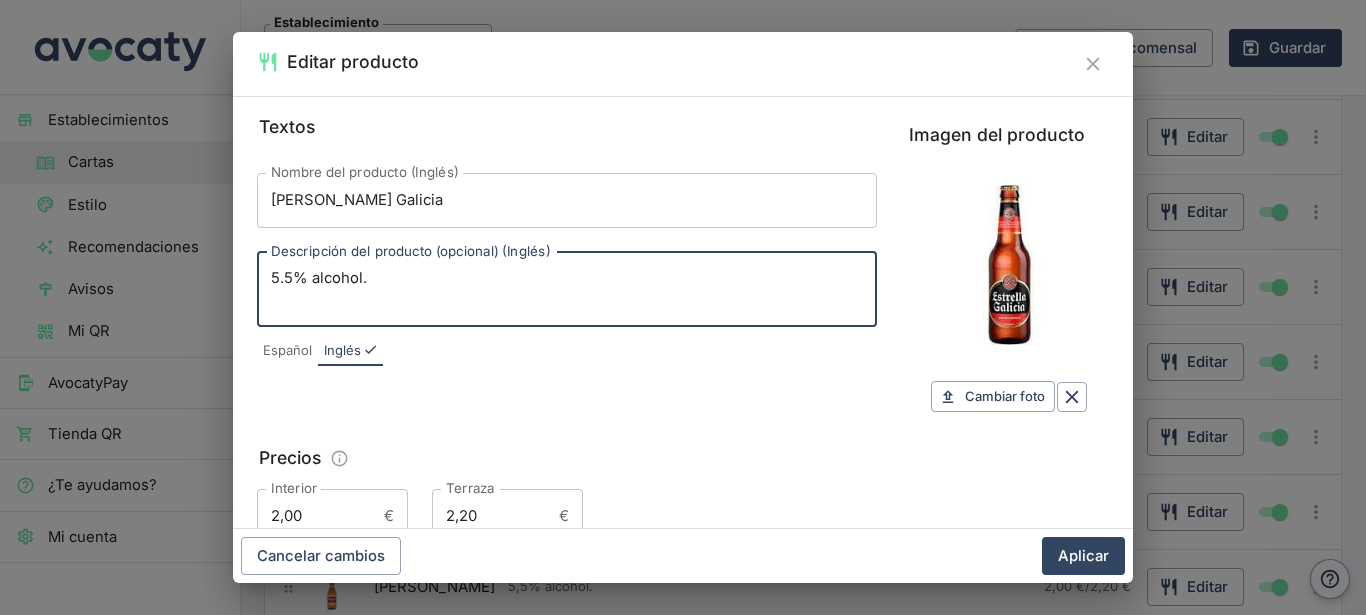click on "5.5% alcohol." at bounding box center [567, 289] 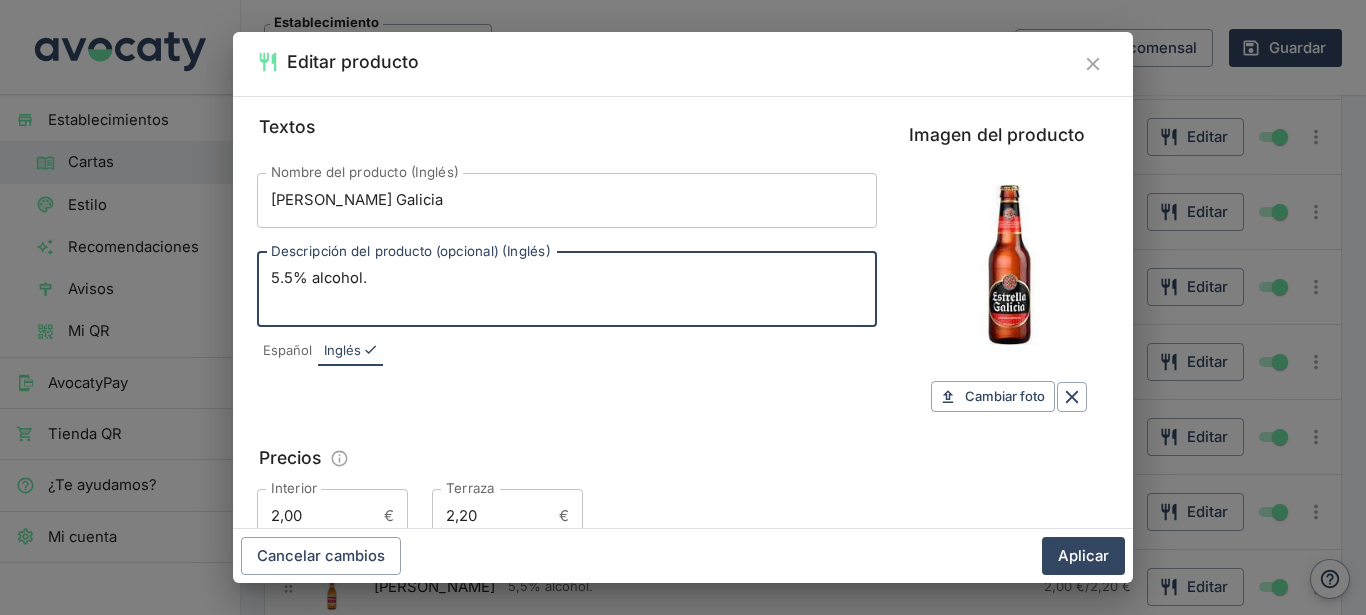 paste on "The use of two types of malt (pilsen and roasted) and of Nugget and Perle hops gives it a balance between its initial maltiness and its pleasant bitter finish.
Slightly floral and herbal on the palate, with moderate warmth and an intense, lingering hoppy sensation." 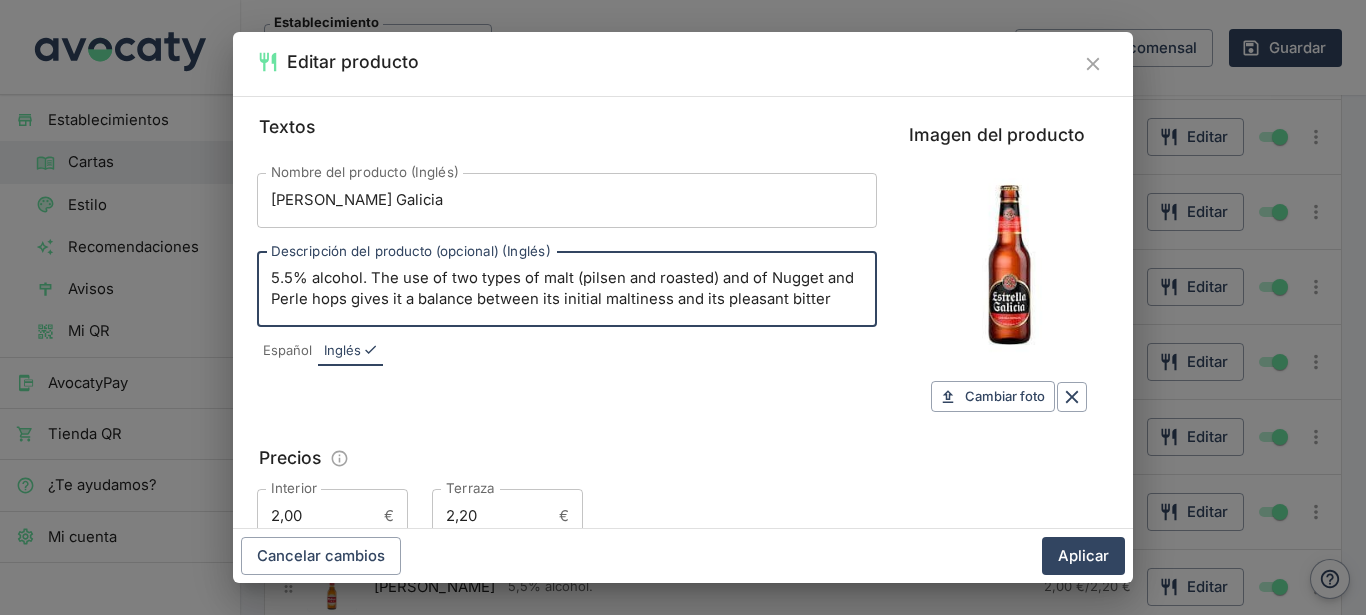 scroll, scrollTop: 43, scrollLeft: 0, axis: vertical 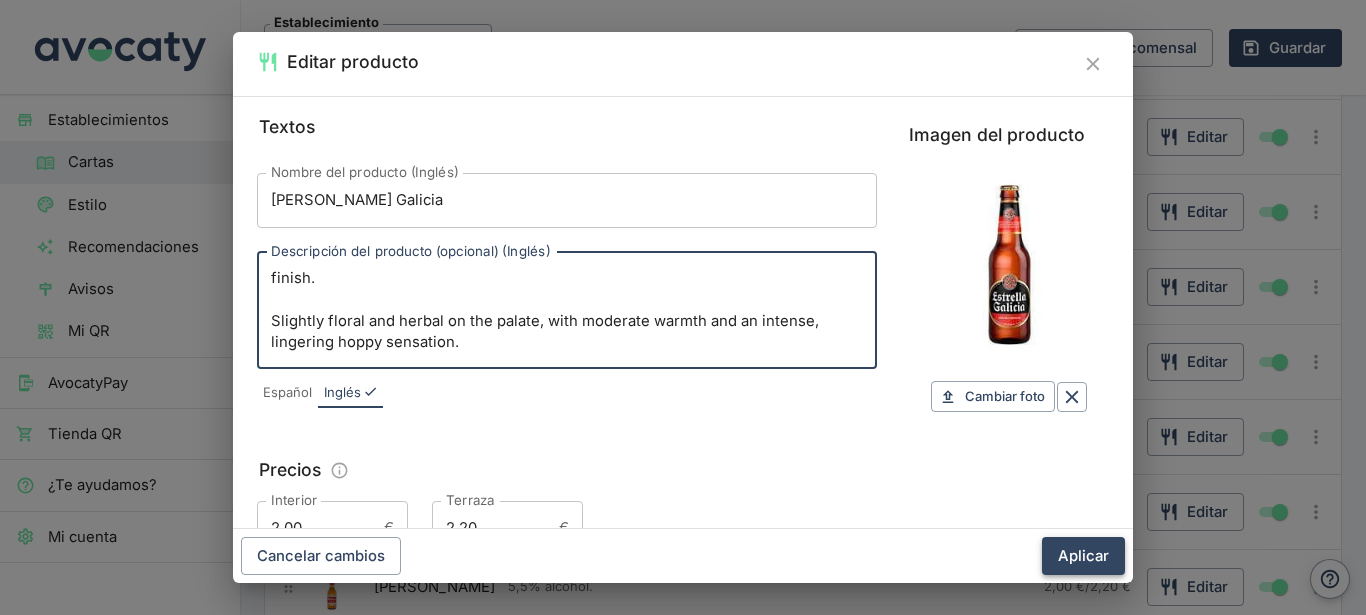 type on "5.5% alcohol. The use of two types of malt (pilsen and roasted) and of Nugget and Perle hops gives it a balance between its initial maltiness and its pleasant bitter finish.
Slightly floral and herbal on the palate, with moderate warmth and an intense, lingering hoppy sensation." 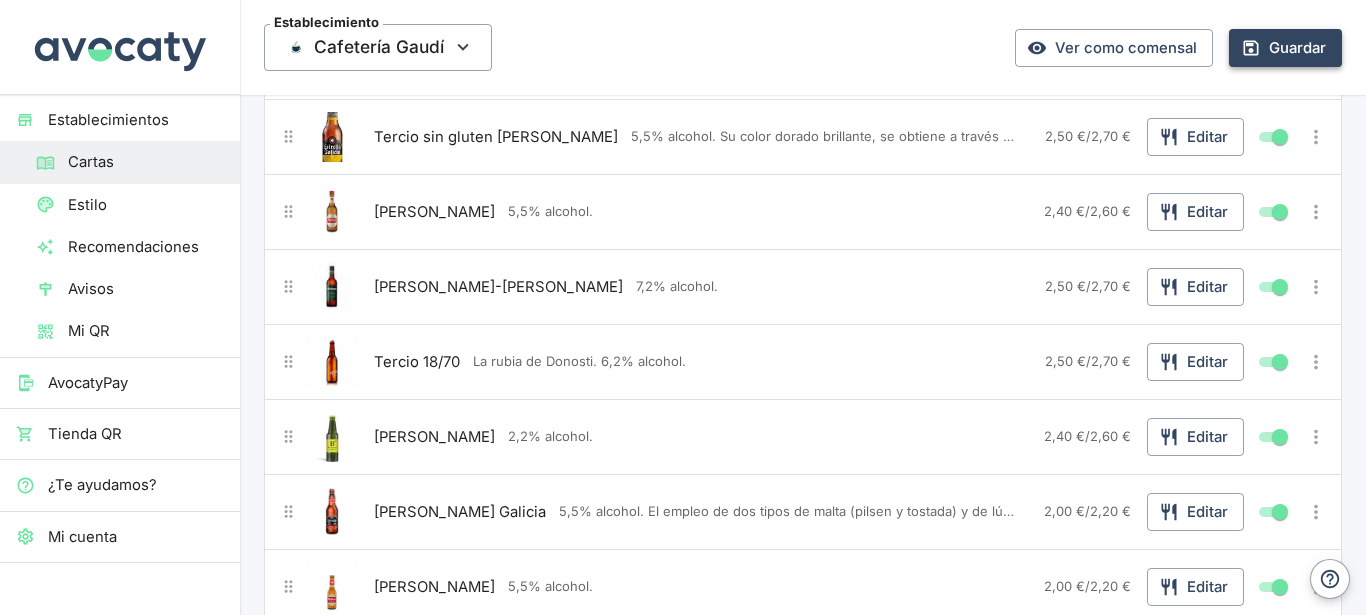click on "Guardar" at bounding box center (1285, 48) 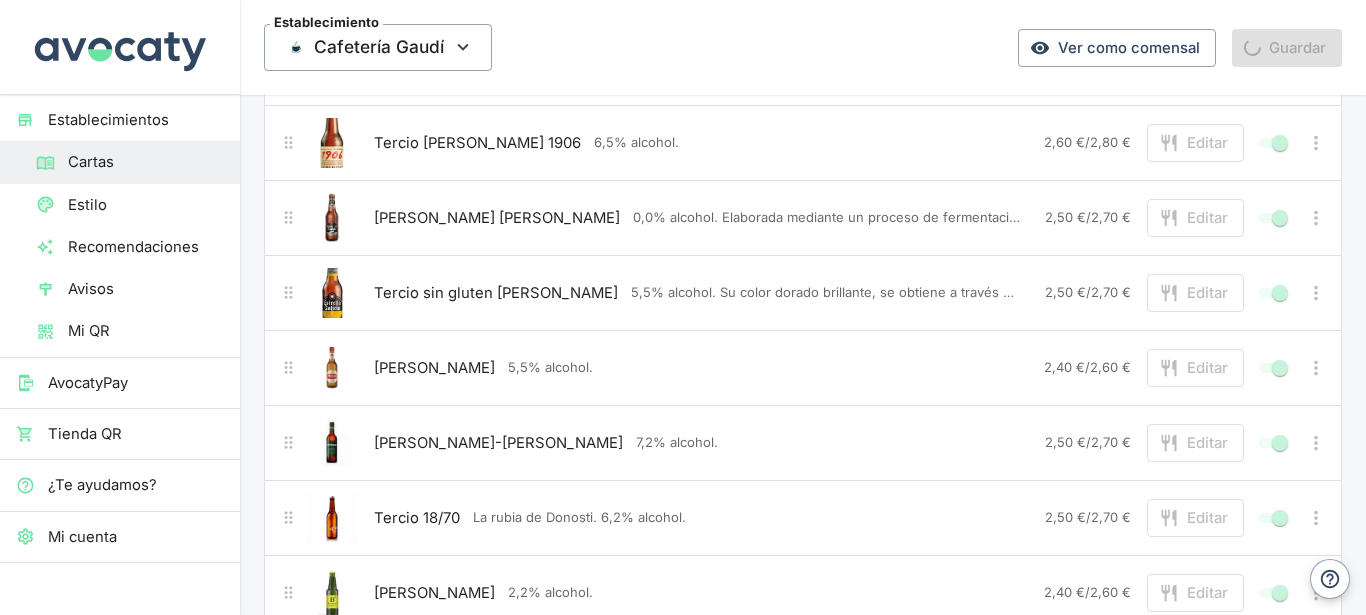 scroll, scrollTop: 540, scrollLeft: 0, axis: vertical 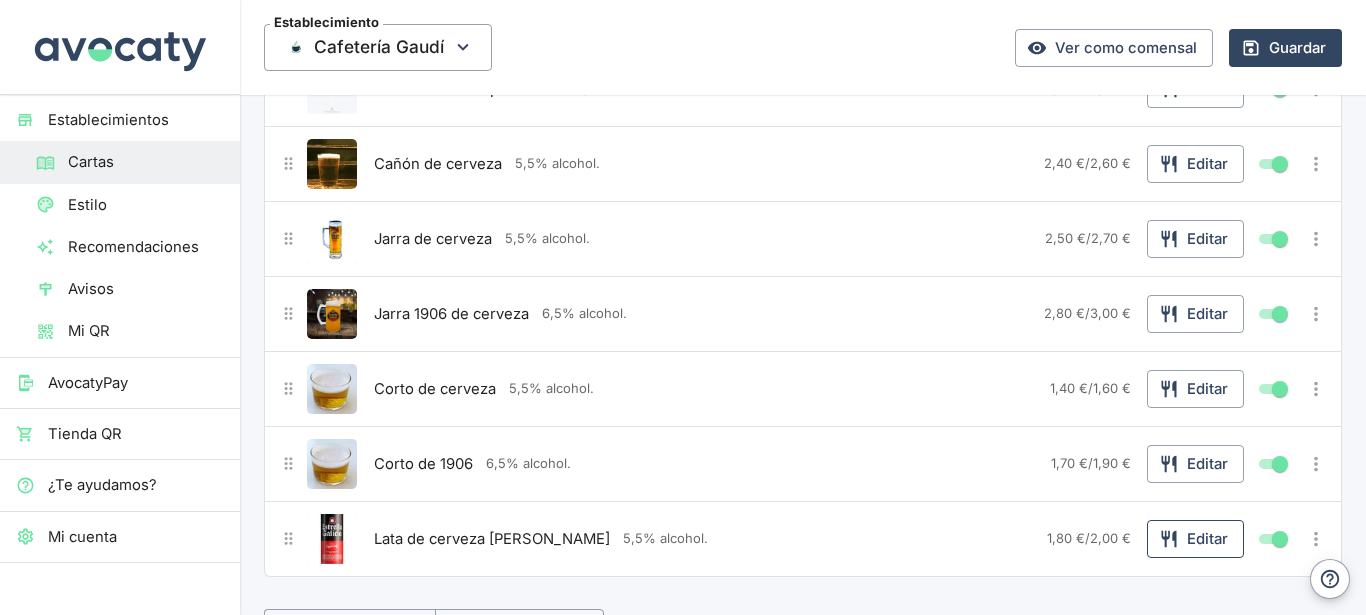 click on "Editar" at bounding box center (1195, 539) 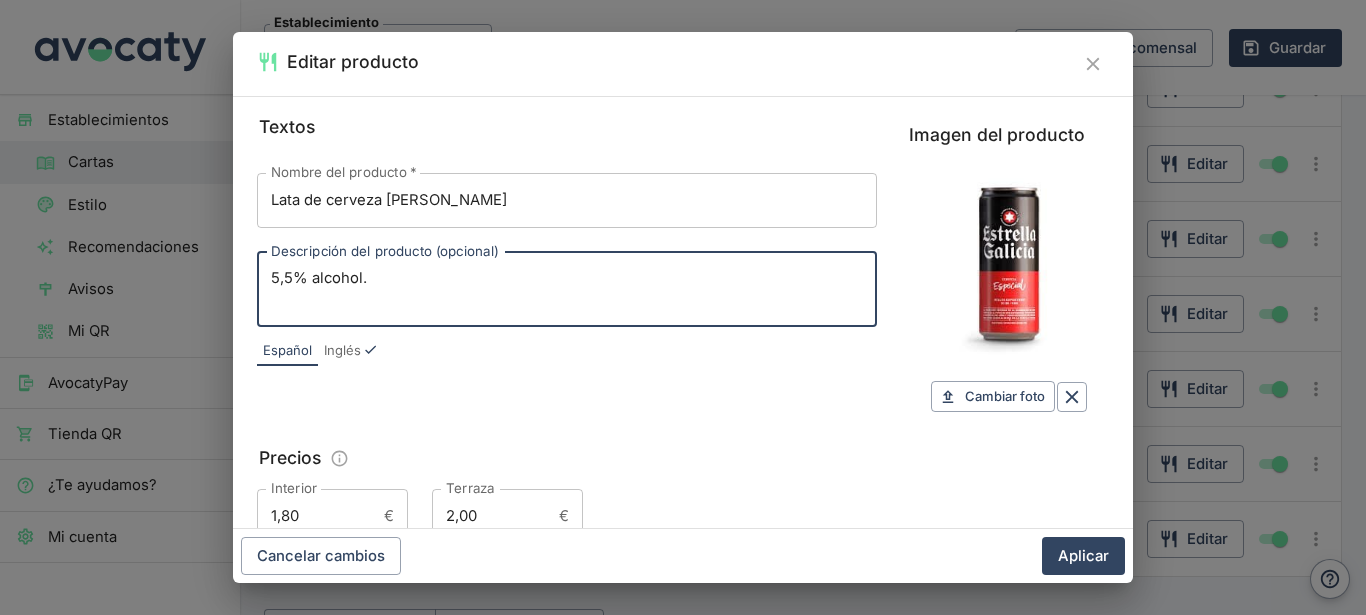 click on "5,5% alcohol." at bounding box center (567, 289) 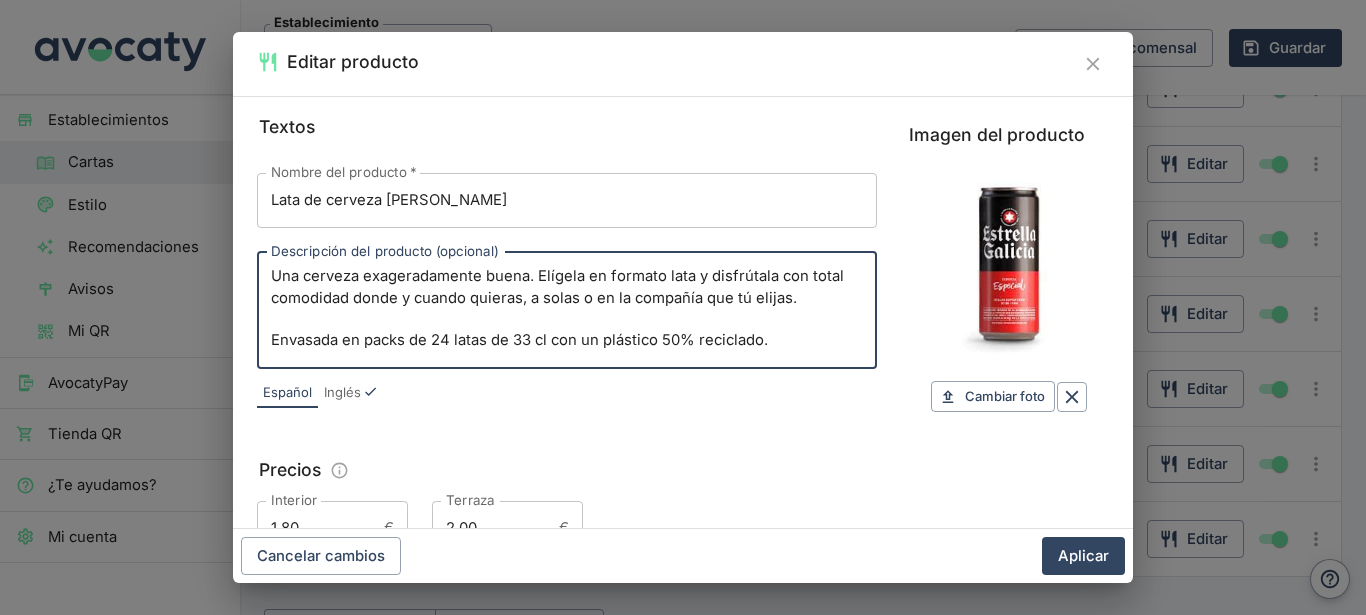 scroll, scrollTop: 0, scrollLeft: 0, axis: both 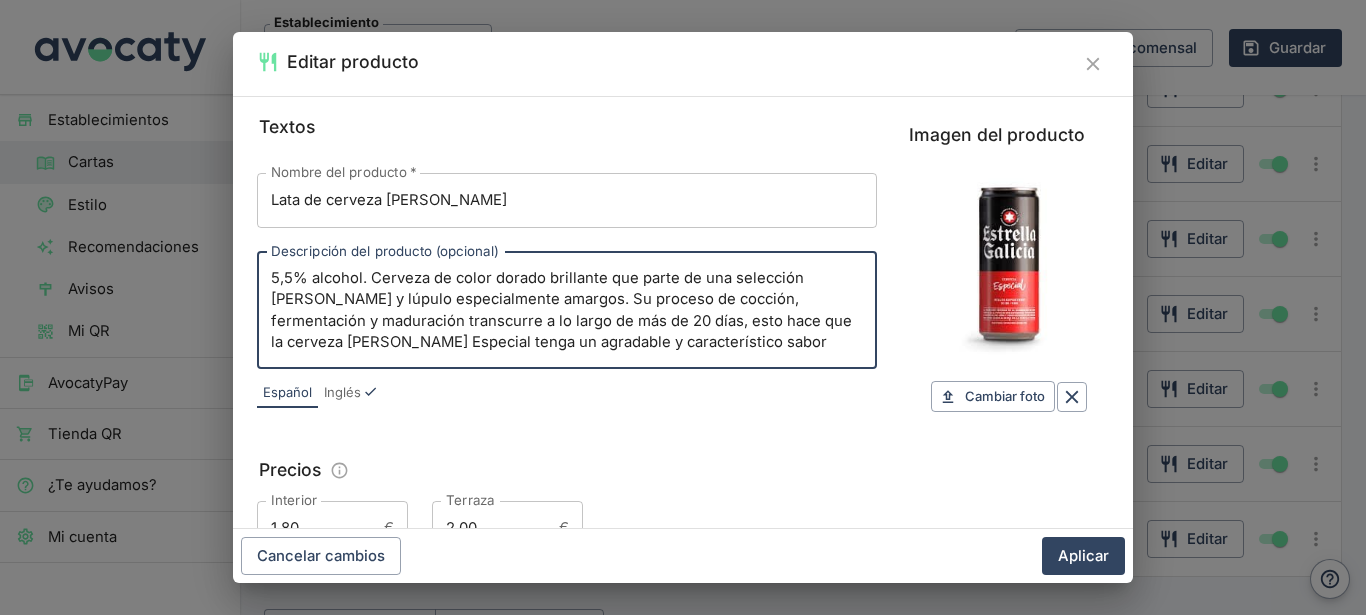 click on "5,5% alcohol. Cerveza de color dorado brillante que parte de una selección [PERSON_NAME] y lúpulo especialmente amargos. Su proceso de cocción, fermentación y maduración transcurre a lo largo de más de 20 días, esto hace que la cerveza [PERSON_NAME] Especial tenga un agradable y característico sabor lupulado.
Una cerveza exageradamente buena. Elígela en formato lata y disfrútala con total comodidad donde y cuando quieras, a solas o en la compañía que tú elijas.
Envasada en packs de 24 latas de 33 cl con un plástico 50% reciclado." at bounding box center [567, 310] 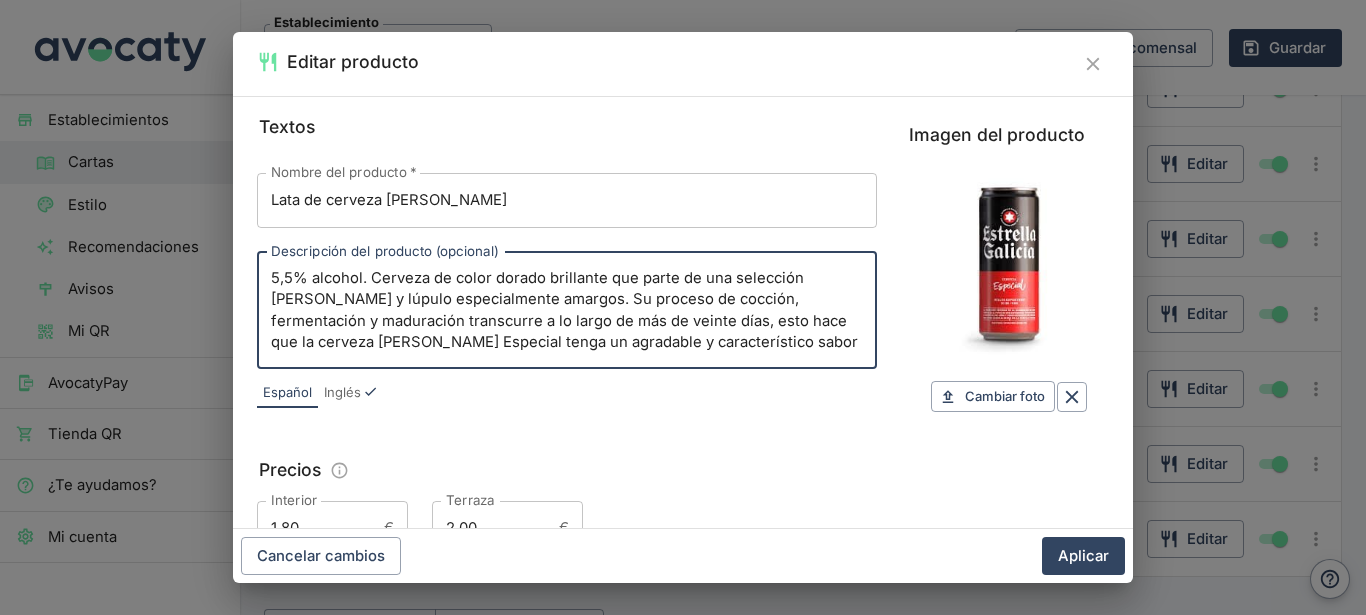 drag, startPoint x: 500, startPoint y: 341, endPoint x: 791, endPoint y: 338, distance: 291.01547 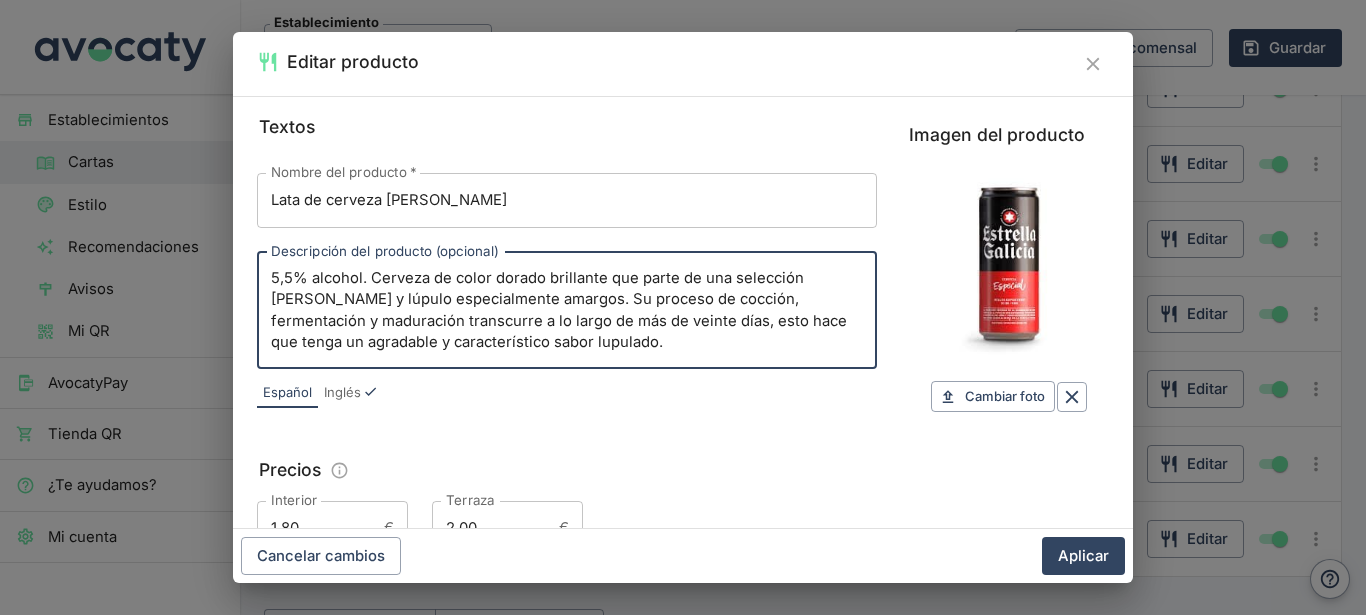 drag, startPoint x: 286, startPoint y: 346, endPoint x: 254, endPoint y: 346, distance: 32 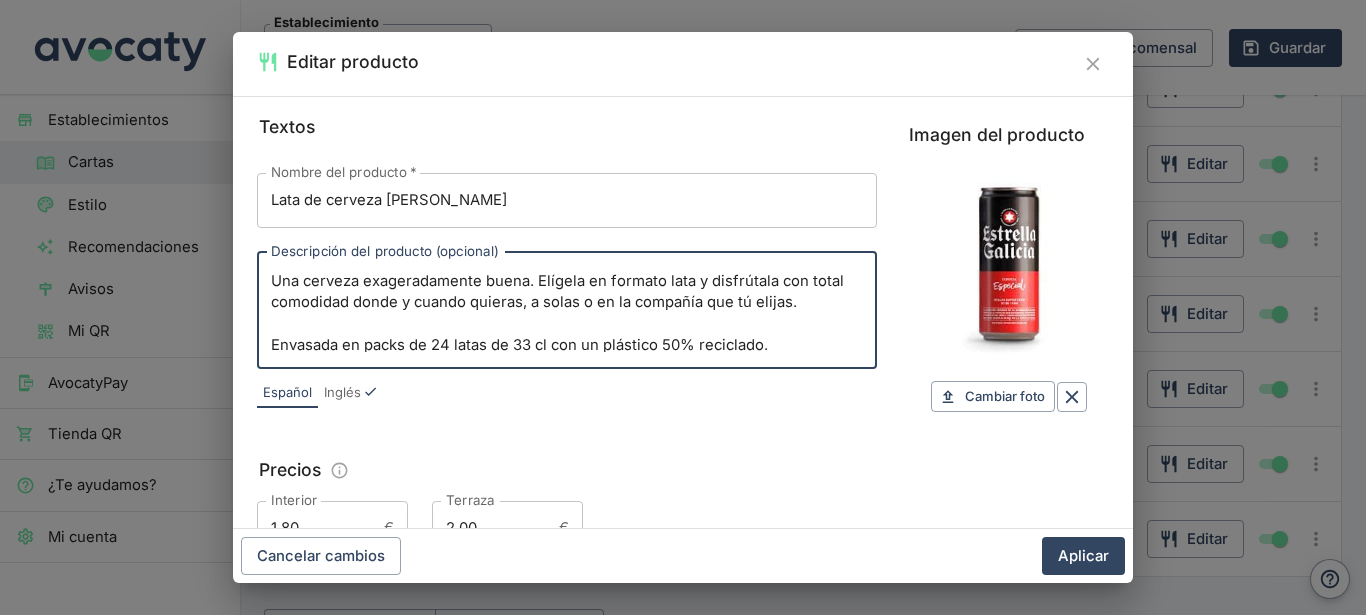 scroll, scrollTop: 108, scrollLeft: 0, axis: vertical 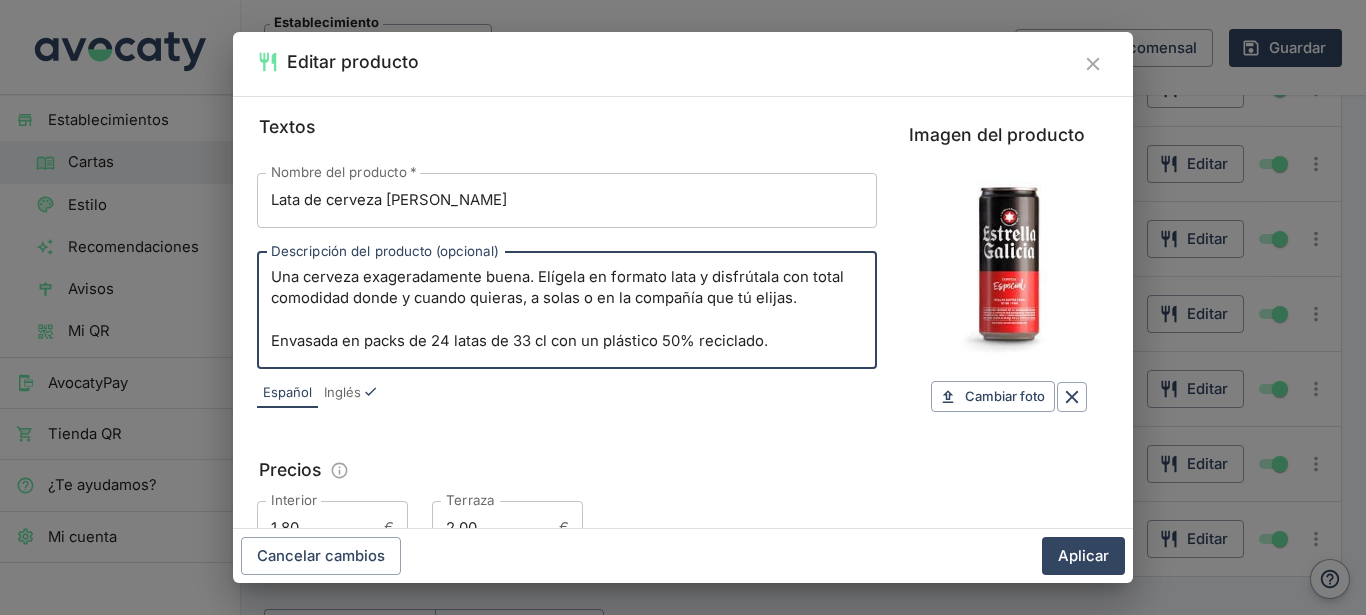 drag, startPoint x: 537, startPoint y: 276, endPoint x: 188, endPoint y: 279, distance: 349.0129 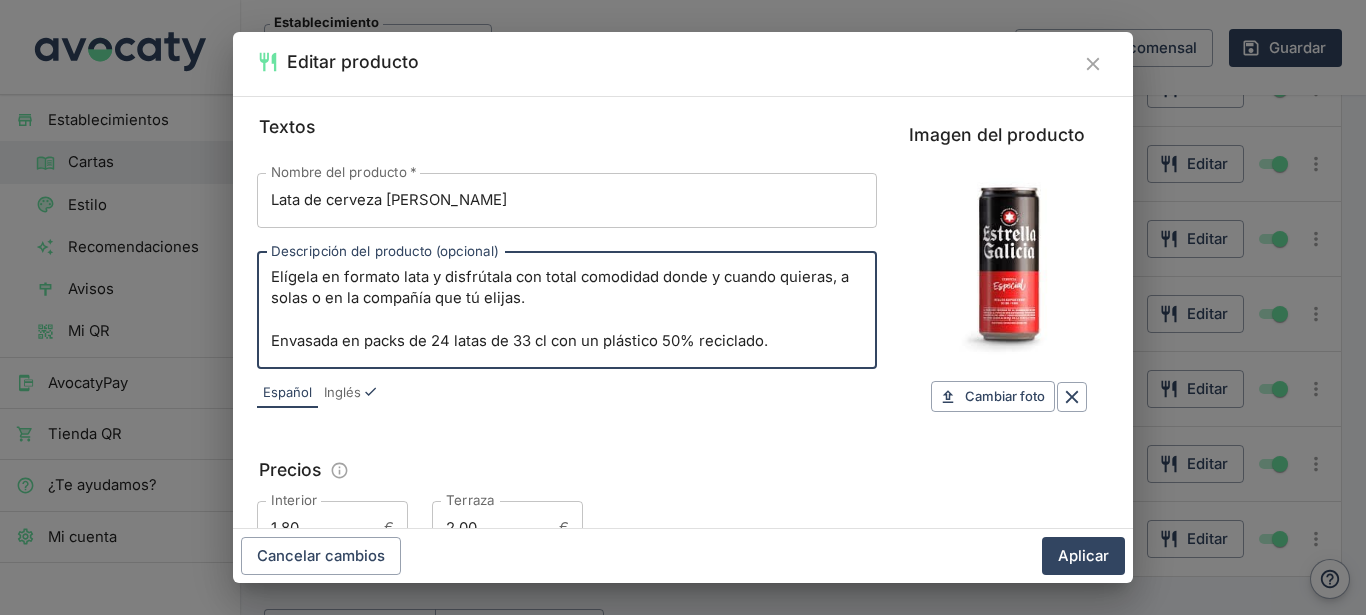 scroll, scrollTop: 0, scrollLeft: 0, axis: both 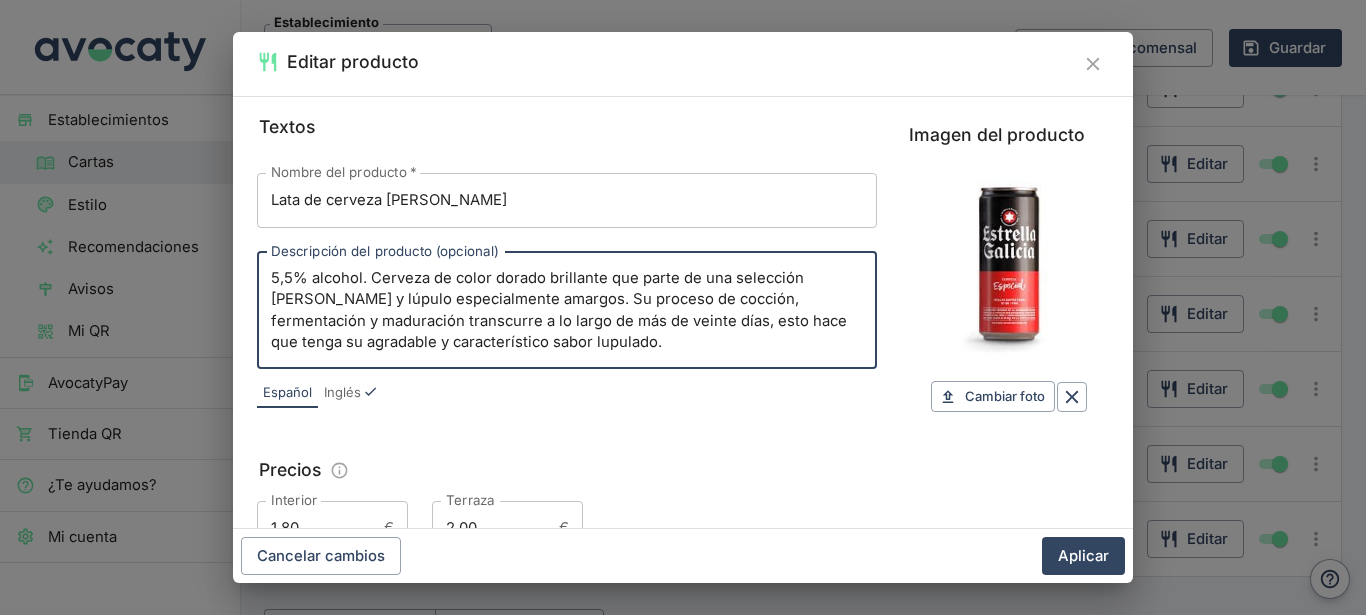 drag, startPoint x: 625, startPoint y: 290, endPoint x: 164, endPoint y: 339, distance: 463.5968 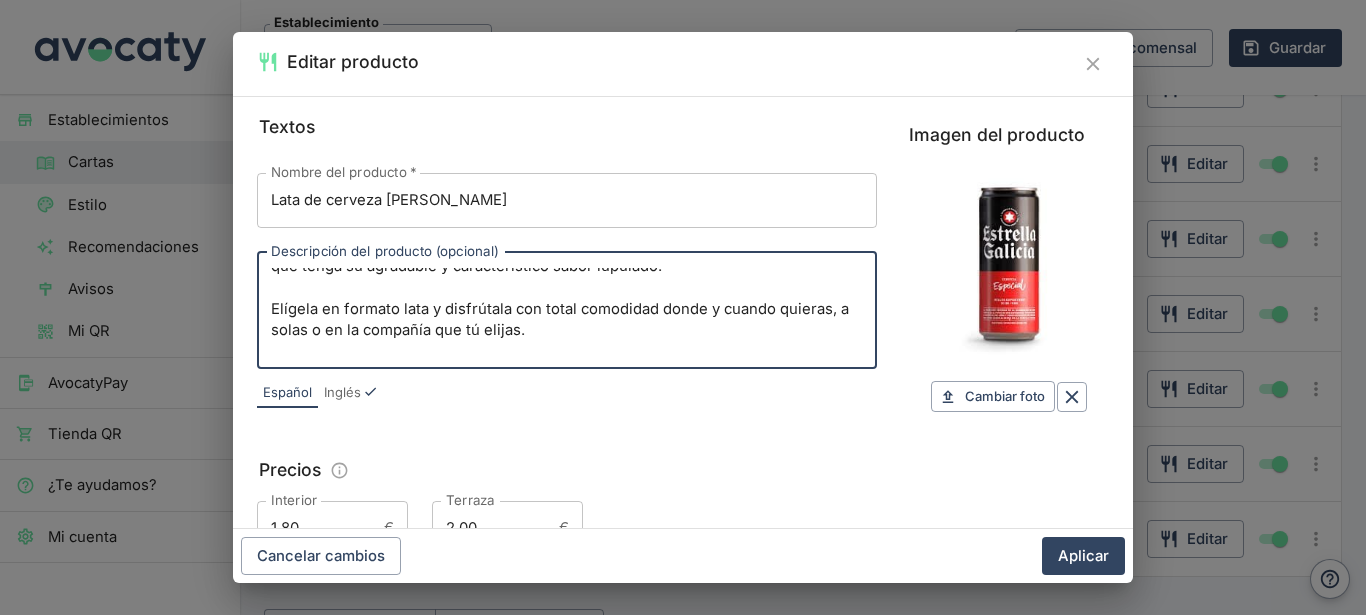 click on "5,5% alcohol. Cerveza de color dorado brillante que parte de una selección [PERSON_NAME] y lúpulo especialmente amargos. Su proceso de cocción, fermentación y maduración transcurre a lo largo de más de veinte días, esto hace que tenga su agradable y característico sabor lupulado.
Elígela en formato lata y disfrútala con total comodidad donde y cuando quieras, a solas o en la compañía que tú elijas.
Envasada en packs de 24 latas de 33 cl con un plástico 50% reciclado." at bounding box center [567, 310] 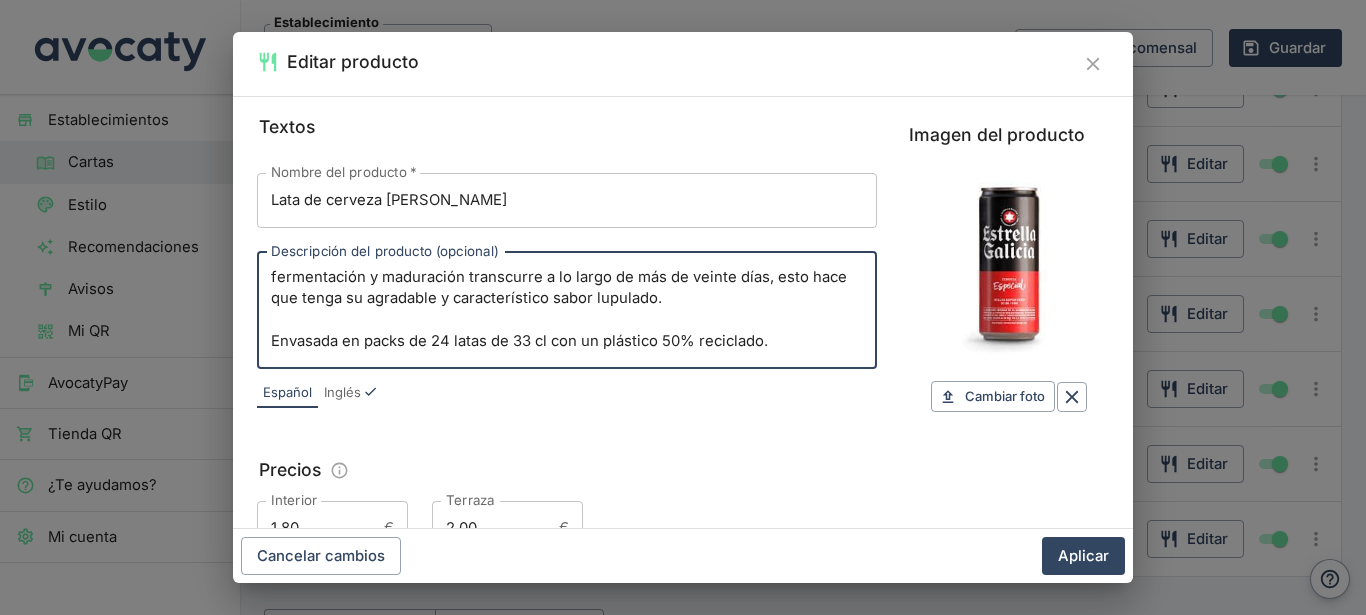 scroll, scrollTop: 0, scrollLeft: 0, axis: both 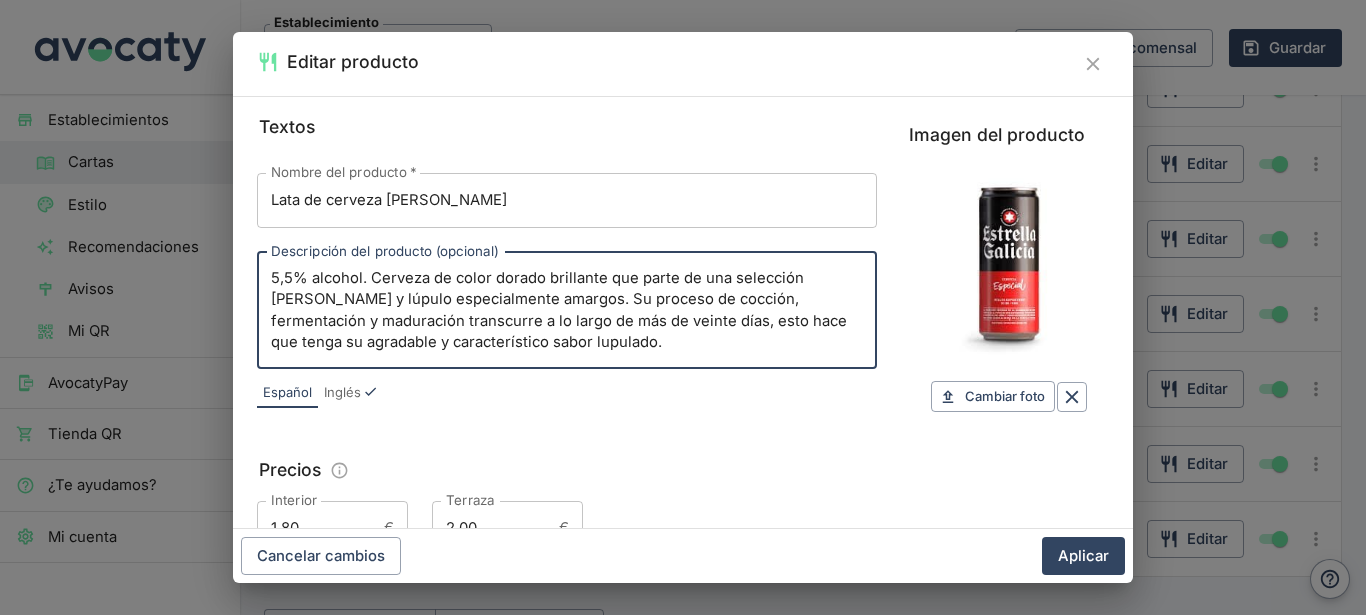 click on "5,5% alcohol. Cerveza de color dorado brillante que parte de una selección [PERSON_NAME] y lúpulo especialmente amargos. Su proceso de cocción, fermentación y maduración transcurre a lo largo de más de veinte días, esto hace que tenga su agradable y característico sabor lupulado.
Envasada en packs de 24 latas de 33 cl con un plástico 50% reciclado." at bounding box center (567, 310) 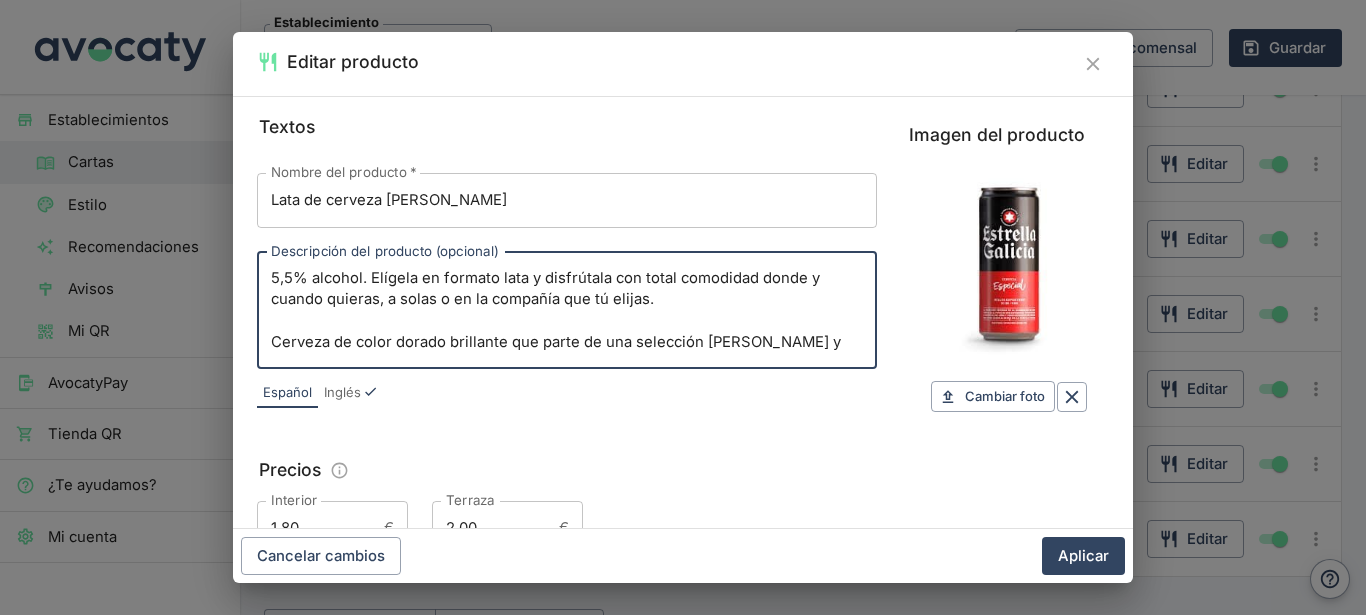 drag, startPoint x: 435, startPoint y: 278, endPoint x: 378, endPoint y: 281, distance: 57.07889 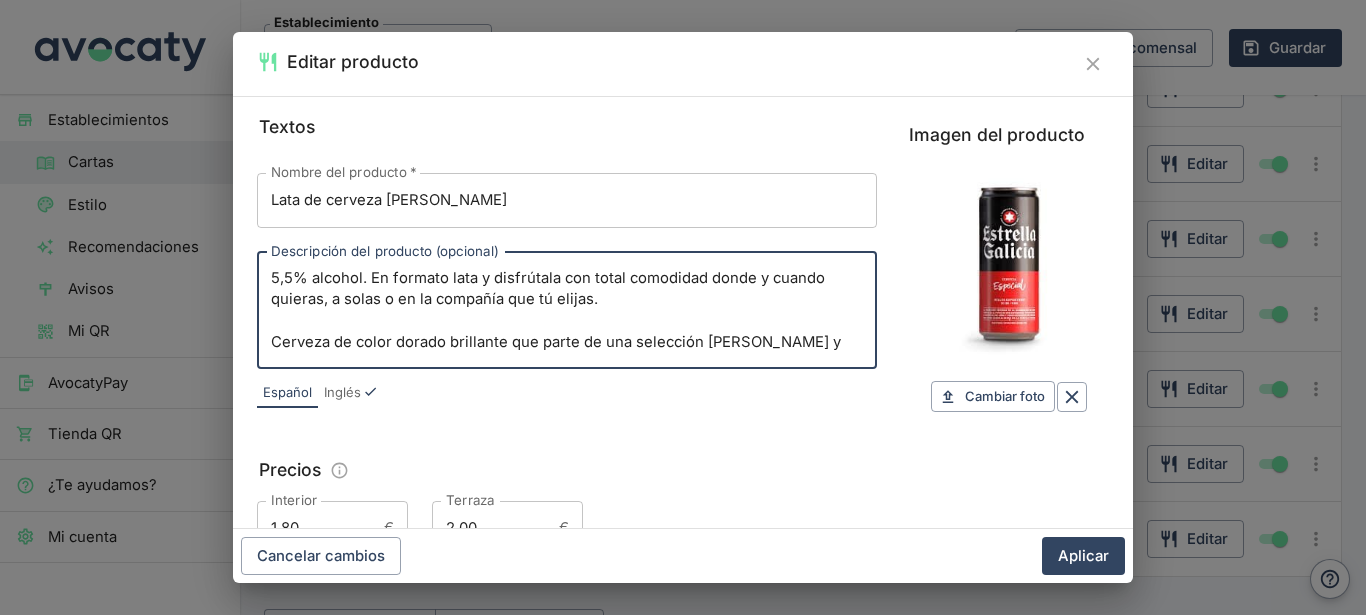 drag, startPoint x: 558, startPoint y: 275, endPoint x: 480, endPoint y: 265, distance: 78.63841 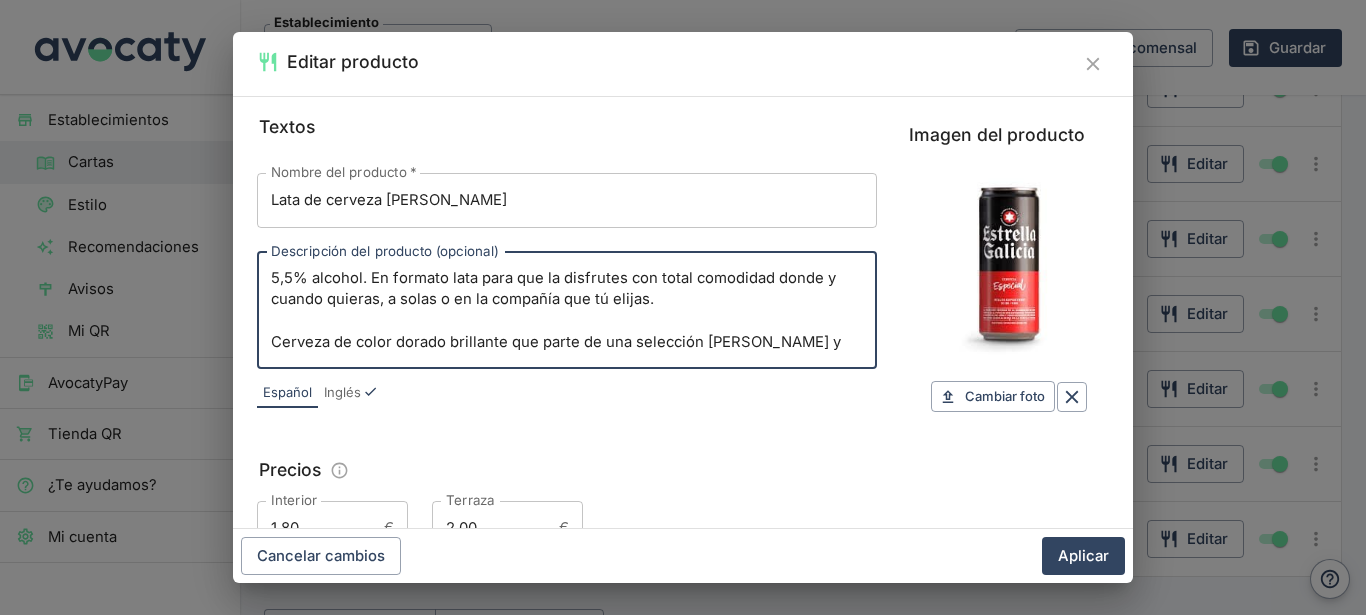 click on "5,5% alcohol. En formato lata para que la disfrutes con total comodidad donde y cuando quieras, a solas o en la compañía que tú elijas.
Cerveza de color dorado brillante que parte de una selección [PERSON_NAME] y lúpulo especialmente amargos. Su proceso de cocción, fermentación y maduración transcurre a lo largo de más de veinte días, esto hace que tenga su agradable y característico sabor lupulado.
Envasada en packs de 24 latas de 33 cl con un plástico 50% reciclado." at bounding box center [567, 310] 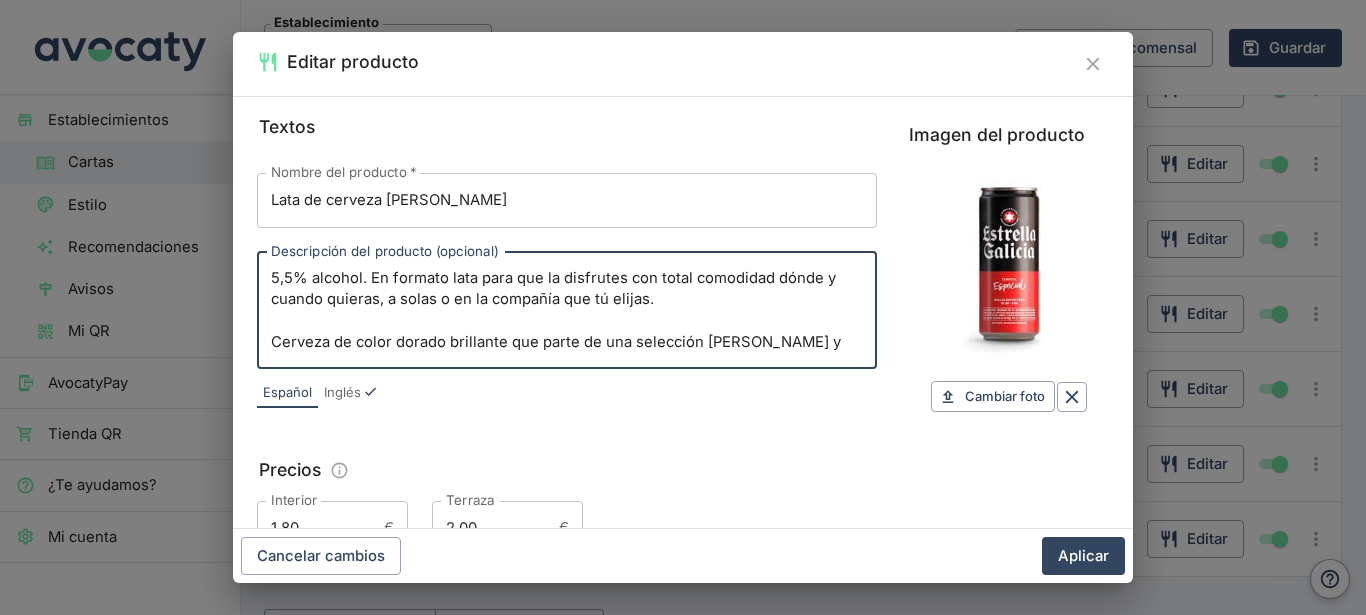 click on "5,5% alcohol. En formato lata para que la disfrutes con total comodidad dónde y cuando quieras, a solas o en la compañía que tú elijas.
Cerveza de color dorado brillante que parte de una selección [PERSON_NAME] y lúpulo especialmente amargos. Su proceso de cocción, fermentación y maduración transcurre a lo largo de más de veinte días, esto hace que tenga su agradable y característico sabor lupulado.
Envasada en packs de 24 latas de 33 cl con un plástico 50% reciclado." at bounding box center (567, 310) 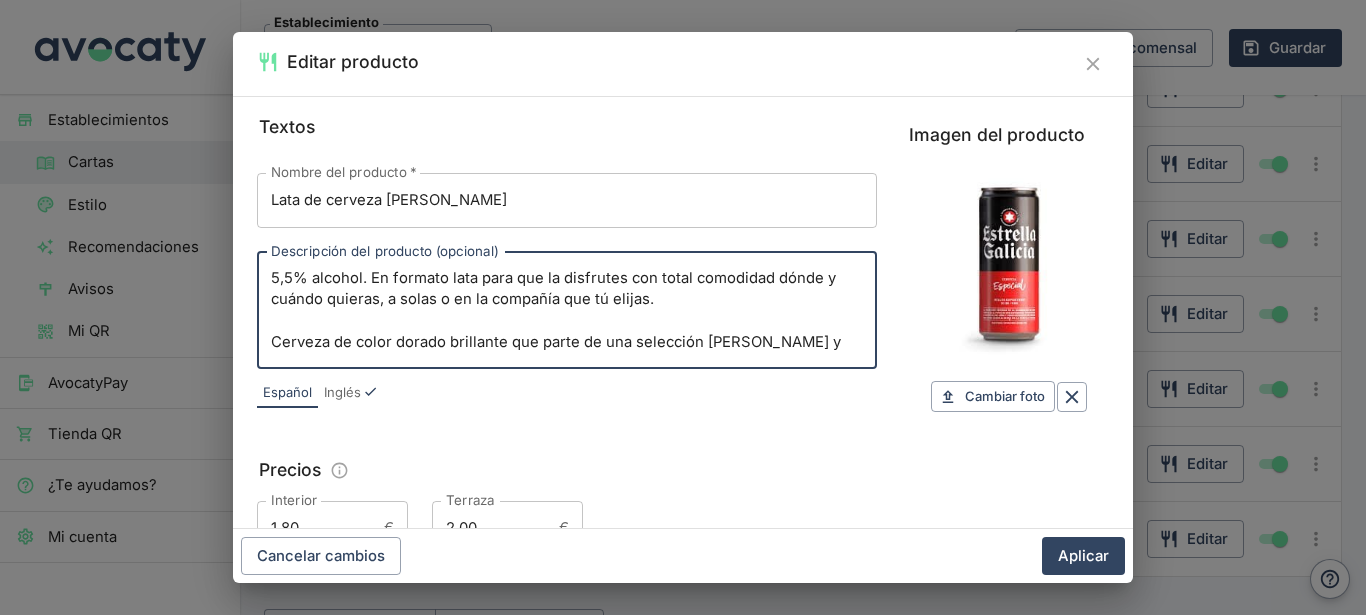 scroll, scrollTop: 54, scrollLeft: 0, axis: vertical 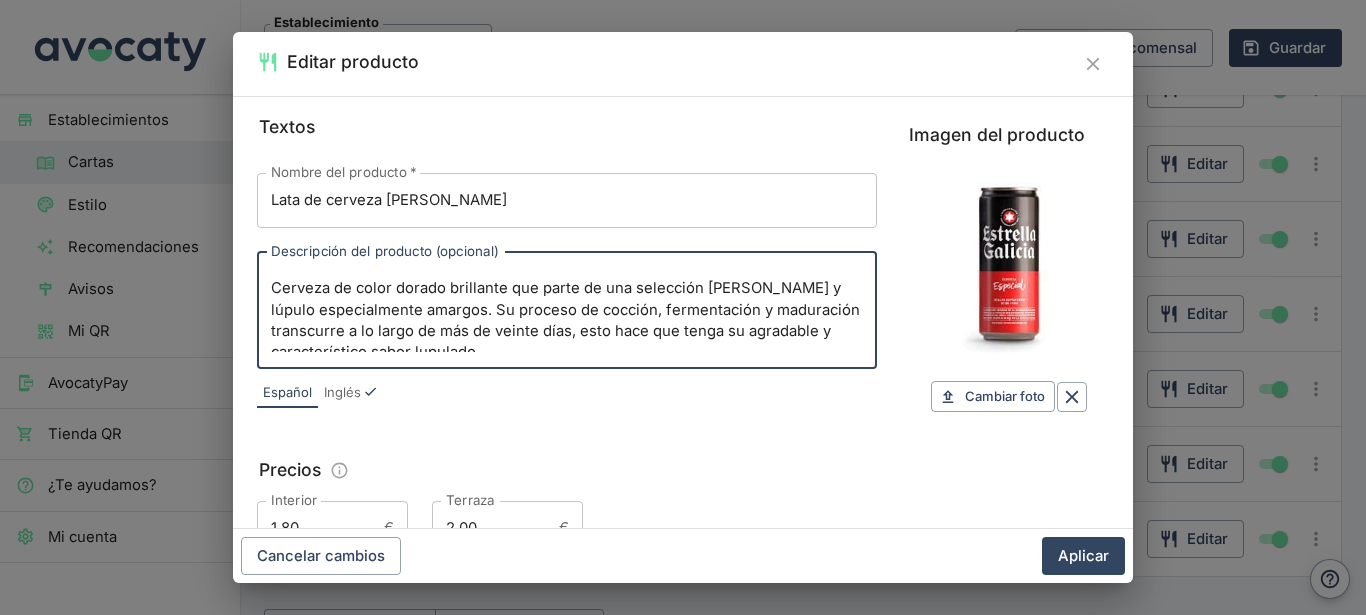 drag, startPoint x: 389, startPoint y: 287, endPoint x: 263, endPoint y: 245, distance: 132.81566 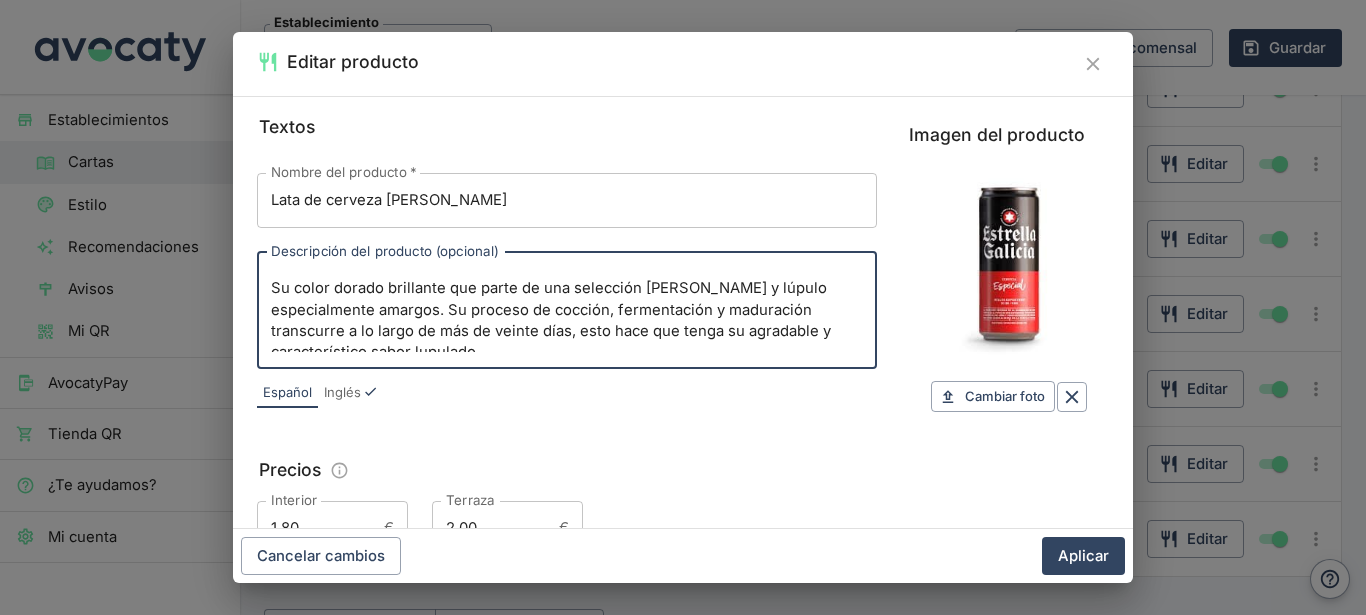 click on "5,5% alcohol. En formato lata para que la disfrutes con total comodidad dónde y cuándo quieras, a solas o en la compañía que tú elijas.
Su color dorado brillante que parte de una selección [PERSON_NAME] y lúpulo especialmente amargos. Su proceso de cocción, fermentación y maduración transcurre a lo largo de más de veinte días, esto hace que tenga su agradable y característico sabor lupulado.
Envasada en packs de 24 latas de 33 cl con un plástico 50% reciclado." at bounding box center (567, 310) 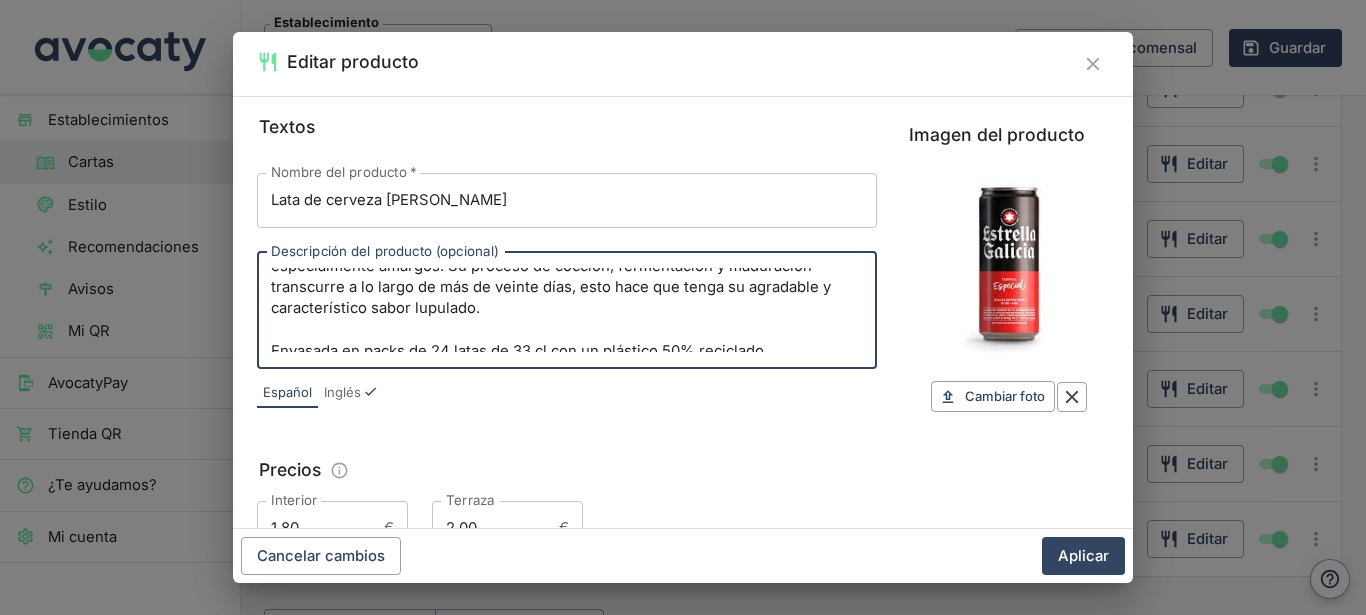 scroll, scrollTop: 108, scrollLeft: 0, axis: vertical 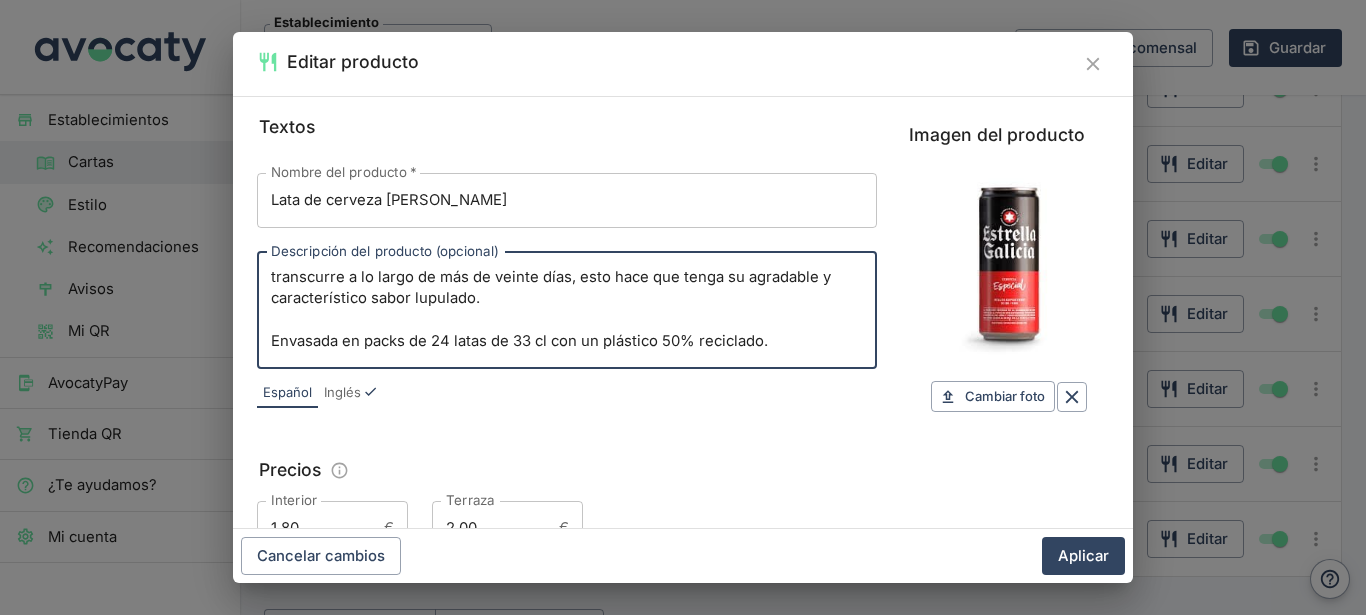 click on "5,5% alcohol. En formato lata para que la disfrutes con total comodidad dónde y cuándo quieras, a solas o en la compañía que tú elijas.
Su color dorado brillante parte de una selección [PERSON_NAME] y lúpulo especialmente amargos. Su proceso de cocción, fermentación y maduración transcurre a lo largo de más de veinte días, esto hace que tenga su agradable y característico sabor lupulado.
Envasada en packs de 24 latas de 33 cl con un plástico 50% reciclado." at bounding box center [567, 310] 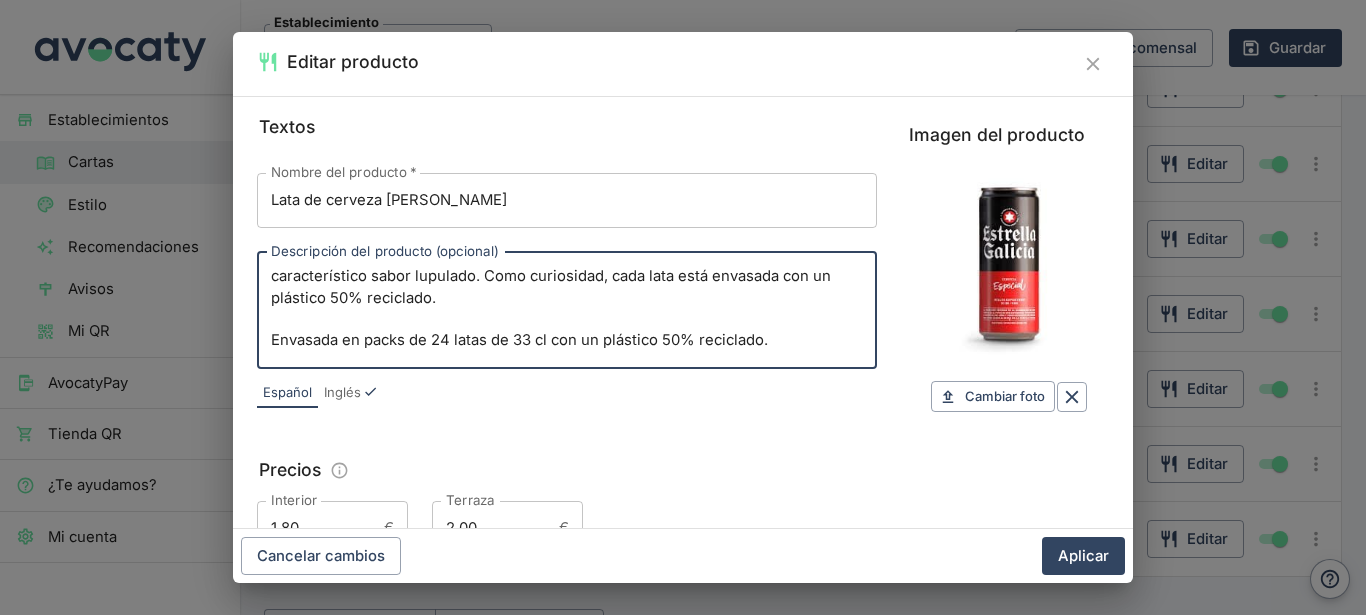 drag, startPoint x: 483, startPoint y: 325, endPoint x: 568, endPoint y: 417, distance: 125.25574 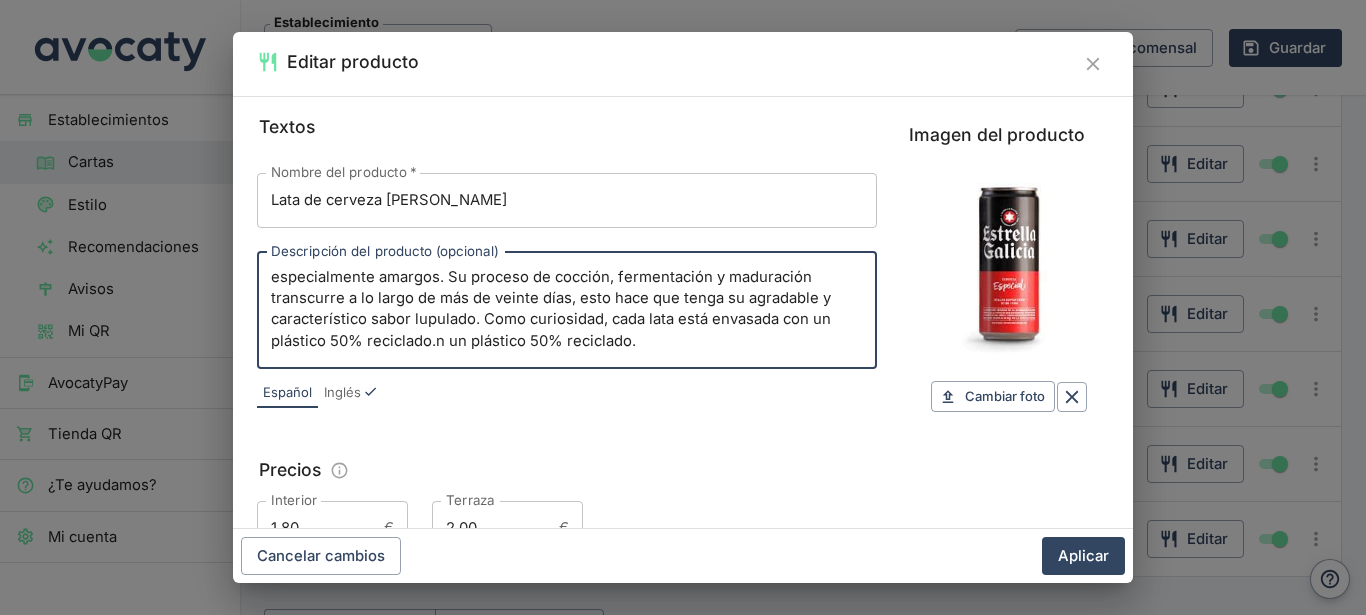 scroll, scrollTop: 87, scrollLeft: 0, axis: vertical 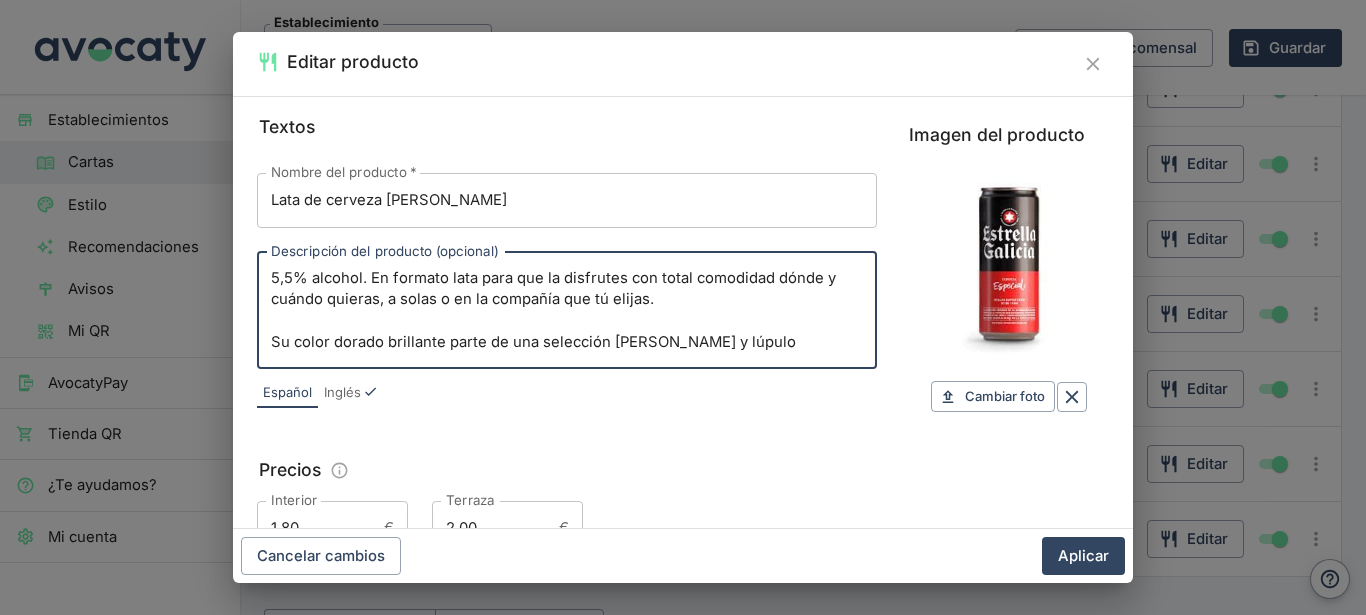 drag, startPoint x: 479, startPoint y: 344, endPoint x: 216, endPoint y: 218, distance: 291.62476 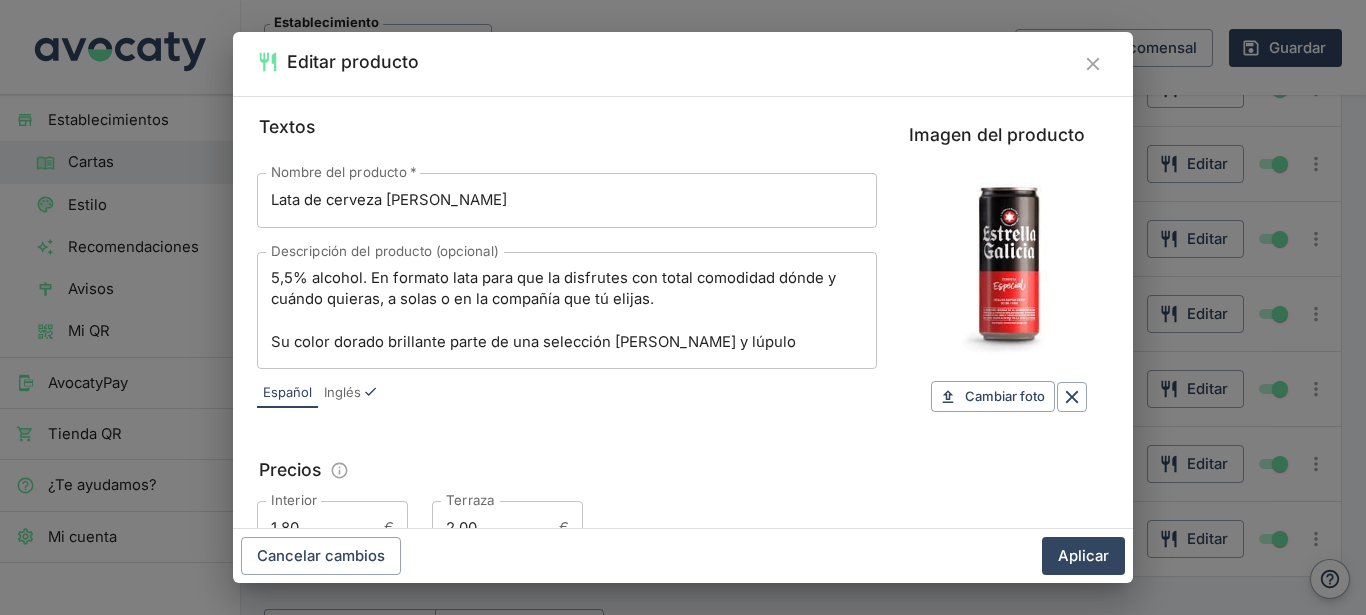 click on "5,5% alcohol. En formato lata para que la disfrutes con total comodidad dónde y cuándo quieras, a solas o en la compañía que tú elijas.
Su color dorado brillante parte de una selección [PERSON_NAME] y lúpulo especialmente amargos. Su proceso de cocción, fermentación y maduración transcurre a lo largo de más de veinte días, esto hace que tenga su agradable y característico sabor lupulado. Como curiosidad, cada lata está envasada con un plástico 50% reciclado." at bounding box center [567, 310] 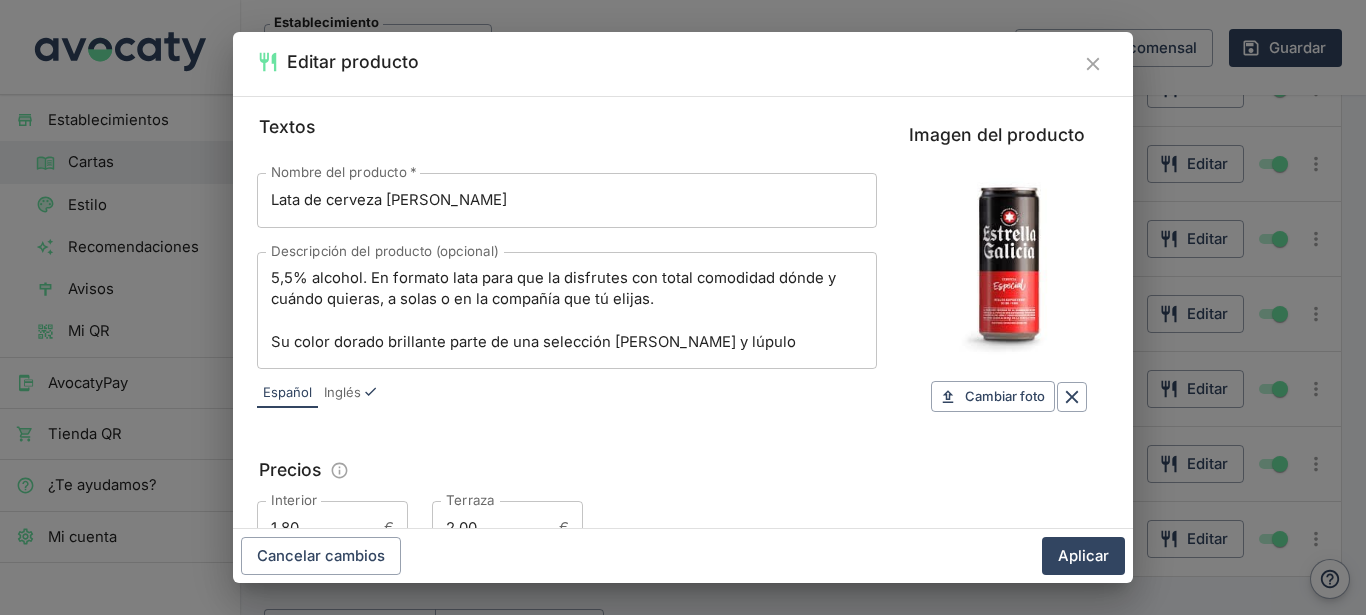 drag, startPoint x: 270, startPoint y: 279, endPoint x: 688, endPoint y: 385, distance: 431.2308 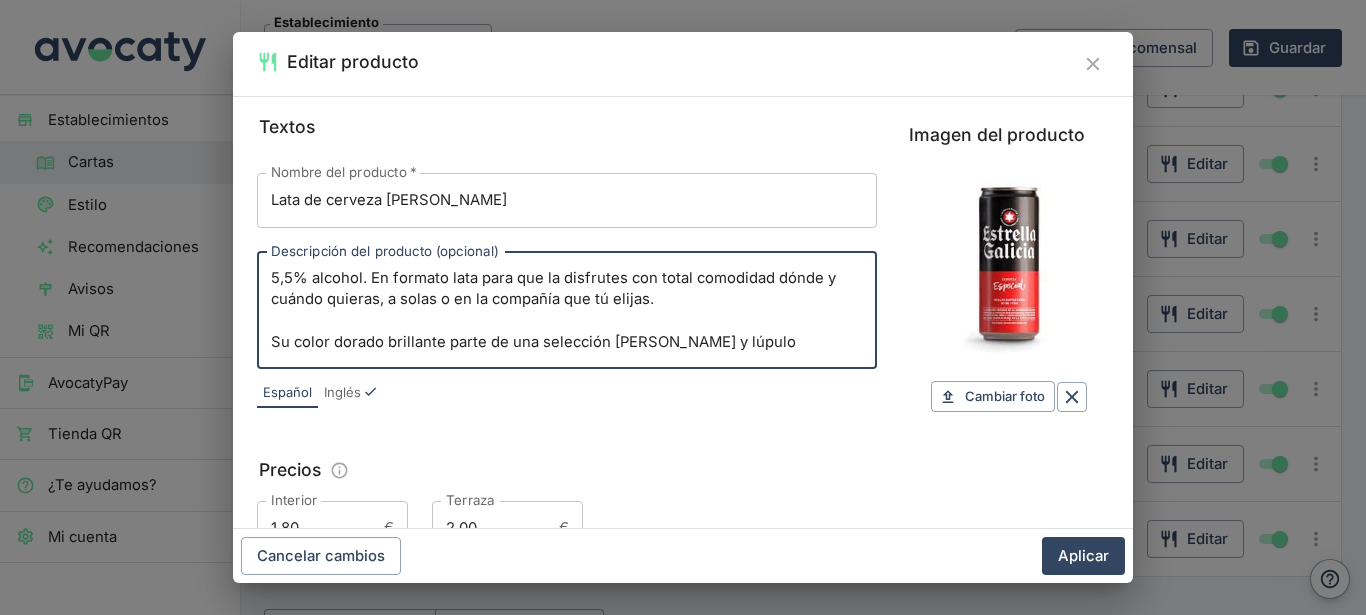 scroll, scrollTop: 87, scrollLeft: 0, axis: vertical 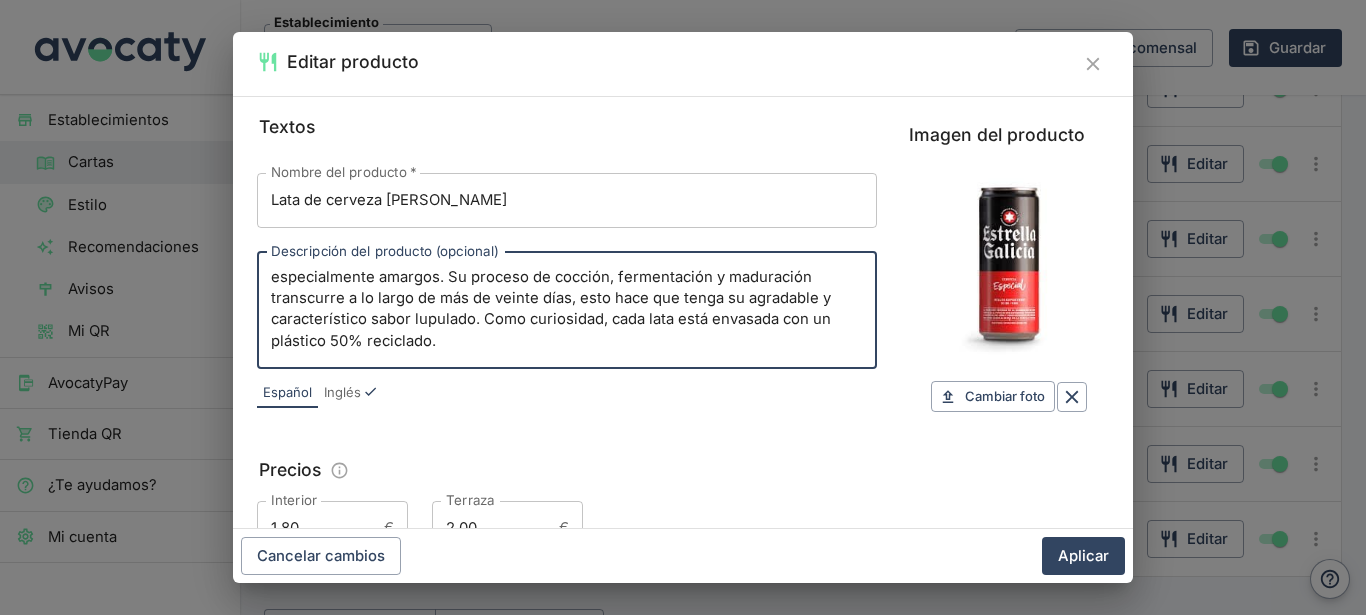 drag, startPoint x: 273, startPoint y: 278, endPoint x: 731, endPoint y: 416, distance: 478.3388 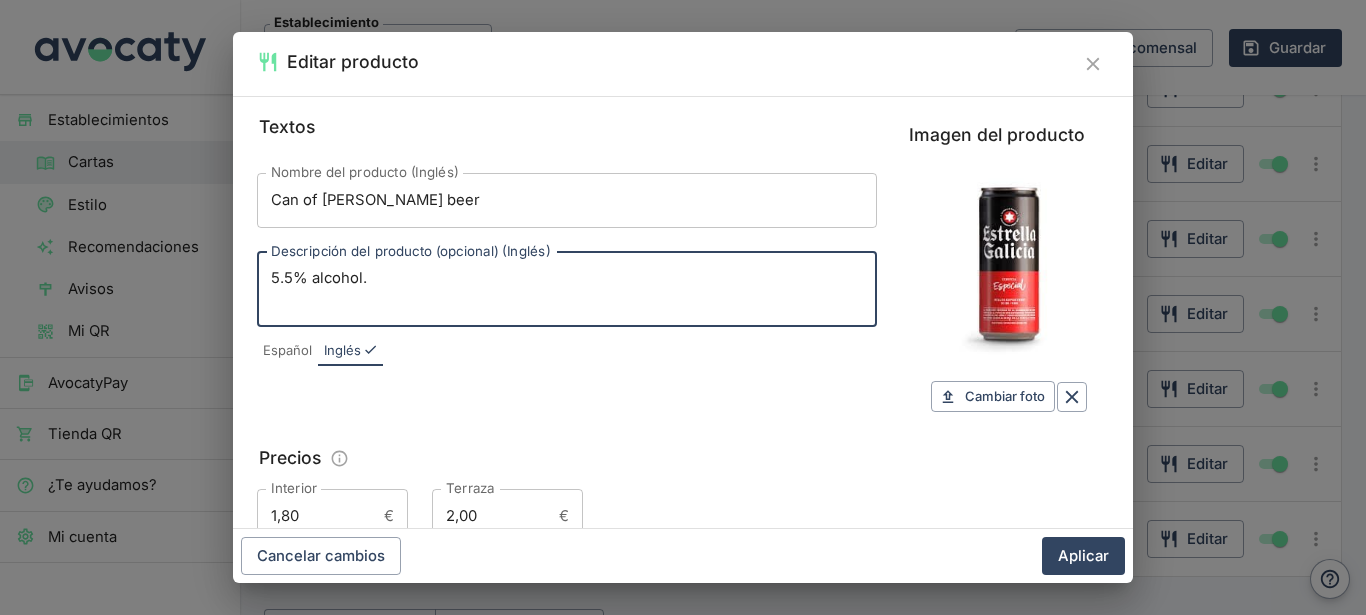 drag, startPoint x: 464, startPoint y: 296, endPoint x: 394, endPoint y: 285, distance: 70.85902 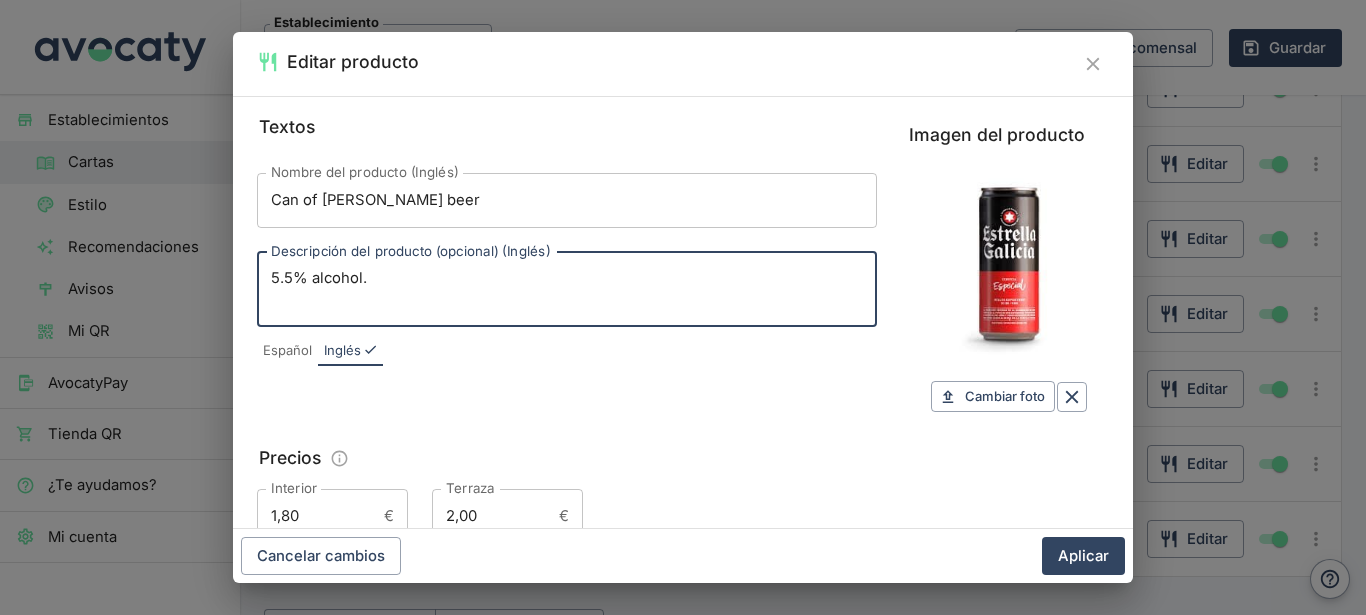 click on "5.5% alcohol." at bounding box center (567, 289) 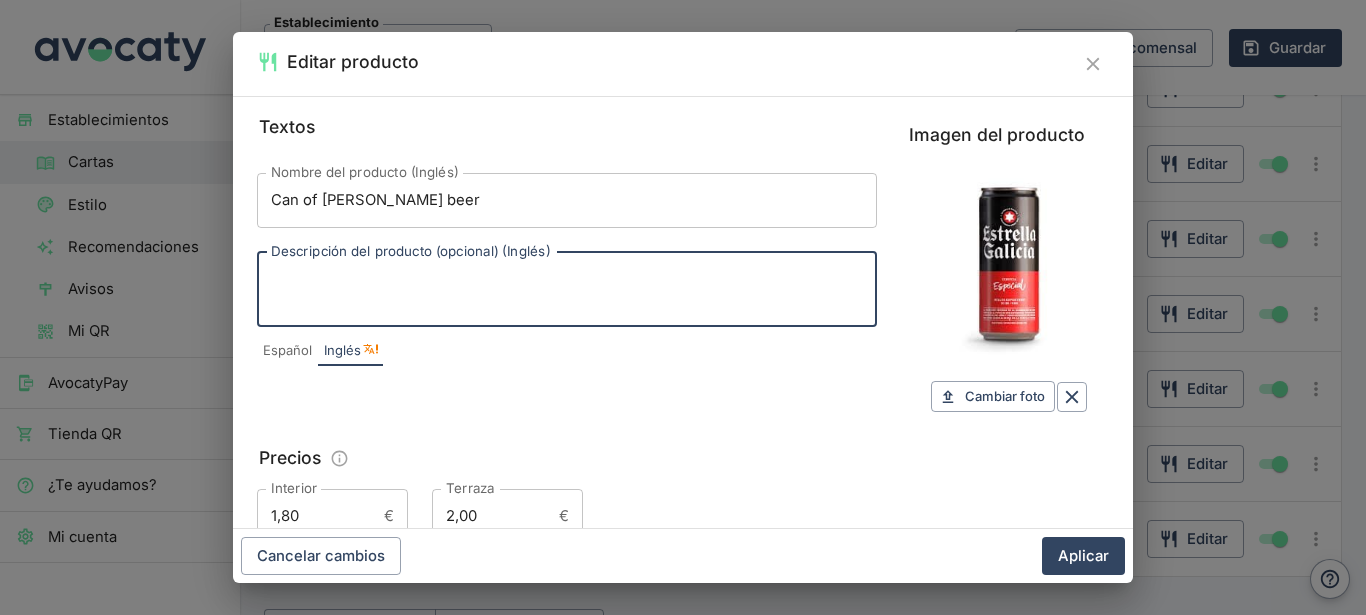 paste on "5.5% alcohol. In can format so you can enjoy it conveniently whenever and wherever you want, alone or in the company of your choice.
Its bright golden colour comes from a selection of particularly bitter malts and hops. The brewing, fermentation and maturation process takes more than twenty days, which gives it its pleasant and characteristic hoppy flavour. As a curiosity, each can is packaged in 50% recycled plastic." 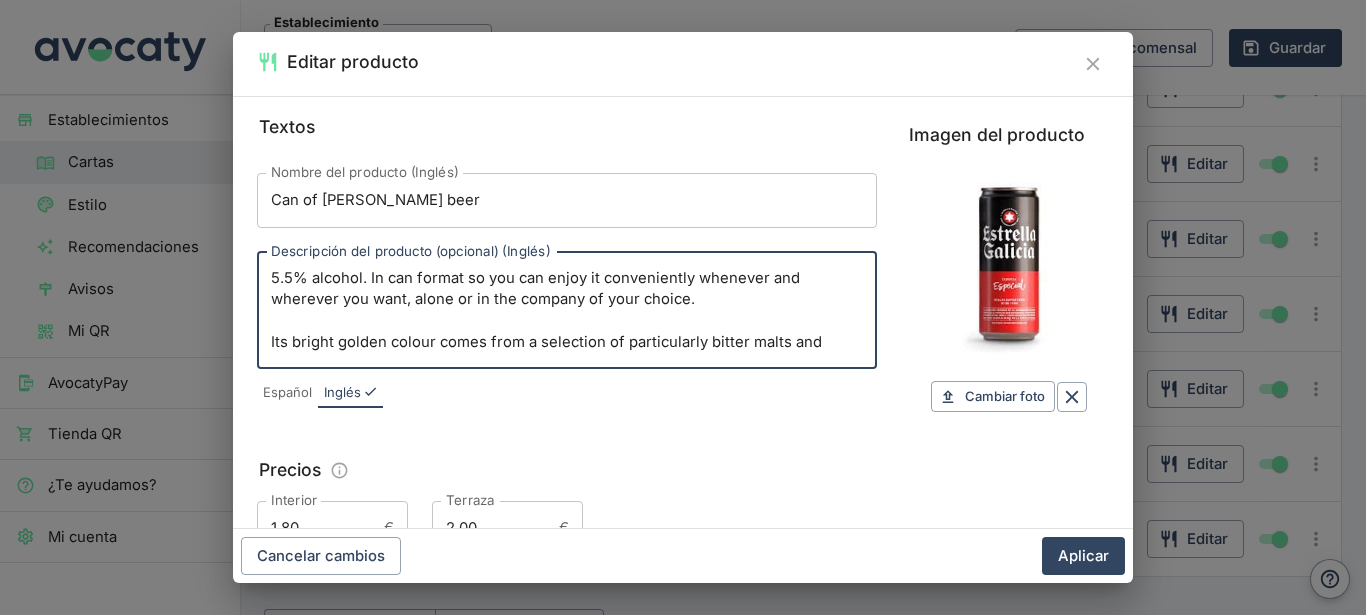 scroll, scrollTop: 64, scrollLeft: 0, axis: vertical 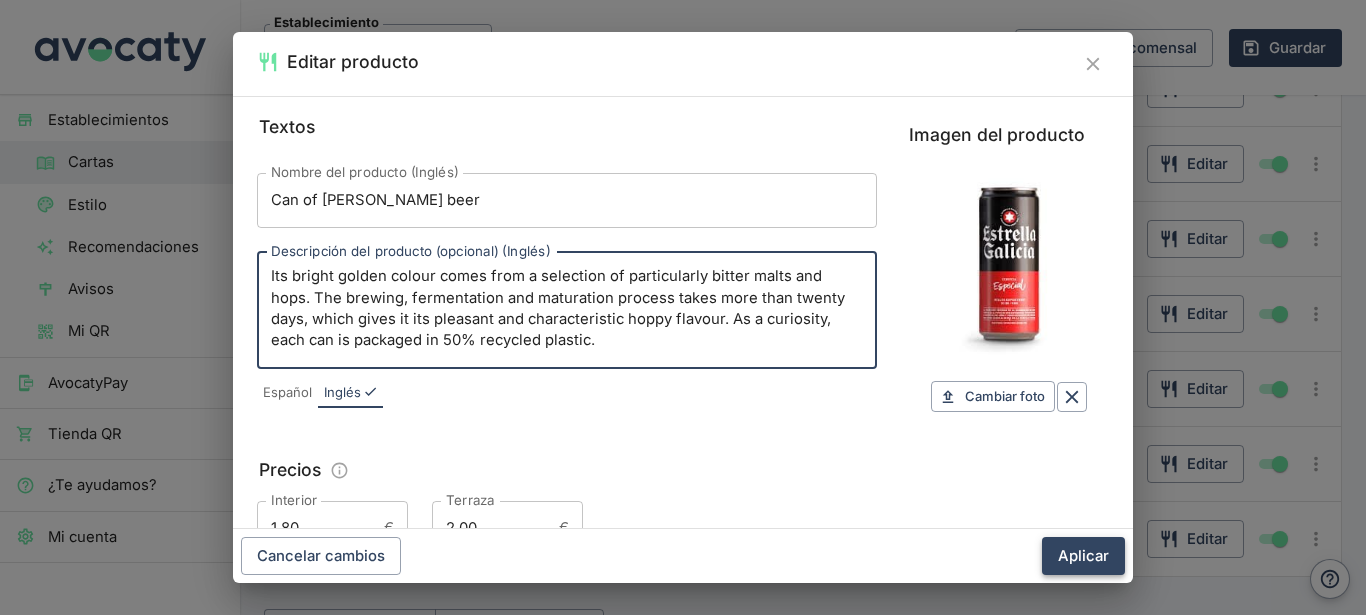 type on "5.5% alcohol. In can format so you can enjoy it conveniently whenever and wherever you want, alone or in the company of your choice.
Its bright golden colour comes from a selection of particularly bitter malts and hops. The brewing, fermentation and maturation process takes more than twenty days, which gives it its pleasant and characteristic hoppy flavour. As a curiosity, each can is packaged in 50% recycled plastic." 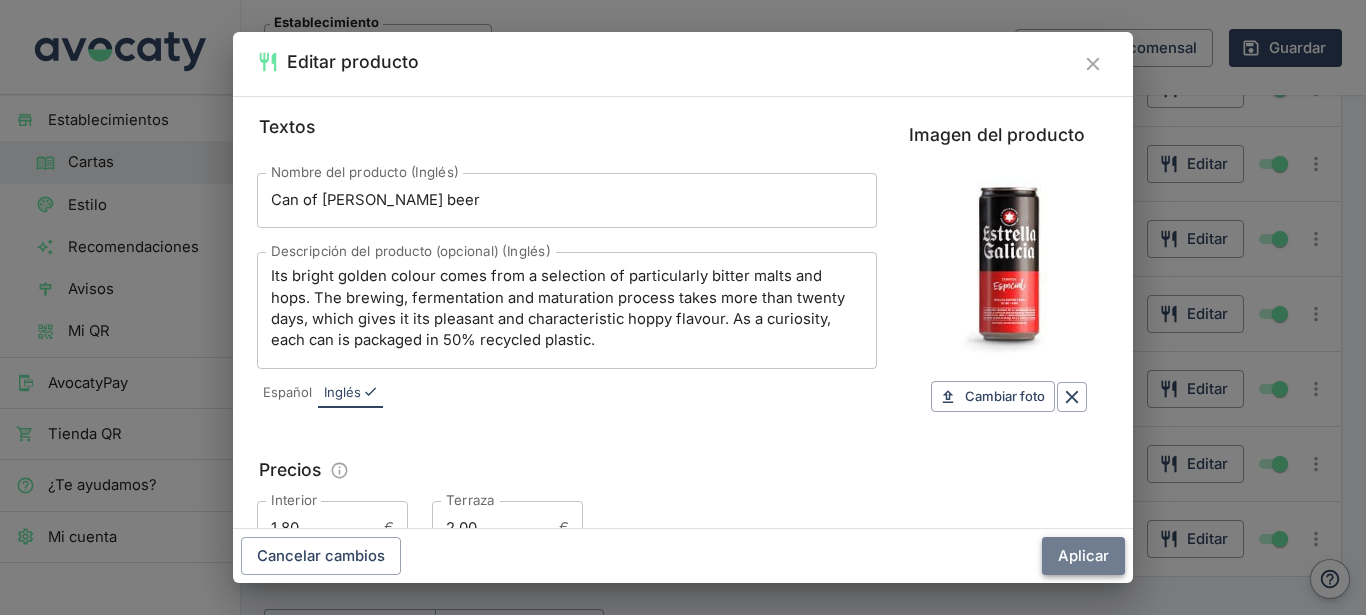 click on "Aplicar" at bounding box center [1083, 556] 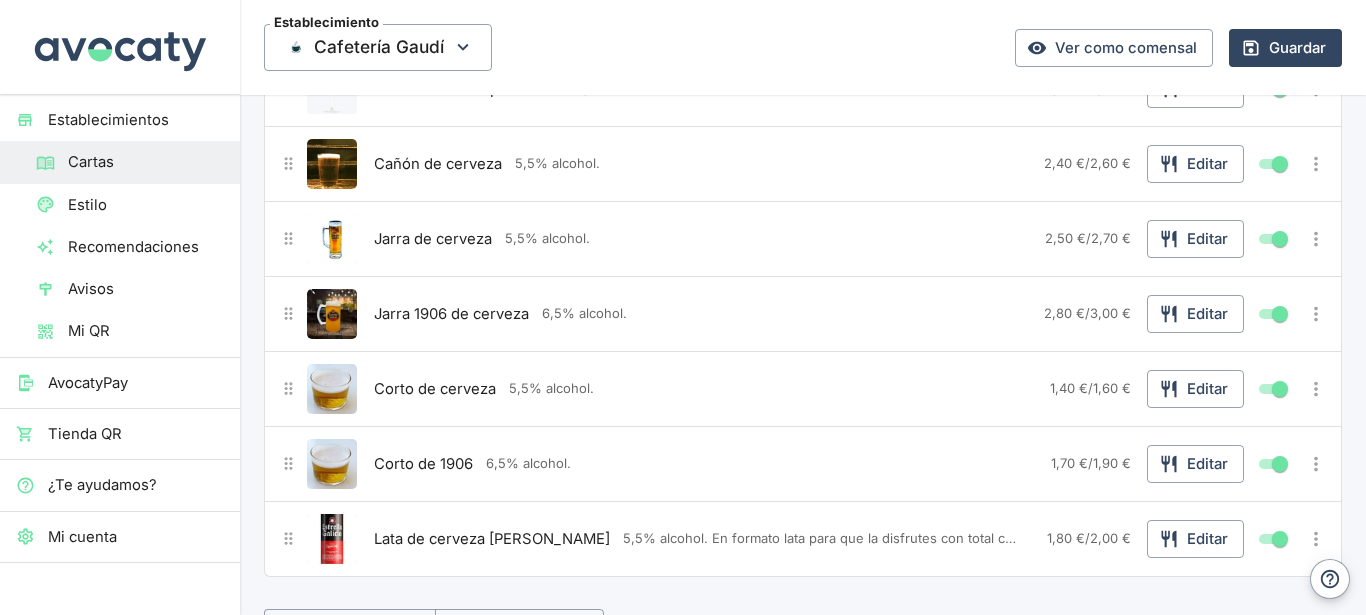 drag, startPoint x: 1250, startPoint y: 49, endPoint x: 1141, endPoint y: 8, distance: 116.456 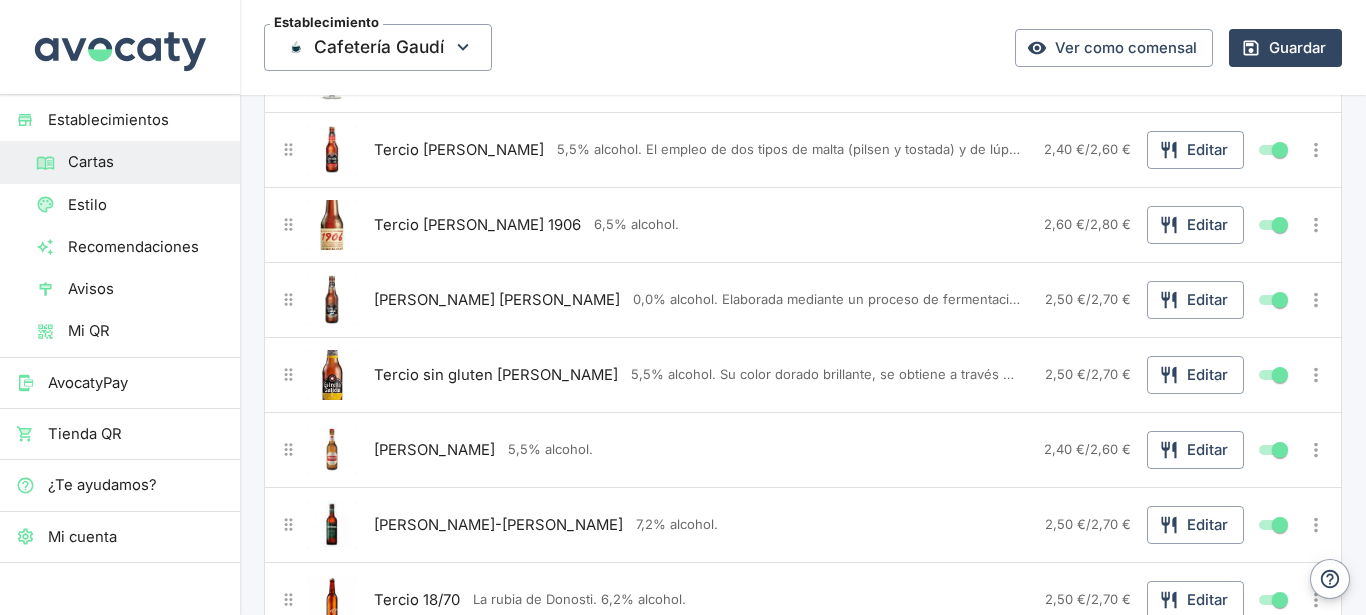 scroll, scrollTop: 522, scrollLeft: 0, axis: vertical 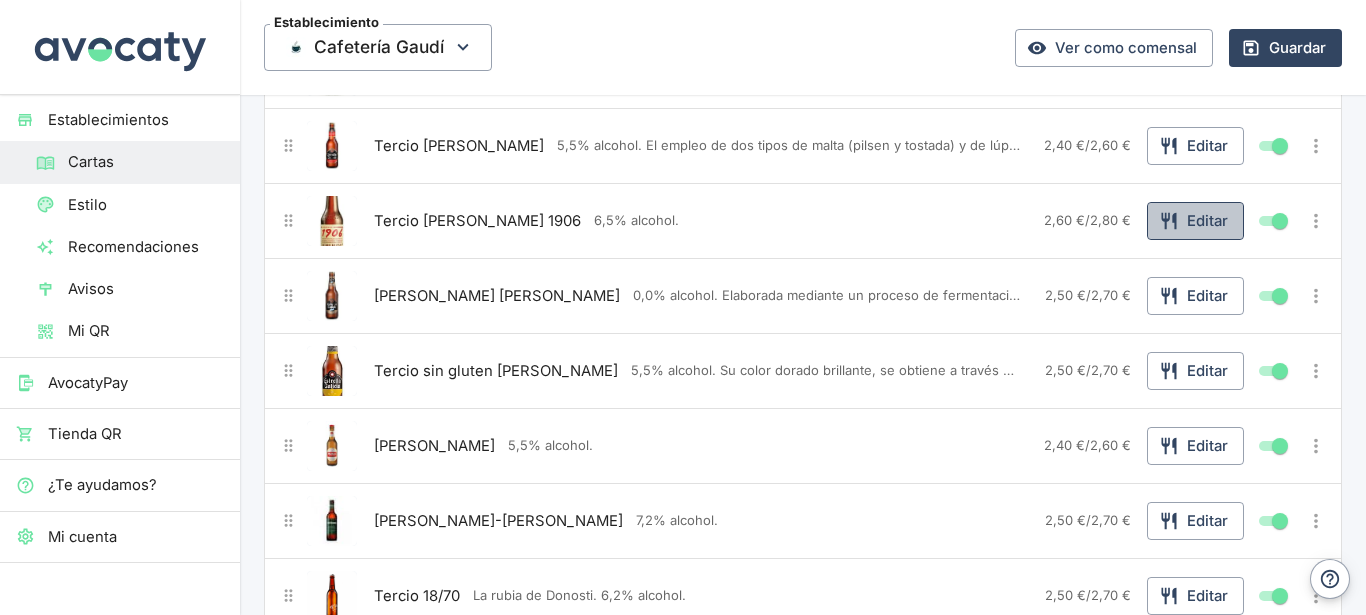 click 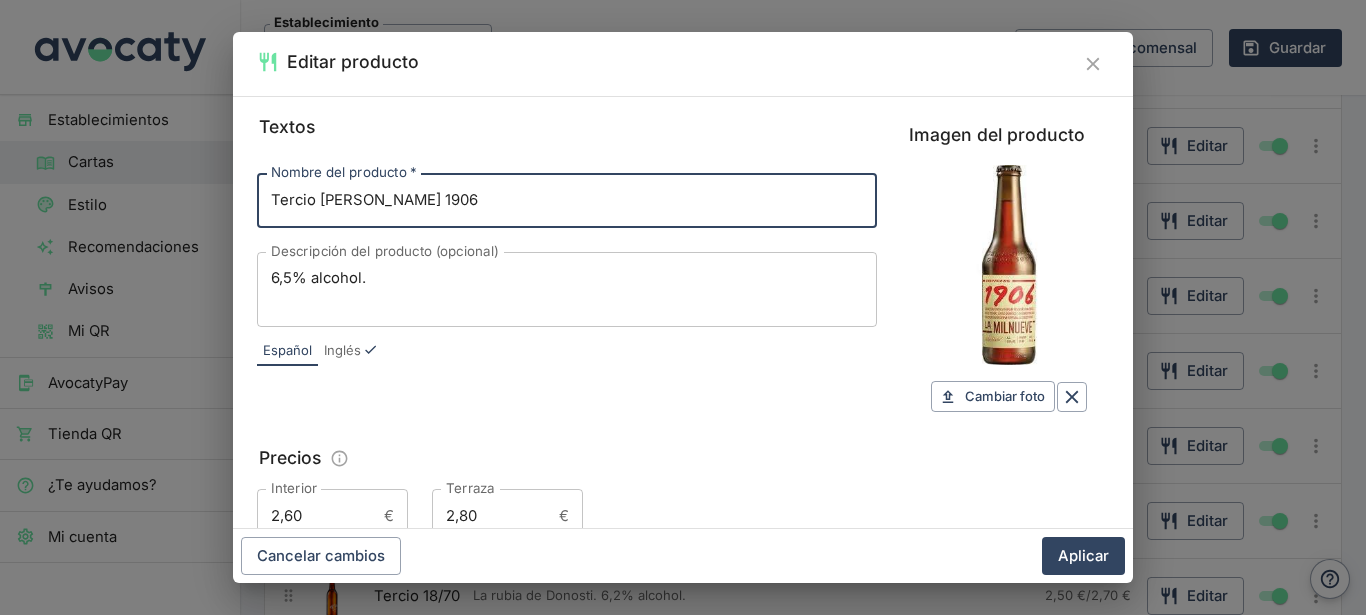 click on "6,5% alcohol." at bounding box center (567, 289) 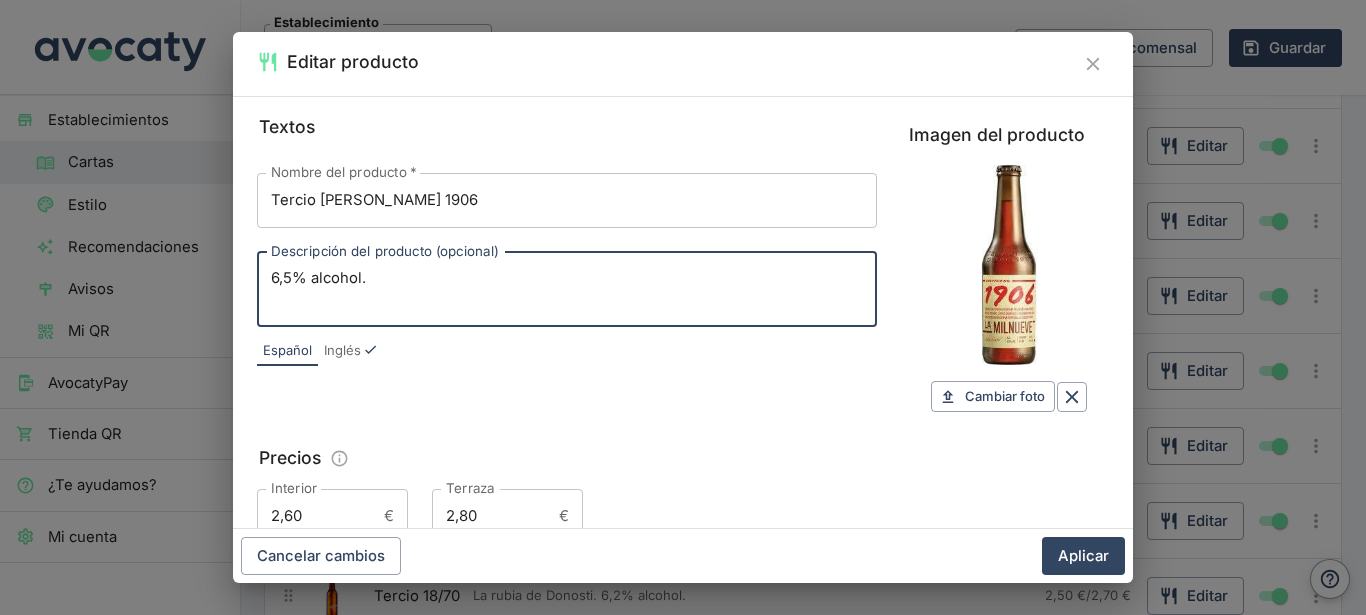 paste on "Maltas tostadas, lúpulo [DEMOGRAPHIC_DATA] y una guarda prolongada para crear un sabor y aroma con carácter único." 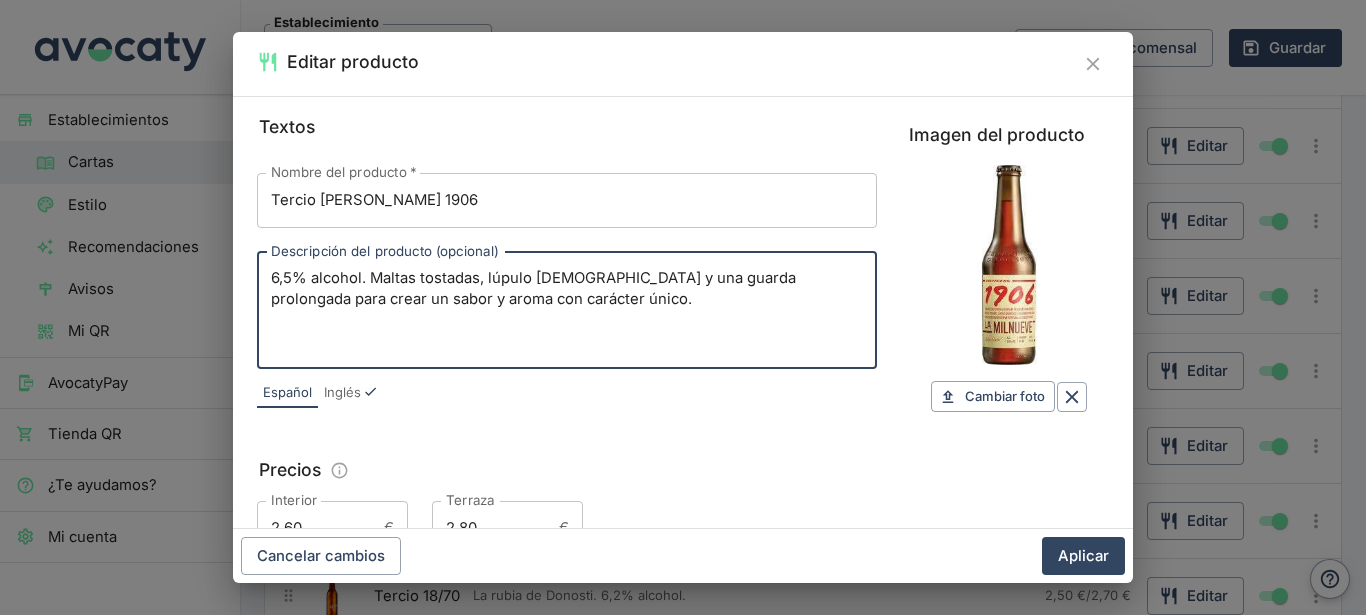 scroll, scrollTop: 2, scrollLeft: 0, axis: vertical 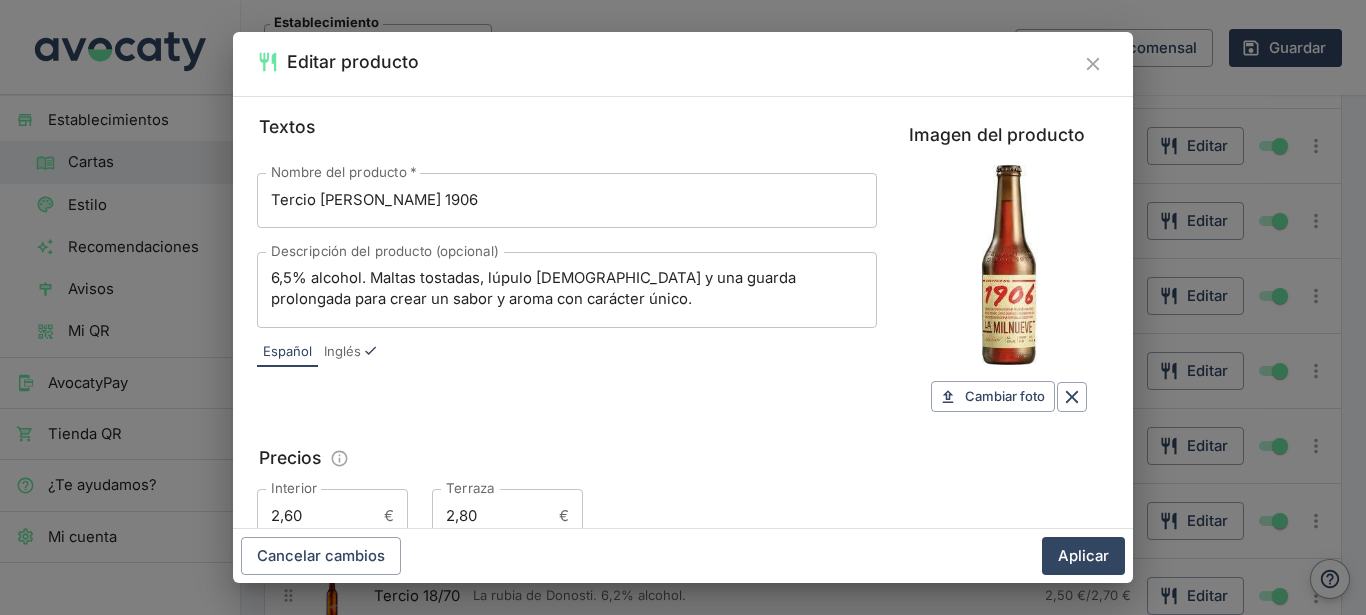 drag, startPoint x: 493, startPoint y: 324, endPoint x: 616, endPoint y: 294, distance: 126.60569 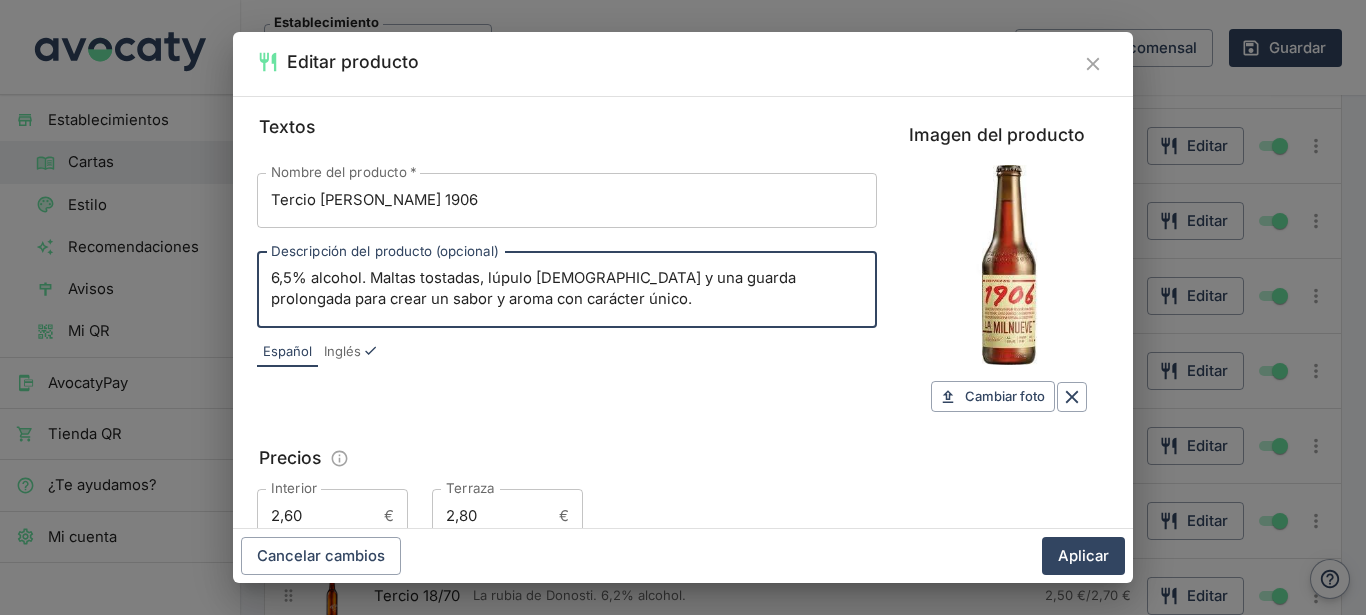 click on "6,5% alcohol. Maltas tostadas, lúpulo [DEMOGRAPHIC_DATA] y una guarda prolongada para crear un sabor y aroma con carácter único." at bounding box center (567, 289) 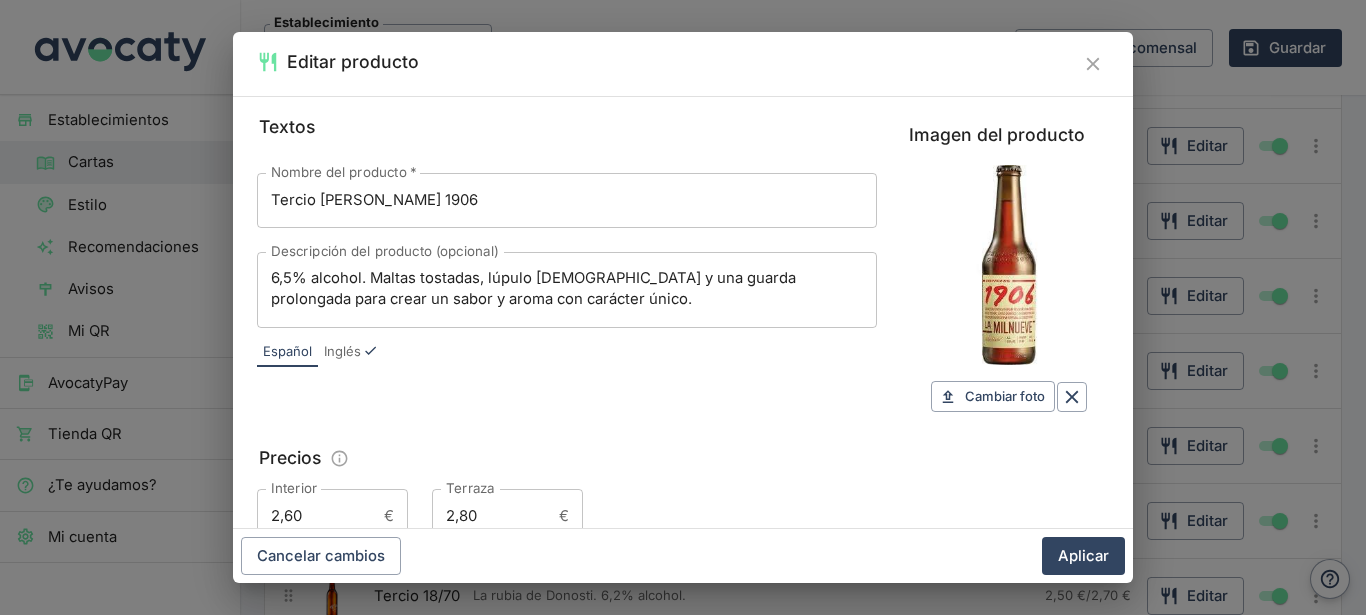 click on "6,5% alcohol. Maltas tostadas, lúpulo [DEMOGRAPHIC_DATA] y una guarda prolongada para crear un sabor y aroma con carácter único." at bounding box center (567, 289) 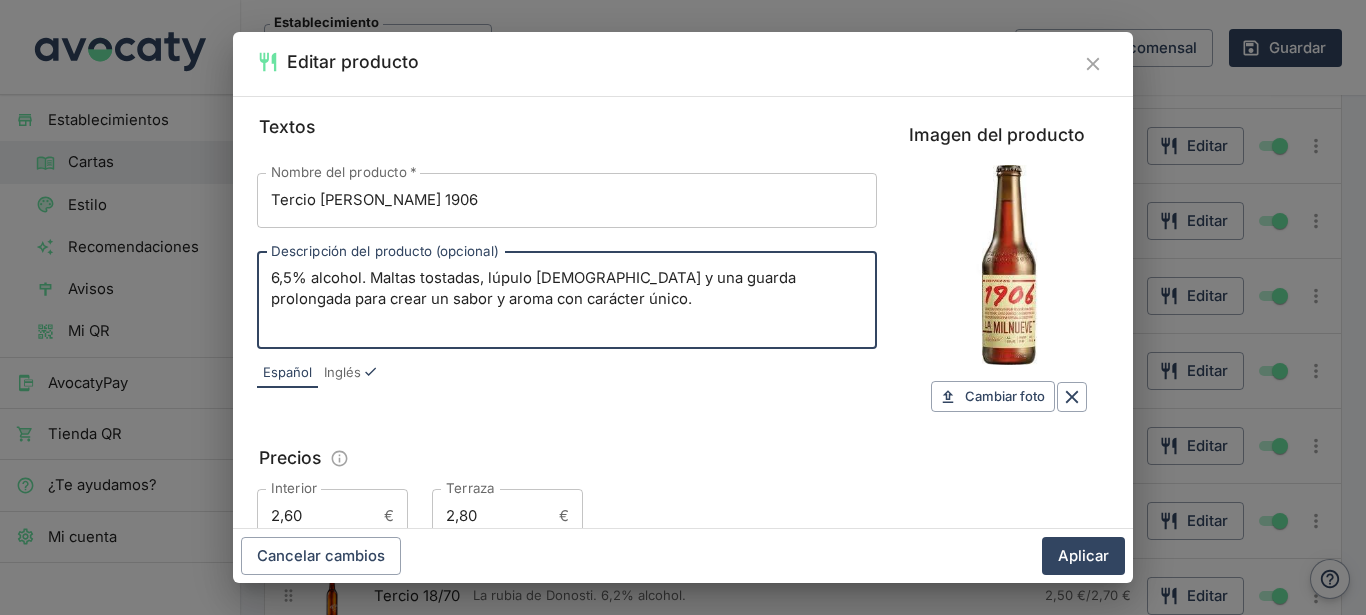 paste on "cerveza se elabora a partir de agua de la ciudad de [GEOGRAPHIC_DATA] y una cuidada selección [PERSON_NAME] Pilsen y tostadas y lúpulos de la variedad “Perle Hallertau”.
Tradición cervecera, carácter único y las mejores materias primas se unen para dar lugar a una elegante lager extra con agradables notas tostadas." 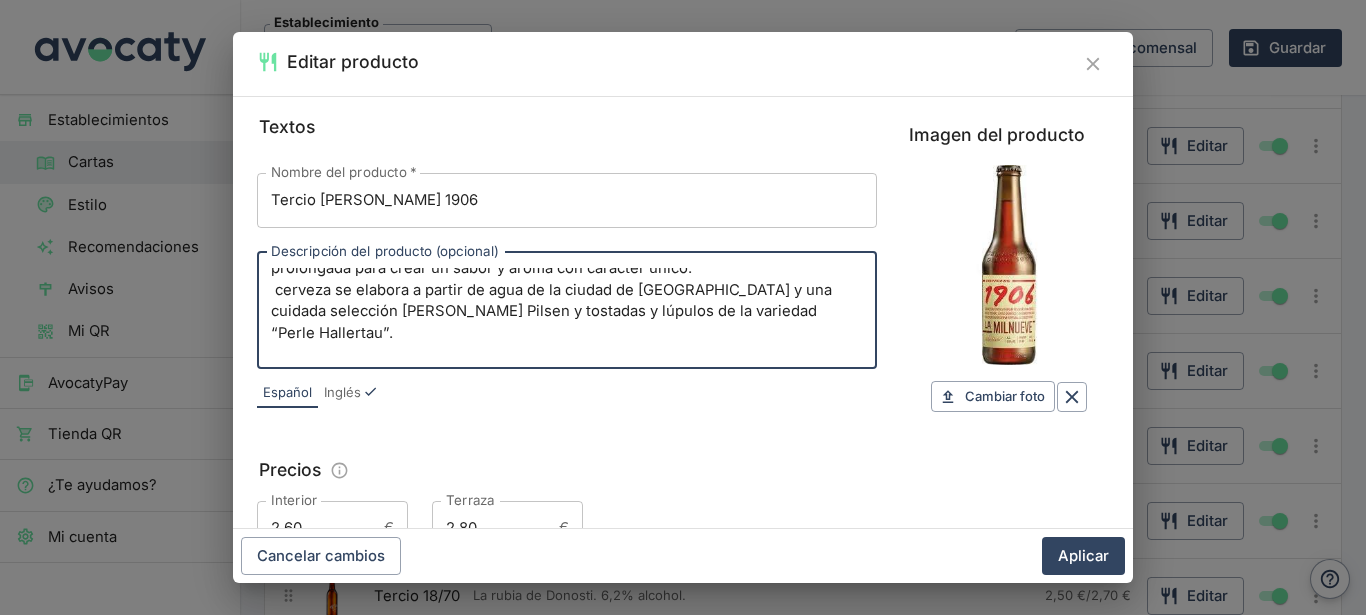 scroll, scrollTop: 0, scrollLeft: 0, axis: both 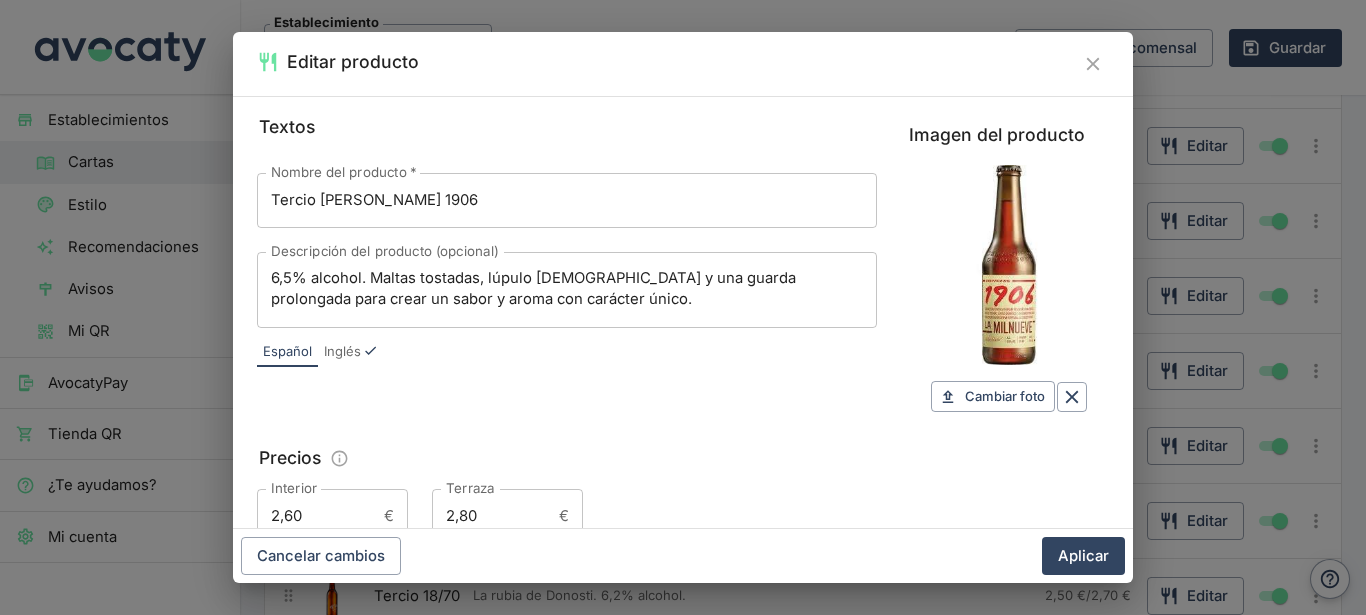 click on "6,5% alcohol. Maltas tostadas, lúpulo [DEMOGRAPHIC_DATA] y una guarda prolongada para crear un sabor y aroma con carácter único." at bounding box center [567, 289] 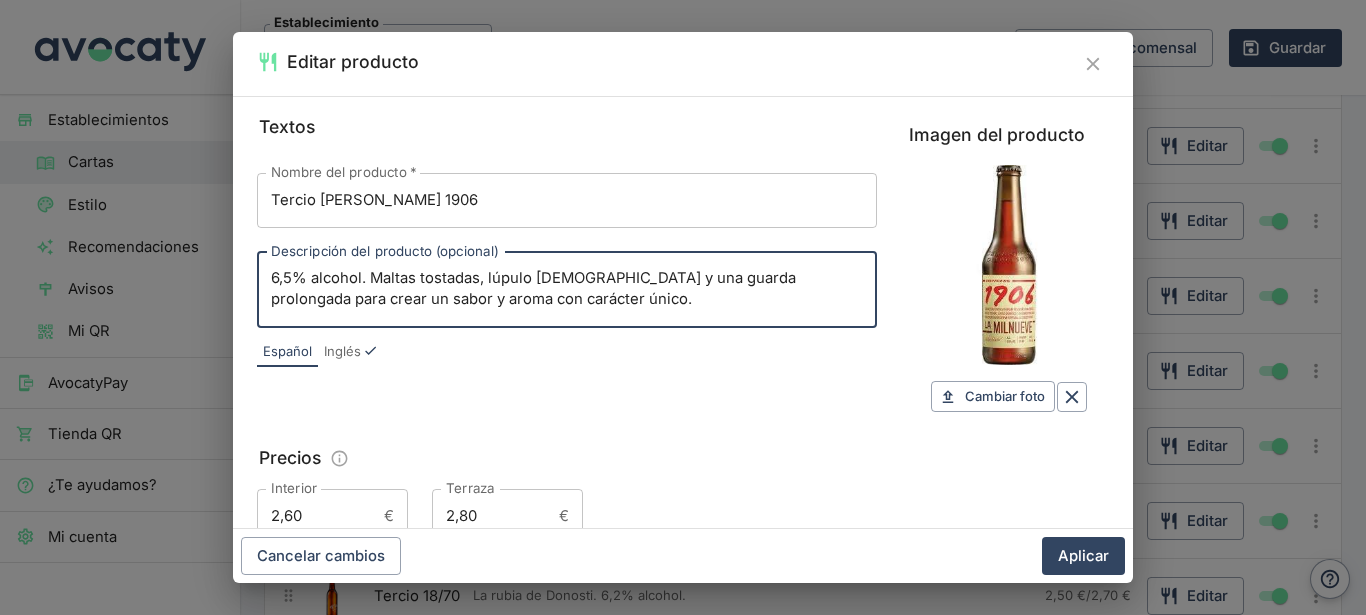 paste on "cerveza se elabora a partir de agua de la ciudad de [GEOGRAPHIC_DATA] y una cuidada selección [PERSON_NAME] Pilsen y tostadas y lúpulos de la variedad “Perle Hallertau”.
Tradición cervecera, carácter único y las mejores materias primas se unen para dar lugar a una elegante lager extra con agradables notas tostadas." 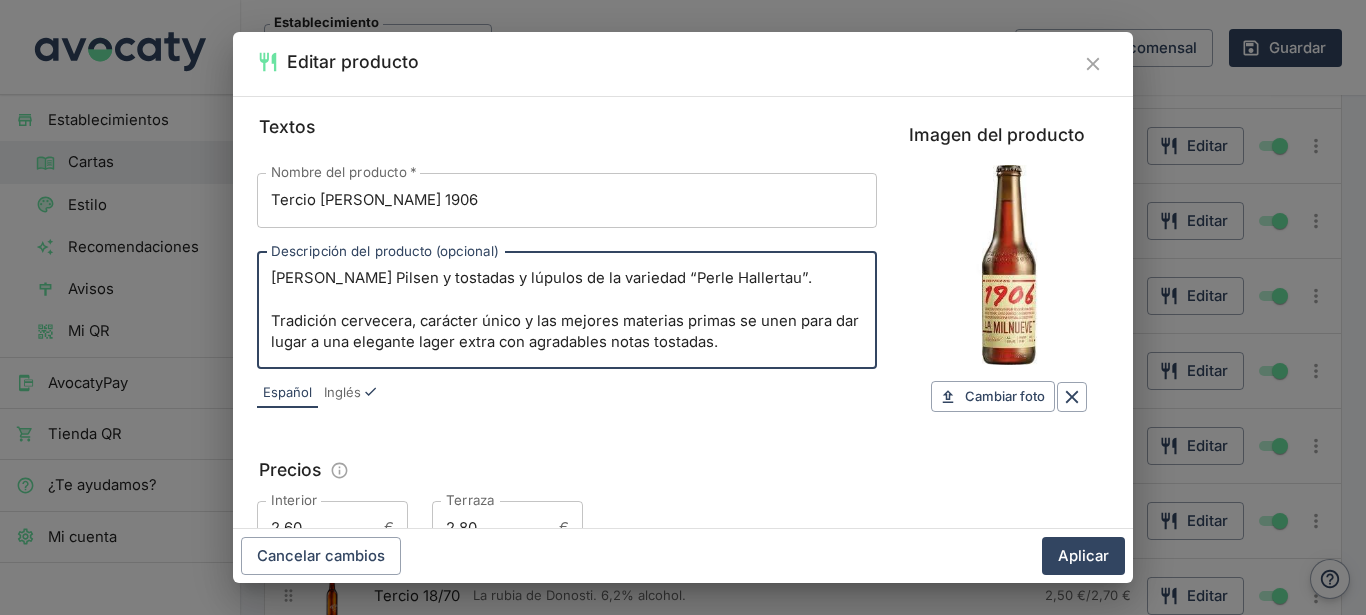 scroll, scrollTop: 0, scrollLeft: 0, axis: both 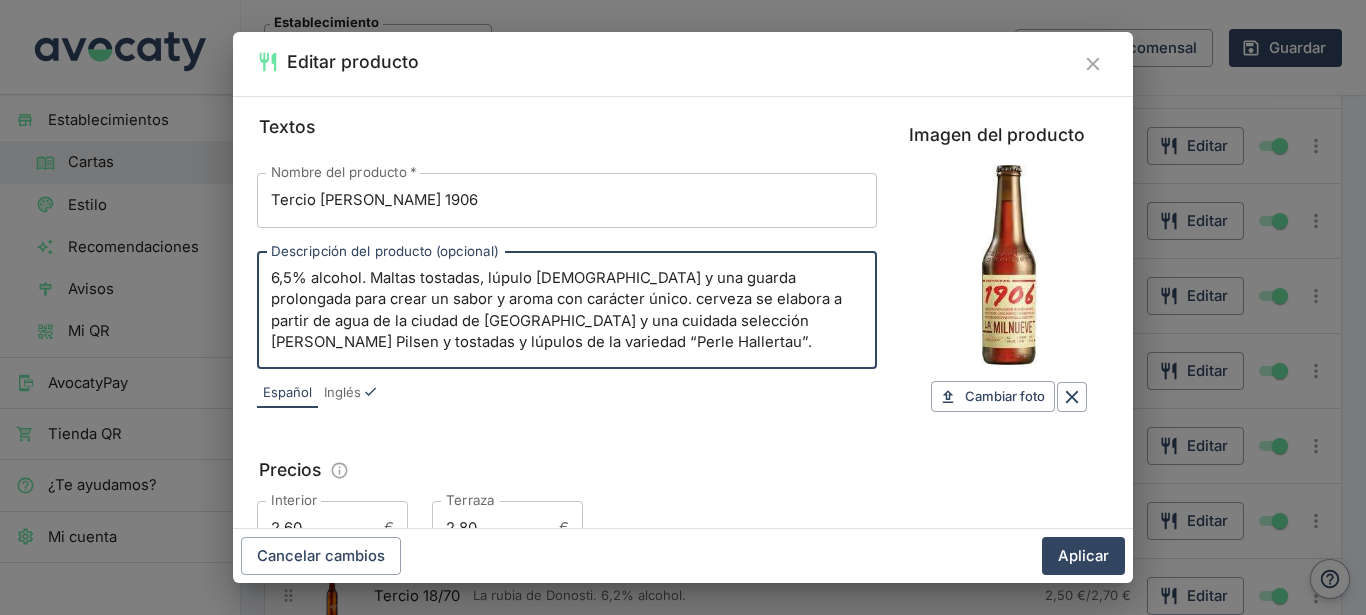 click on "6,5% alcohol. Maltas tostadas, lúpulo [DEMOGRAPHIC_DATA] y una guarda prolongada para crear un sabor y aroma con carácter único. cerveza se elabora a partir de agua de la ciudad de [GEOGRAPHIC_DATA] y una cuidada selección [PERSON_NAME] Pilsen y tostadas y lúpulos de la variedad “Perle Hallertau”.
Tradición cervecera, carácter único y las mejores materias primas se unen para dar lugar a una elegante lager extra con agradables notas tostadas." at bounding box center (567, 310) 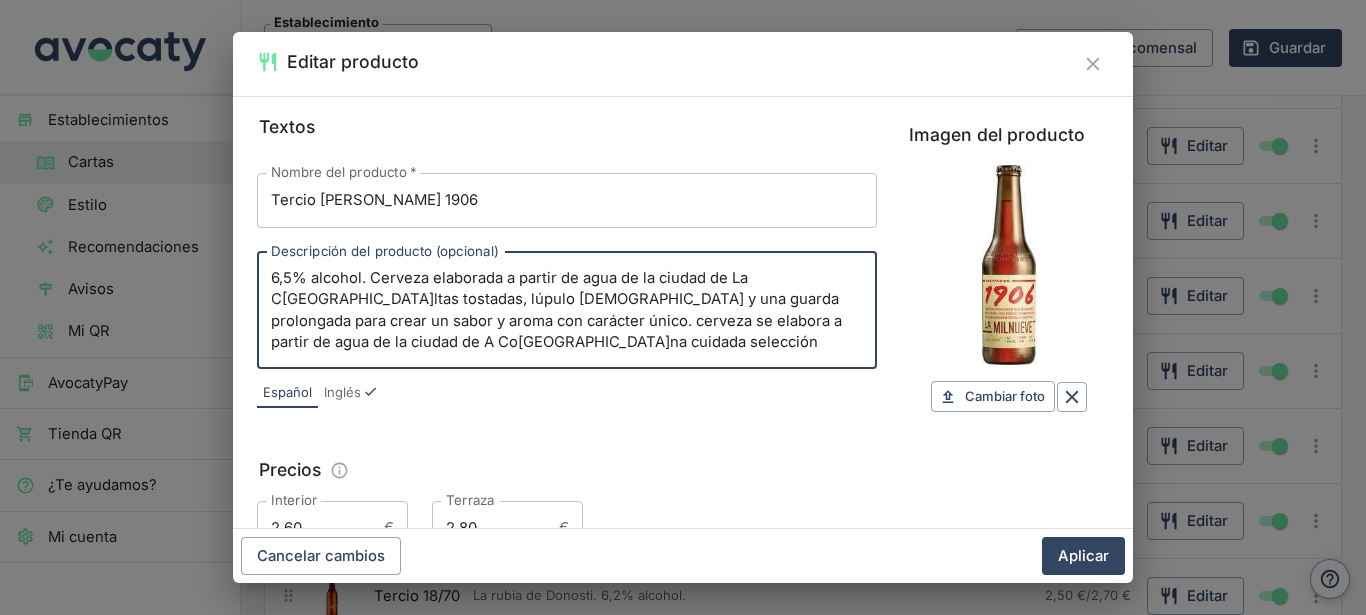 scroll, scrollTop: 54, scrollLeft: 0, axis: vertical 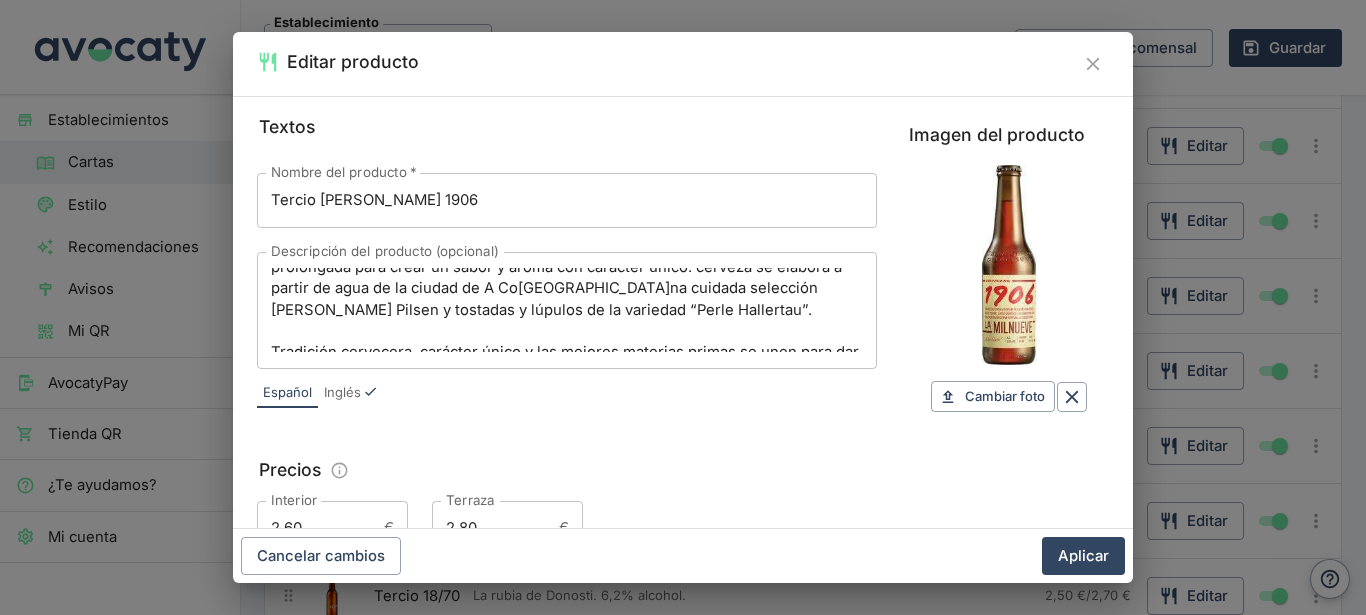 click on "6,5% alcohol. Cerveza elaborada a partir de agua de la ciudad de La C[GEOGRAPHIC_DATA]ltas tostadas, lúpulo [DEMOGRAPHIC_DATA] y una guarda prolongada para crear un sabor y aroma con carácter único. cerveza se elabora a partir de agua de la ciudad de A Co[GEOGRAPHIC_DATA]na cuidada selección [PERSON_NAME] Pilsen y tostadas y lúpulos de la variedad “Perle Hallertau”.
Tradición cervecera, carácter único y las mejores materias primas se unen para dar lugar a una elegante lager extra con agradables notas tostadas. x Descripción del producto (opcional)" at bounding box center (567, 310) 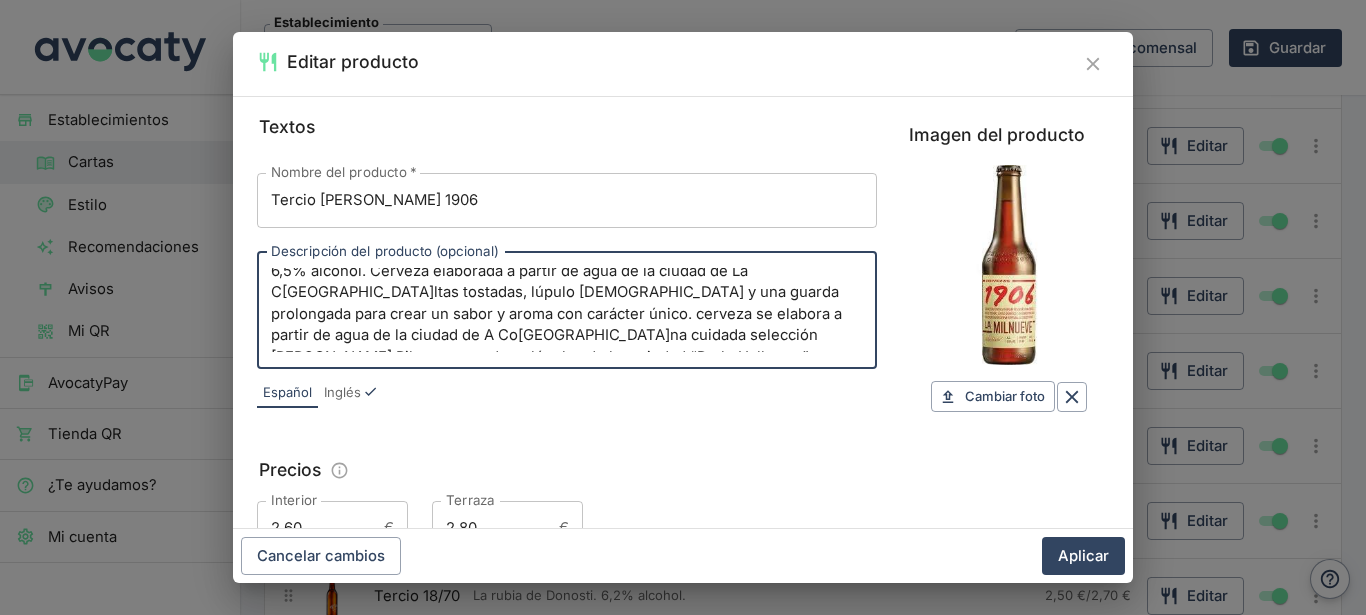 scroll, scrollTop: 0, scrollLeft: 0, axis: both 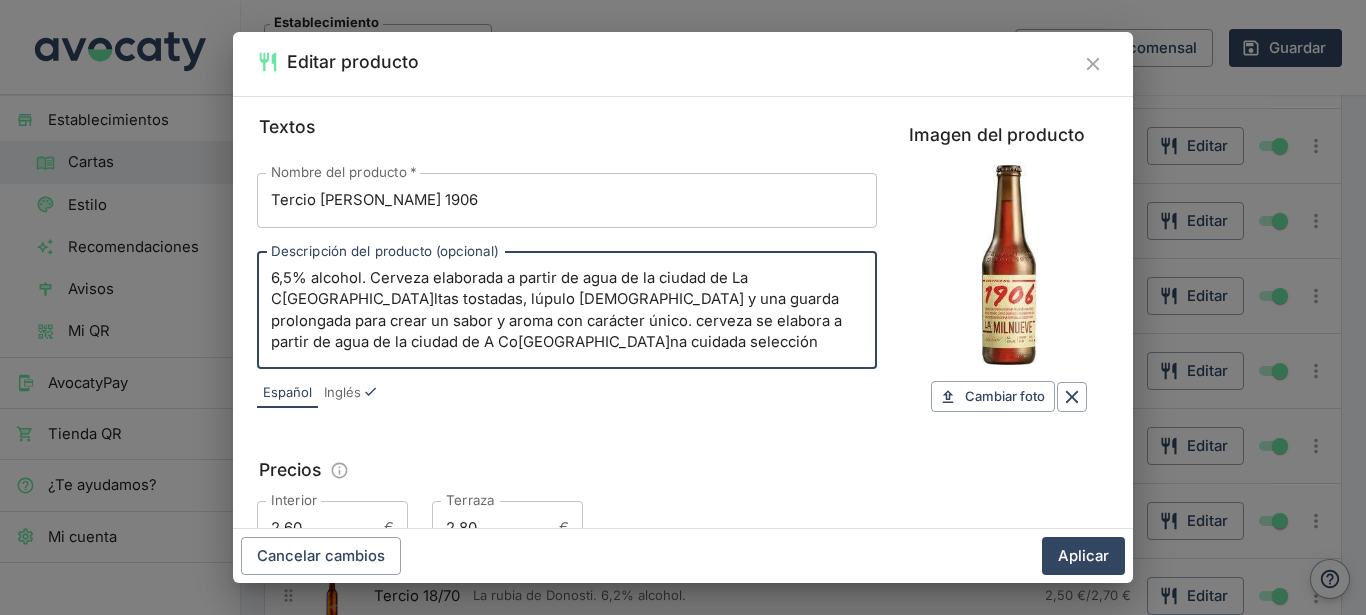 drag, startPoint x: 793, startPoint y: 337, endPoint x: 493, endPoint y: 342, distance: 300.04166 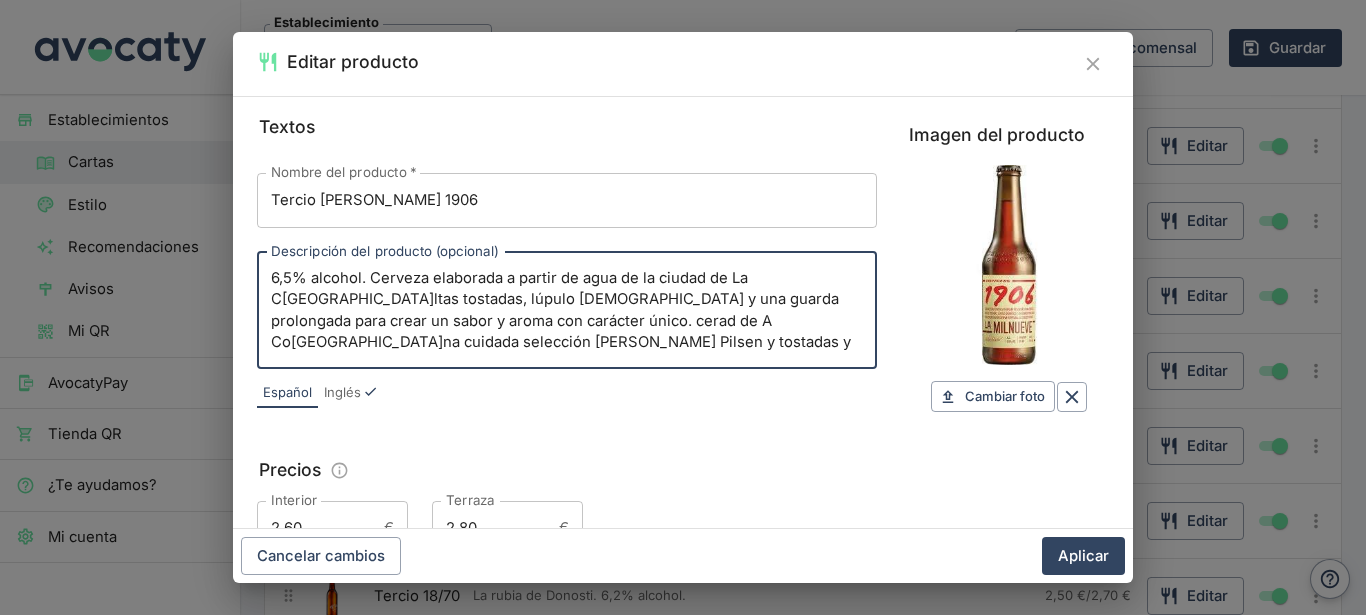 drag, startPoint x: 602, startPoint y: 344, endPoint x: 474, endPoint y: 336, distance: 128.24976 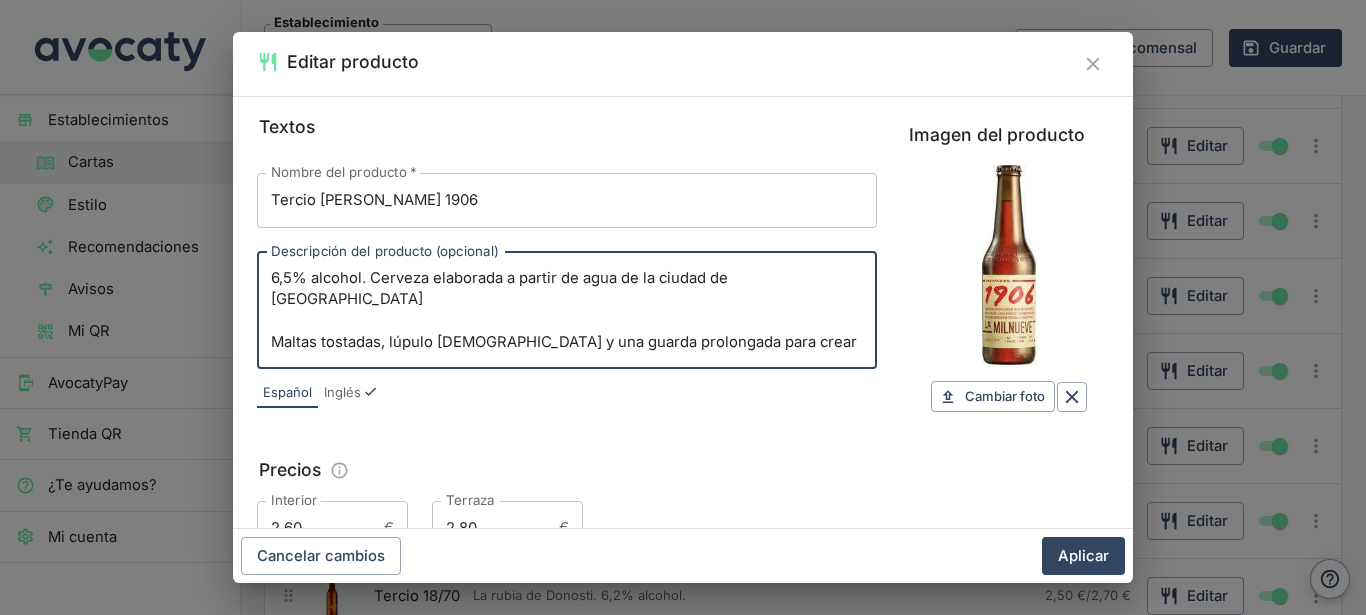 click on "6,5% alcohol. Cerveza elaborada a partir de agua de la ciudad de [GEOGRAPHIC_DATA]
Maltas tostadas, lúpulo [DEMOGRAPHIC_DATA] y una guarda prolongada para crear un sabor y aroma con carácter único y una cuidada selección [PERSON_NAME] Pilsen y tostadas y lúpulos de la variedad “Perle Hallertau”.
Tradición cervecera, carácter único y las mejores materias primas se unen para dar lugar a una elegante lager extra con agradables notas tostadas." at bounding box center (567, 310) 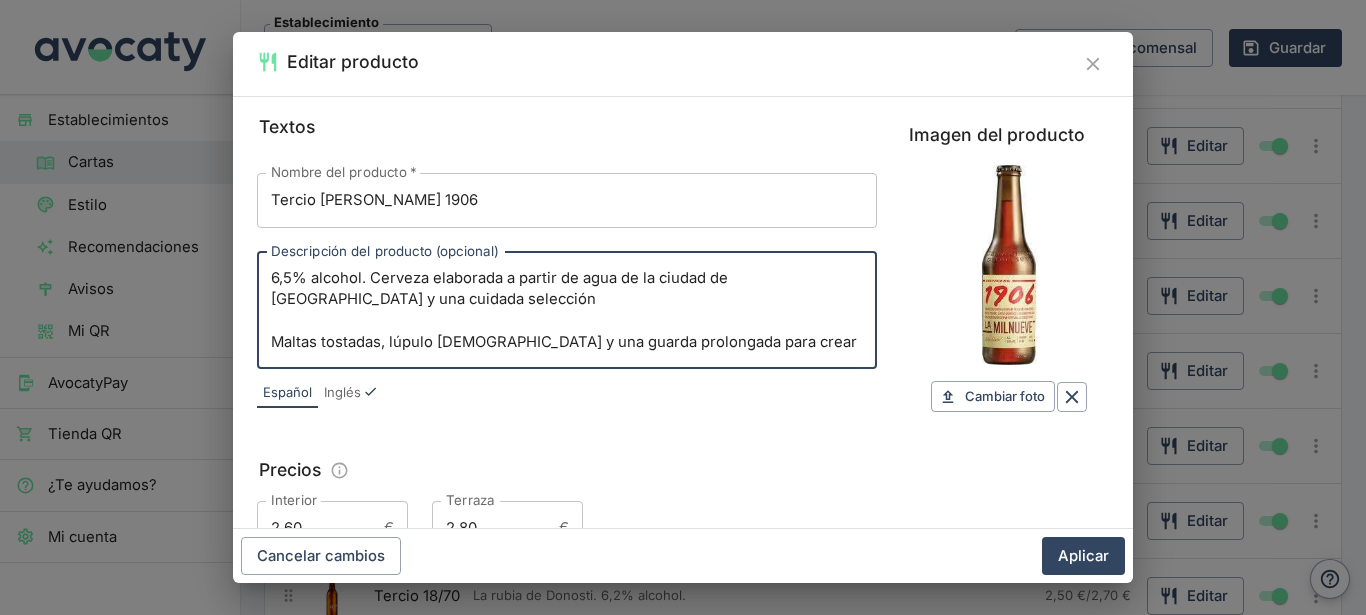scroll, scrollTop: 54, scrollLeft: 0, axis: vertical 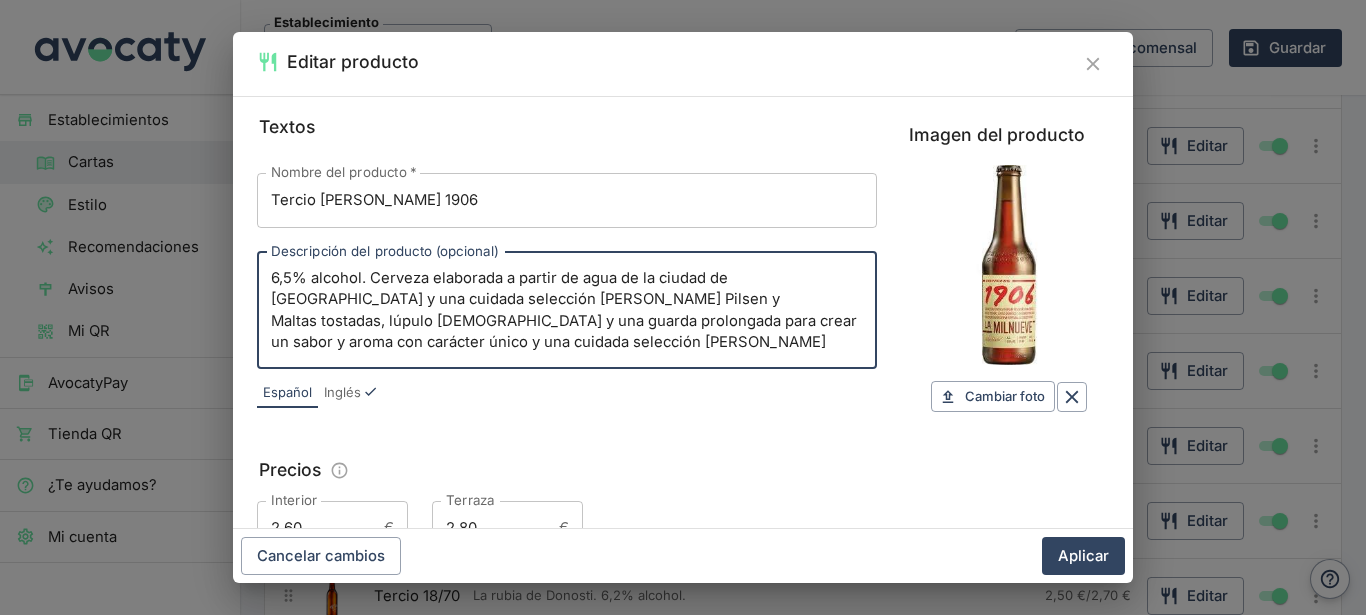 drag, startPoint x: 766, startPoint y: 337, endPoint x: 472, endPoint y: 340, distance: 294.01532 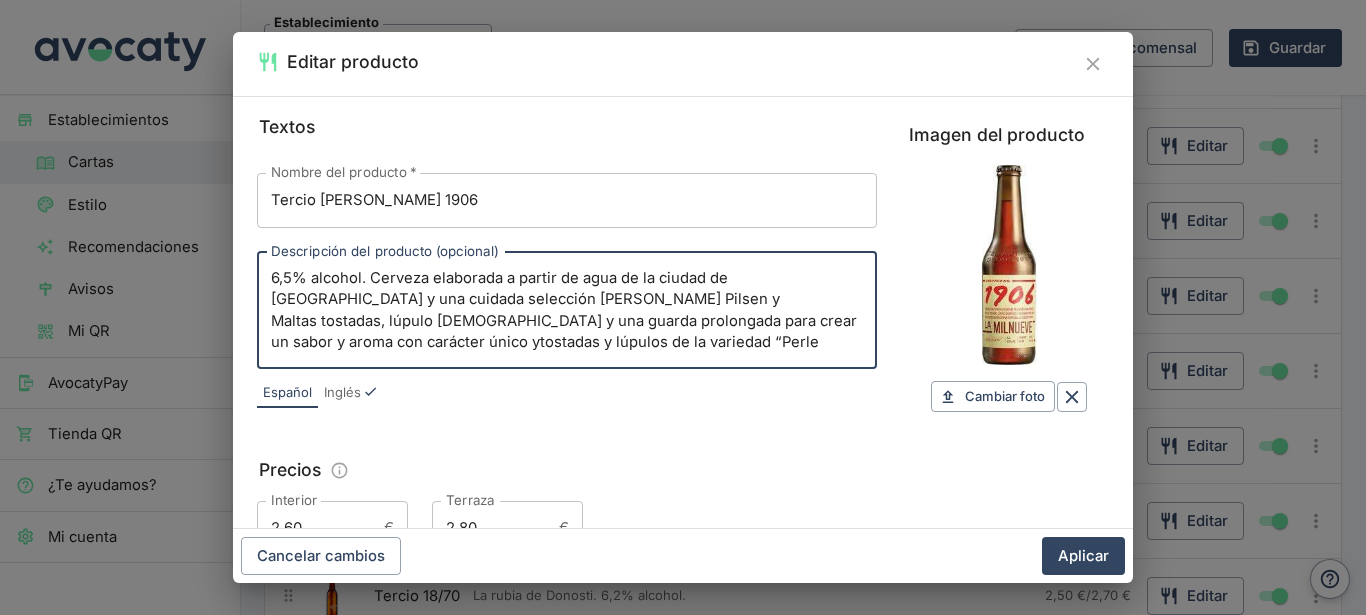 click on "6,5% alcohol. Cerveza elaborada a partir de agua de la ciudad de [GEOGRAPHIC_DATA] y una cuidada selección [PERSON_NAME] Pilsen y
Maltas tostadas, lúpulo [DEMOGRAPHIC_DATA] y una guarda prolongada para crear un sabor y aroma con carácter único ytostadas y lúpulos de la variedad “Perle Hallertau”.
Tradición cervecera, carácter único y las mejores materias primas se unen para dar lugar a una elegante lager extra con agradables notas tostadas." at bounding box center (567, 310) 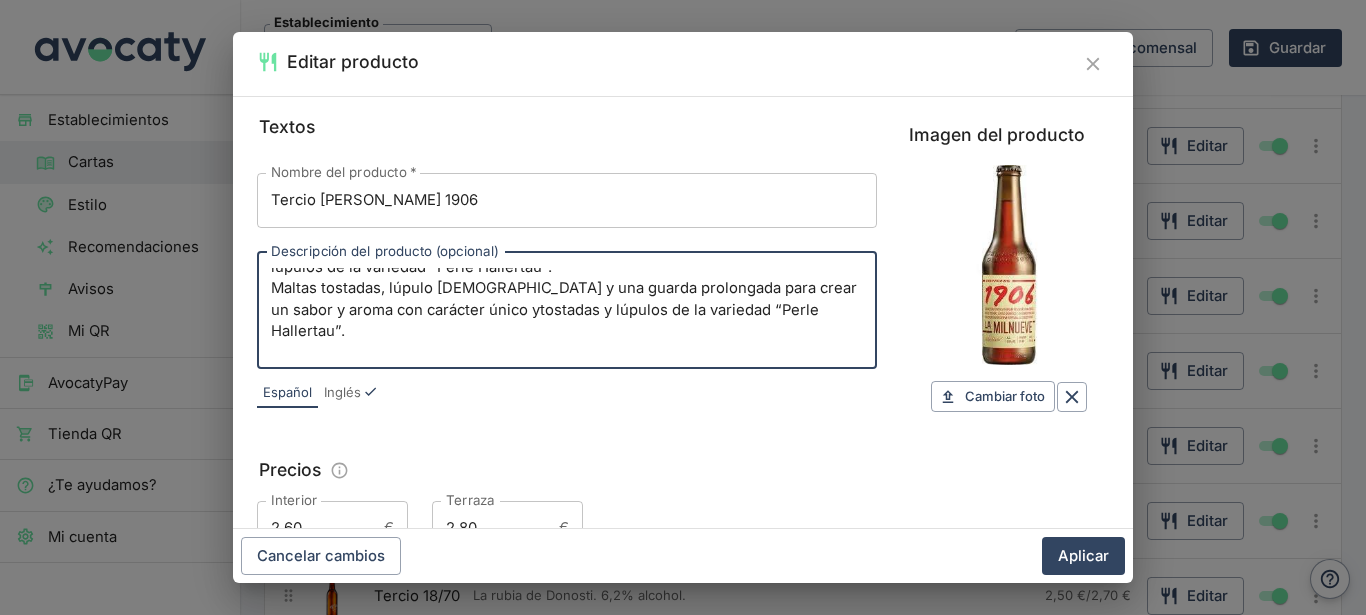 scroll, scrollTop: 108, scrollLeft: 0, axis: vertical 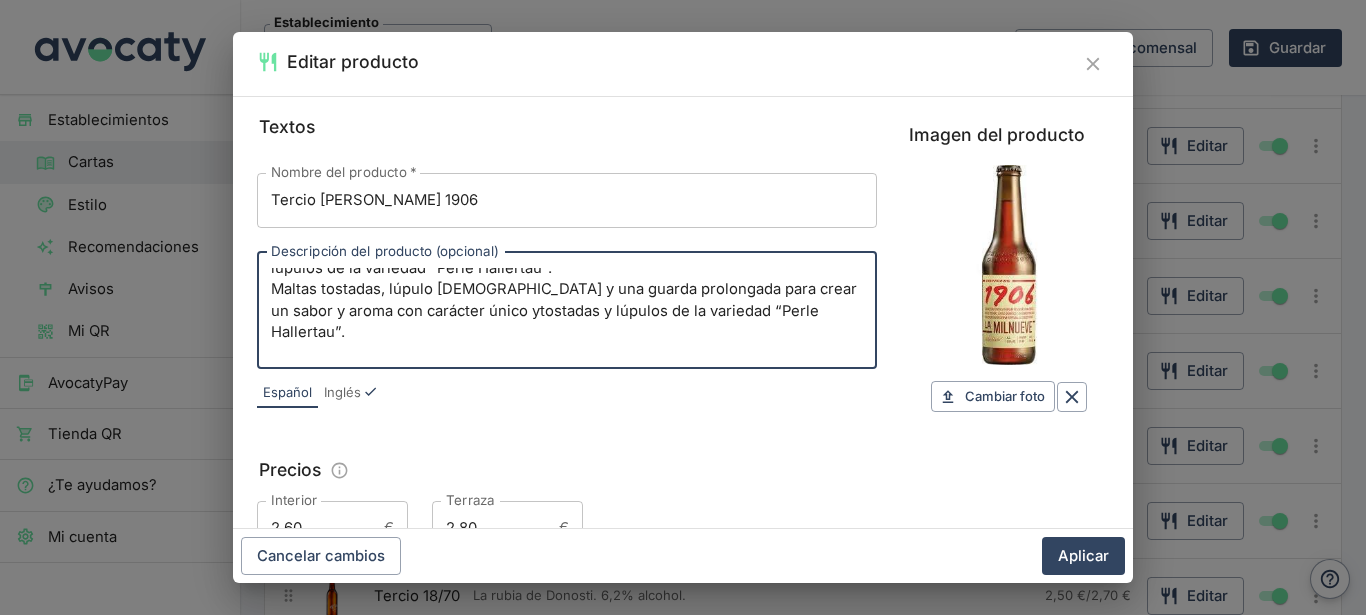 drag, startPoint x: 760, startPoint y: 344, endPoint x: 535, endPoint y: 316, distance: 226.73553 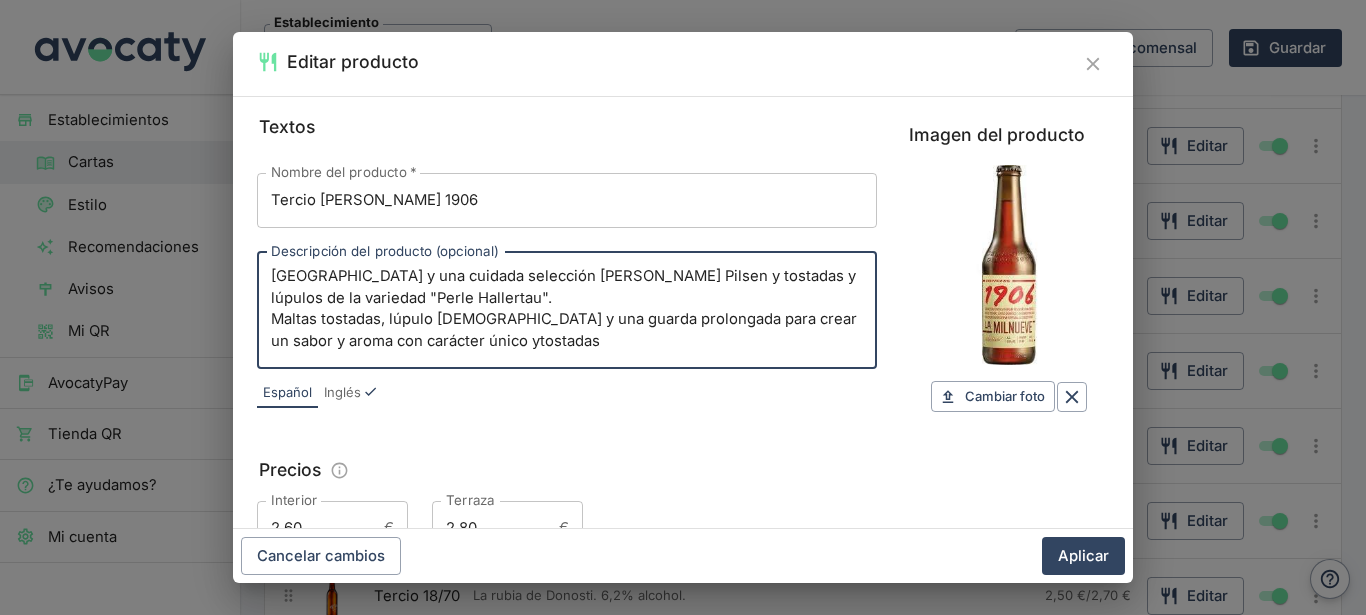 scroll, scrollTop: 23, scrollLeft: 0, axis: vertical 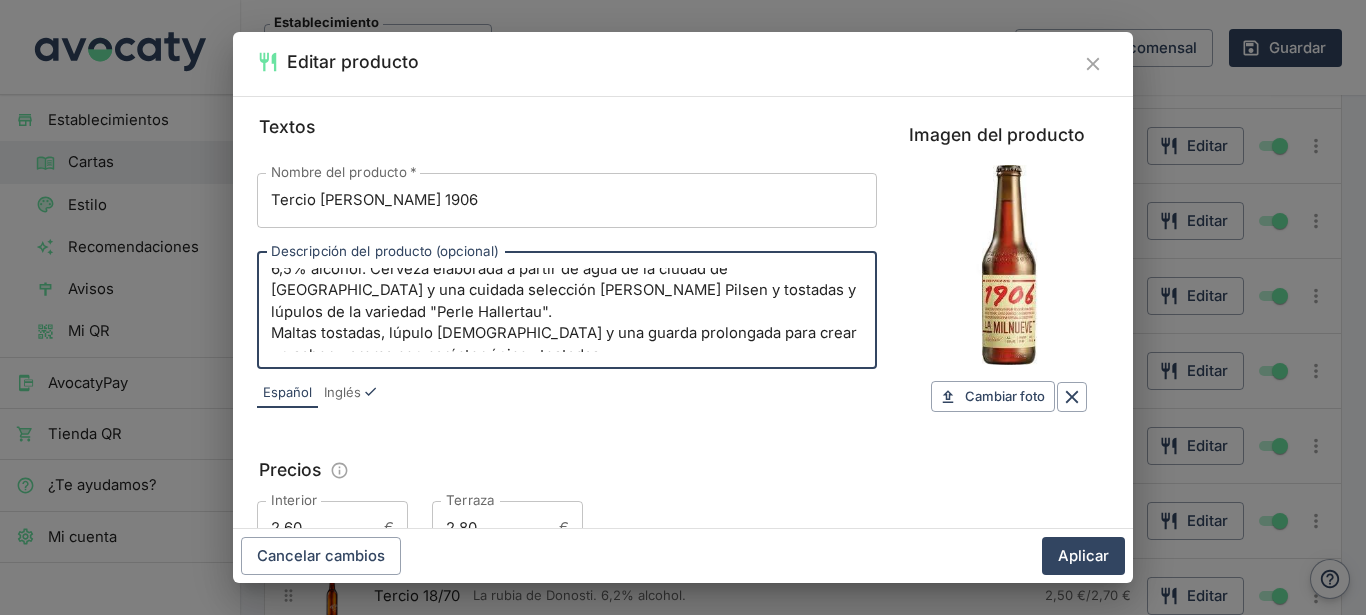 click on "6,5% alcohol. Cerveza elaborada a partir de agua de la ciudad de [GEOGRAPHIC_DATA] y una cuidada selección [PERSON_NAME] Pilsen y tostadas y lúpulos de la variedad "Perle Hallertau".
Maltas tostadas, lúpulo [DEMOGRAPHIC_DATA] y una guarda prolongada para crear un sabor y aroma con carácter único ytostadas" at bounding box center (567, 310) 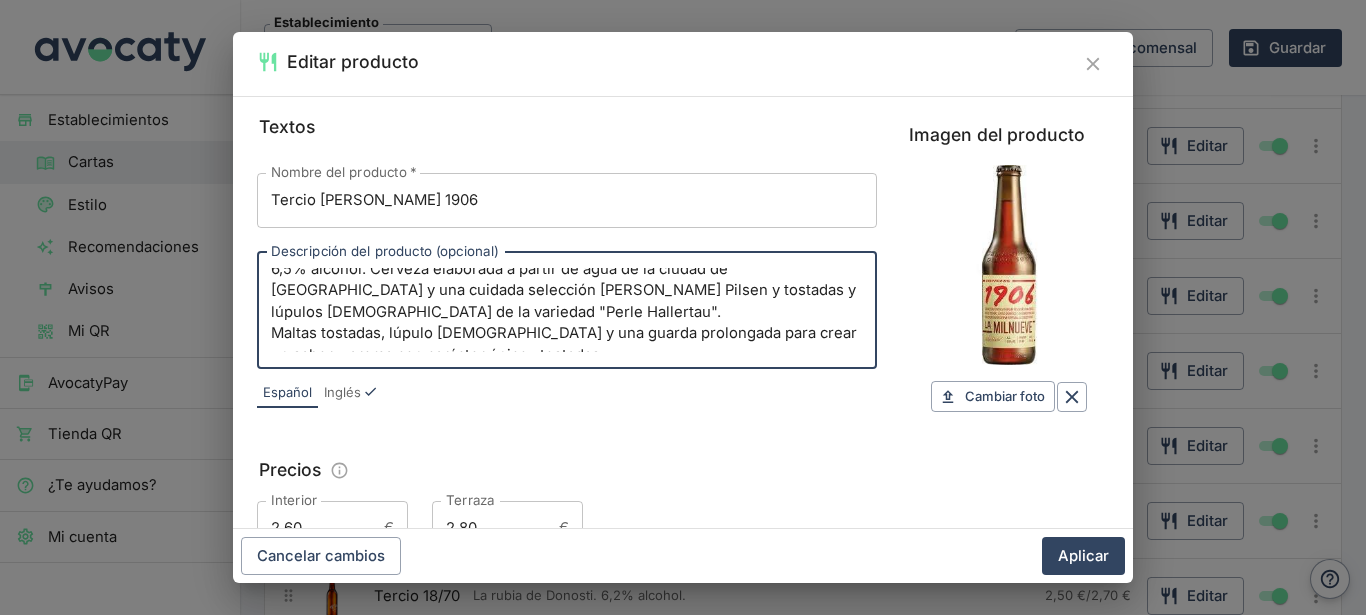 scroll, scrollTop: 23, scrollLeft: 0, axis: vertical 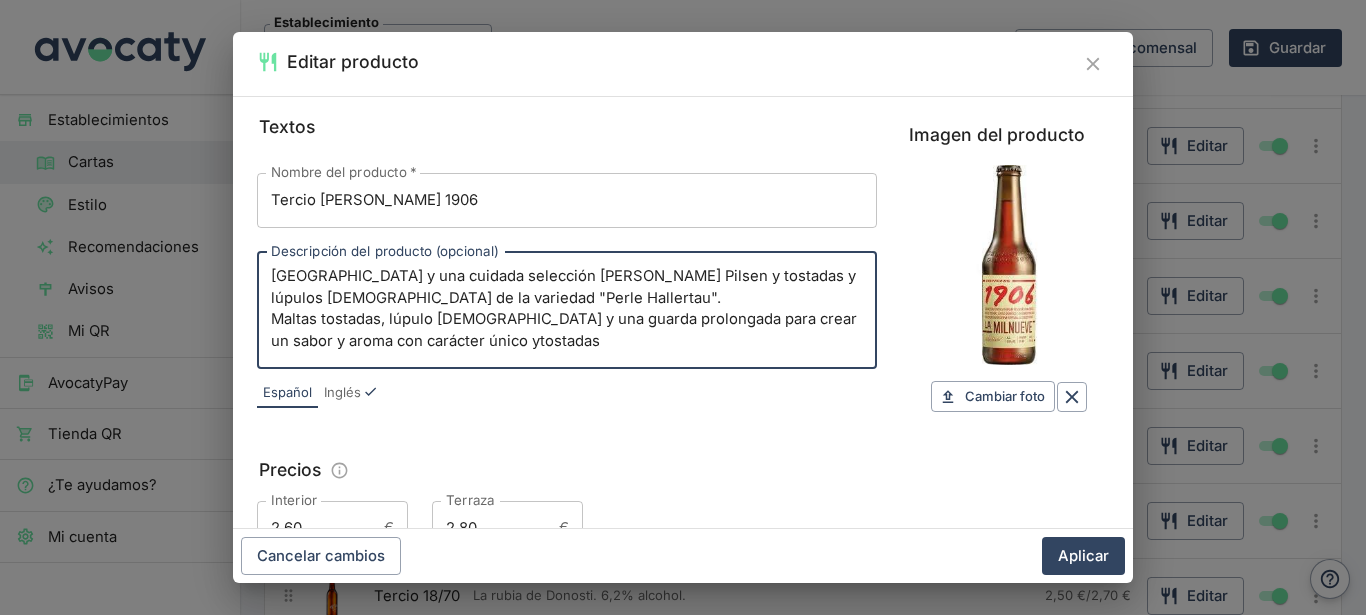 drag, startPoint x: 492, startPoint y: 324, endPoint x: 499, endPoint y: 364, distance: 40.60788 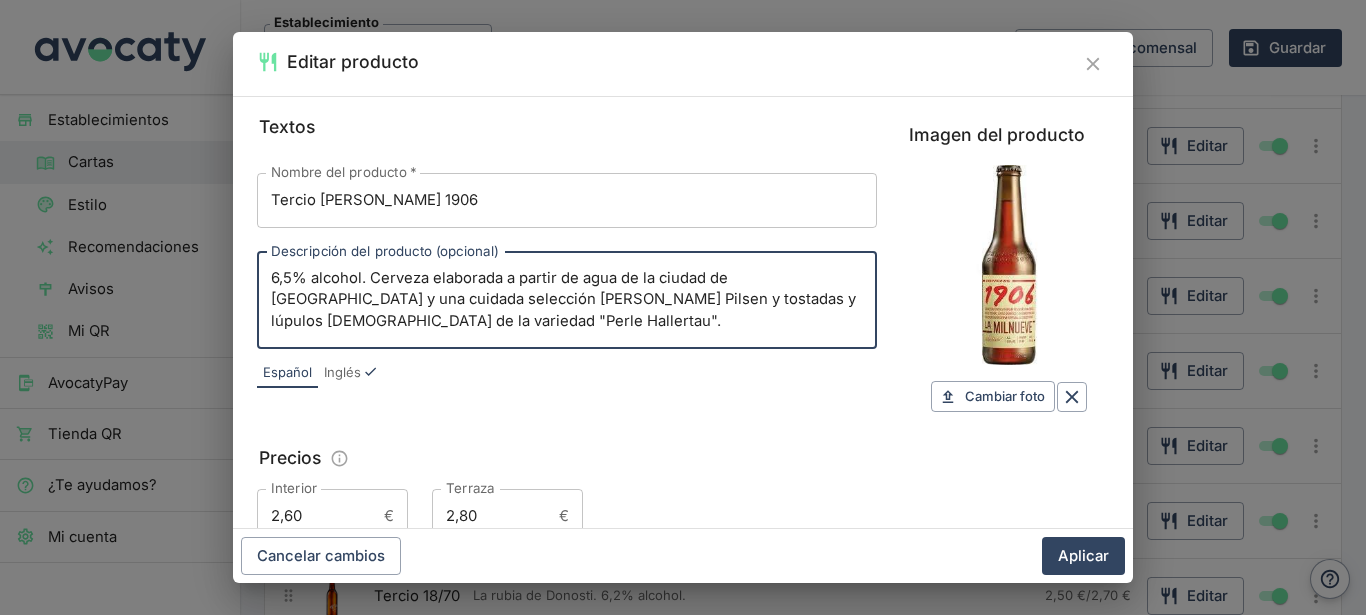 scroll, scrollTop: 0, scrollLeft: 0, axis: both 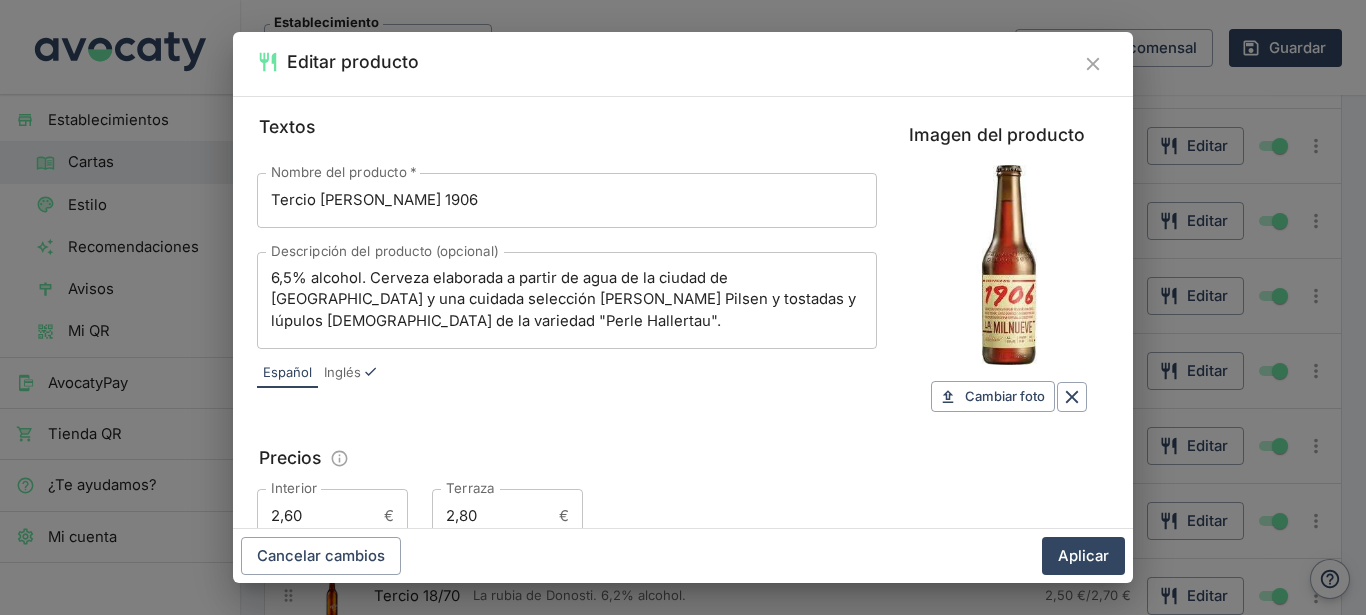 click on "6,5% alcohol. Cerveza elaborada a partir de agua de la ciudad de [GEOGRAPHIC_DATA] y una cuidada selección [PERSON_NAME] Pilsen y tostadas y lúpulos [DEMOGRAPHIC_DATA] de la variedad "Perle Hallertau"." at bounding box center (567, 300) 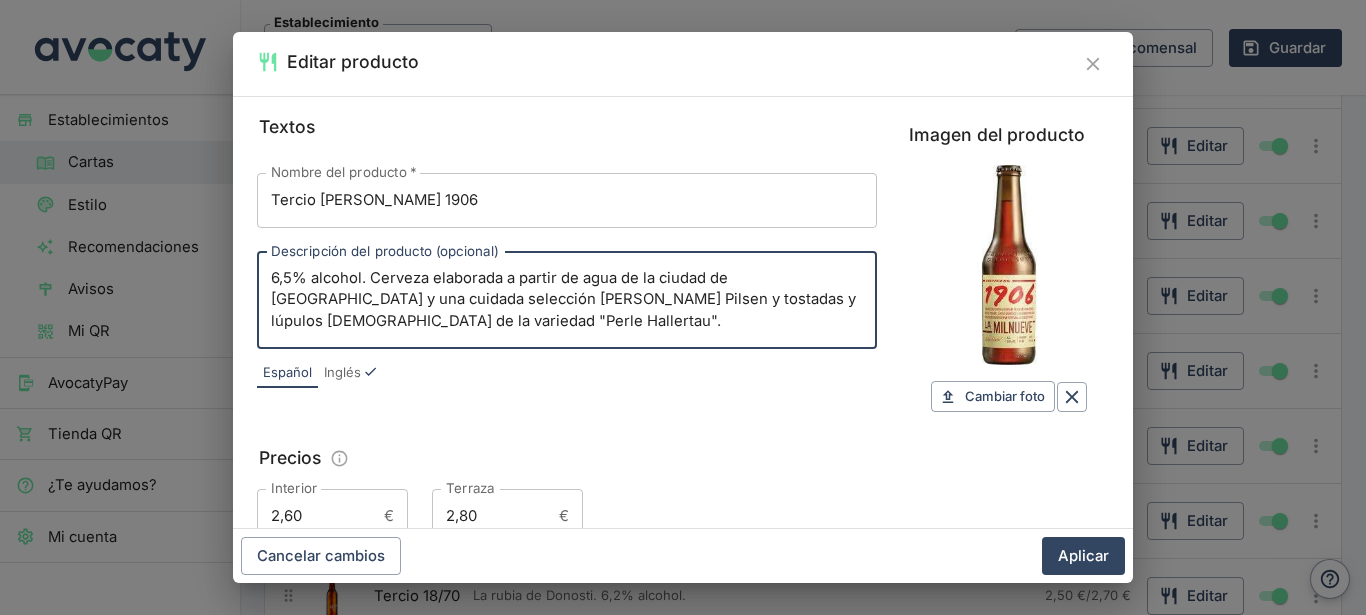 paste on "las mejores materias primas se unen para dar lugar a una elegante lager extra con agradables notas tostadas." 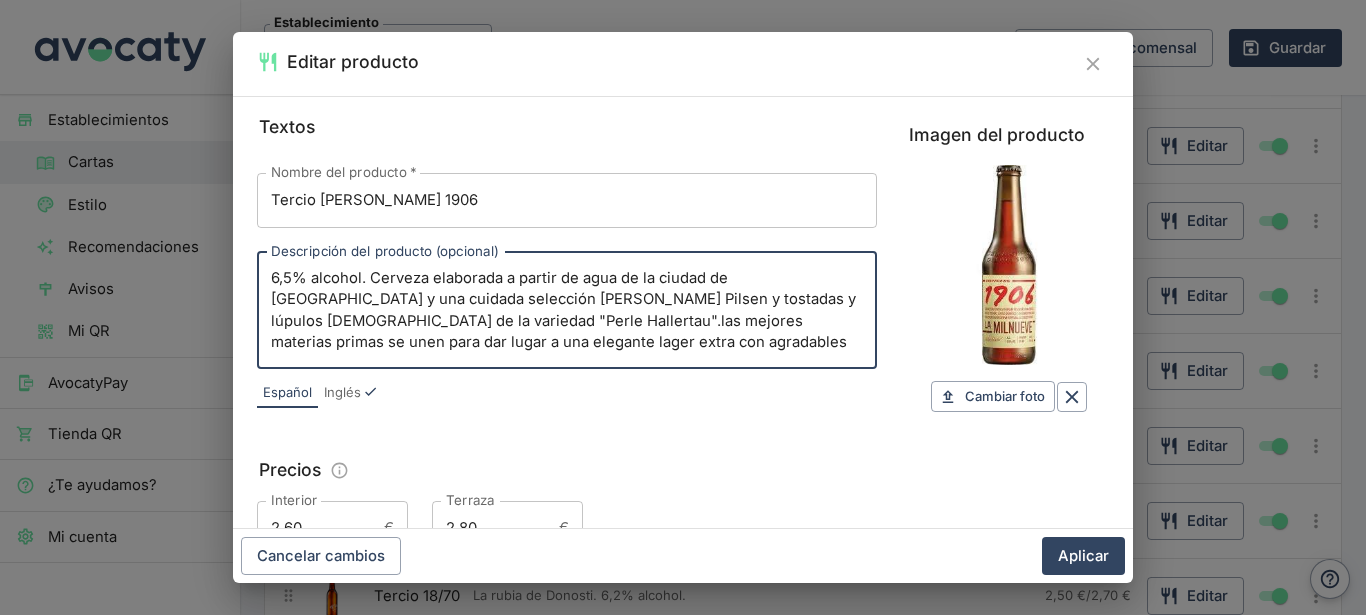 drag, startPoint x: 598, startPoint y: 328, endPoint x: 453, endPoint y: 320, distance: 145.22052 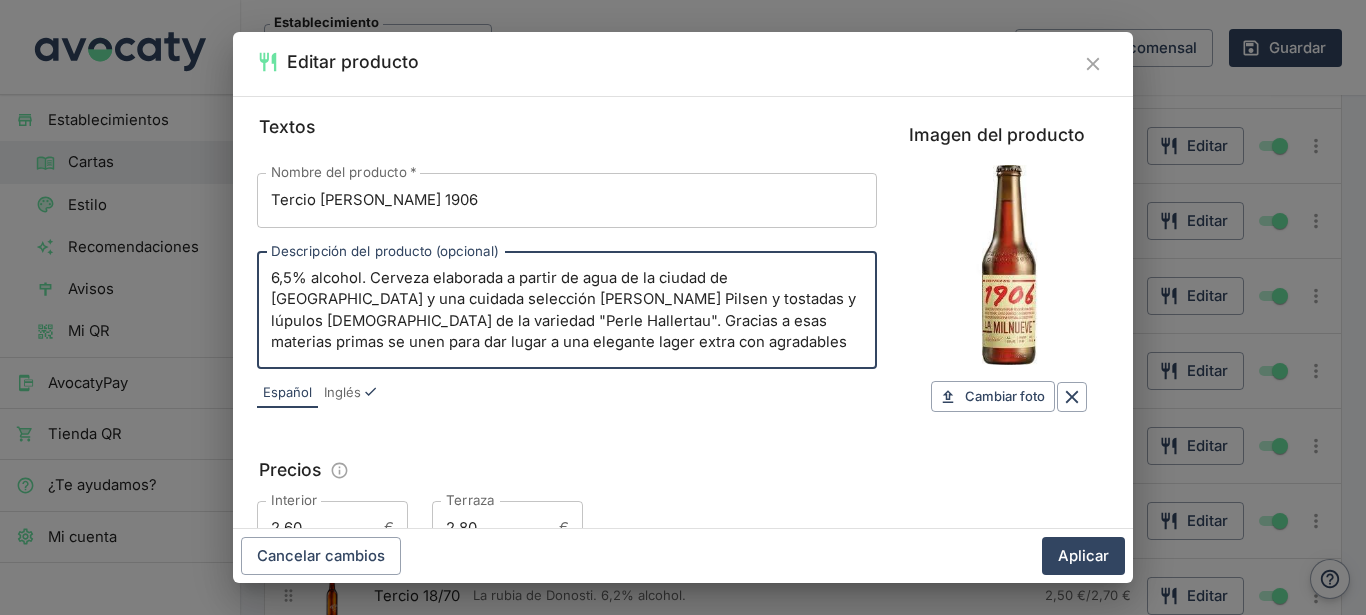 drag, startPoint x: 802, startPoint y: 321, endPoint x: 682, endPoint y: 314, distance: 120.203995 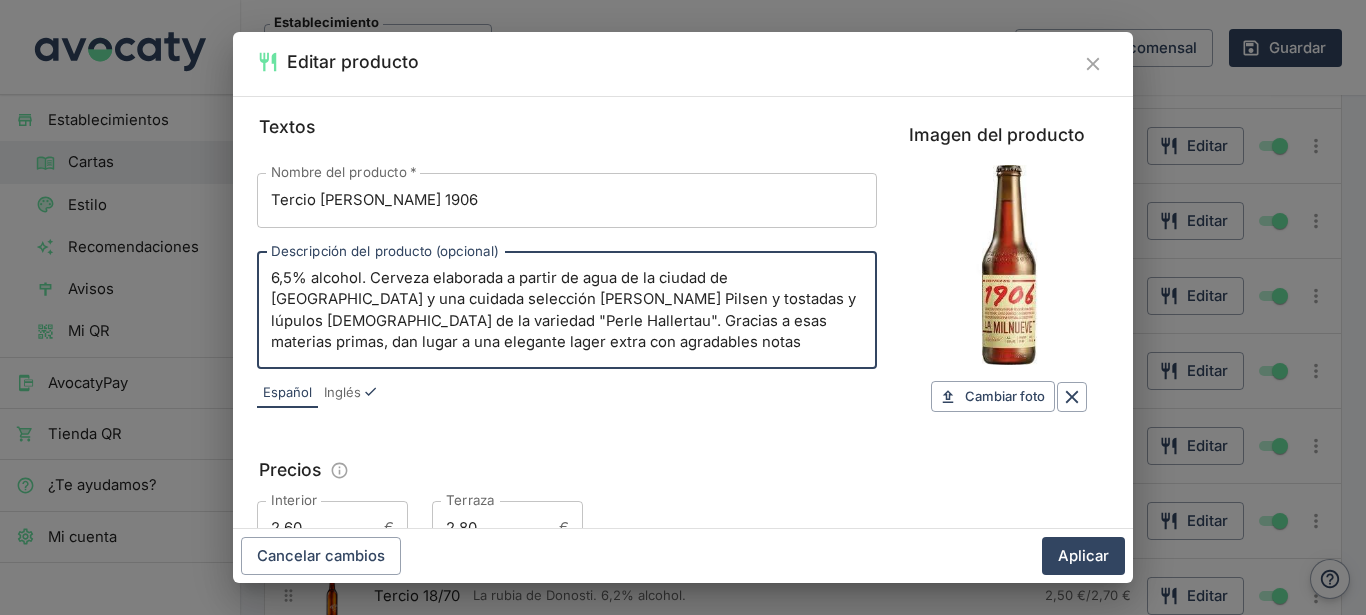 click on "6,5% alcohol. Cerveza elaborada a partir de agua de la ciudad de [GEOGRAPHIC_DATA] y una cuidada selección [PERSON_NAME] Pilsen y tostadas y lúpulos [DEMOGRAPHIC_DATA] de la variedad "Perle Hallertau". Gracias a esas materias primas, dan lugar a una elegante lager extra con agradables notas tostadas." at bounding box center [567, 310] 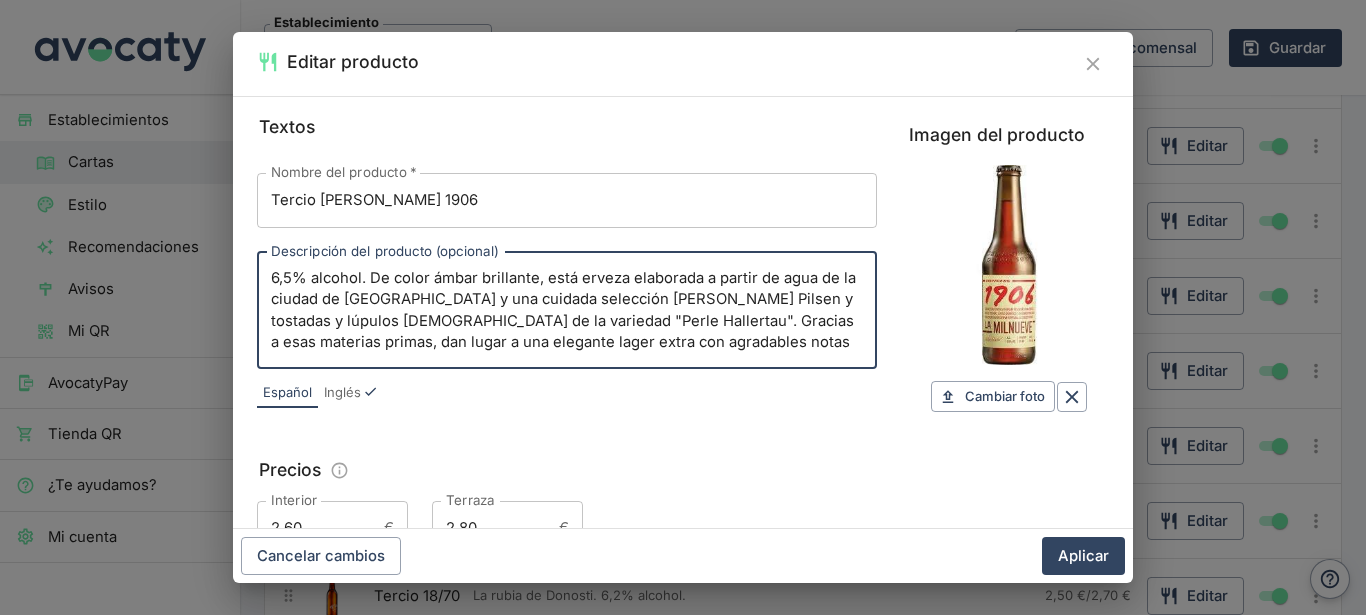 drag, startPoint x: 631, startPoint y: 279, endPoint x: 582, endPoint y: 279, distance: 49 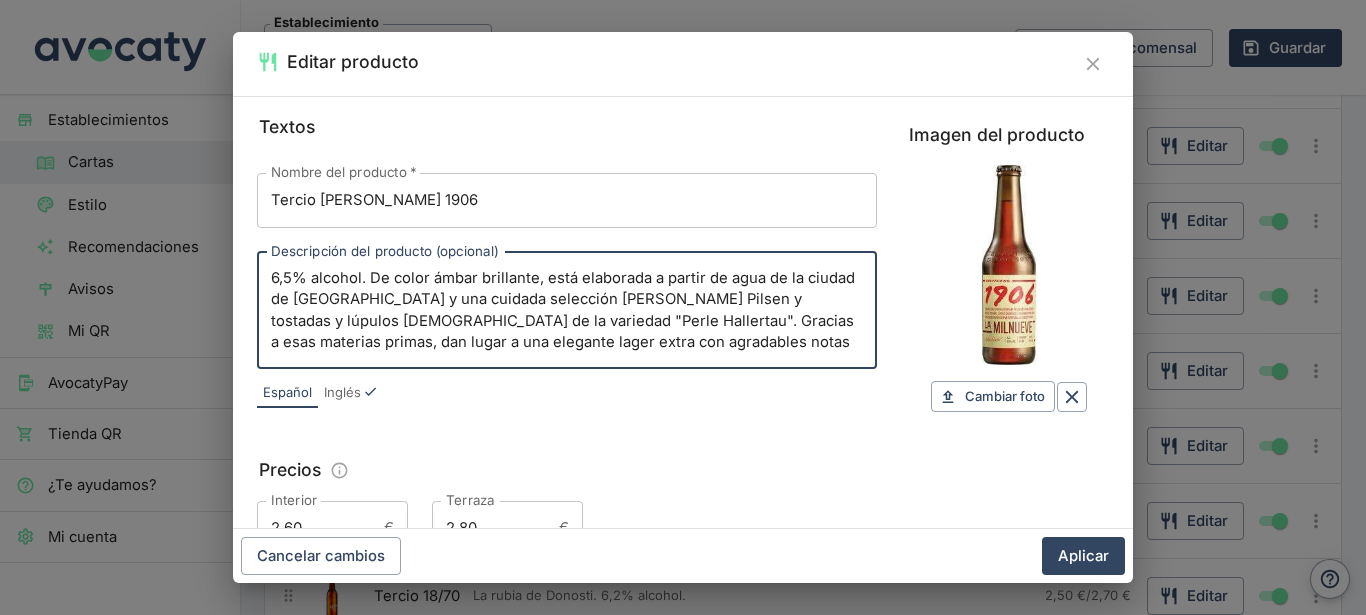 click on "6,5% alcohol. De color ámbar brillante, está elaborada a partir de agua de la ciudad de [GEOGRAPHIC_DATA] y una cuidada selección [PERSON_NAME] Pilsen y tostadas y lúpulos [DEMOGRAPHIC_DATA] de la variedad "Perle Hallertau". Gracias a esas materias primas, dan lugar a una elegante lager extra con agradables notas tostadas." at bounding box center (567, 310) 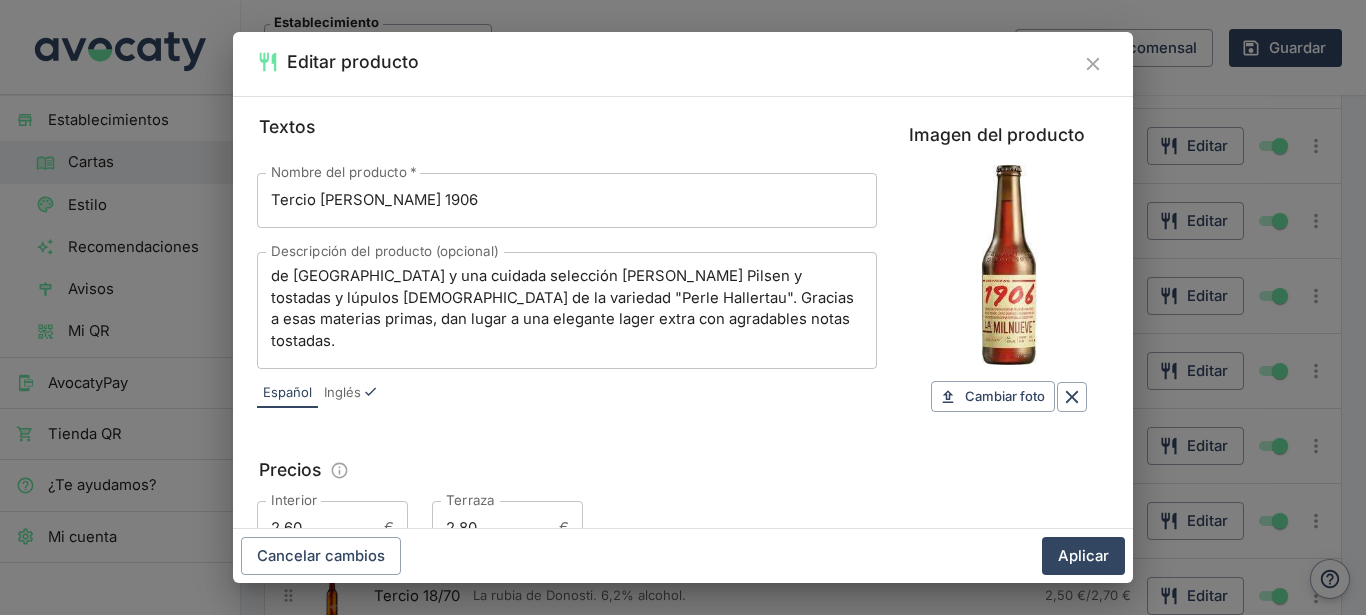 scroll, scrollTop: 2, scrollLeft: 0, axis: vertical 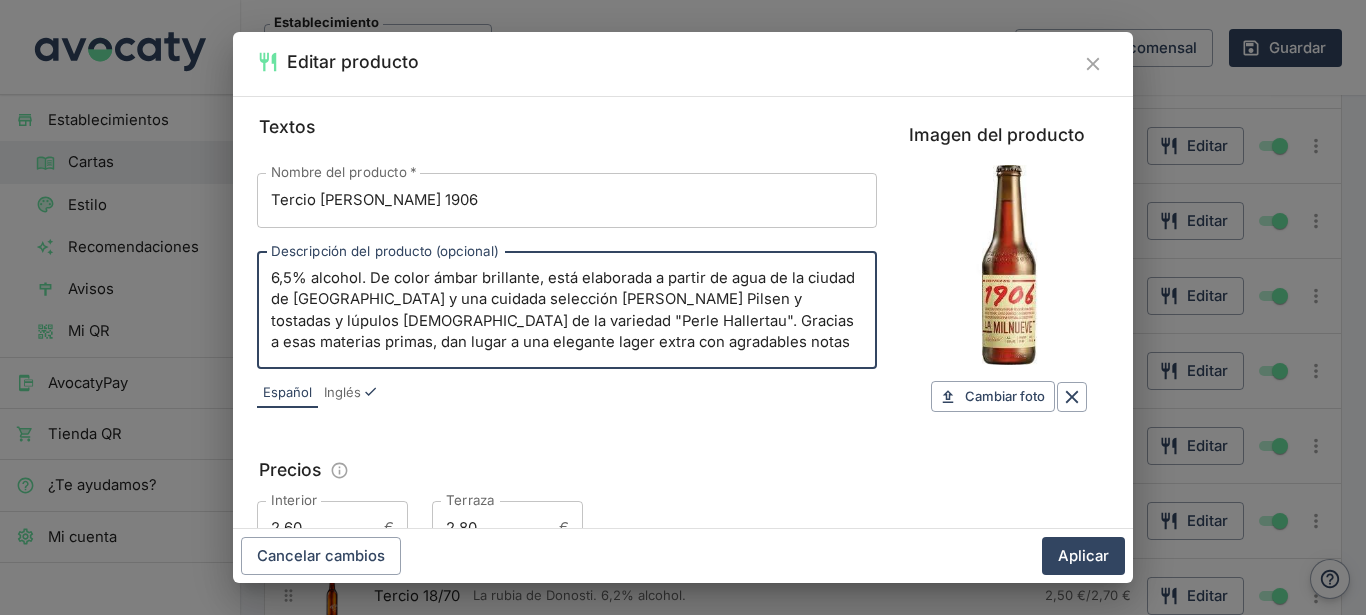 drag, startPoint x: 570, startPoint y: 346, endPoint x: 173, endPoint y: 162, distance: 437.56714 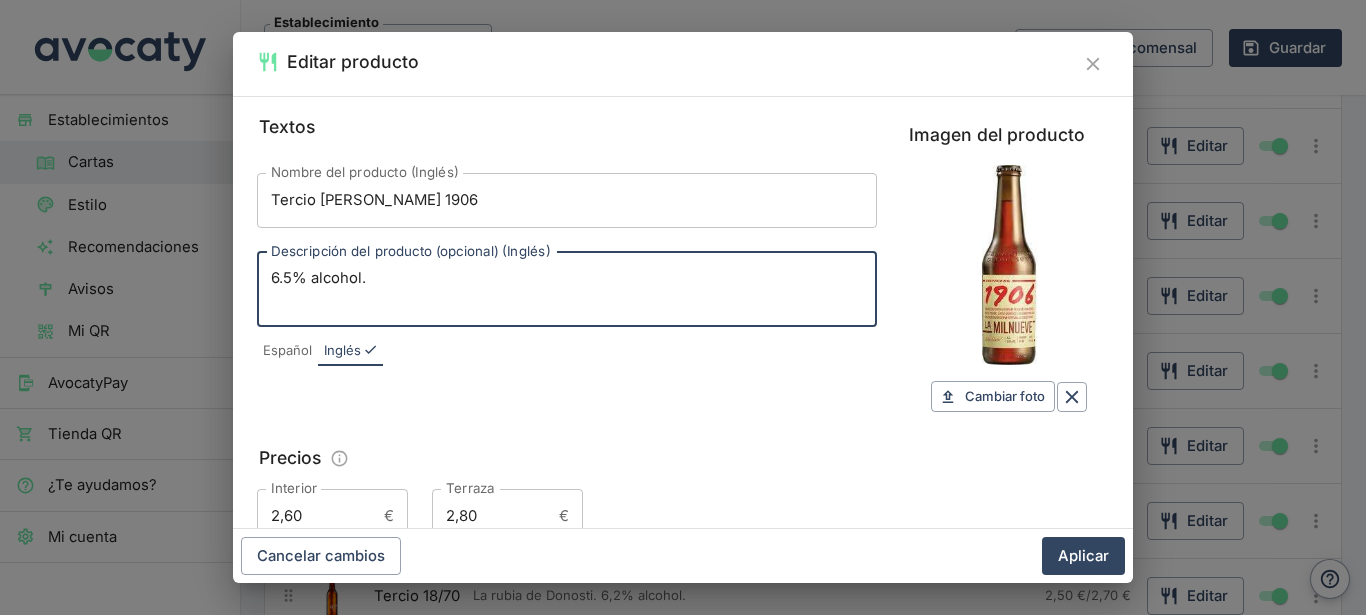 drag, startPoint x: 463, startPoint y: 300, endPoint x: 239, endPoint y: 264, distance: 226.87442 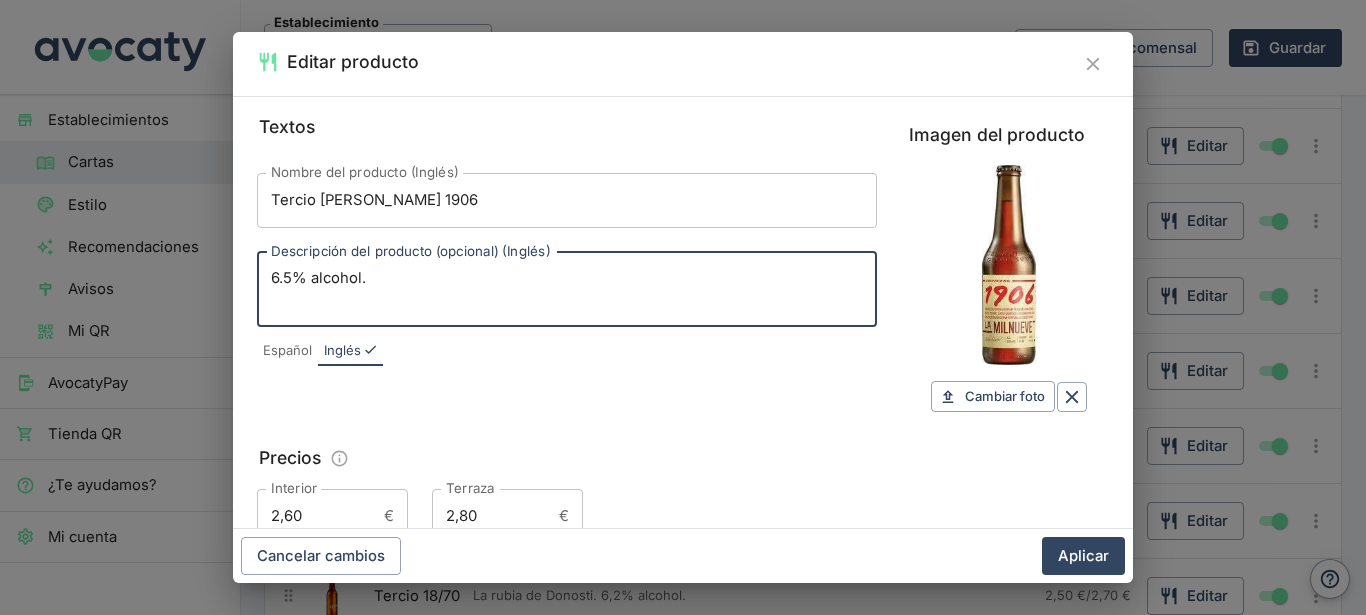 click on "6.5% alcohol." at bounding box center [567, 289] 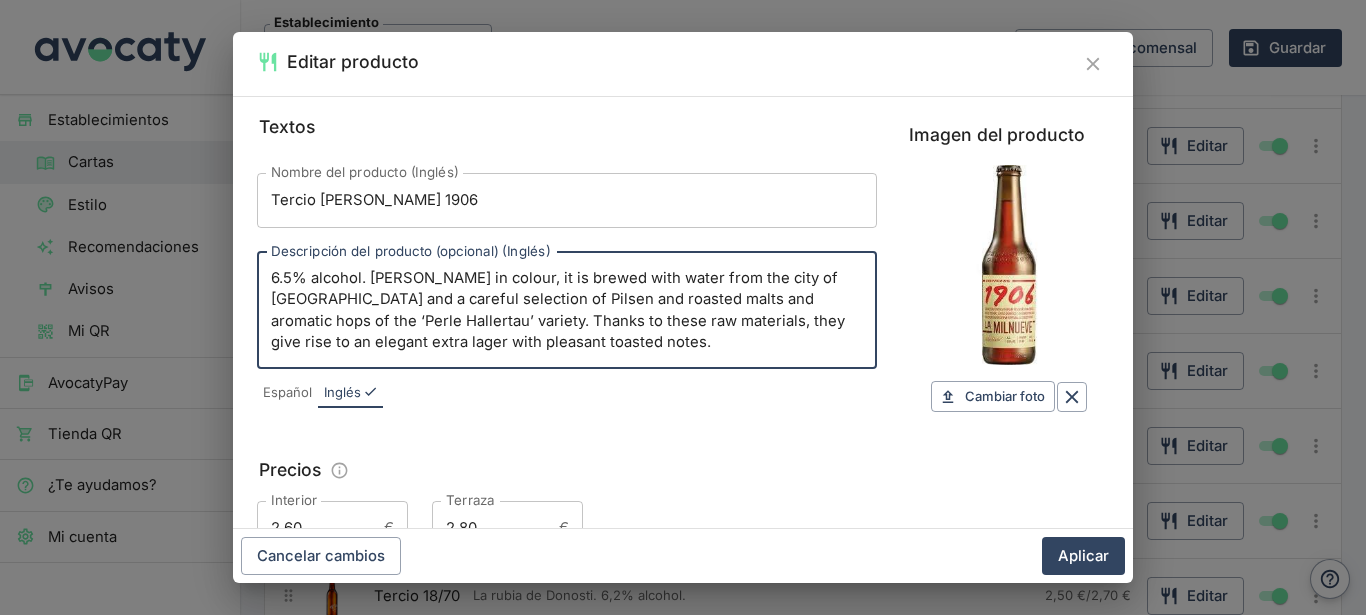 scroll, scrollTop: 66, scrollLeft: 0, axis: vertical 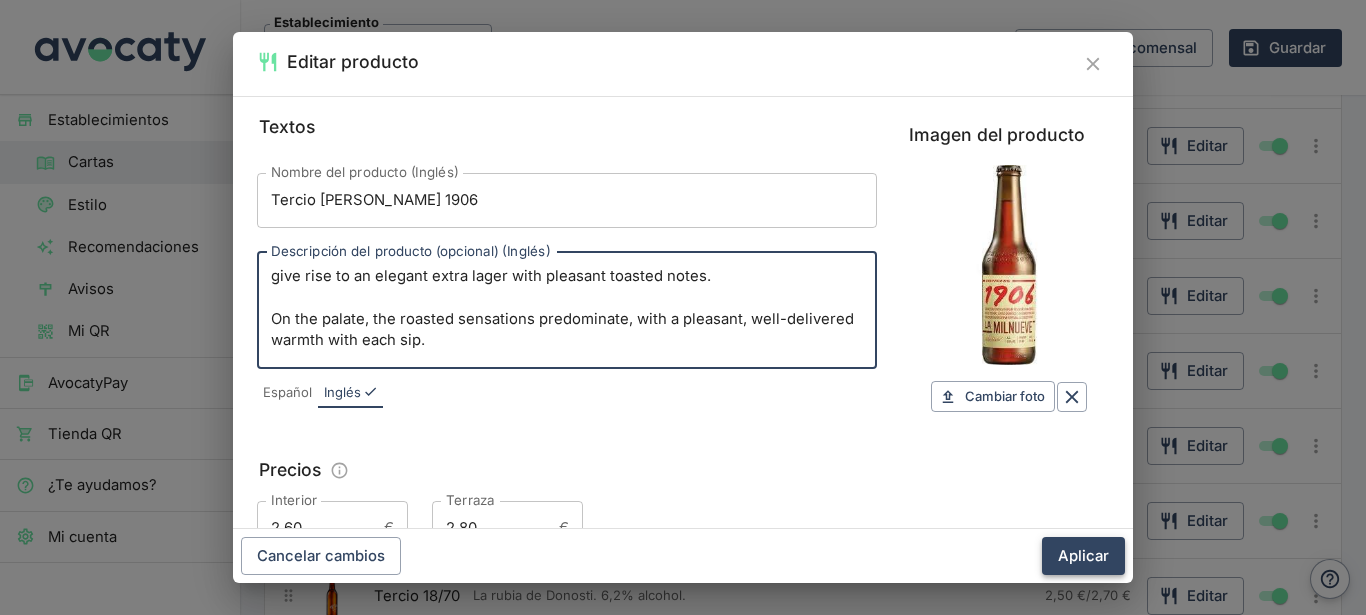 type on "6.5% alcohol. [PERSON_NAME] in colour, it is brewed with water from the city of [GEOGRAPHIC_DATA] and a careful selection of Pilsen and roasted malts and aromatic hops of the ‘Perle Hallertau’ variety. Thanks to these raw materials, they give rise to an elegant extra lager with pleasant toasted notes.
On the palate, the roasted sensations predominate, with a pleasant, well-delivered warmth with each sip." 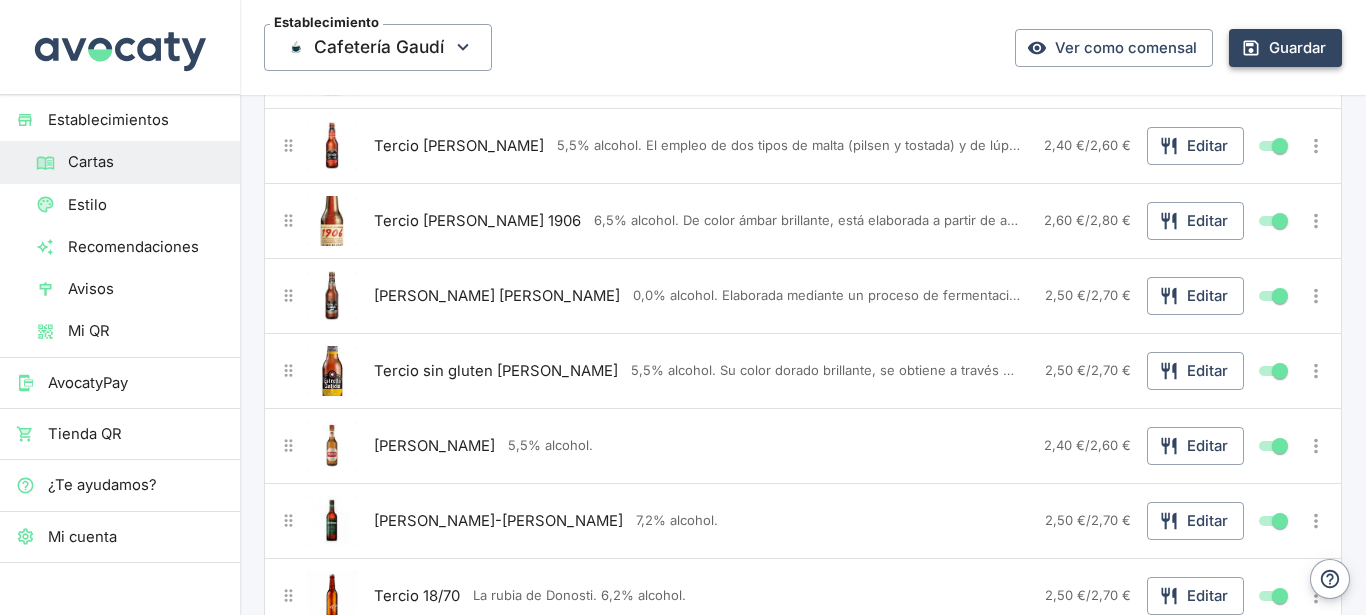 click on "Guardar" at bounding box center (1285, 48) 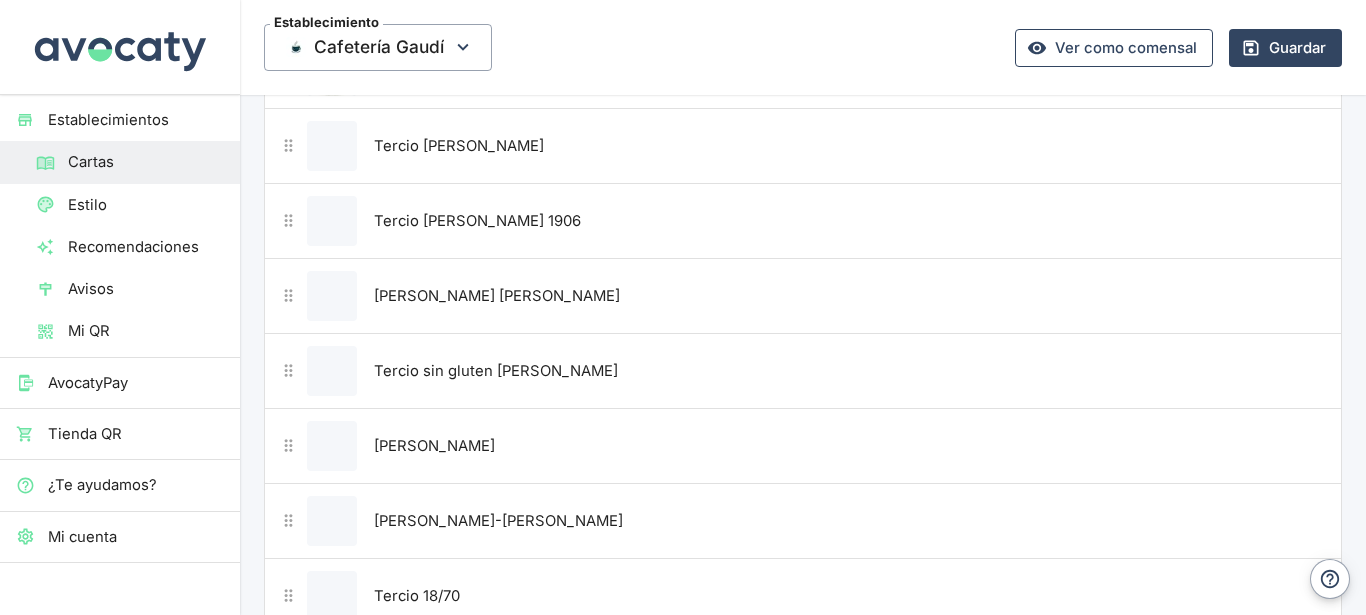 scroll, scrollTop: 0, scrollLeft: 0, axis: both 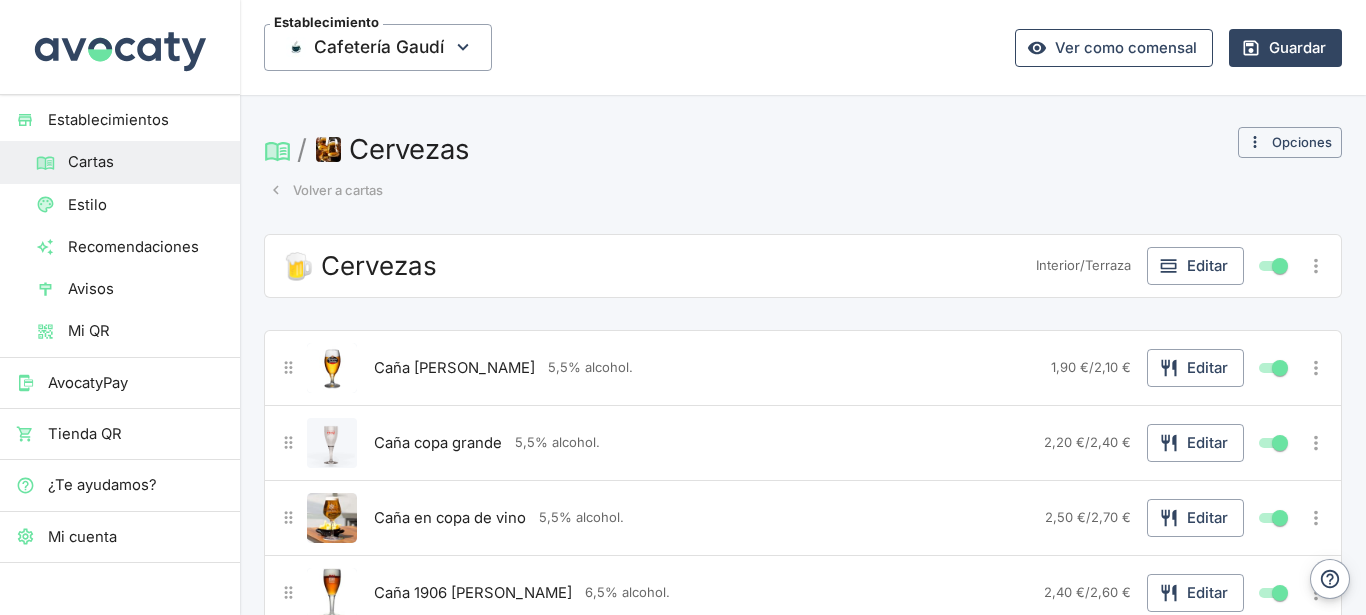 click 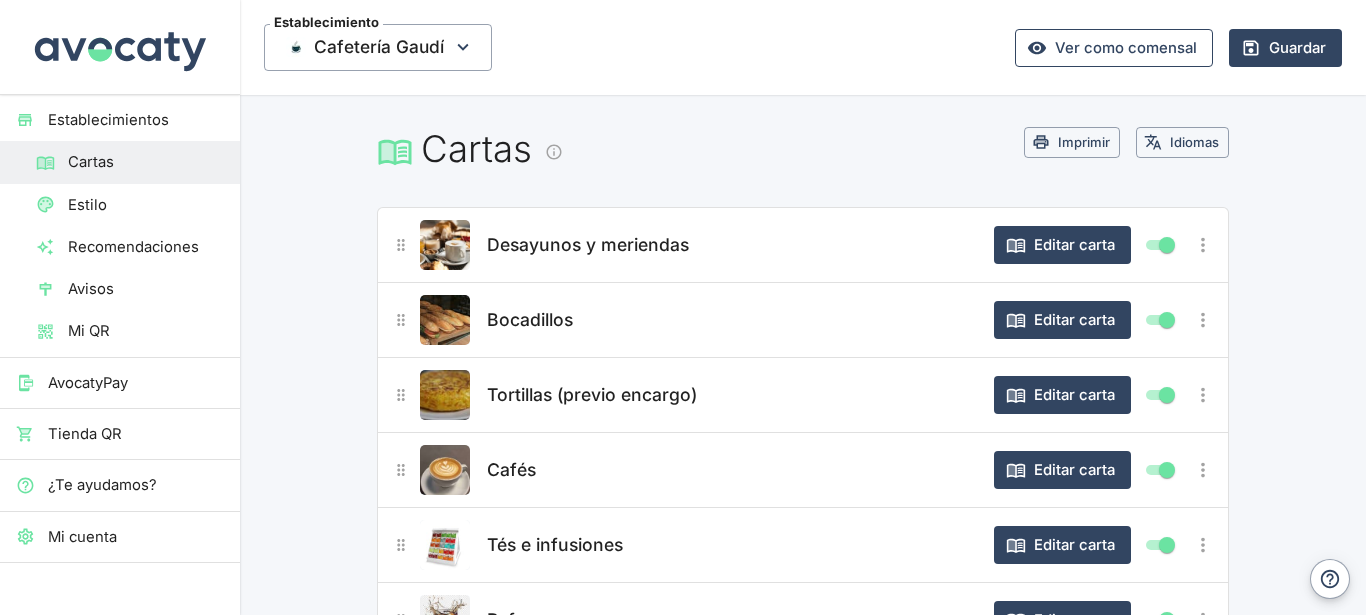 scroll, scrollTop: 216, scrollLeft: 0, axis: vertical 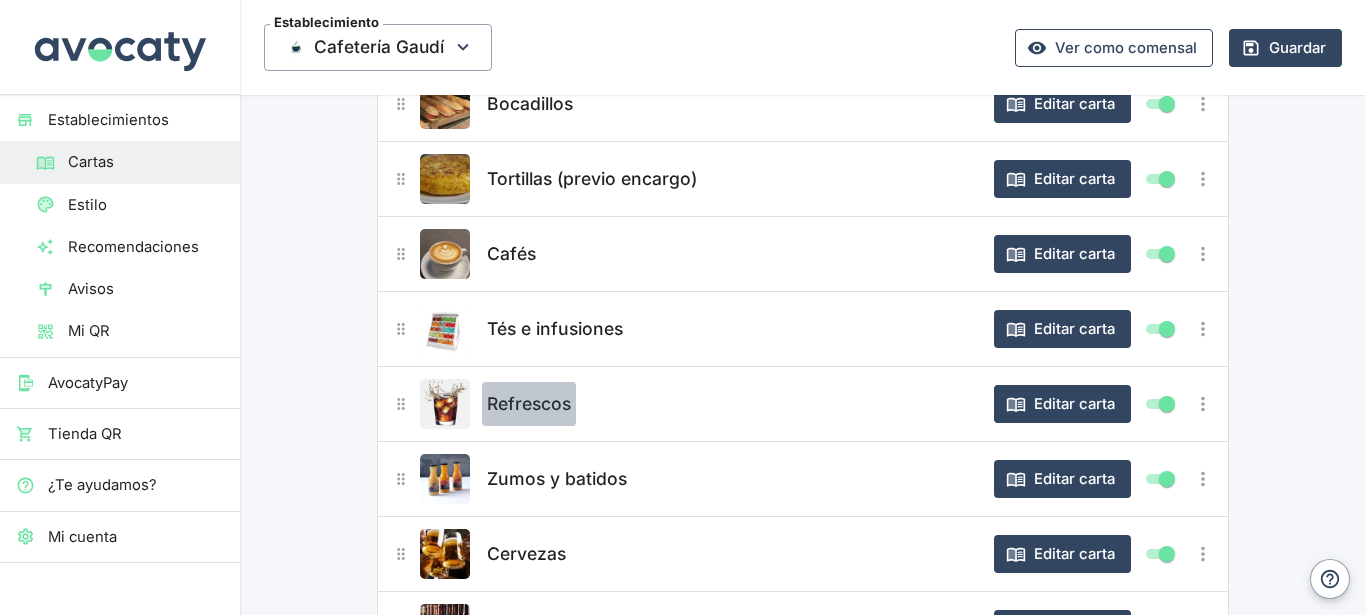 click on "Refrescos" at bounding box center (529, 404) 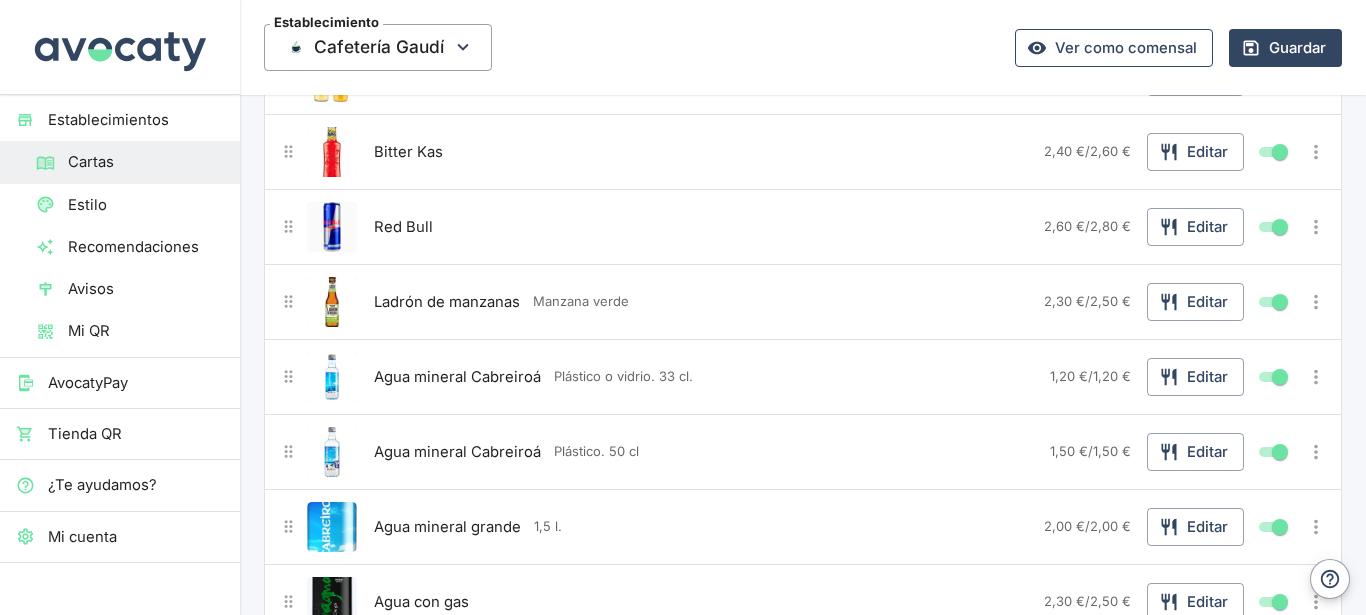 scroll, scrollTop: 867, scrollLeft: 0, axis: vertical 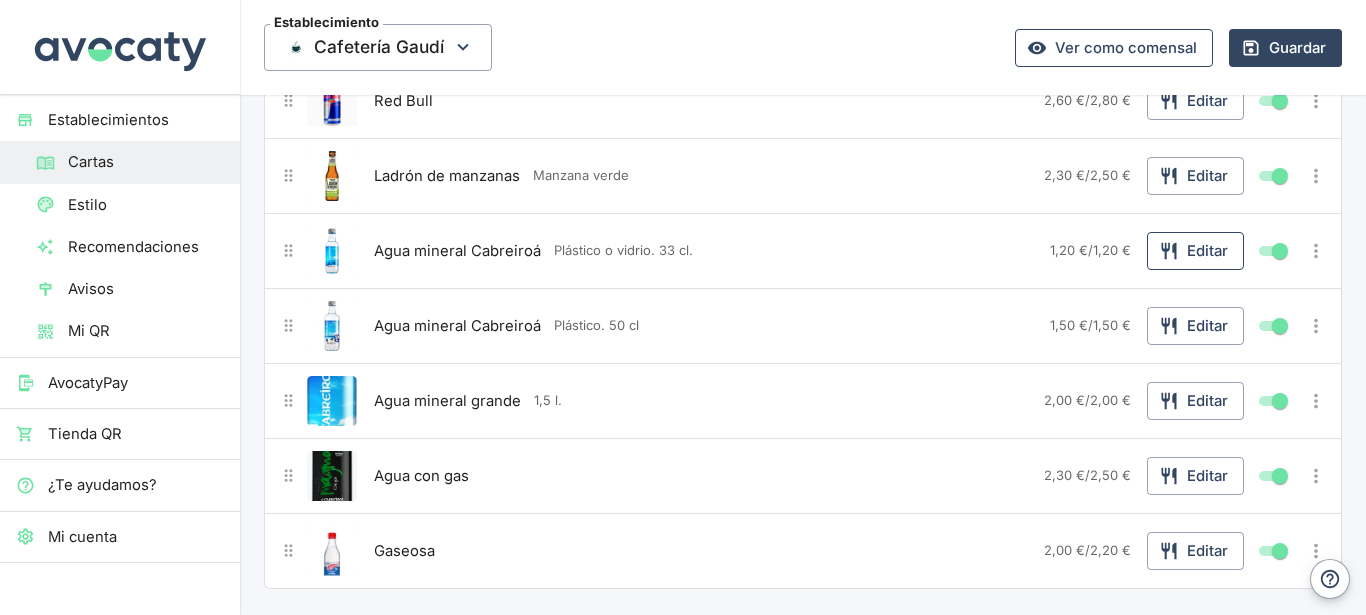 click on "Editar" at bounding box center [1195, 251] 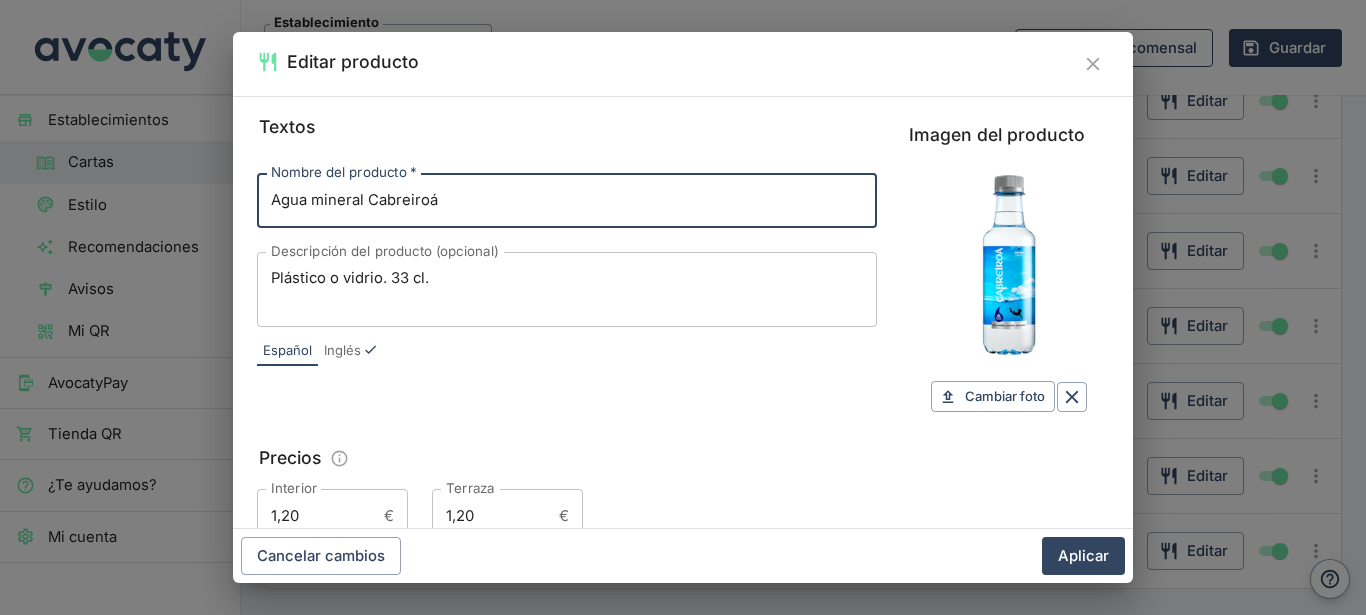 click on "Plástico o vidrio. 33 cl." at bounding box center [567, 289] 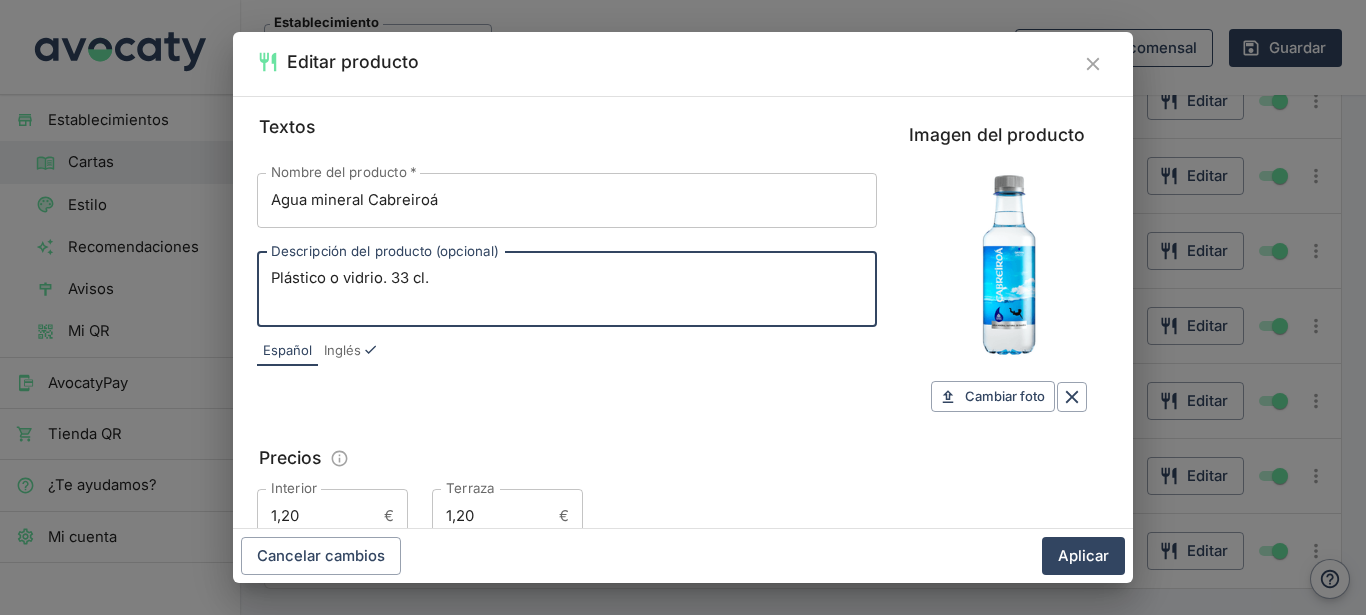 paste on "tiene un tamaño fácilmente transportable para poder consumir en cualquier lugar." 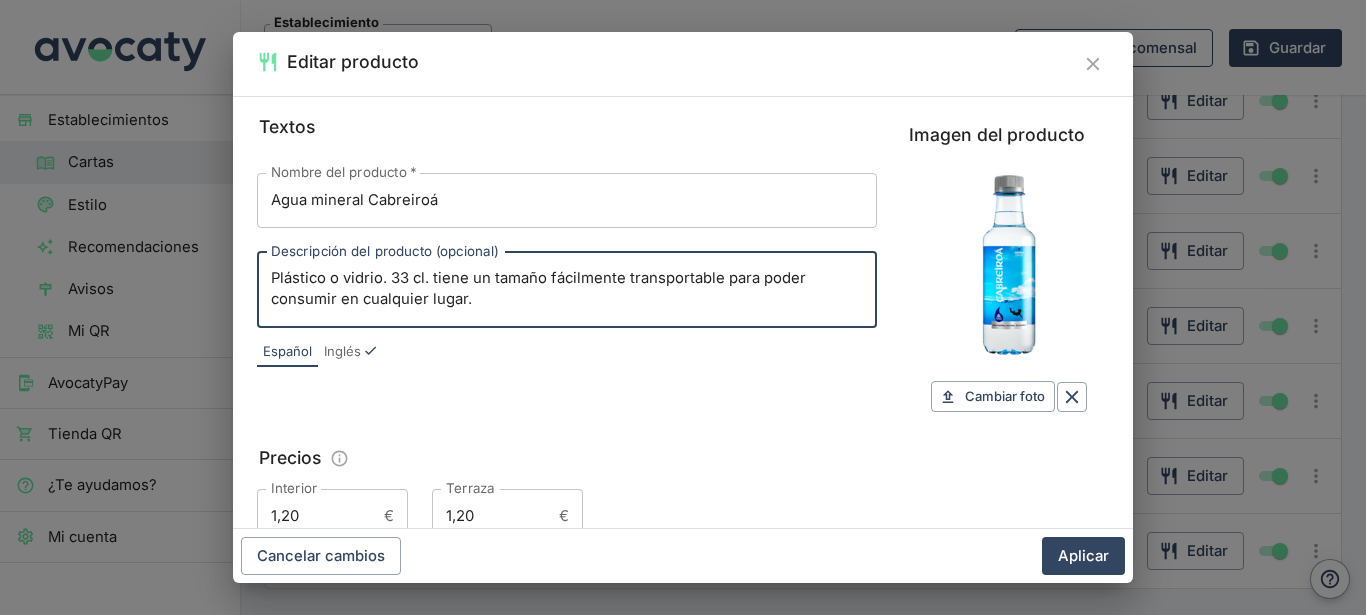 drag, startPoint x: 491, startPoint y: 280, endPoint x: 439, endPoint y: 282, distance: 52.03845 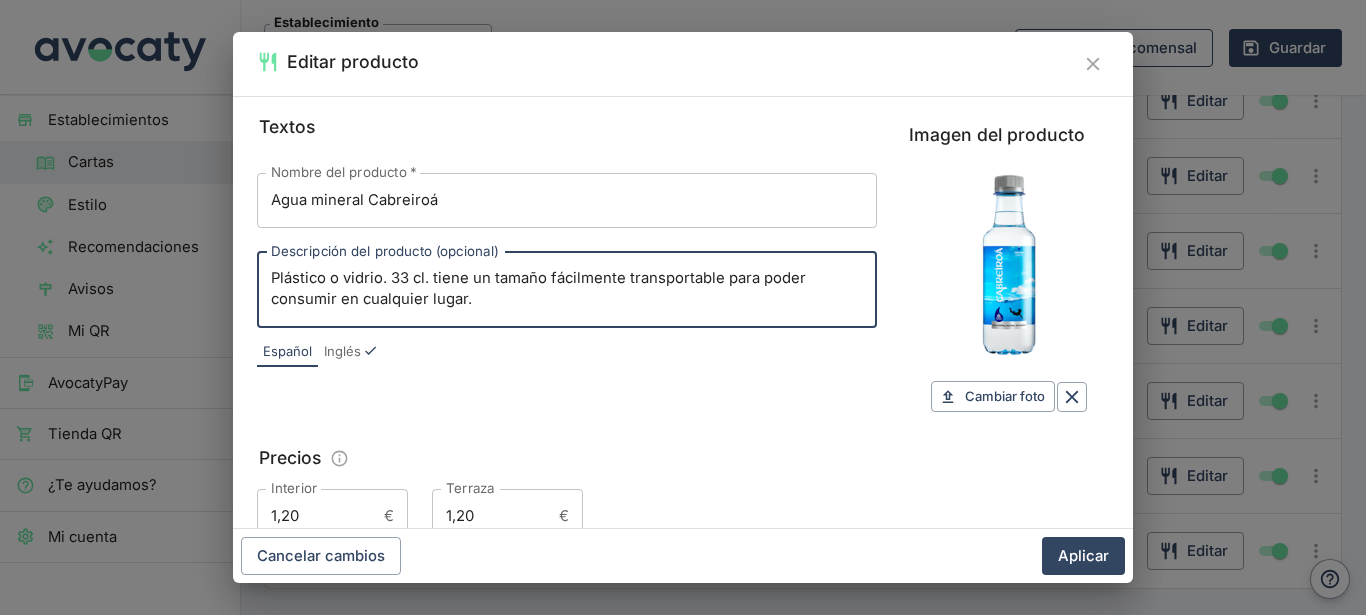 click on "Plástico o vidrio. 33 cl. tiene un tamaño fácilmente transportable para poder consumir en cualquier lugar." at bounding box center [567, 289] 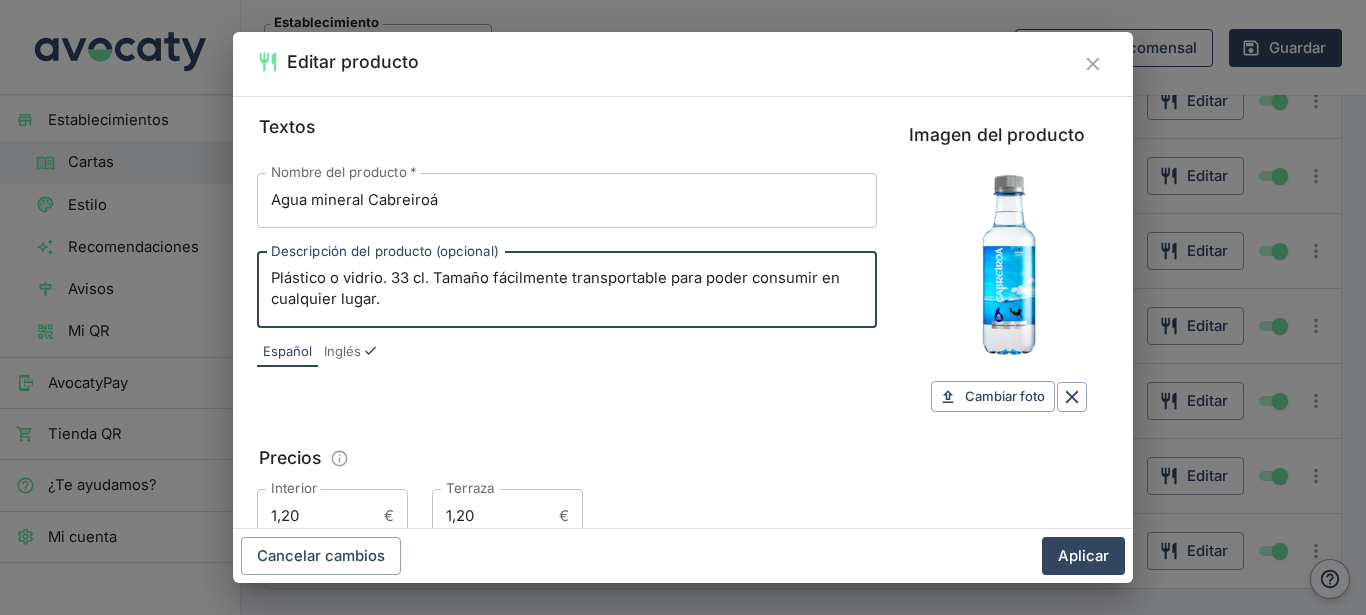 click on "Plástico o vidrio. 33 cl. Tamaño fácilmente transportable para poder consumir en cualquier lugar." at bounding box center [567, 289] 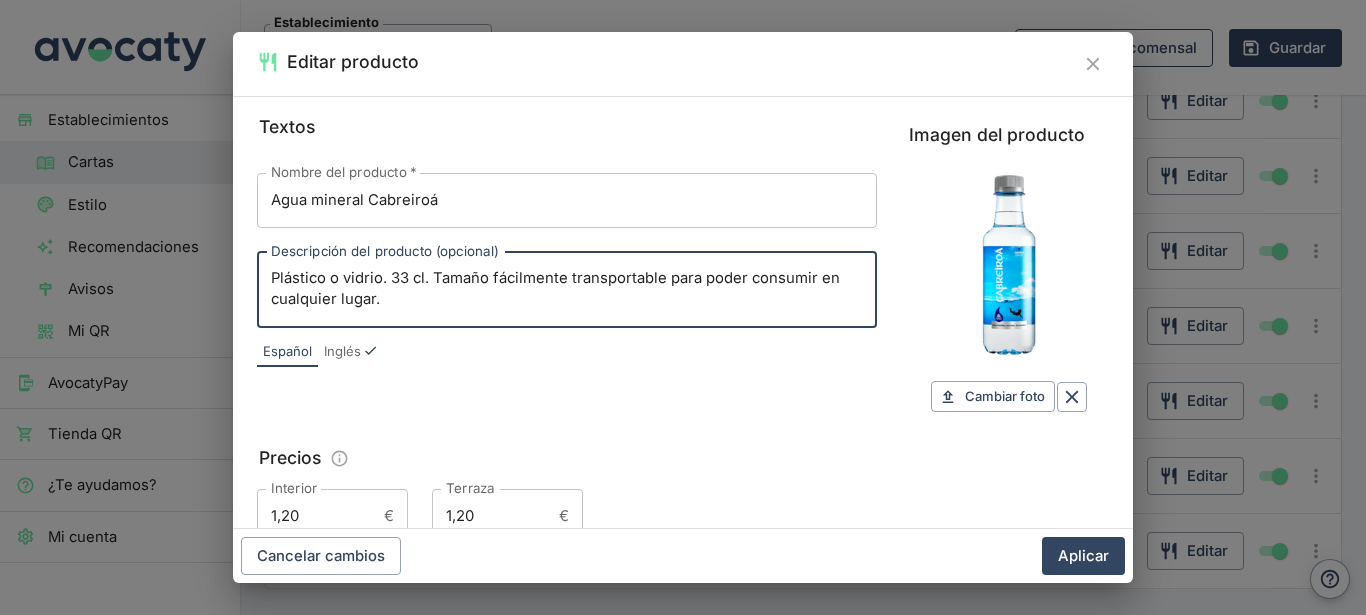 paste on "na composición mineral única, que te aporta los minerales que necesitas para recargarte y estar al 100%." 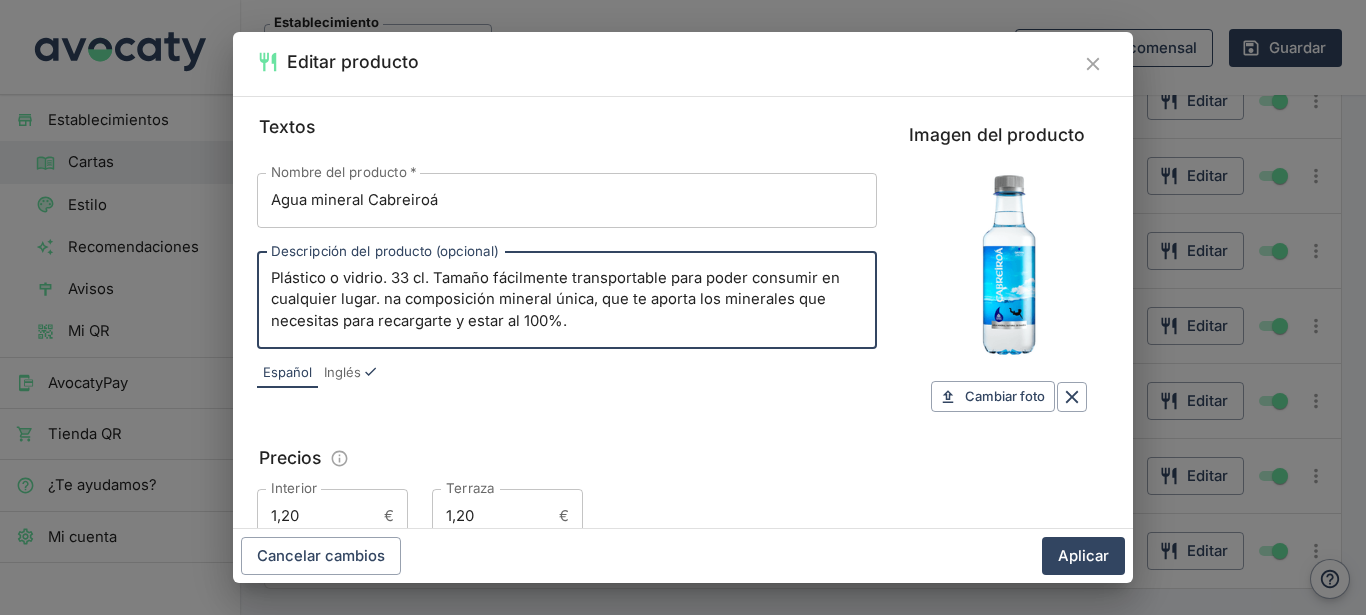 drag, startPoint x: 597, startPoint y: 297, endPoint x: 383, endPoint y: 303, distance: 214.08409 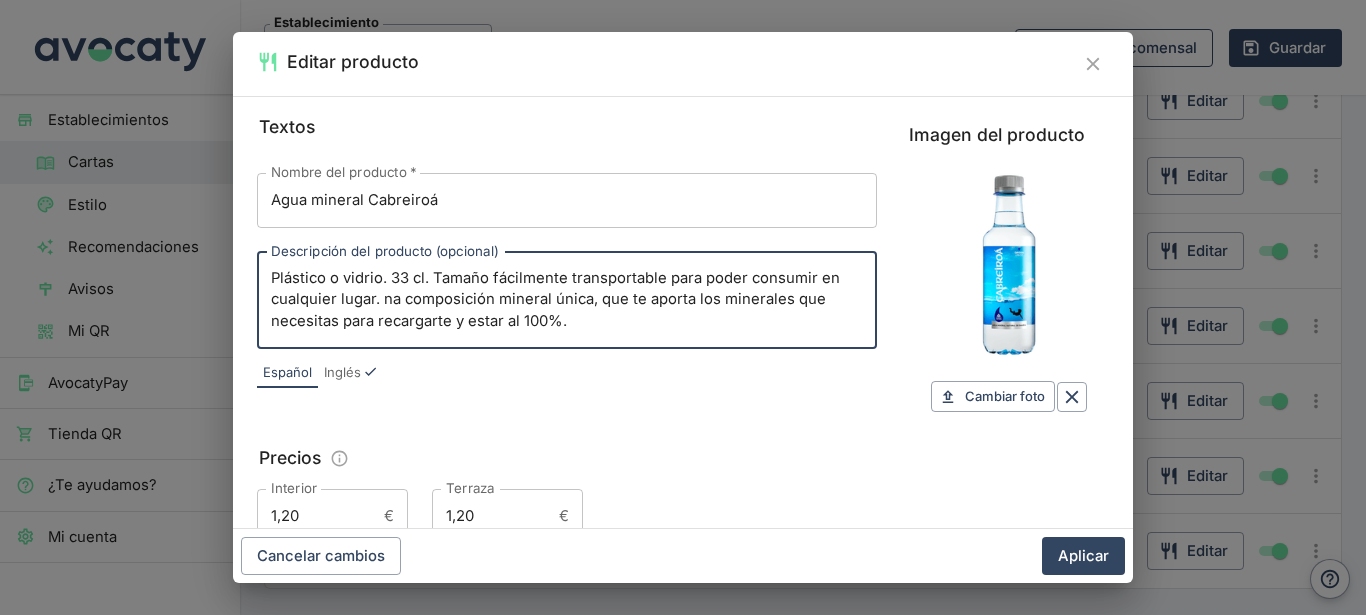 click on "Plástico o vidrio. 33 cl. Tamaño fácilmente transportable para poder consumir en cualquier lugar. na composición mineral única, que te aporta los minerales que necesitas para recargarte y estar al 100%." at bounding box center [567, 300] 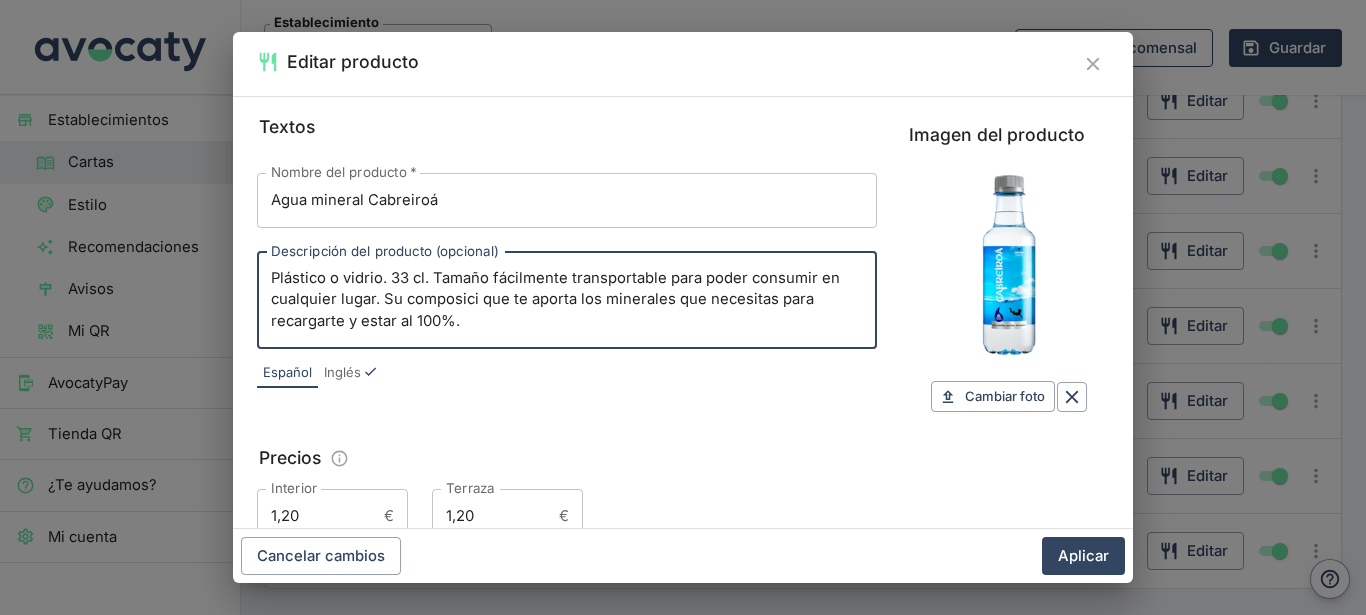 drag, startPoint x: 526, startPoint y: 300, endPoint x: 376, endPoint y: 295, distance: 150.08331 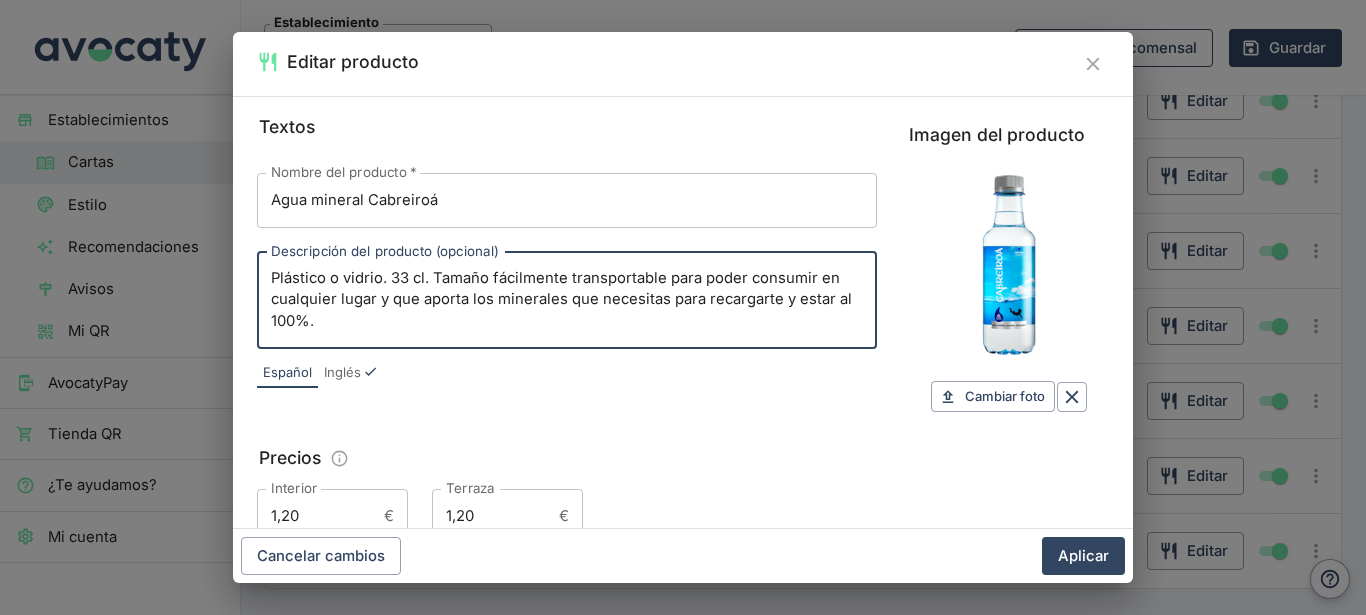 drag, startPoint x: 671, startPoint y: 299, endPoint x: 655, endPoint y: 296, distance: 16.27882 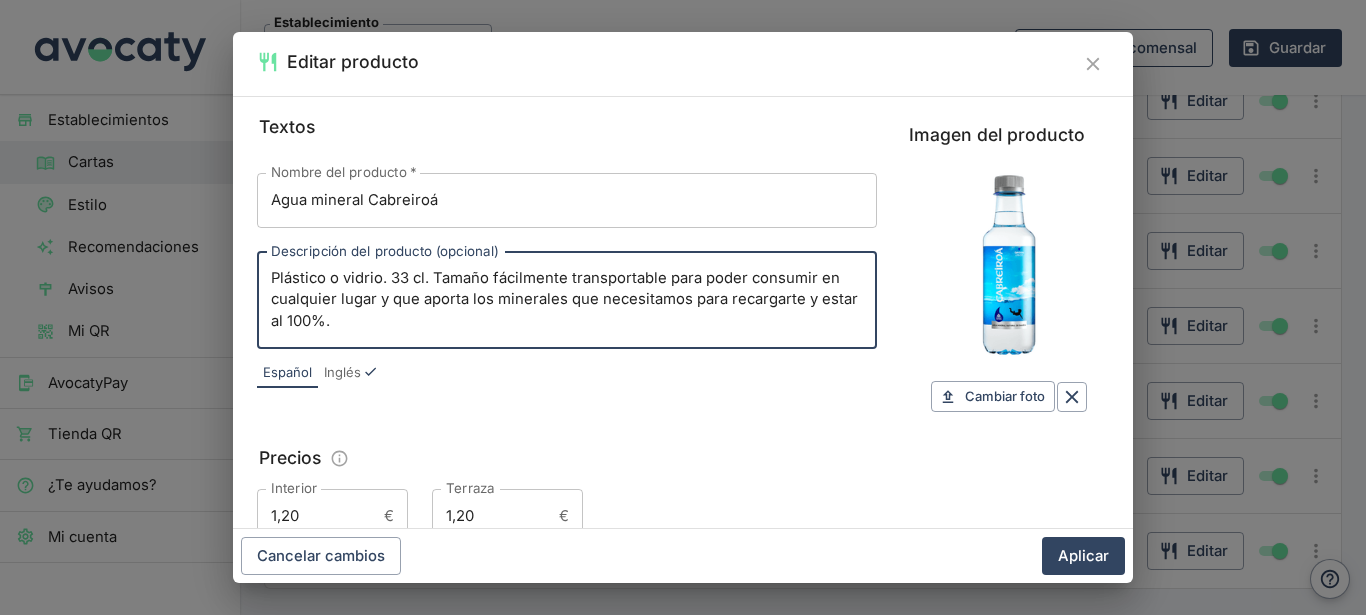 drag, startPoint x: 802, startPoint y: 302, endPoint x: 789, endPoint y: 301, distance: 13.038404 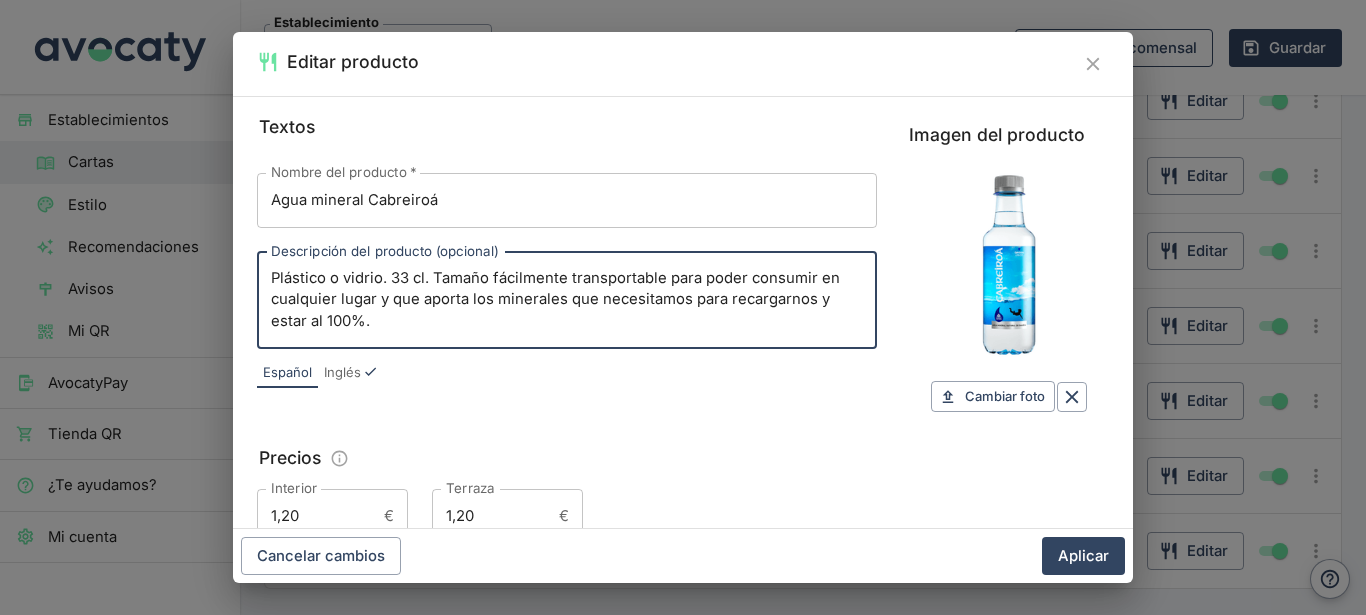 type on "Plástico o vidrio. 33 cl. Tamaño fácilmente transportable para poder consumir en cualquier lugar y que aporta los minerales que necesitamos para recargarnos y estar al 100%." 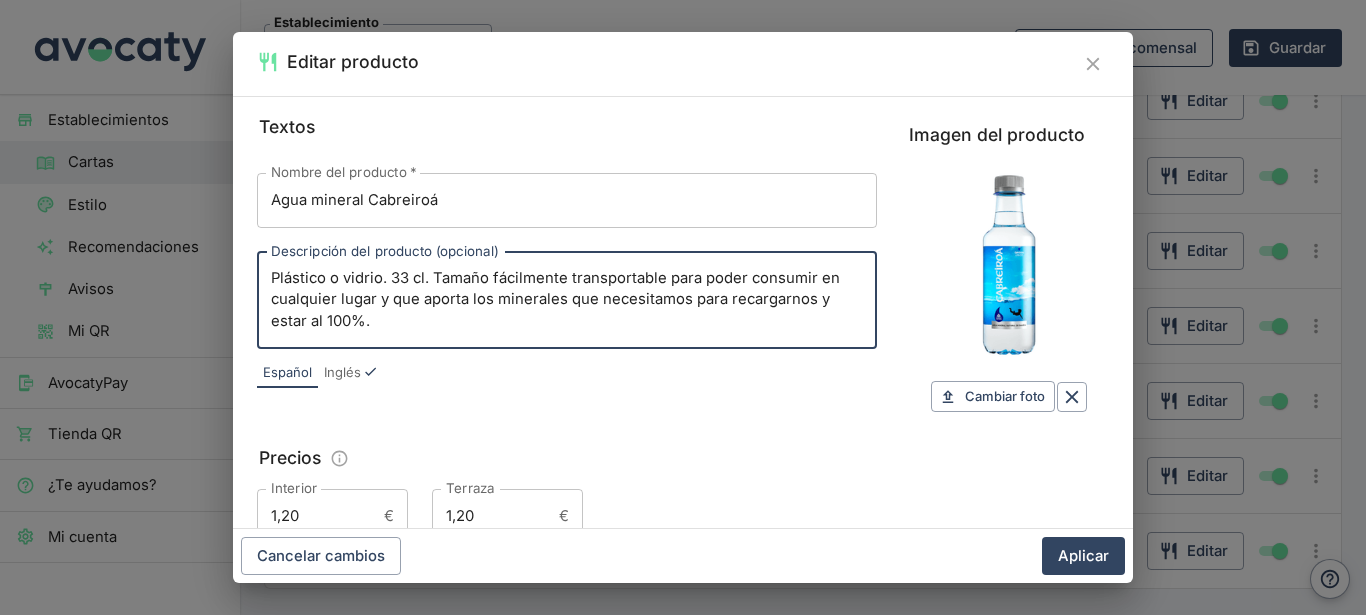drag, startPoint x: 486, startPoint y: 330, endPoint x: 346, endPoint y: 318, distance: 140.51335 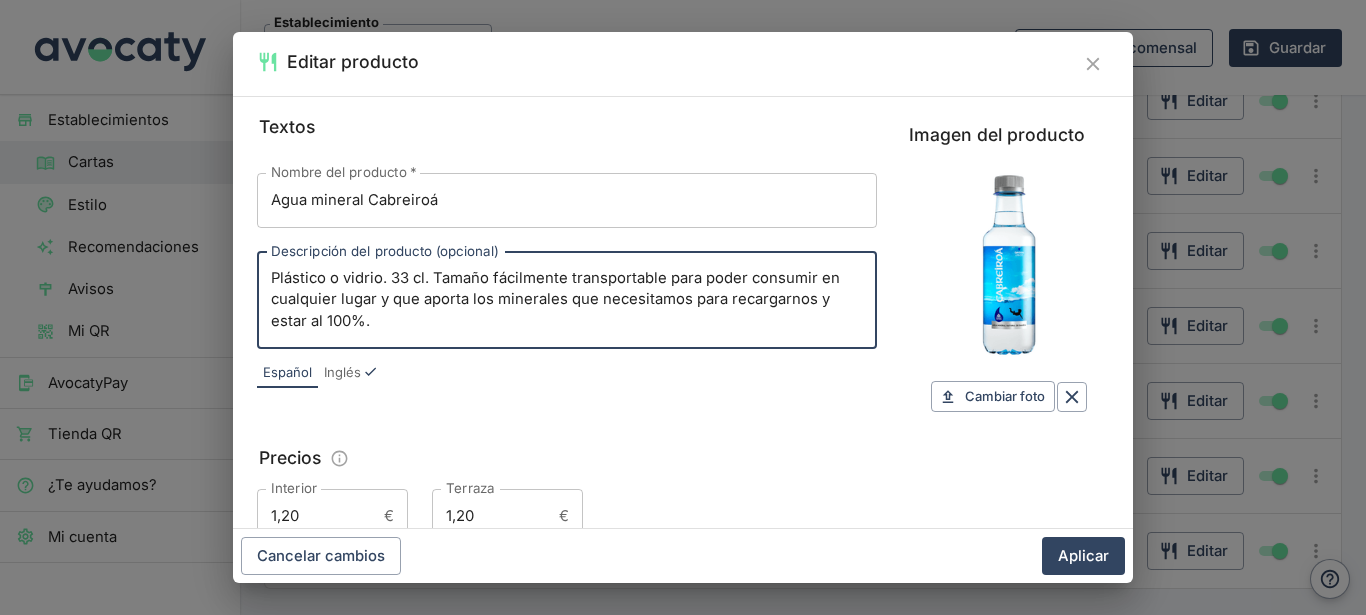 click on "Inglés" at bounding box center [342, 373] 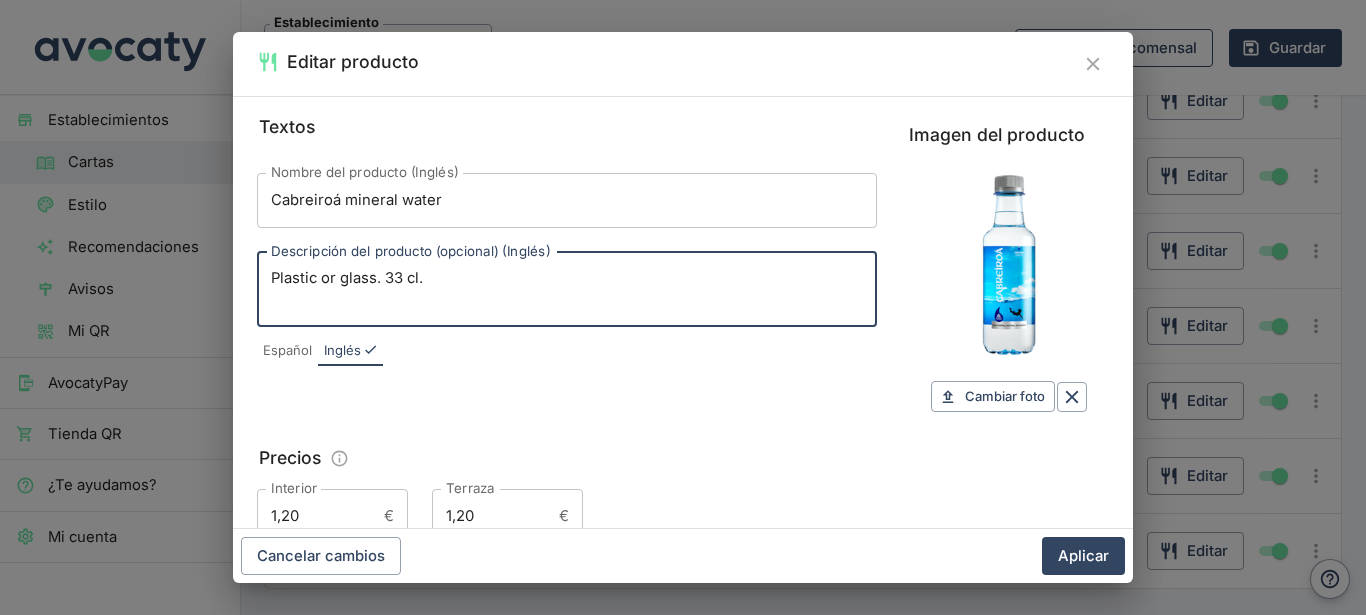 click on "Plastic or glass. 33 cl." at bounding box center (567, 289) 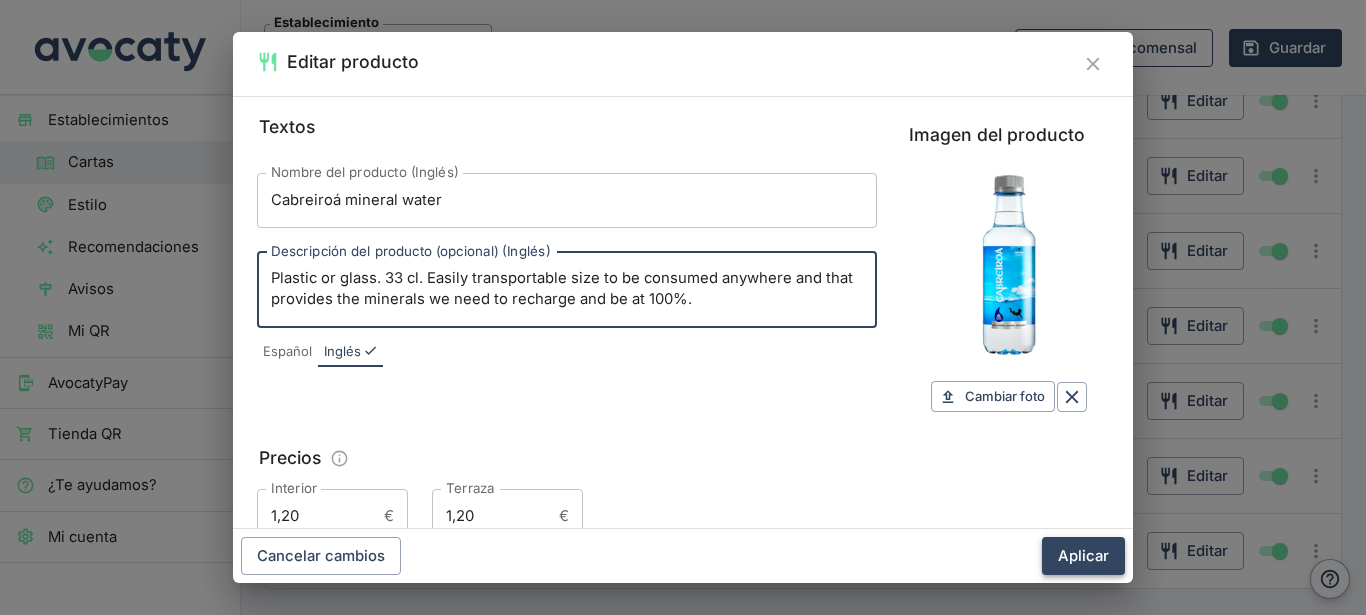 type on "Plastic or glass. 33 cl. Easily transportable size to be consumed anywhere and that provides the minerals we need to recharge and be at 100%." 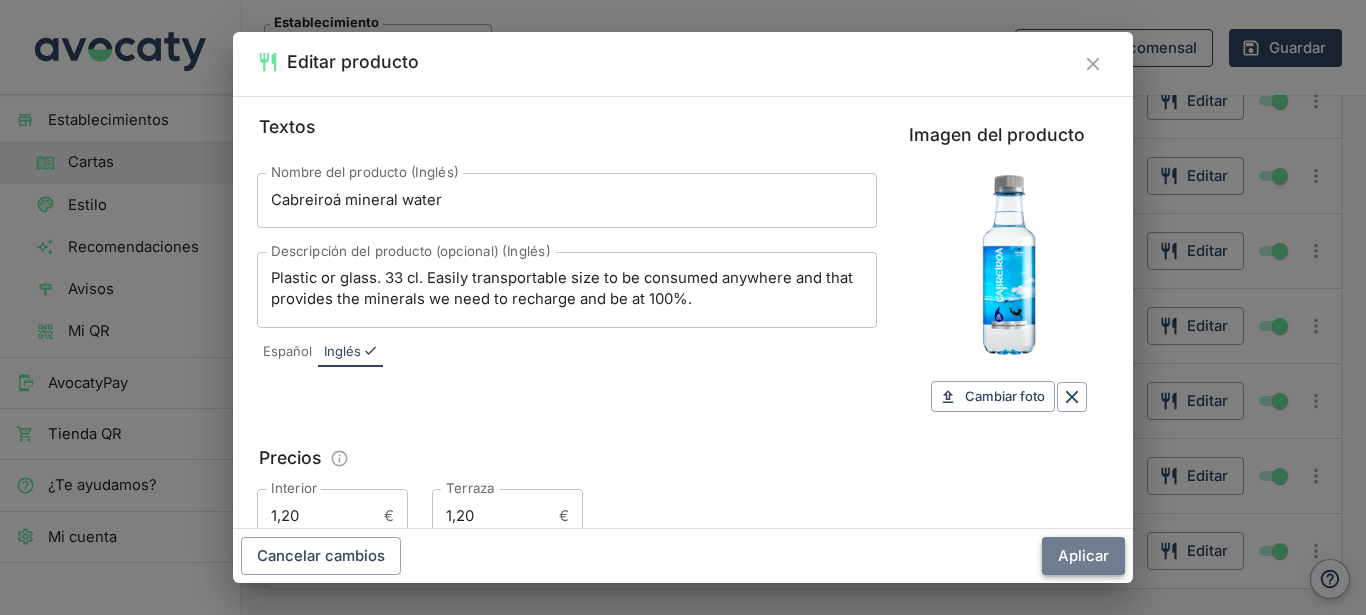 click on "Aplicar" at bounding box center (1083, 556) 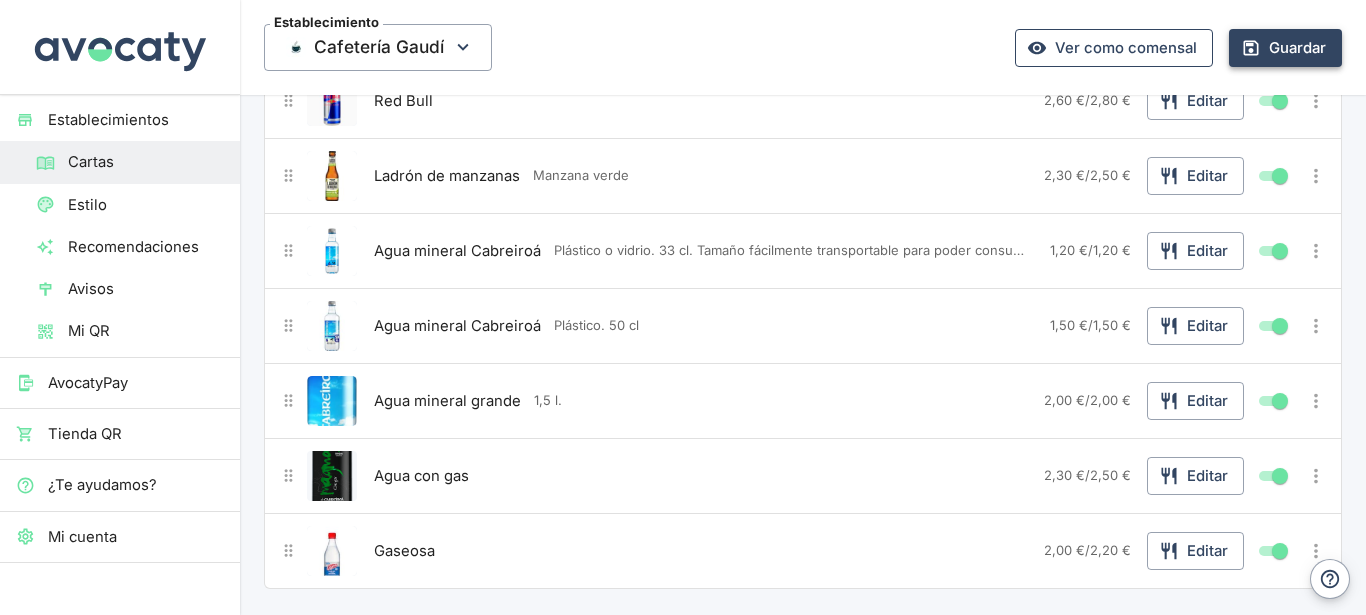click on "Guardar" at bounding box center (1285, 48) 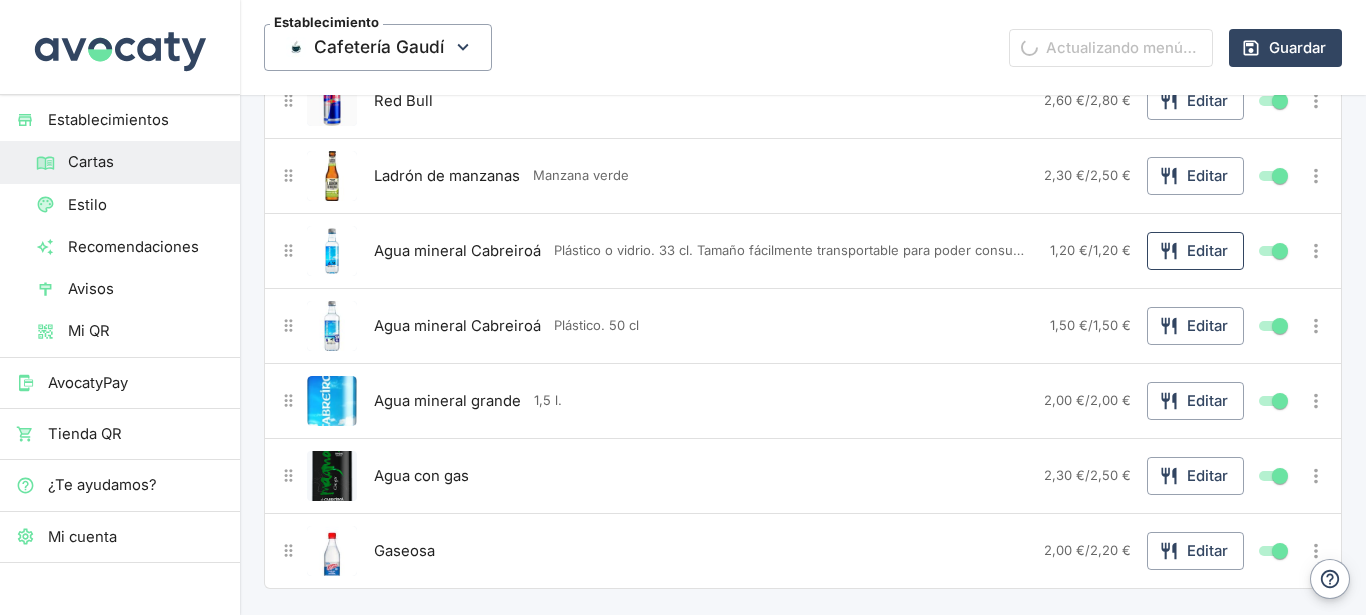 click 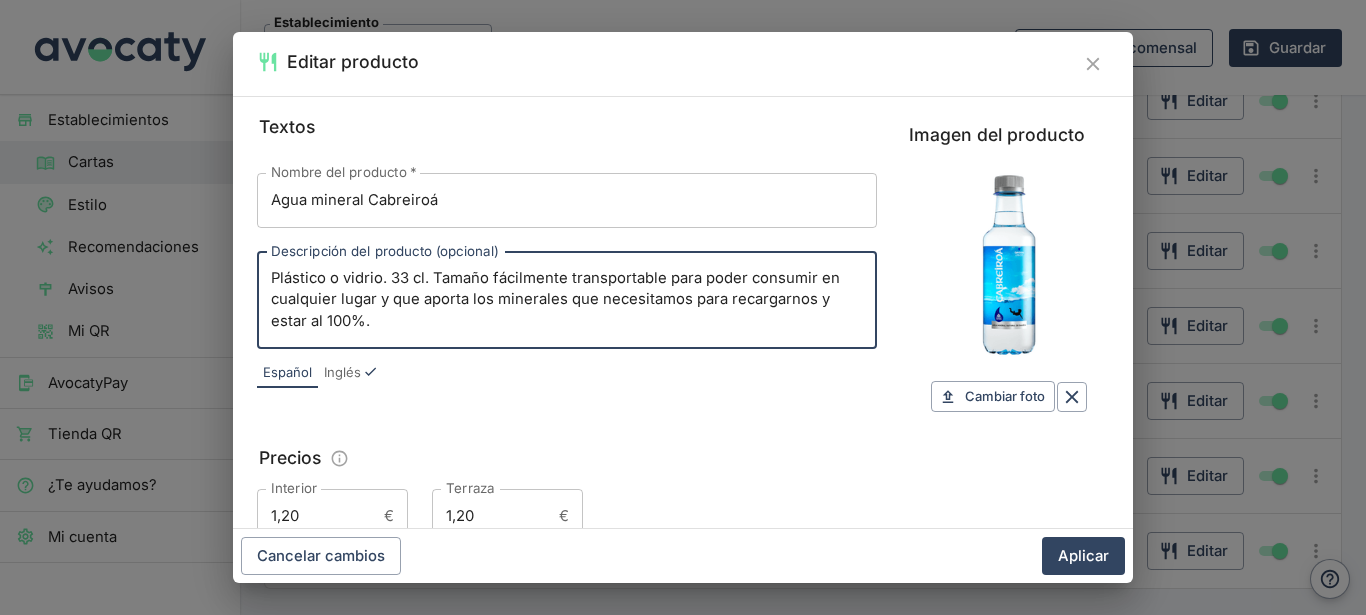 drag, startPoint x: 410, startPoint y: 323, endPoint x: 228, endPoint y: 270, distance: 189.56001 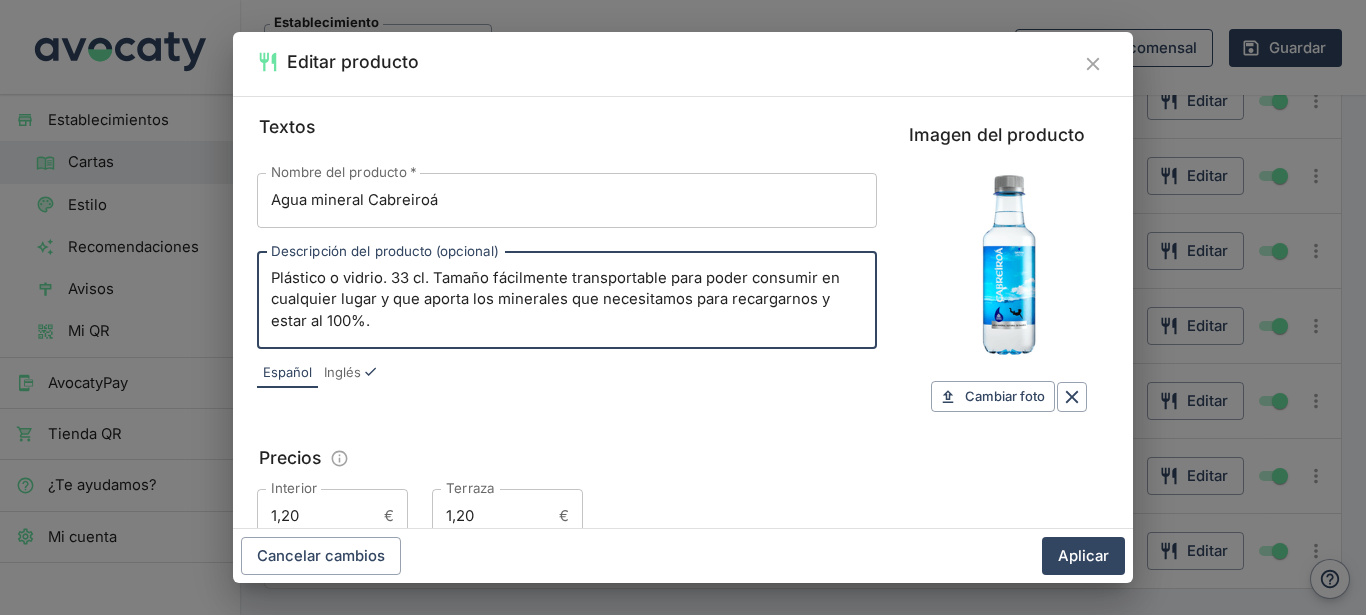 click on "Plástico o vidrio. 33 cl. Tamaño fácilmente transportable para poder consumir en cualquier lugar y que aporta los minerales que necesitamos para recargarnos y estar al 100%." at bounding box center [567, 300] 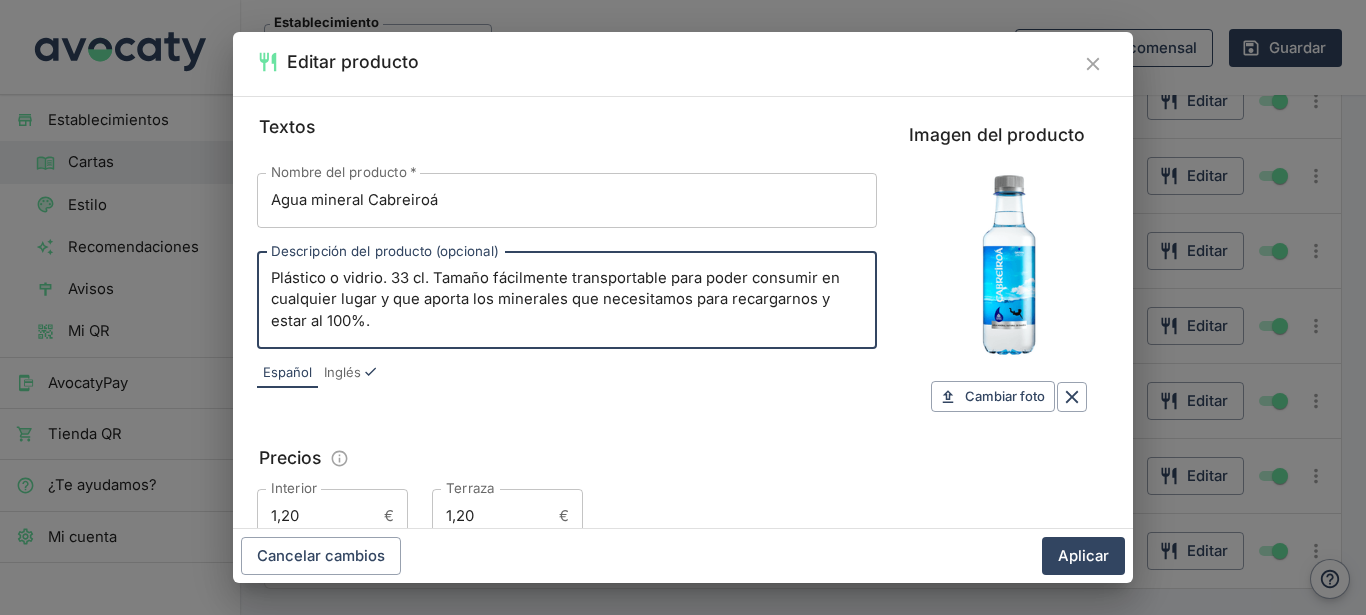 click 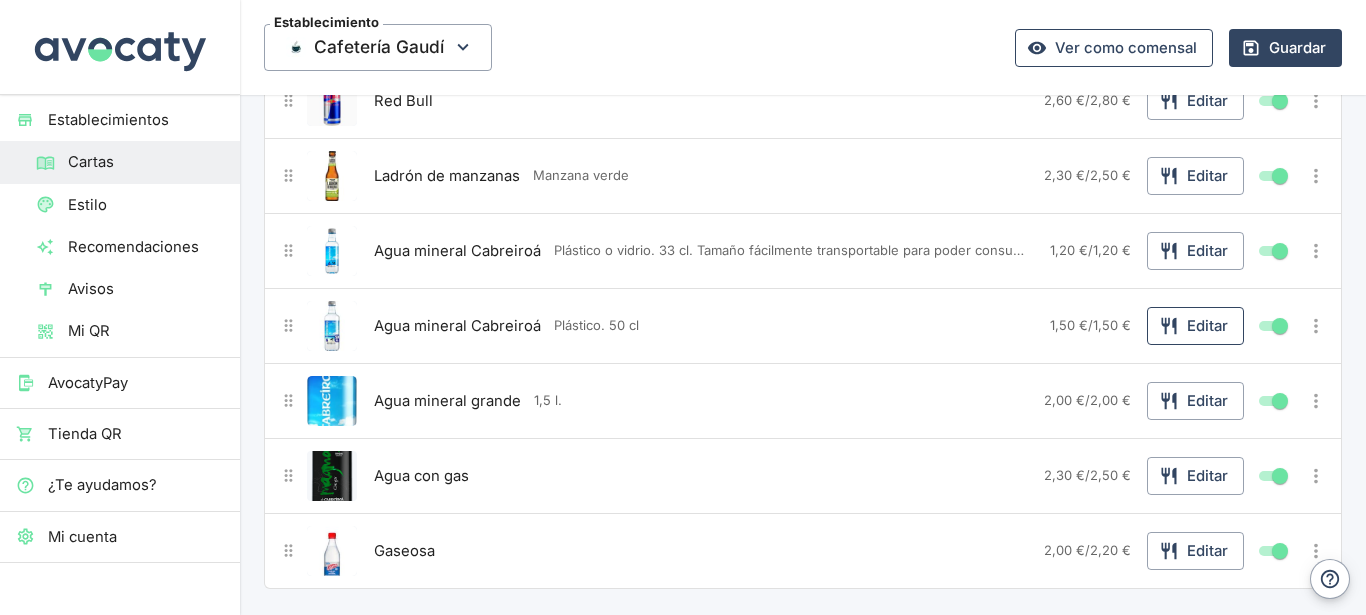 click 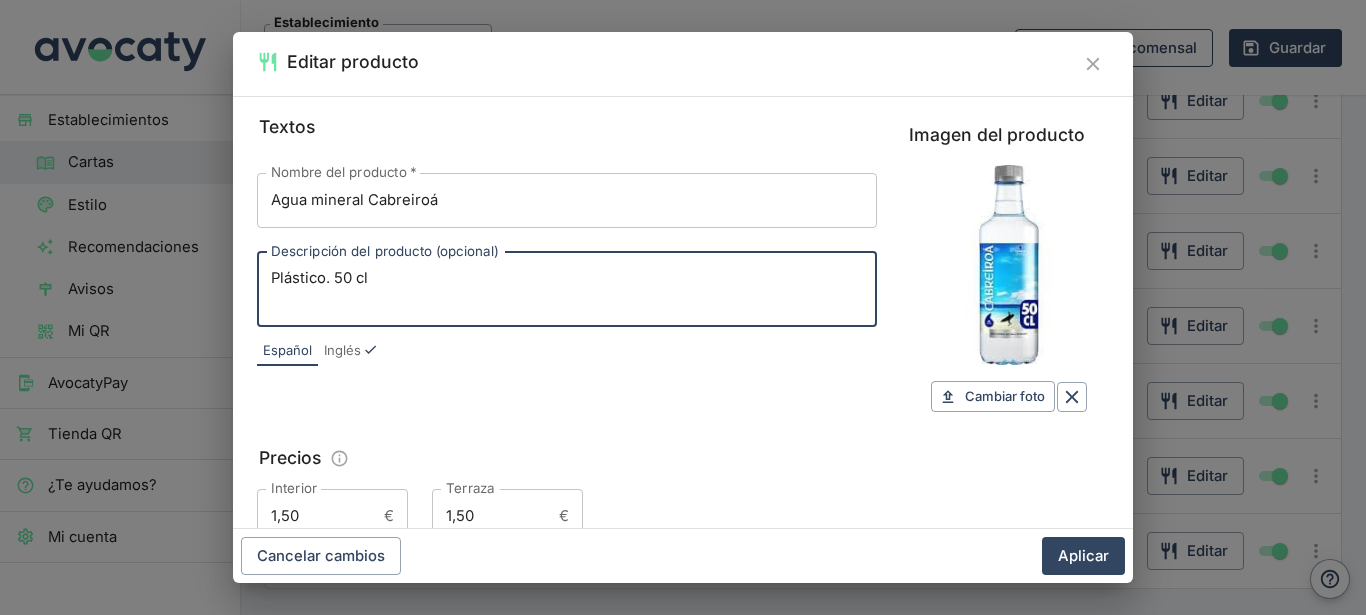 click on "Plástico. 50 cl" at bounding box center [567, 289] 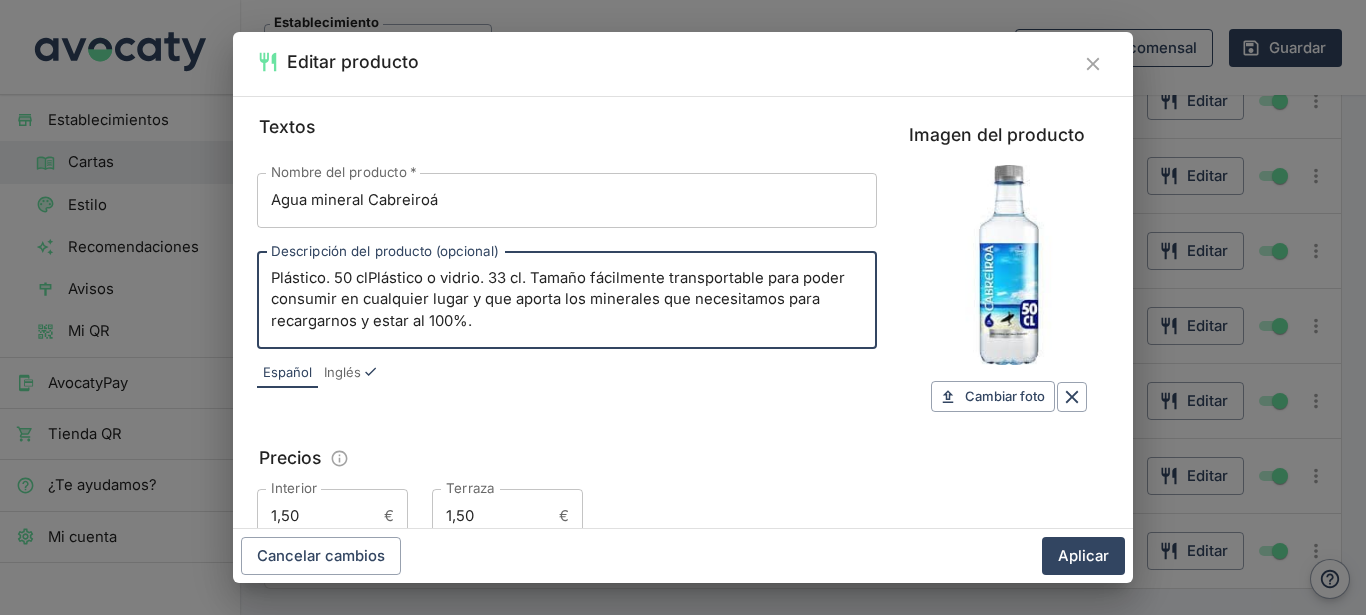 drag, startPoint x: 524, startPoint y: 278, endPoint x: 372, endPoint y: 278, distance: 152 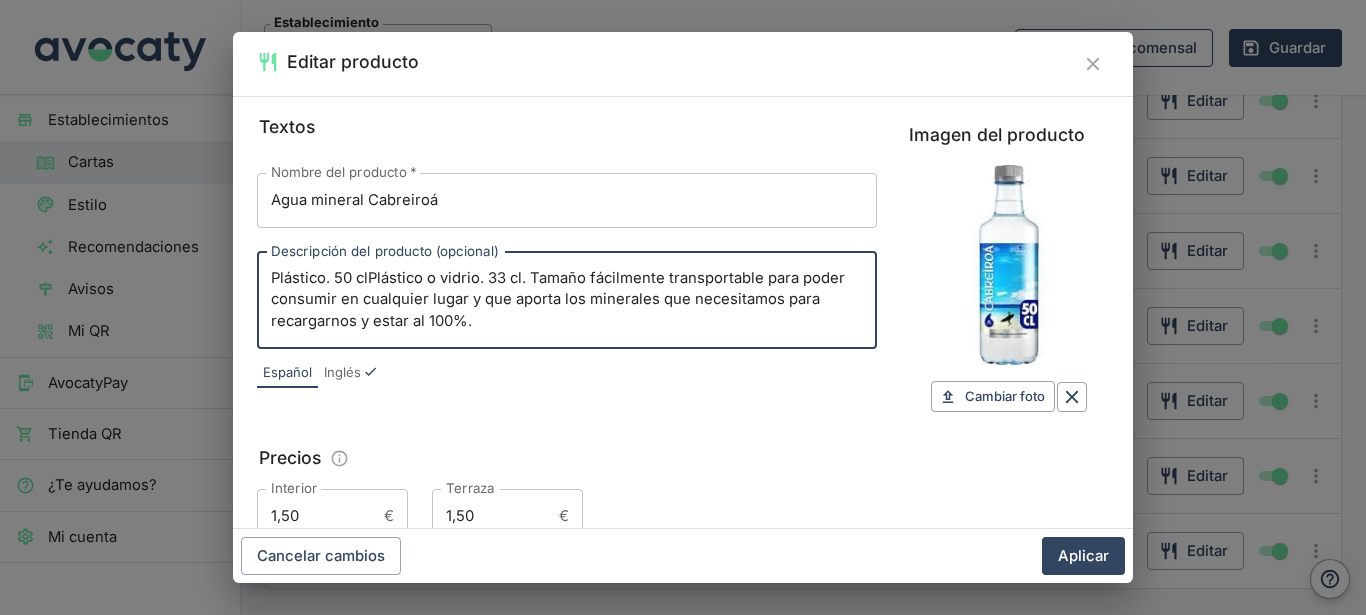click on "Plástico. 50 clPlástico o vidrio. 33 cl. Tamaño fácilmente transportable para poder consumir en cualquier lugar y que aporta los minerales que necesitamos para recargarnos y estar al 100%." at bounding box center (567, 300) 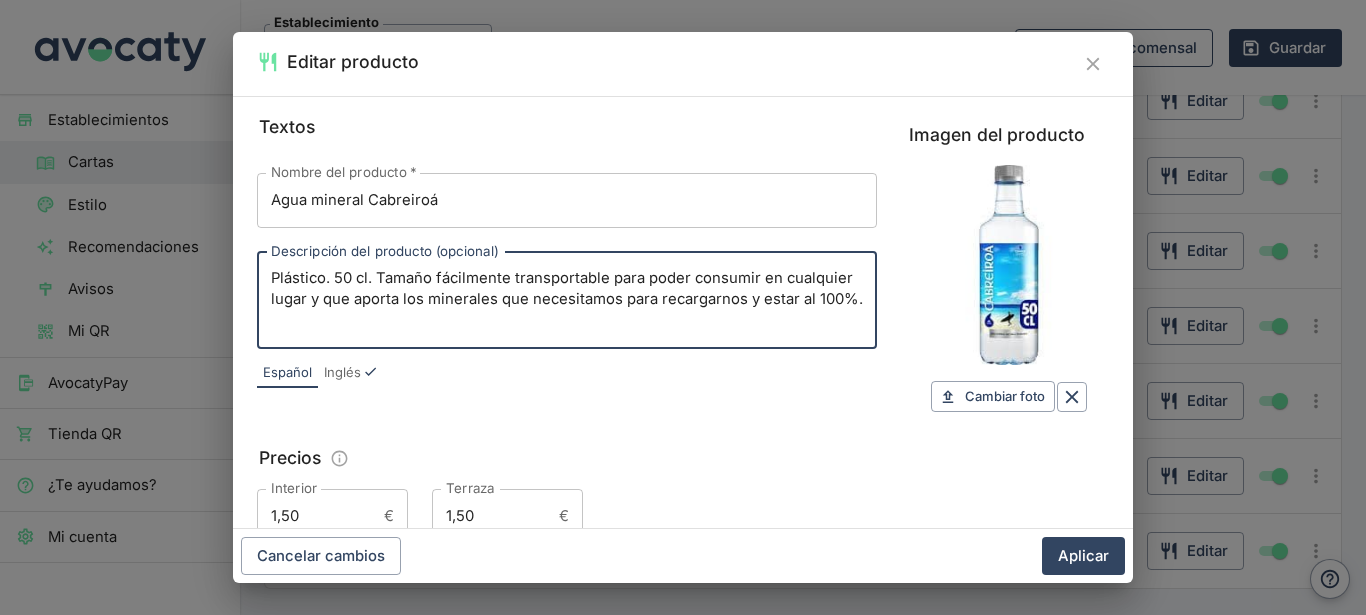 drag, startPoint x: 378, startPoint y: 295, endPoint x: 381, endPoint y: 279, distance: 16.27882 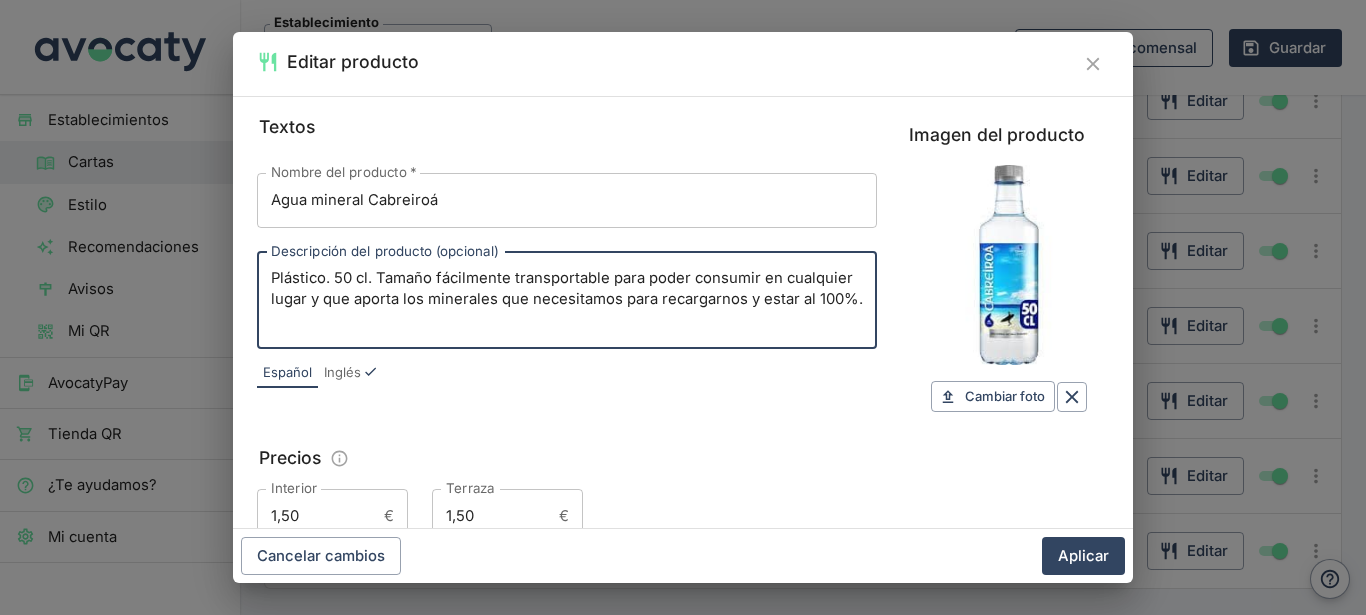 click on "Plástico. 50 cl. Tamaño fácilmente transportable para poder consumir en cualquier lugar y que aporta los minerales que necesitamos para recargarnos y estar al 100%." at bounding box center (567, 300) 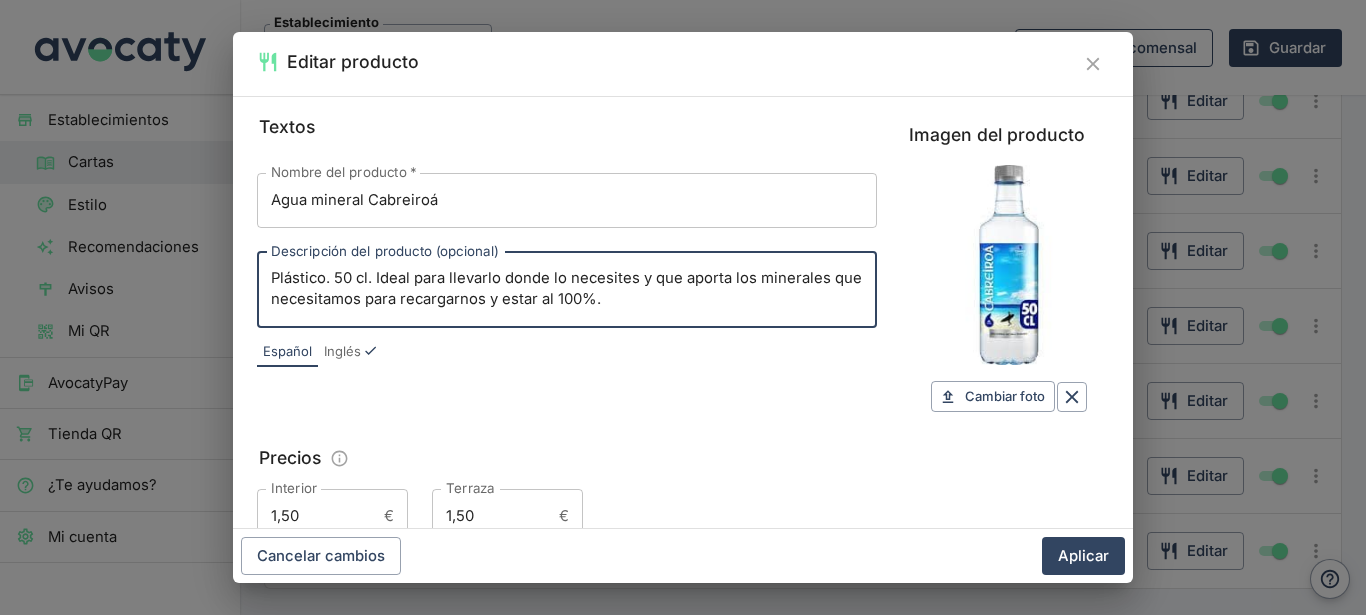 click on "Plástico. 50 cl. Ideal para llevarlo donde lo necesites y que aporta los minerales que necesitamos para recargarnos y estar al 100%." at bounding box center (567, 289) 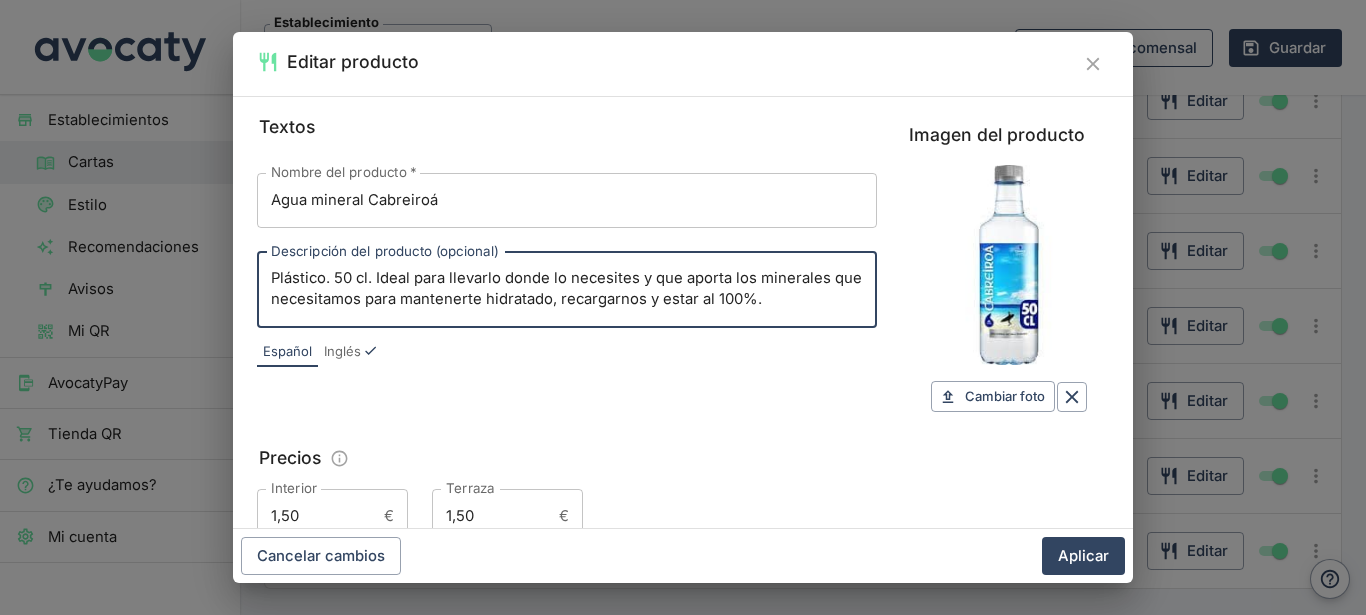 drag, startPoint x: 809, startPoint y: 311, endPoint x: 160, endPoint y: 220, distance: 655.34875 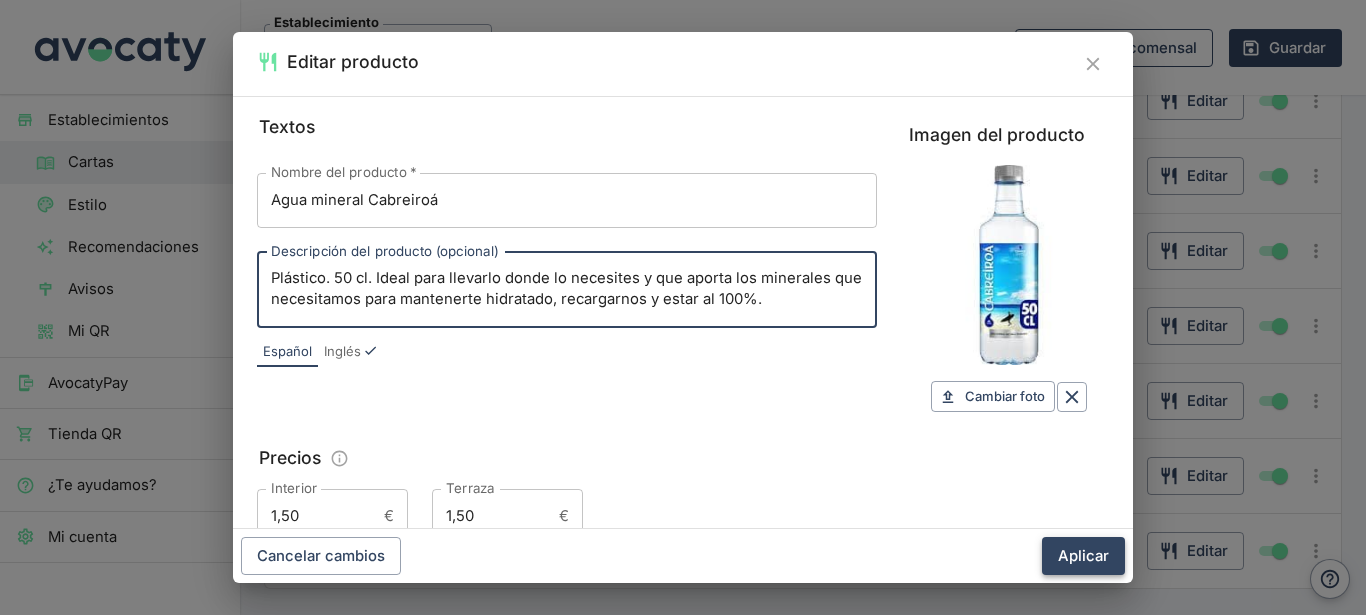 type on "Plástico. 50 cl. Ideal para llevarlo donde lo necesites y que aporta los minerales que necesitamos para mantenerte hidratado, recargarnos y estar al 100%." 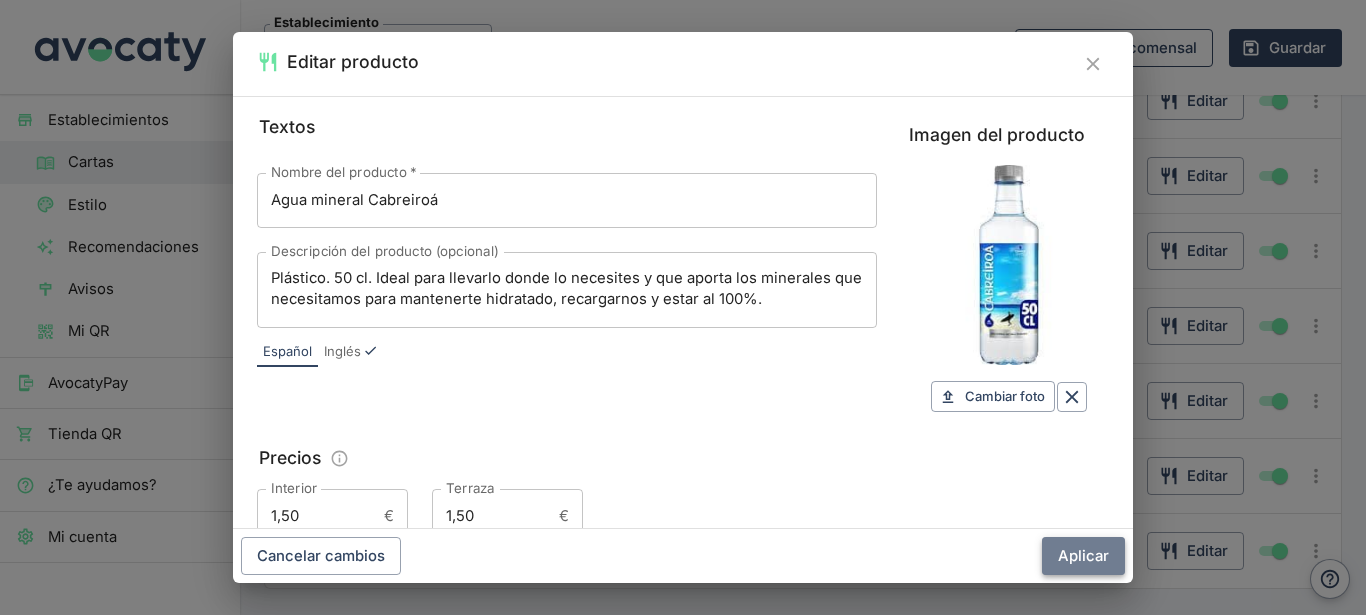 click on "Aplicar" at bounding box center [1083, 556] 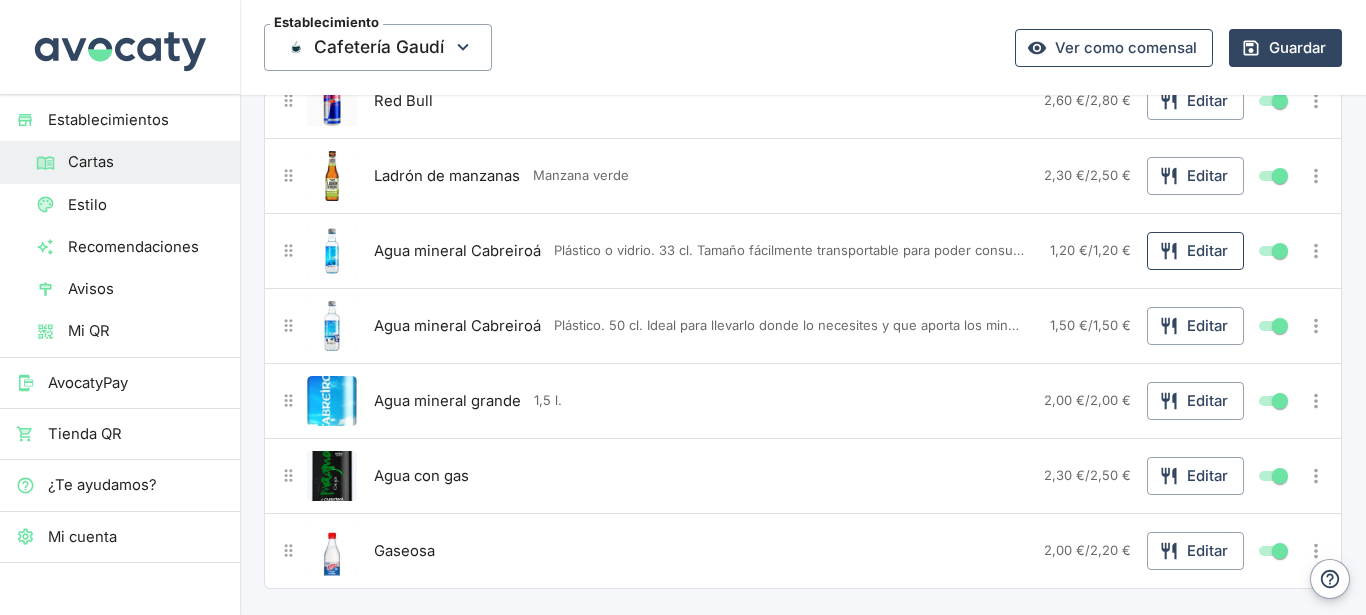 click 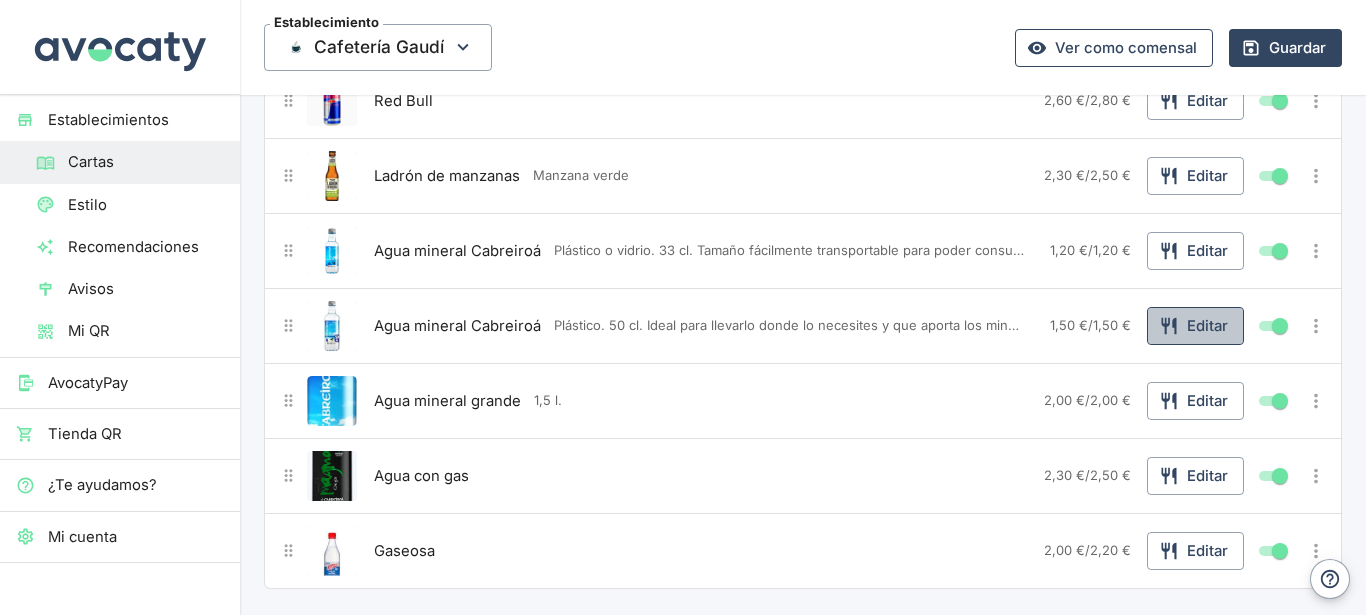 click 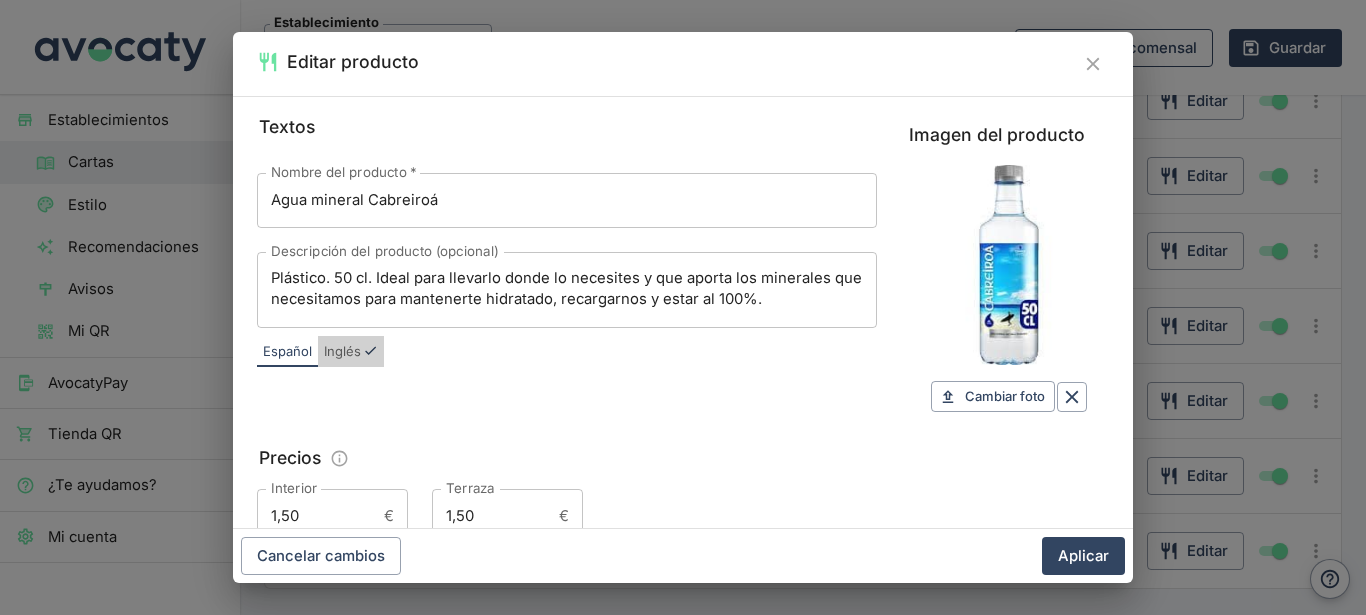 click on "Inglés" at bounding box center [342, 352] 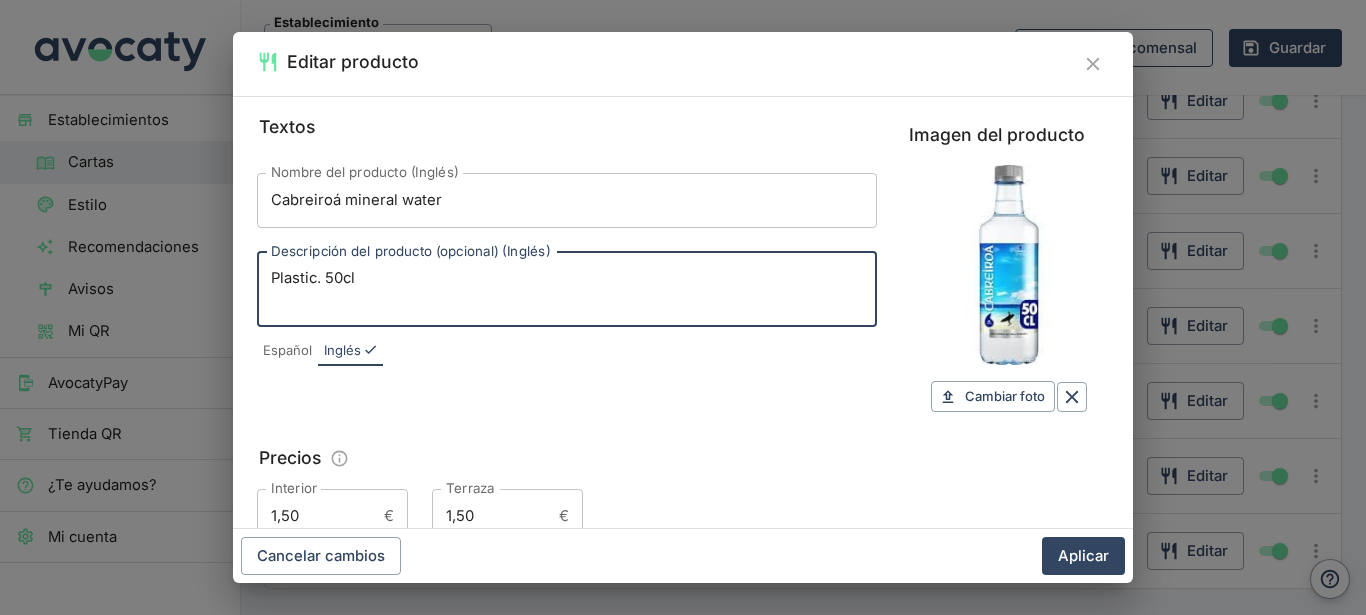 drag, startPoint x: 404, startPoint y: 290, endPoint x: 296, endPoint y: 292, distance: 108.01852 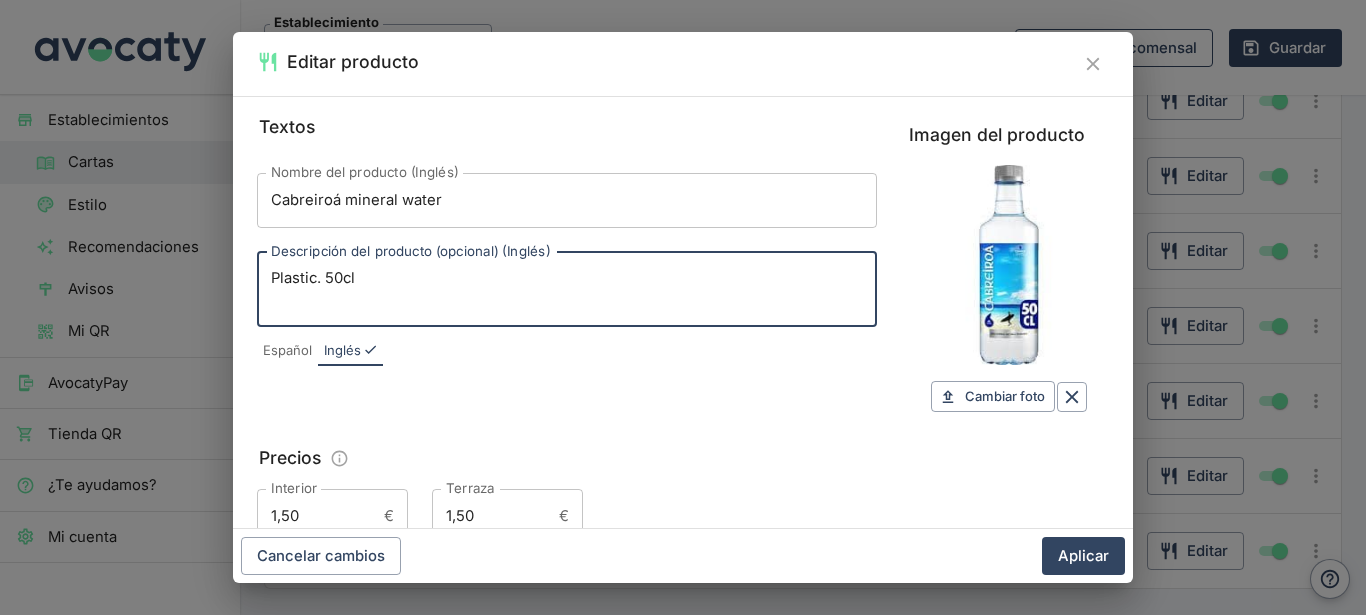click on "Plastic. 50cl" at bounding box center [567, 289] 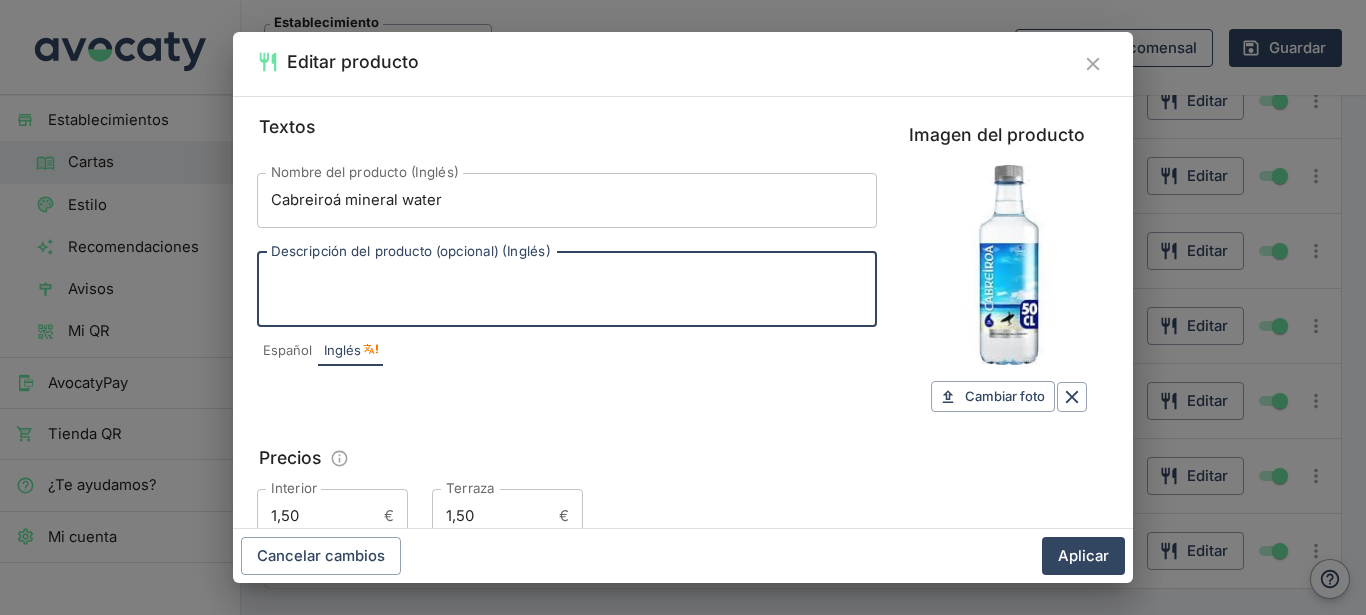 paste on "Plastic. 50 cl. Ideal to take with you wherever you need it and provides the minerals we need to stay hydrated, recharge and be at 100%." 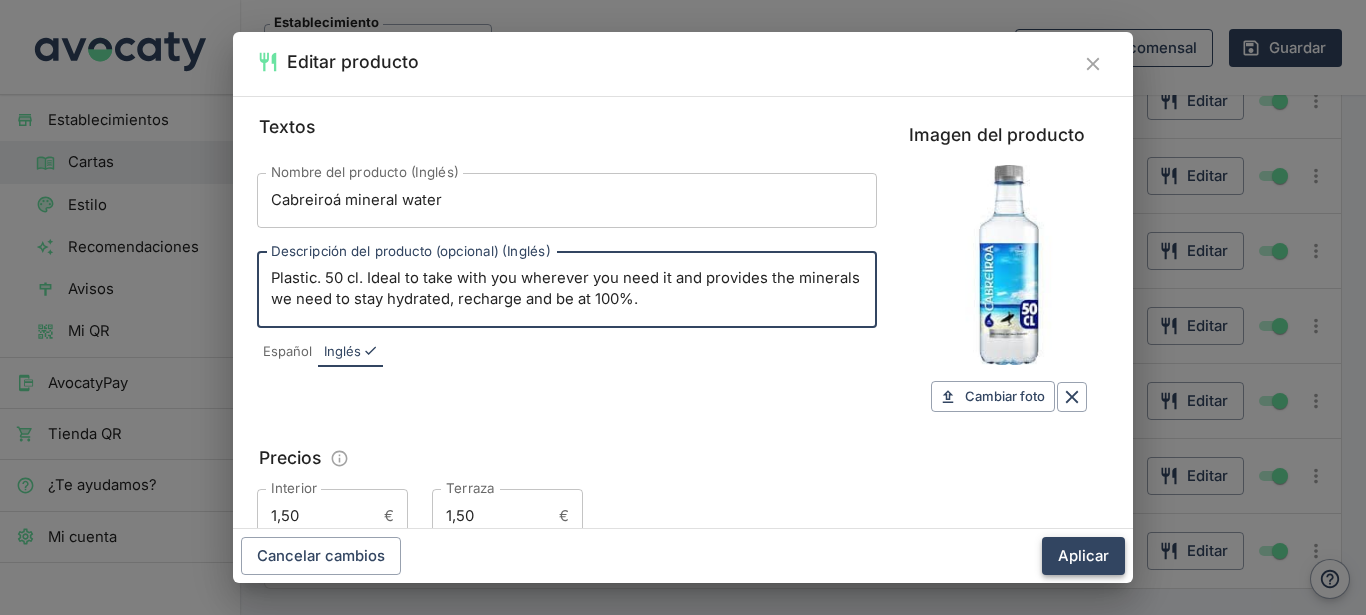 type on "Plastic. 50 cl. Ideal to take with you wherever you need it and provides the minerals we need to stay hydrated, recharge and be at 100%." 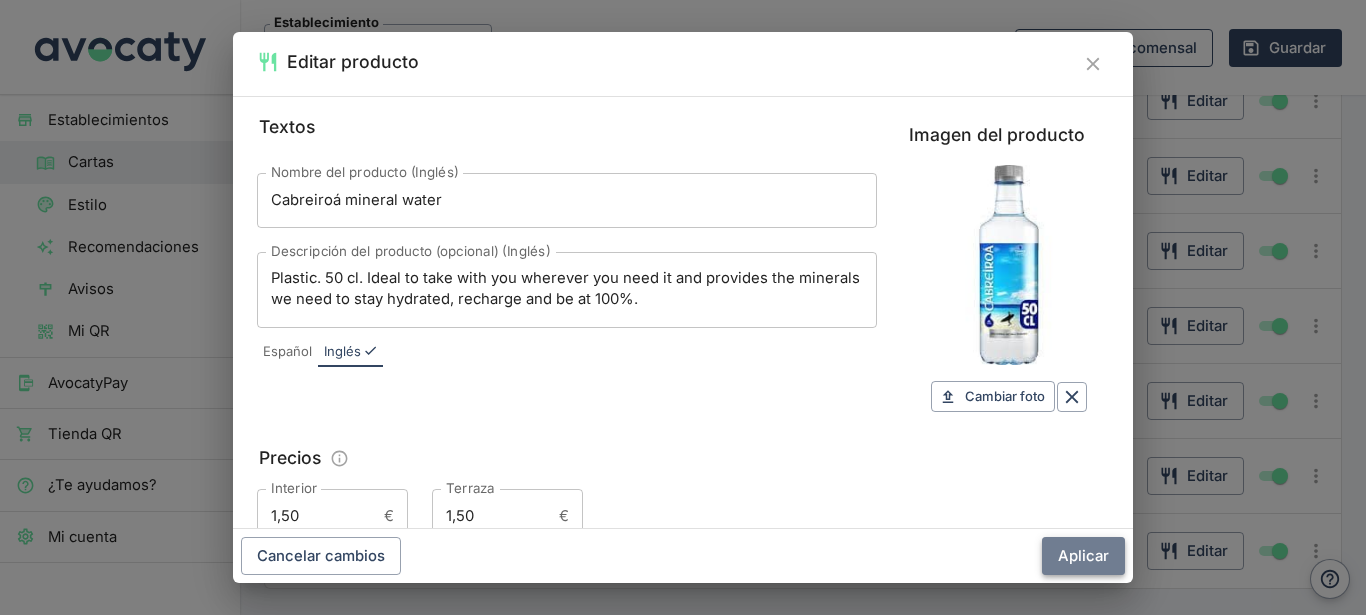 click on "Aplicar" at bounding box center (1083, 556) 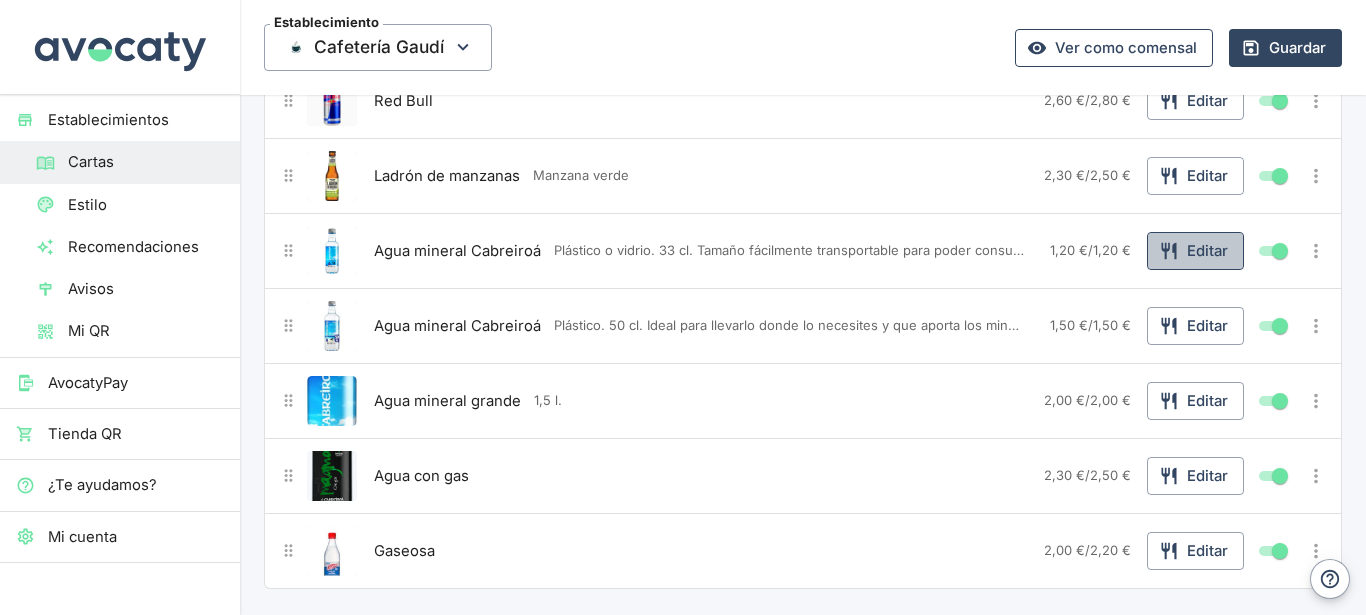 click on "Editar" at bounding box center (1195, 251) 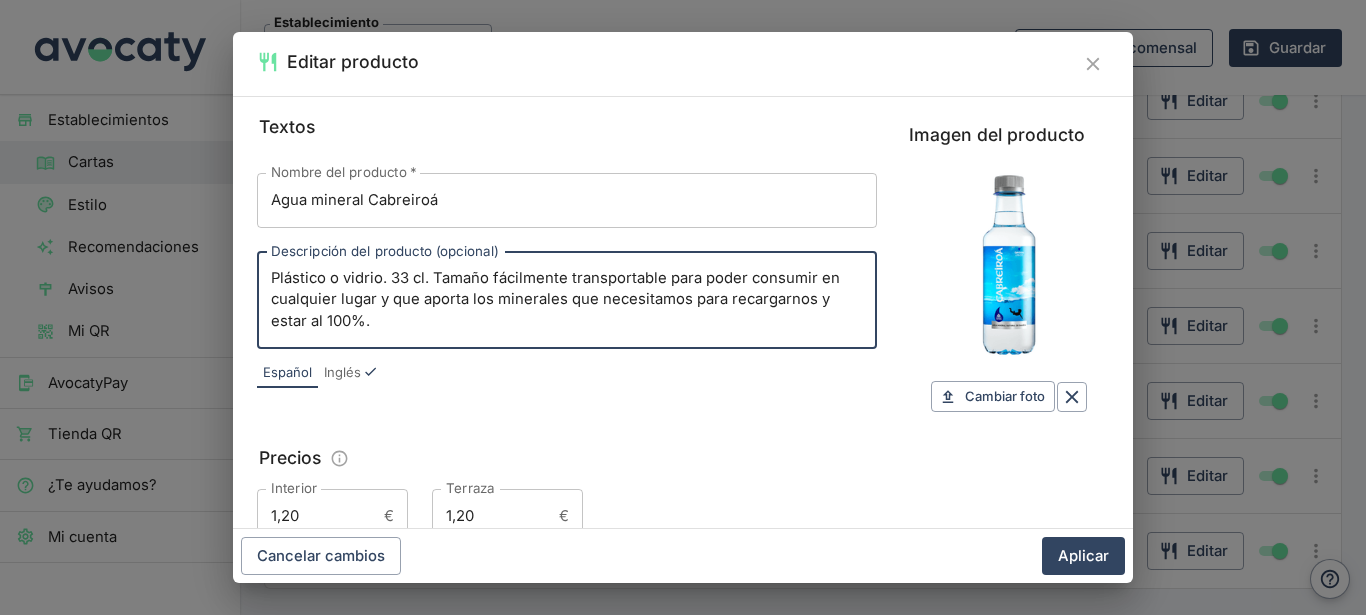 click on "Plástico o vidrio. 33 cl. Tamaño fácilmente transportable para poder consumir en cualquier lugar y que aporta los minerales que necesitamos para recargarnos y estar al 100%." at bounding box center [567, 300] 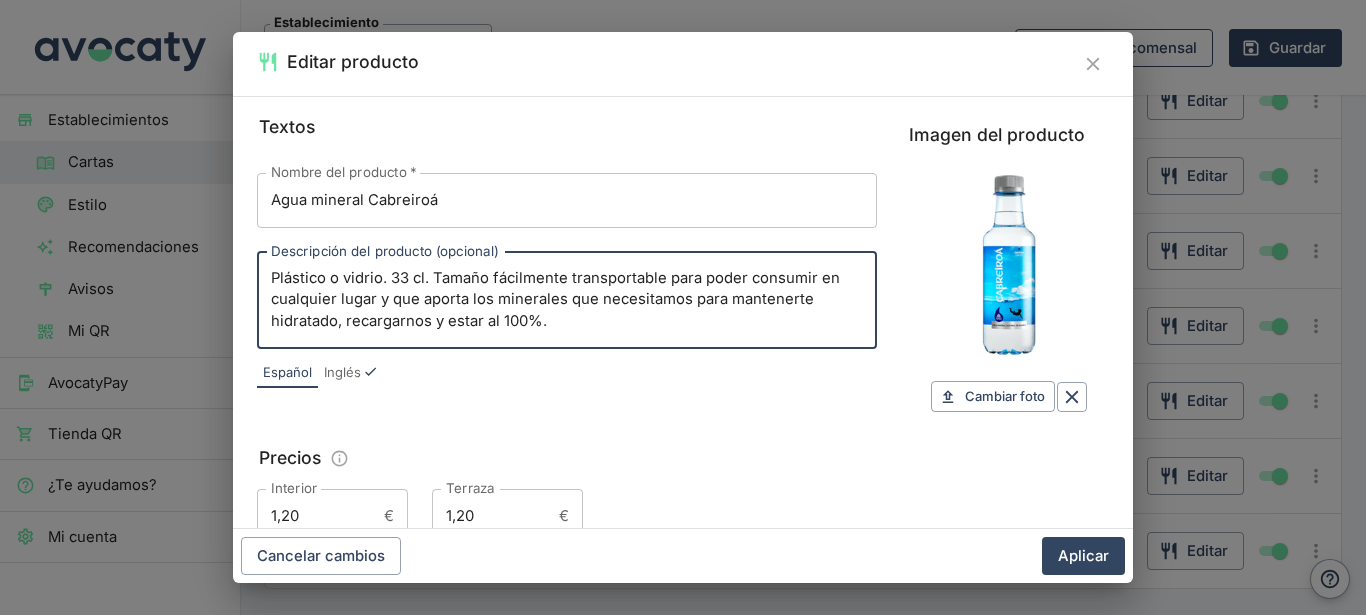 type on "Plástico o vidrio. 33 cl. Tamaño fácilmente transportable para poder consumir en cualquier lugar y que aporta los minerales que necesitamos para mantenerte hidratado, recargarnos y estar al 100%." 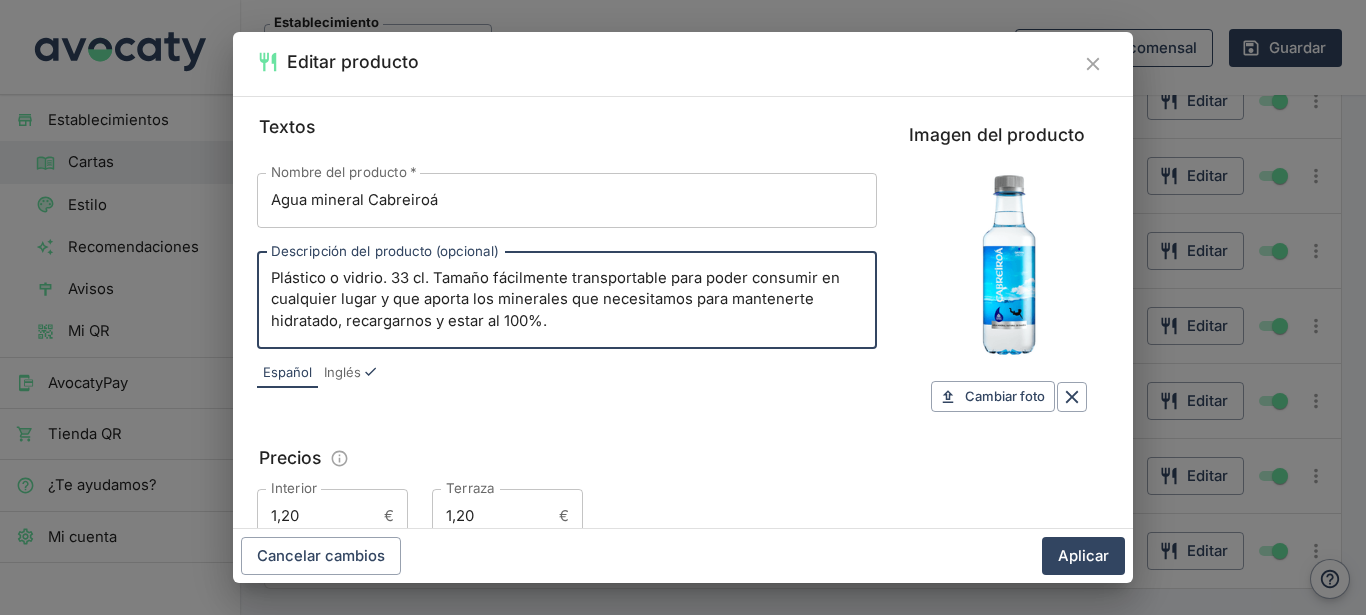 click on "Inglés" at bounding box center [342, 373] 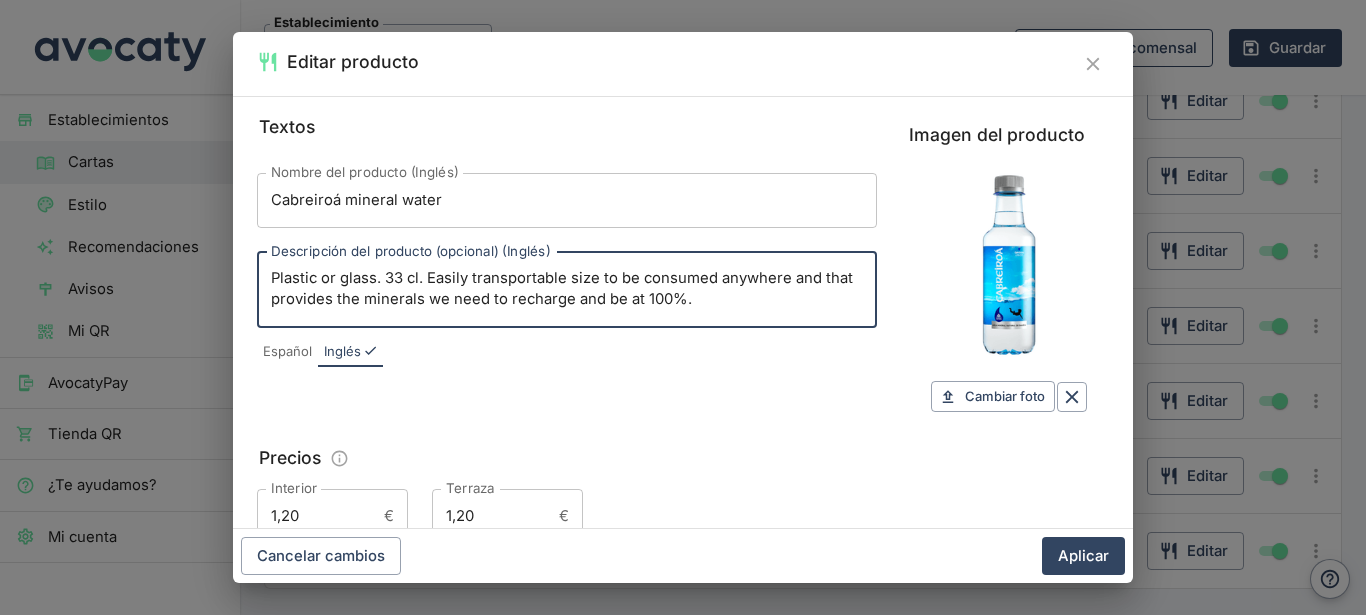 click on "Plastic or glass. 33 cl. Easily transportable size to be consumed anywhere and that provides the minerals we need to recharge and be at 100%." at bounding box center [567, 289] 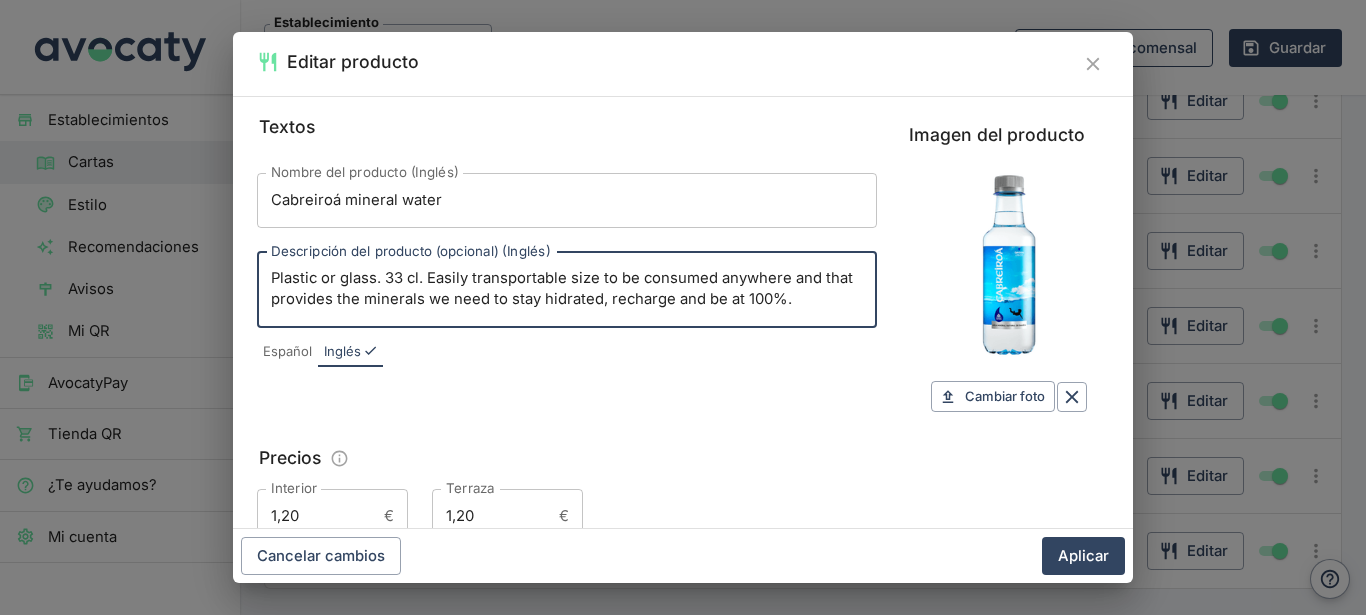 type on "Plastic or glass. 33 cl. Easily transportable size to be consumed anywhere and that provides the minerals we need to stay hidrated, recharge and be at 100%." 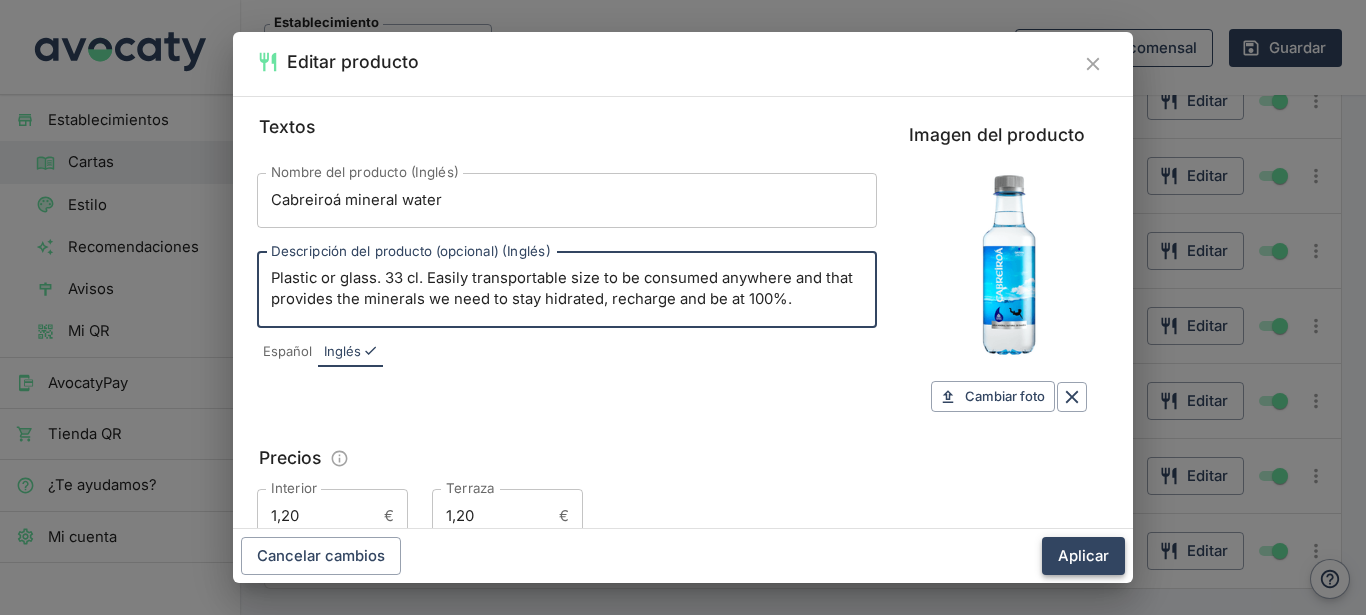 click on "Aplicar" at bounding box center (1083, 556) 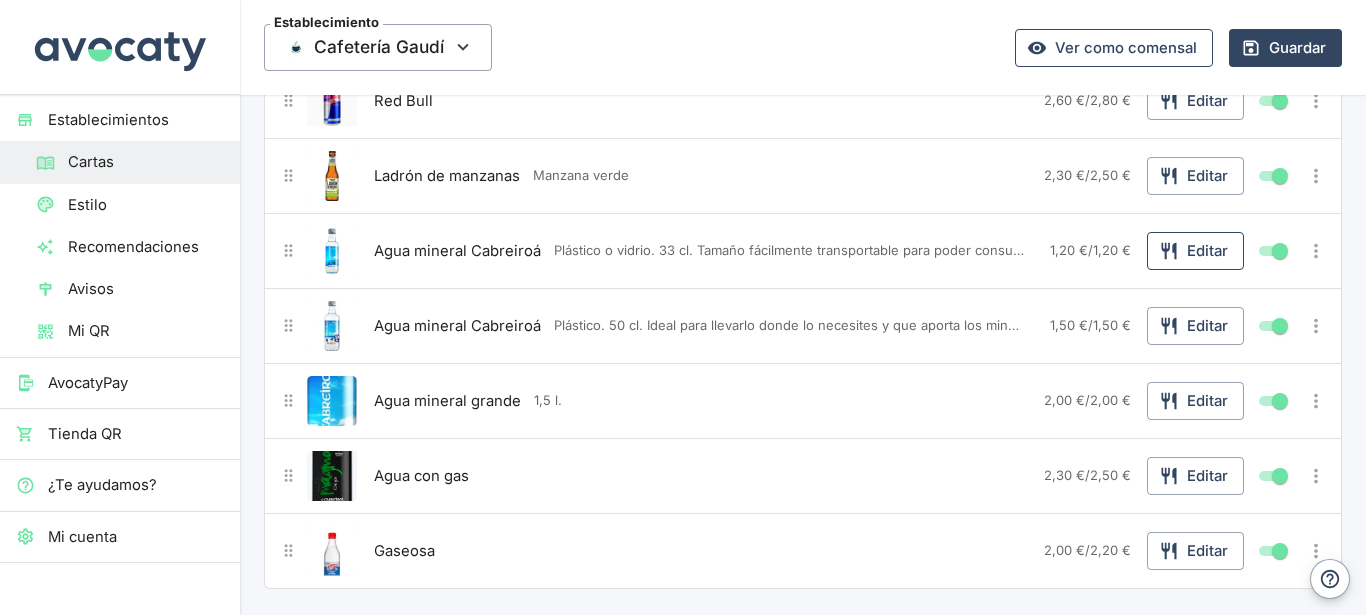 click on "Editar" at bounding box center (1195, 251) 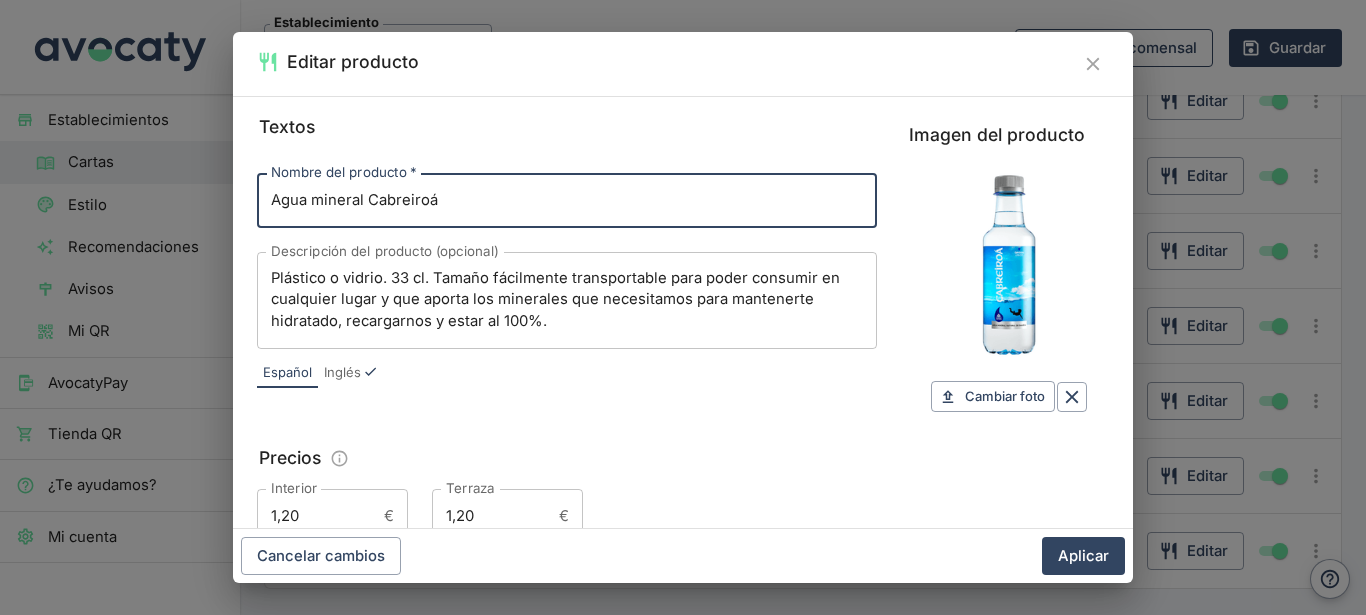 click 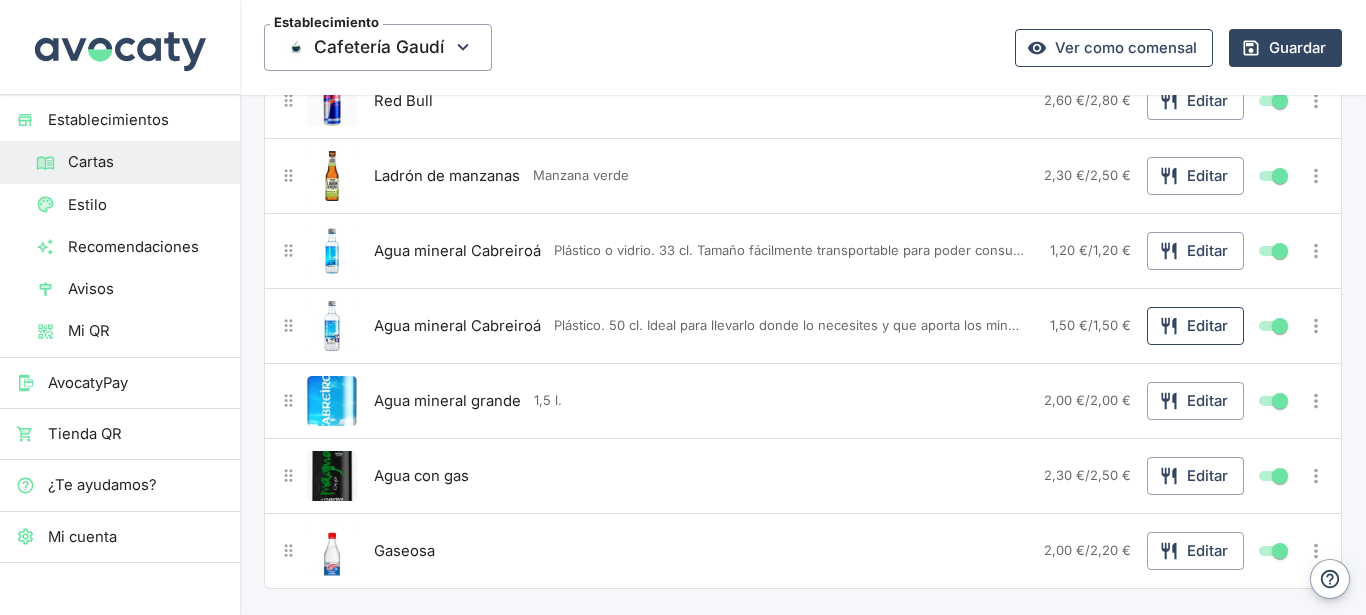 click on "Editar" at bounding box center (1195, 326) 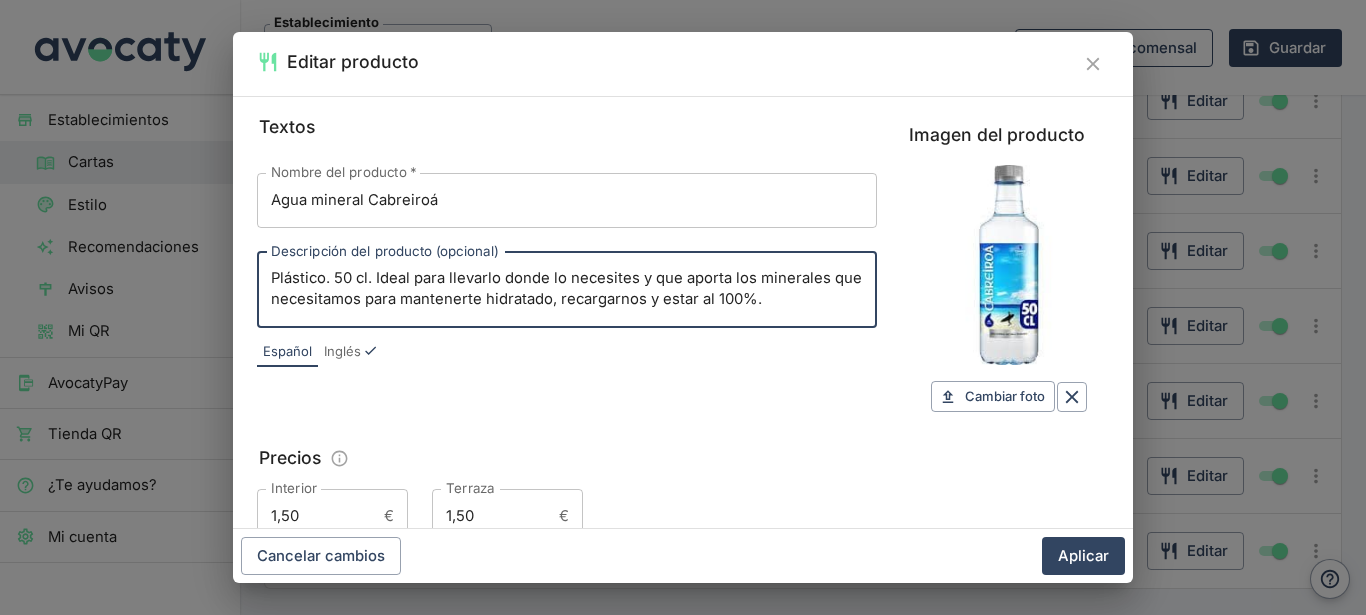 drag, startPoint x: 820, startPoint y: 309, endPoint x: 328, endPoint y: 291, distance: 492.32916 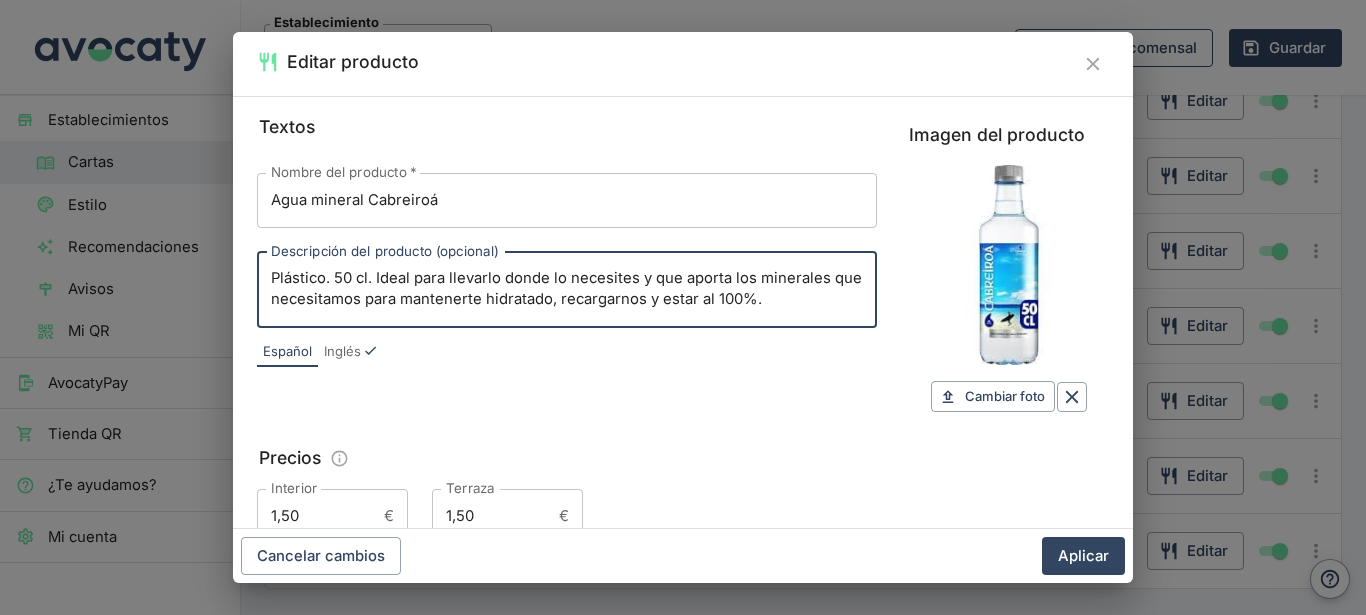 click on "Plástico. 50 cl. Ideal para llevarlo donde lo necesites y que aporta los minerales que necesitamos para mantenerte hidratado, recargarnos y estar al 100%." at bounding box center (567, 289) 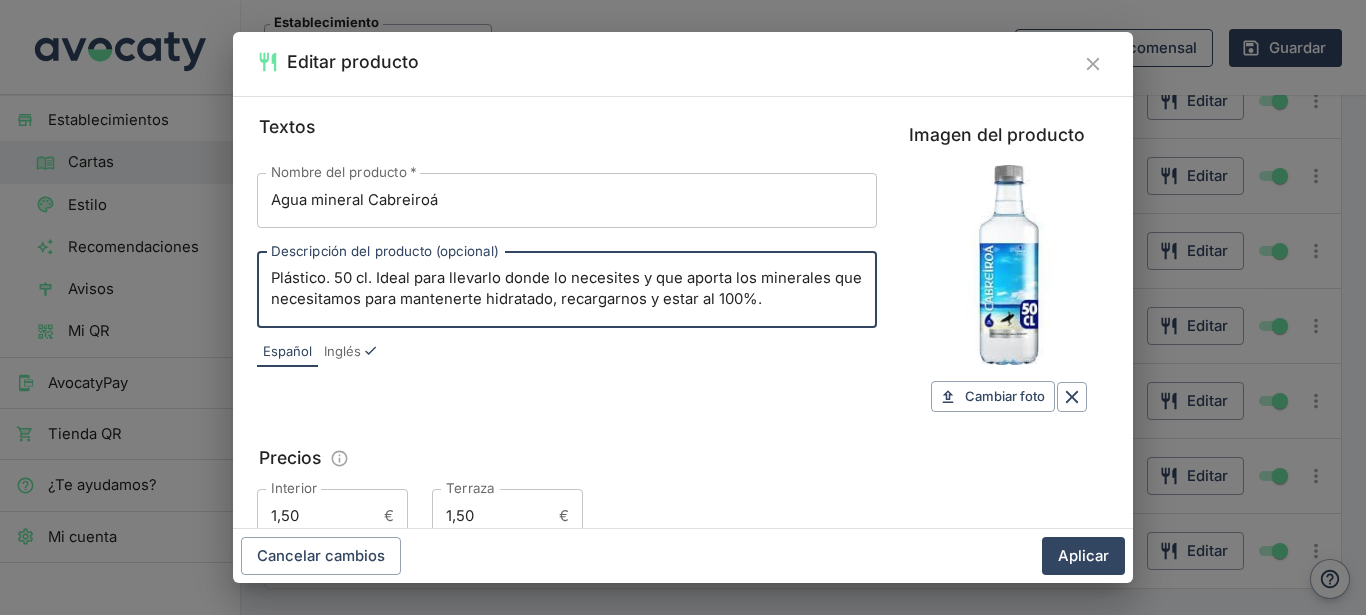 drag, startPoint x: 1098, startPoint y: 59, endPoint x: 1075, endPoint y: 131, distance: 75.58439 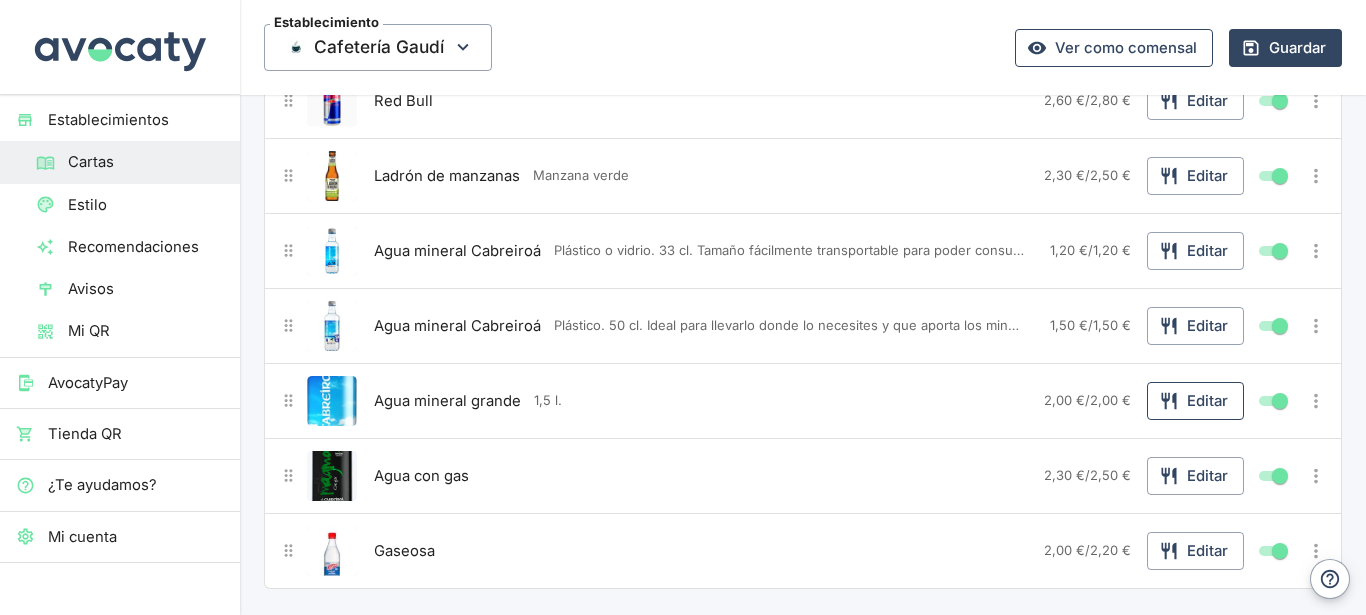 click on "Editar" at bounding box center [1195, 401] 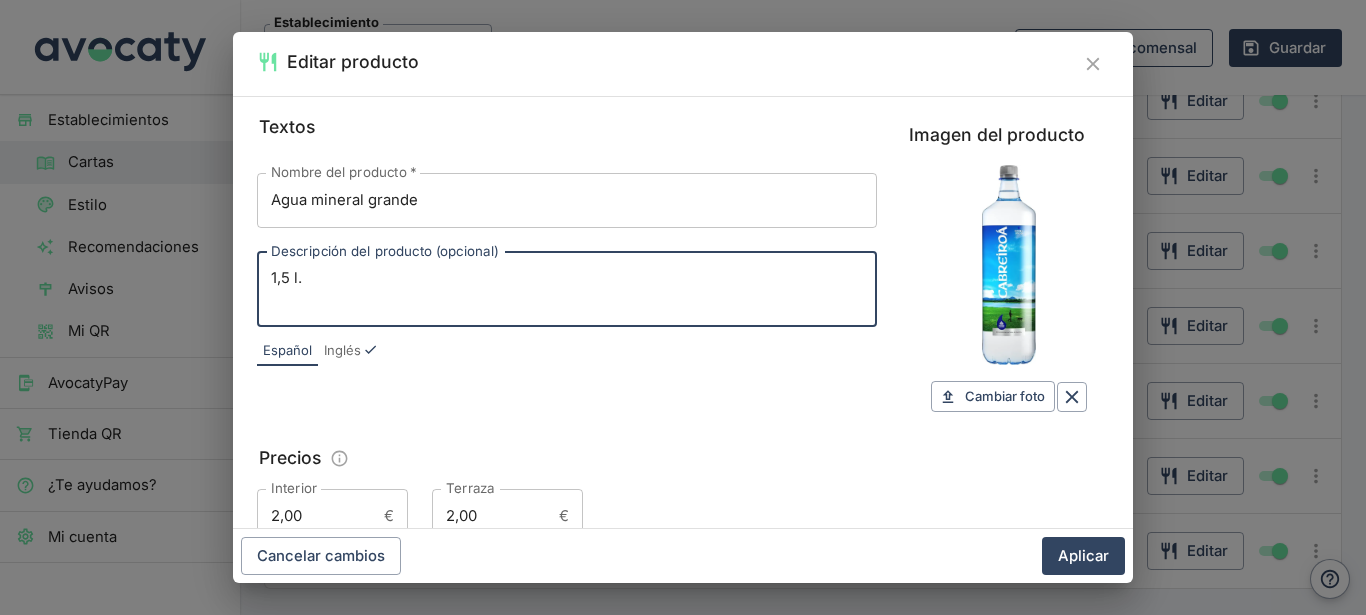 click on "1,5 l." at bounding box center [567, 289] 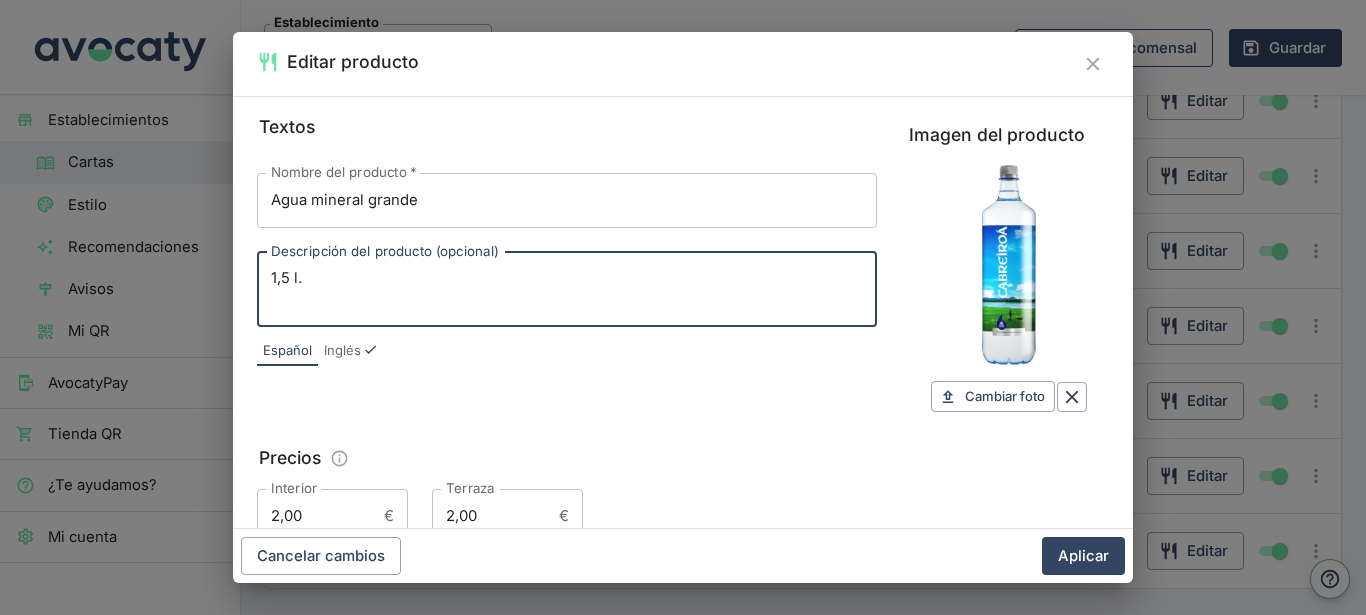 paste on "Plástico. 50 cl. Ideal para llevarlo donde lo necesites y que aporta los minerales que necesitamos para mantenerte hidratado, recargarnos y estar al 100%." 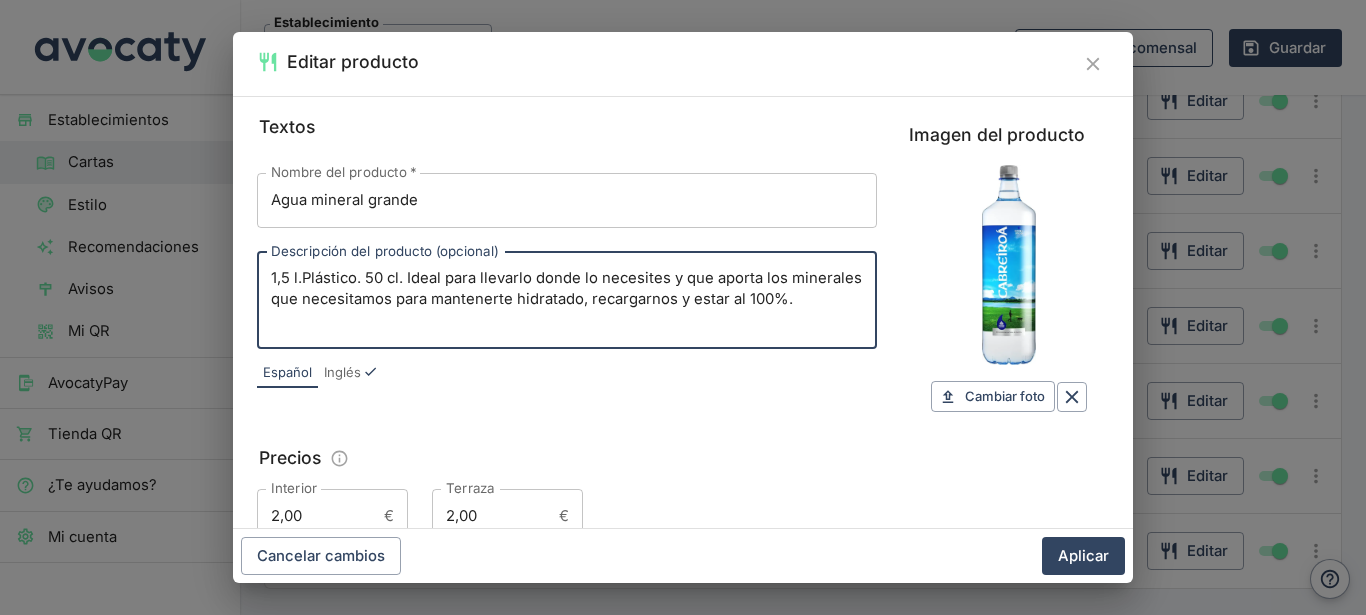drag, startPoint x: 403, startPoint y: 280, endPoint x: 301, endPoint y: 276, distance: 102.0784 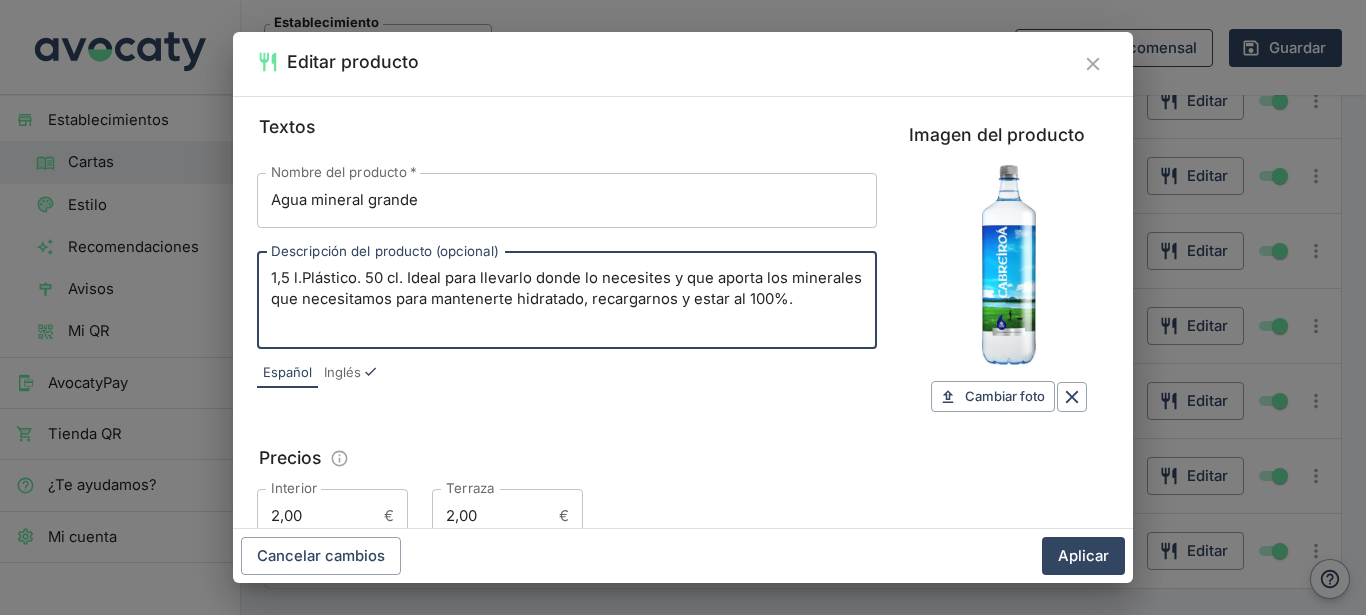 click on "1,5 l.Plástico. 50 cl. Ideal para llevarlo donde lo necesites y que aporta los minerales que necesitamos para mantenerte hidratado, recargarnos y estar al 100%." at bounding box center [567, 300] 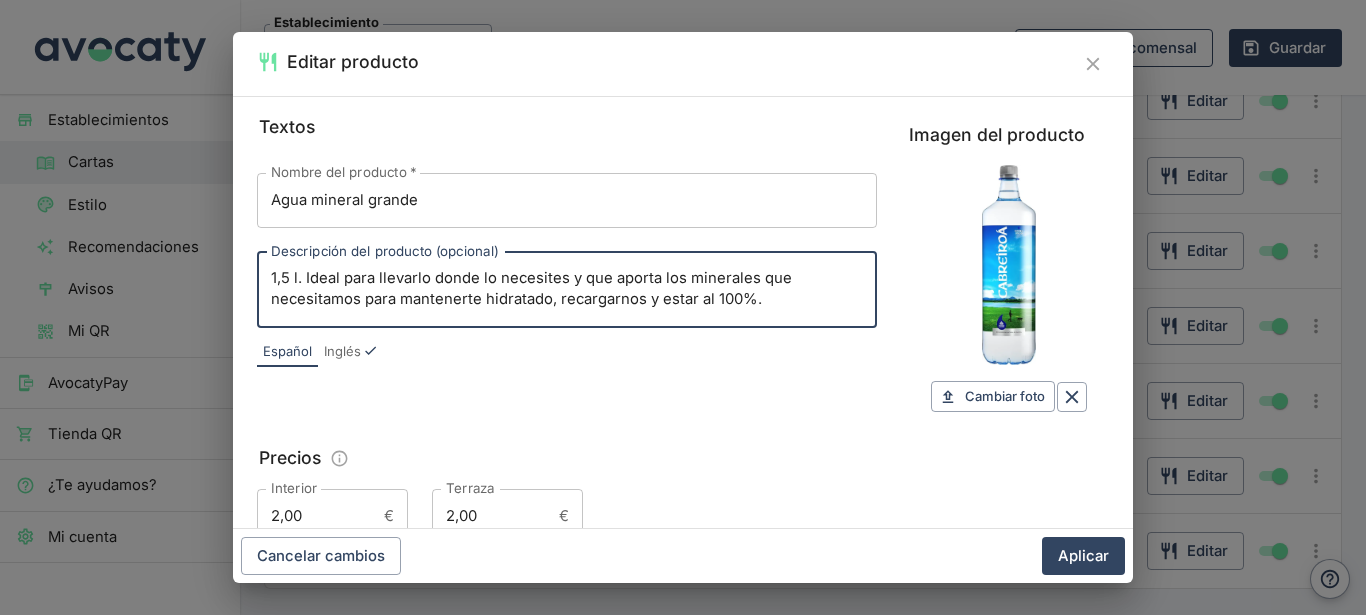 drag, startPoint x: 514, startPoint y: 276, endPoint x: 303, endPoint y: 269, distance: 211.11609 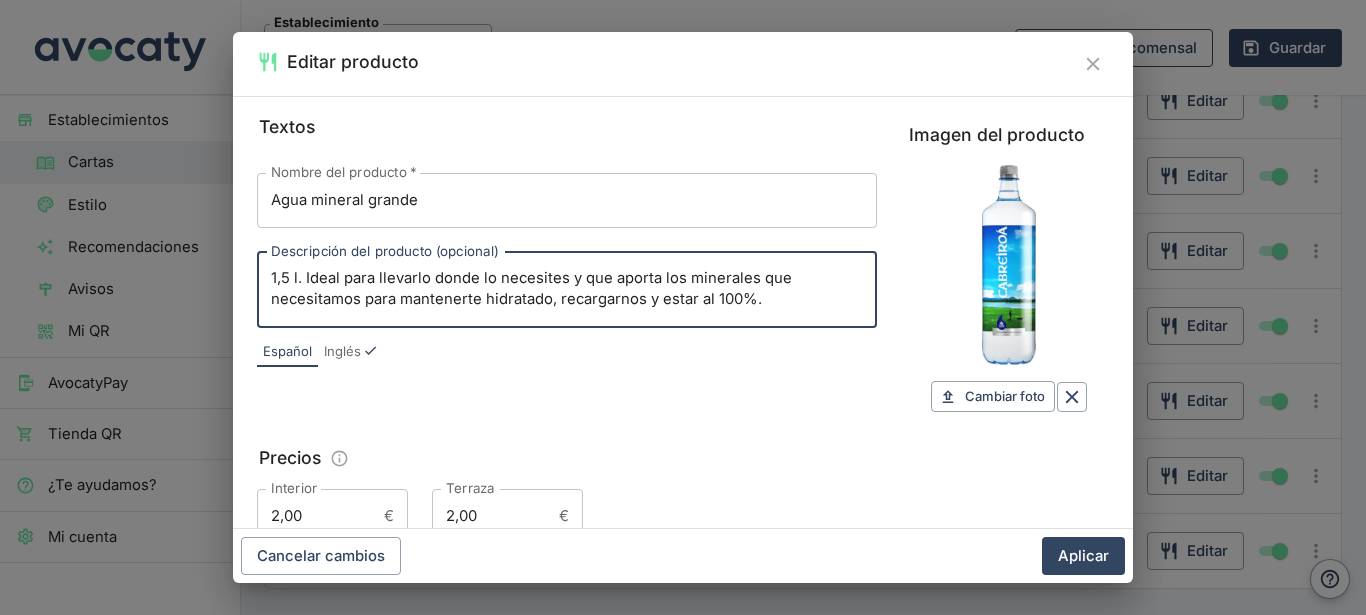 click on "1,5 l. Ideal para llevarlo donde lo necesites y que aporta los minerales que necesitamos para mantenerte hidratado, recargarnos y estar al 100%." at bounding box center (567, 289) 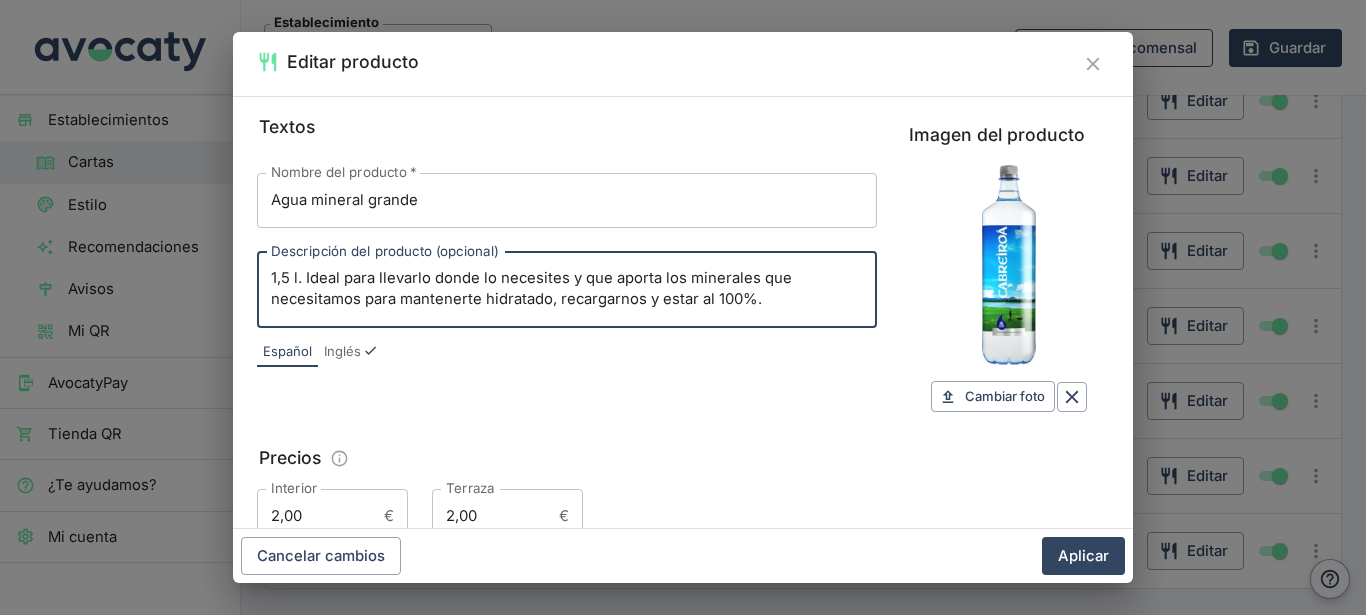 paste on "Envase ideal para acompañar las comidas y compartir con los tuyos!" 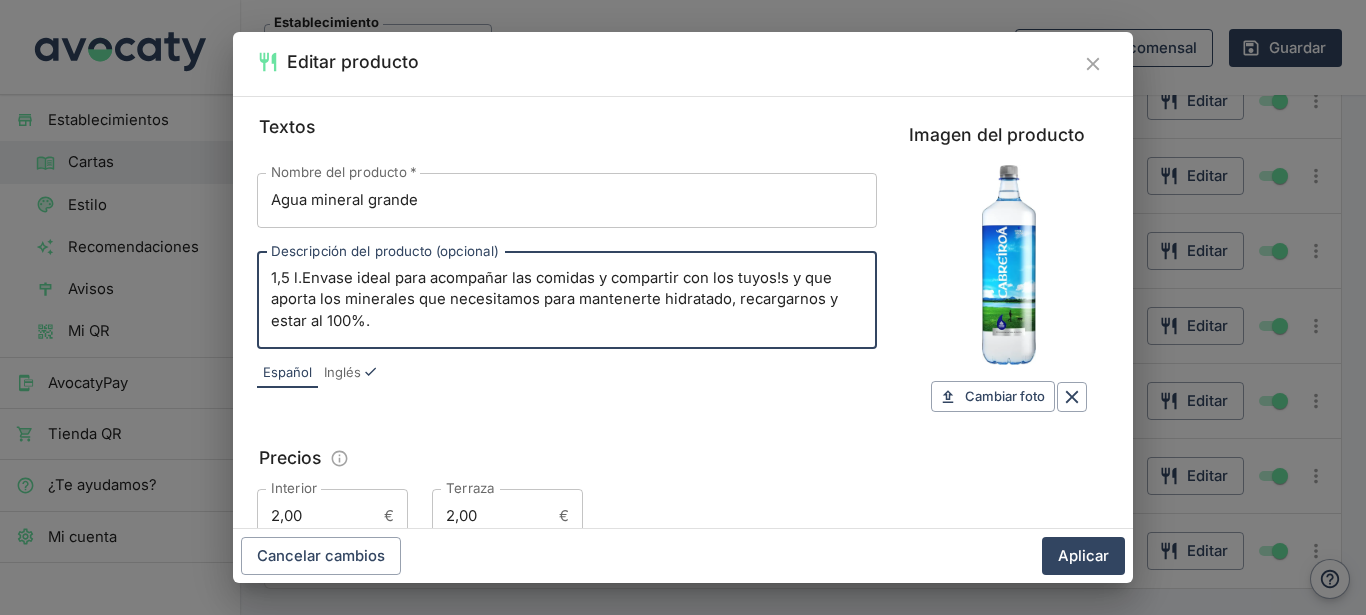 click on "1,5 l.Envase ideal para acompañar las comidas y compartir con los tuyos!s y que aporta los minerales que necesitamos para mantenerte hidratado, recargarnos y estar al 100%." at bounding box center [567, 300] 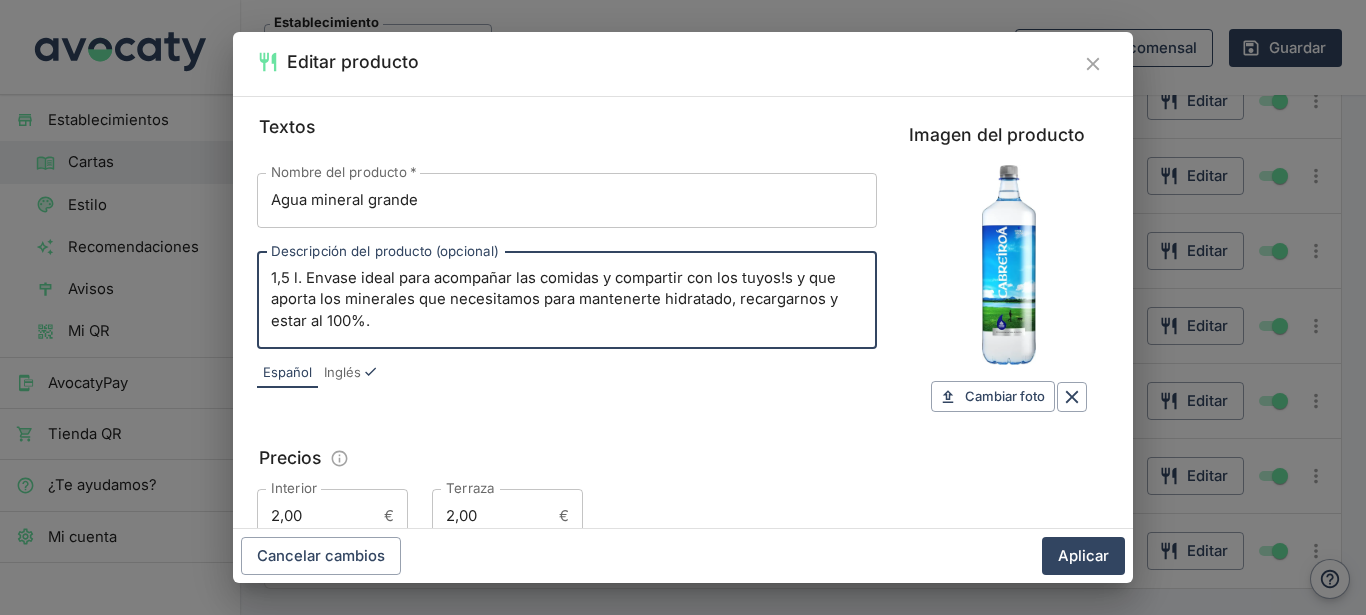 drag, startPoint x: 792, startPoint y: 279, endPoint x: 603, endPoint y: 274, distance: 189.06613 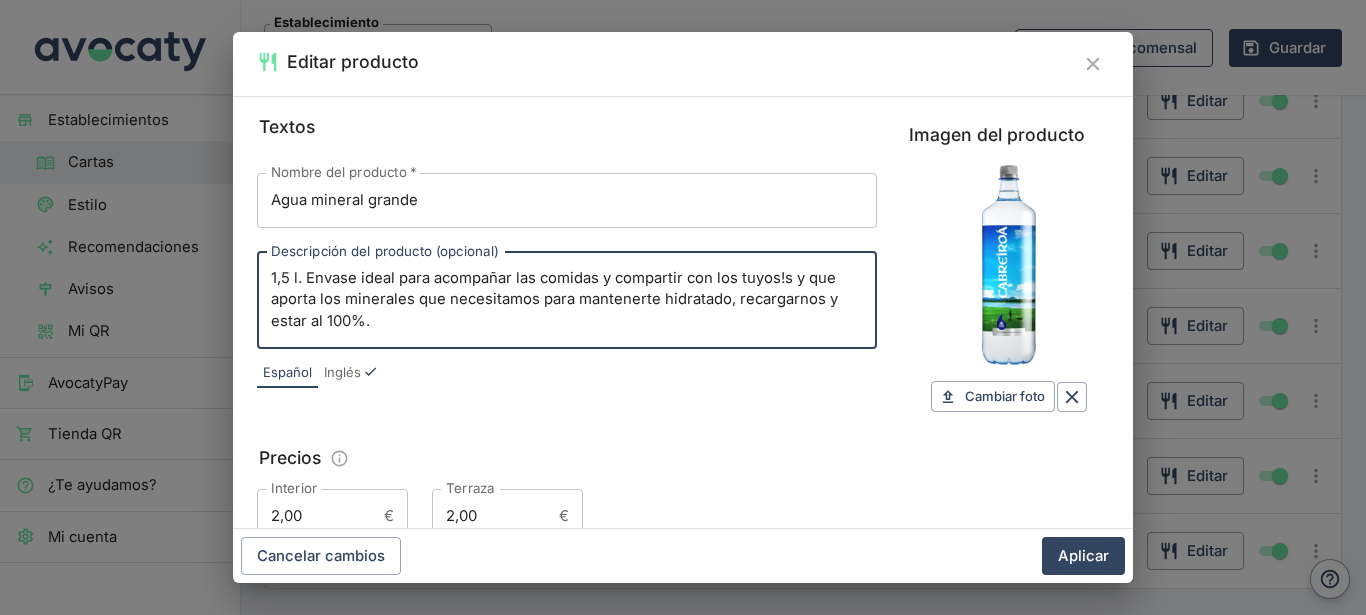 click on "1,5 l. Envase ideal para acompañar las comidas y compartir con los tuyos!s y que aporta los minerales que necesitamos para mantenerte hidratado, recargarnos y estar al 100%." at bounding box center [567, 300] 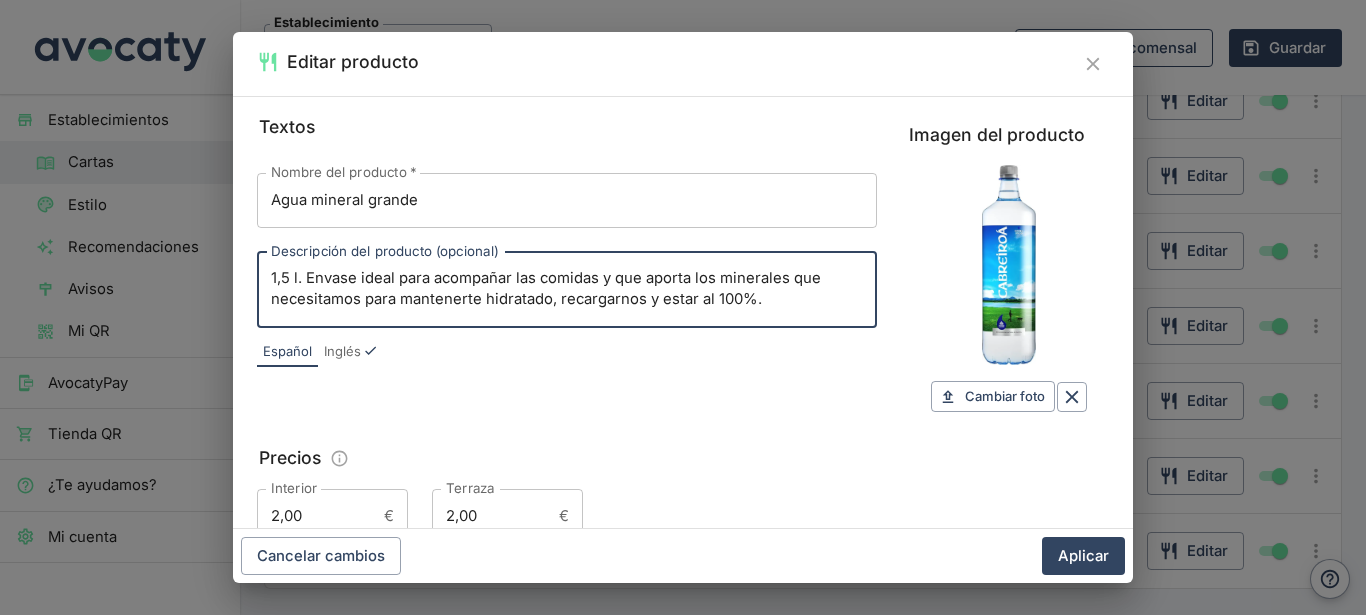 drag, startPoint x: 791, startPoint y: 302, endPoint x: 257, endPoint y: 265, distance: 535.2803 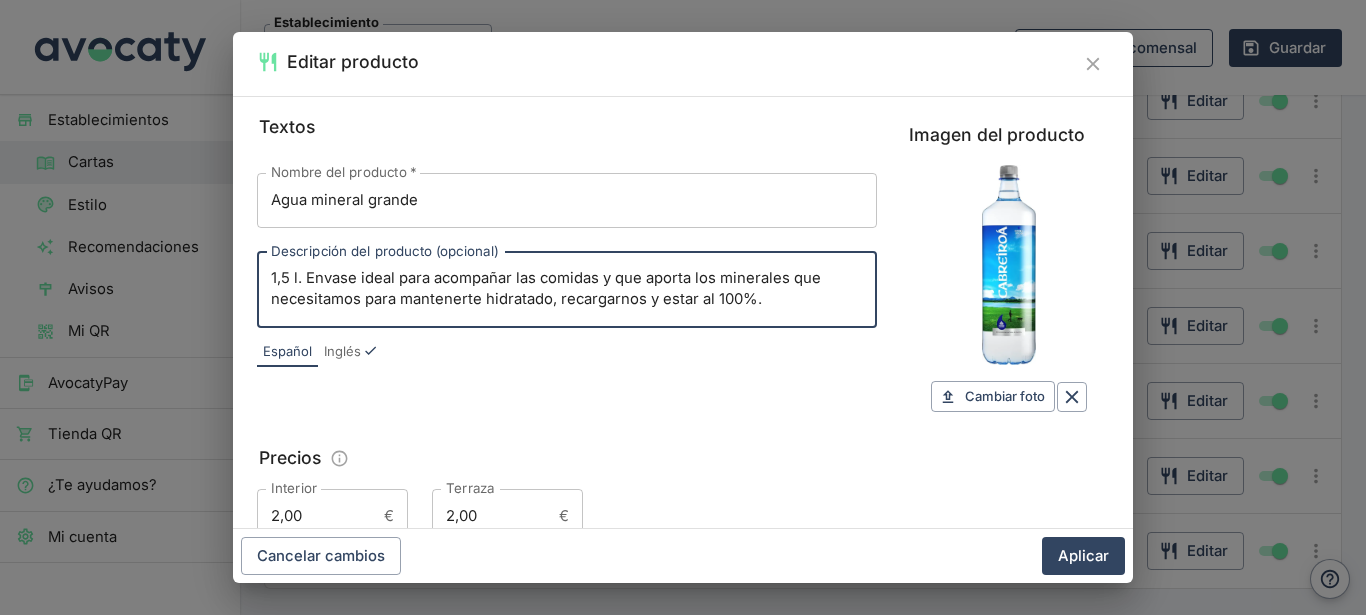 type on "1,5 l. Envase ideal para acompañar las comidas y que aporta los minerales que necesitamos para mantenerte hidratado, recargarnos y estar al 100%." 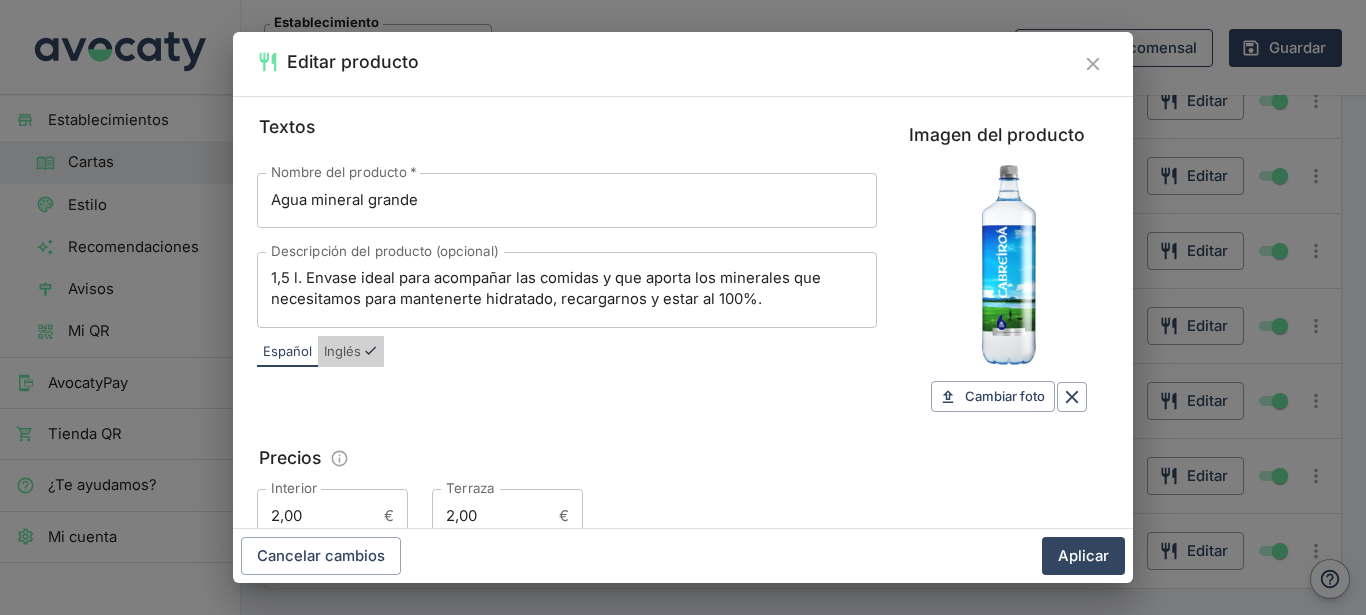 click on "Inglés" at bounding box center (342, 352) 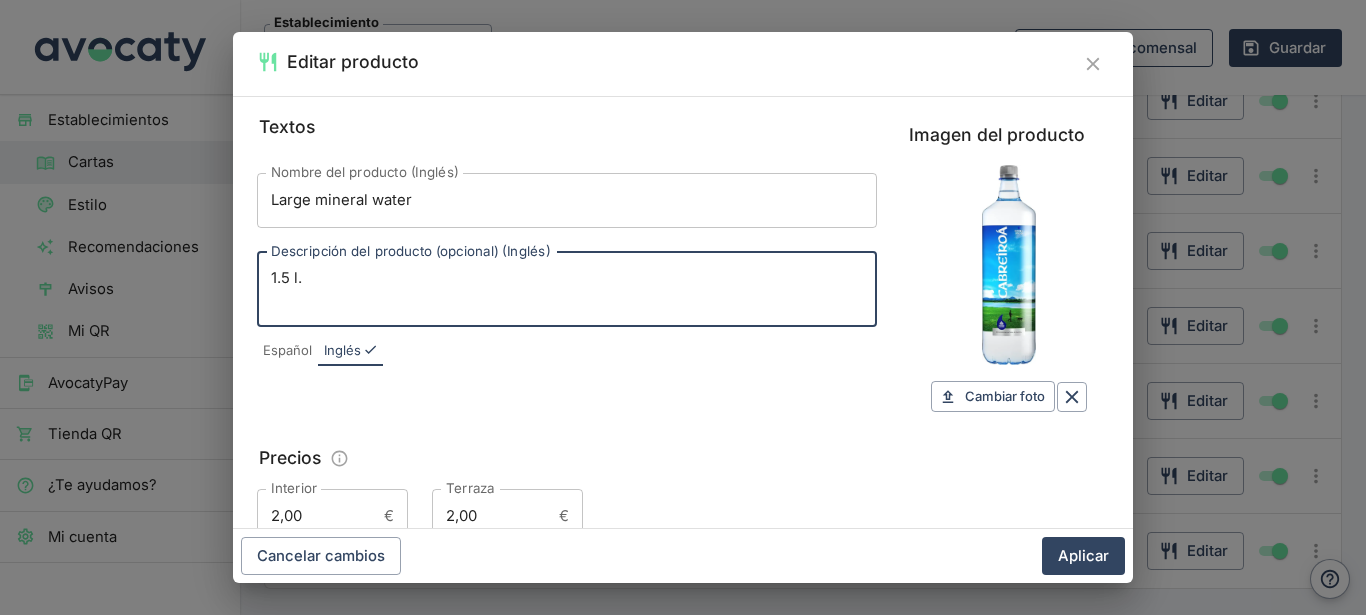 drag, startPoint x: 468, startPoint y: 281, endPoint x: 271, endPoint y: 276, distance: 197.06345 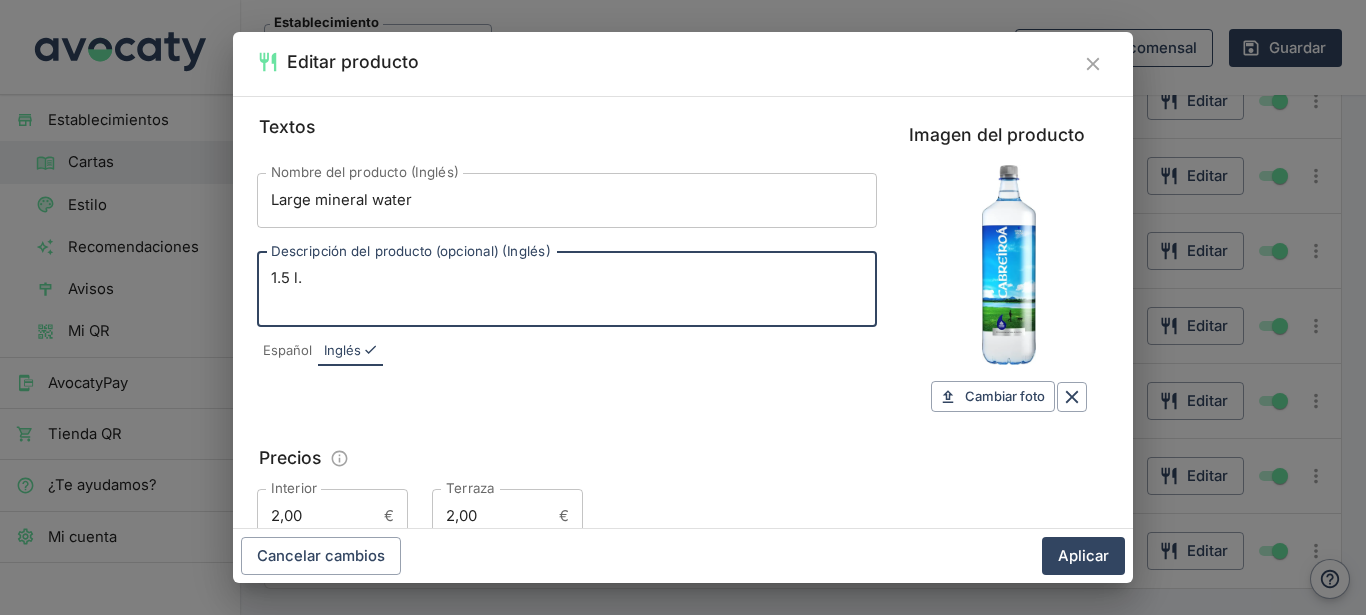 click on "1.5 l." at bounding box center [567, 289] 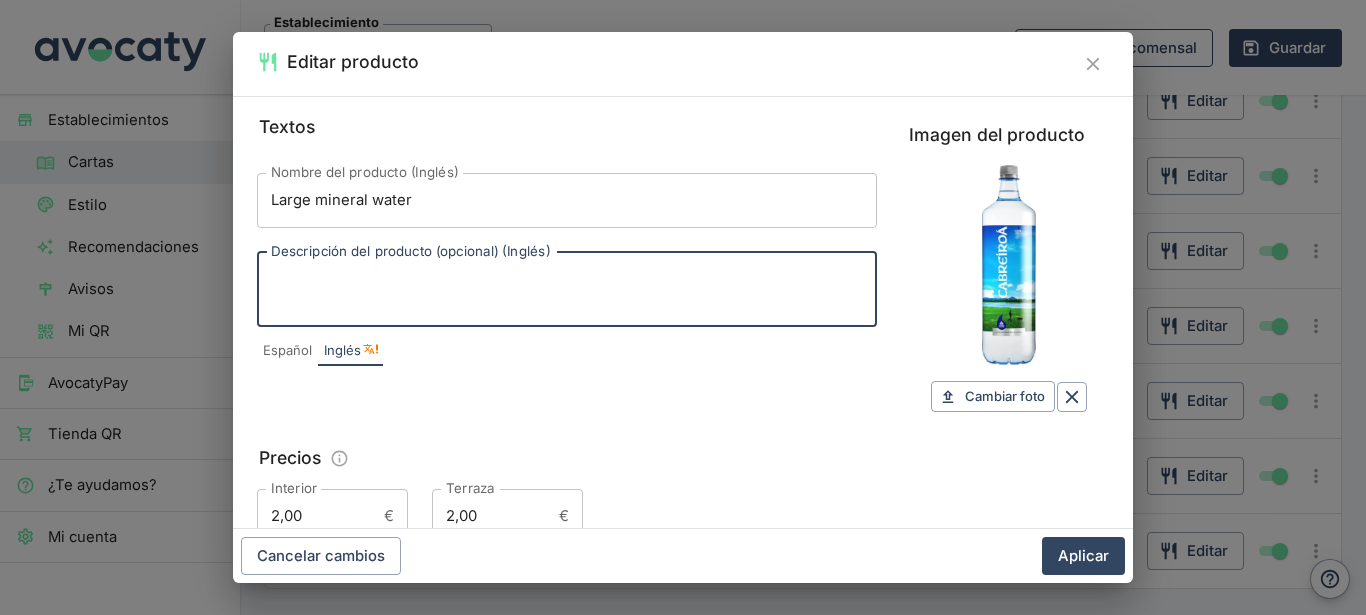 paste on "1,5 l. Ideal for accompanying meals and providing the minerals we need to stay hydrated, recharge and be at 100%." 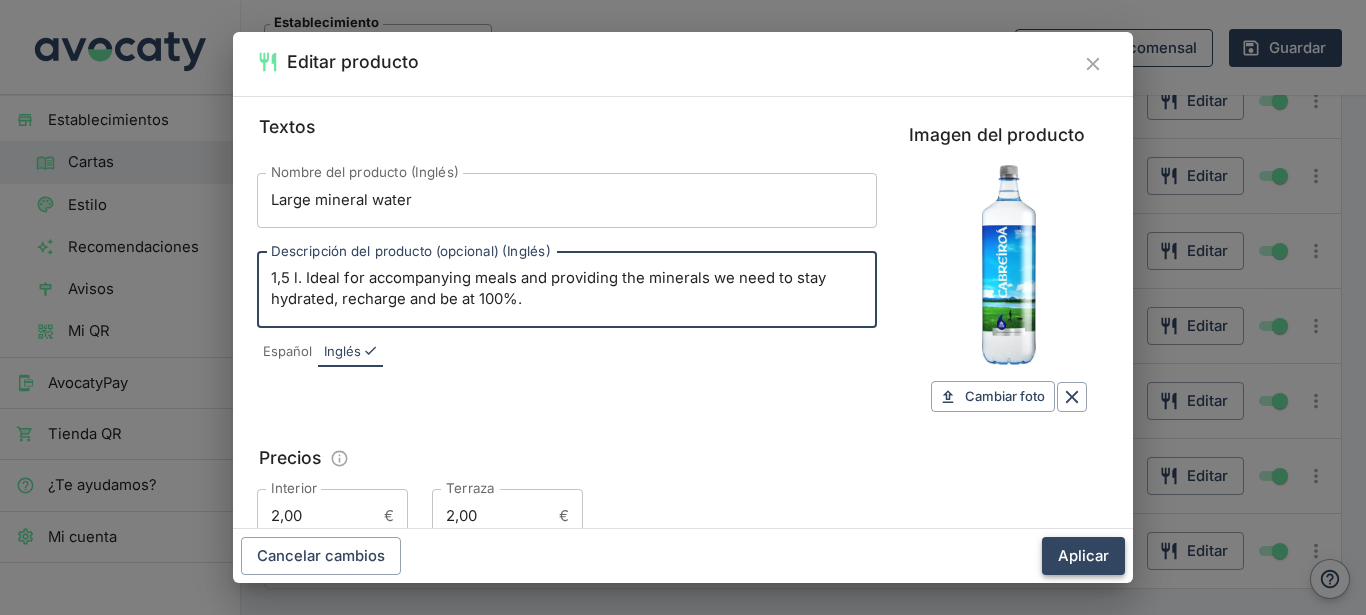 type on "1,5 l. Ideal for accompanying meals and providing the minerals we need to stay hydrated, recharge and be at 100%." 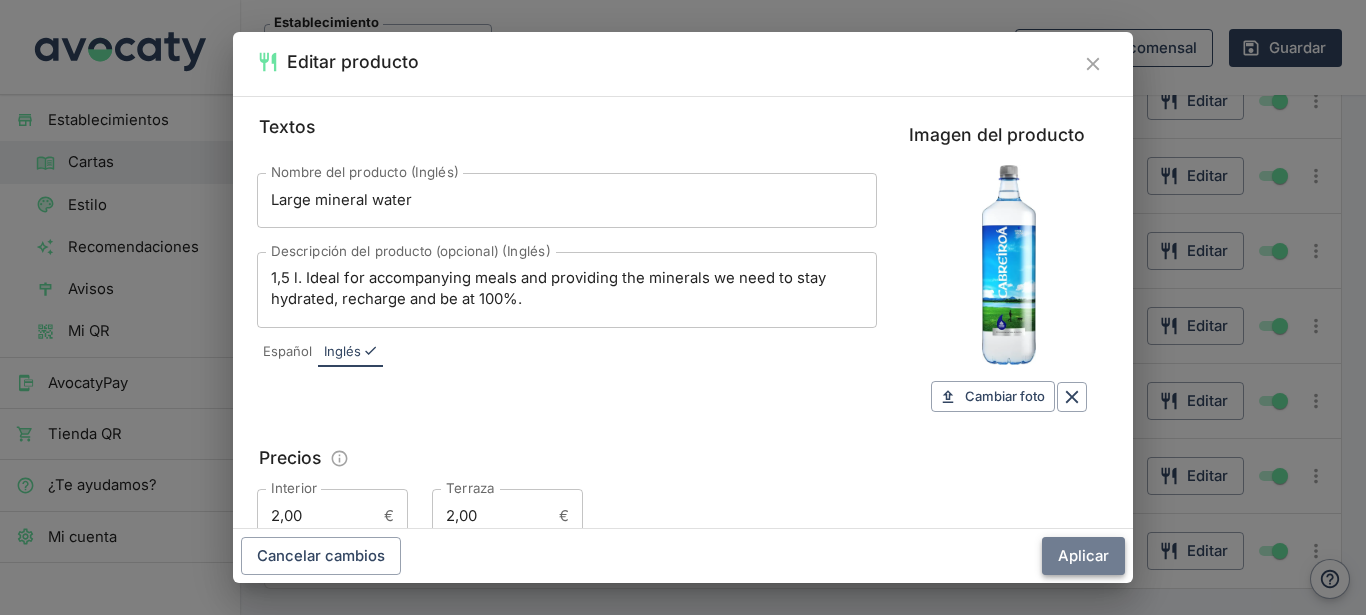 click on "Aplicar" at bounding box center (1083, 556) 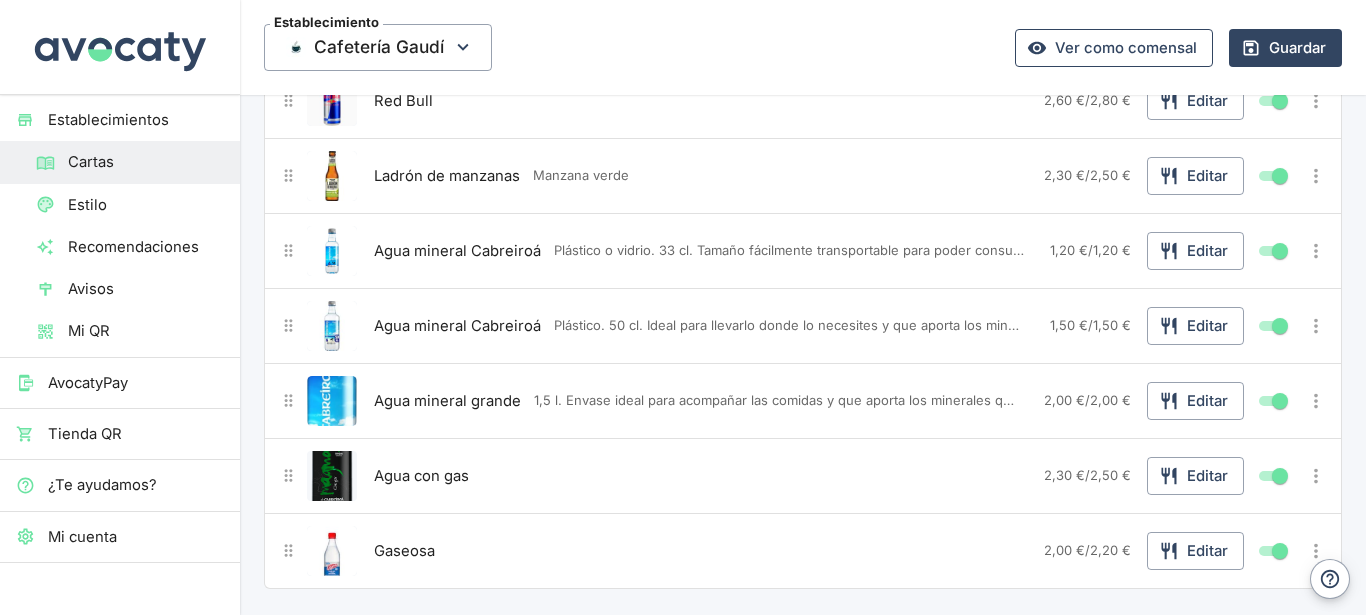 drag, startPoint x: 1268, startPoint y: 53, endPoint x: 1199, endPoint y: 9, distance: 81.8352 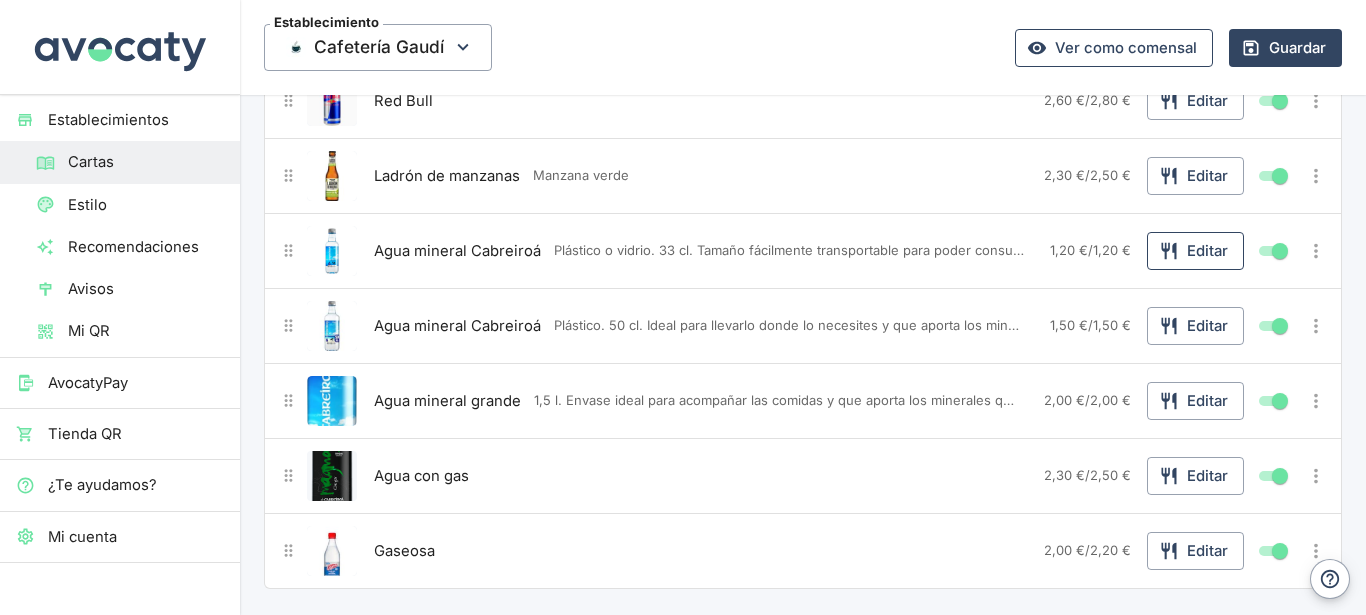 click 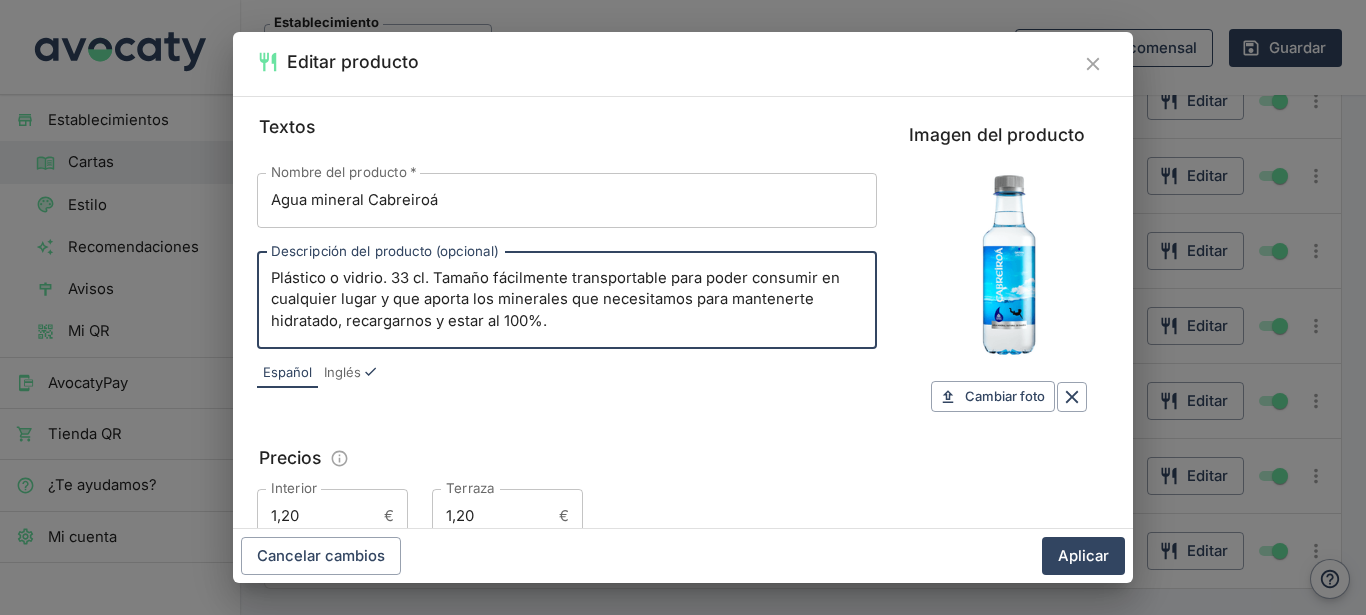 drag, startPoint x: 629, startPoint y: 324, endPoint x: 381, endPoint y: 298, distance: 249.35918 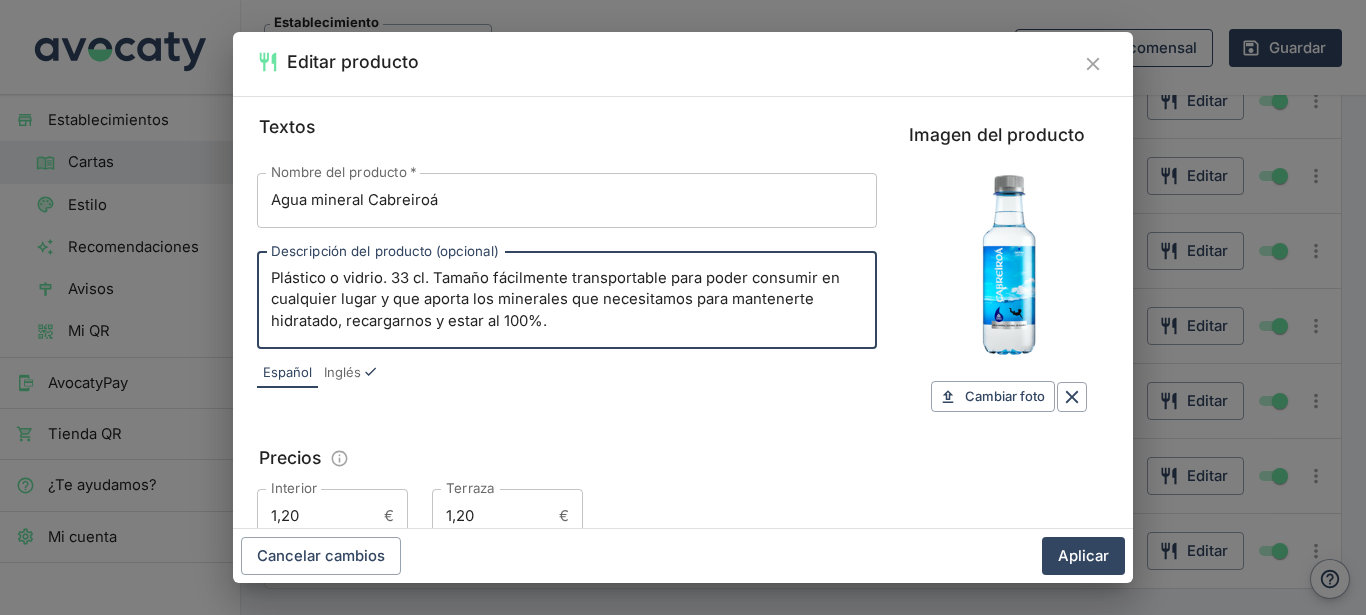 click on "Plástico o vidrio. 33 cl. Tamaño fácilmente transportable para poder consumir en cualquier lugar y que aporta los minerales que necesitamos para mantenerte hidratado, recargarnos y estar al 100%." at bounding box center [567, 300] 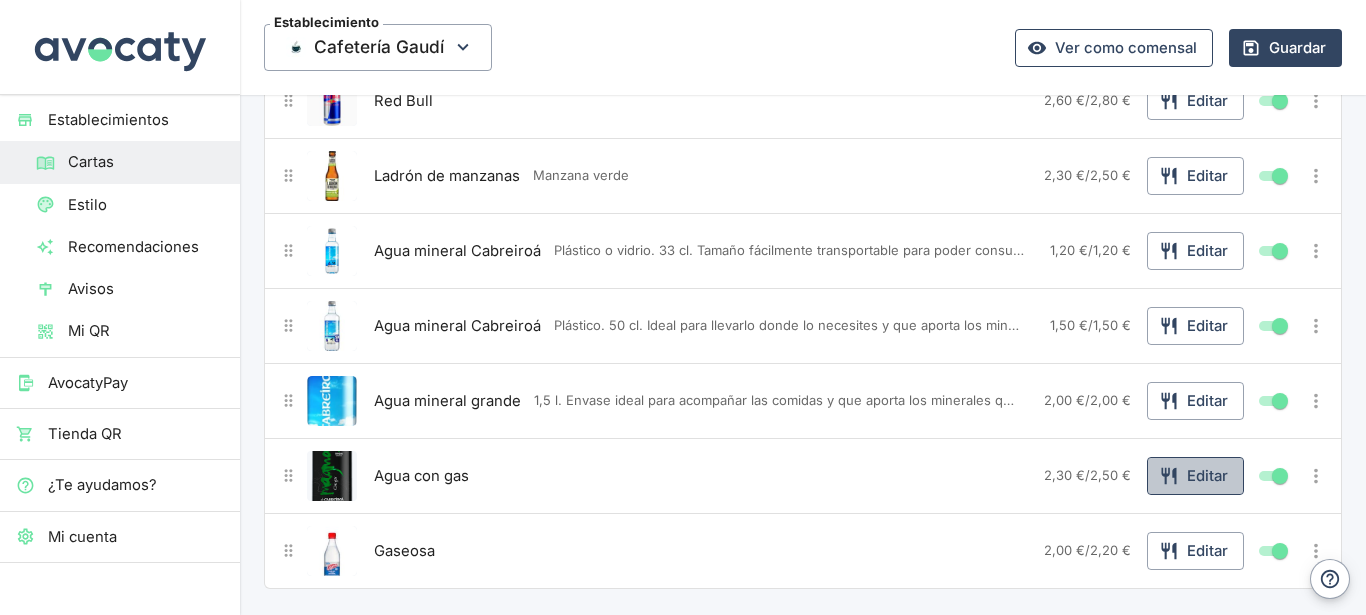 click 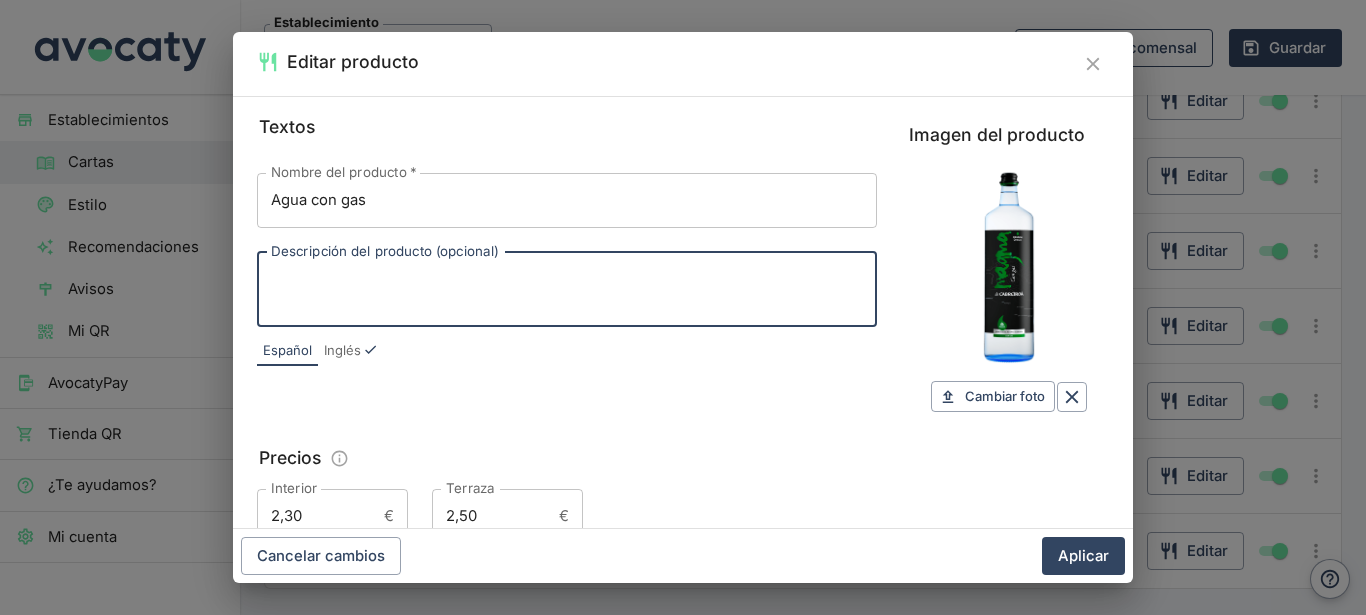 click on "Descripción del producto (opcional)" at bounding box center (567, 289) 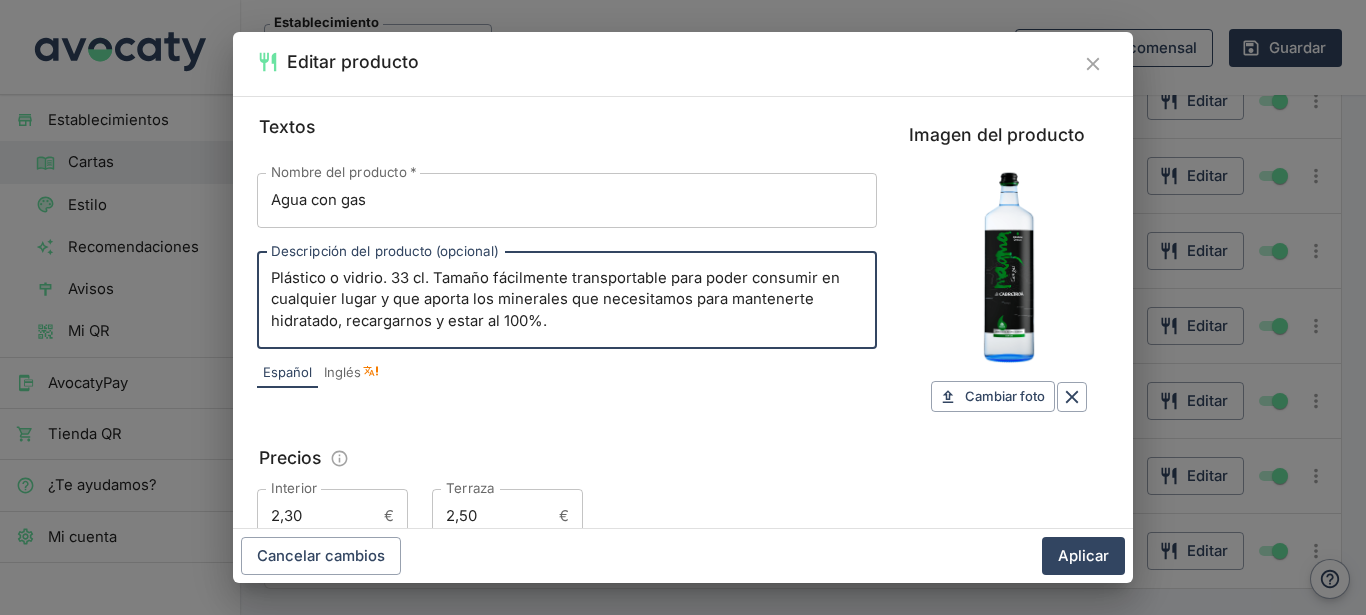 drag, startPoint x: 381, startPoint y: 276, endPoint x: 325, endPoint y: 274, distance: 56.0357 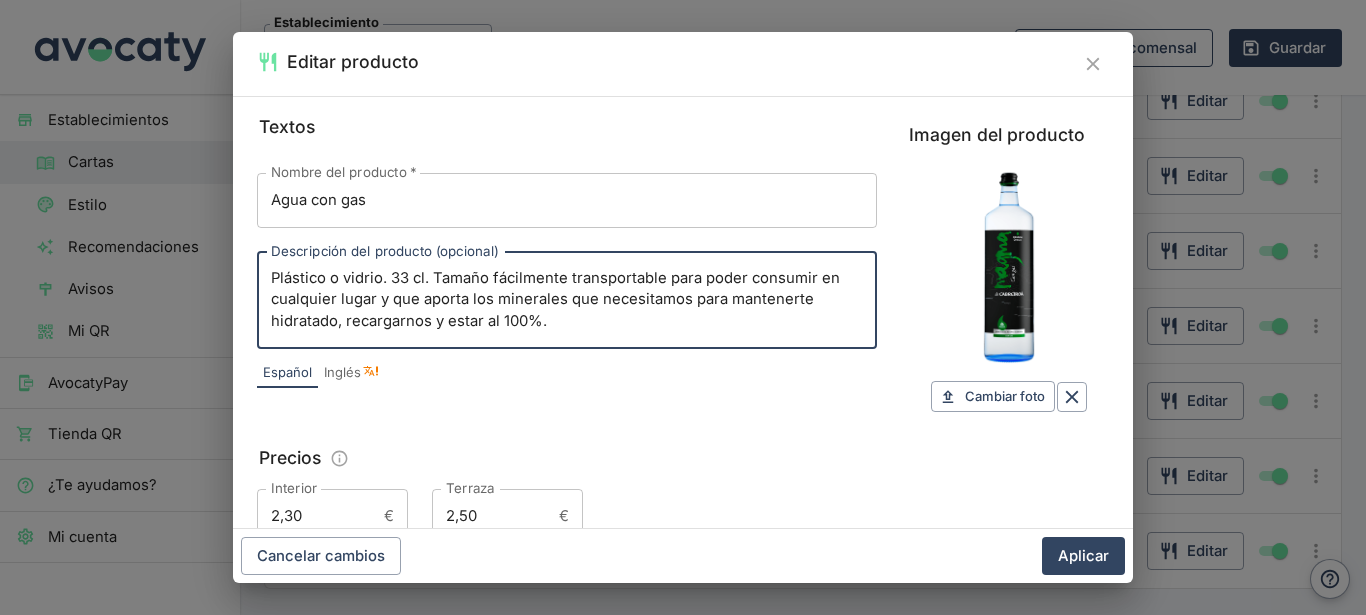 click on "Plástico o vidrio. 33 cl. Tamaño fácilmente transportable para poder consumir en cualquier lugar y que aporta los minerales que necesitamos para mantenerte hidratado, recargarnos y estar al 100%." at bounding box center [567, 300] 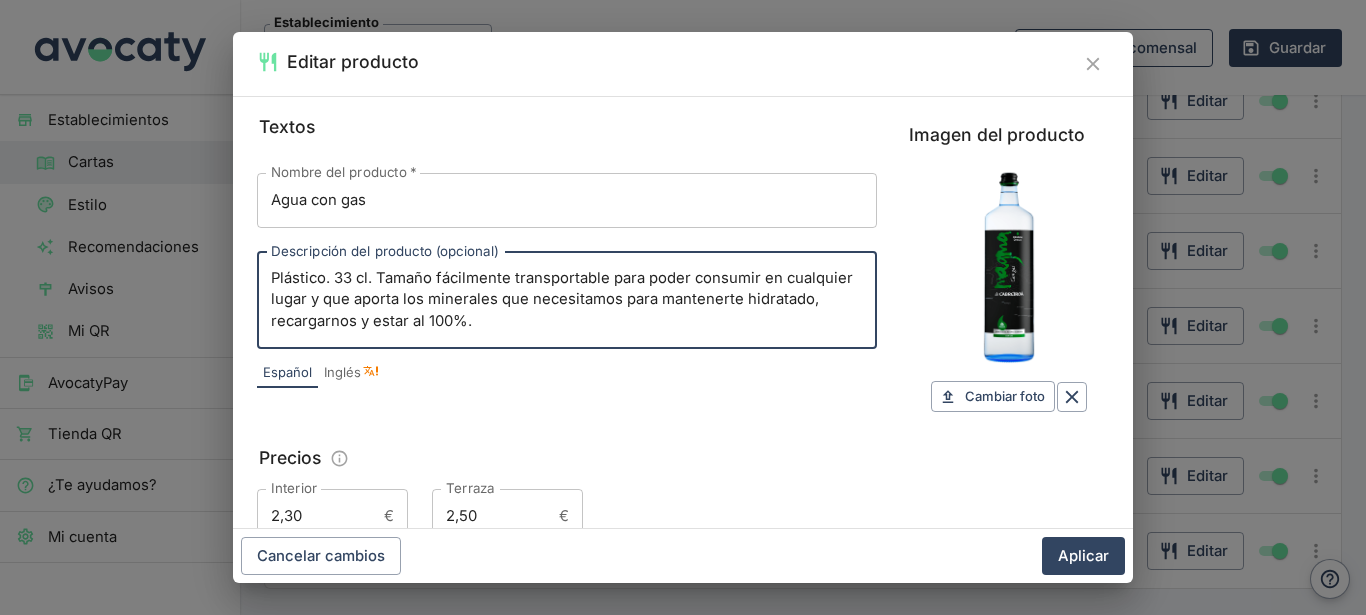 drag, startPoint x: 324, startPoint y: 278, endPoint x: 250, endPoint y: 279, distance: 74.00676 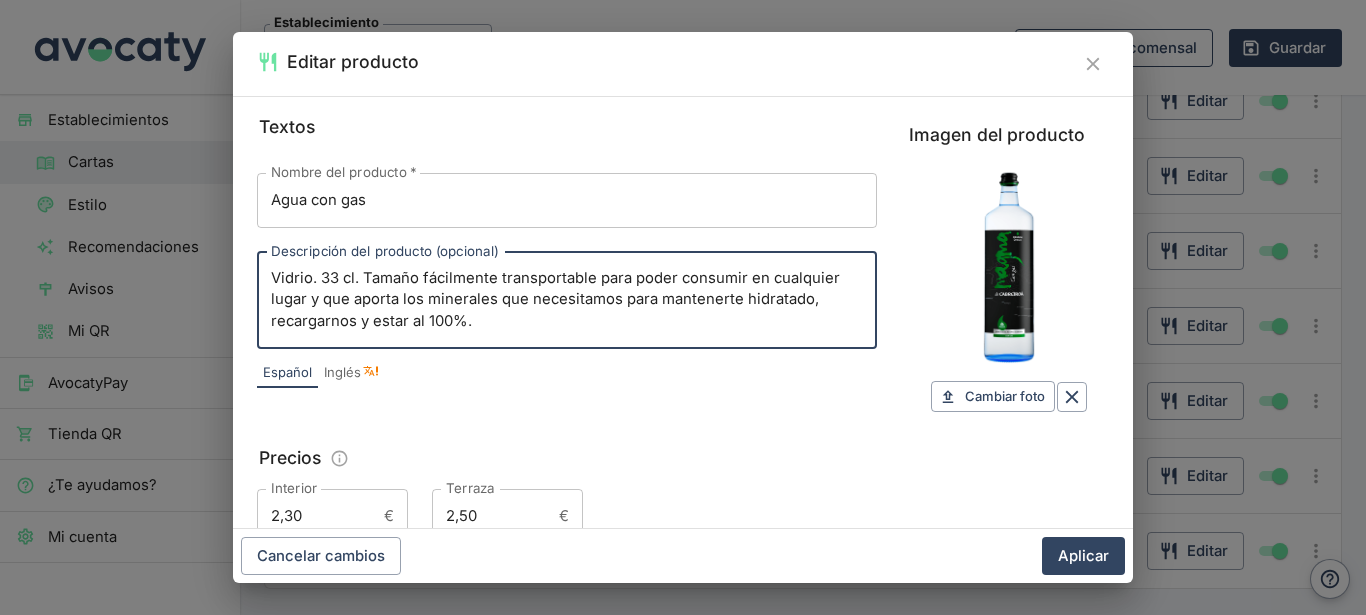 drag, startPoint x: 308, startPoint y: 298, endPoint x: 366, endPoint y: 281, distance: 60.440052 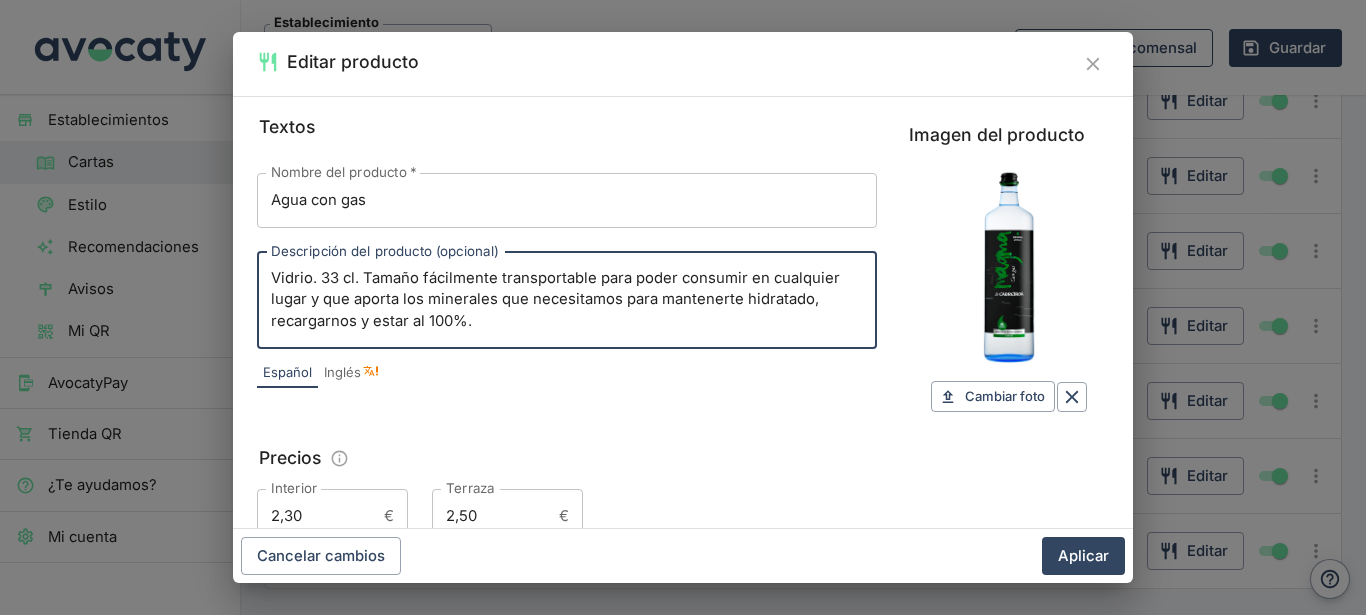 click on "Vidrio. 33 cl. Tamaño fácilmente transportable para poder consumir en cualquier lugar y que aporta los minerales que necesitamos para mantenerte hidratado, recargarnos y estar al 100%." at bounding box center [567, 300] 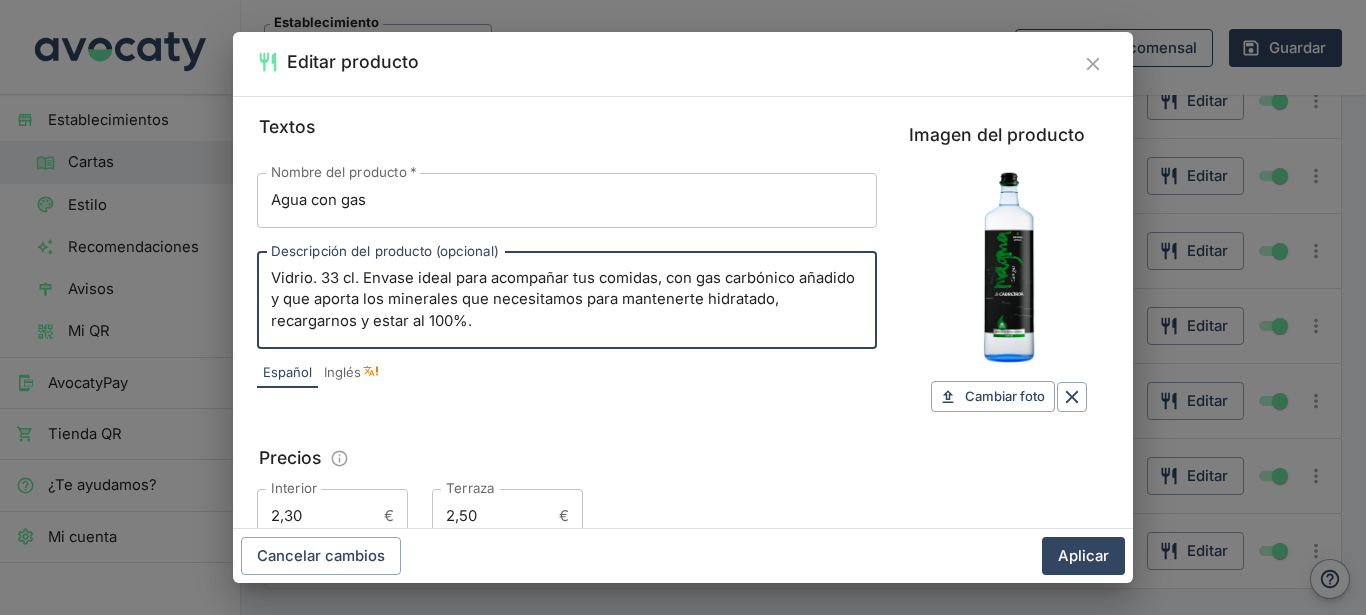 drag, startPoint x: 508, startPoint y: 324, endPoint x: 242, endPoint y: 323, distance: 266.0019 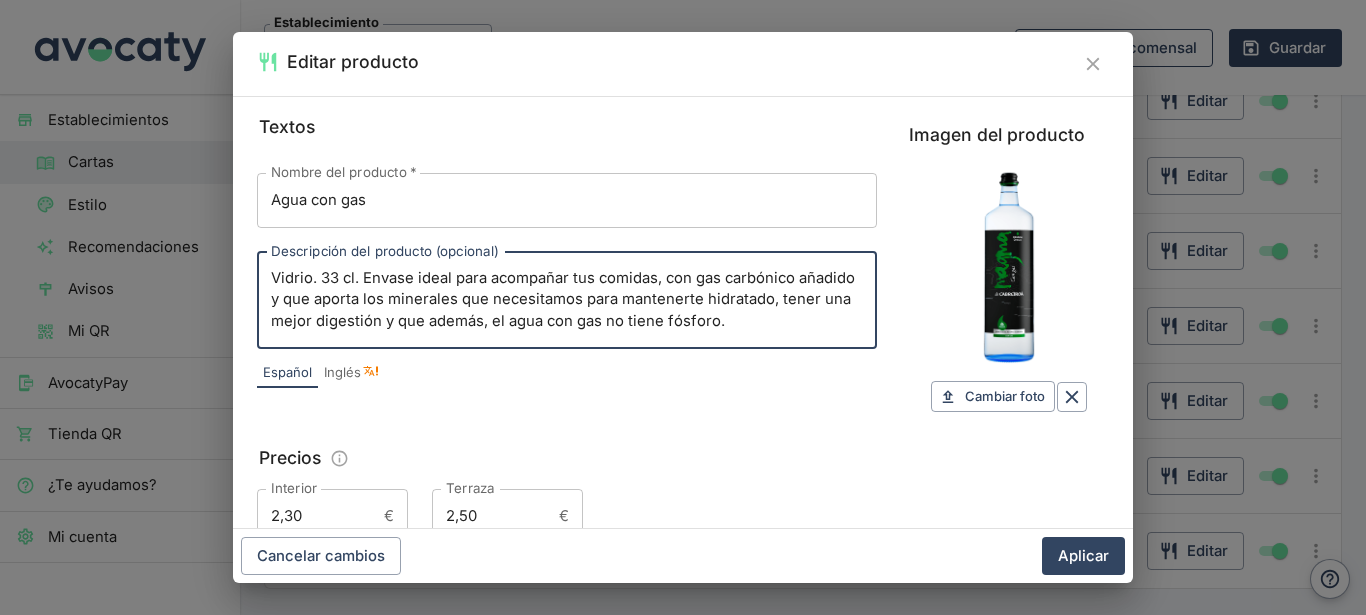 type on "Vidrio. 33 cl. Envase ideal para acompañar tus comidas, con gas carbónico añadido y que aporta los minerales que necesitamos para mantenerte hidratado, tener una mejor digestión y que además, el agua con gas no tiene fósforo." 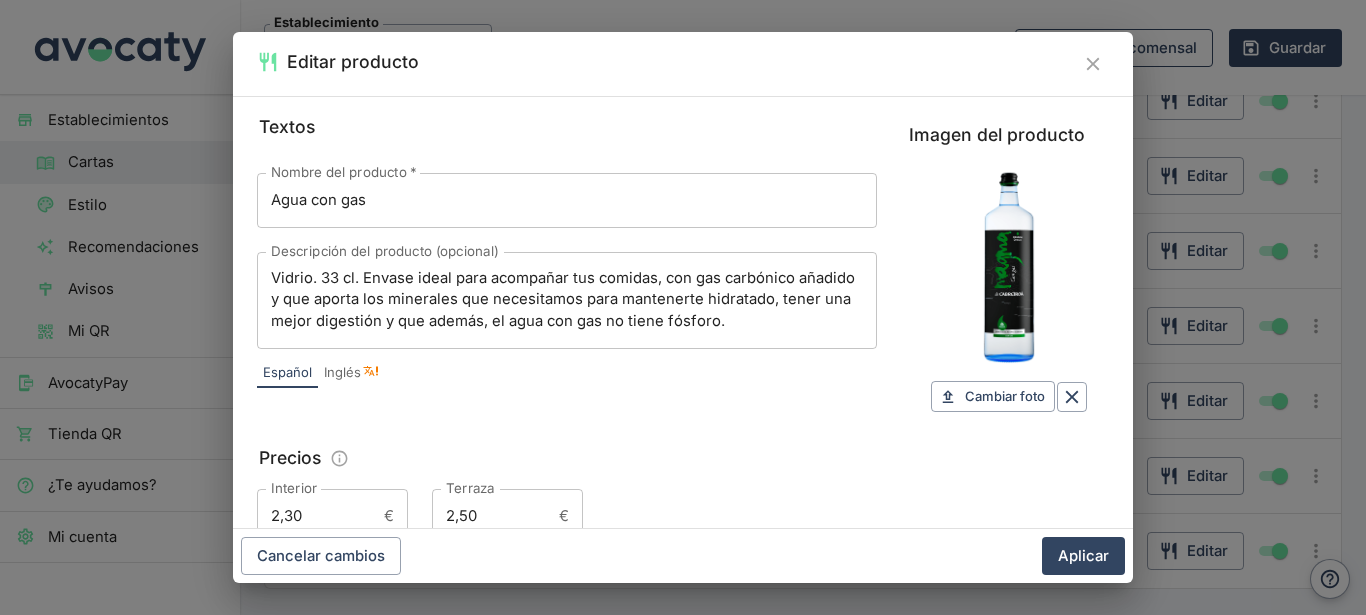 drag, startPoint x: 882, startPoint y: 322, endPoint x: 573, endPoint y: 275, distance: 312.554 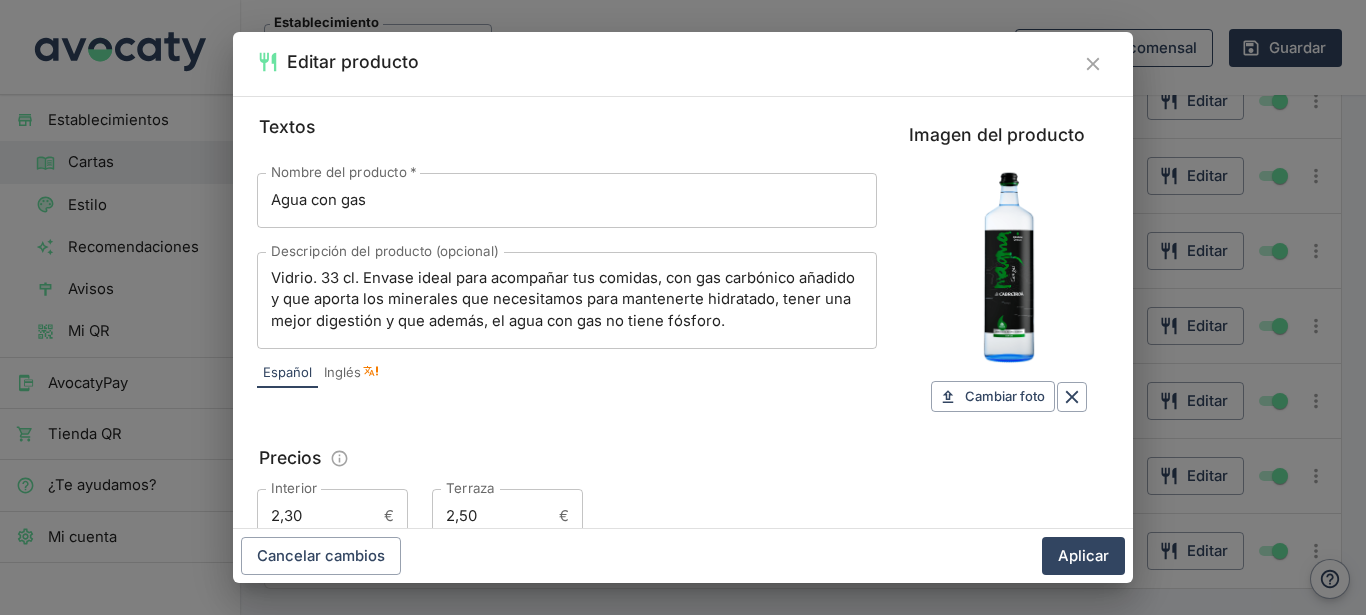 click on "Textos Nombre del producto   * Agua con gas Nombre del producto   * Descripción del producto (opcional) Vidrio. 33 cl. Envase ideal para acompañar tus comidas, con gas carbónico añadido y que aporta los minerales que necesitamos para mantenerte hidratado, tener una mejor digestión y que además, el agua con gas no tiene fósforo. x Descripción del producto (opcional) Español Inglés Precios Interior 2,30 € Interior Terraza 2,50 € Terraza Imagen del producto Cambiar foto Cambiar" at bounding box center (683, 328) 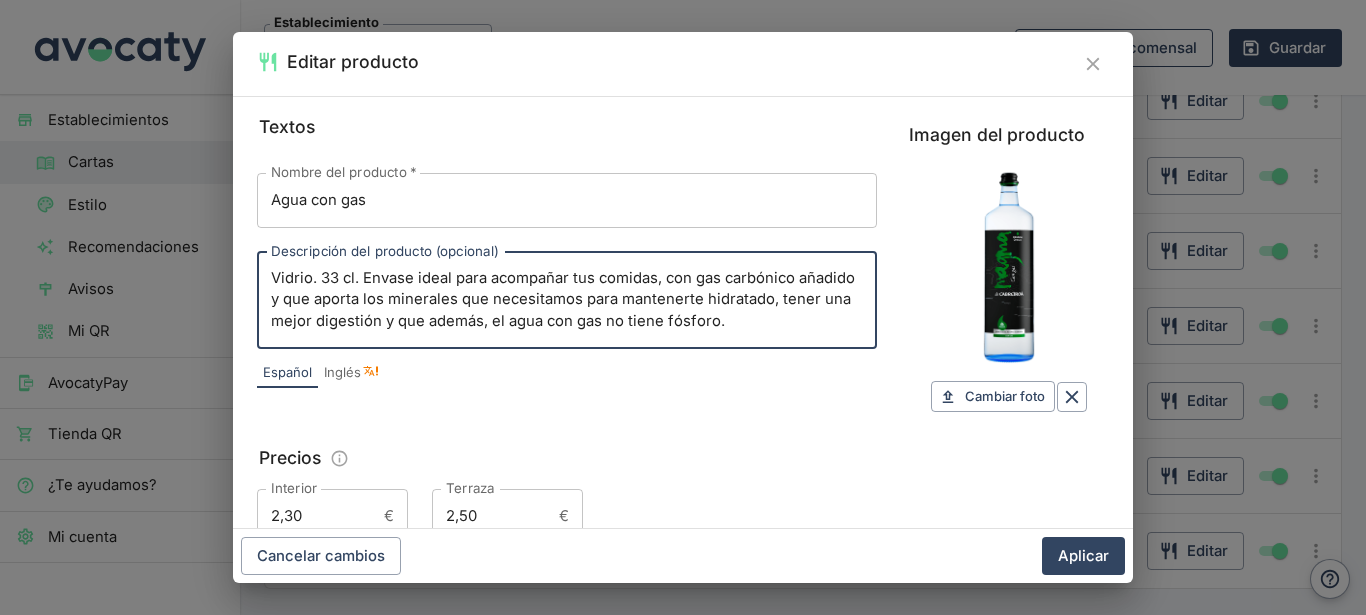 drag, startPoint x: 808, startPoint y: 321, endPoint x: 158, endPoint y: 243, distance: 654.66327 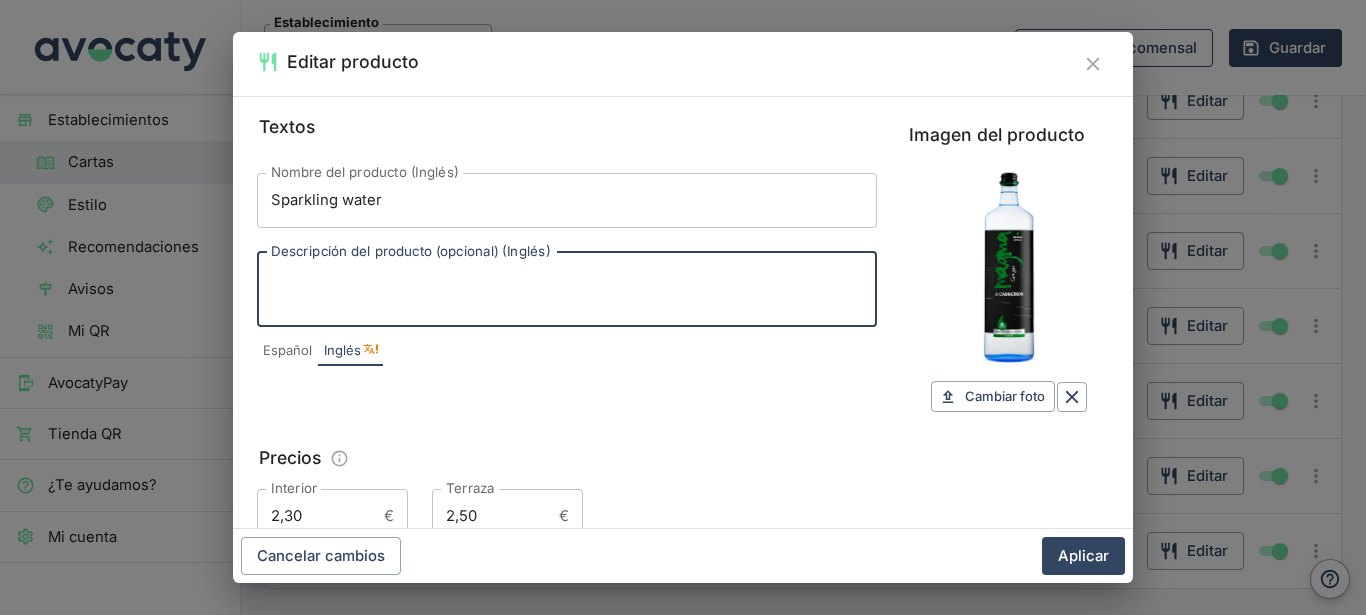 click on "Descripción del producto (opcional) (Inglés)" at bounding box center [567, 289] 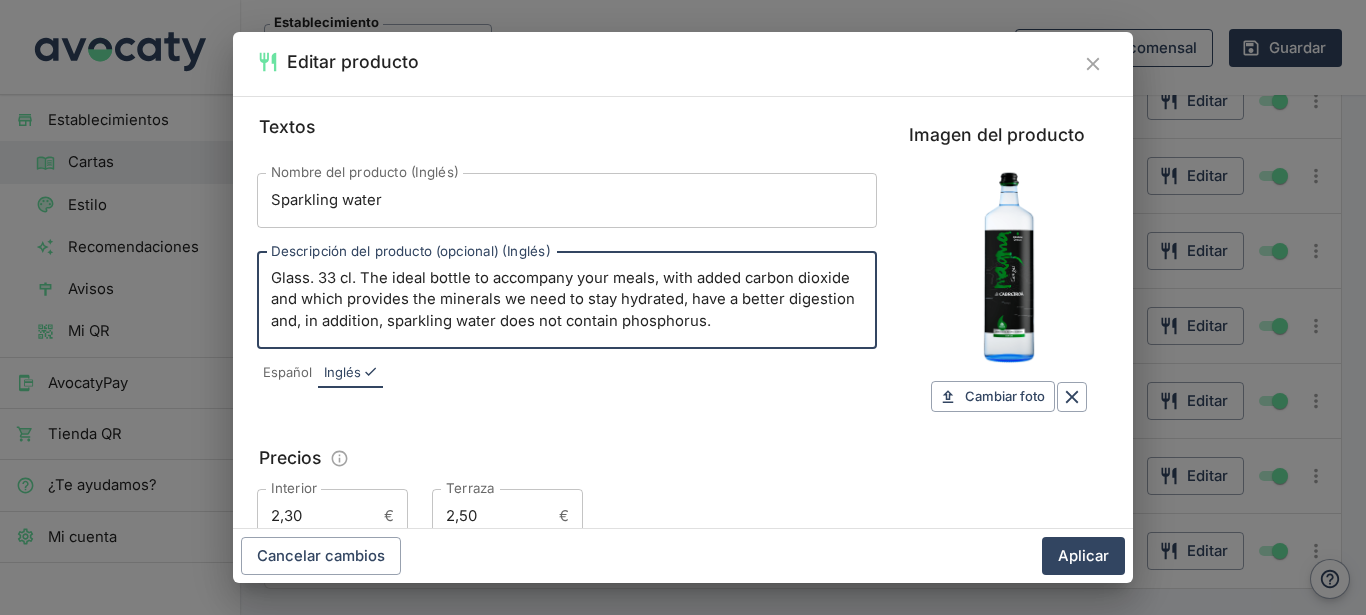 type on "Glass. 33 cl. The ideal bottle to accompany your meals, with added carbon dioxide and which provides the minerals we need to stay hydrated, have a better digestion and, in addition, sparkling water does not contain phosphorus." 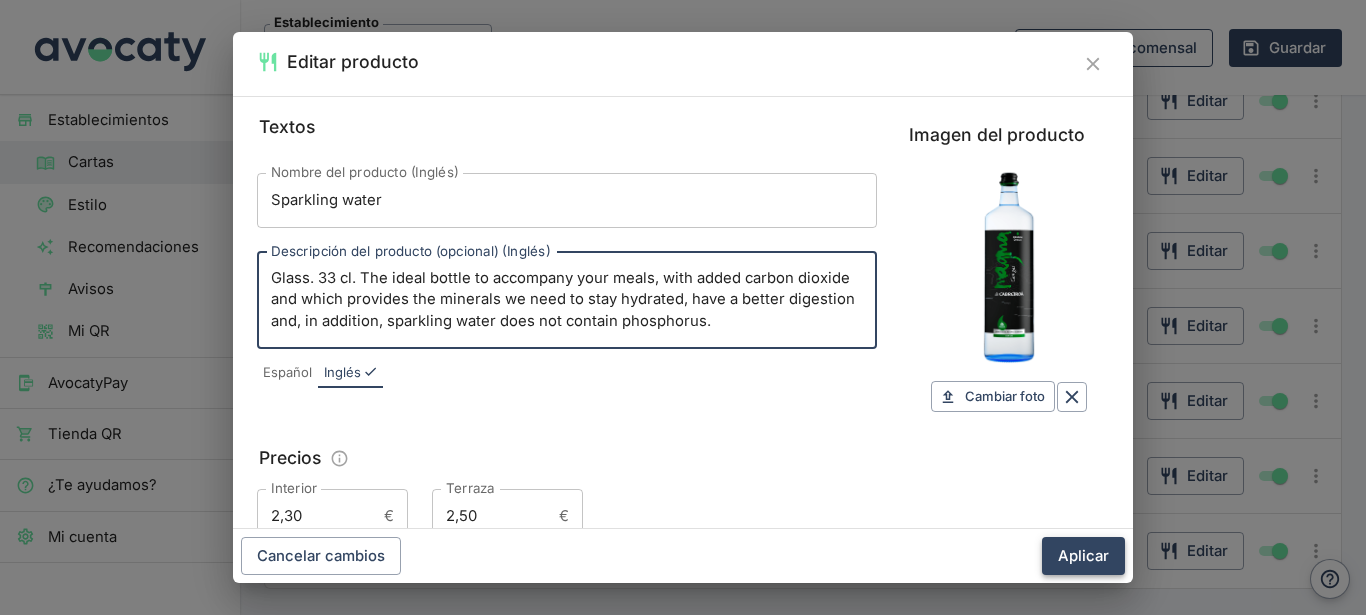 click on "Aplicar" at bounding box center (1083, 556) 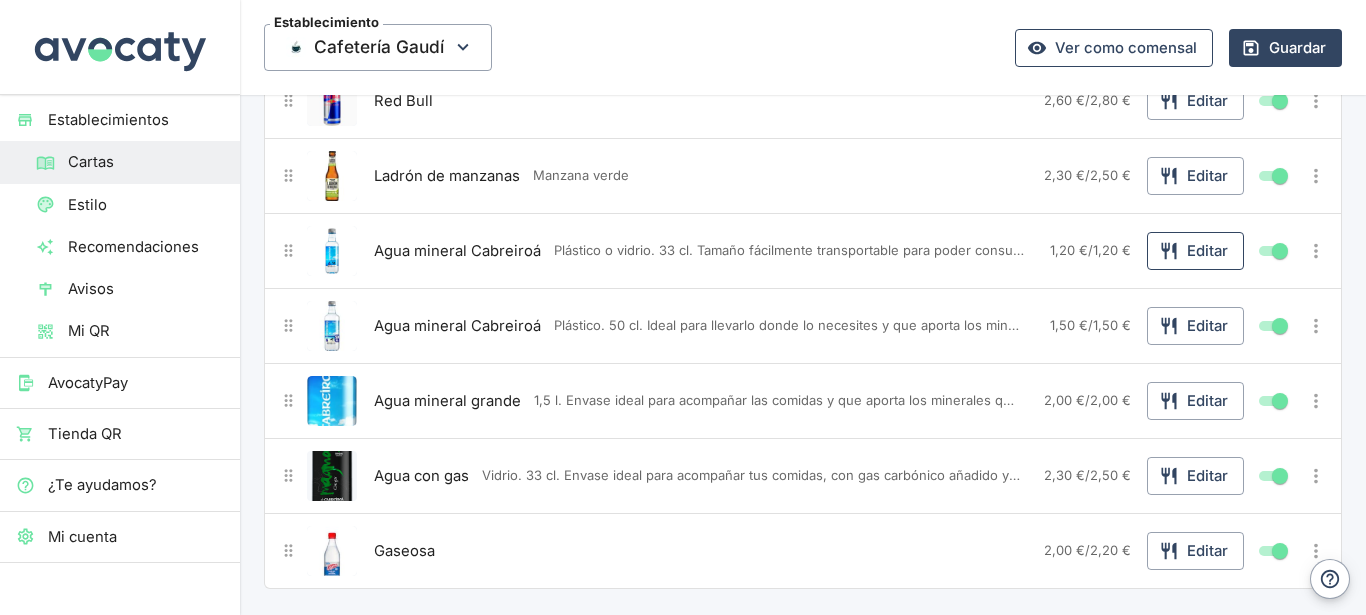 click on "Editar" at bounding box center [1195, 251] 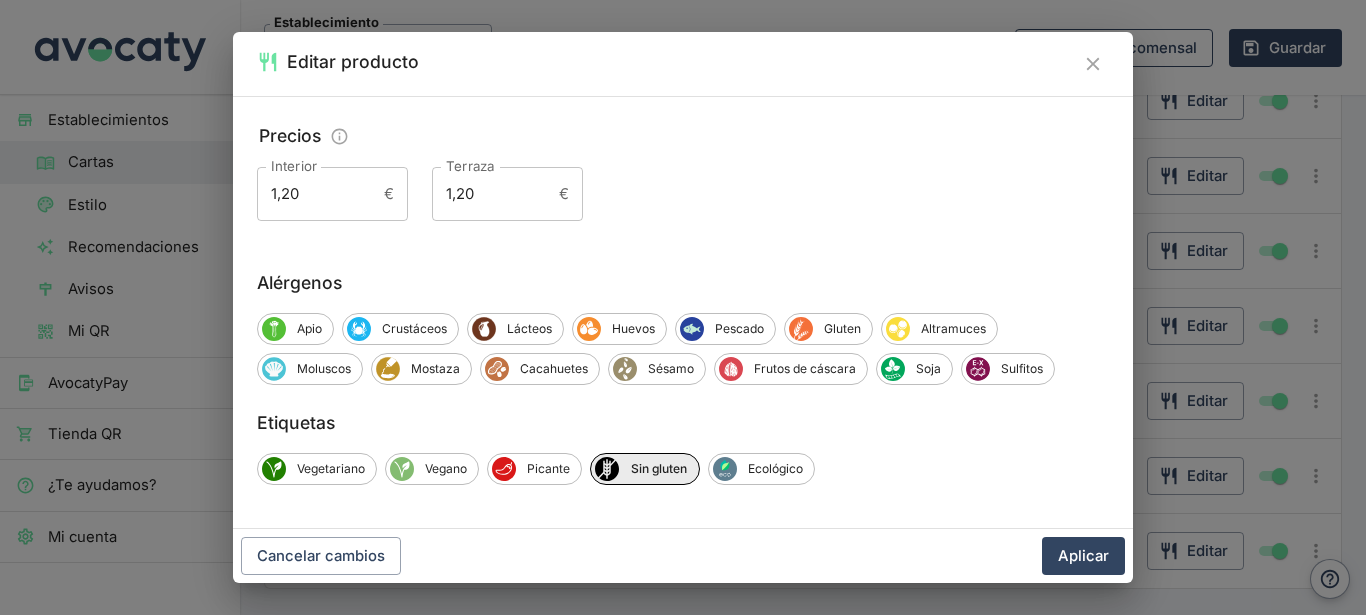scroll, scrollTop: 327, scrollLeft: 0, axis: vertical 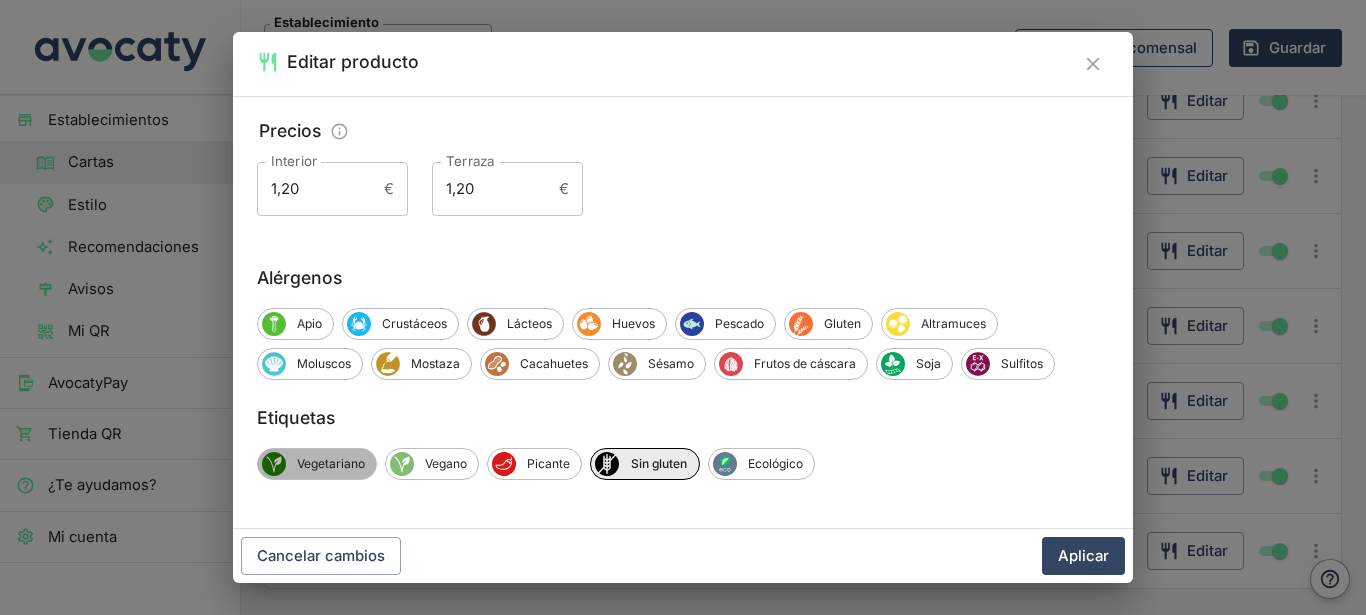 click on "Vegetariano" at bounding box center (331, 464) 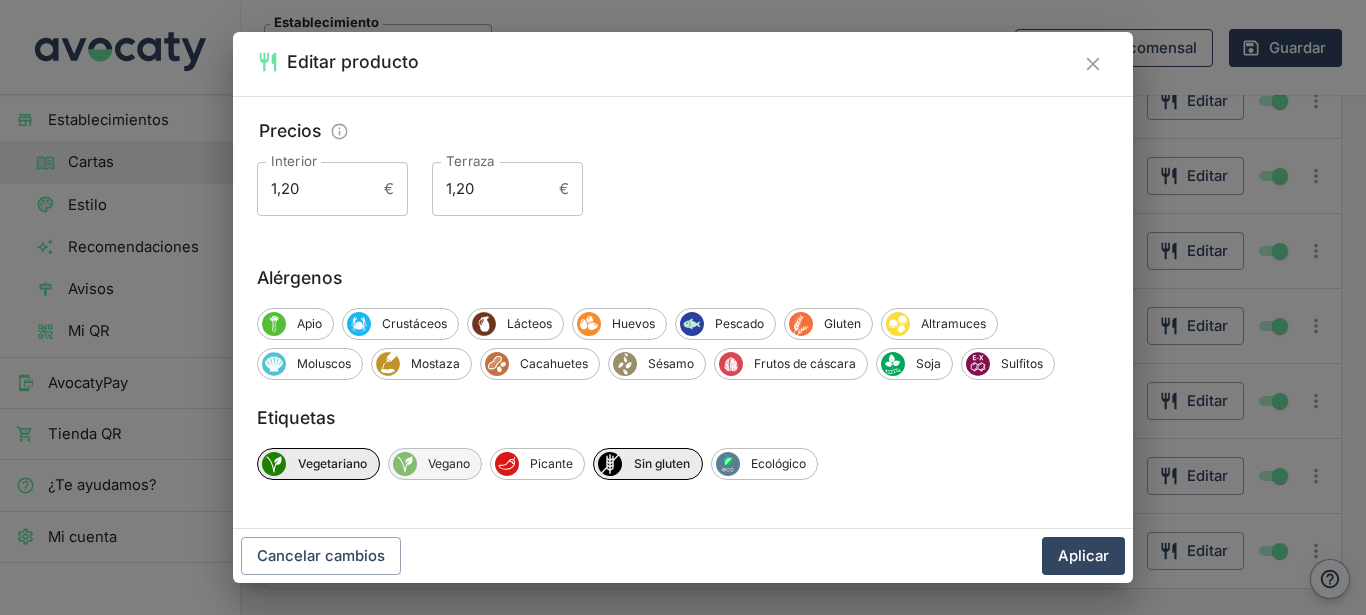 click on "Vegano" at bounding box center [449, 464] 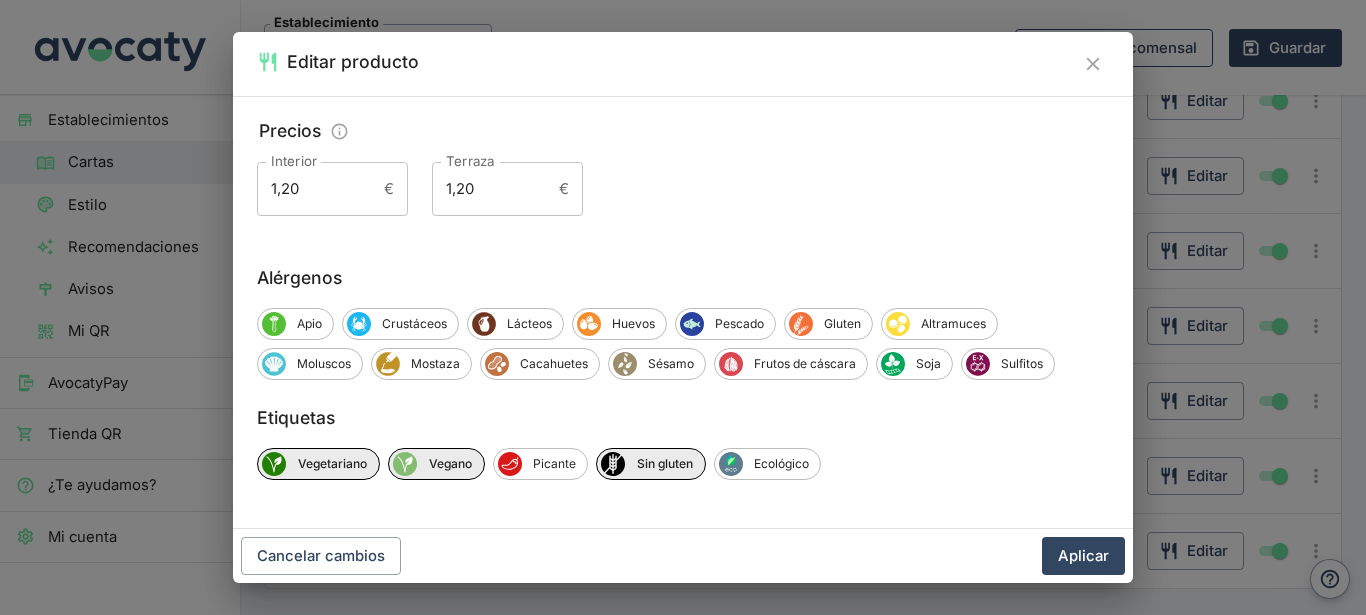 click on "Aplicar" at bounding box center [1083, 556] 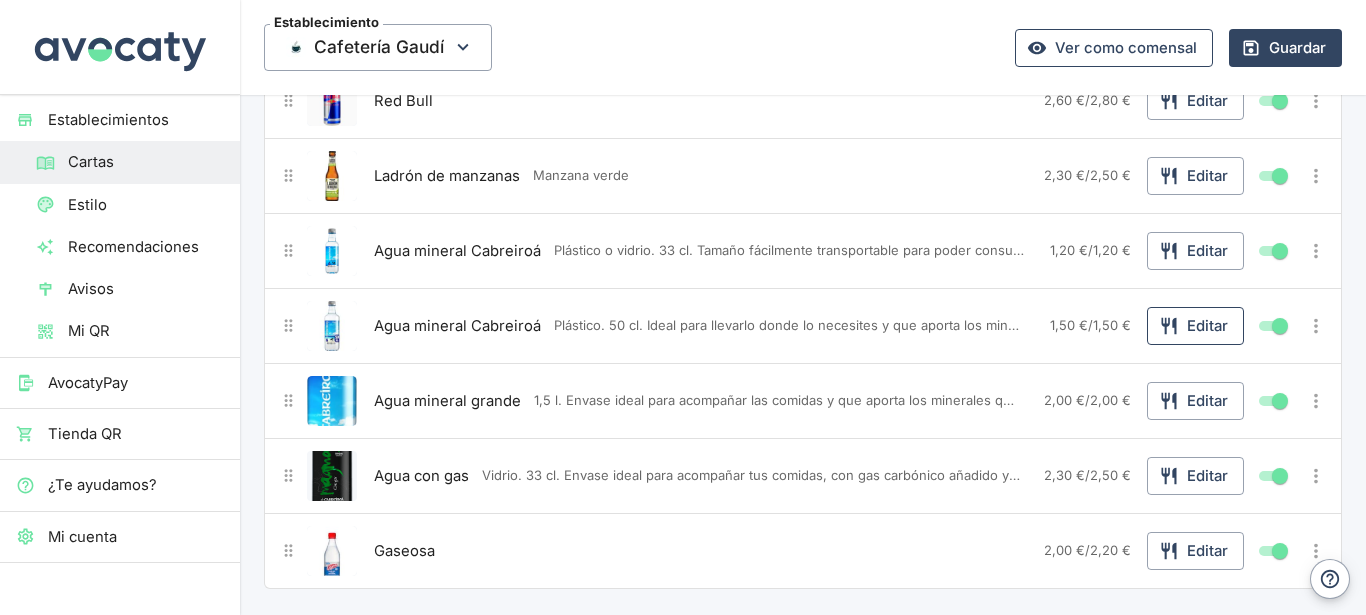 click on "Editar" at bounding box center [1195, 326] 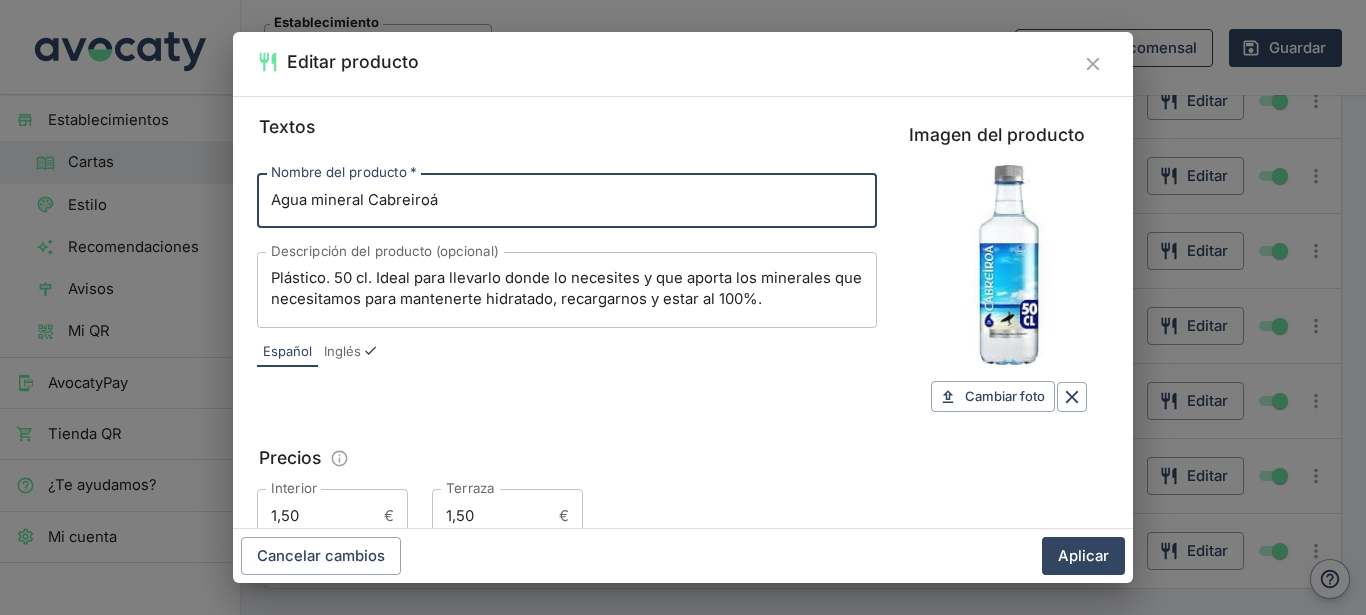 scroll, scrollTop: 327, scrollLeft: 0, axis: vertical 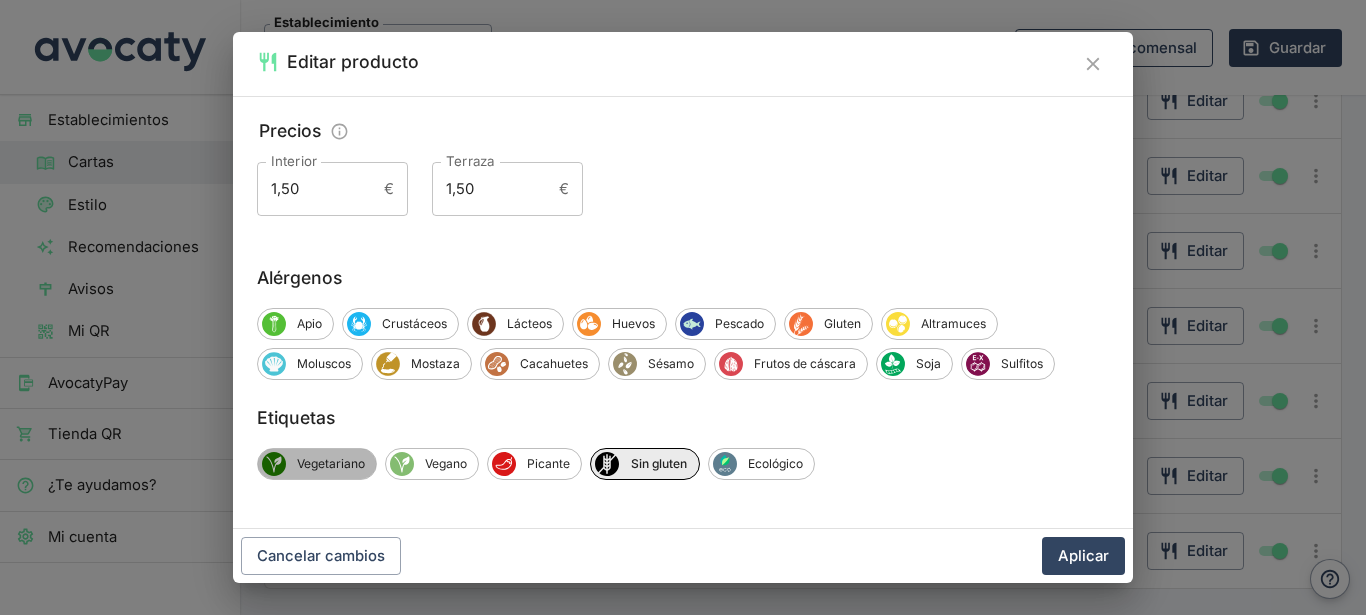click on "Vegetariano" at bounding box center [331, 464] 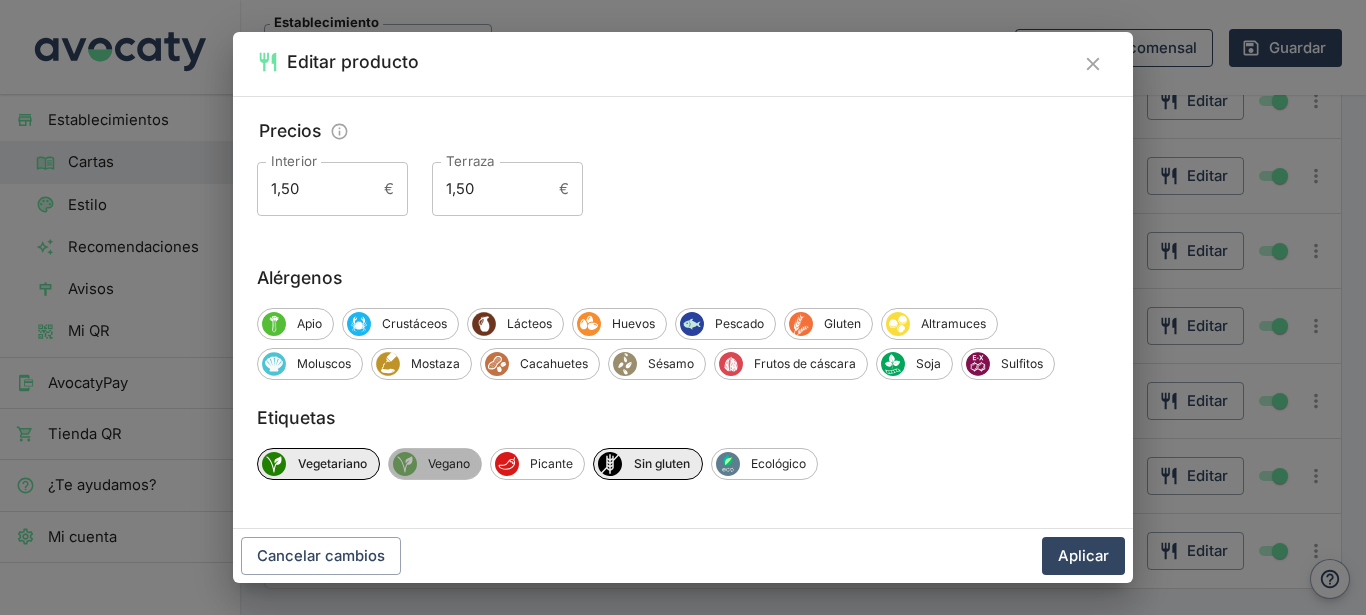 click on "Vegano" at bounding box center [449, 464] 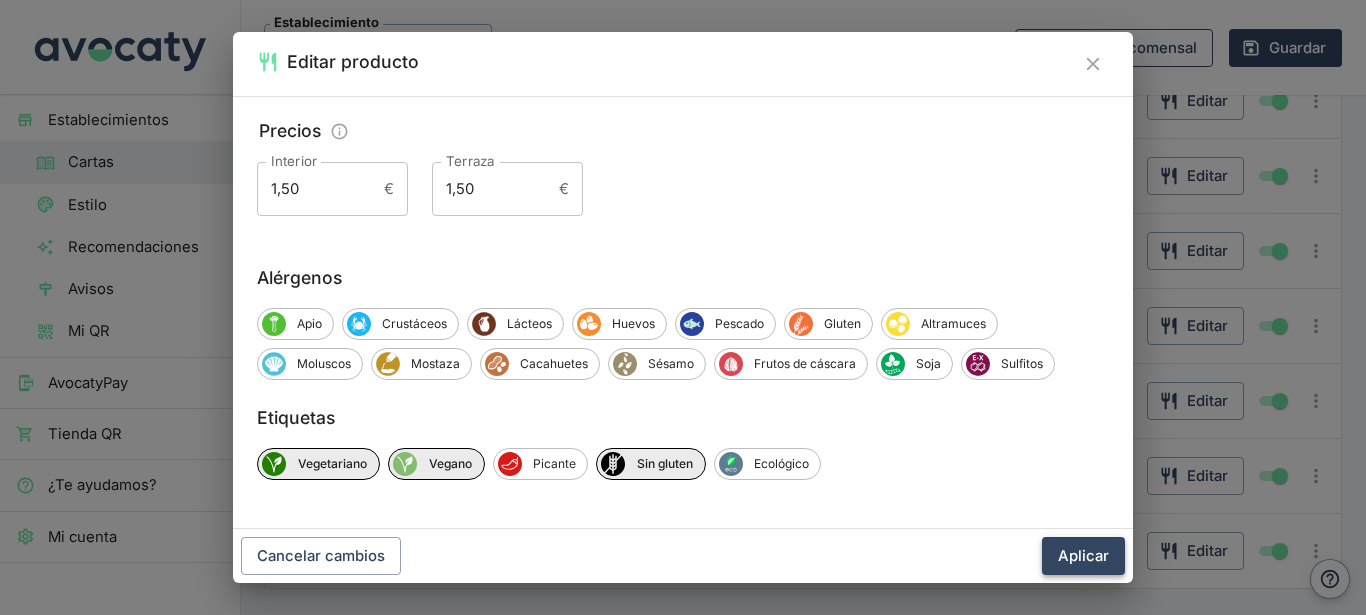 click on "Aplicar" at bounding box center (1083, 556) 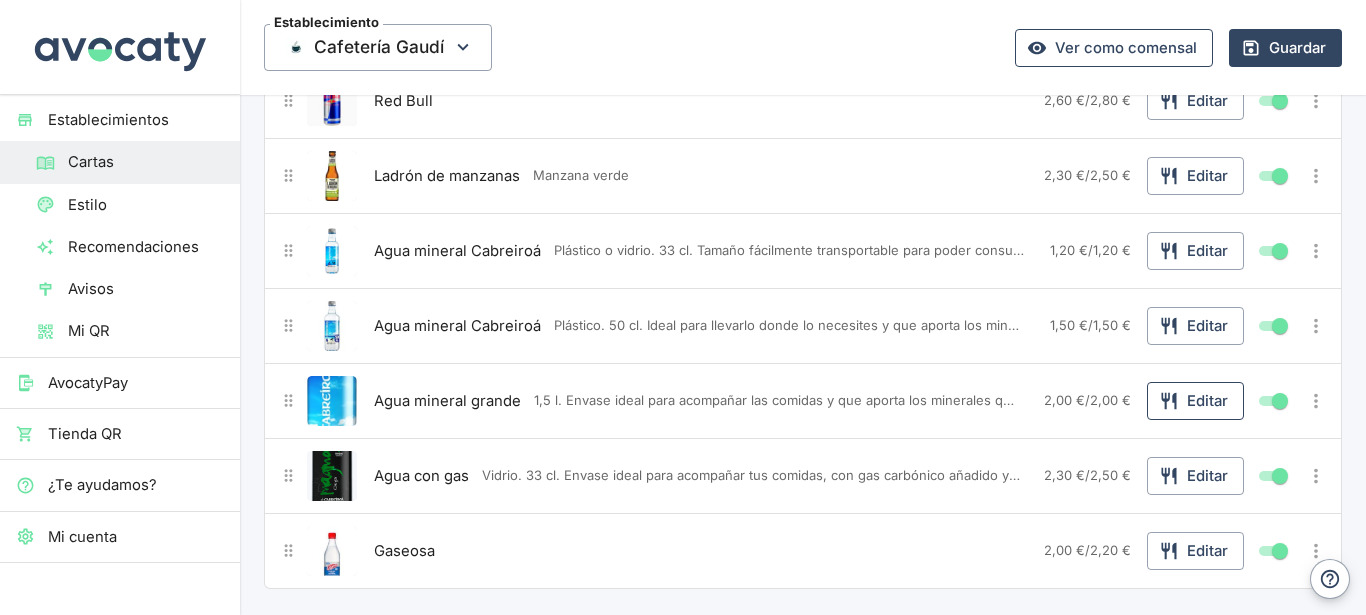 click 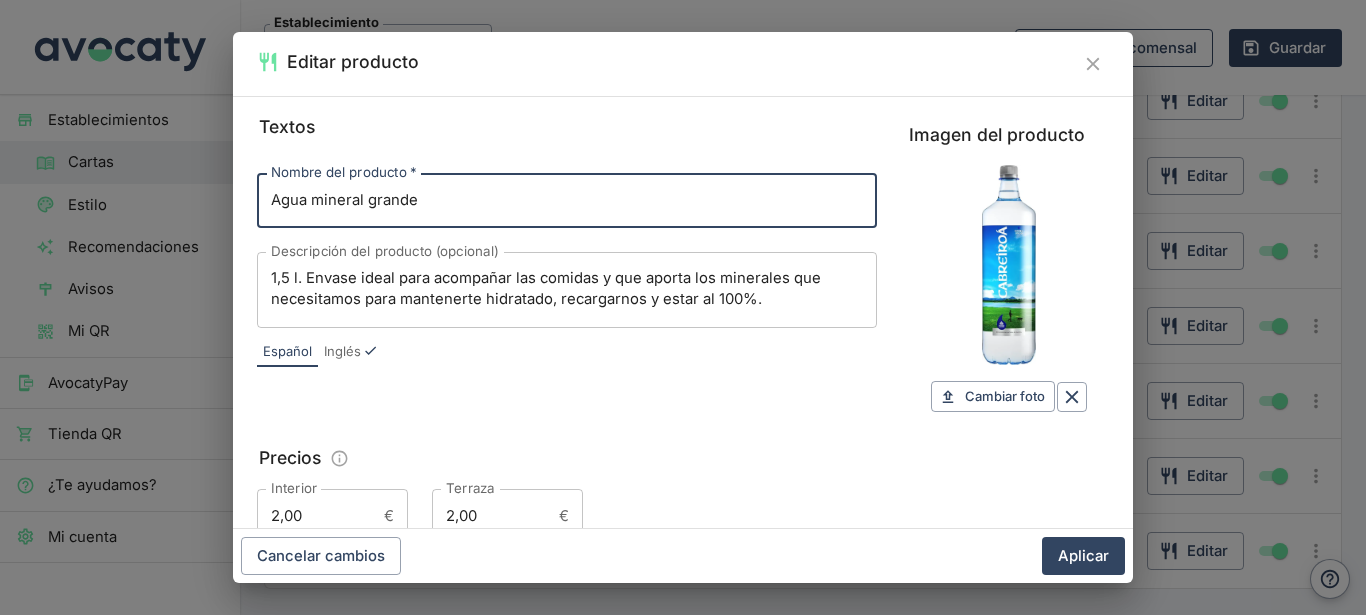 scroll, scrollTop: 327, scrollLeft: 0, axis: vertical 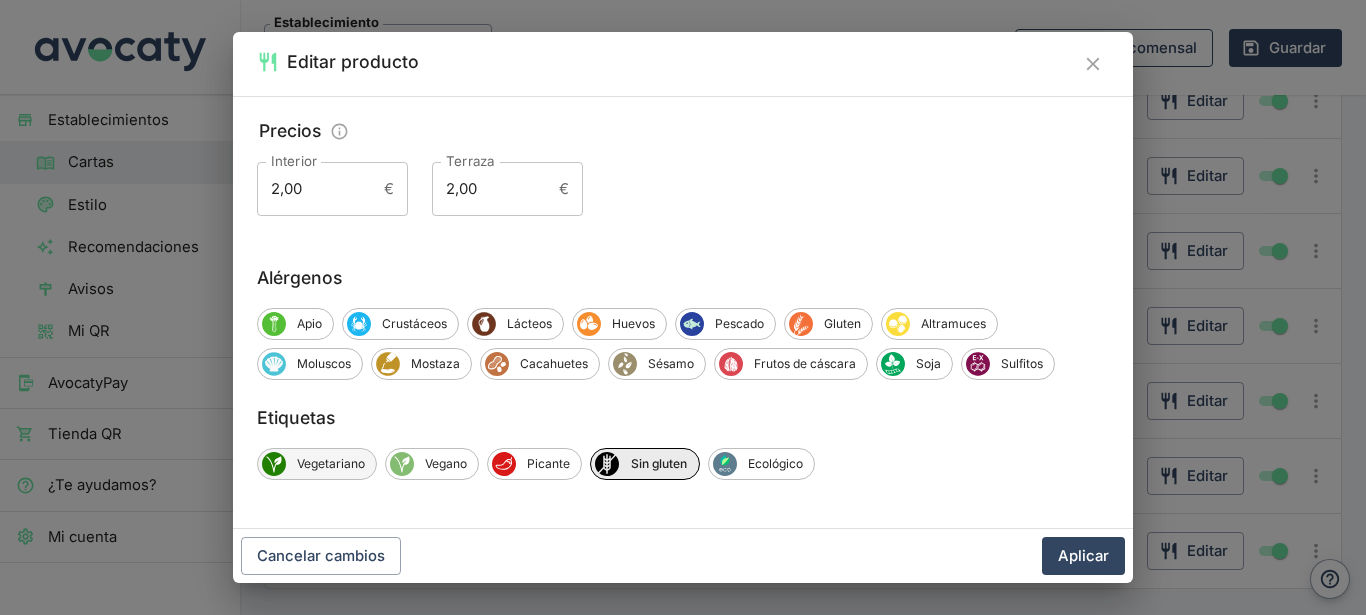 click on "Vegetariano" at bounding box center (331, 464) 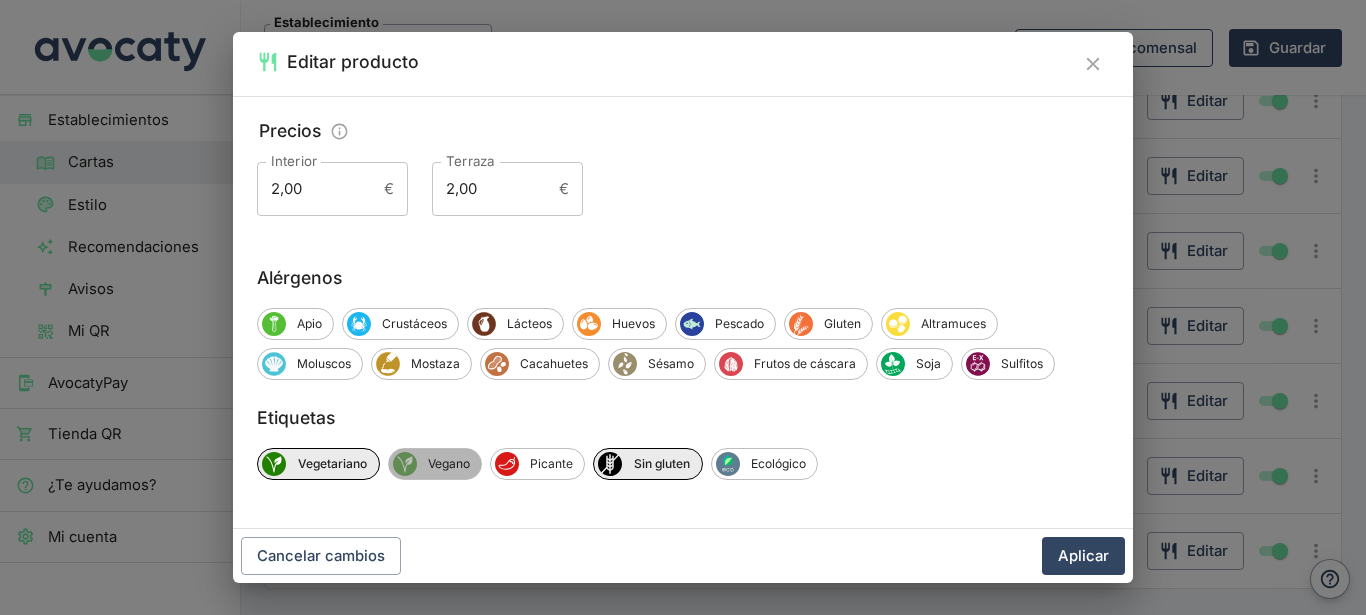 click on "Vegano" at bounding box center [449, 464] 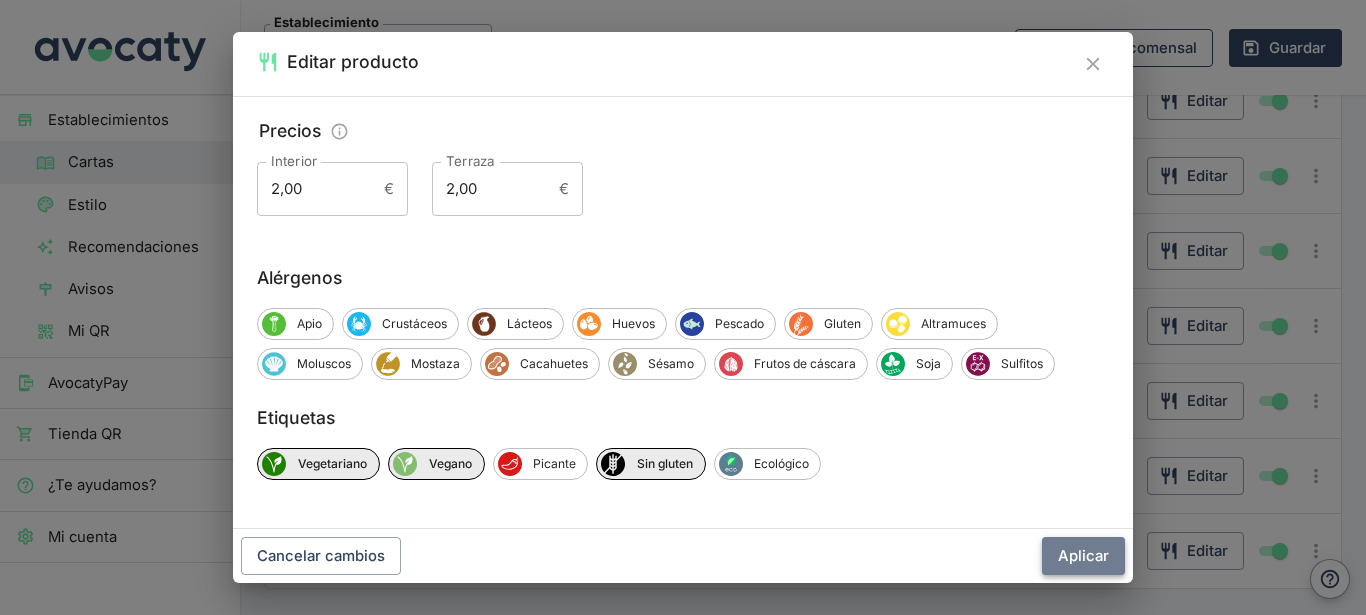 click on "Aplicar" at bounding box center (1083, 556) 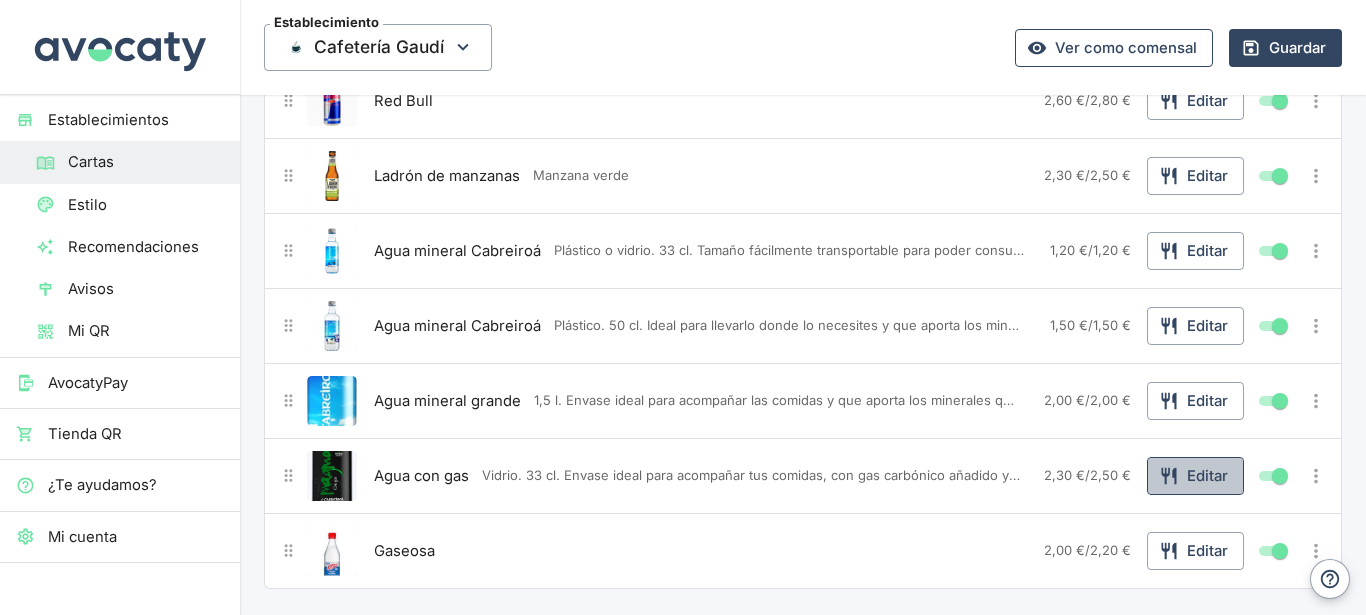 click on "Editar" at bounding box center (1195, 476) 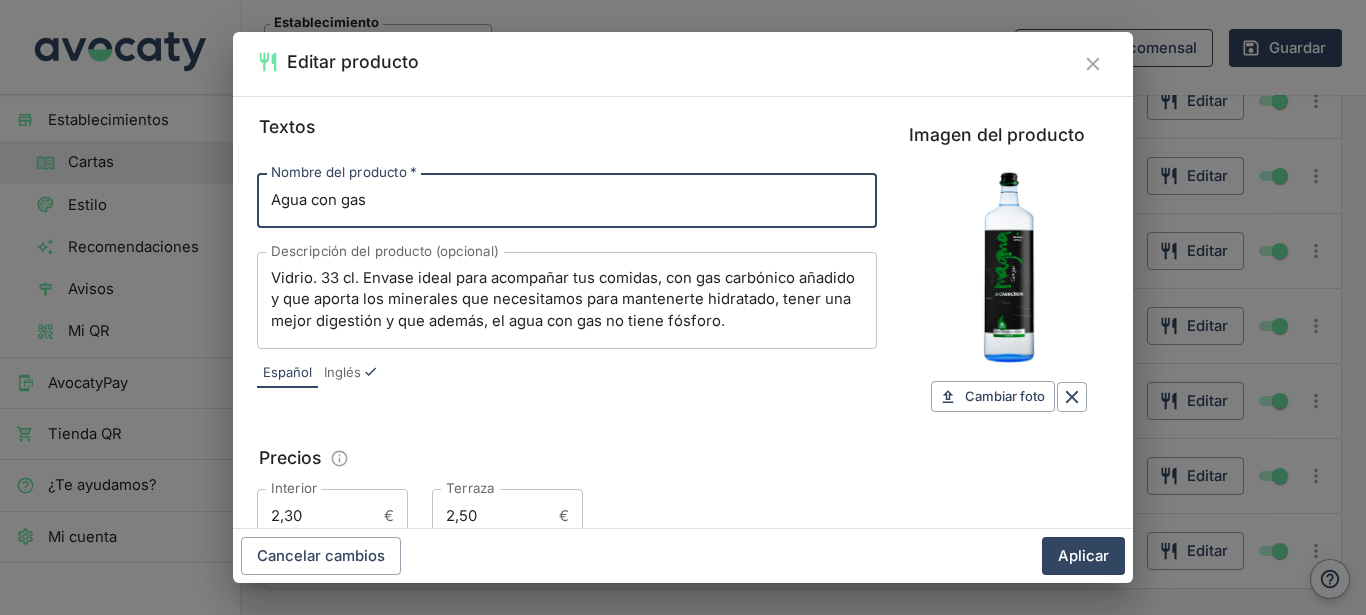 scroll, scrollTop: 327, scrollLeft: 0, axis: vertical 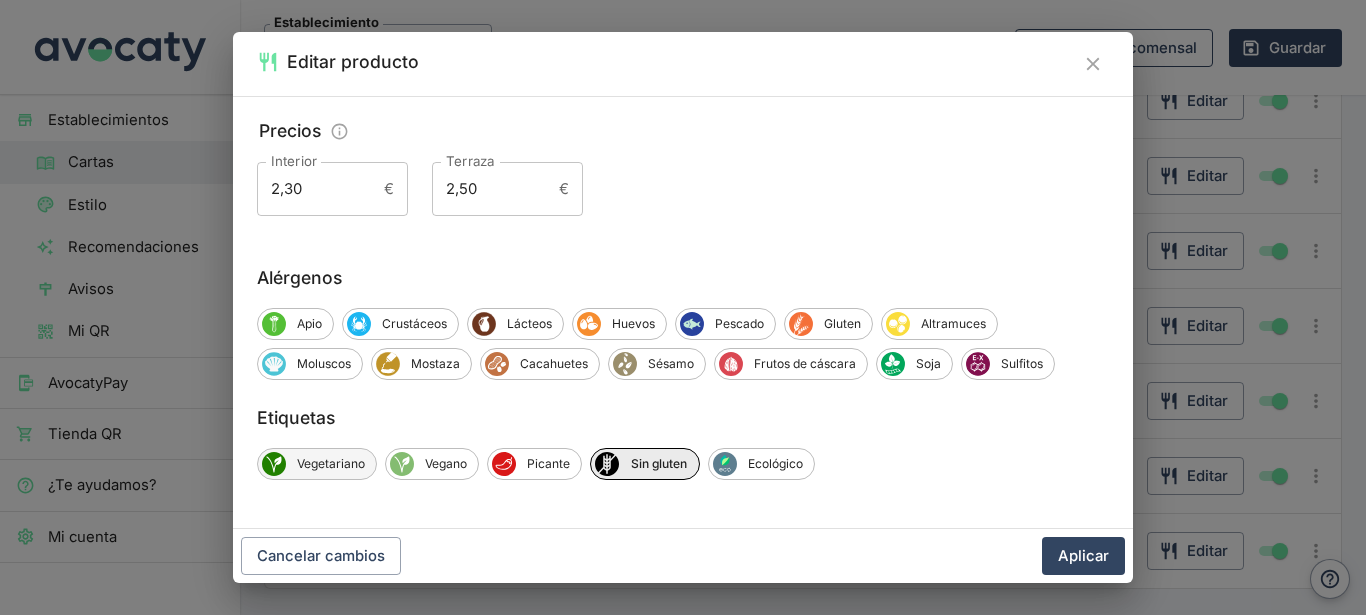 click on "Vegetariano" at bounding box center (331, 464) 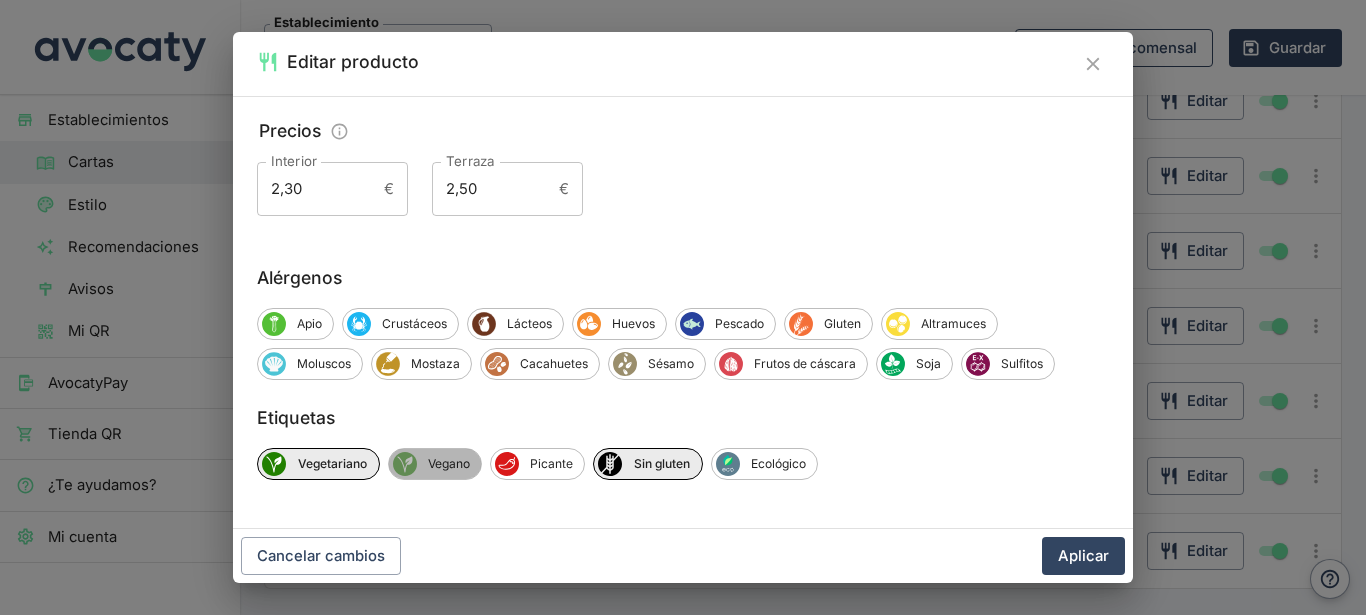 click on "Vegano" at bounding box center [449, 464] 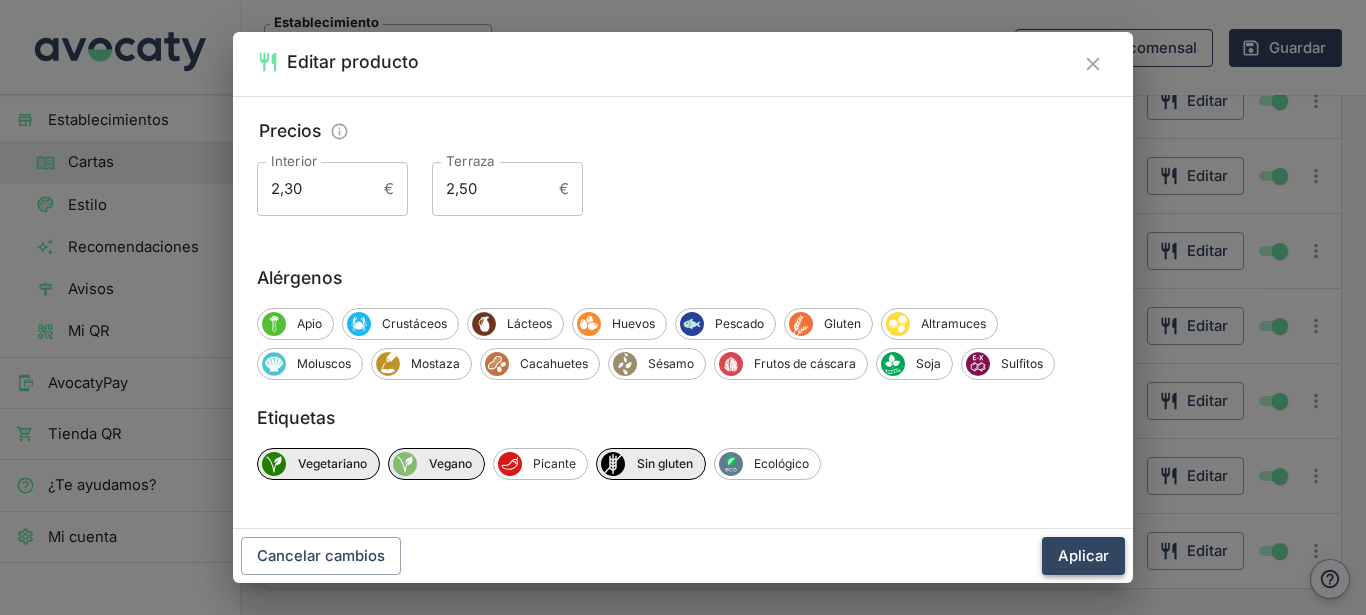 click on "Aplicar" at bounding box center (1083, 556) 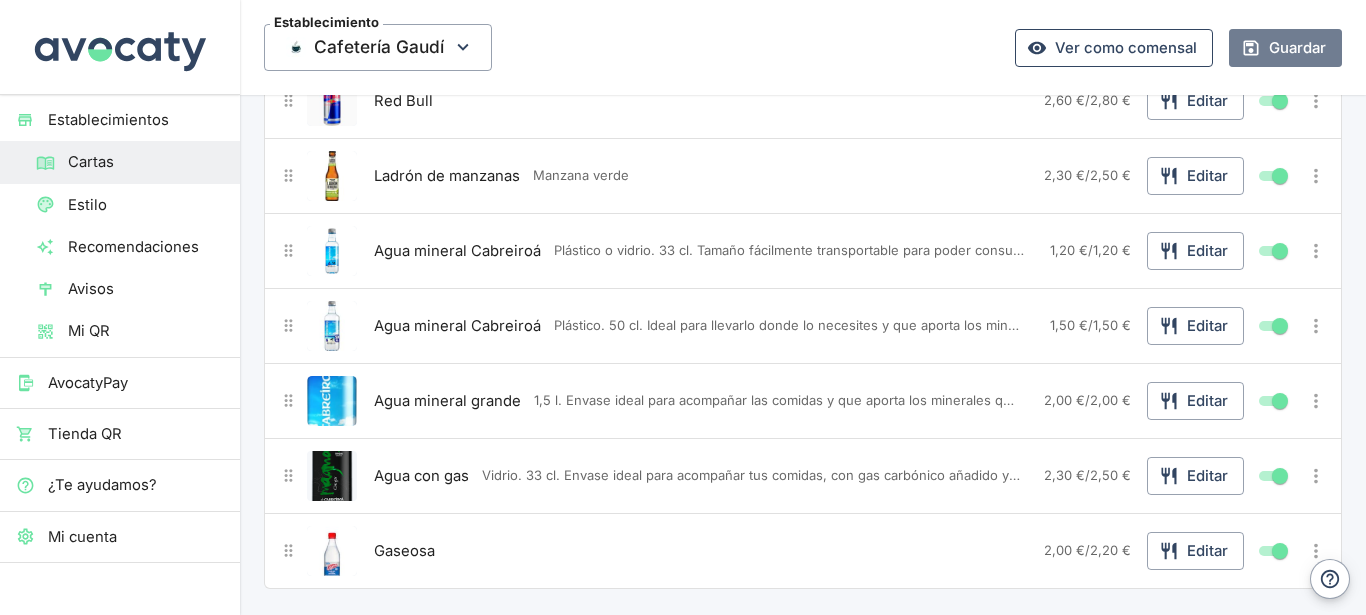 drag, startPoint x: 1259, startPoint y: 56, endPoint x: 1115, endPoint y: 9, distance: 151.47607 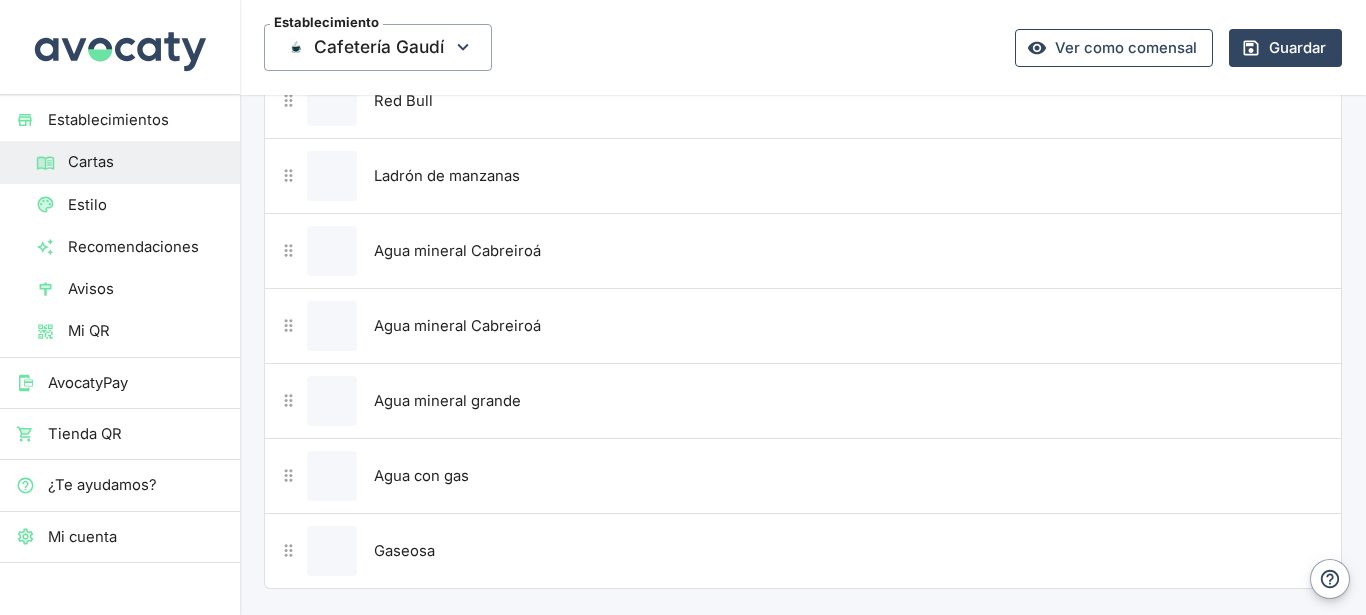 scroll, scrollTop: 0, scrollLeft: 0, axis: both 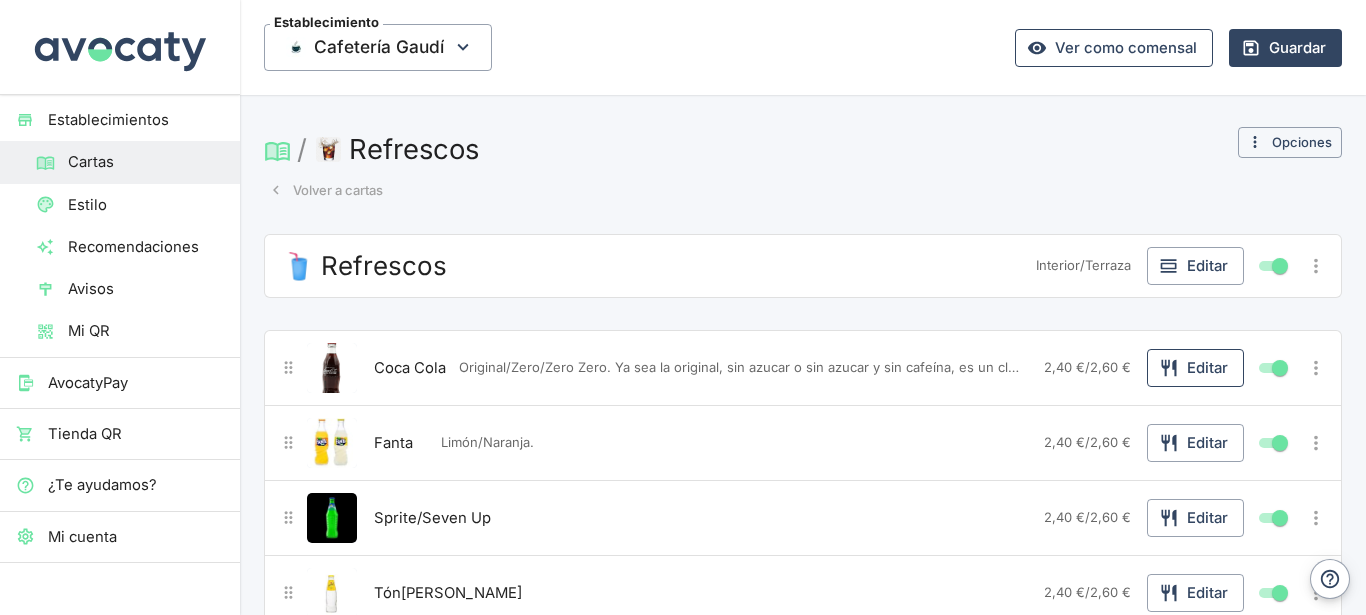click on "Editar" at bounding box center [1195, 368] 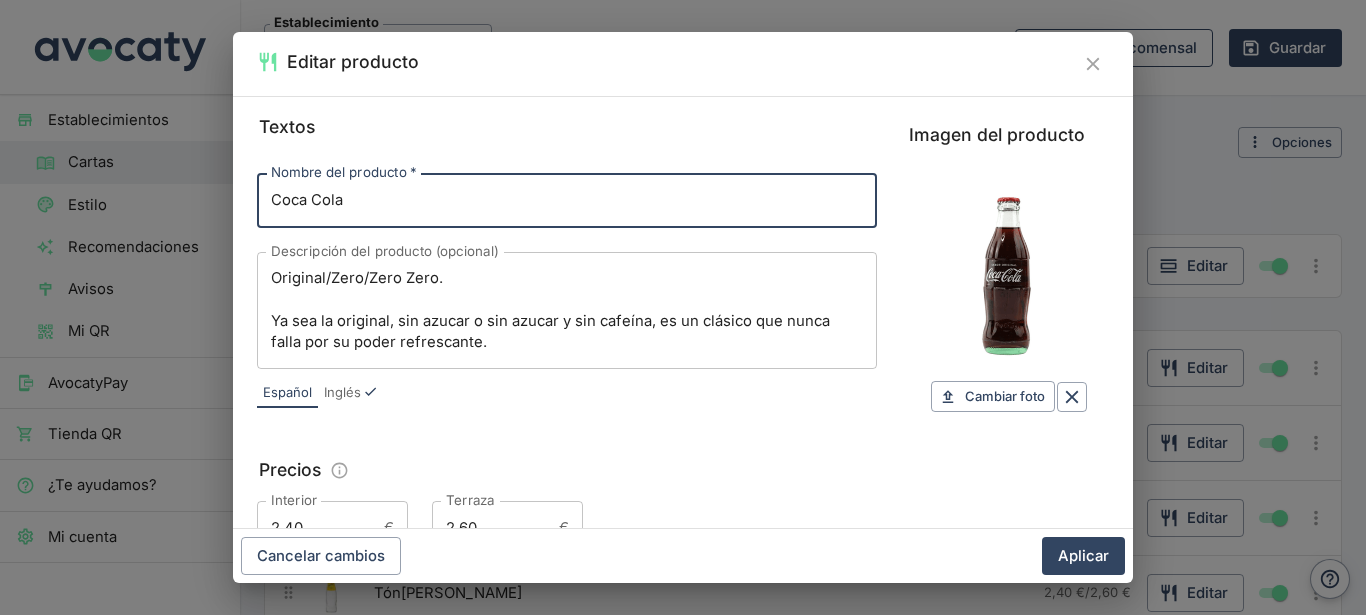 scroll, scrollTop: 339, scrollLeft: 0, axis: vertical 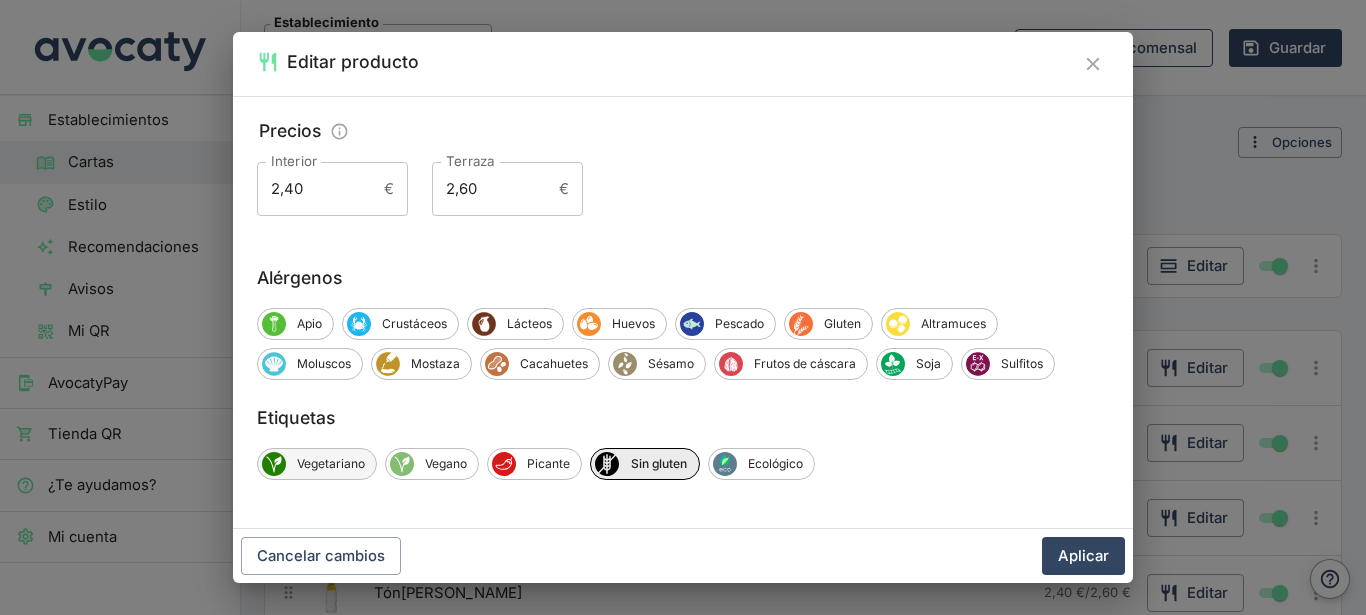 click on "Vegetariano" at bounding box center (331, 464) 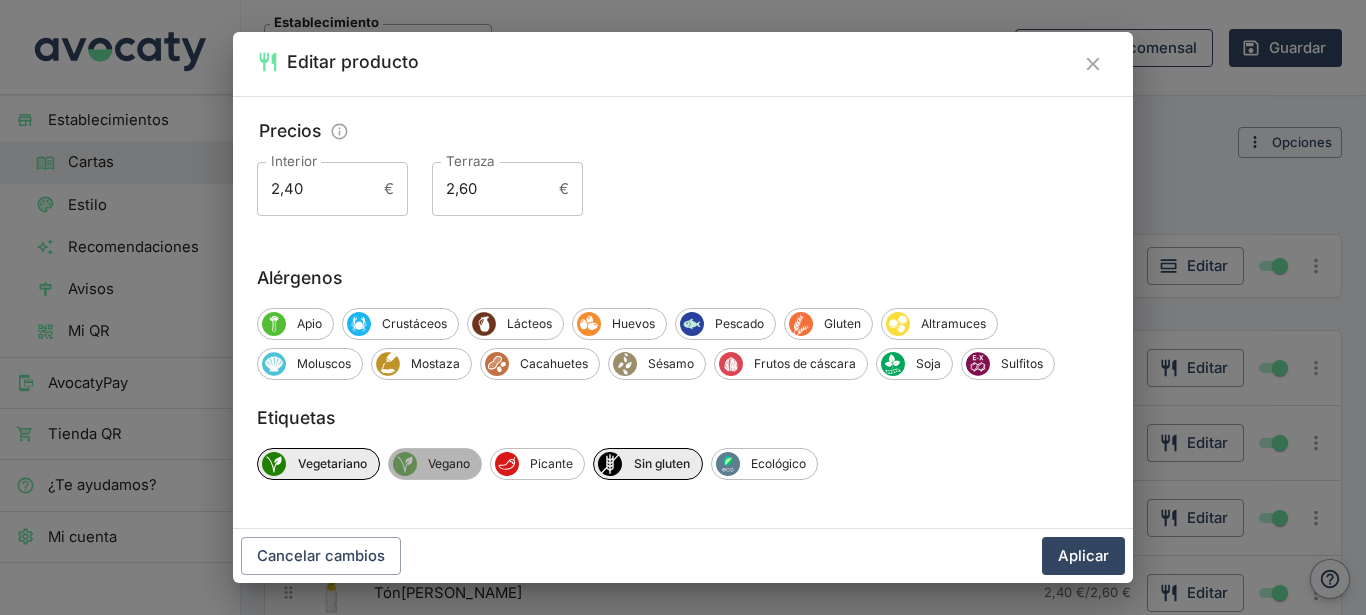 click on "Vegano" at bounding box center [449, 464] 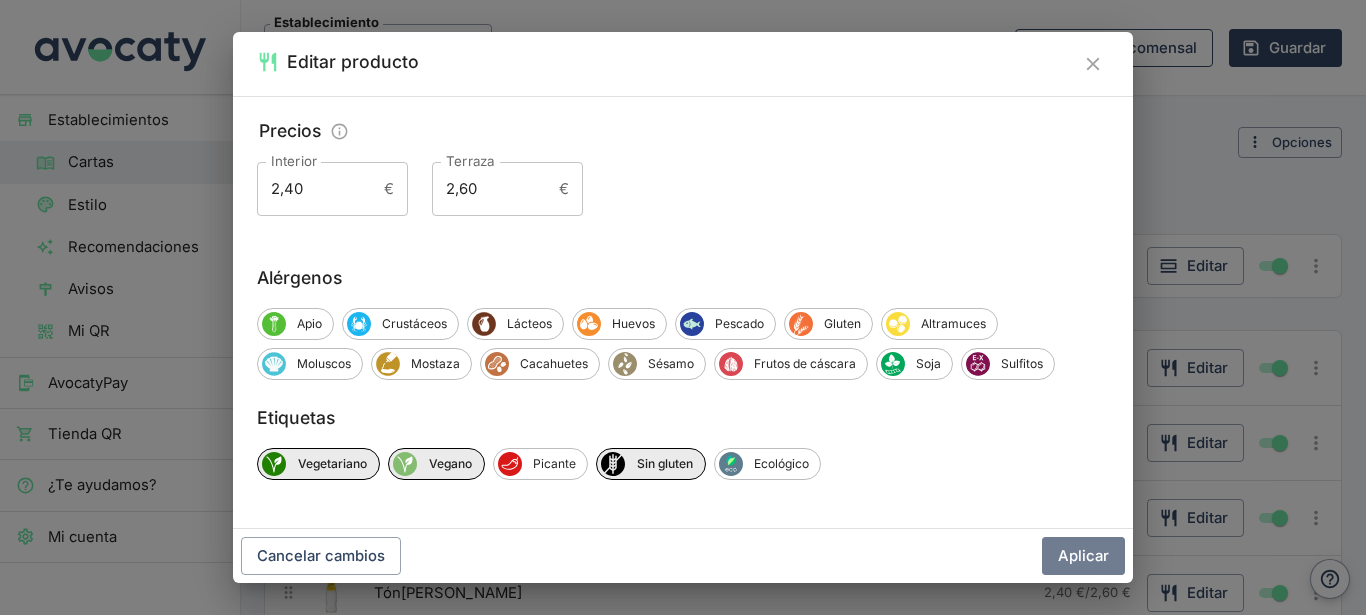 drag, startPoint x: 1099, startPoint y: 557, endPoint x: 1139, endPoint y: 472, distance: 93.941475 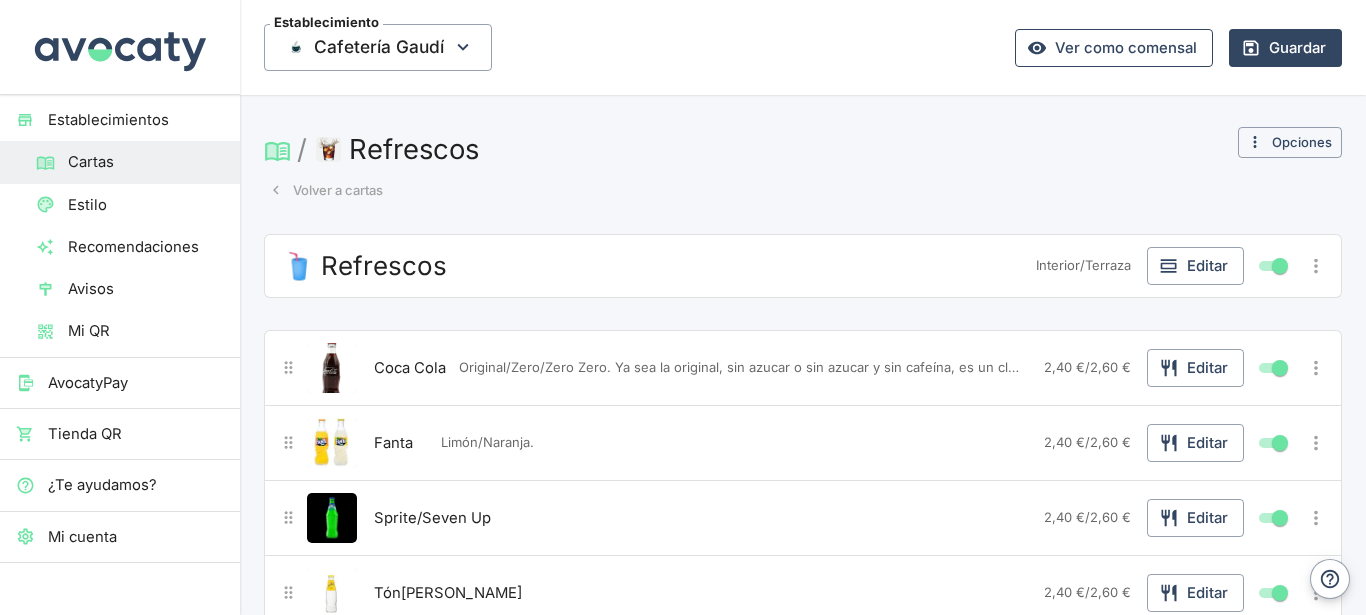drag, startPoint x: 1264, startPoint y: 51, endPoint x: 1133, endPoint y: 16, distance: 135.59499 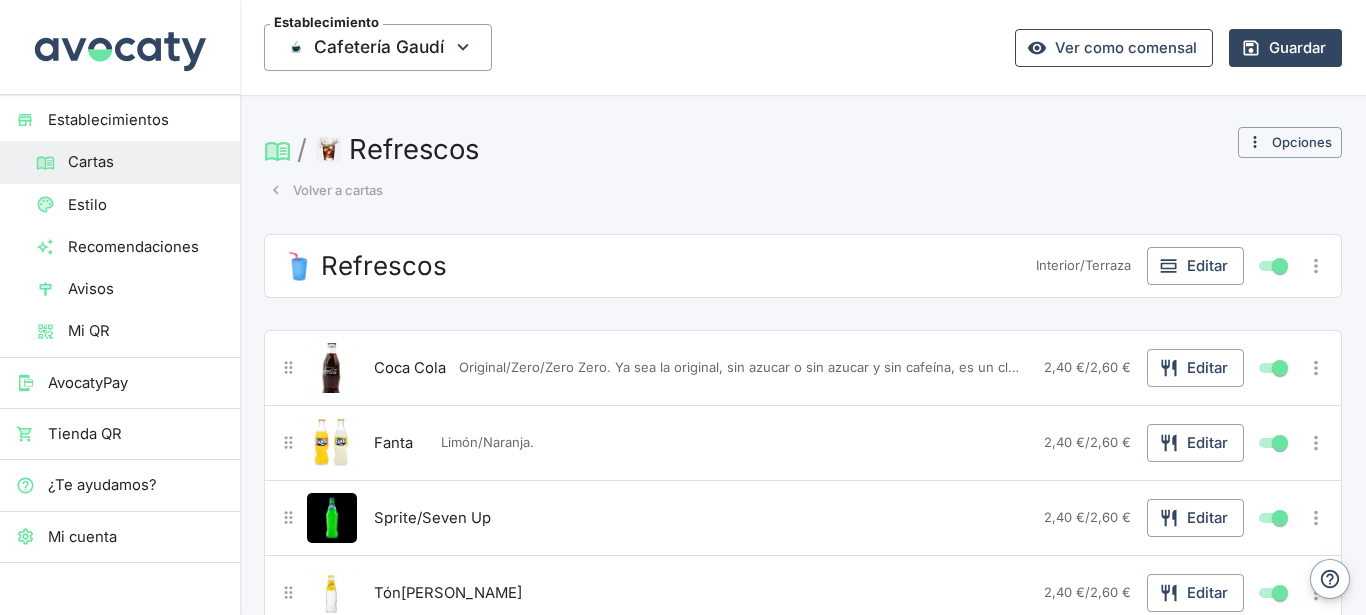 scroll, scrollTop: 324, scrollLeft: 0, axis: vertical 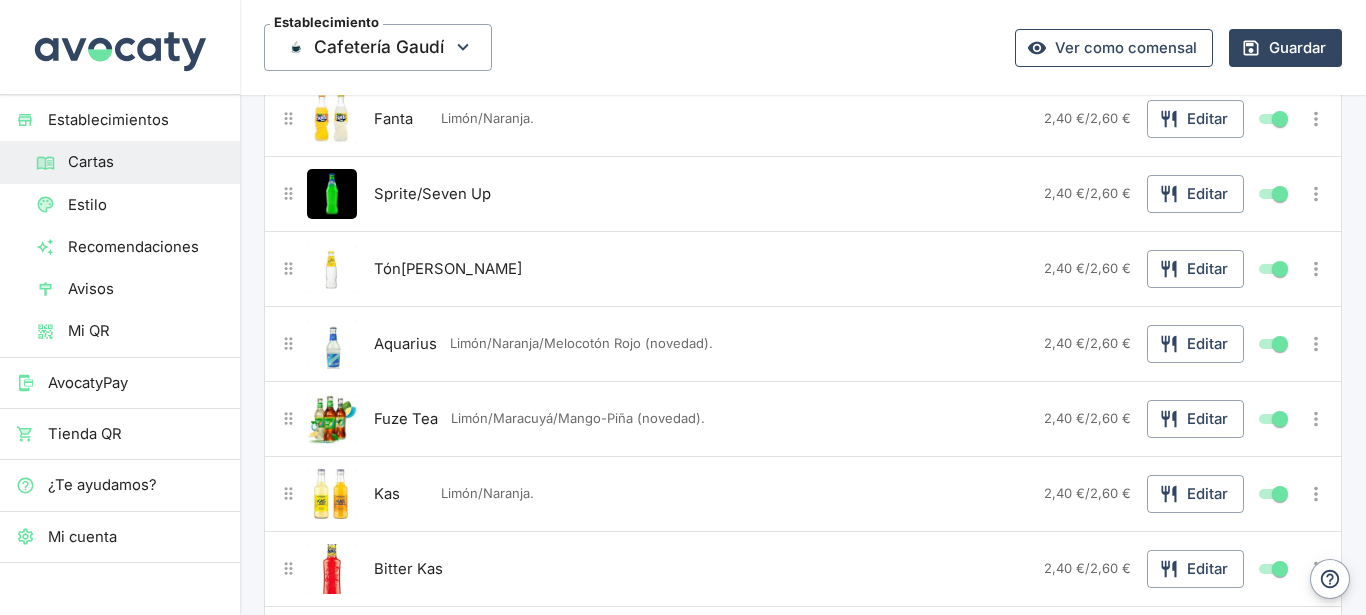click on "2,40 €  /  2,60 € Editar" at bounding box center [1168, 119] 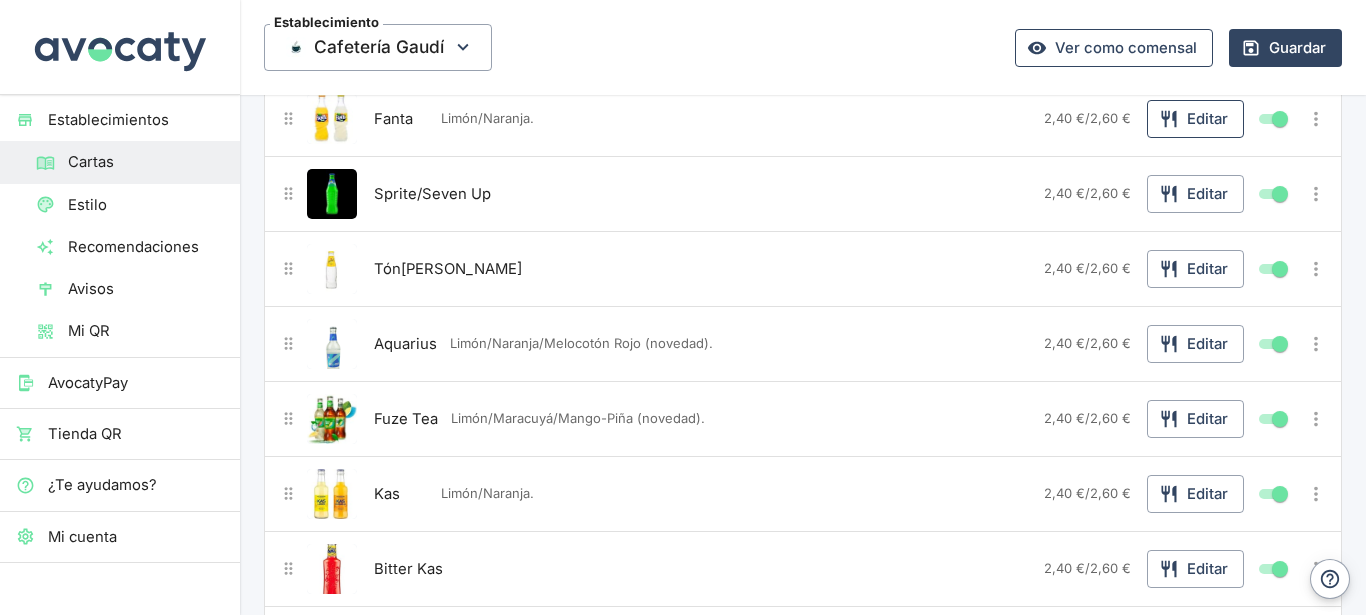 click on "Editar" at bounding box center (1195, 119) 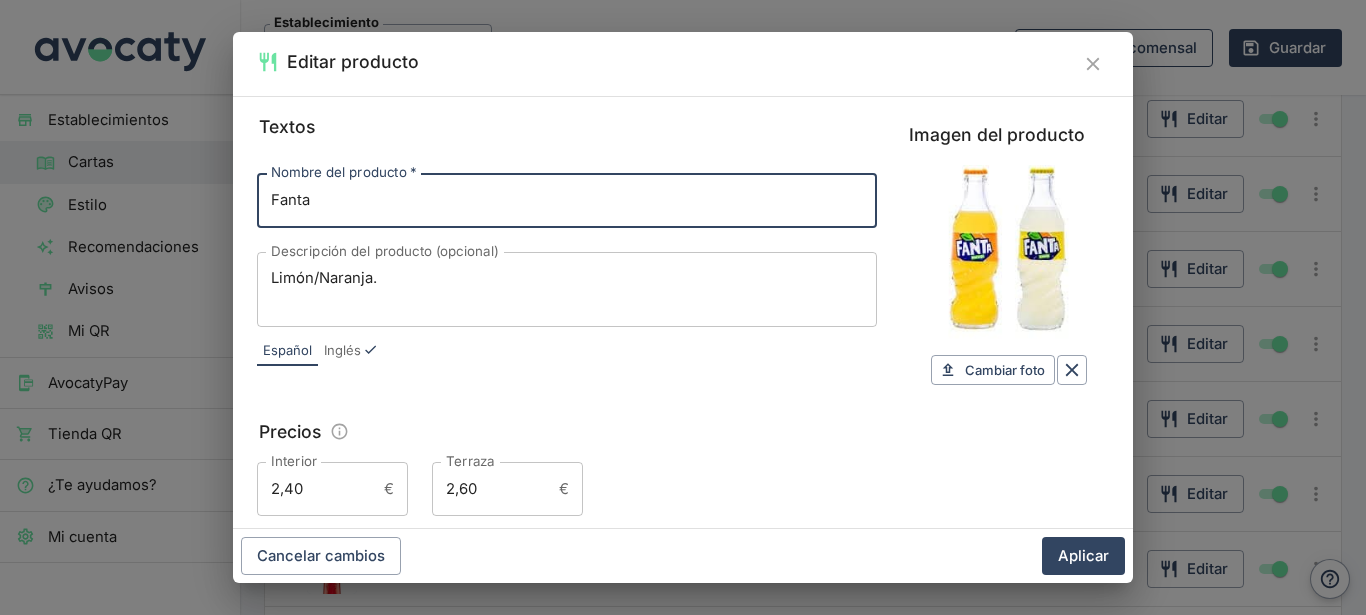 scroll, scrollTop: 300, scrollLeft: 0, axis: vertical 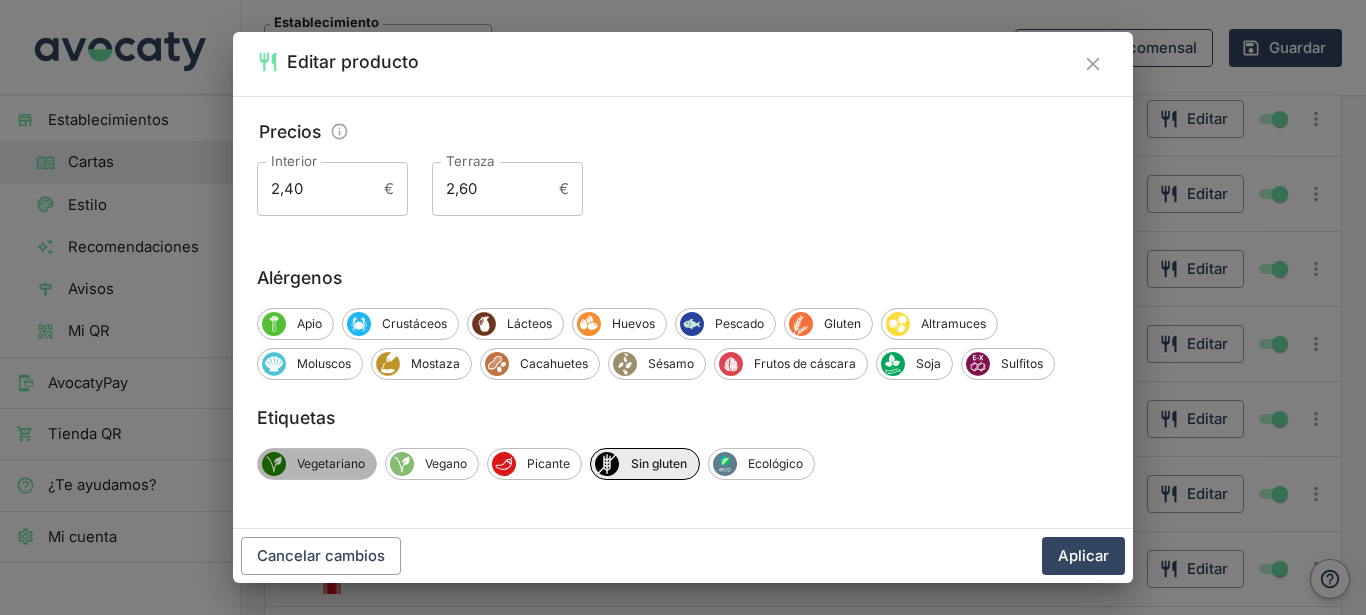 click on "Vegetariano" at bounding box center [331, 464] 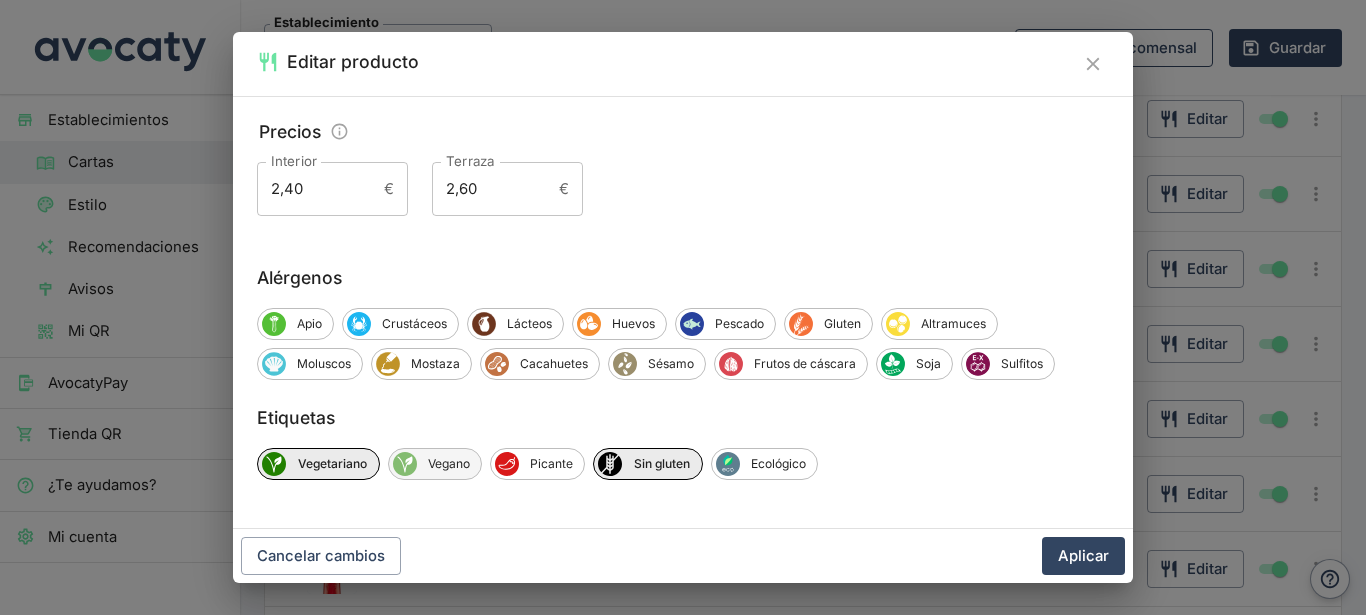 click on "Vegano" at bounding box center (449, 464) 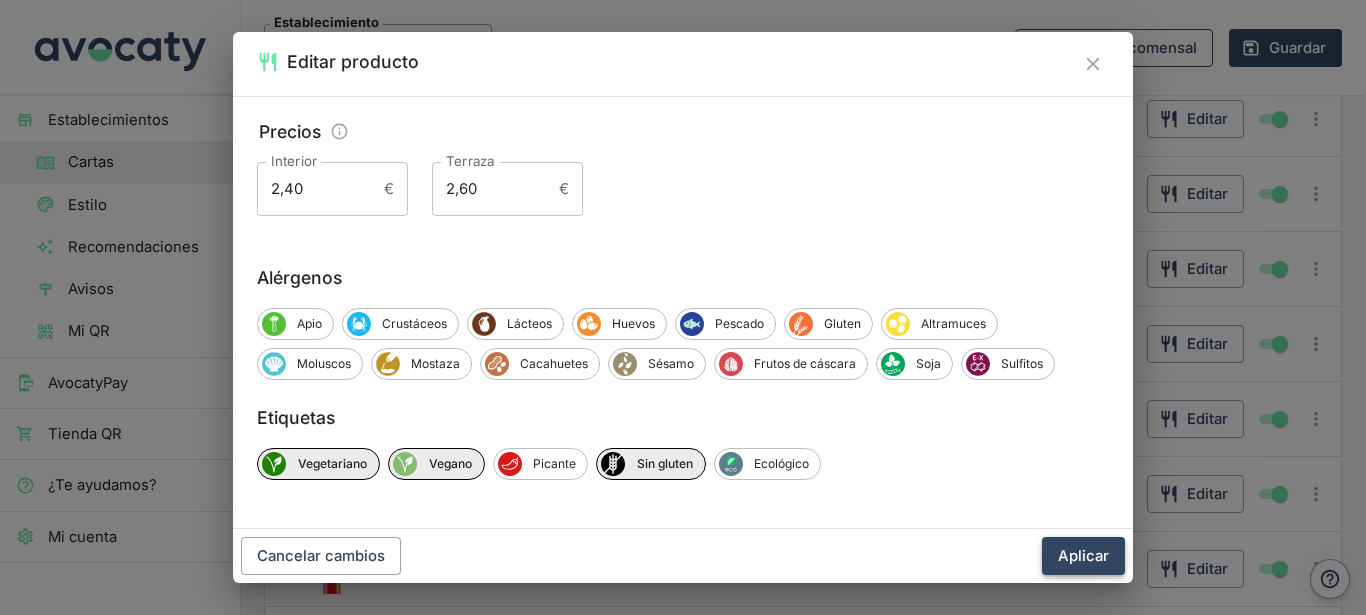 click on "Aplicar" at bounding box center (1083, 556) 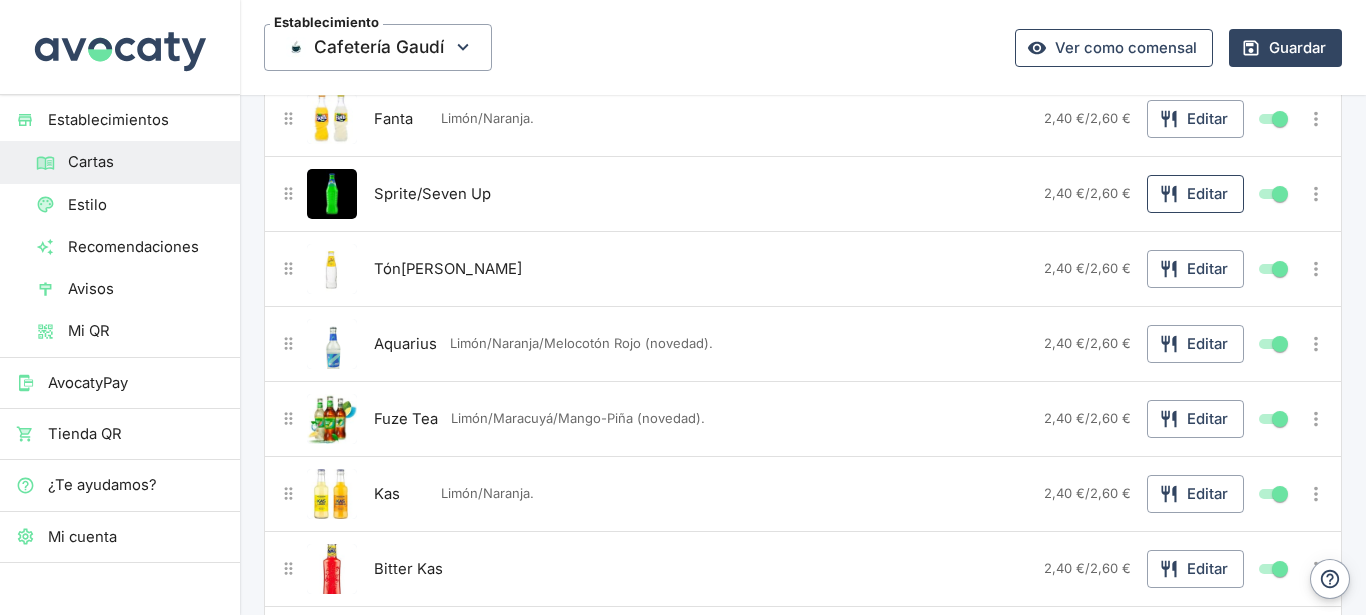 click 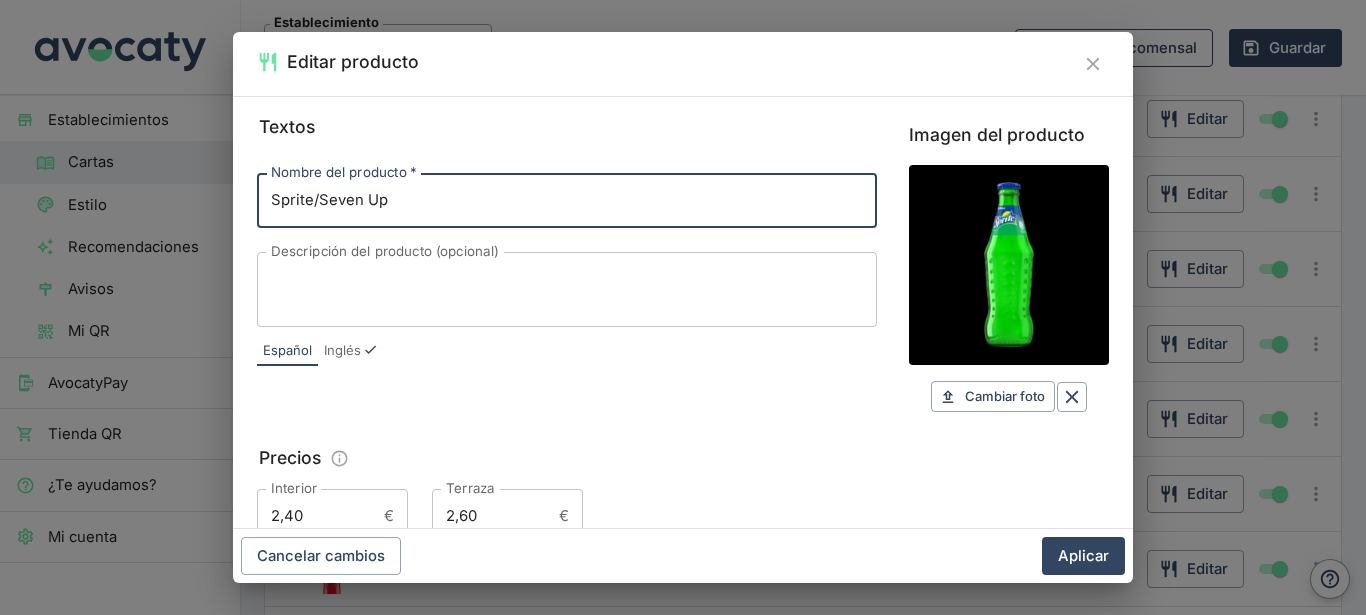 scroll, scrollTop: 327, scrollLeft: 0, axis: vertical 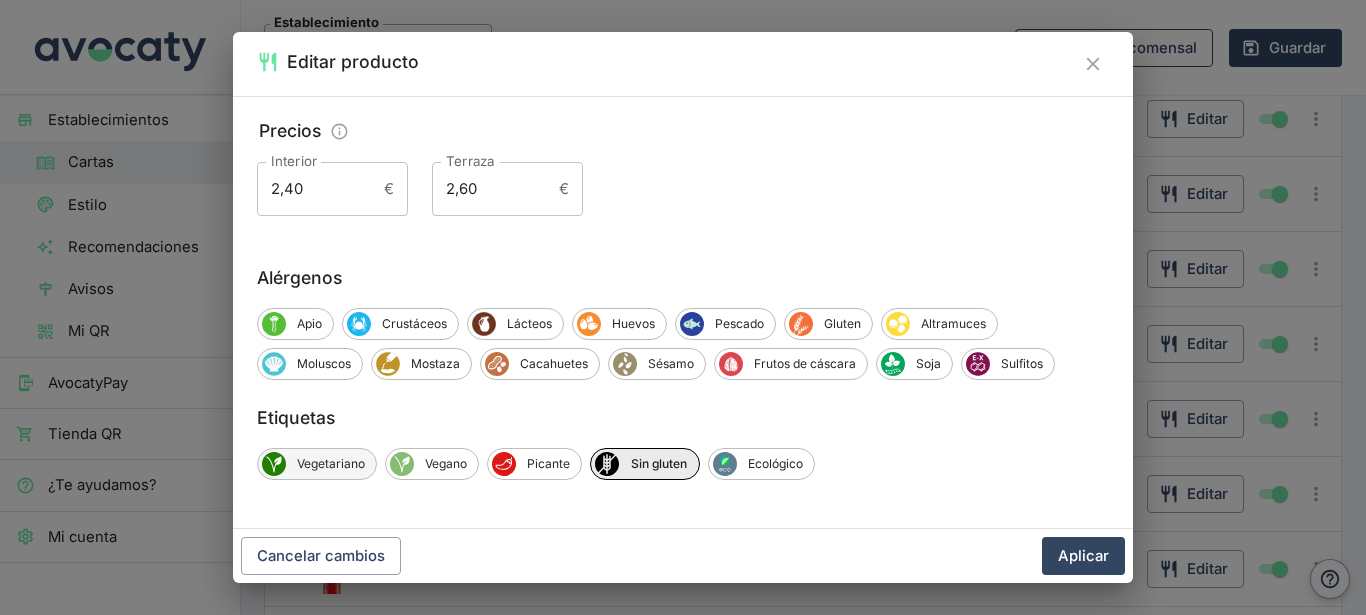 click on "Vegetariano" at bounding box center (331, 464) 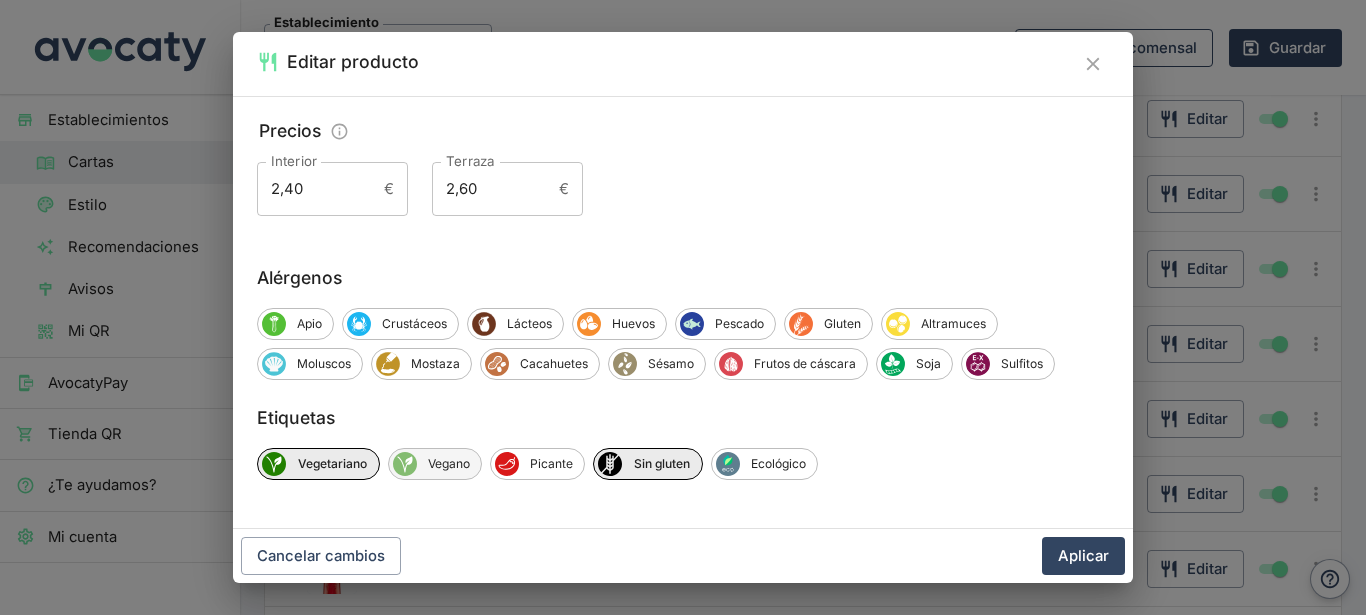 click on "Vegano" at bounding box center [449, 464] 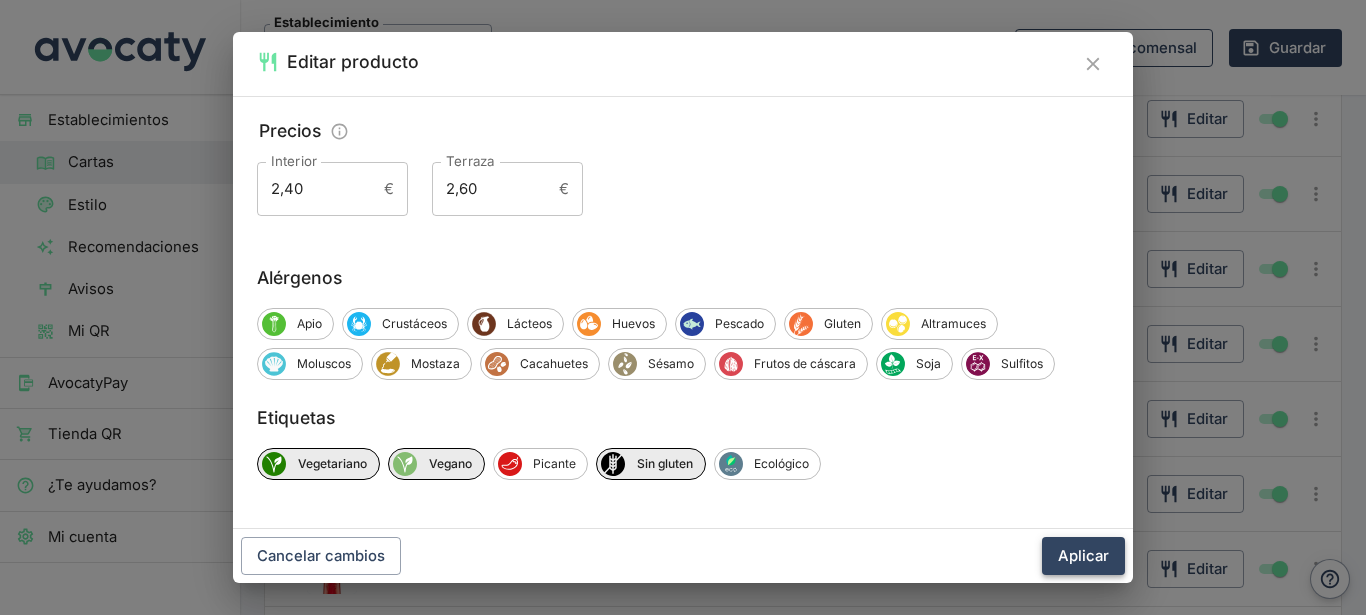 click on "Aplicar" at bounding box center [1083, 556] 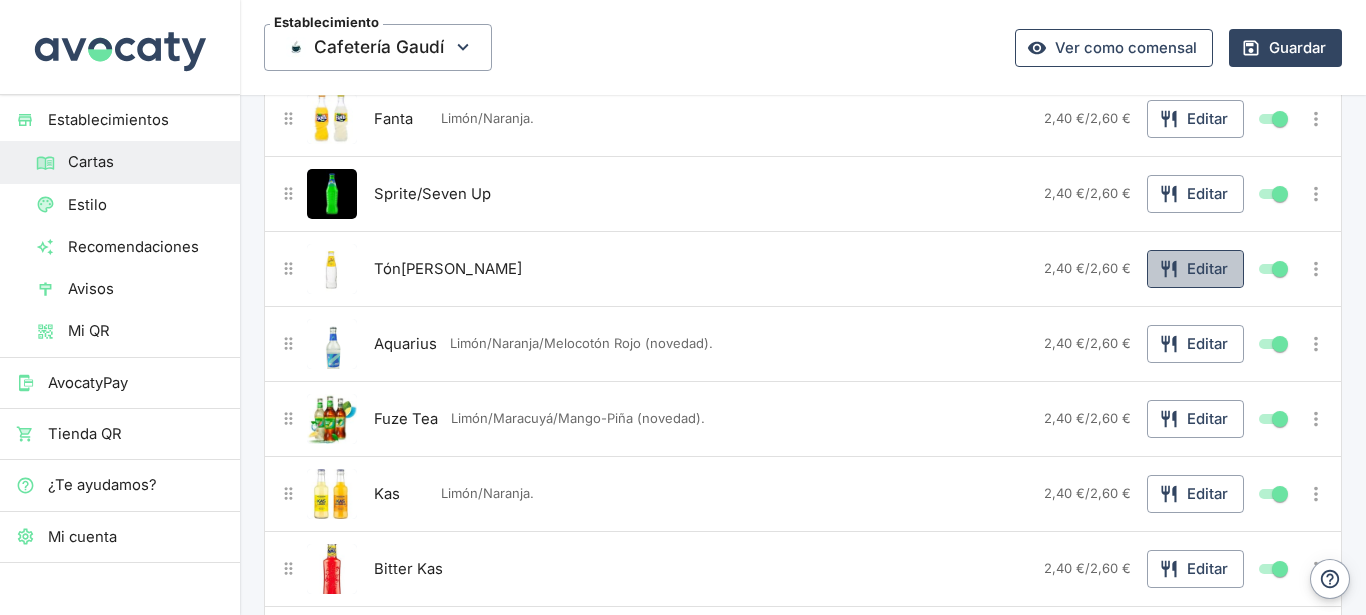 click 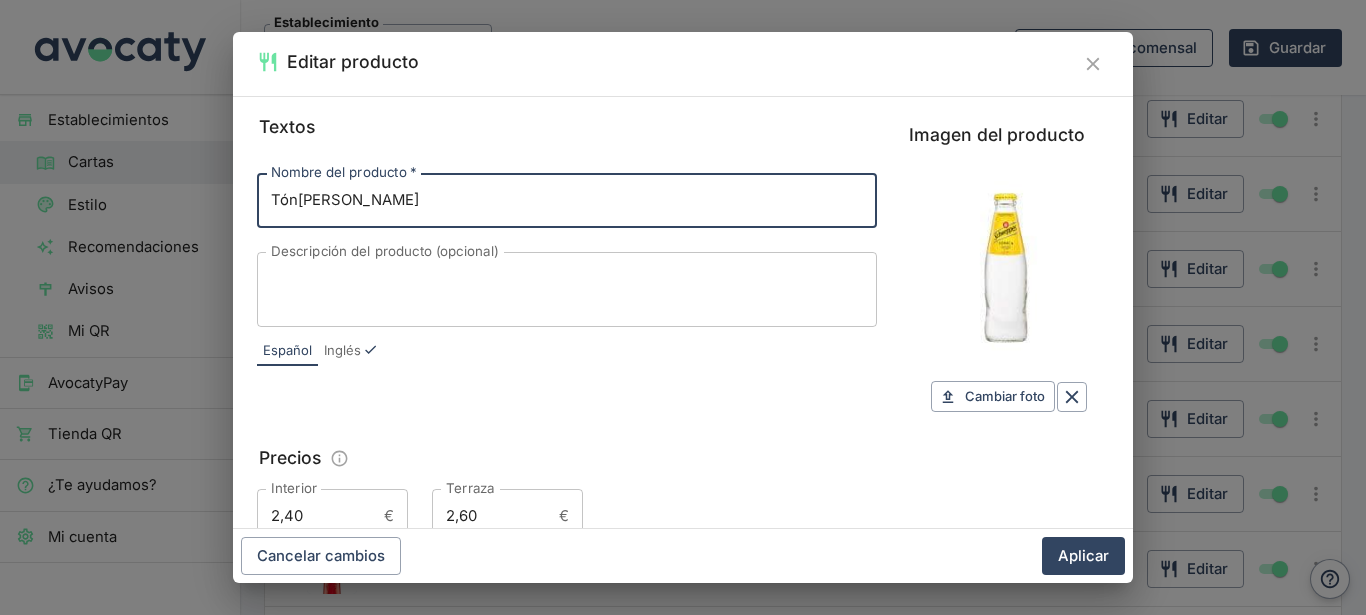 scroll, scrollTop: 327, scrollLeft: 0, axis: vertical 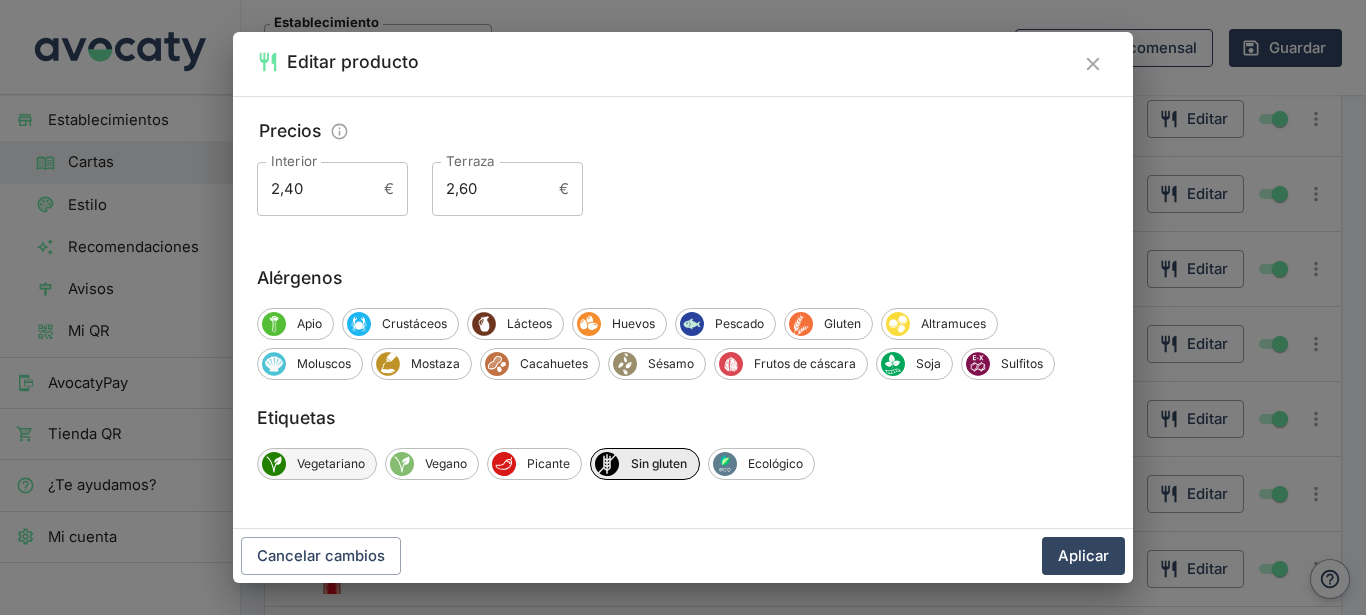 drag, startPoint x: 314, startPoint y: 476, endPoint x: 331, endPoint y: 477, distance: 17.029387 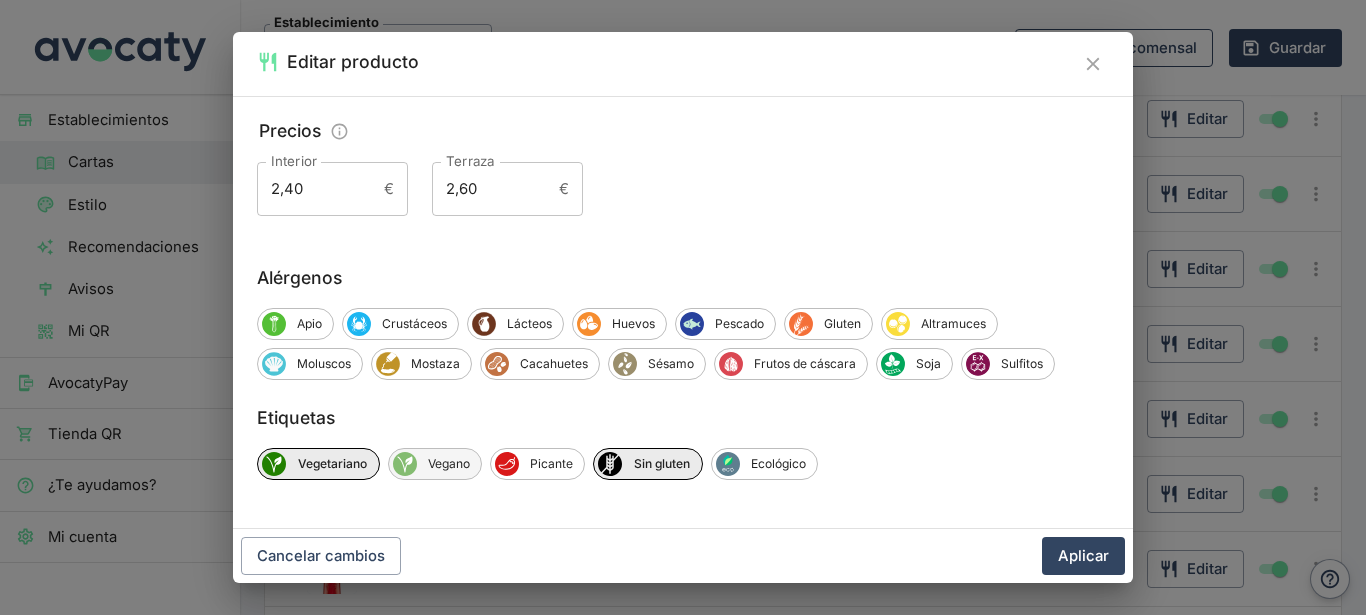 click on "Vegano" at bounding box center [435, 464] 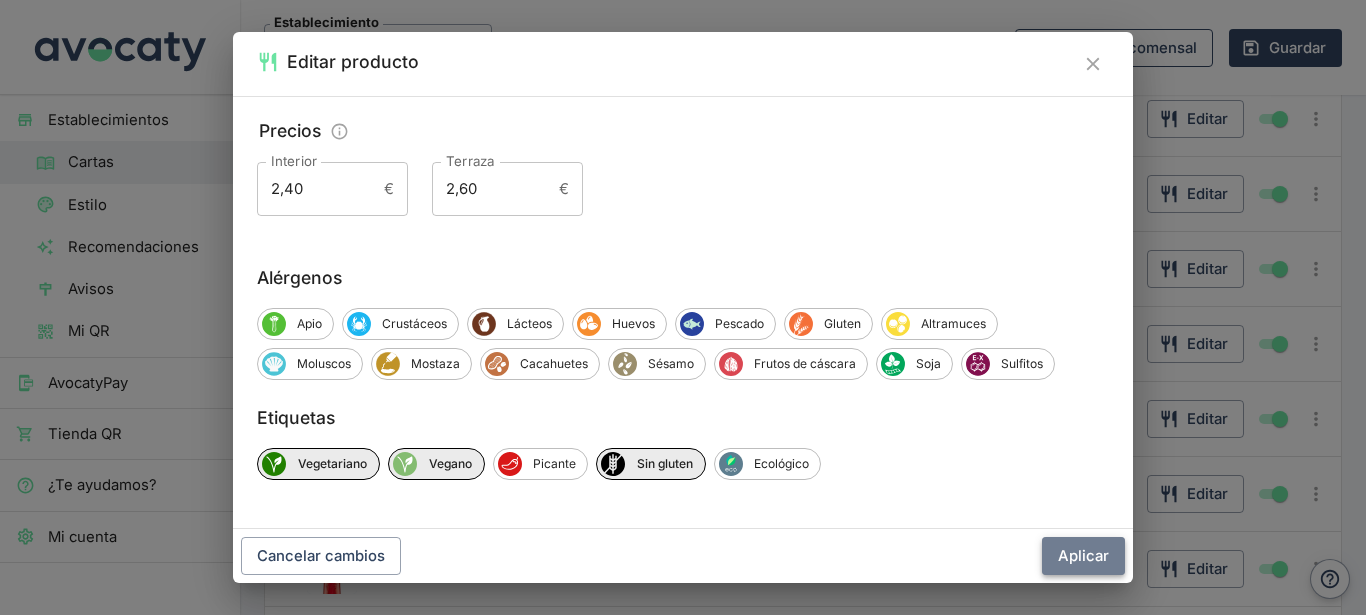click on "Aplicar" at bounding box center (1083, 556) 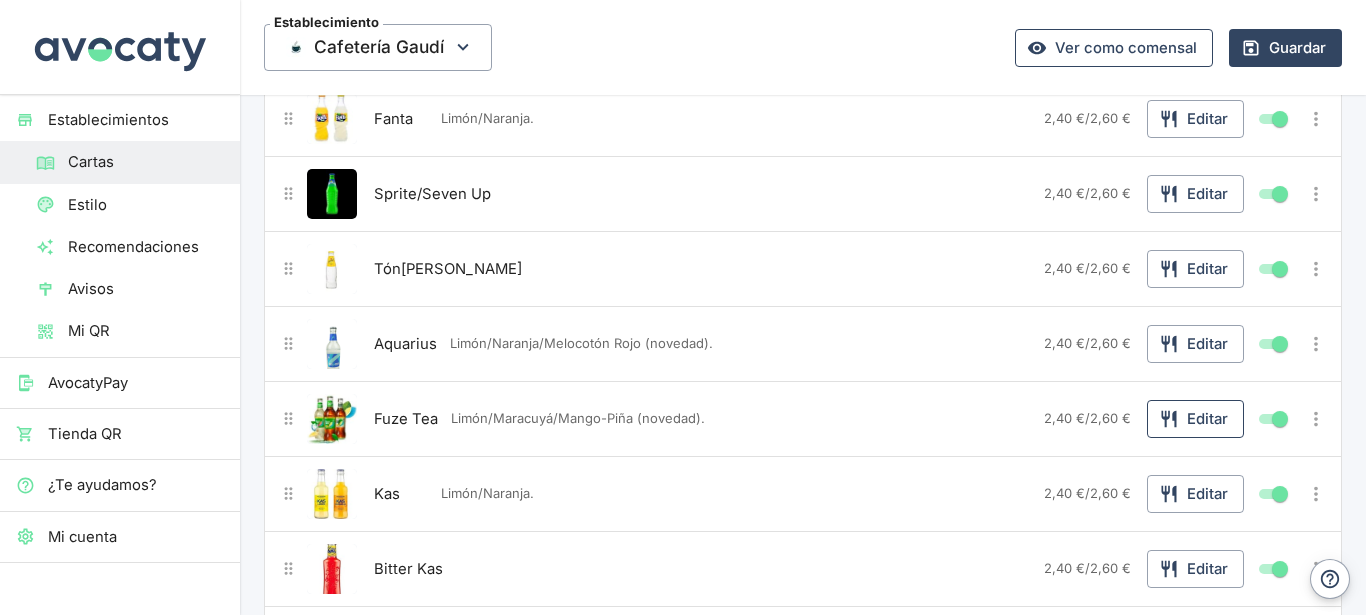 click 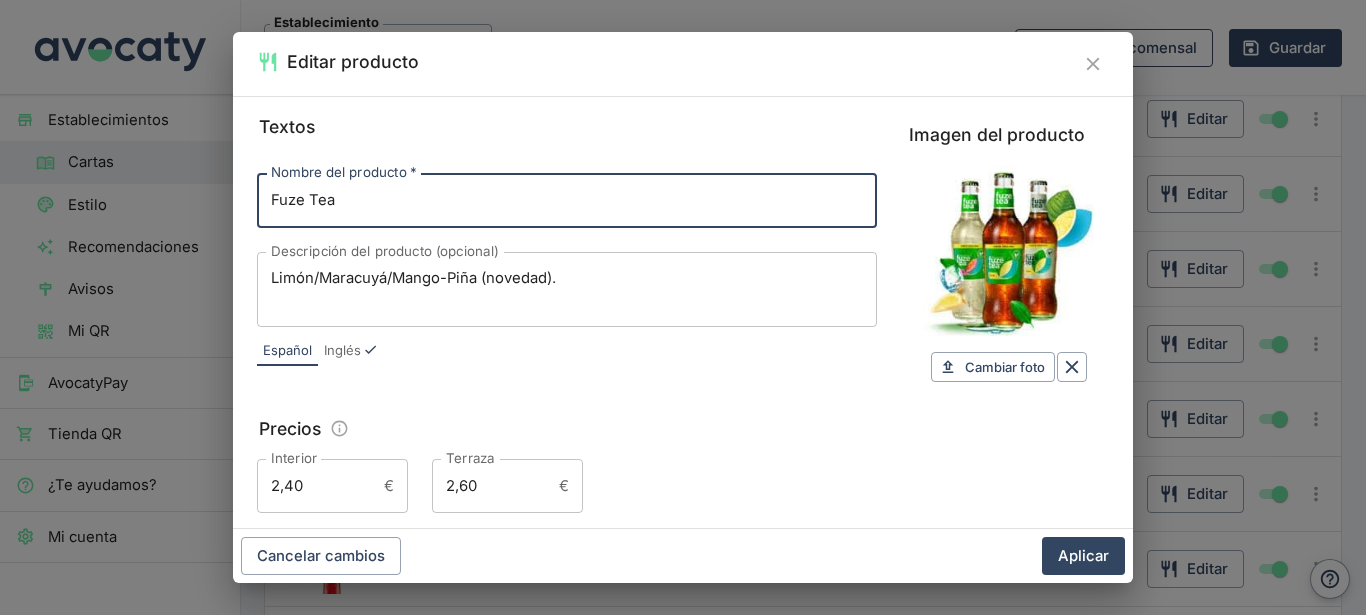 scroll, scrollTop: 297, scrollLeft: 0, axis: vertical 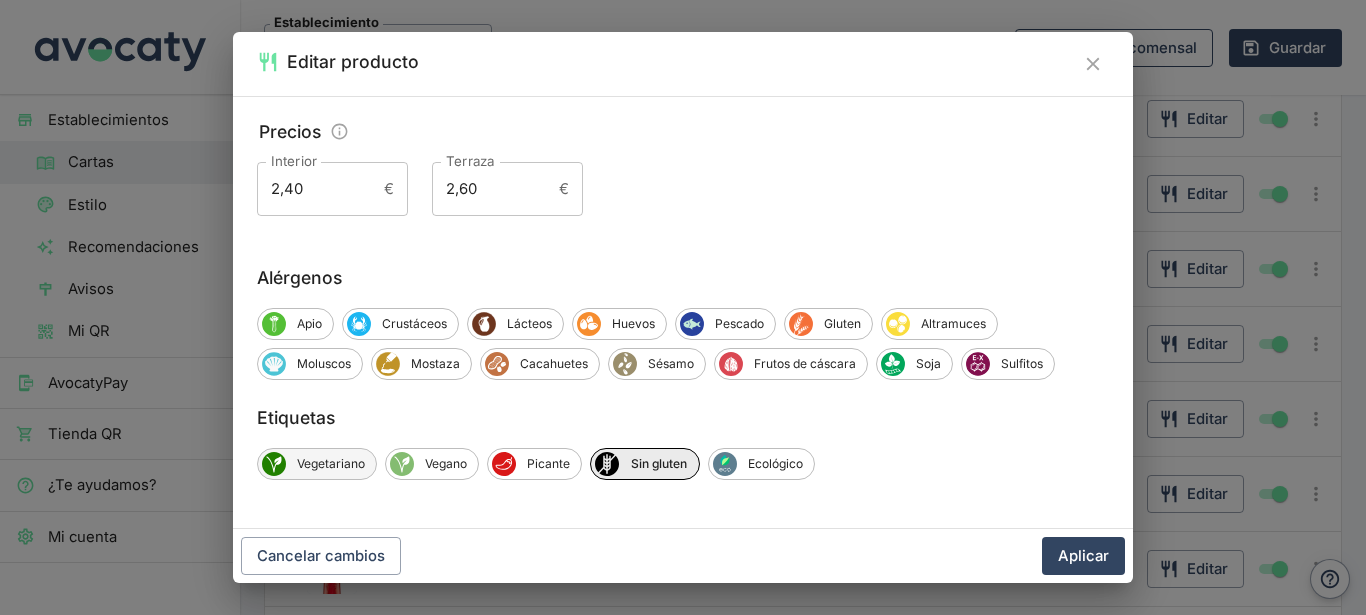 click on "Vegetariano" at bounding box center [331, 464] 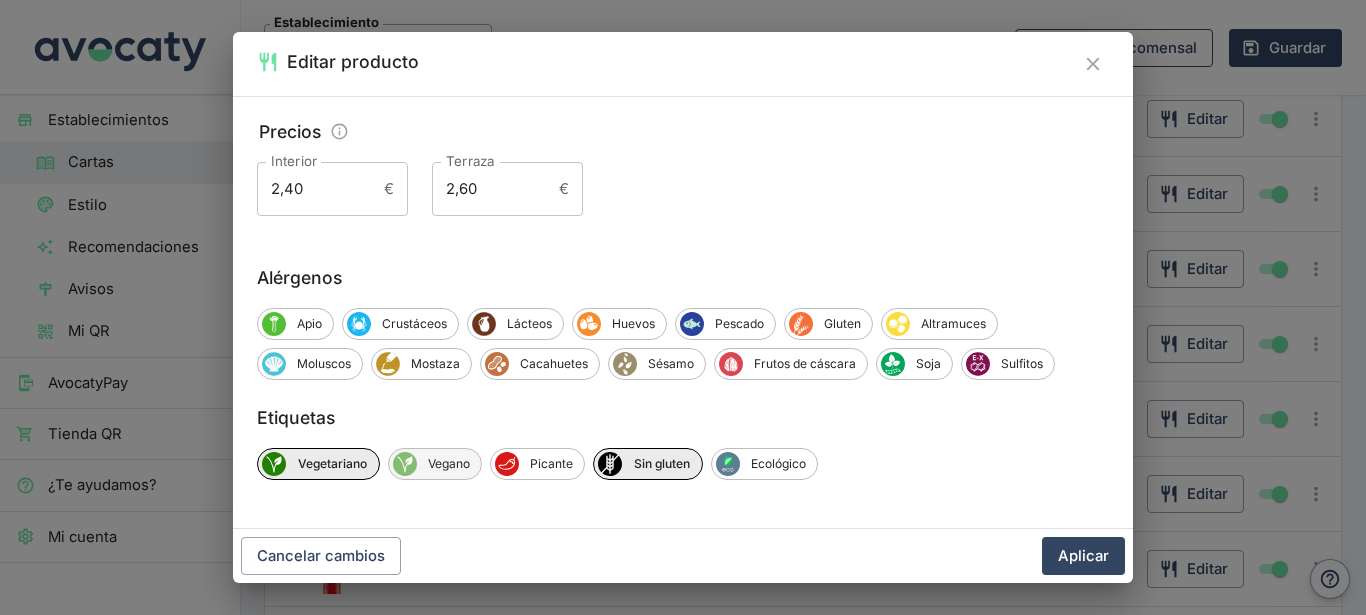 click on "Vegano" at bounding box center (449, 464) 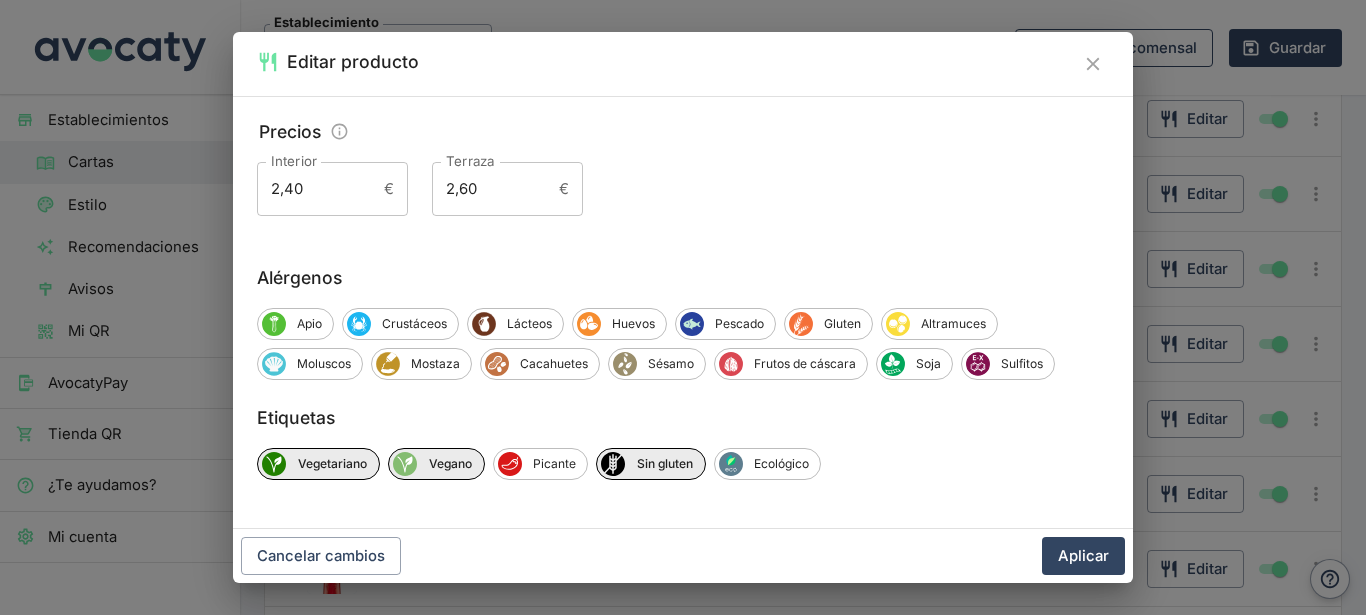 click on "Aplicar" at bounding box center [1083, 556] 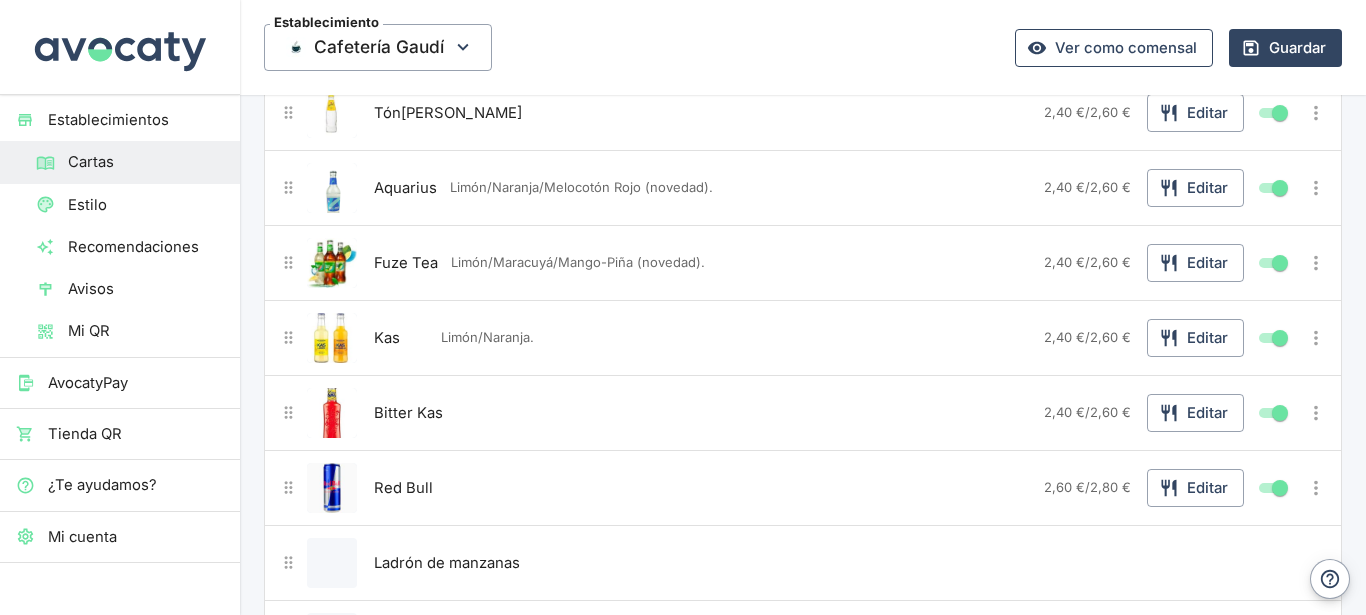 scroll, scrollTop: 648, scrollLeft: 0, axis: vertical 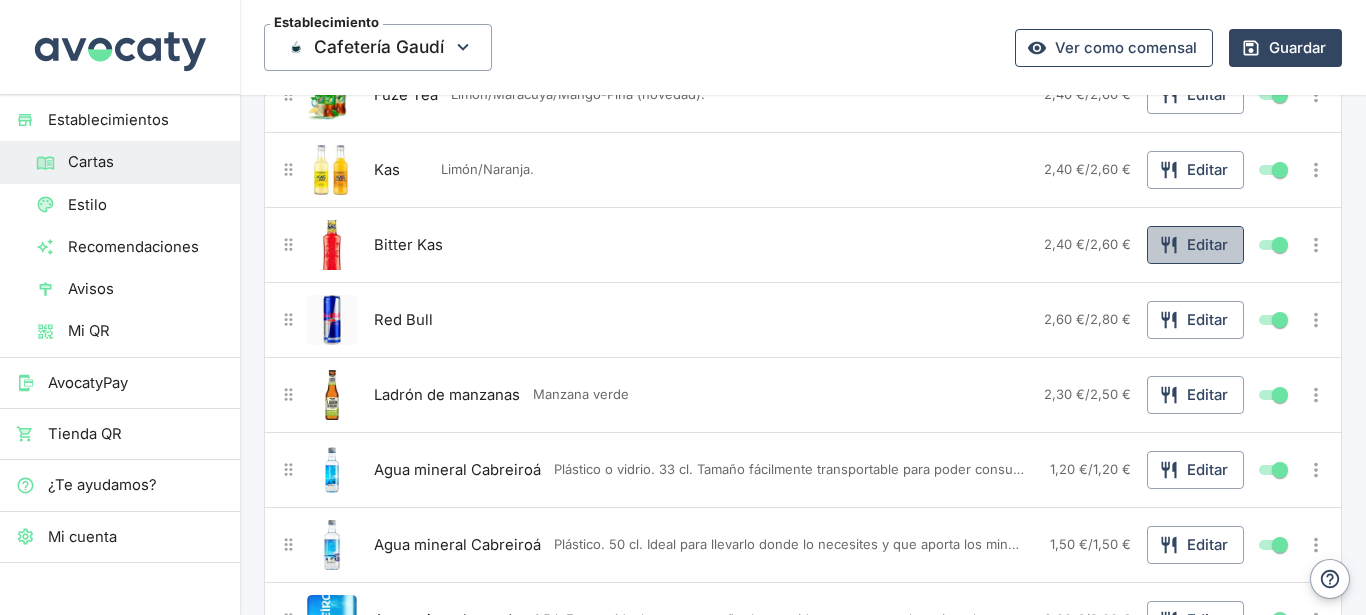 click 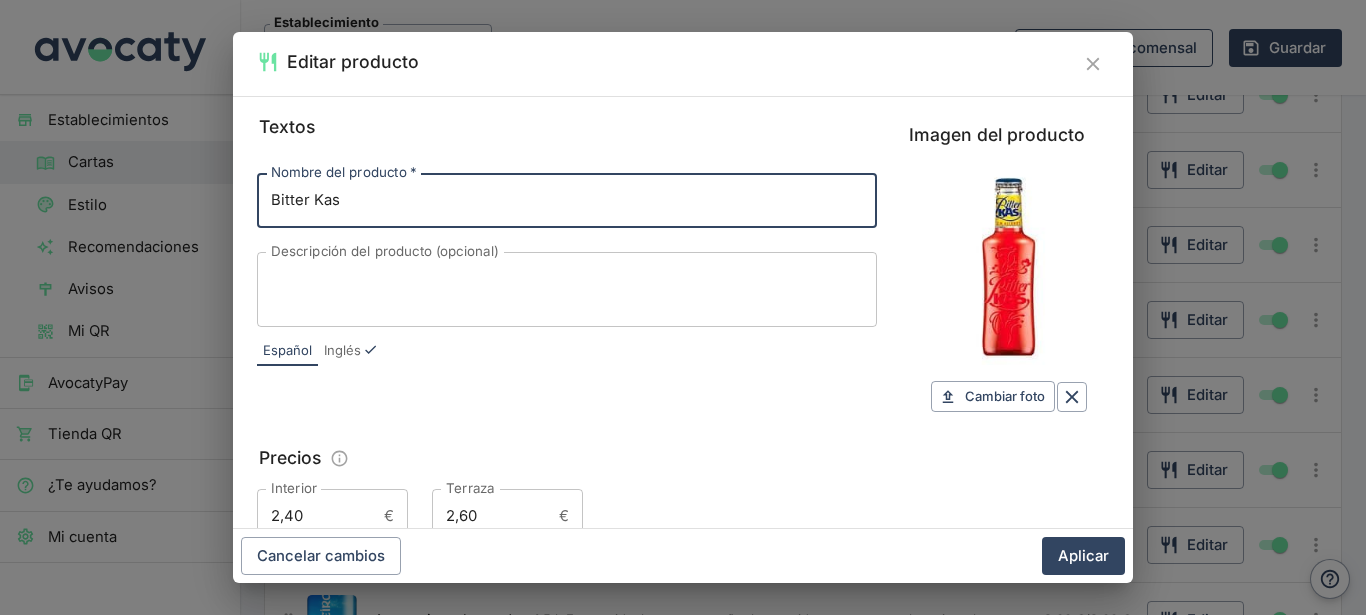 scroll, scrollTop: 327, scrollLeft: 0, axis: vertical 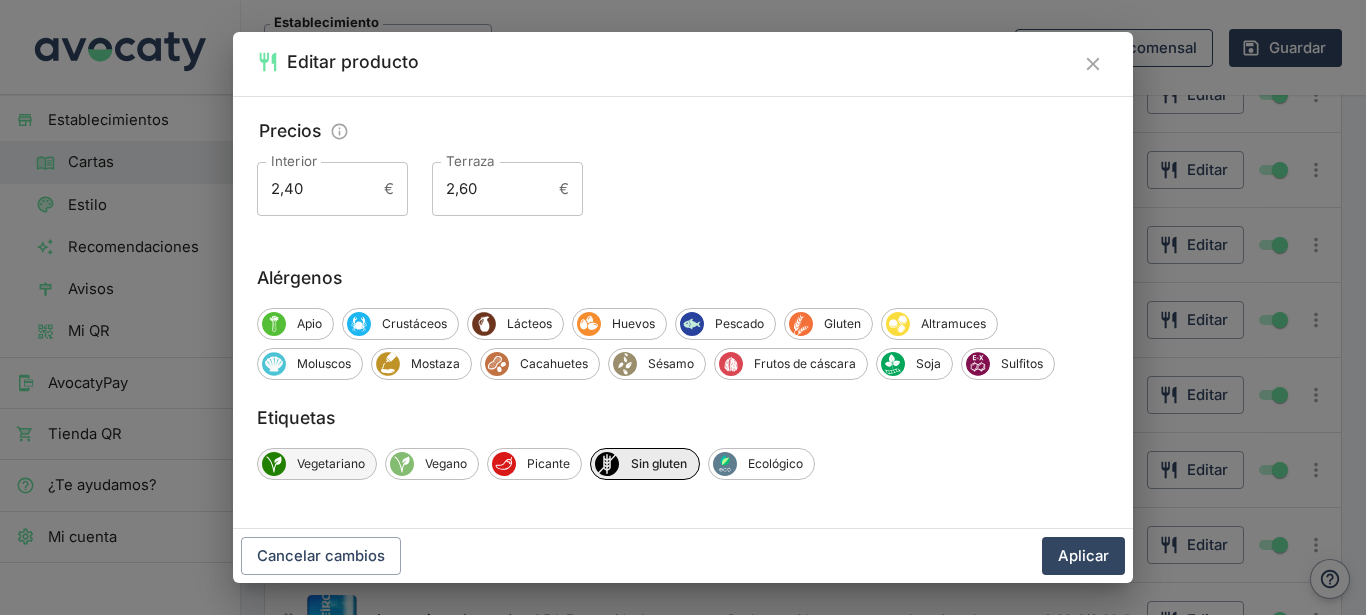 click on "Vegetariano" at bounding box center (331, 464) 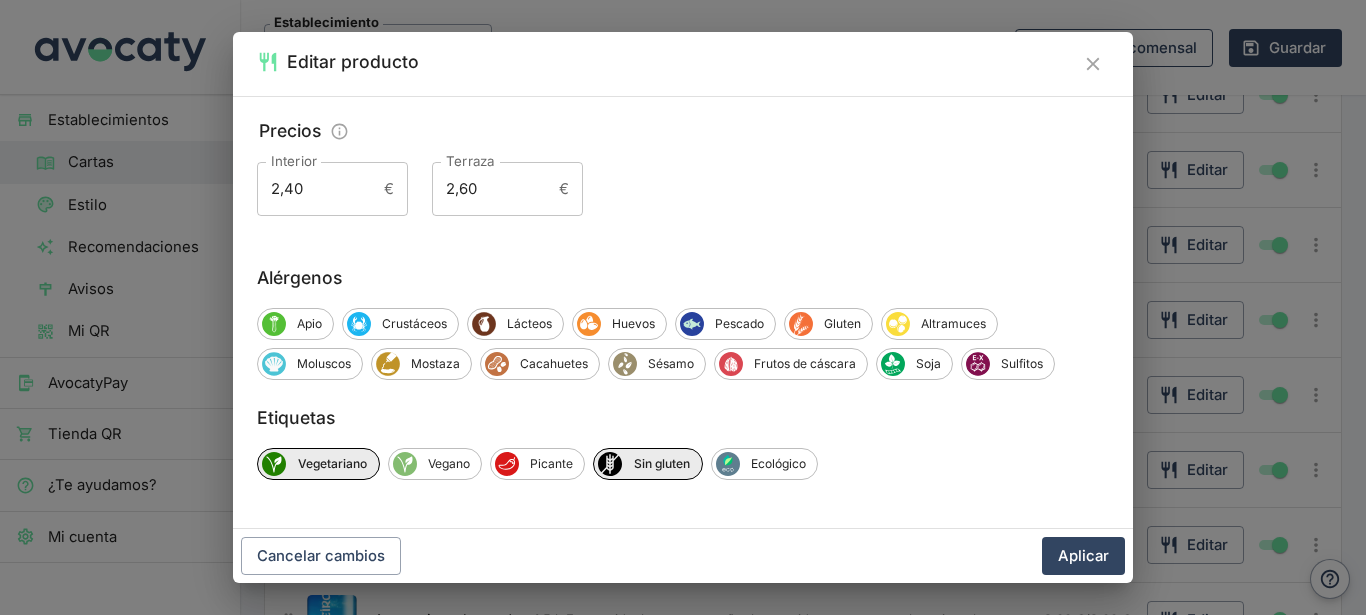 click on "Aplicar" at bounding box center [1083, 556] 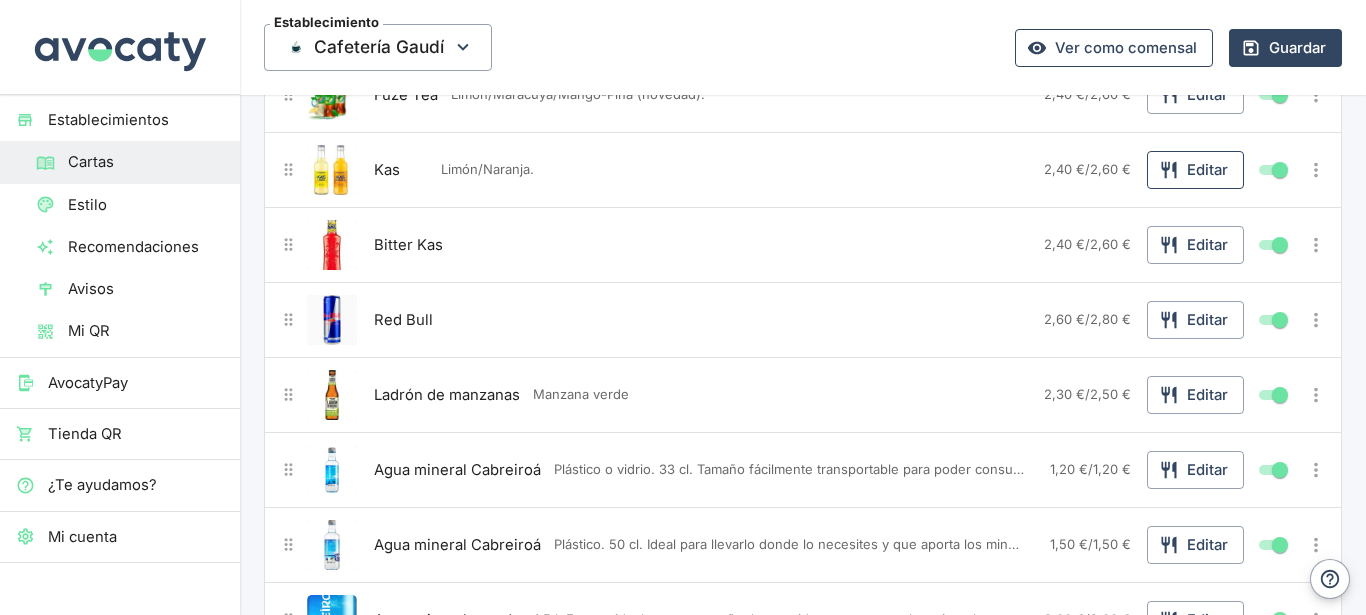 click on "Editar" at bounding box center (1195, 170) 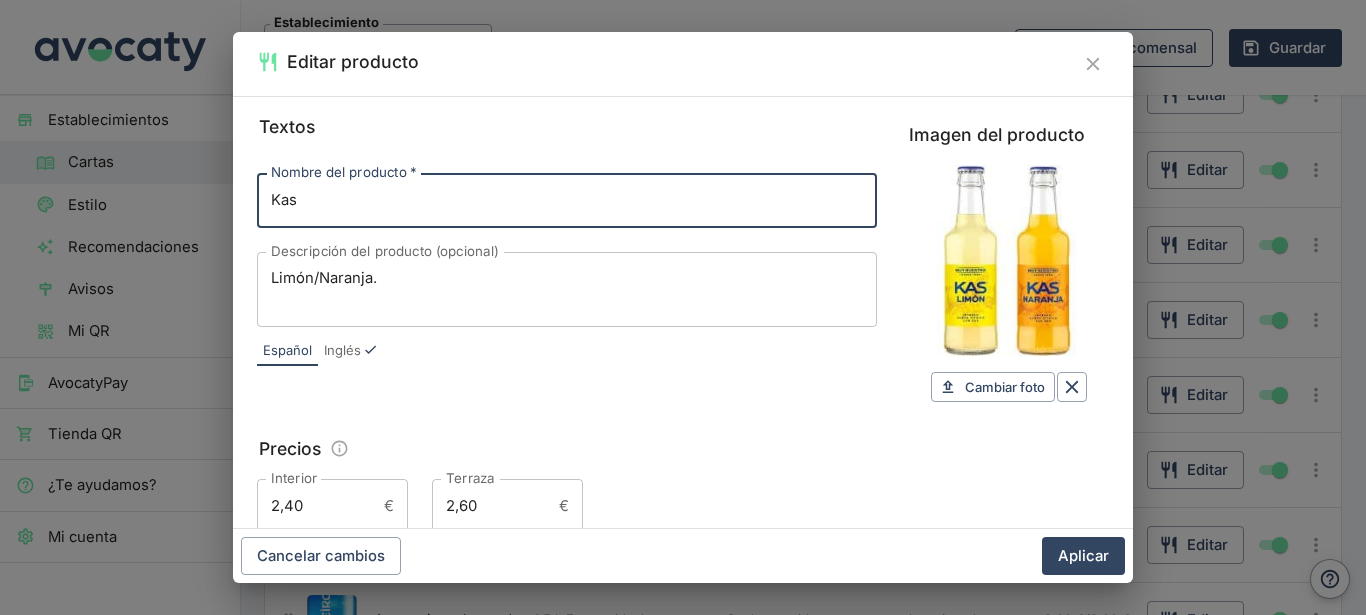 scroll, scrollTop: 317, scrollLeft: 0, axis: vertical 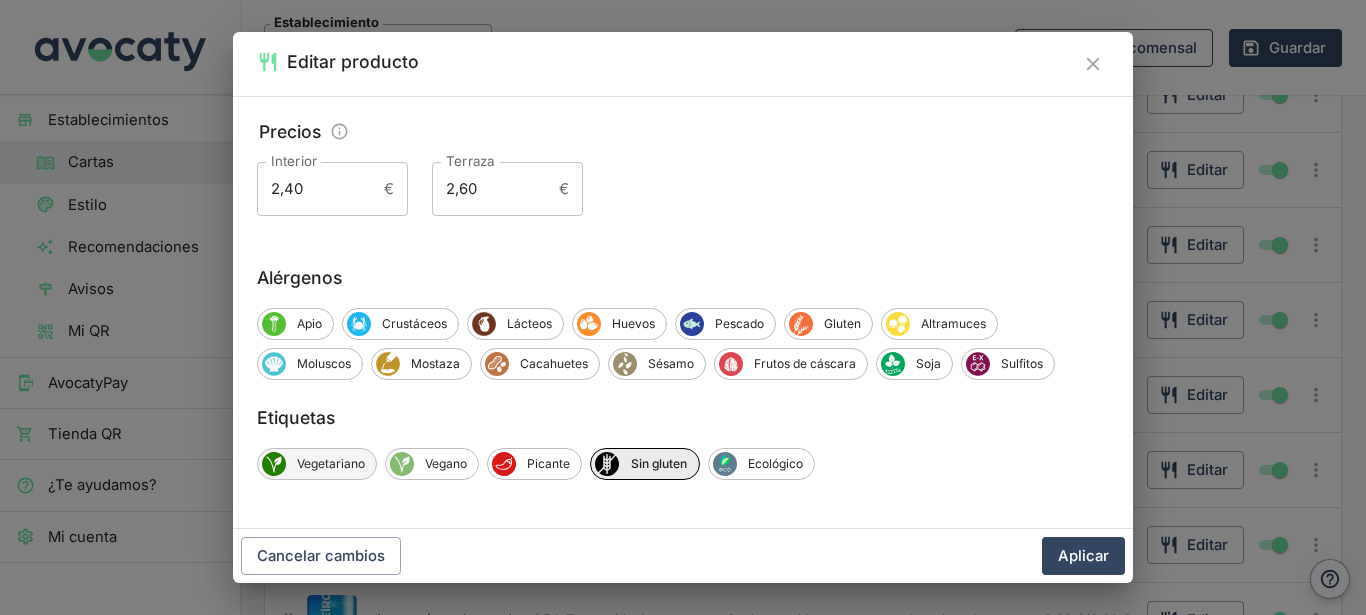 click on "Vegetariano" at bounding box center [317, 464] 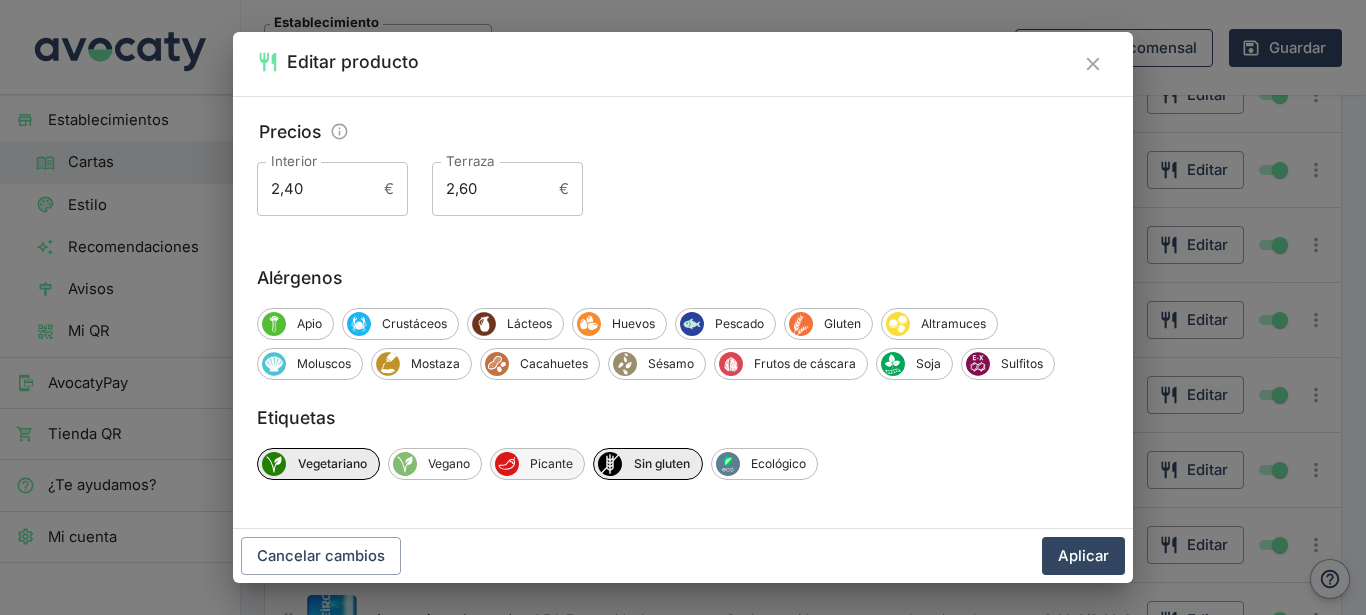 click on "Vegano" at bounding box center [449, 464] 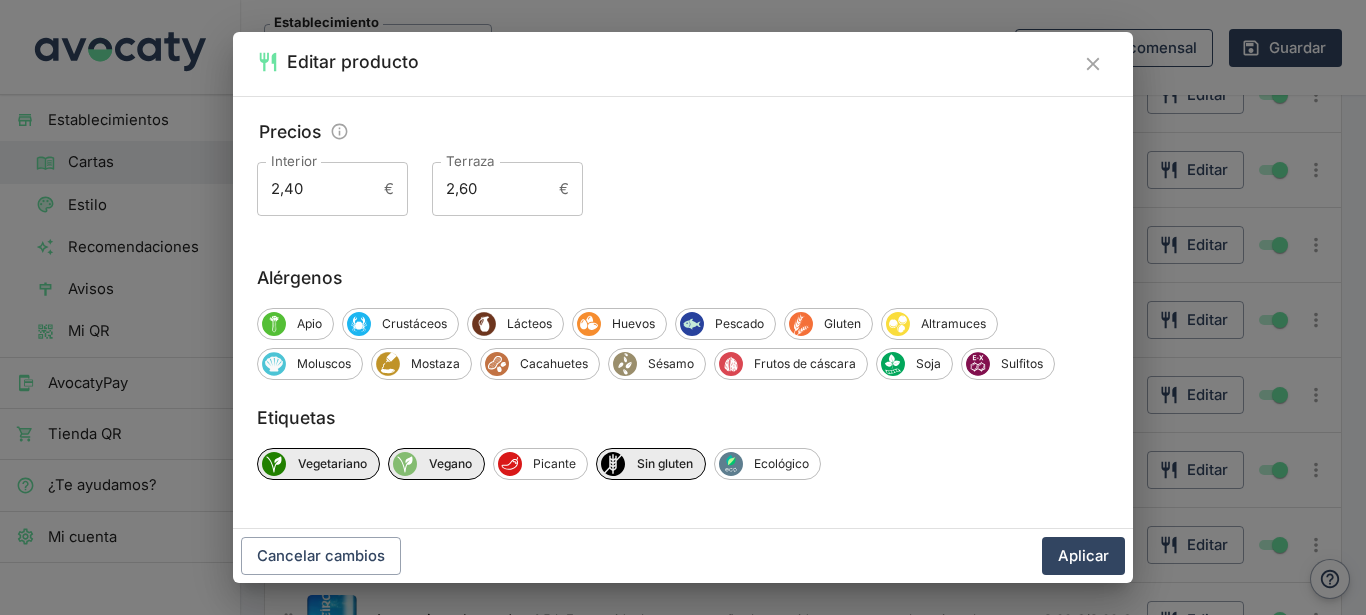 click on "Aplicar" at bounding box center [1083, 556] 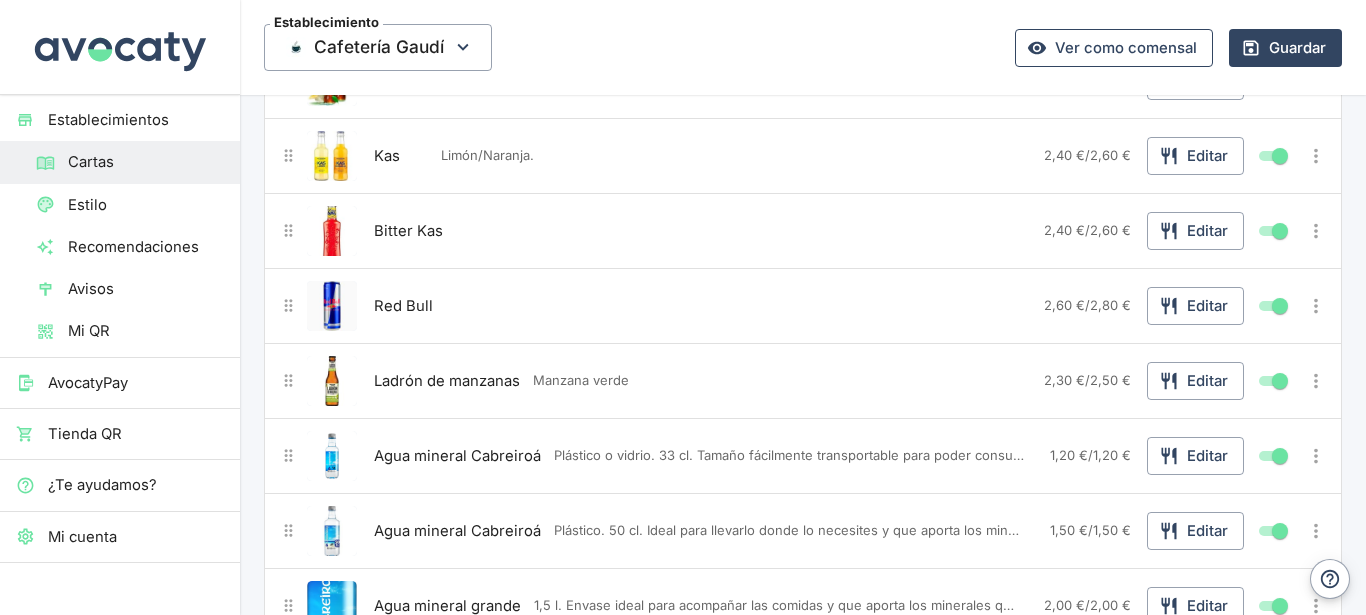 scroll, scrollTop: 756, scrollLeft: 0, axis: vertical 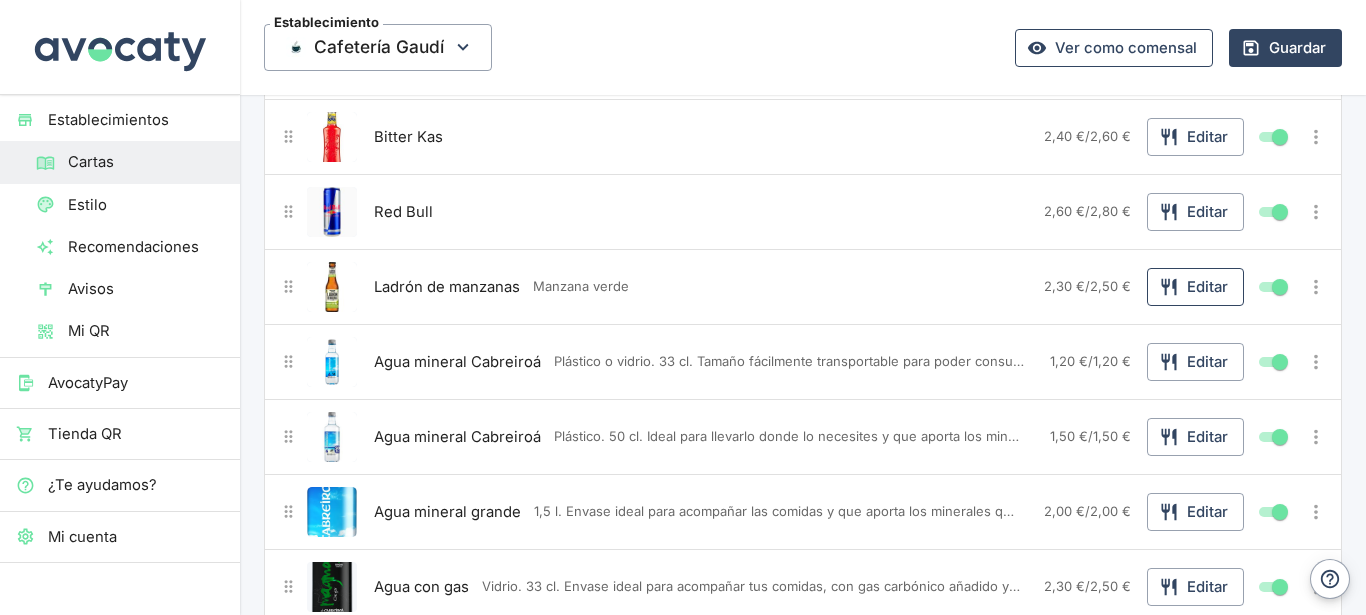 click on "Editar" at bounding box center (1195, 287) 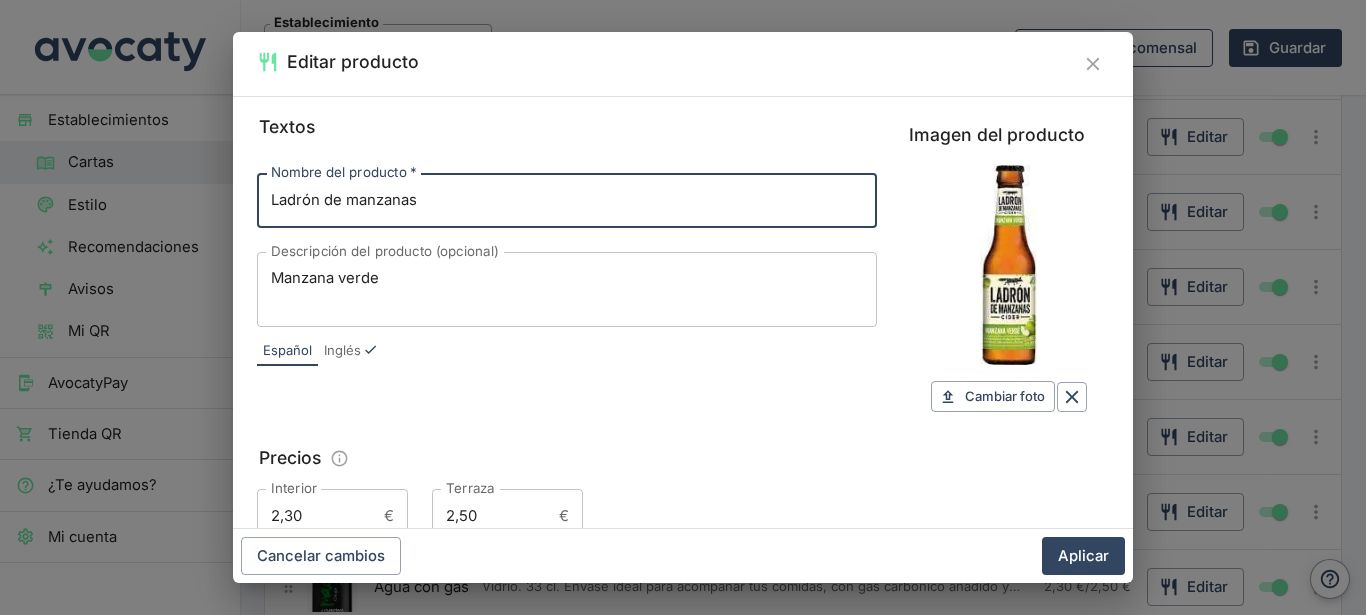scroll, scrollTop: 327, scrollLeft: 0, axis: vertical 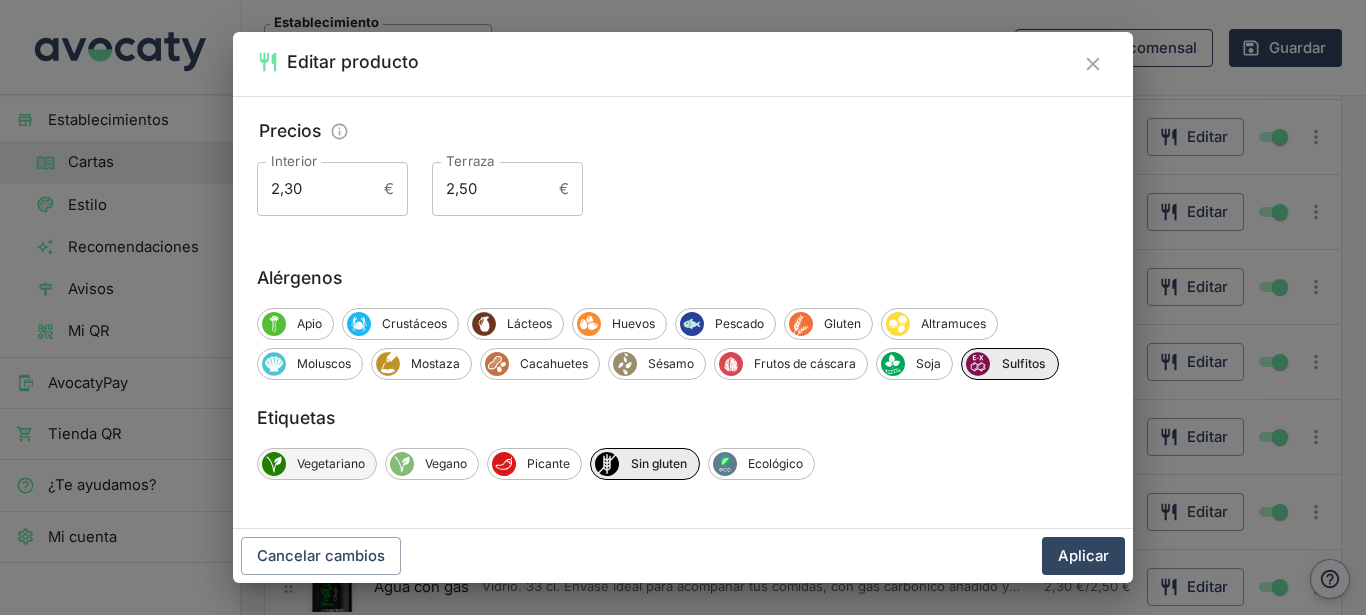 click on "Vegetariano" at bounding box center (317, 464) 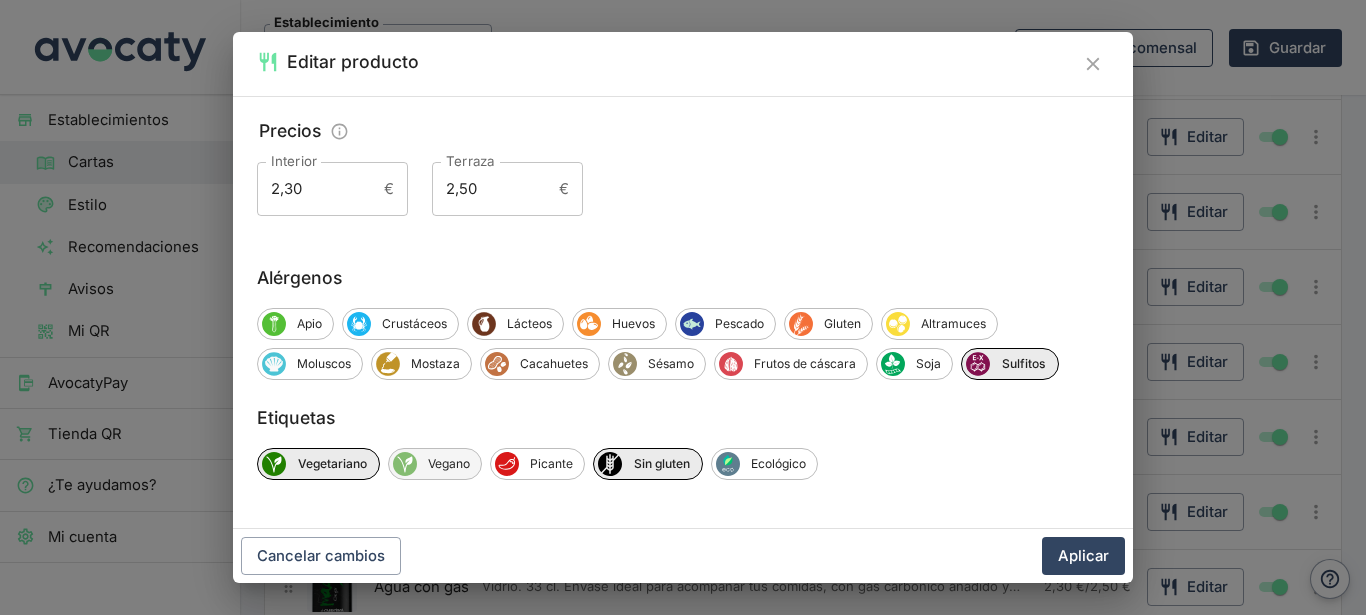 click on "Vegano" at bounding box center (449, 464) 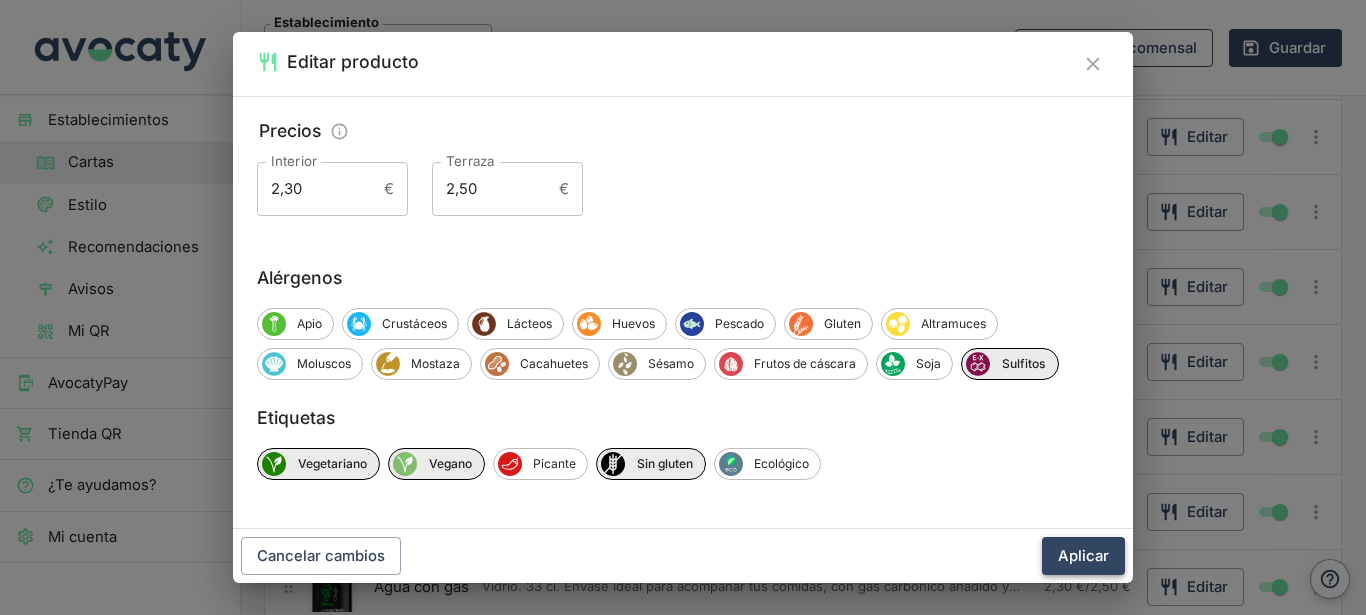 click on "Aplicar" at bounding box center [1083, 556] 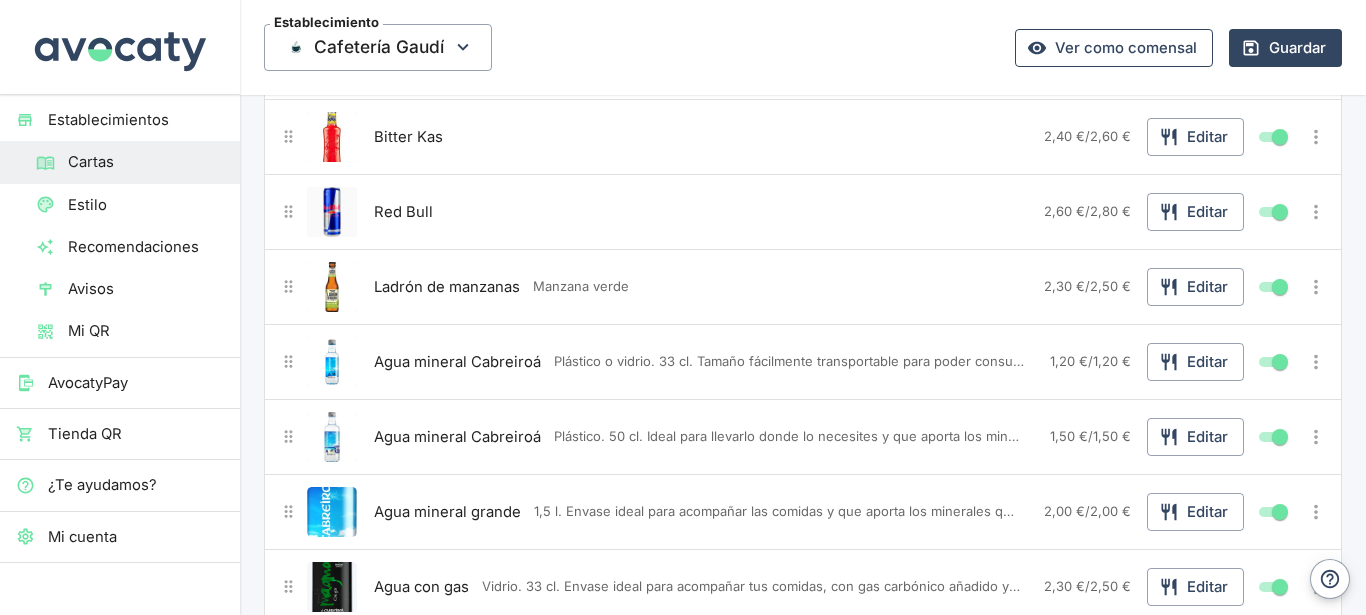 scroll, scrollTop: 1246, scrollLeft: 0, axis: vertical 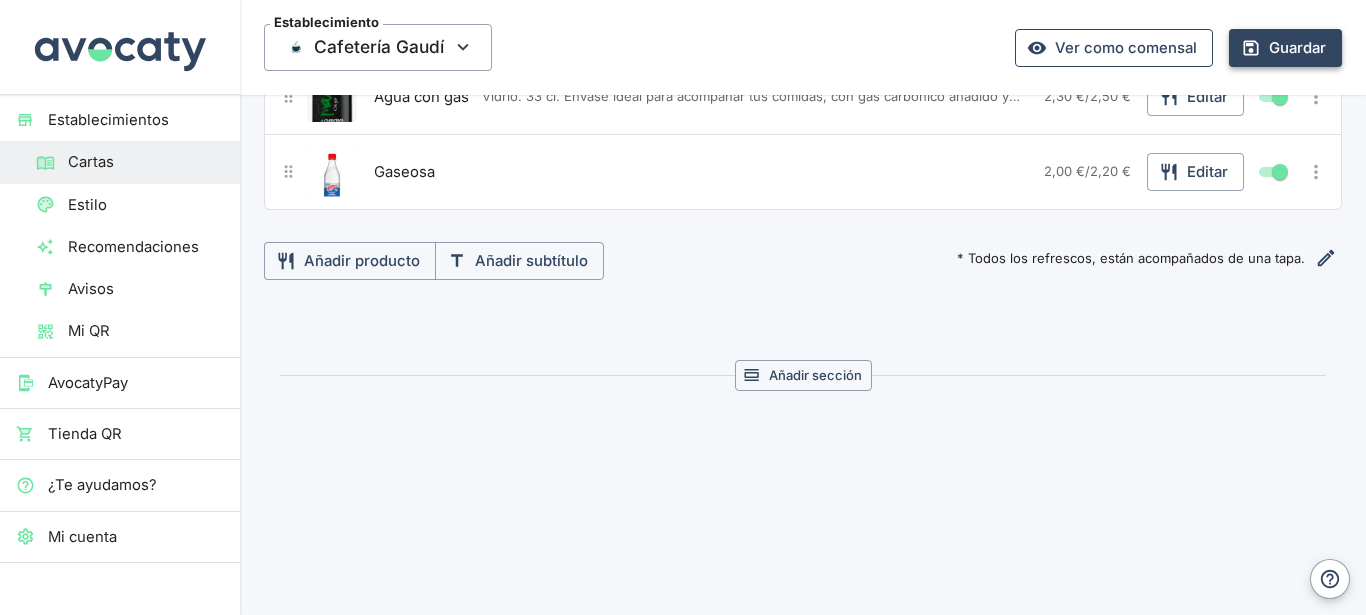 click on "Guardar" at bounding box center (1285, 48) 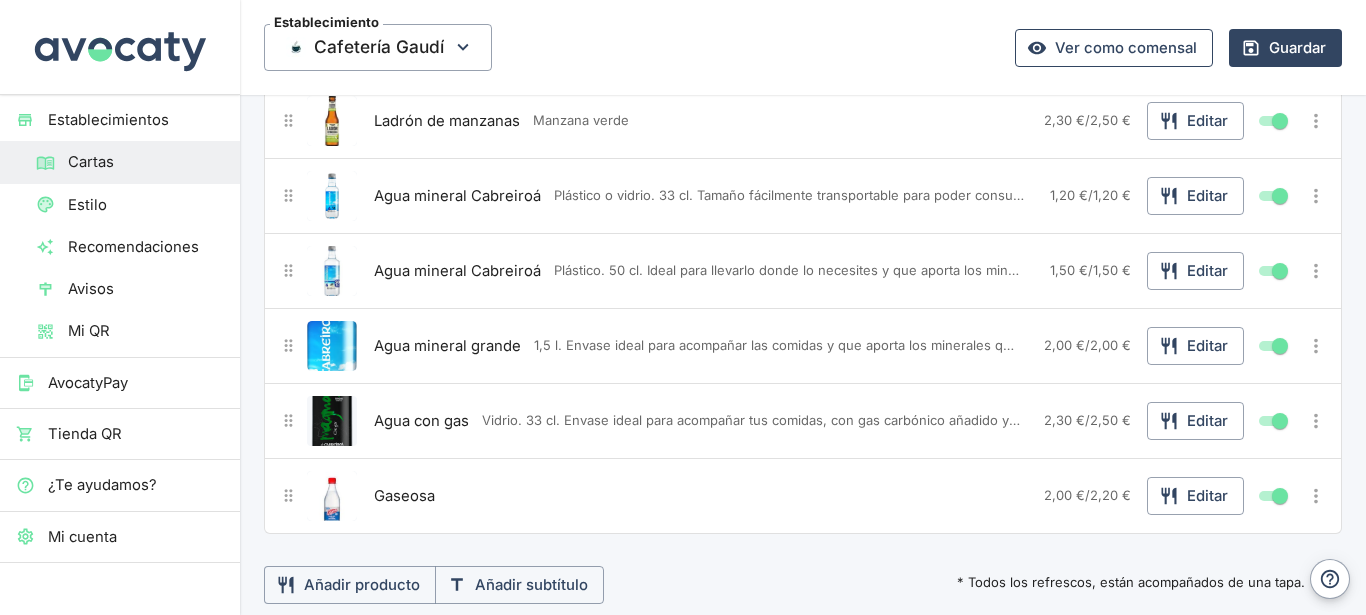 scroll, scrollTop: 706, scrollLeft: 0, axis: vertical 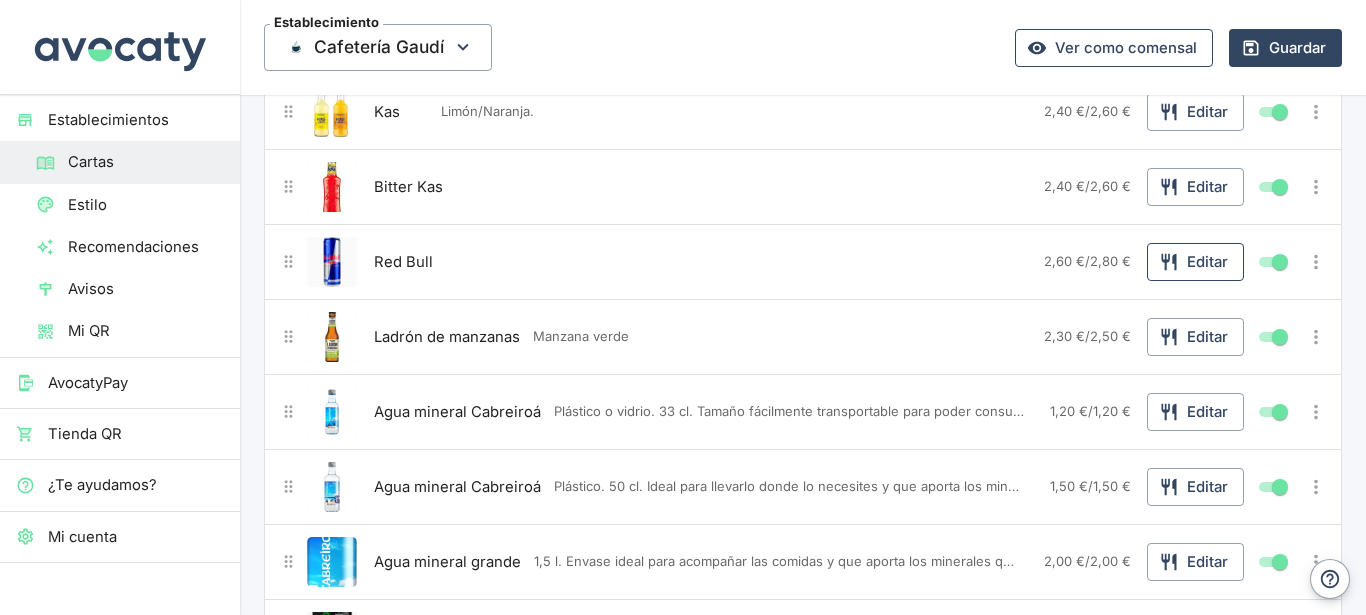 click on "Editar" at bounding box center [1195, 262] 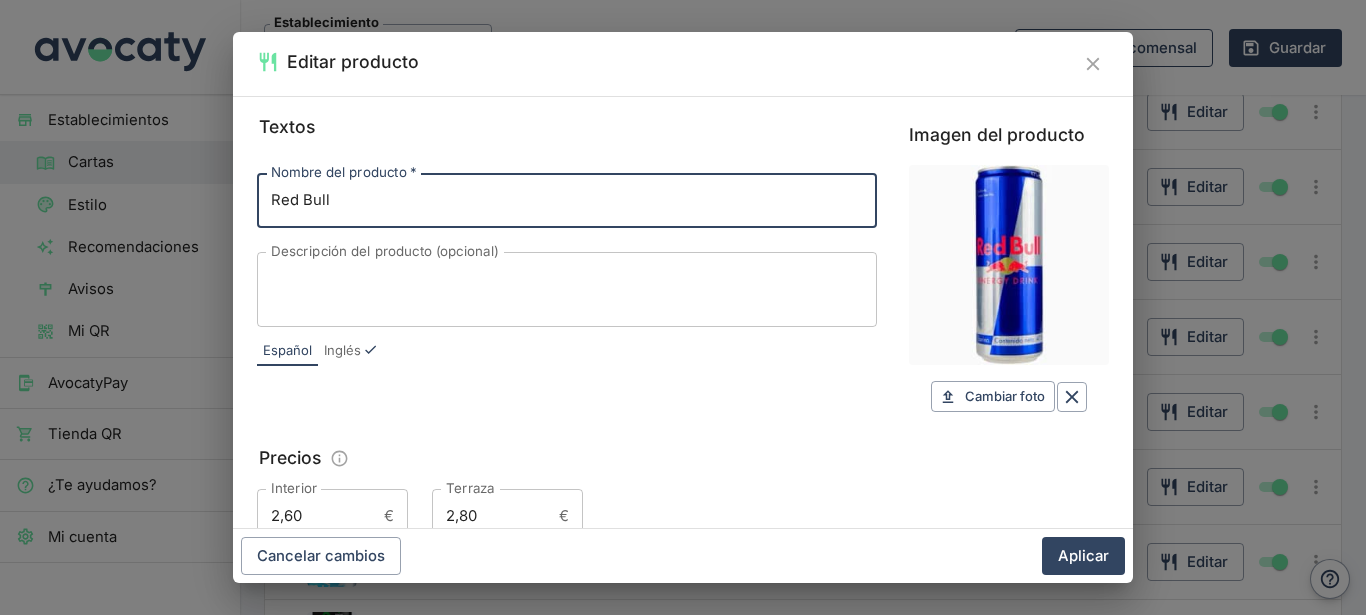 scroll, scrollTop: 327, scrollLeft: 0, axis: vertical 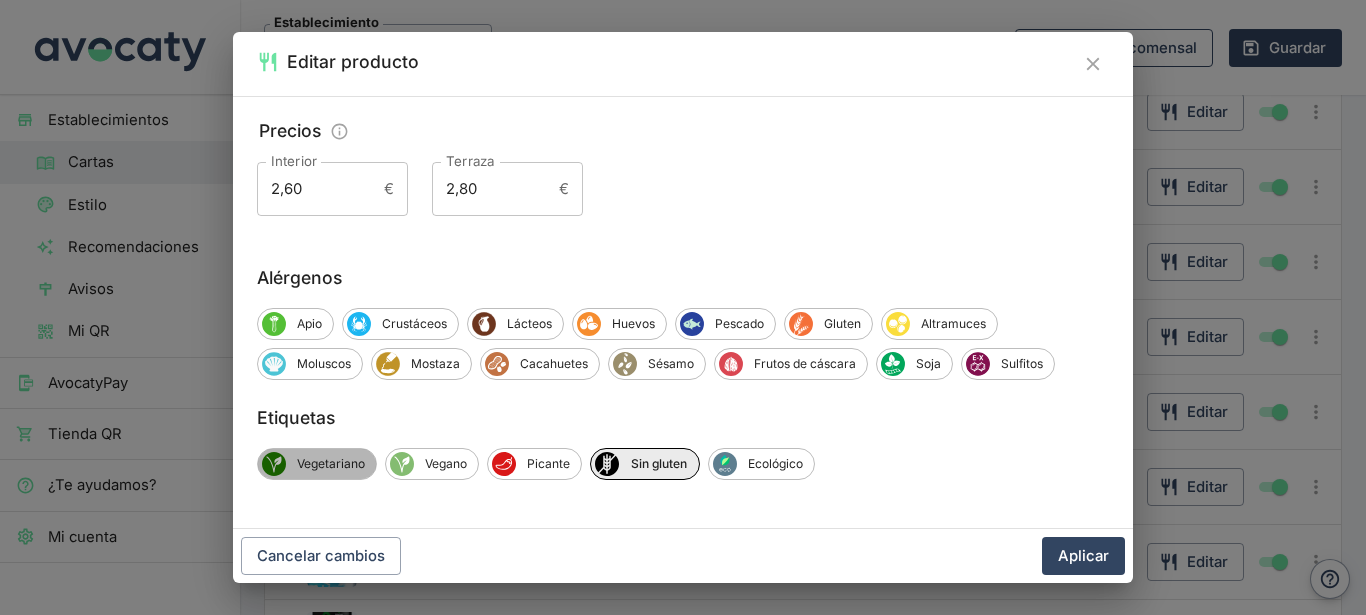 click on "Vegetariano" at bounding box center [331, 464] 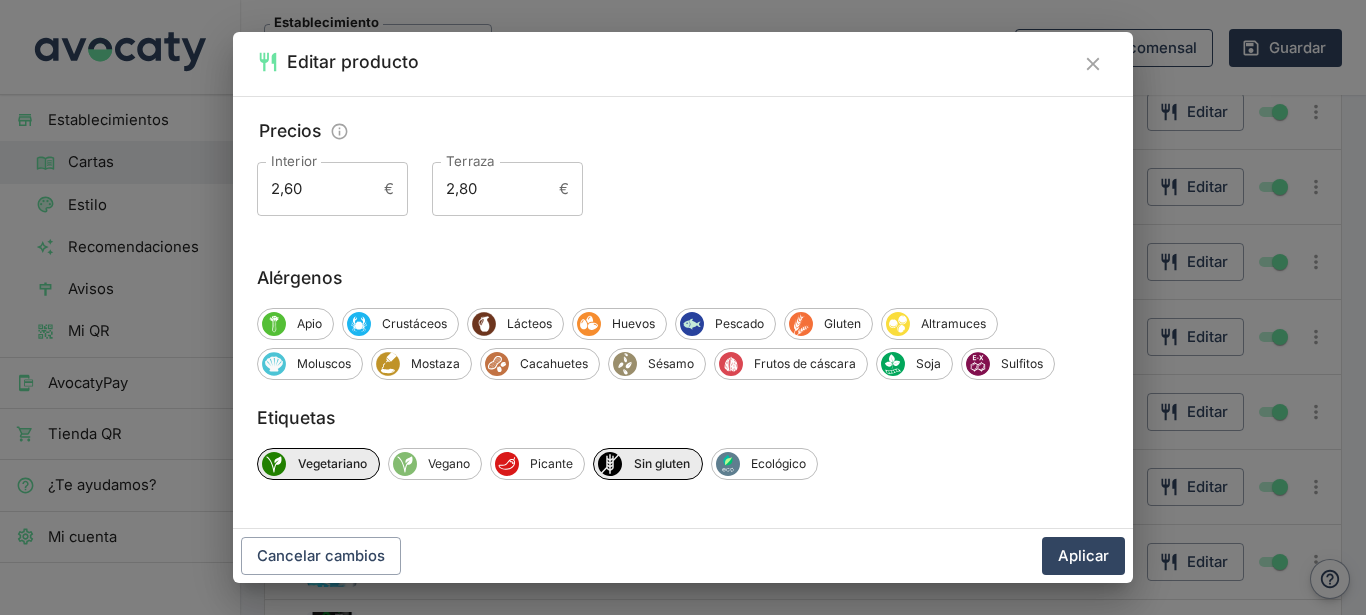 click on "Vegano" at bounding box center [449, 464] 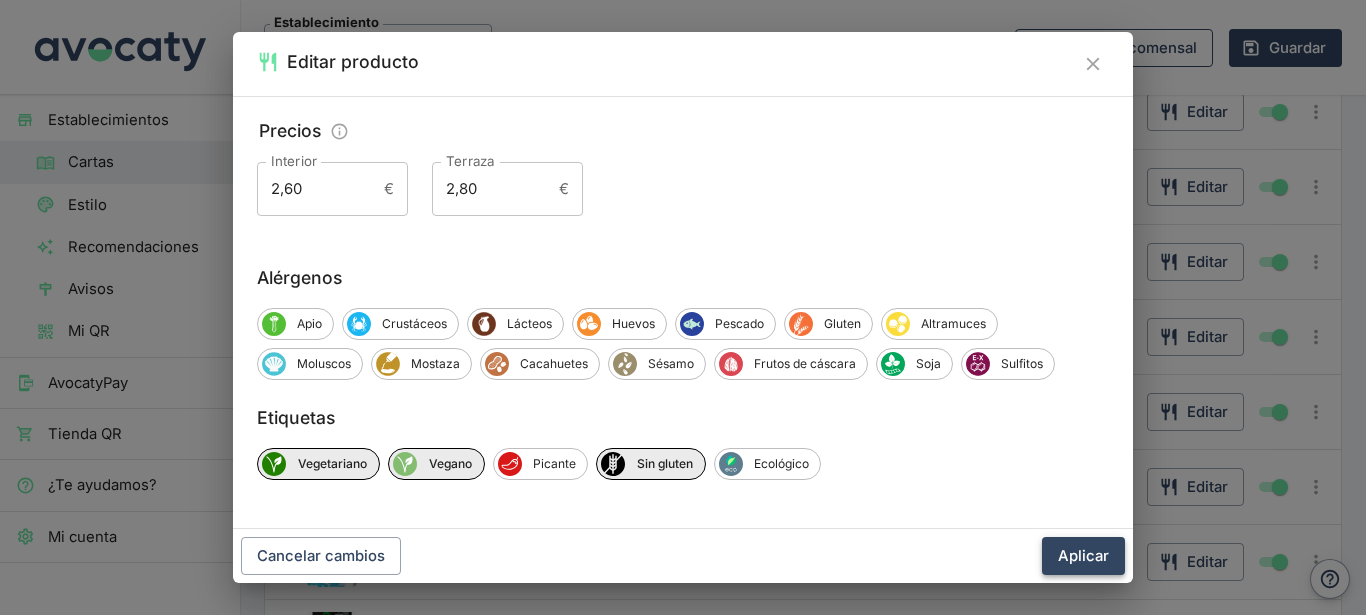 click on "Aplicar" at bounding box center [1083, 556] 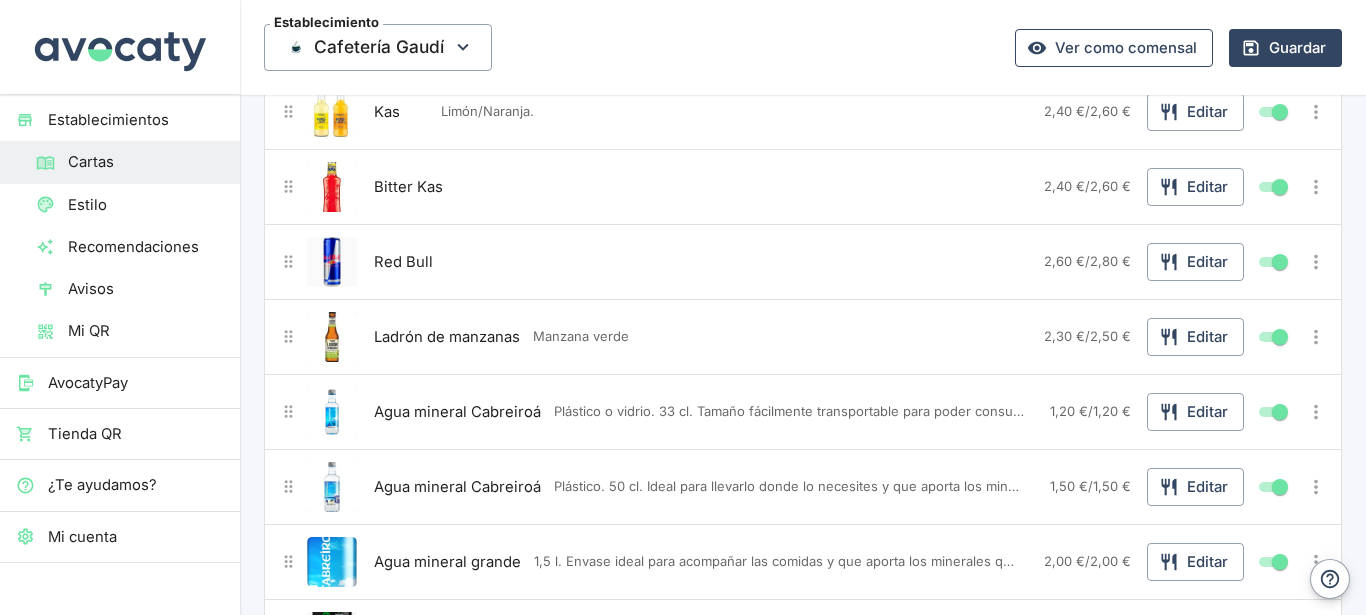 click on "Guardar" at bounding box center (1285, 48) 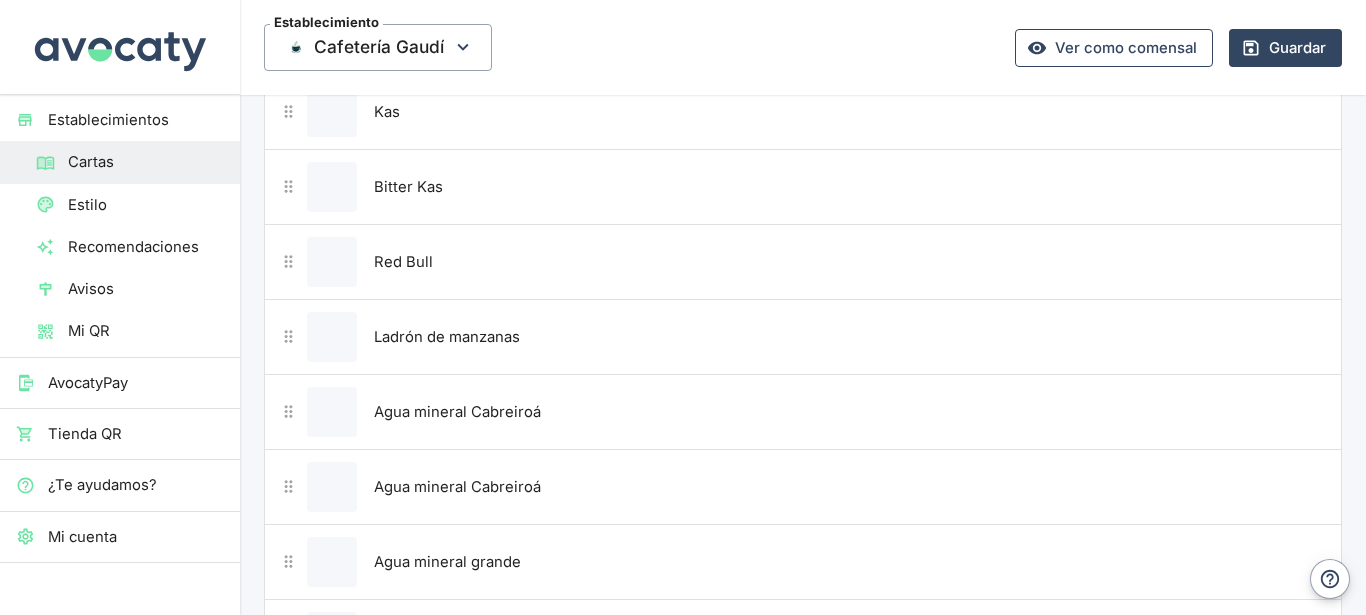 scroll, scrollTop: 0, scrollLeft: 0, axis: both 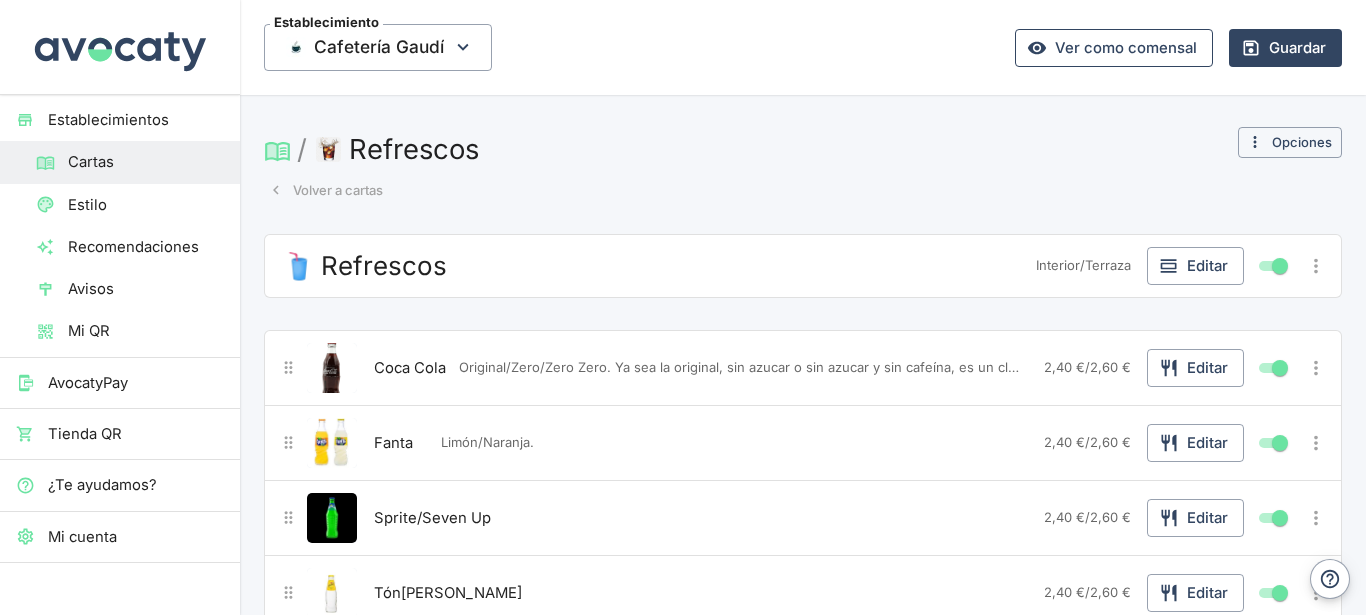 click on "Volver a cartas" at bounding box center [326, 190] 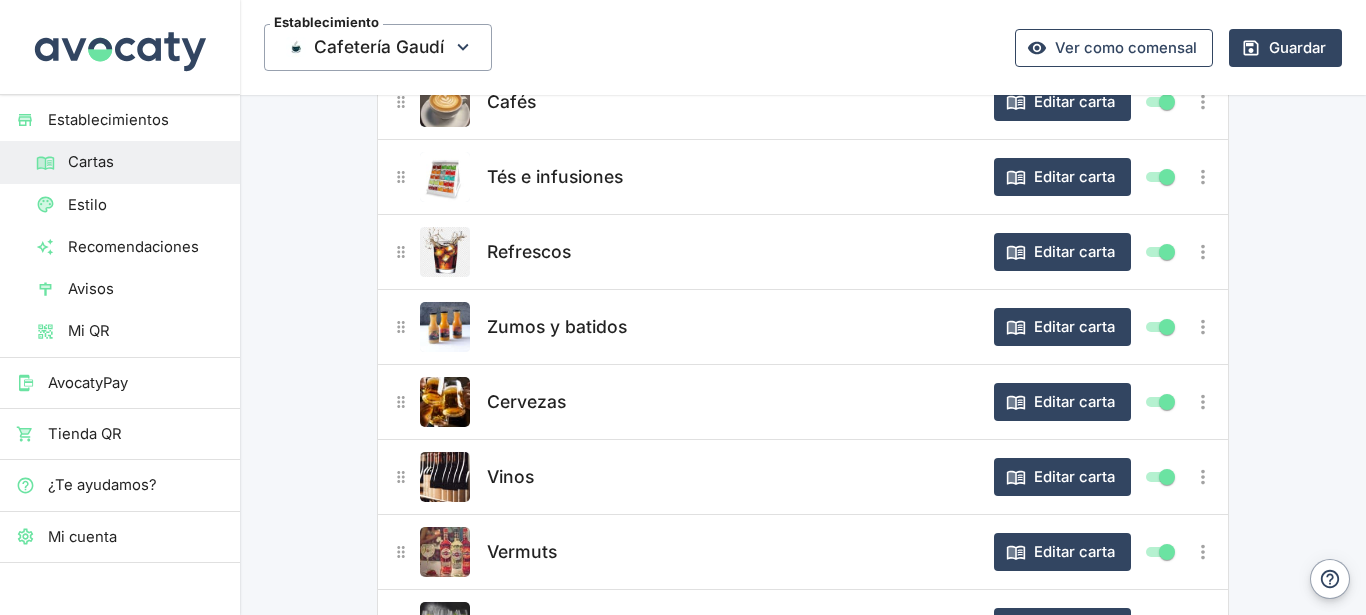 scroll, scrollTop: 432, scrollLeft: 0, axis: vertical 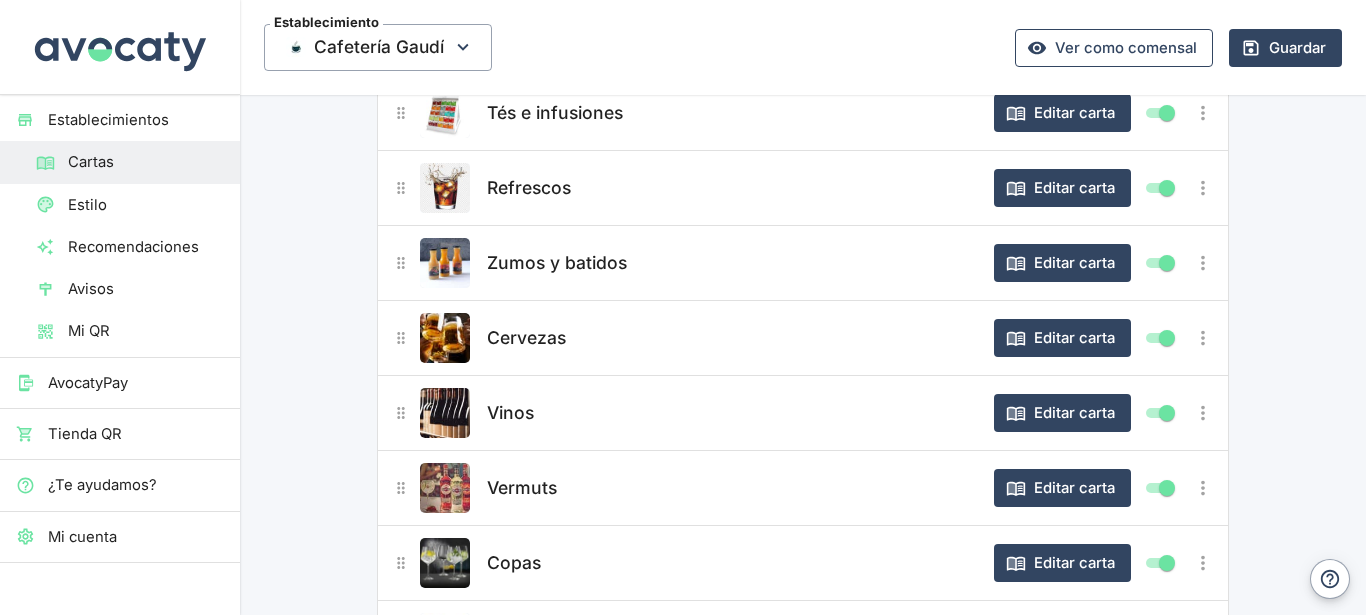 click on "Copas" at bounding box center (514, 563) 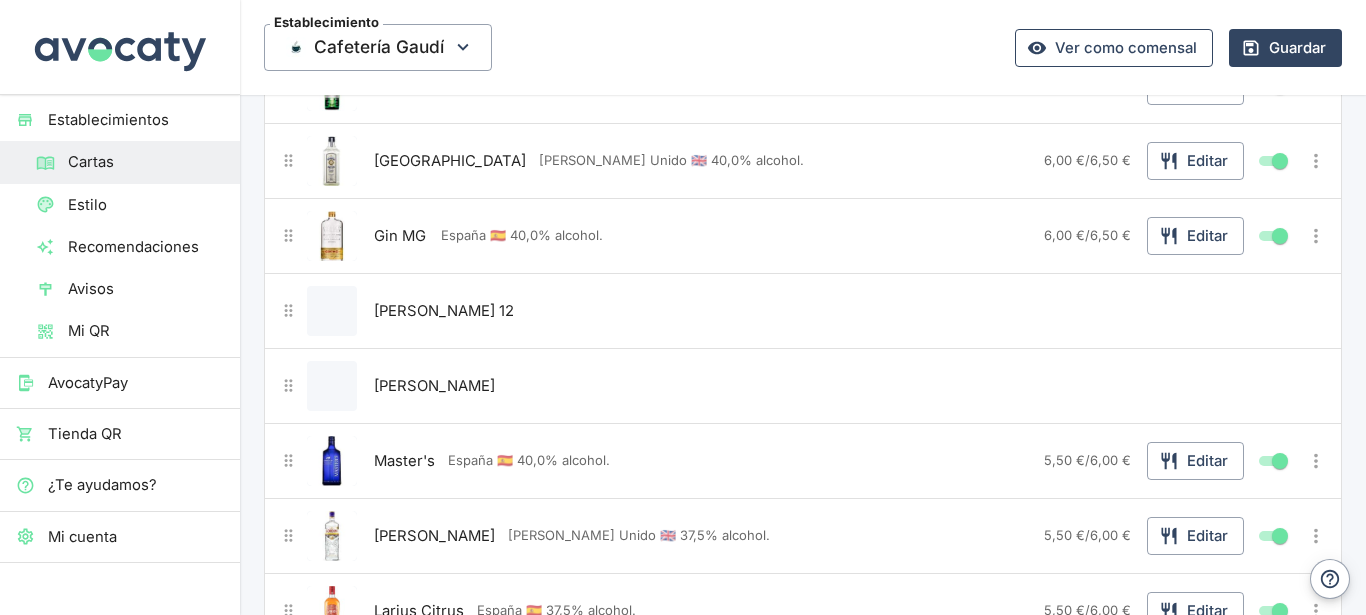 scroll, scrollTop: 0, scrollLeft: 0, axis: both 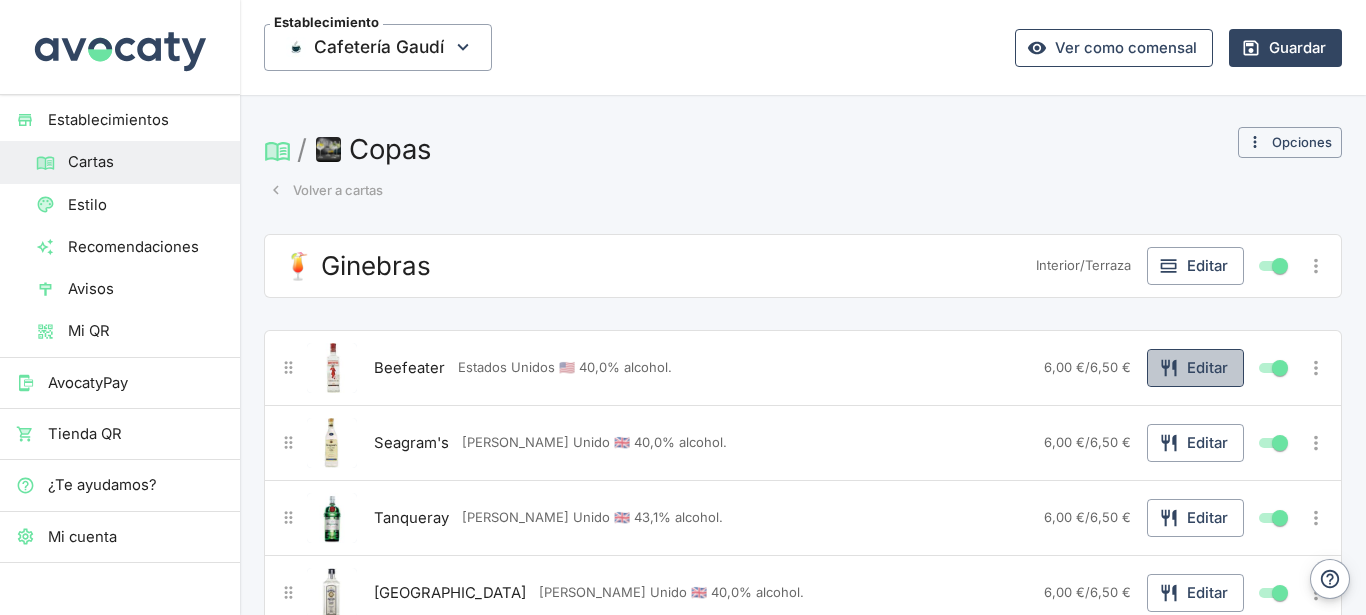 click on "Editar" at bounding box center (1195, 368) 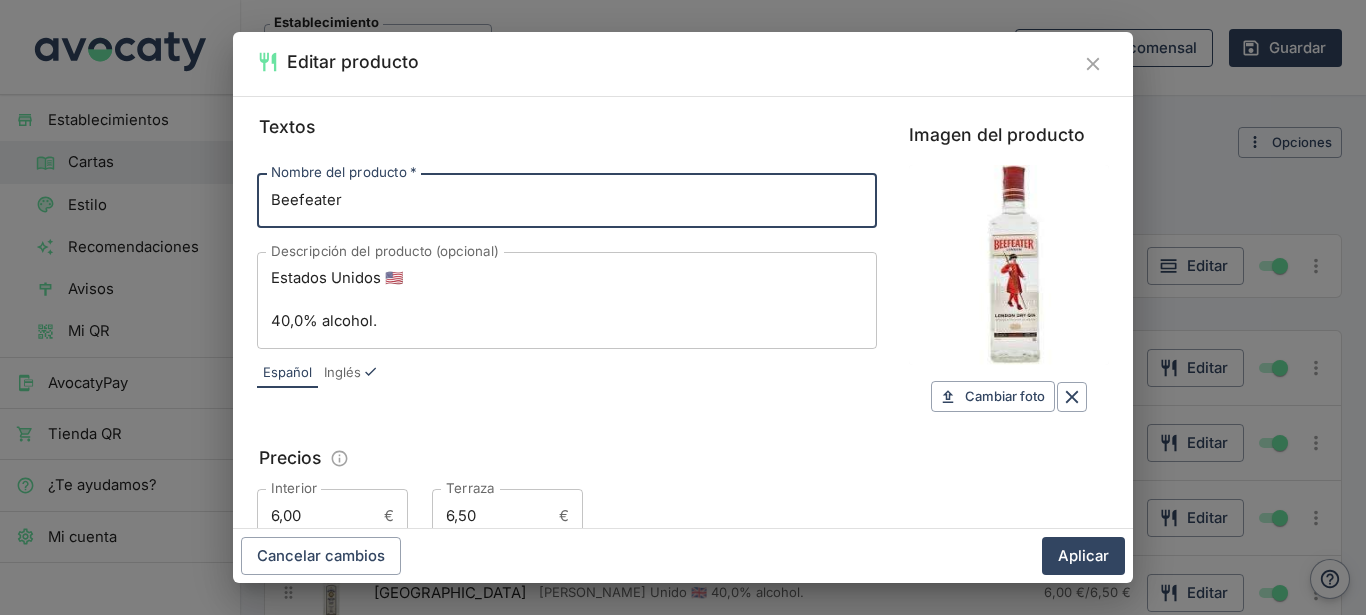 scroll, scrollTop: 327, scrollLeft: 0, axis: vertical 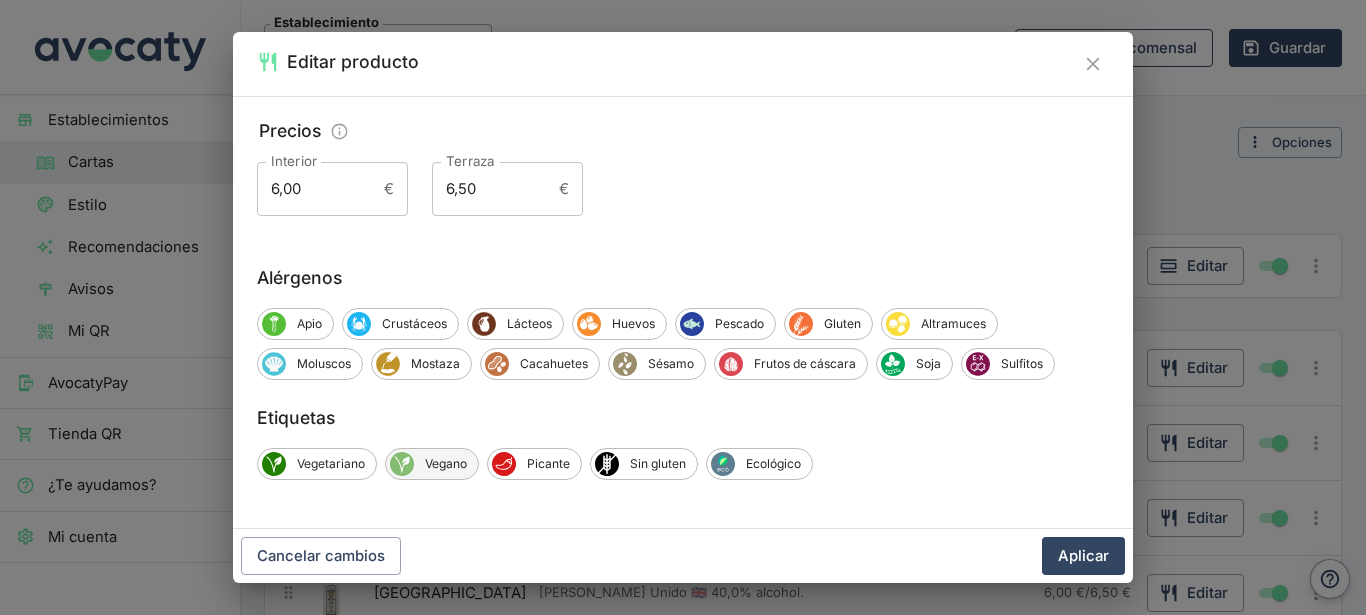 click on "Vegano" at bounding box center [446, 464] 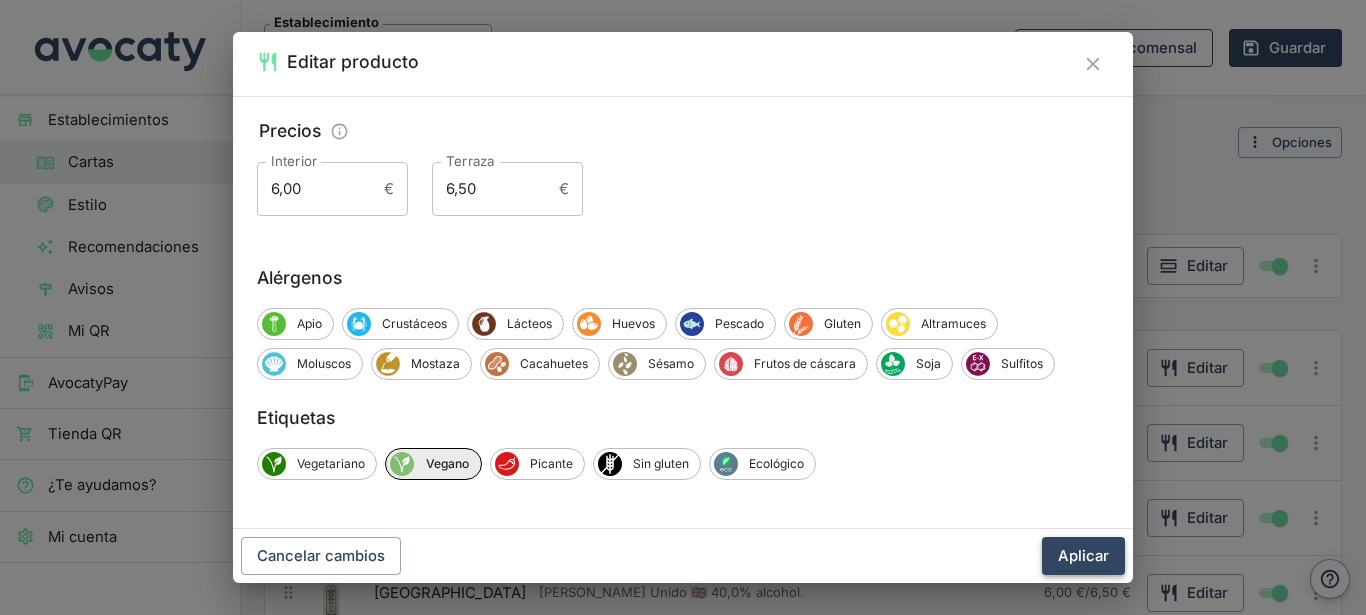 click on "Aplicar" at bounding box center [1083, 556] 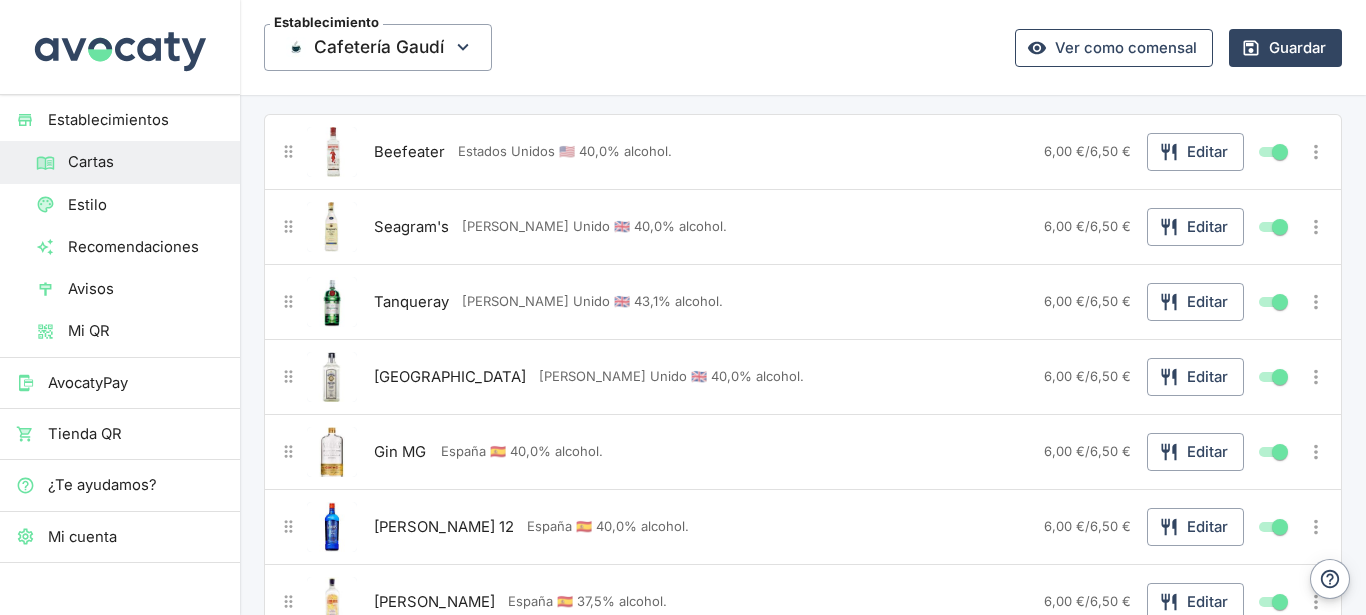 scroll, scrollTop: 432, scrollLeft: 0, axis: vertical 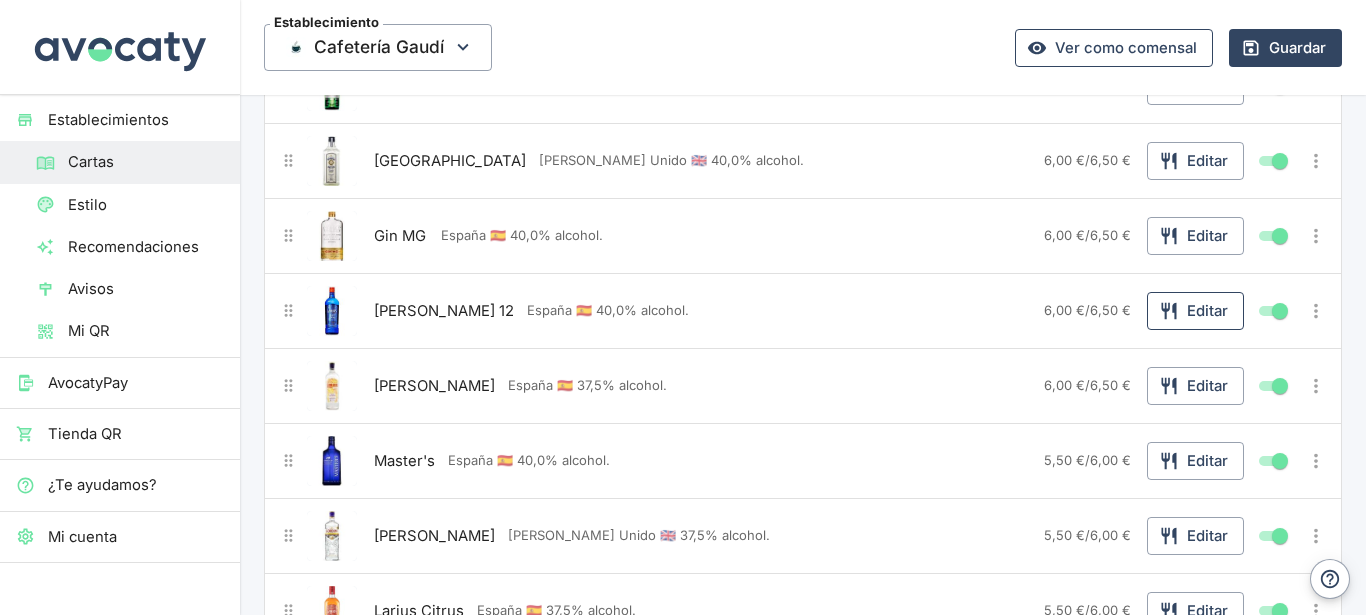 click 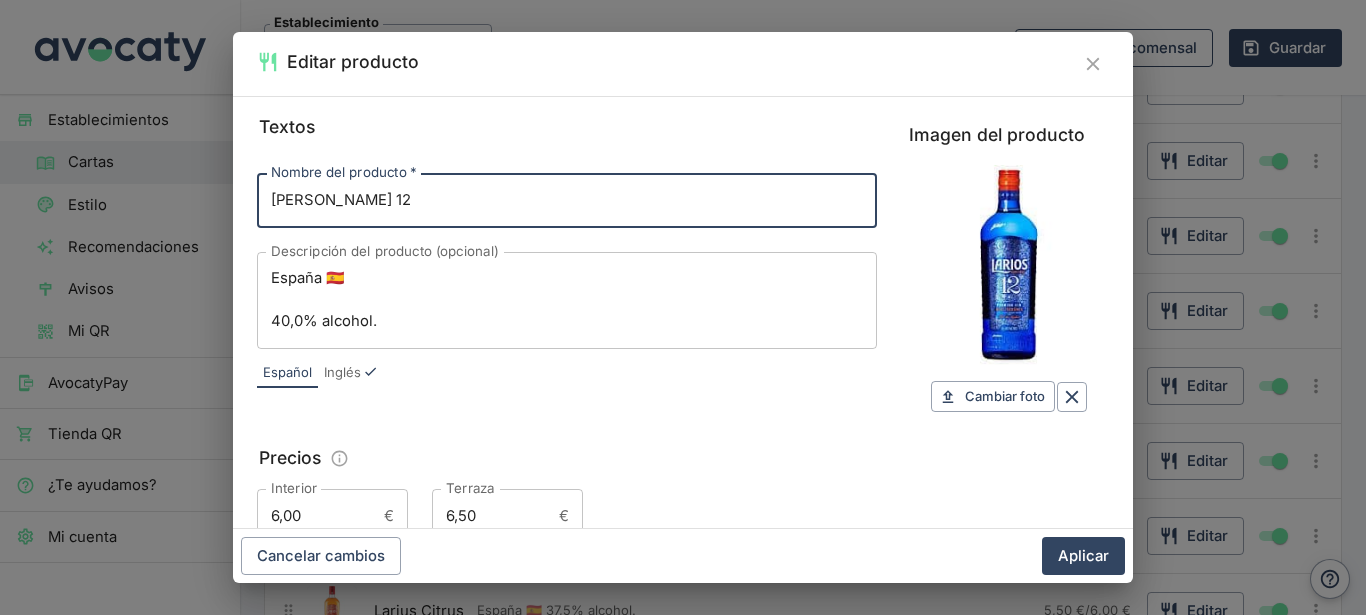 scroll, scrollTop: 327, scrollLeft: 0, axis: vertical 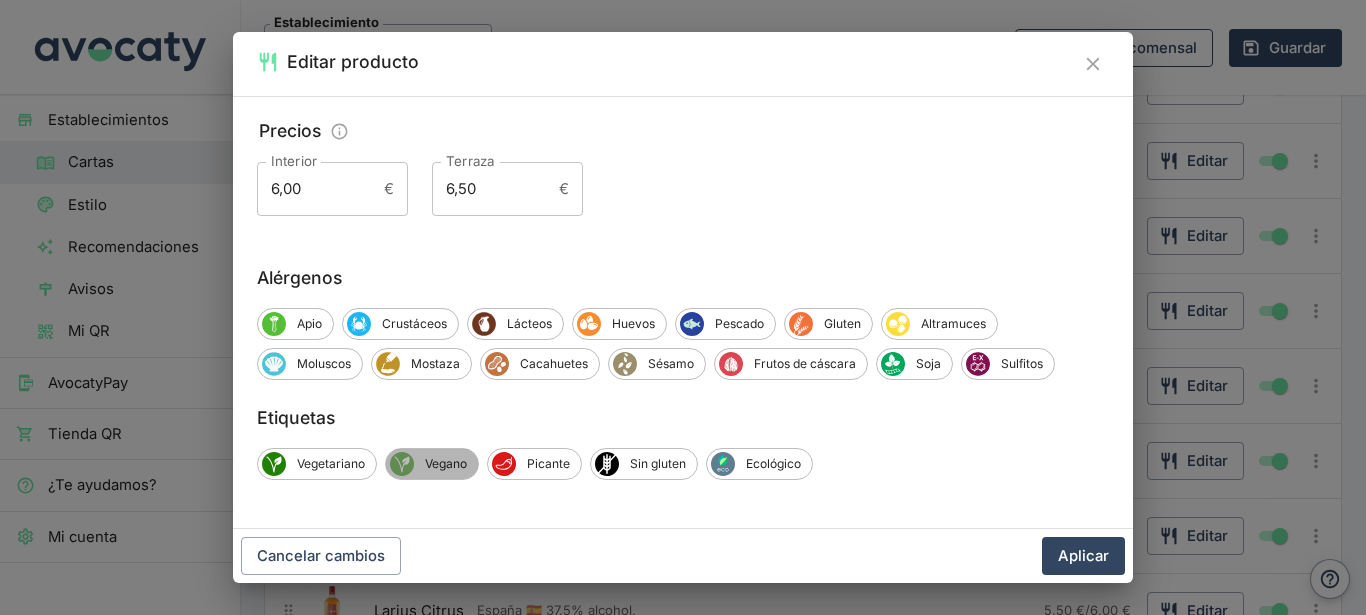click on "Vegano" at bounding box center [446, 464] 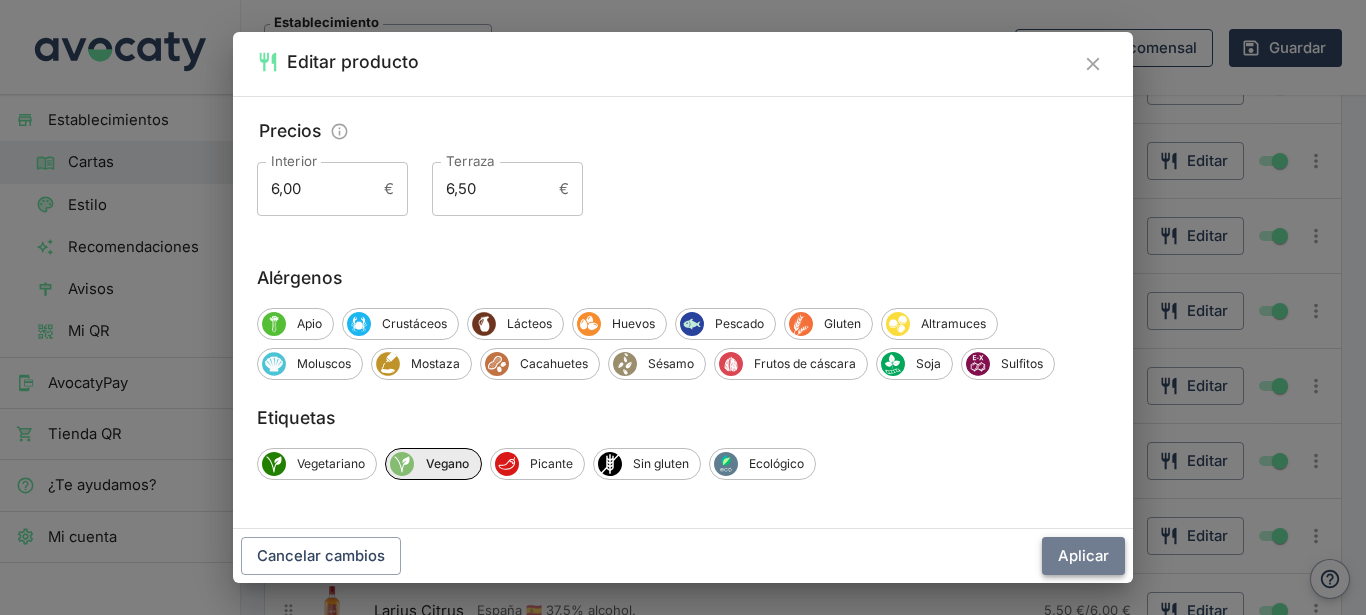 click on "Aplicar" at bounding box center [1083, 556] 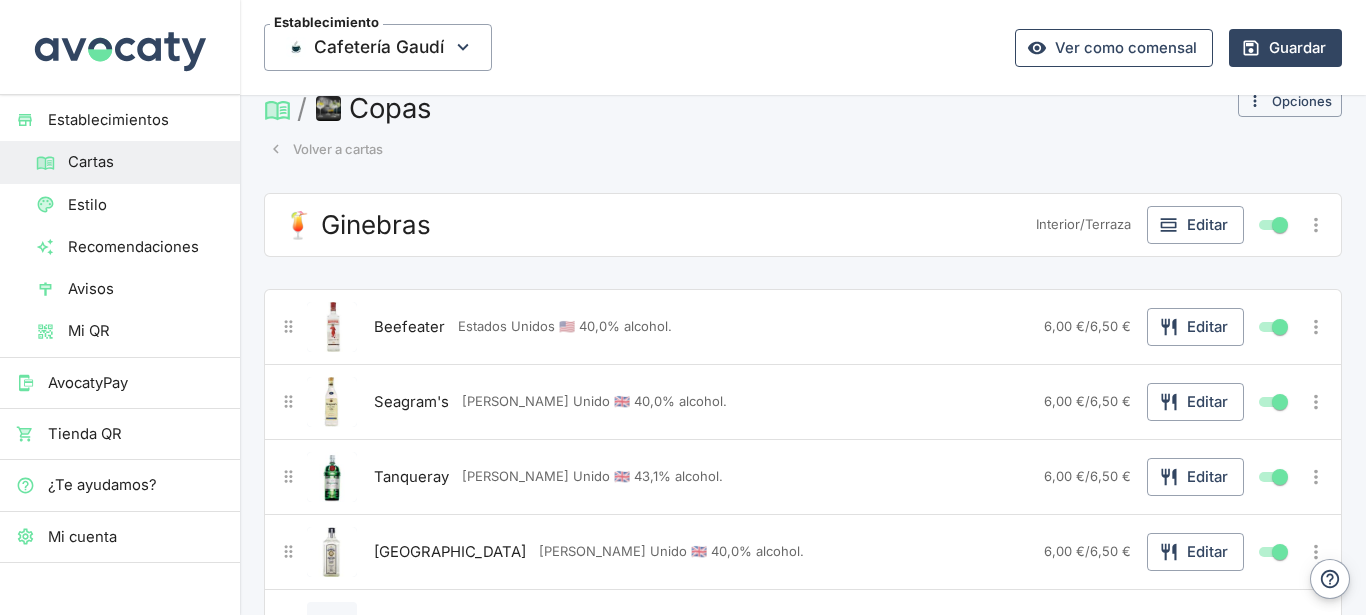 scroll, scrollTop: 216, scrollLeft: 0, axis: vertical 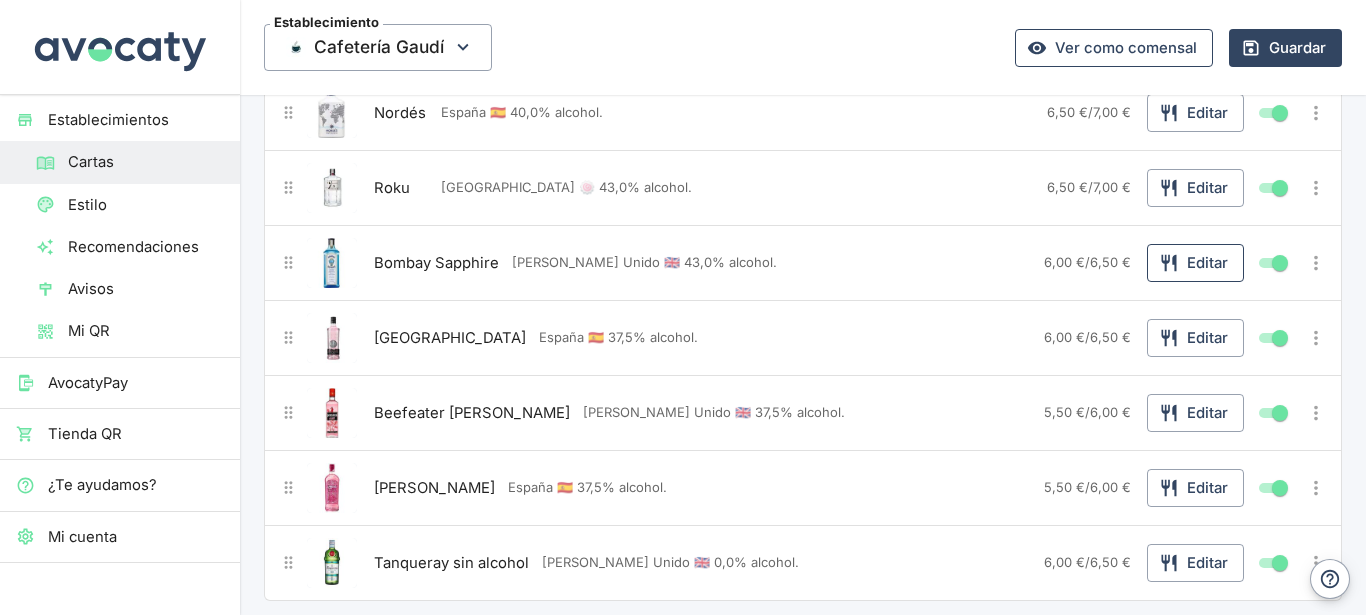 click 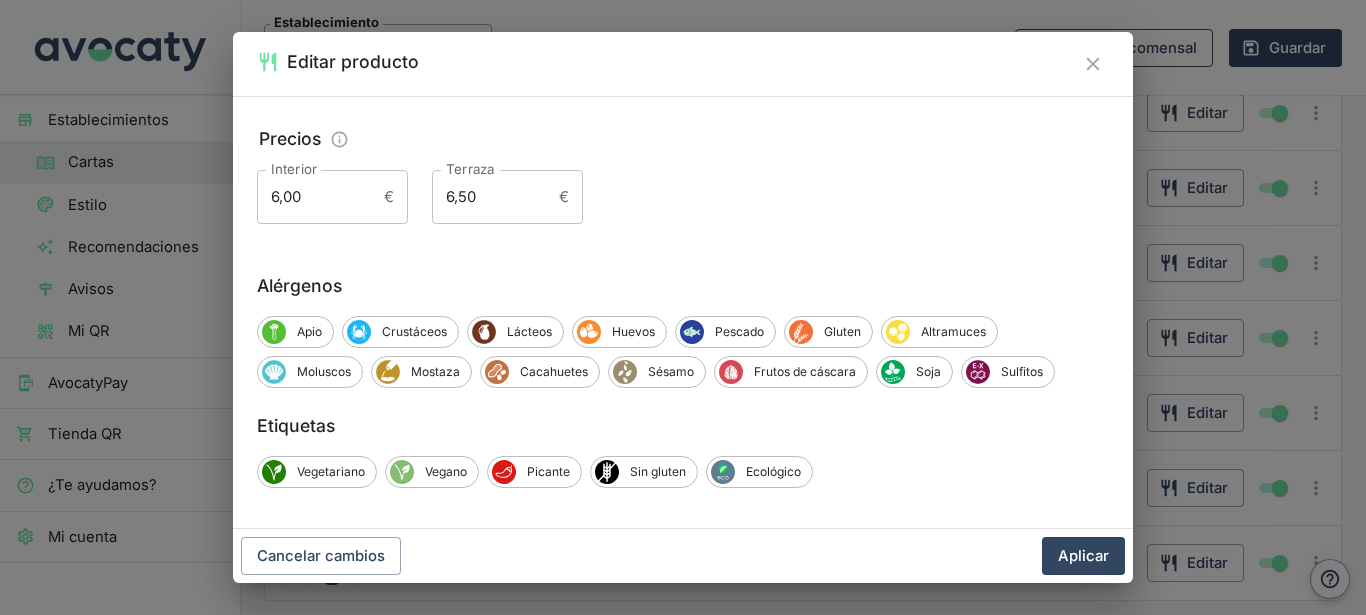 scroll, scrollTop: 319, scrollLeft: 0, axis: vertical 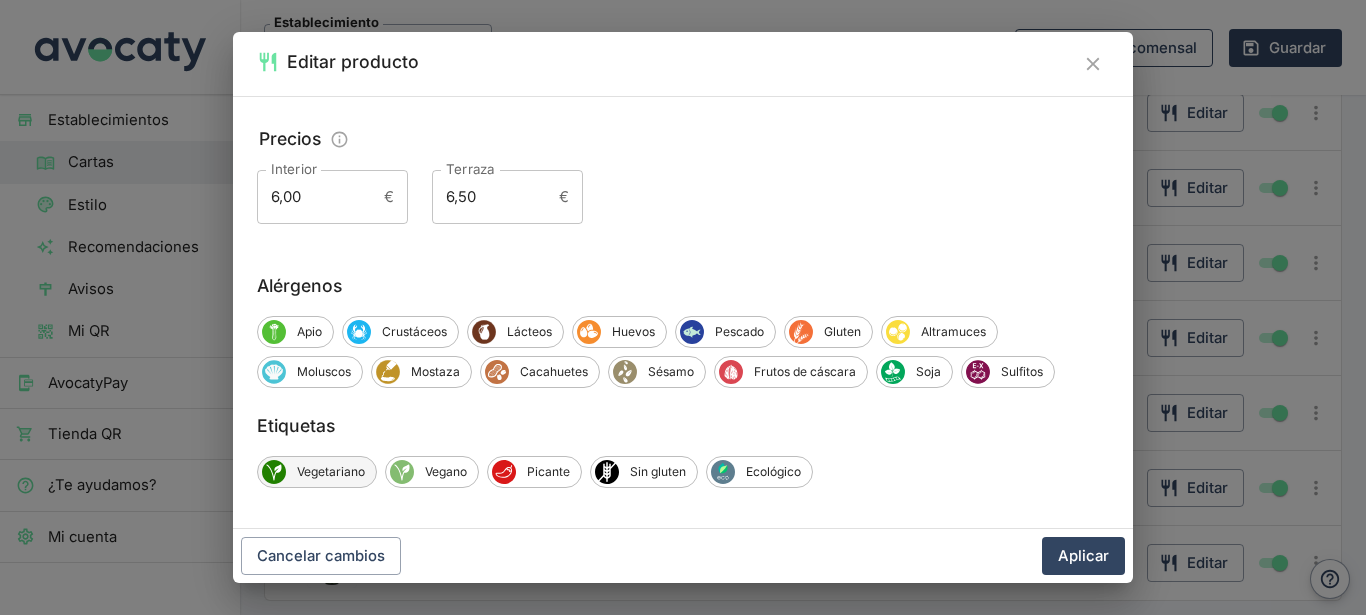 click on "Vegetariano" at bounding box center [317, 472] 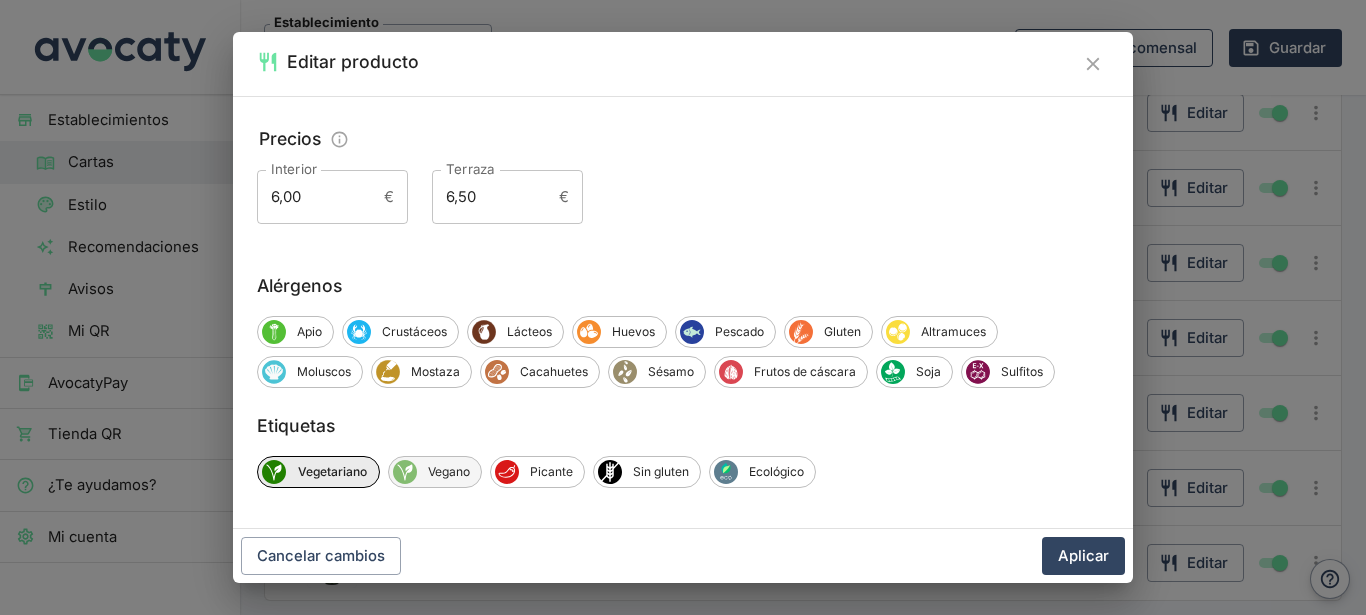click on "Vegano" at bounding box center (449, 472) 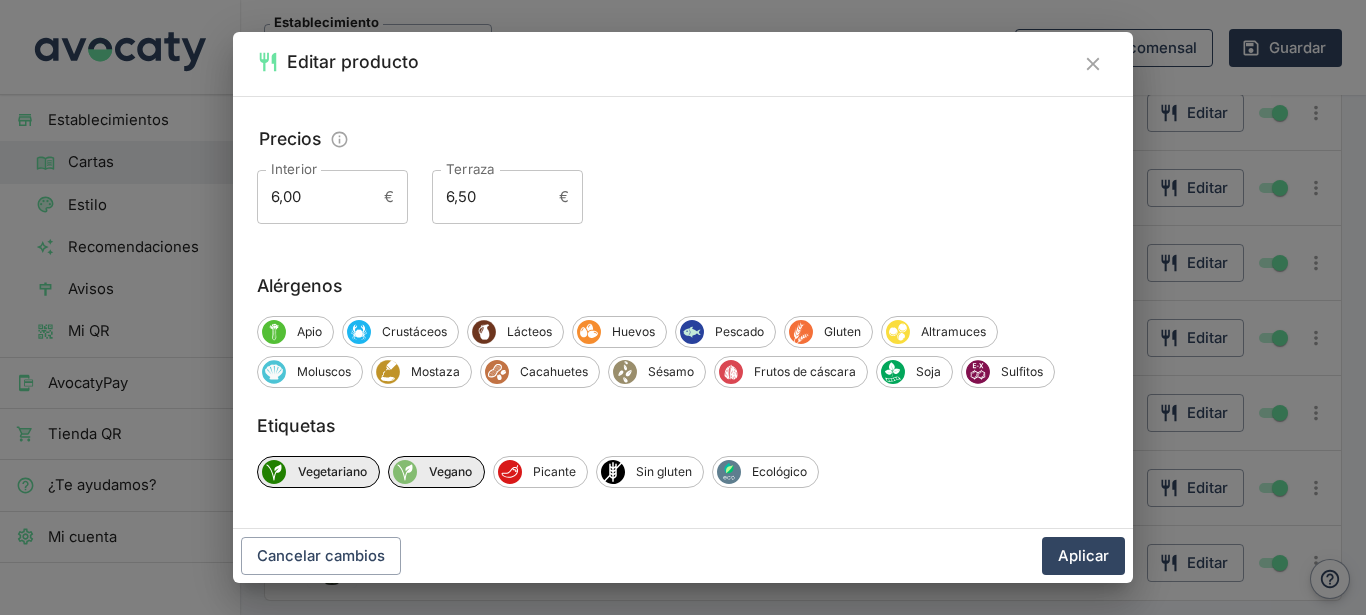 click on "Aplicar" at bounding box center [1083, 556] 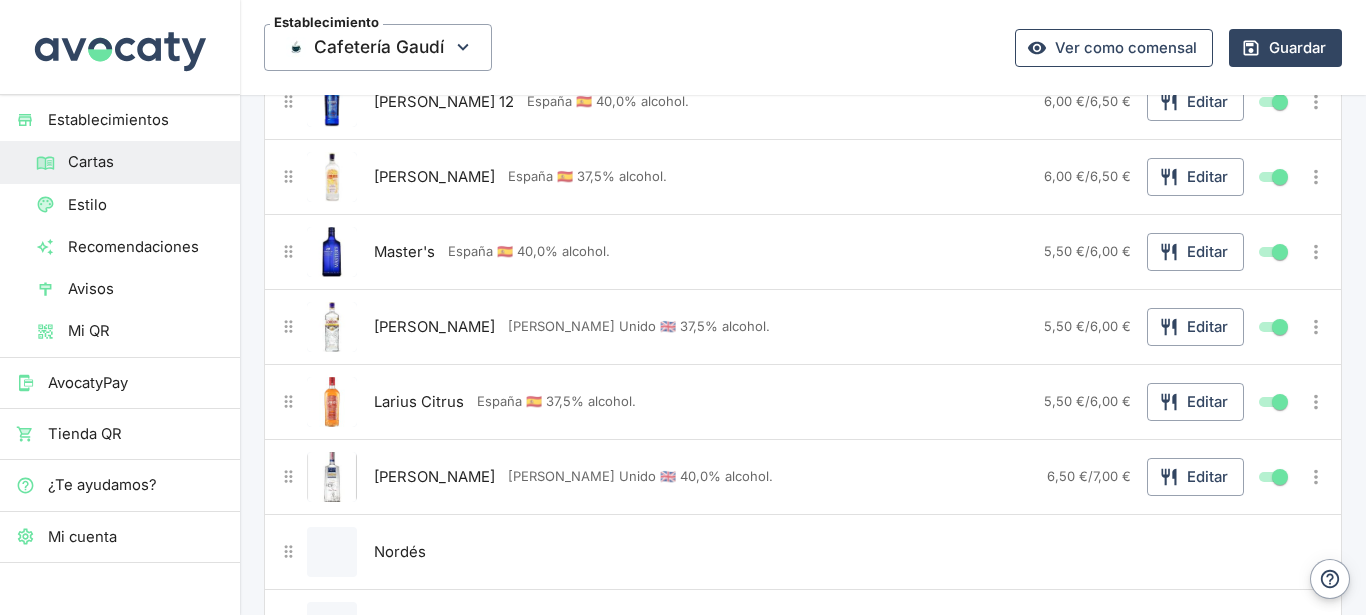 scroll, scrollTop: 432, scrollLeft: 0, axis: vertical 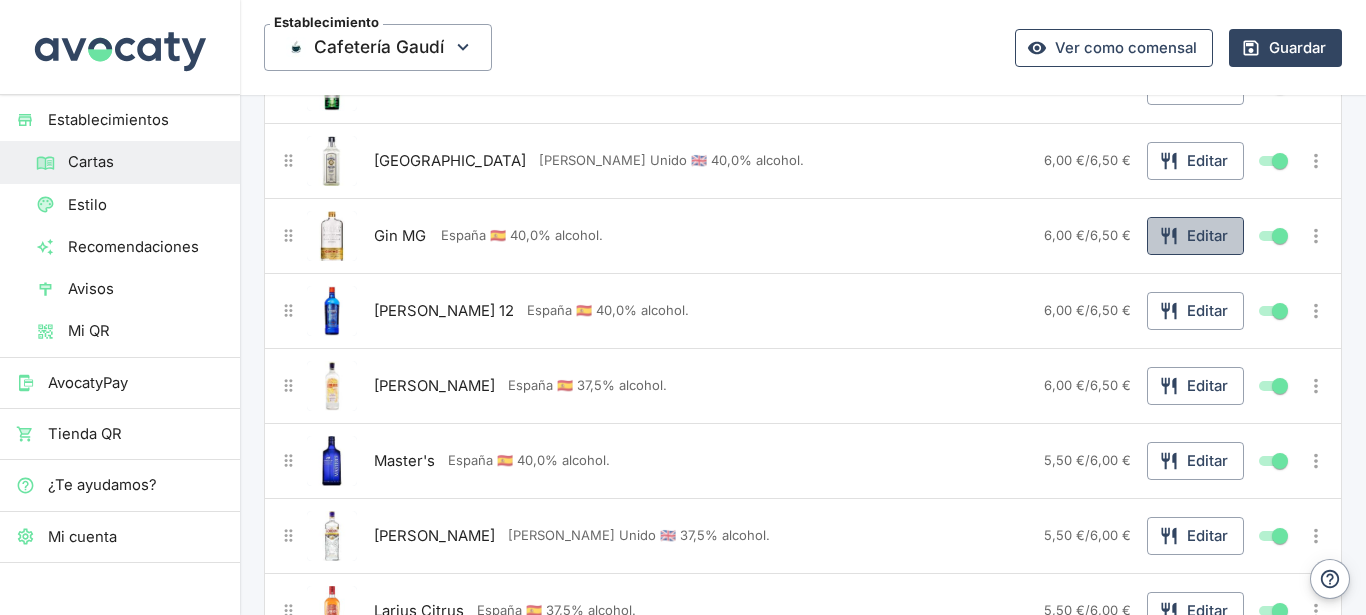 click on "Editar" at bounding box center [1195, 236] 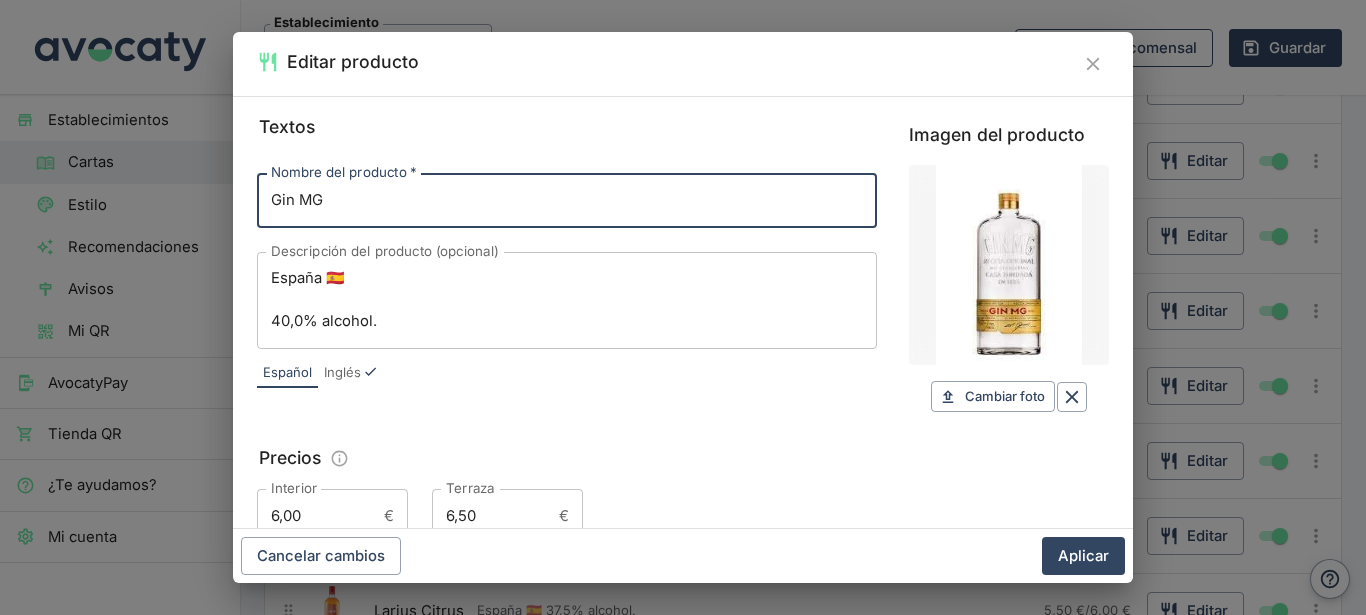 scroll, scrollTop: 327, scrollLeft: 0, axis: vertical 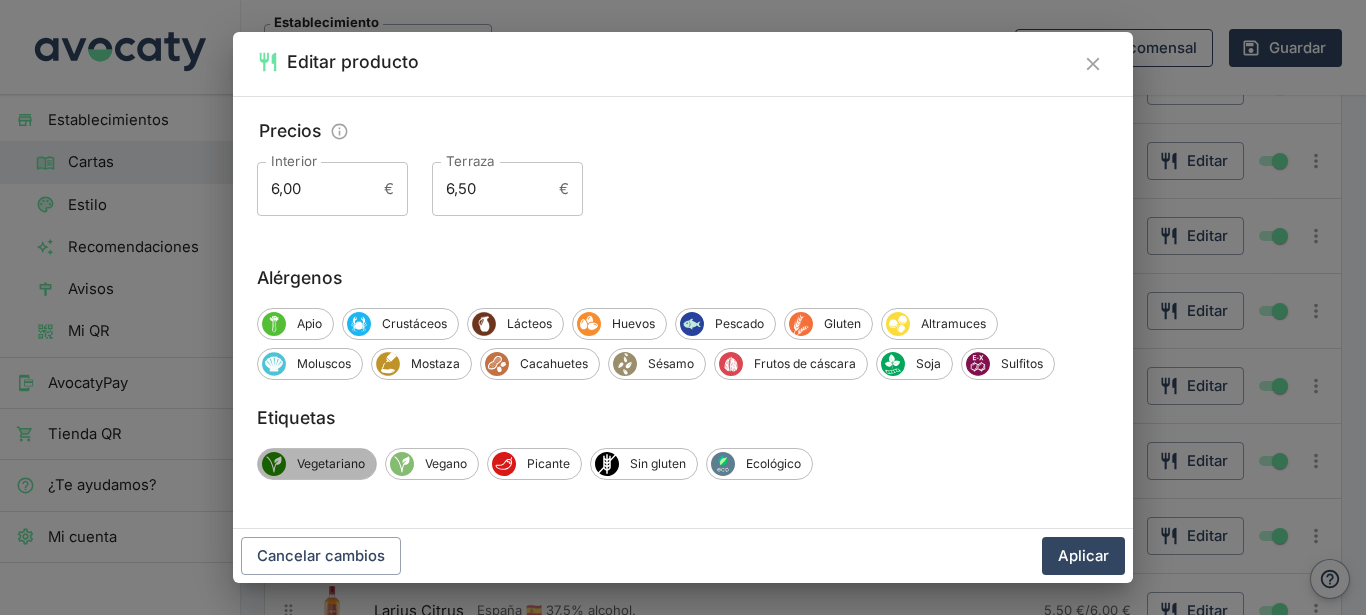 click on "Vegetariano" at bounding box center [331, 464] 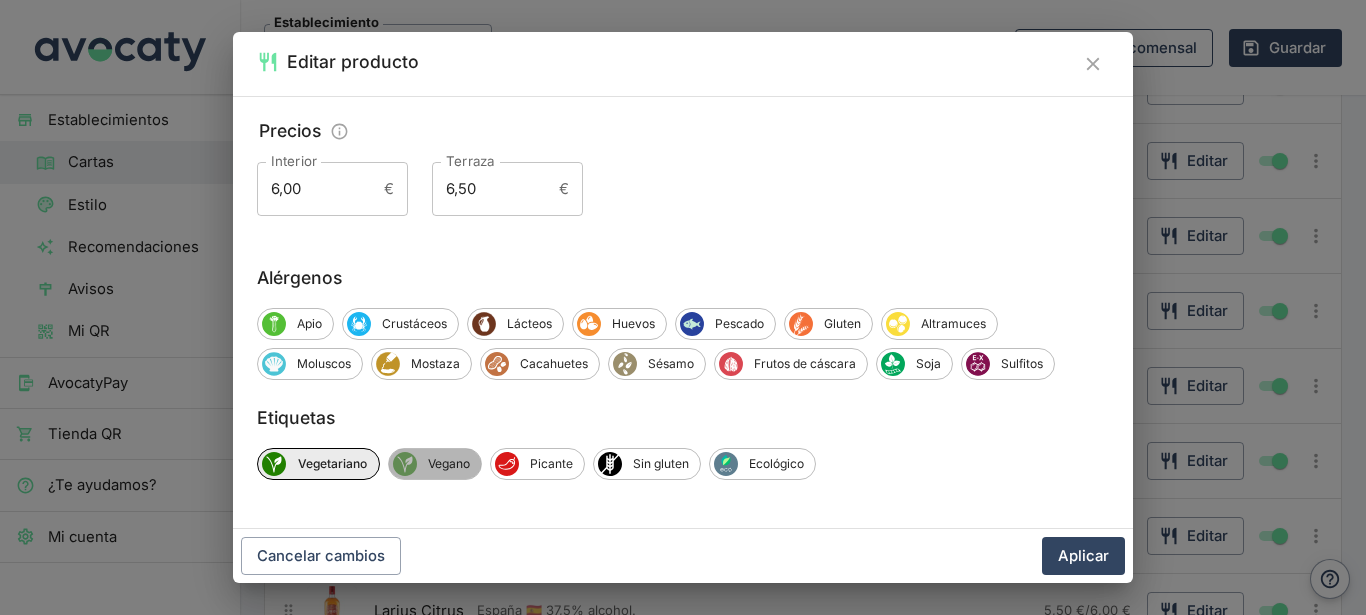 click on "Vegano" at bounding box center [449, 464] 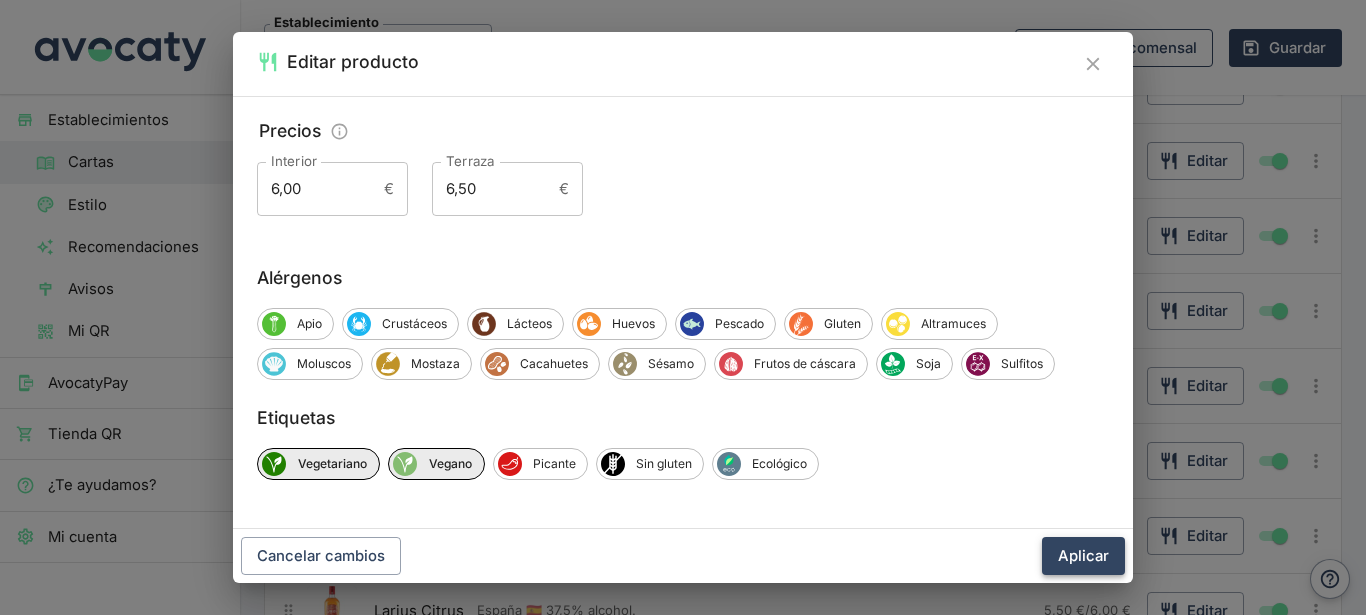 click on "Aplicar" at bounding box center (1083, 556) 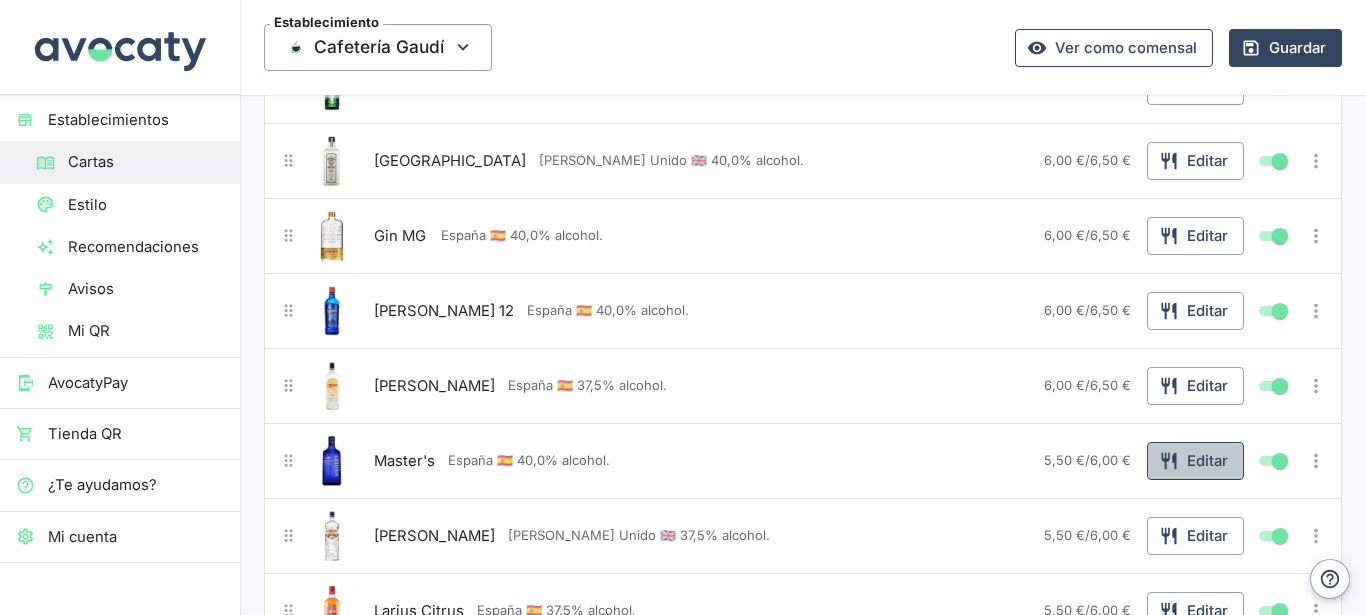 click on "Editar" at bounding box center (1195, 461) 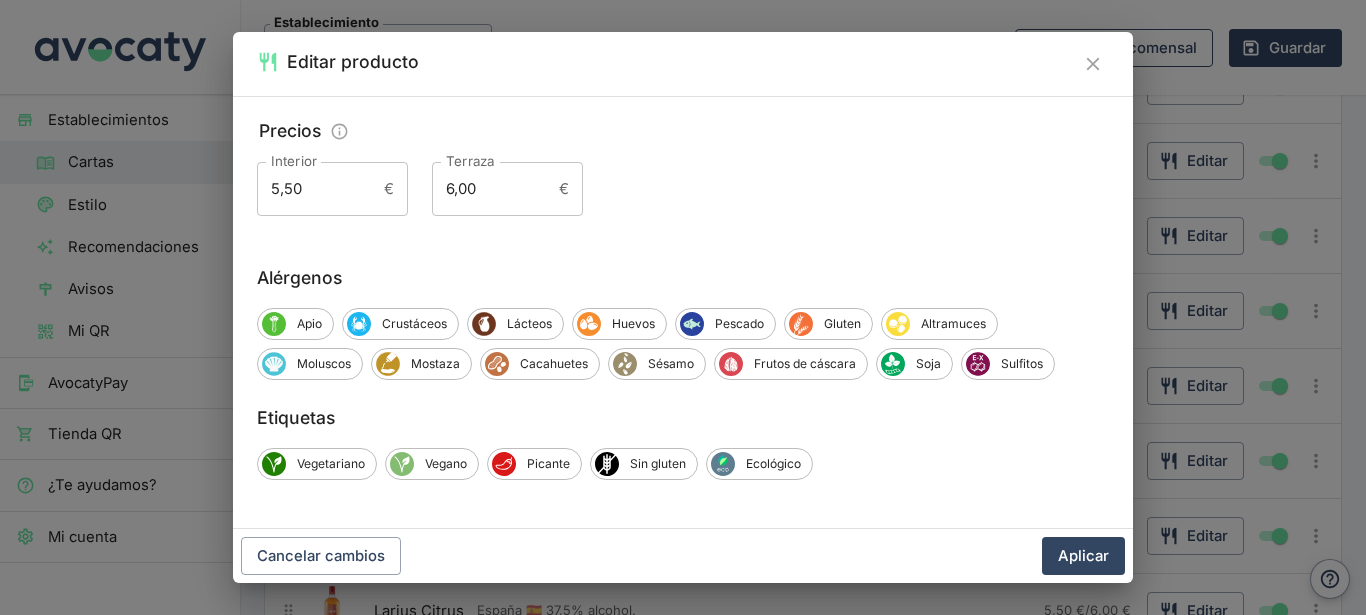 scroll, scrollTop: 323, scrollLeft: 0, axis: vertical 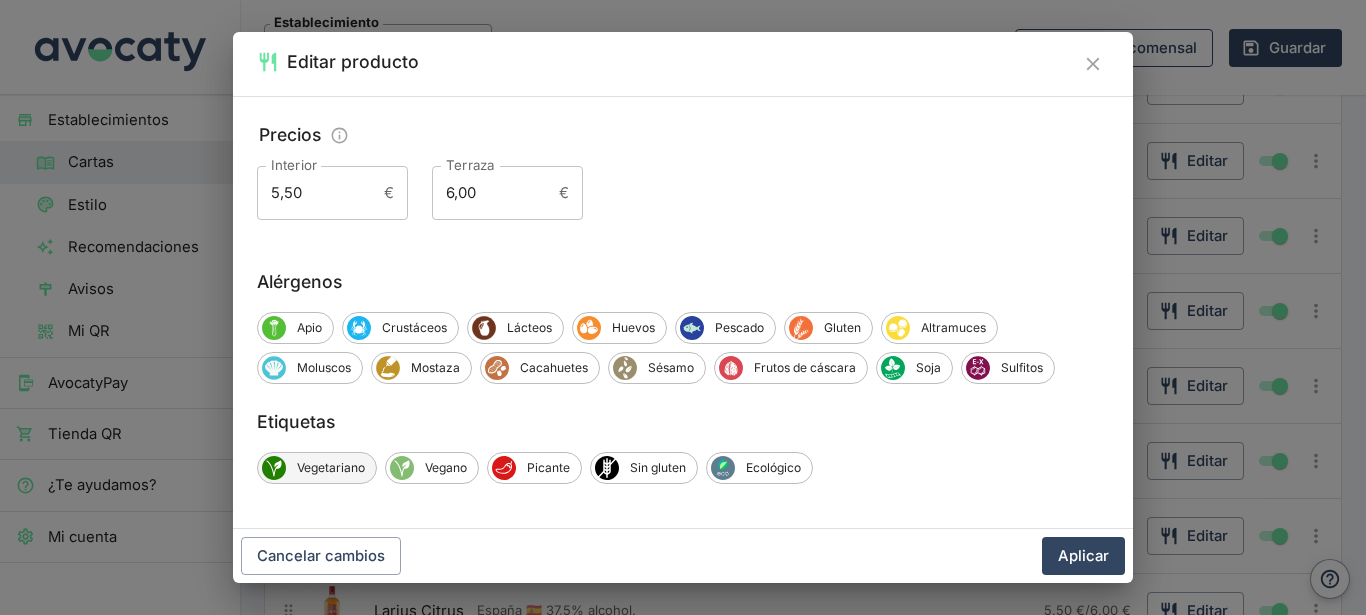 click on "Vegetariano" at bounding box center (331, 468) 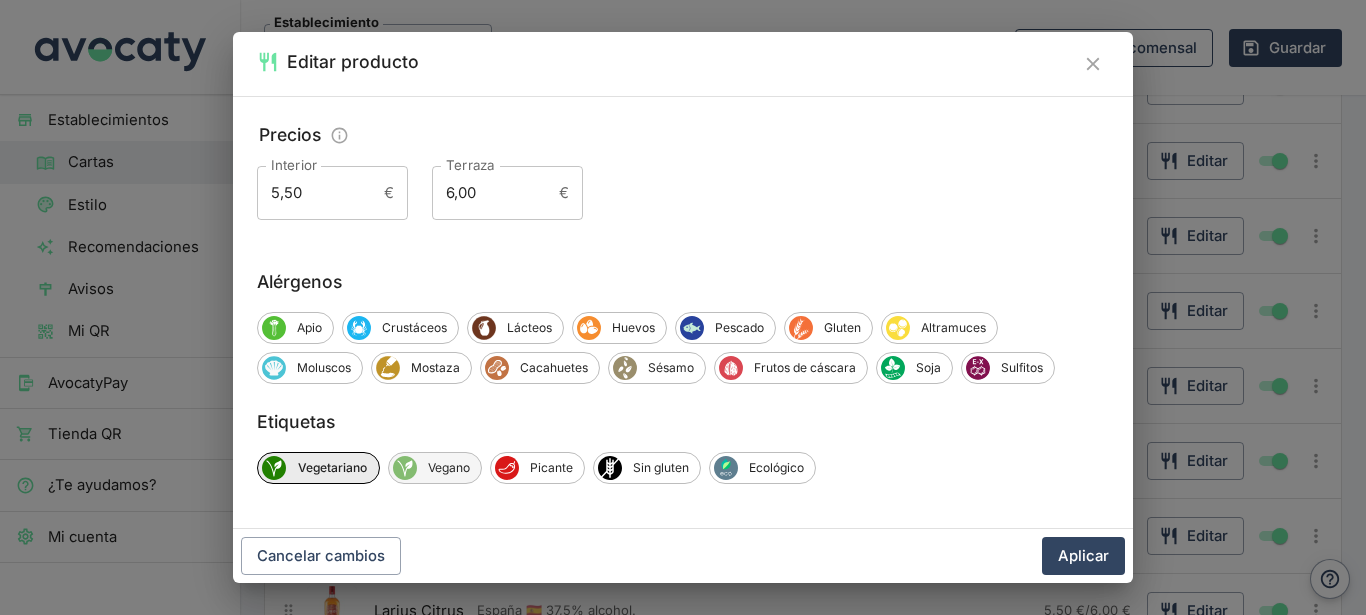 click on "Vegano" at bounding box center [449, 468] 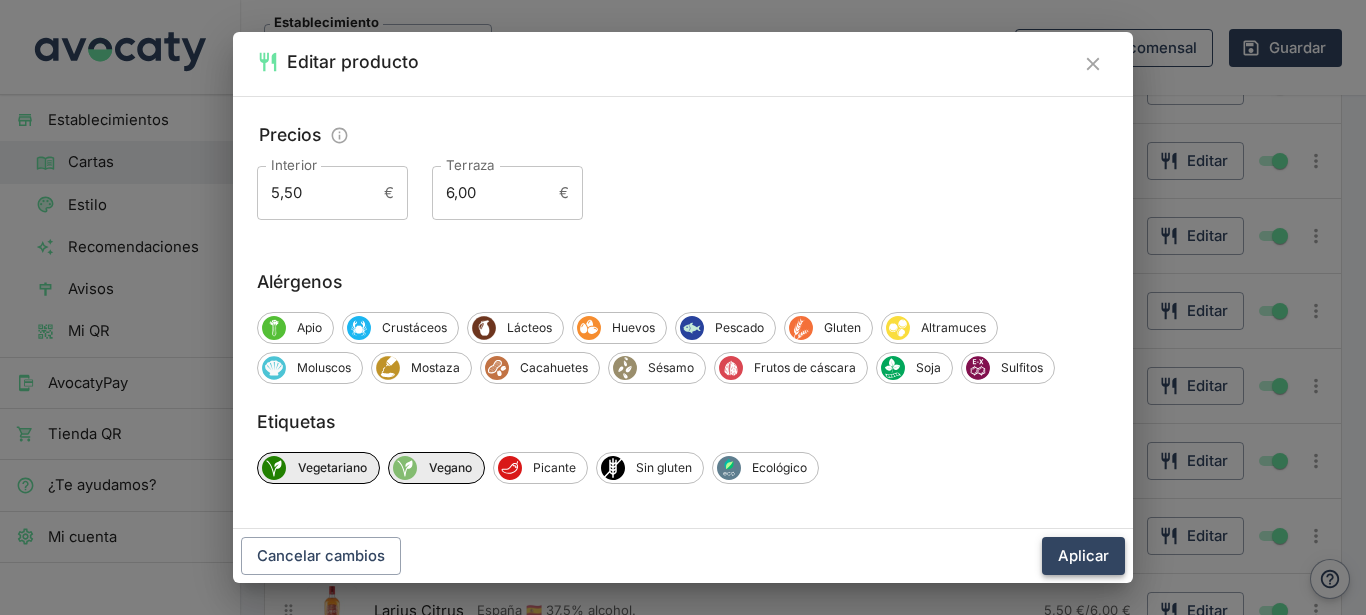 click on "Aplicar" at bounding box center (1083, 556) 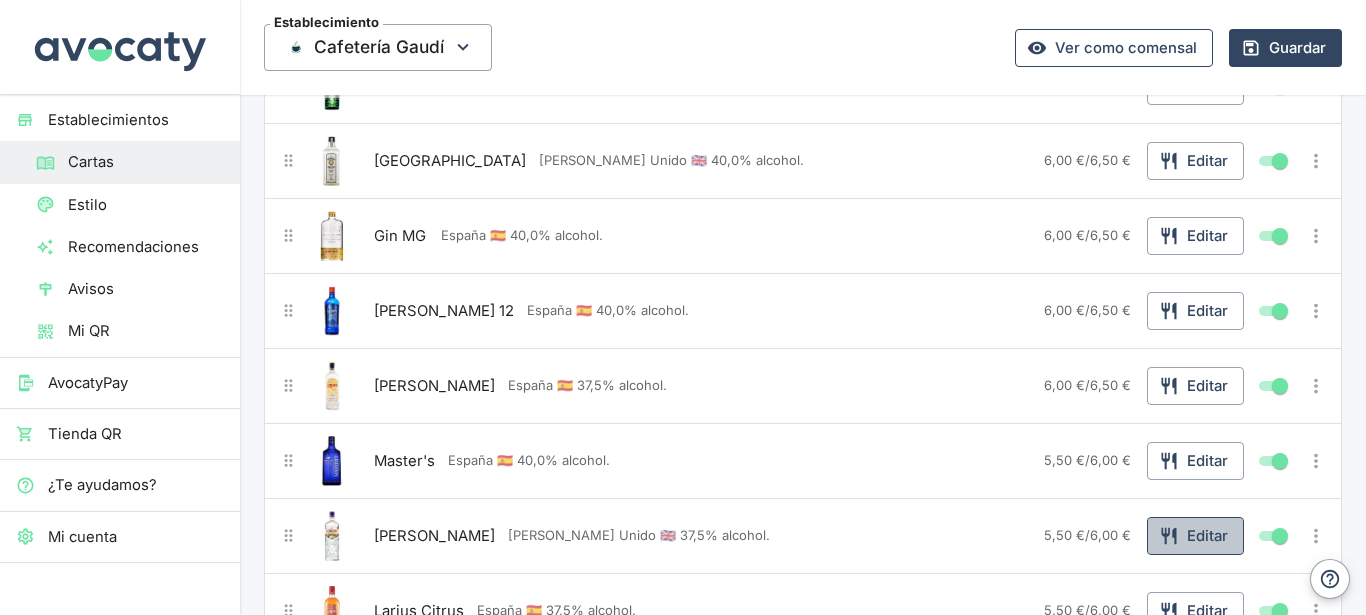click on "Editar" at bounding box center [1195, 536] 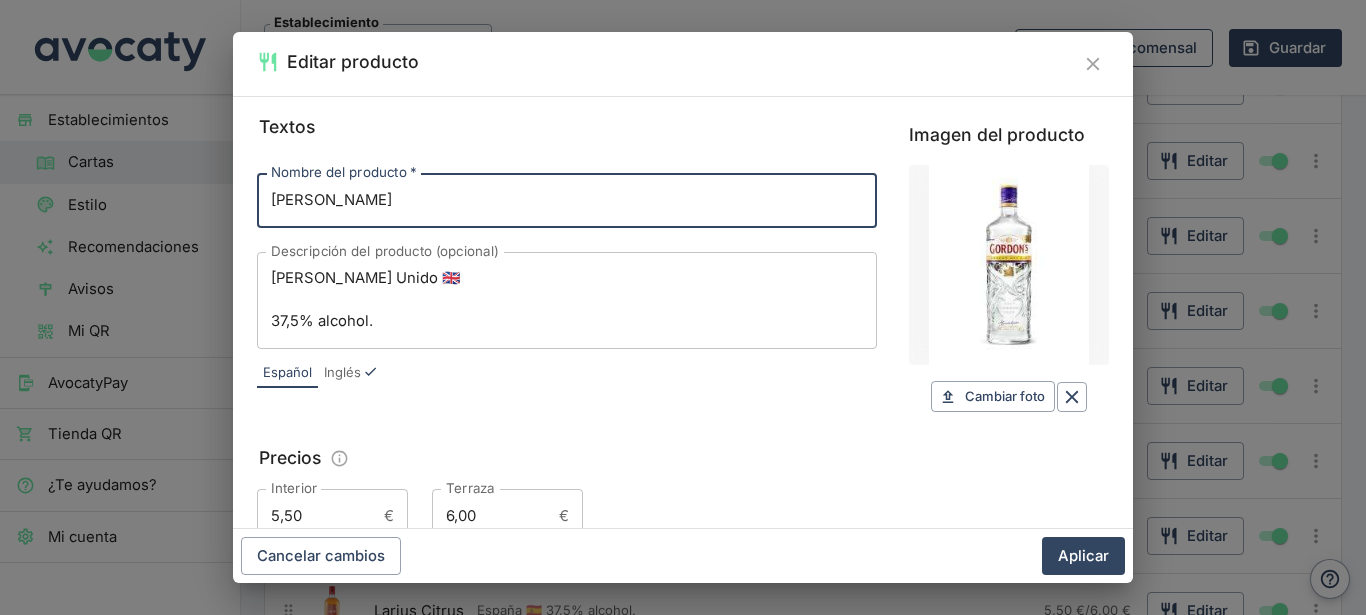 scroll, scrollTop: 327, scrollLeft: 0, axis: vertical 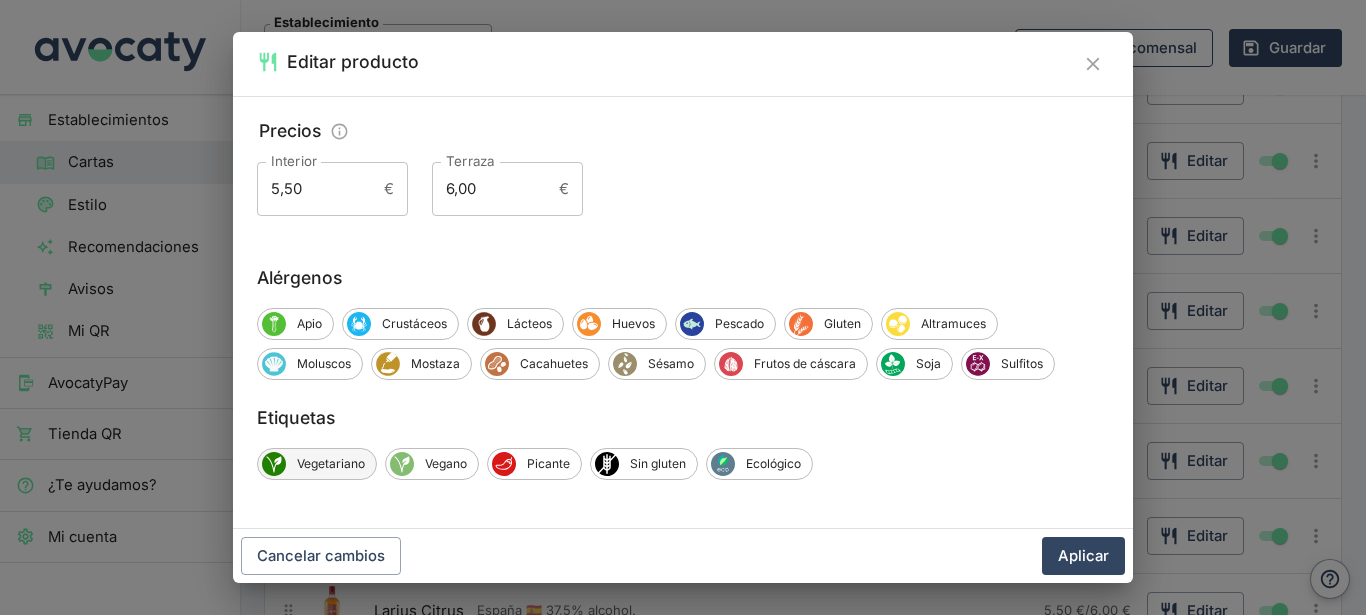 click on "Vegetariano" at bounding box center [331, 464] 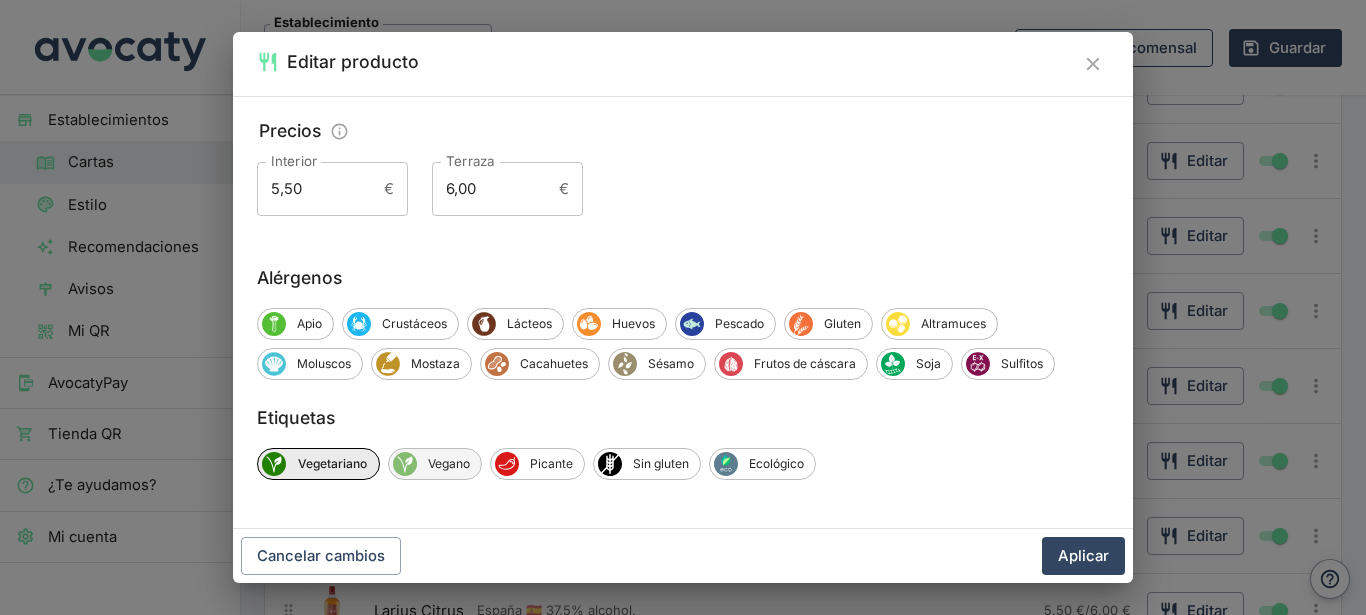 click on "Vegano" at bounding box center [449, 464] 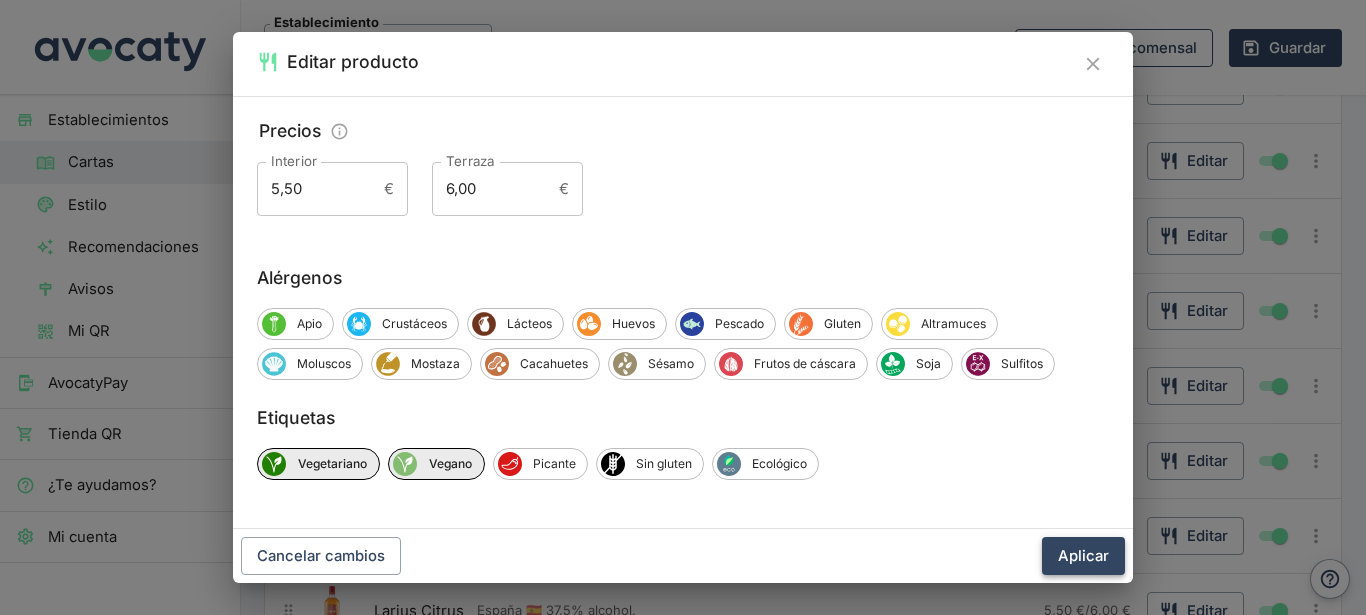 click on "Aplicar" at bounding box center [1083, 556] 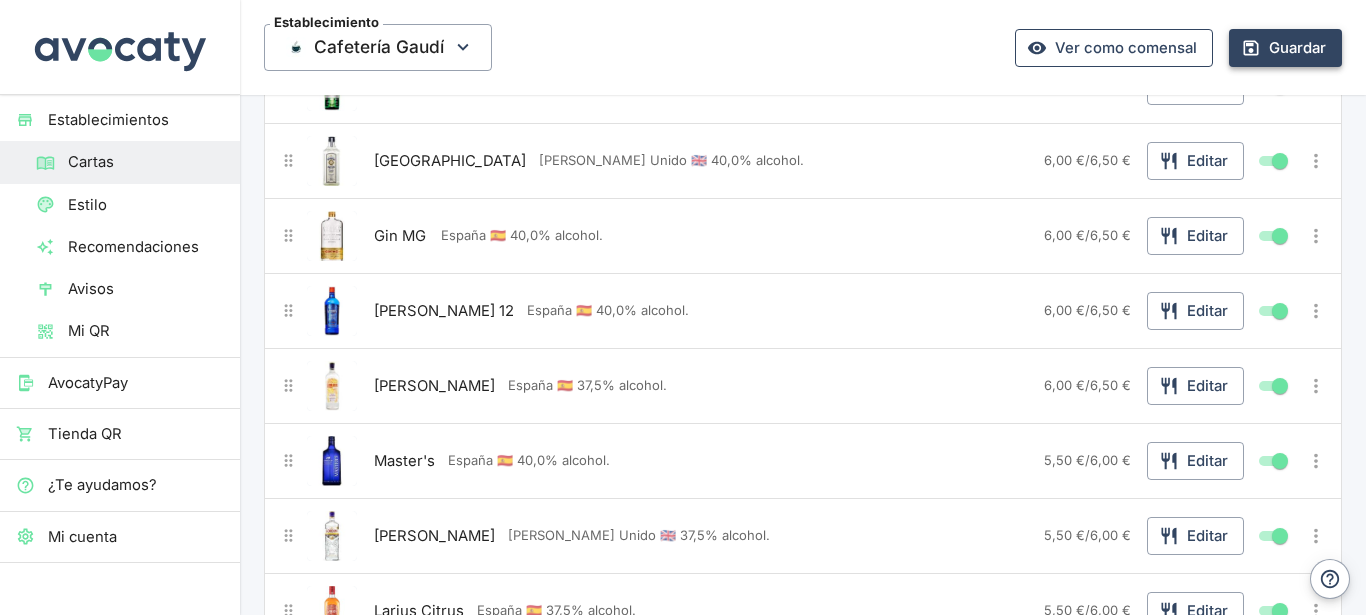 click on "Establecimiento Cafetería Gaudí Ver como comensal Guardar" at bounding box center [803, 47] 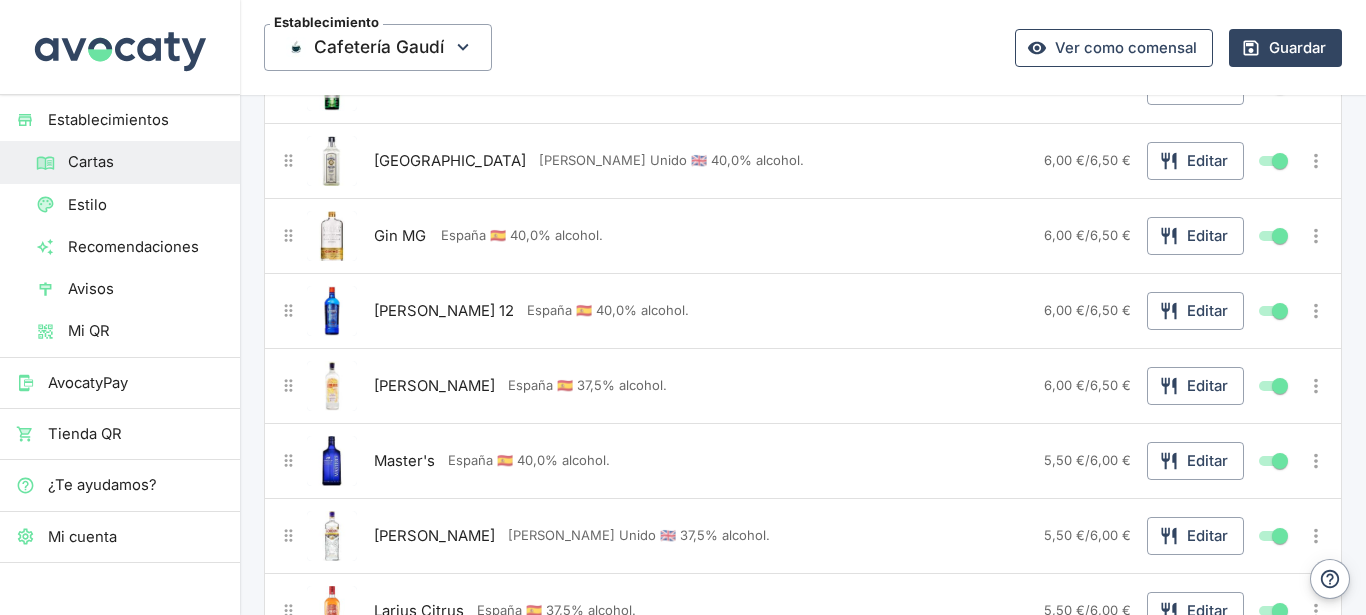 scroll, scrollTop: 648, scrollLeft: 0, axis: vertical 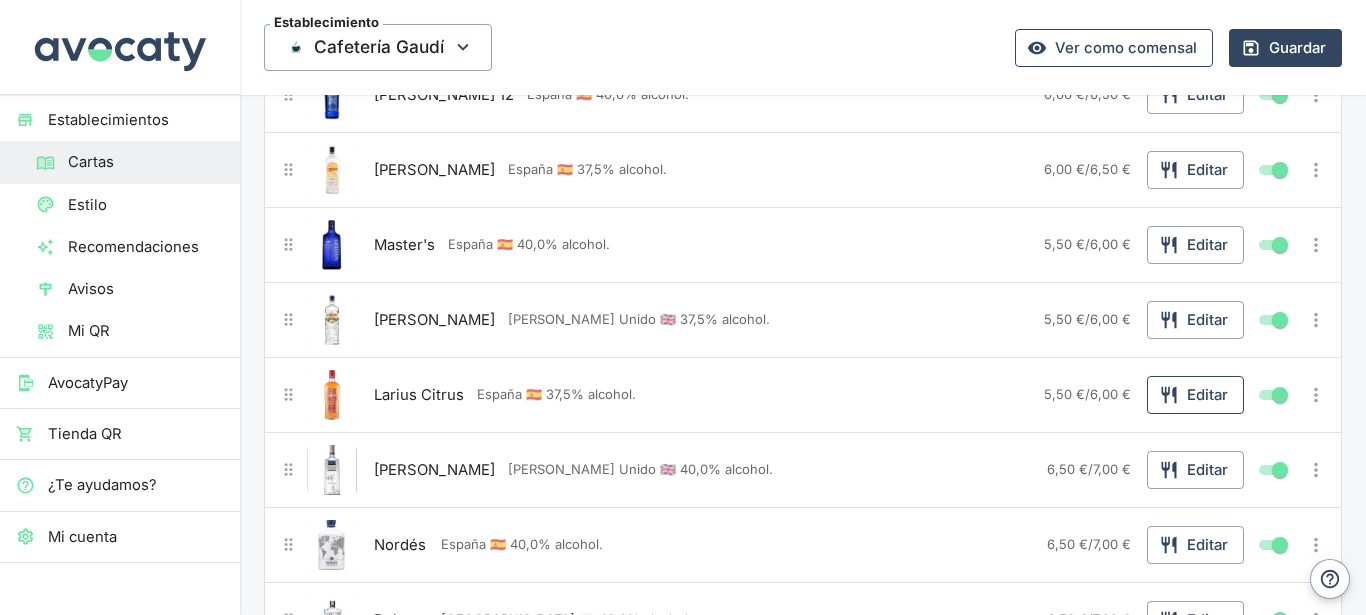 click on "Editar" at bounding box center (1195, 395) 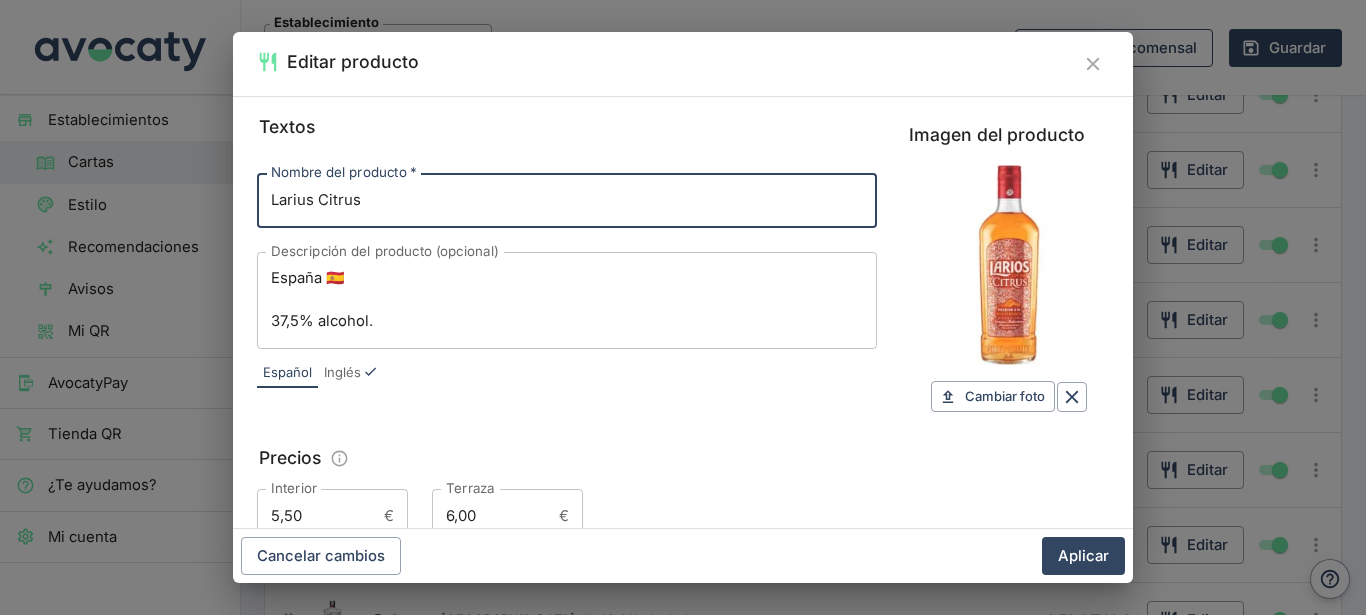 click on "Larius Citrus" at bounding box center [567, 200] 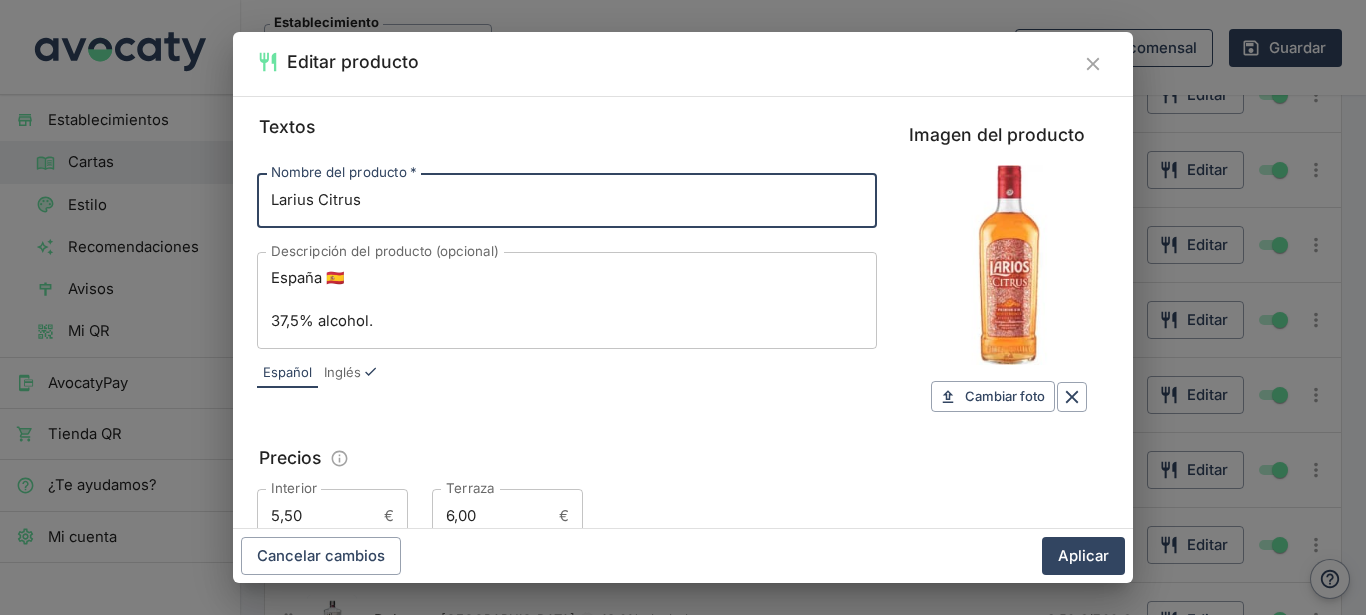 type on "[PERSON_NAME] Citrus" 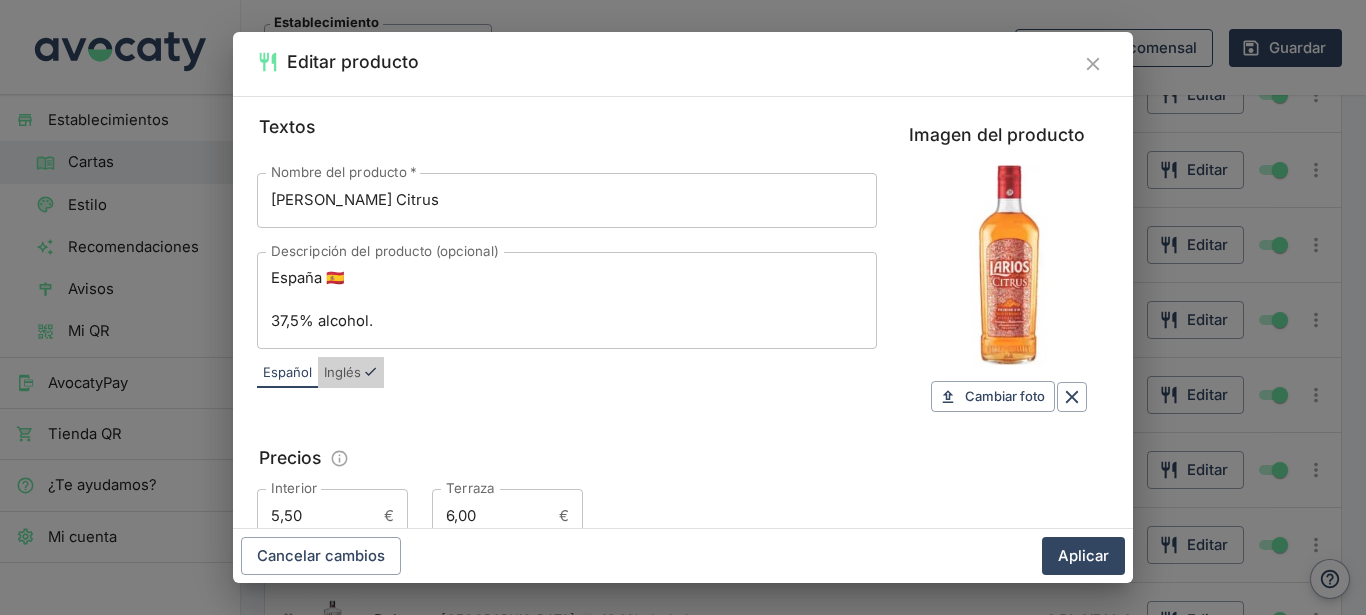 click on "Inglés" at bounding box center [342, 373] 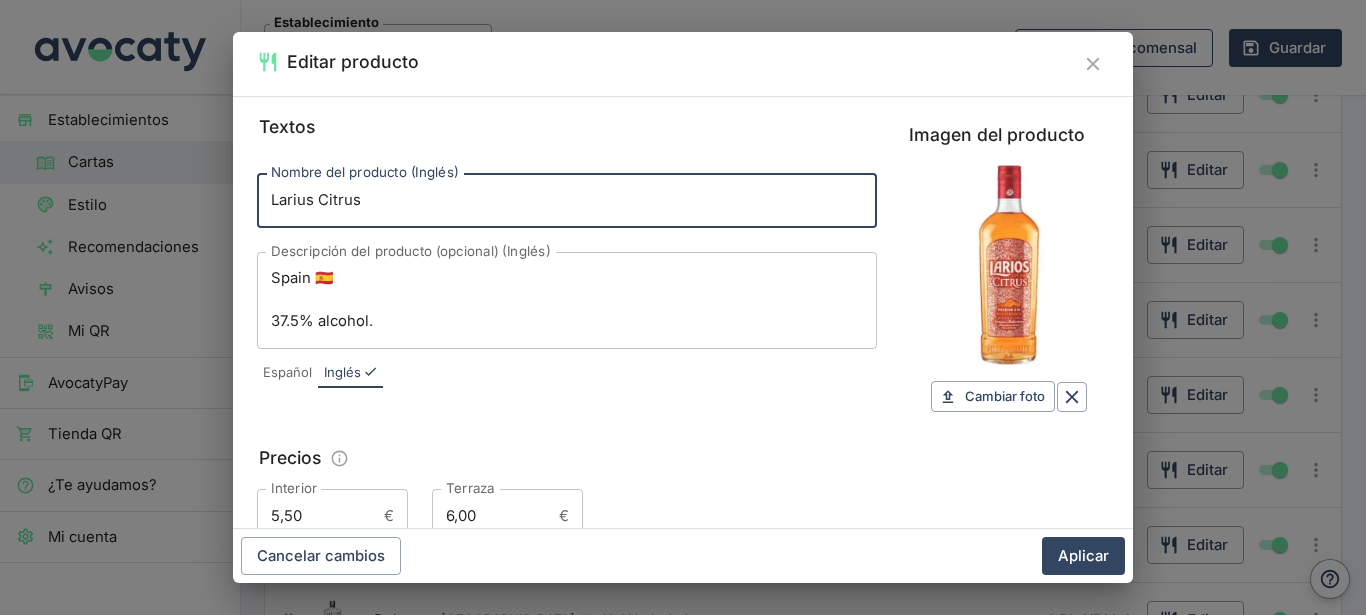 click on "Larius Citrus" at bounding box center [567, 200] 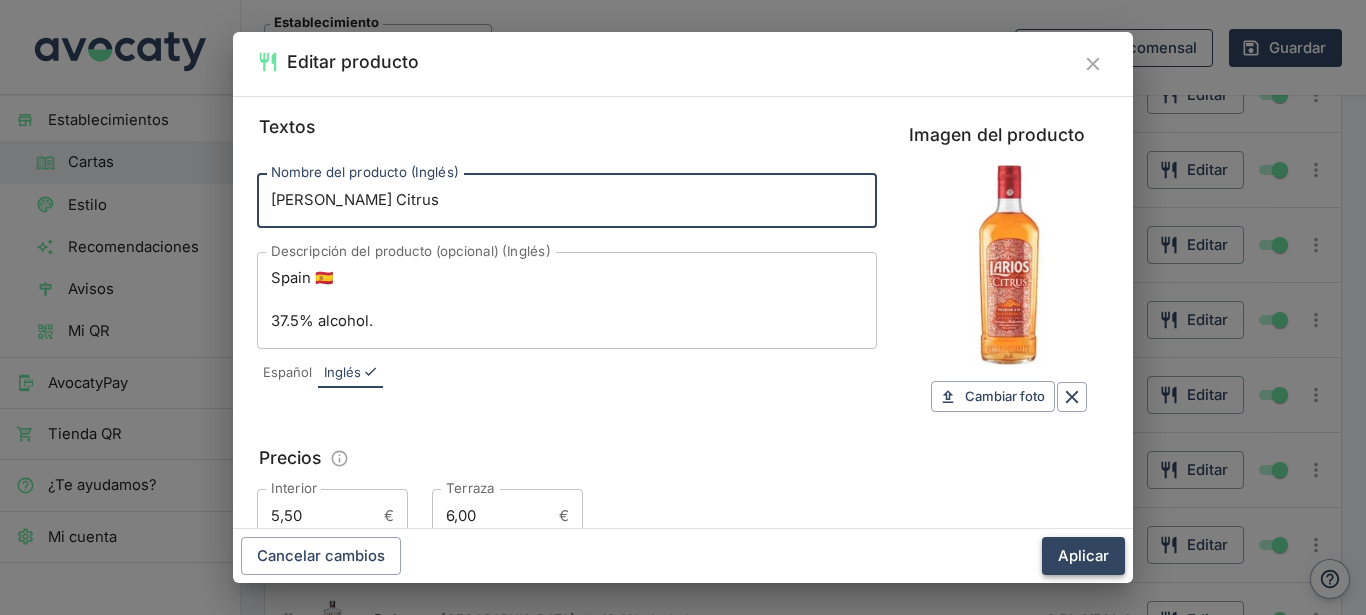 type on "[PERSON_NAME] Citrus" 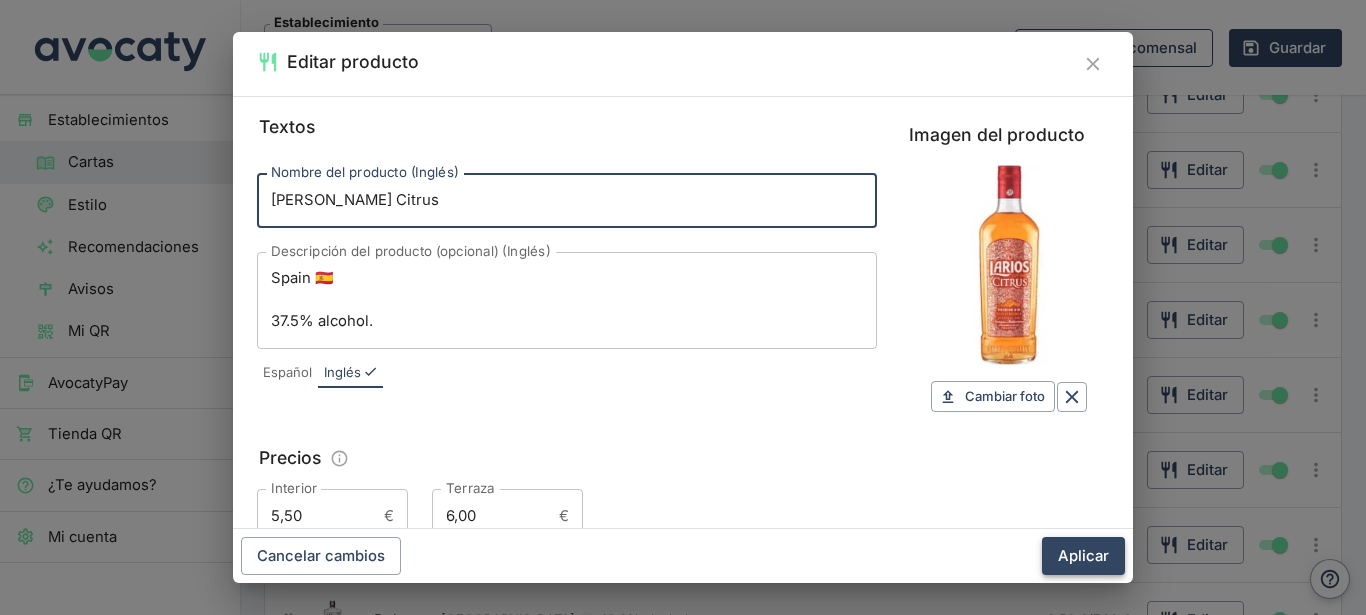 click on "Aplicar" at bounding box center [1083, 556] 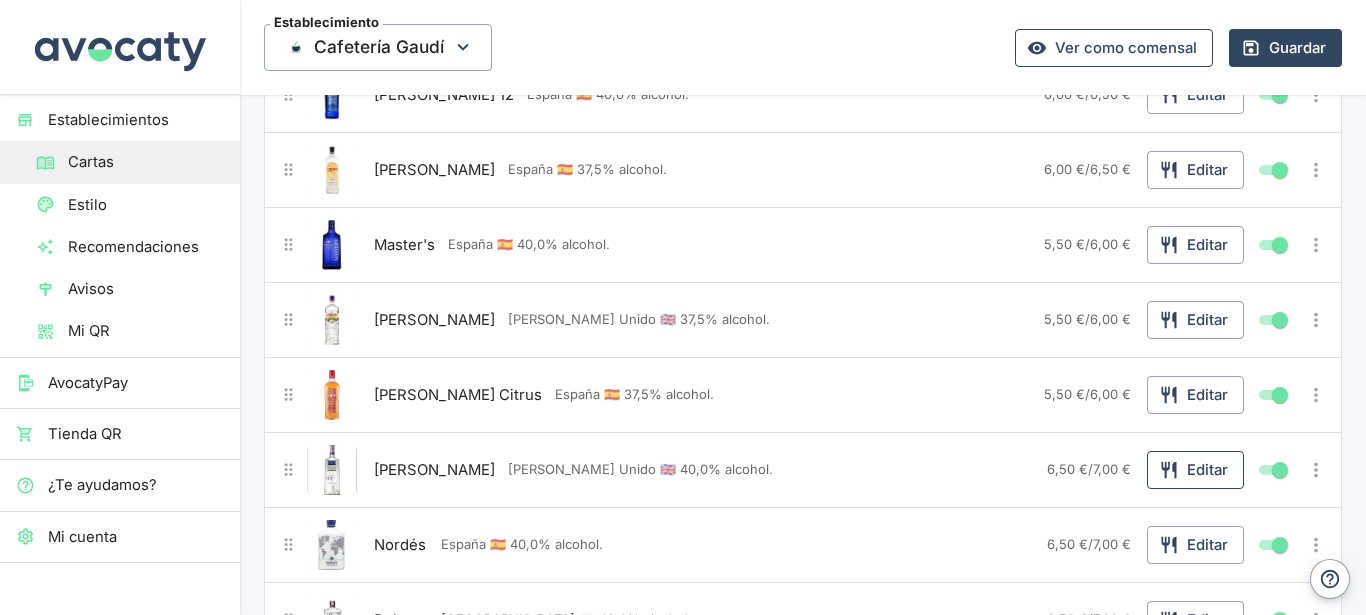 click on "Editar" at bounding box center (1195, 470) 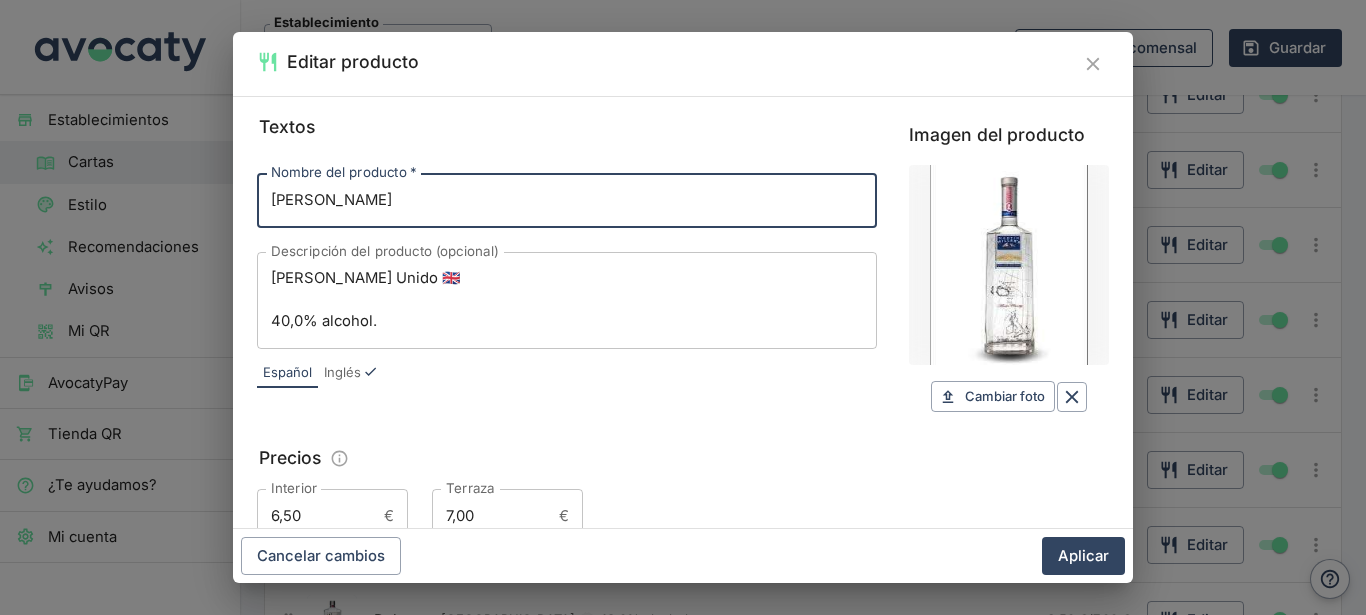 scroll, scrollTop: 327, scrollLeft: 0, axis: vertical 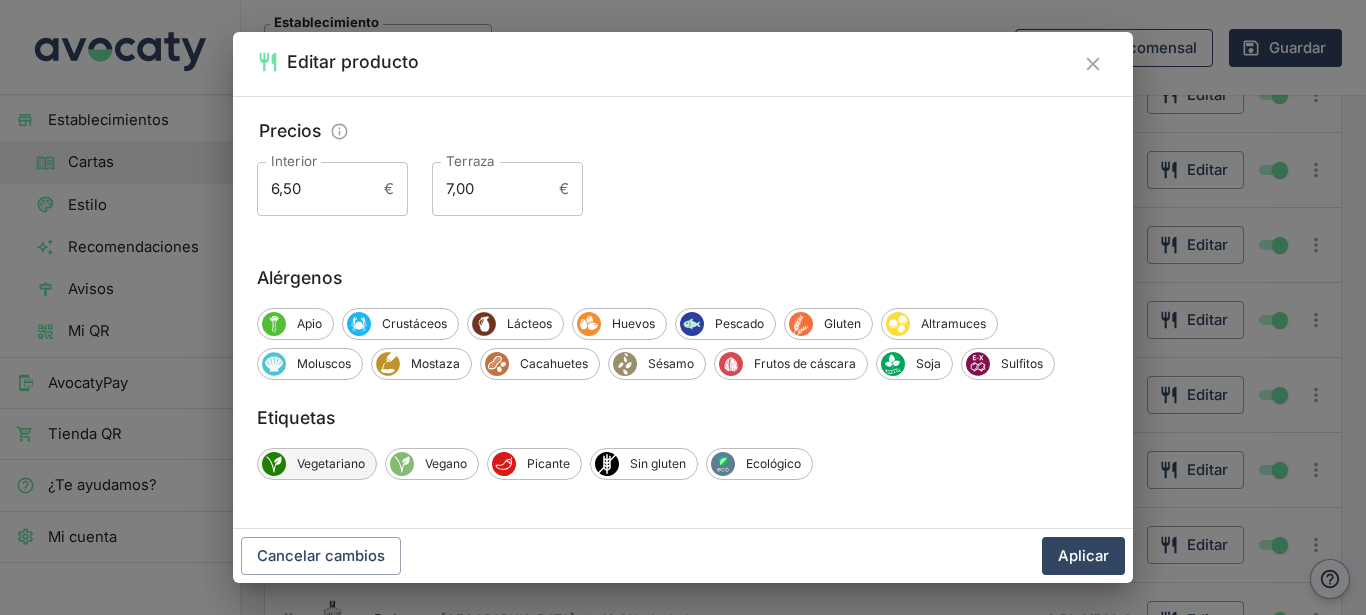 click on "Vegetariano" at bounding box center (331, 464) 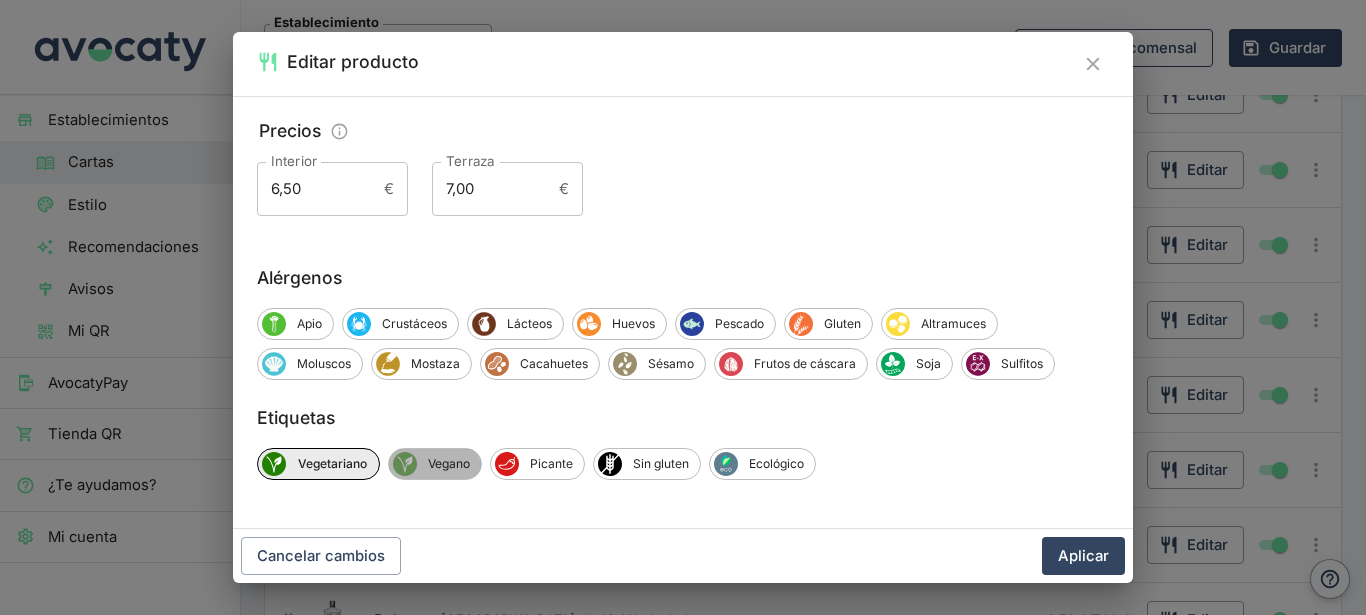 click on "Vegano" at bounding box center (449, 464) 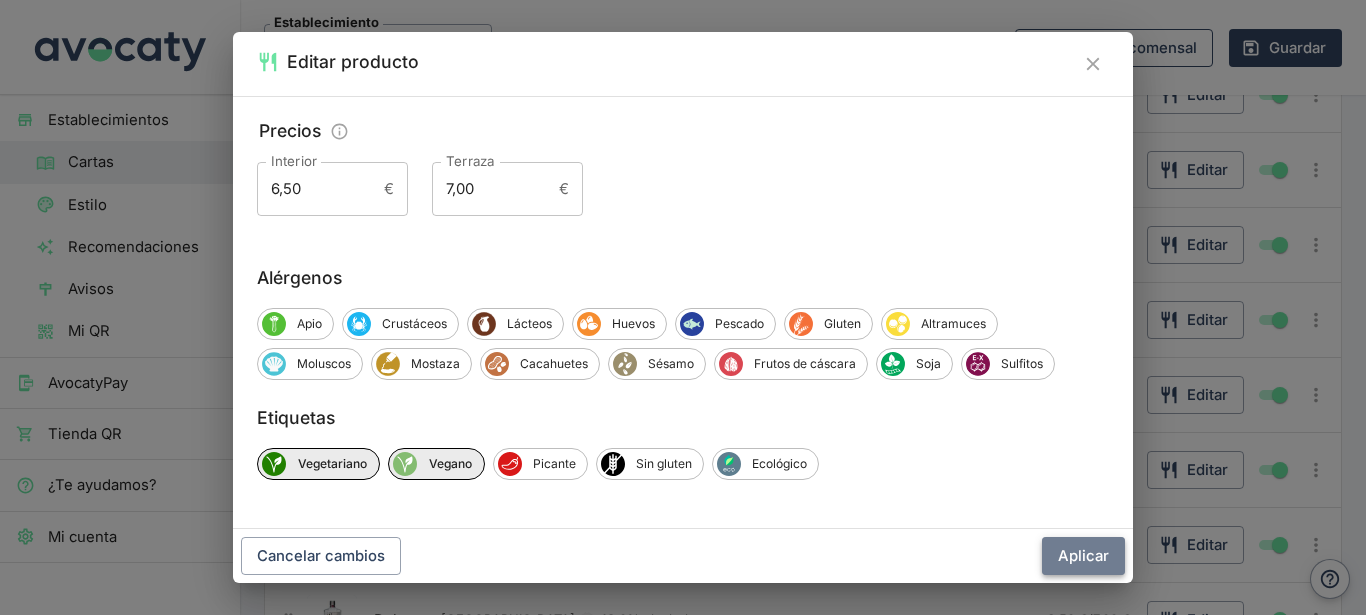 click on "Aplicar" at bounding box center (1083, 556) 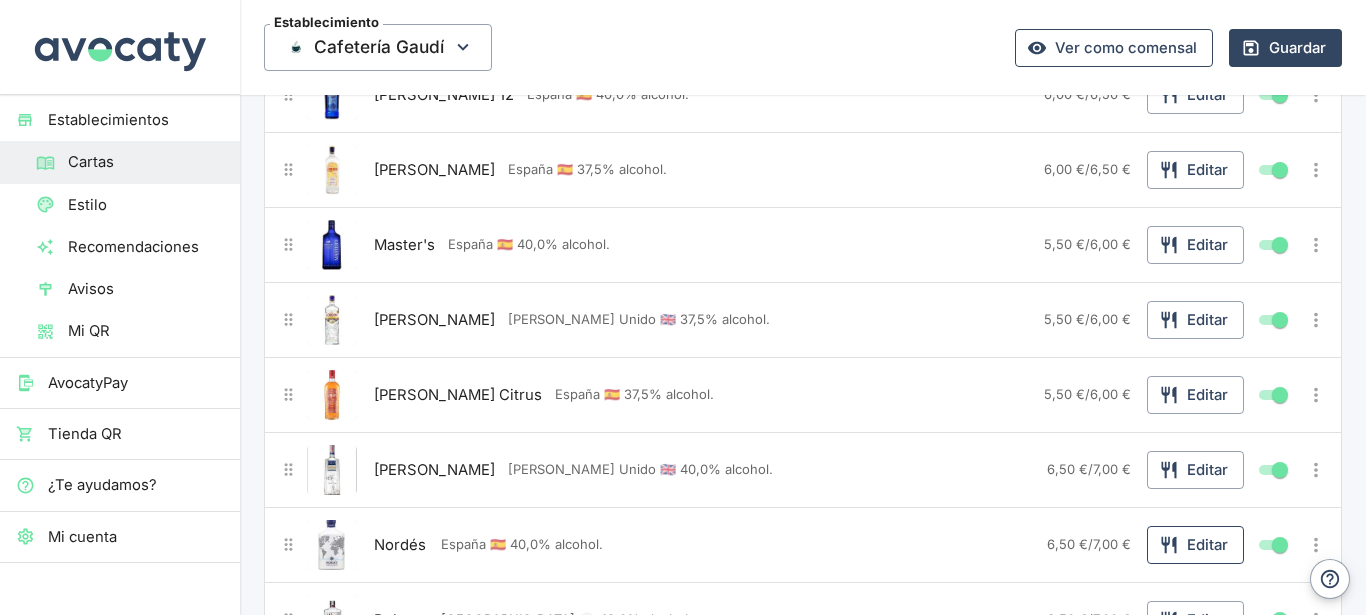 click on "Editar" at bounding box center [1195, 545] 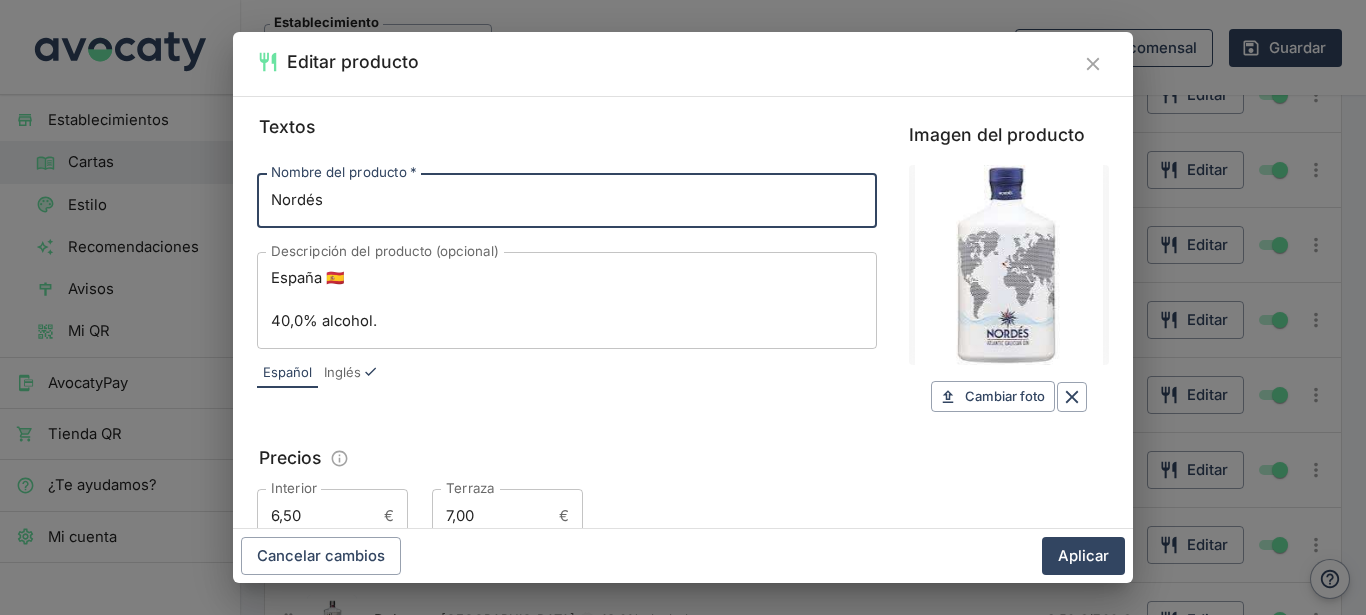 scroll, scrollTop: 327, scrollLeft: 0, axis: vertical 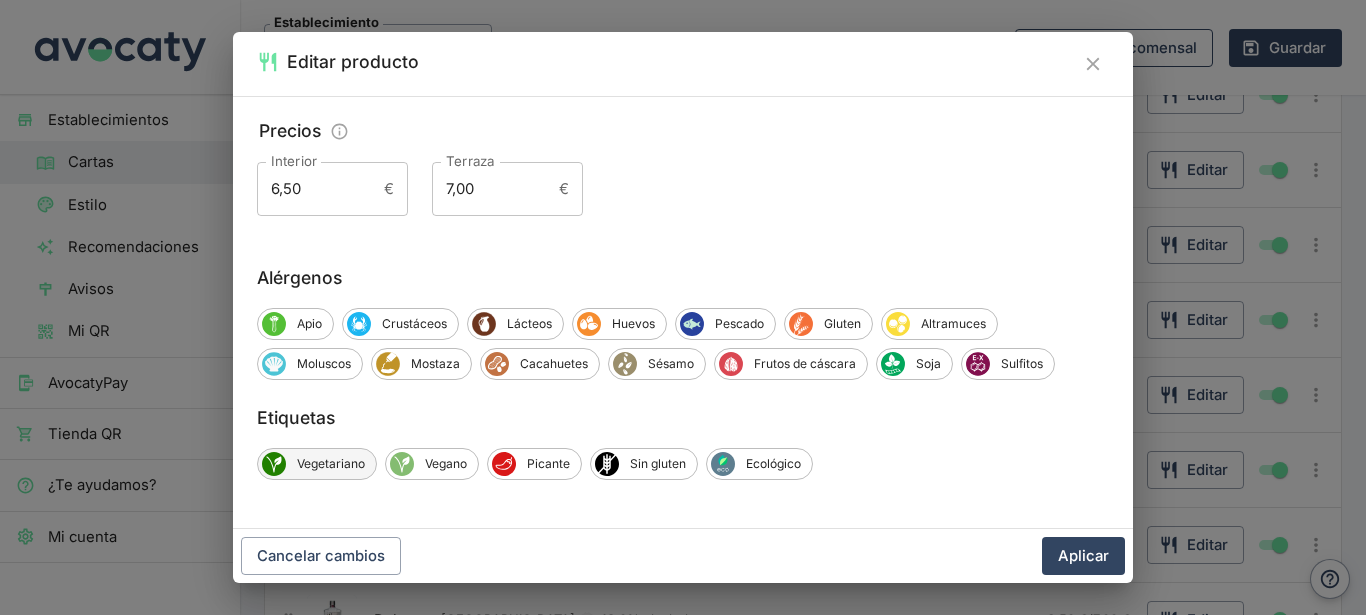 click on "Vegetariano" at bounding box center [331, 464] 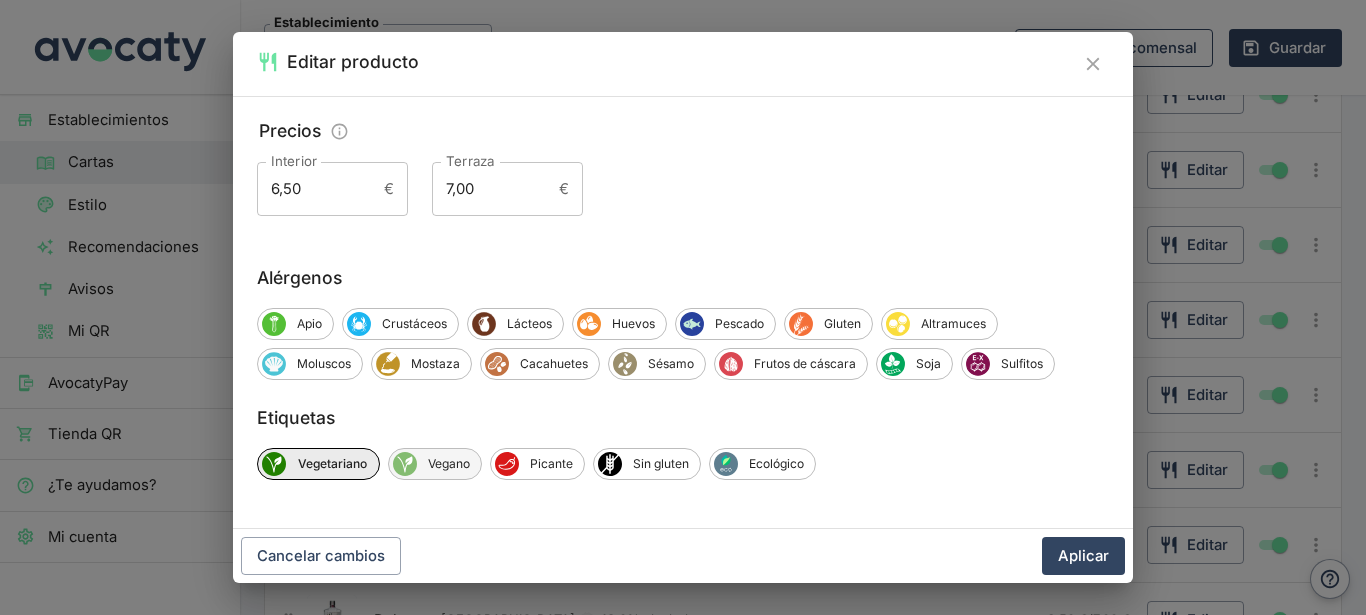 click on "Vegano" at bounding box center [449, 464] 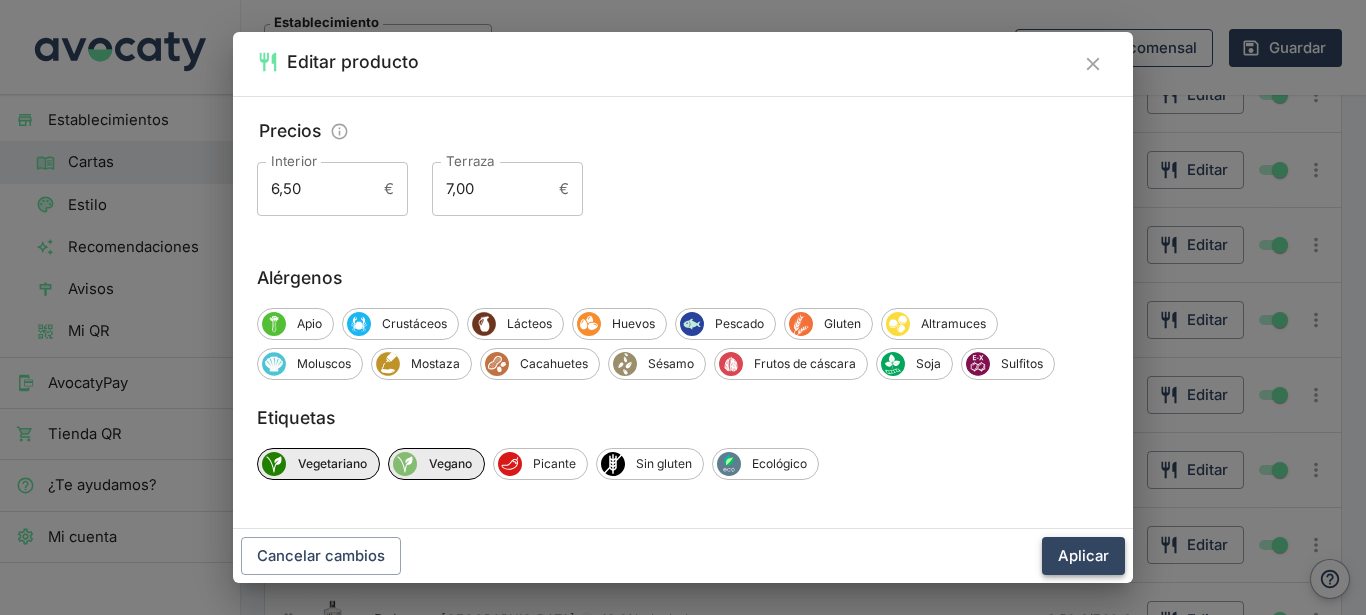 click on "Aplicar" at bounding box center [1083, 556] 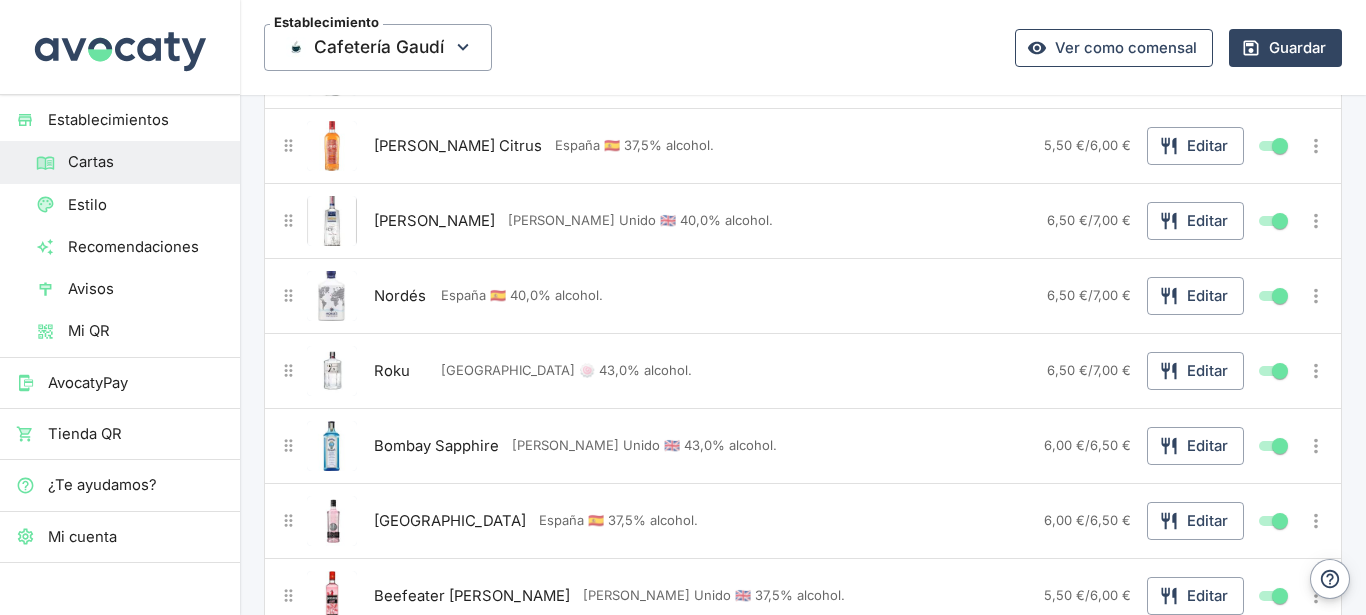 scroll, scrollTop: 1080, scrollLeft: 0, axis: vertical 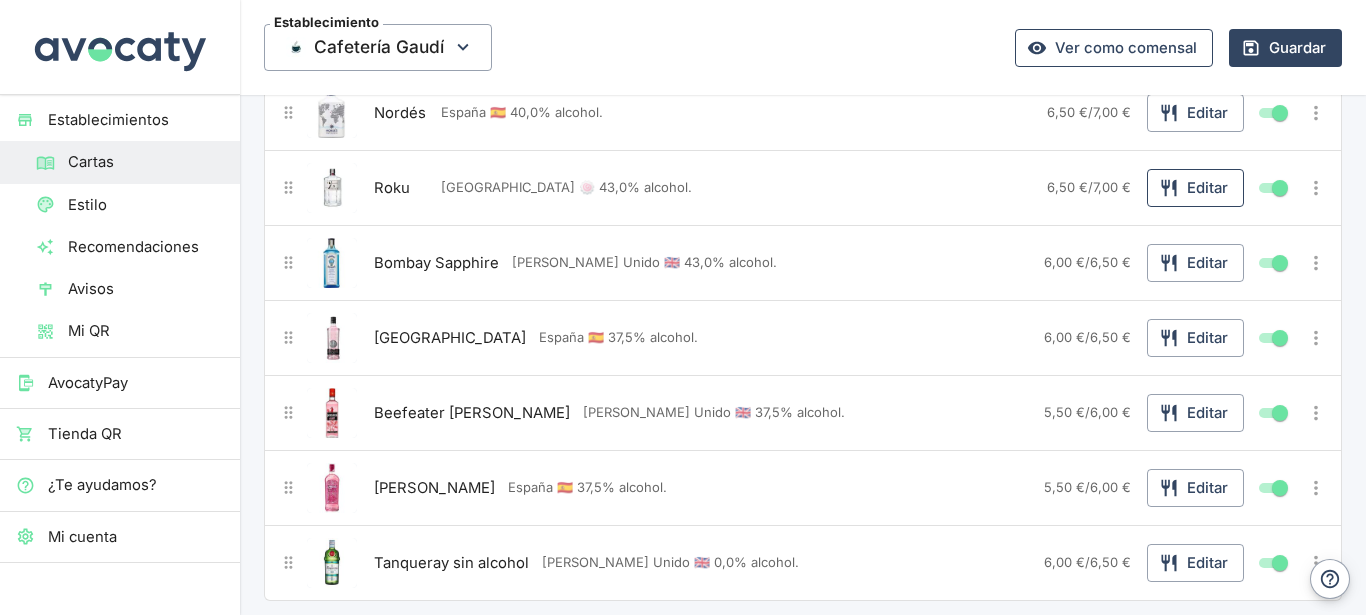 click on "Editar" at bounding box center [1195, 188] 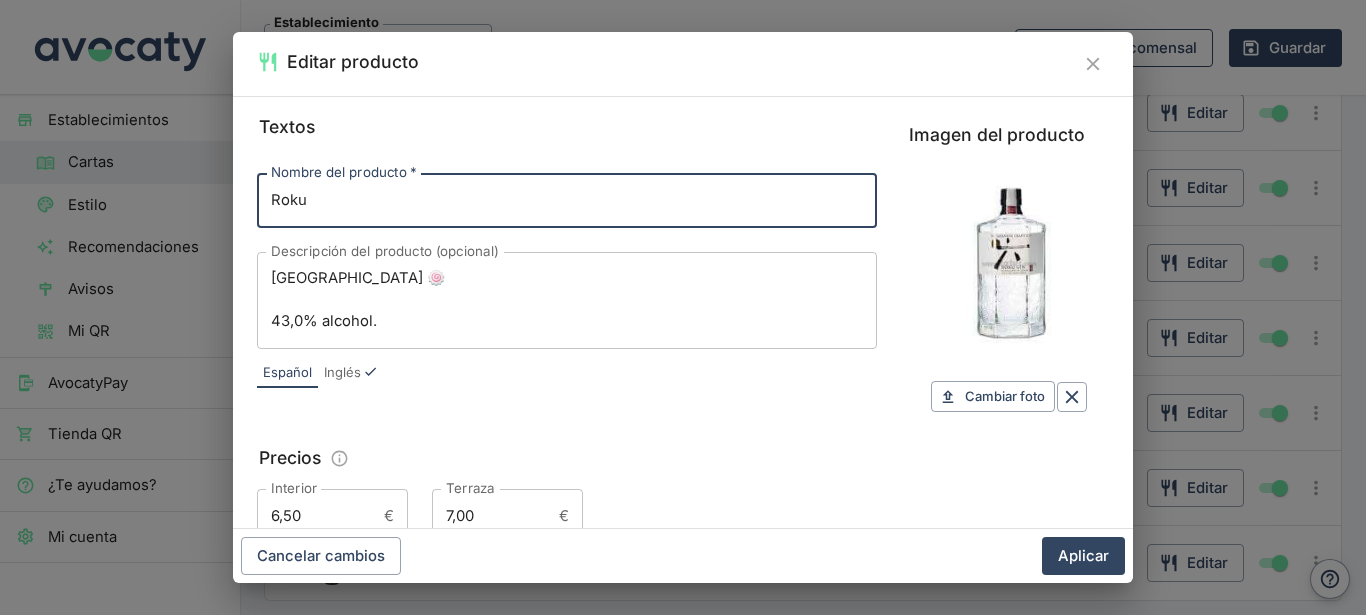 scroll, scrollTop: 327, scrollLeft: 0, axis: vertical 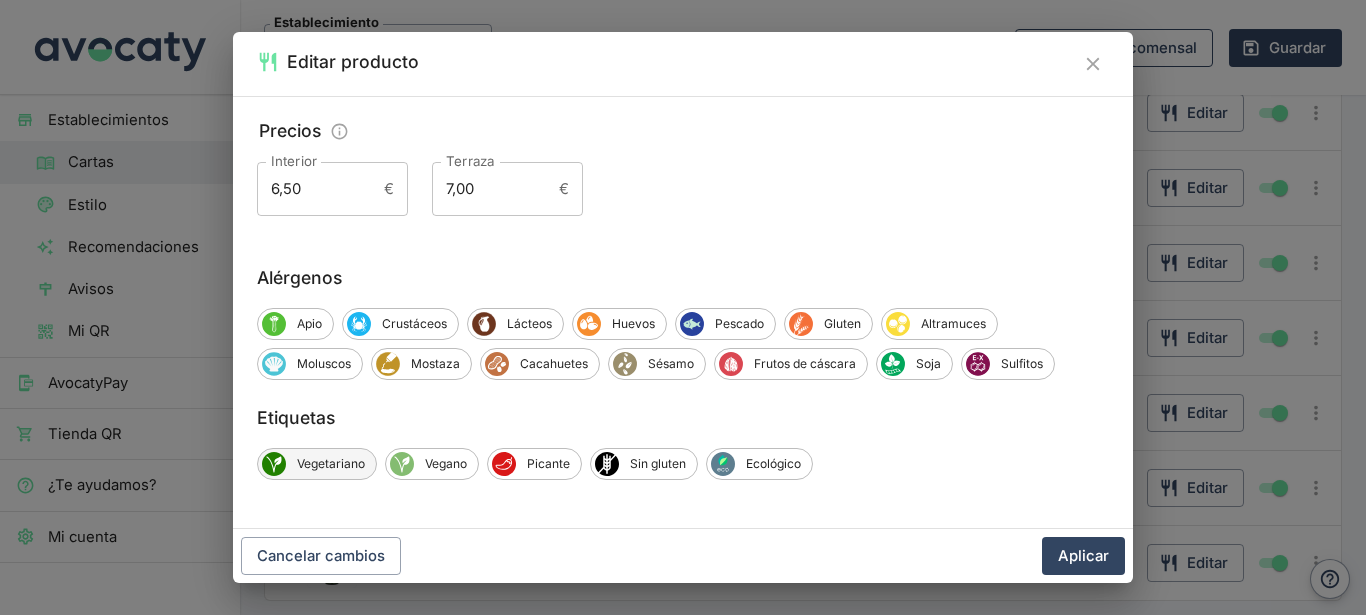 click on "Vegetariano" at bounding box center [331, 464] 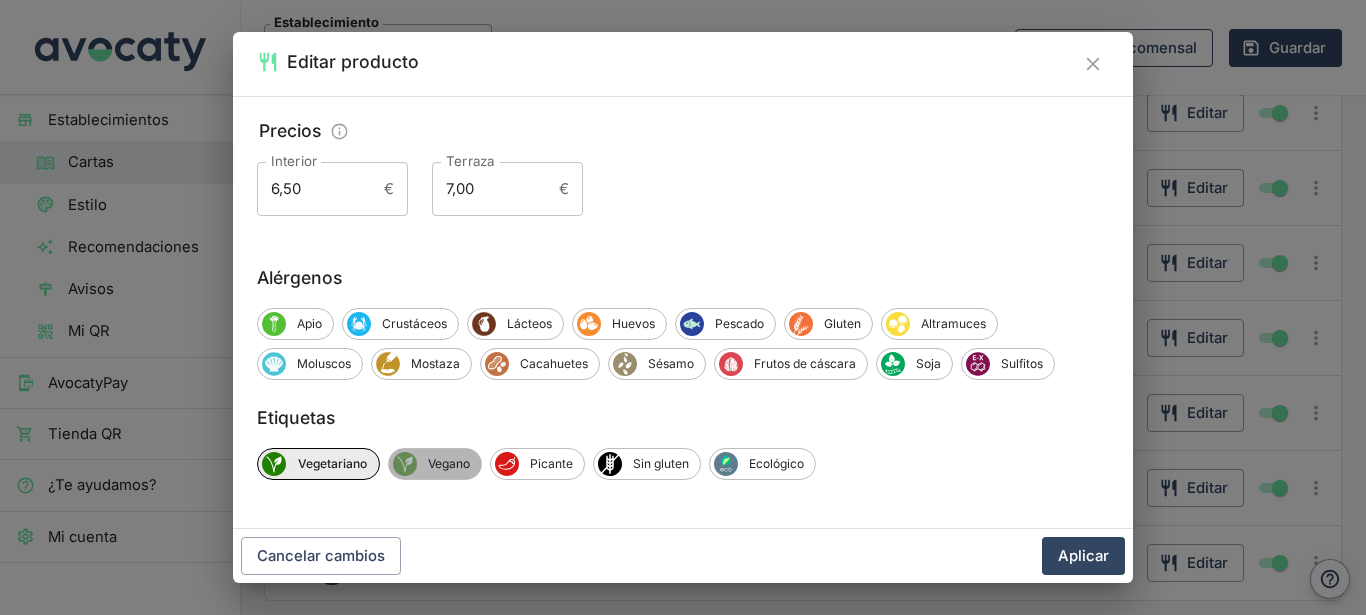 click on "Vegano" at bounding box center [449, 464] 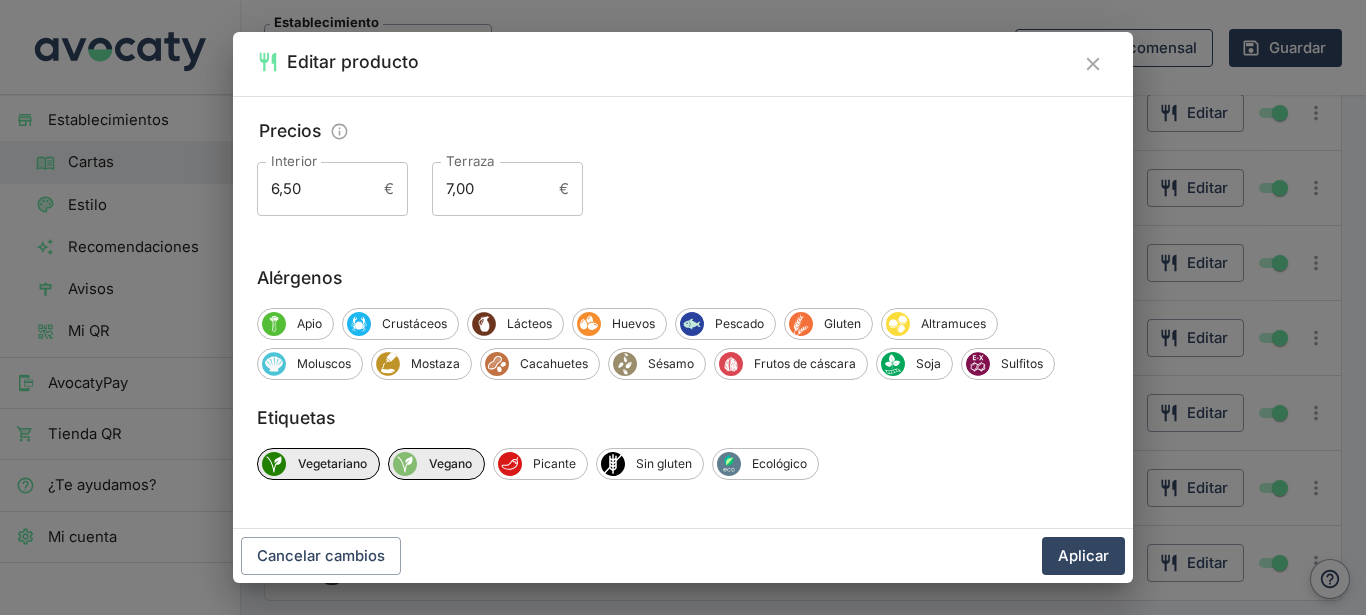 drag, startPoint x: 1084, startPoint y: 574, endPoint x: 1075, endPoint y: 559, distance: 17.492855 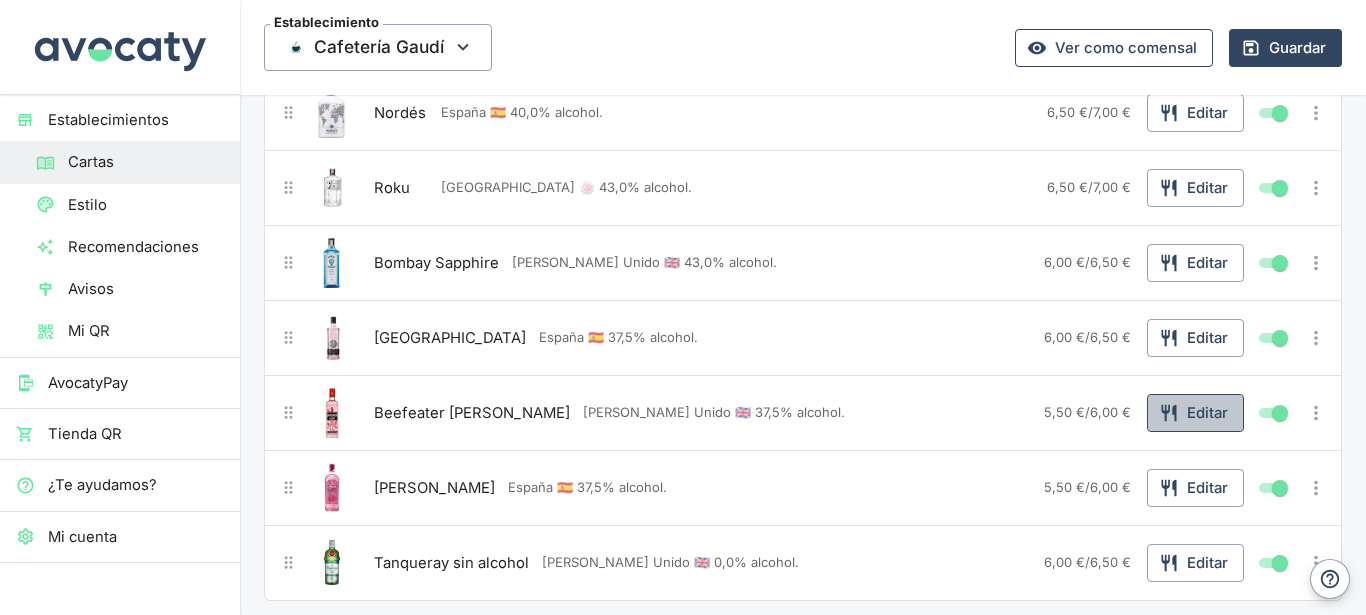 click on "Editar" at bounding box center [1195, 413] 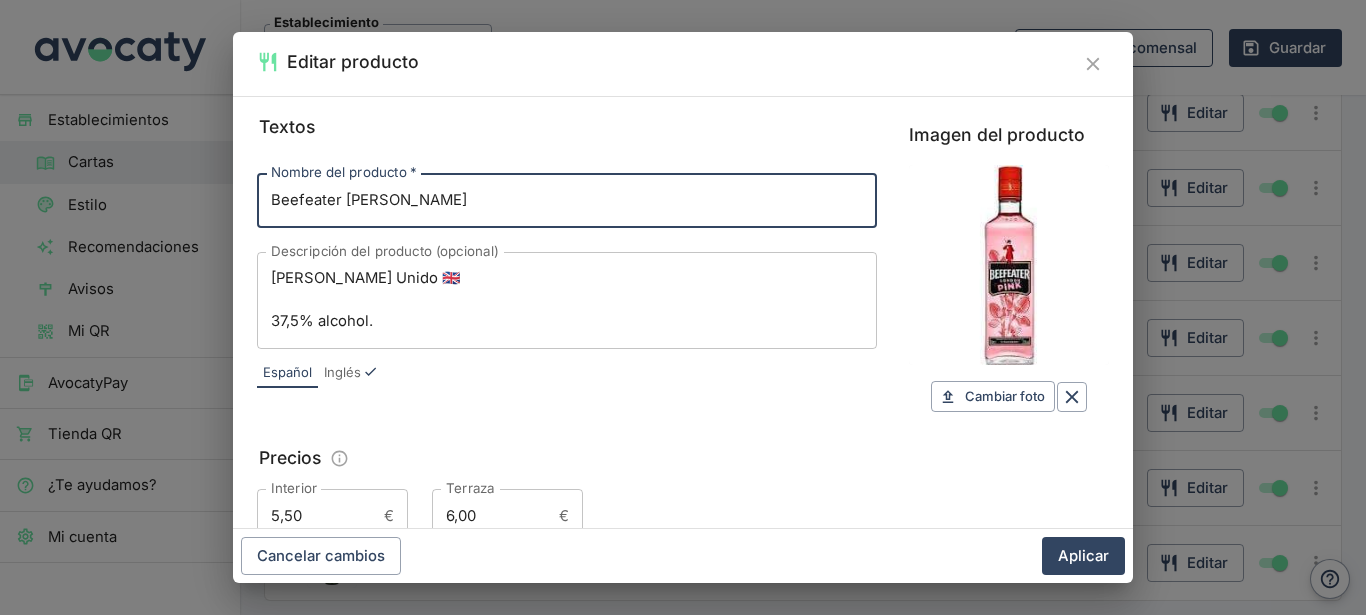 scroll, scrollTop: 327, scrollLeft: 0, axis: vertical 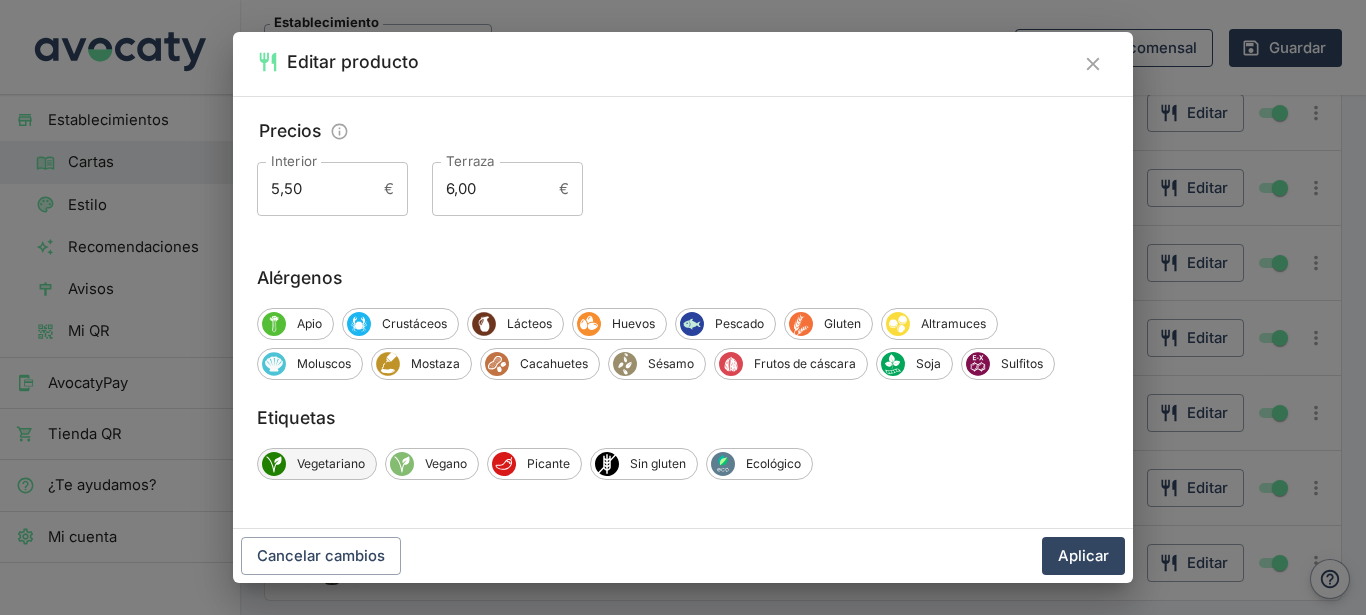 click on "Vegetariano" at bounding box center (331, 464) 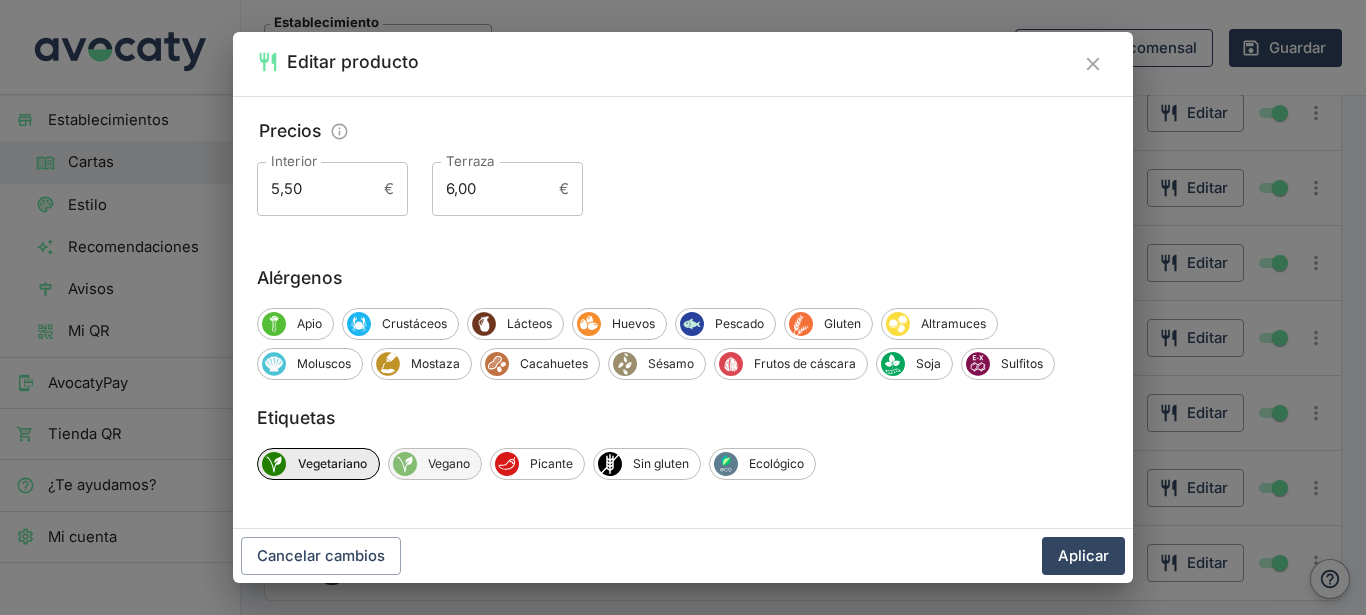 click on "Vegano" at bounding box center [449, 464] 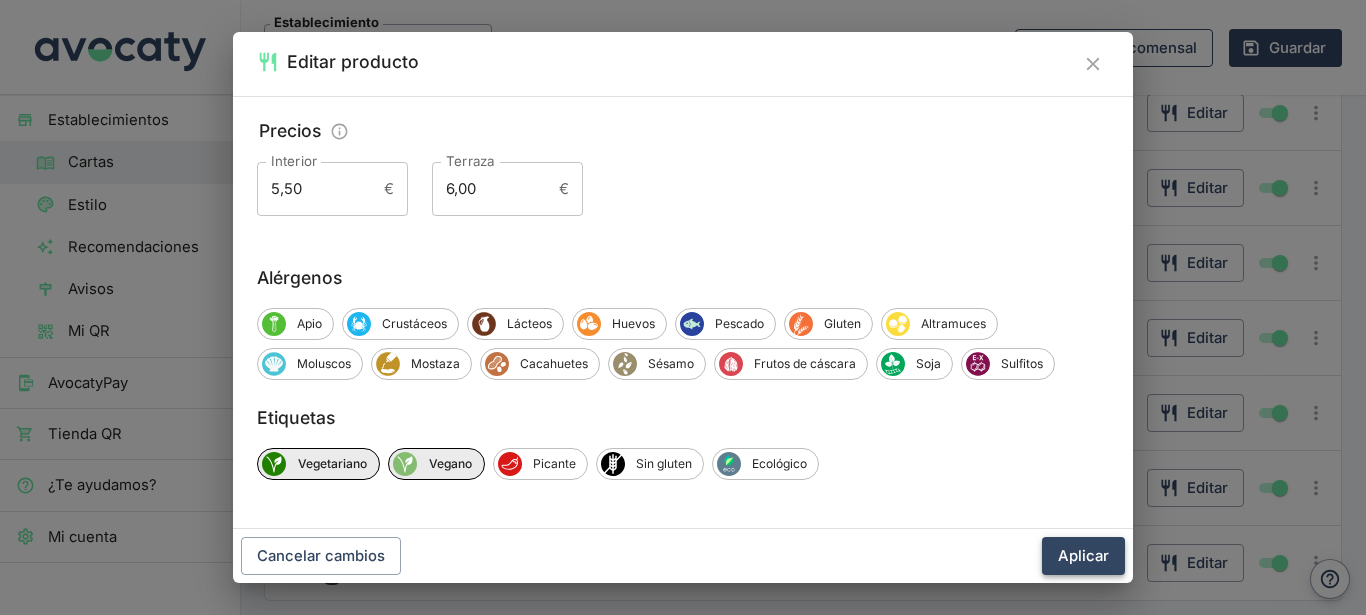 click on "Aplicar" at bounding box center (1083, 556) 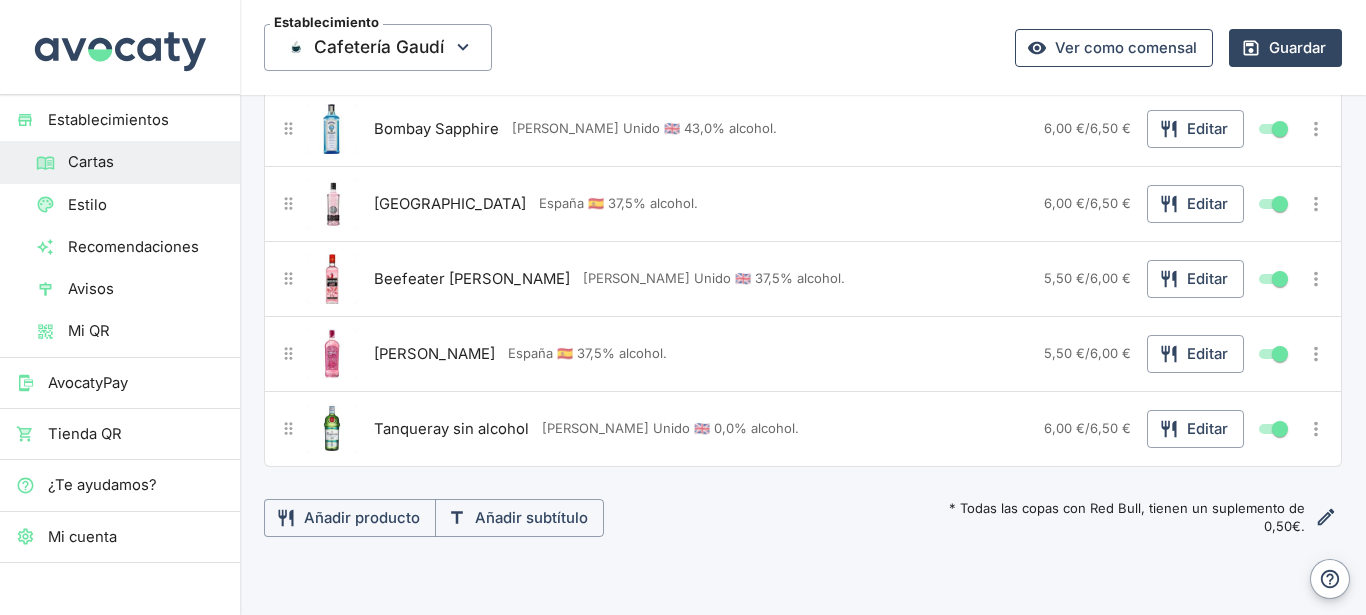 scroll, scrollTop: 1404, scrollLeft: 0, axis: vertical 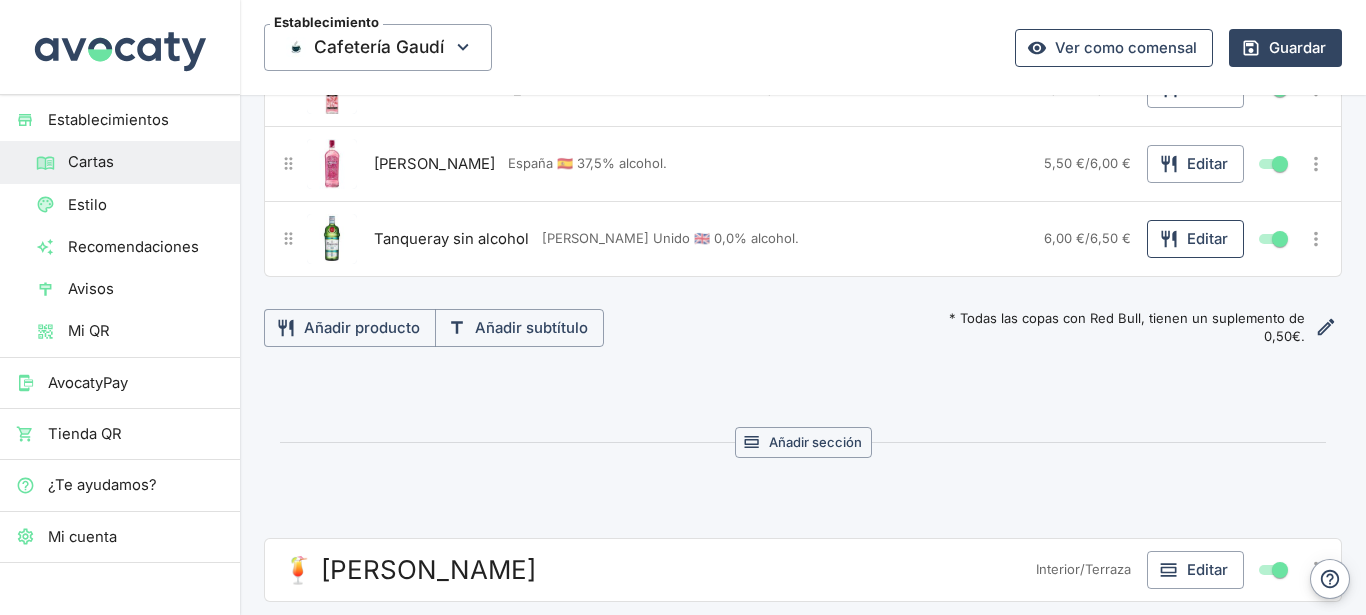 click on "Editar" at bounding box center [1195, 239] 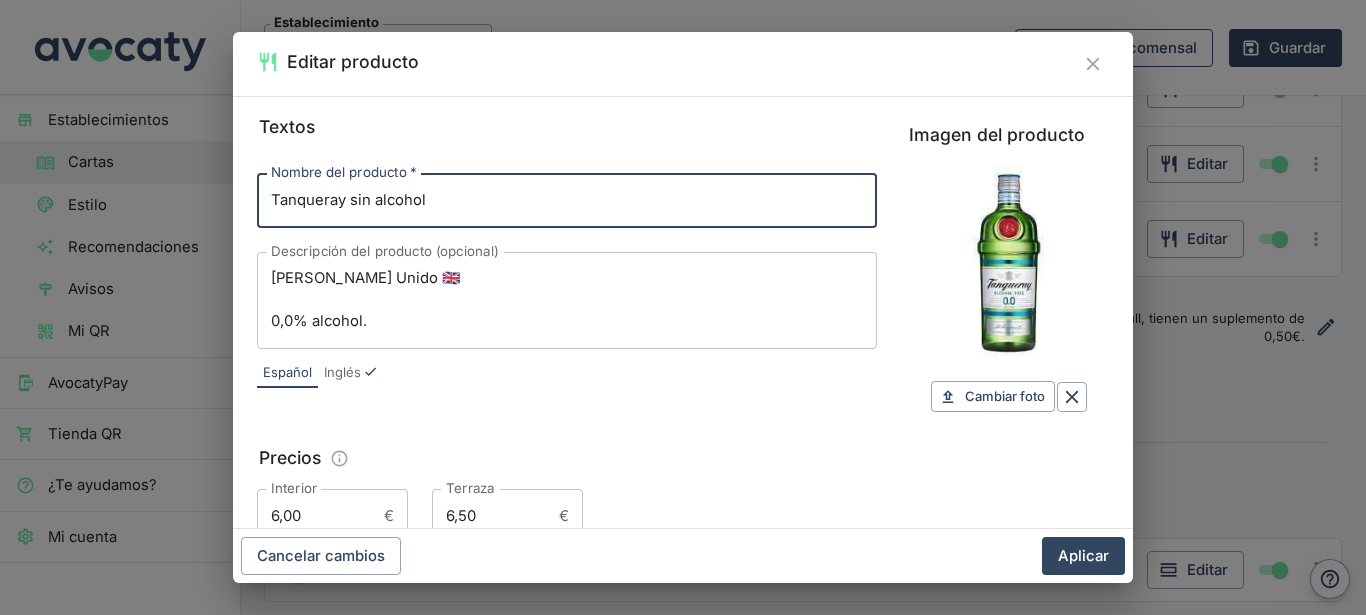 scroll, scrollTop: 327, scrollLeft: 0, axis: vertical 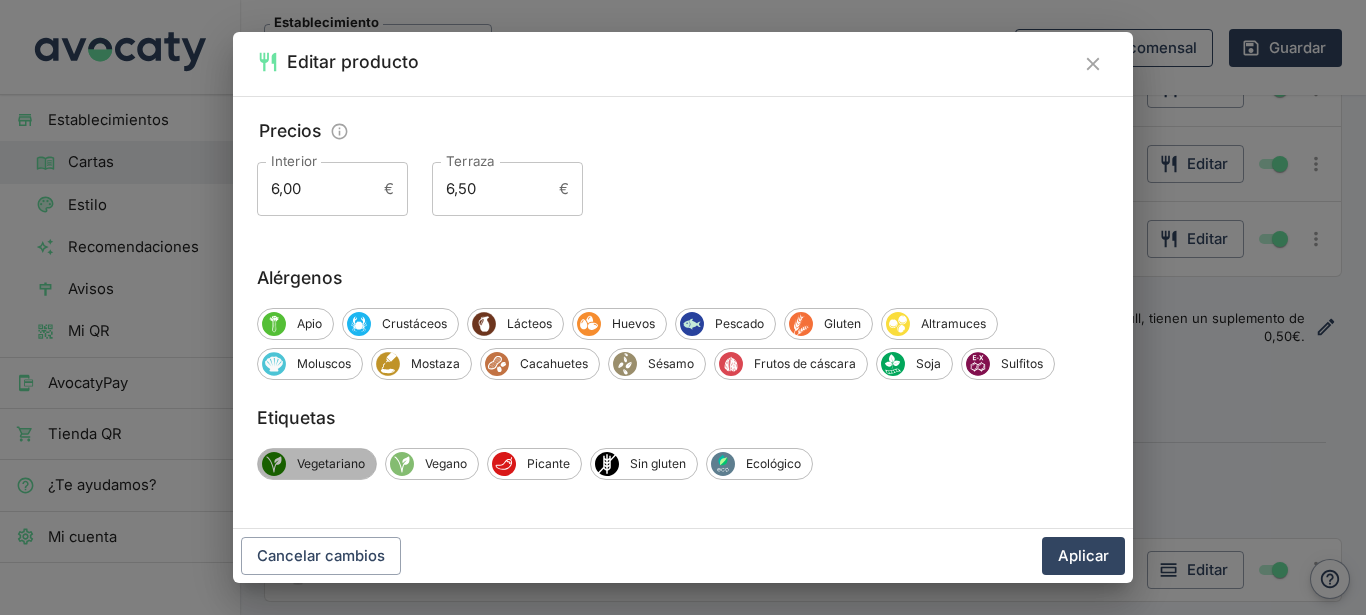click on "Vegetariano" at bounding box center [317, 464] 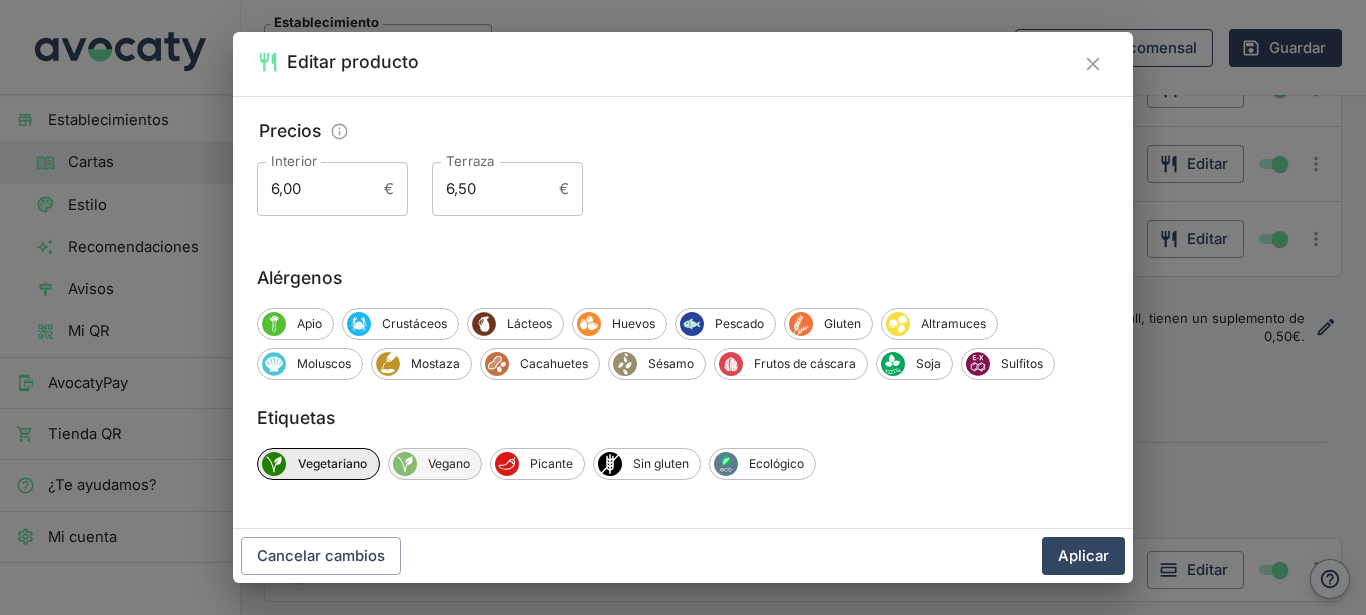 click on "Vegano" at bounding box center (449, 464) 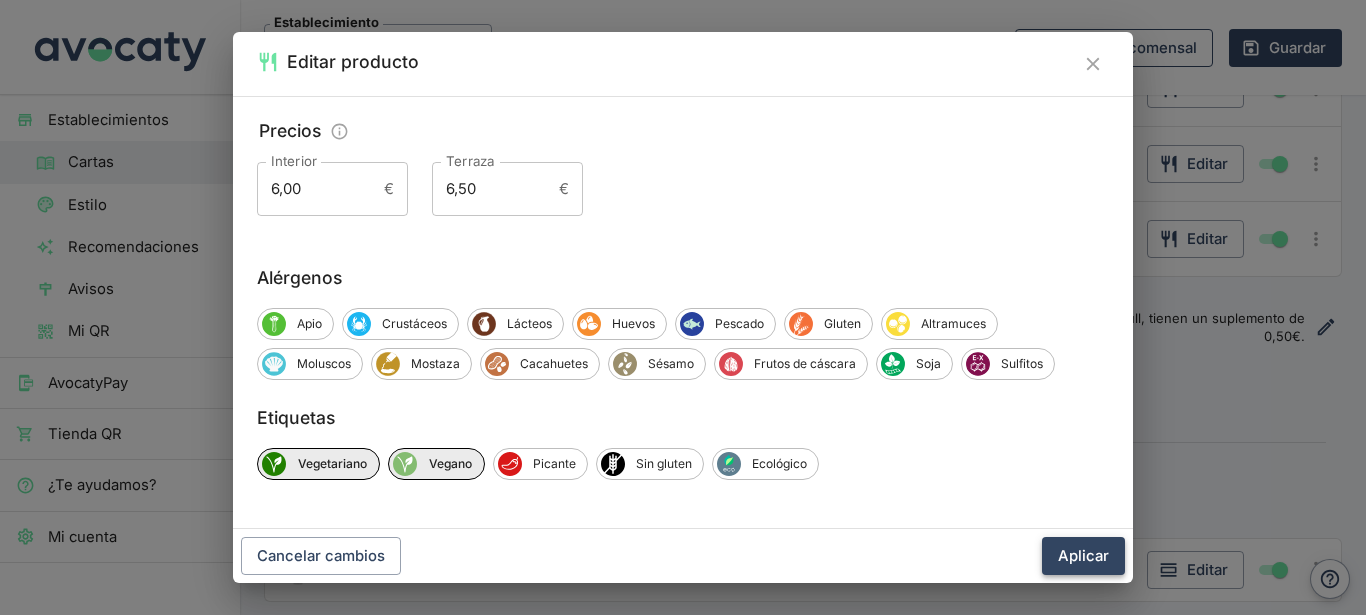 click on "Aplicar" at bounding box center (1083, 556) 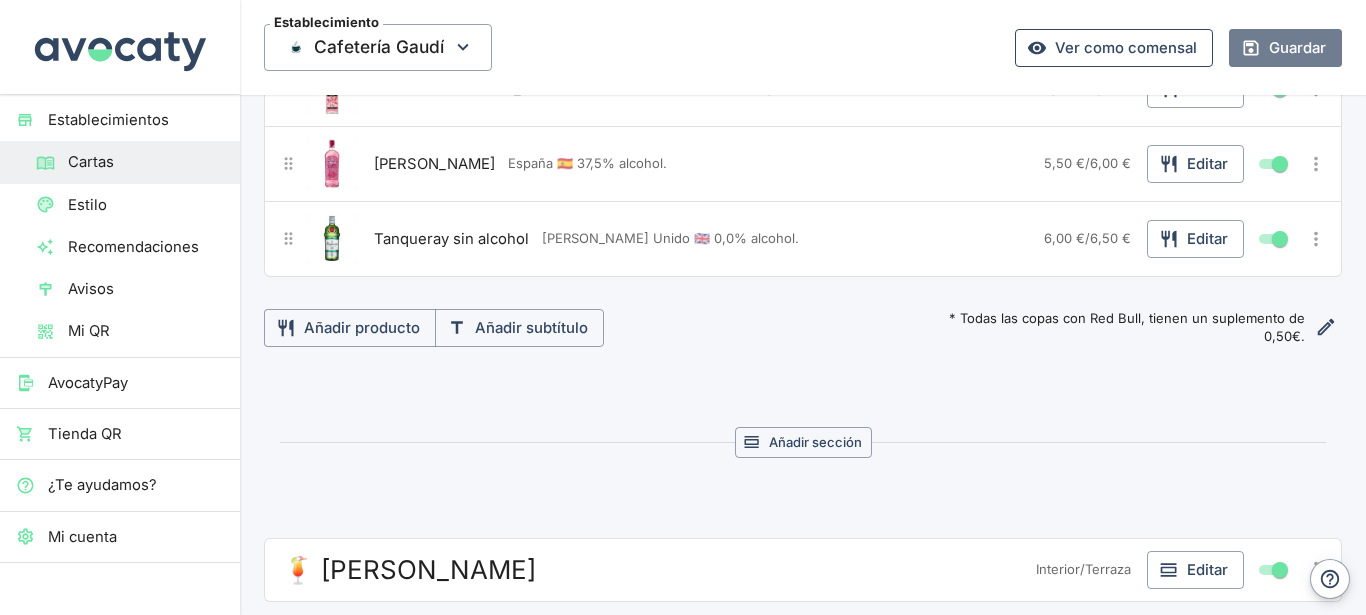drag, startPoint x: 1286, startPoint y: 57, endPoint x: 1000, endPoint y: 316, distance: 385.84583 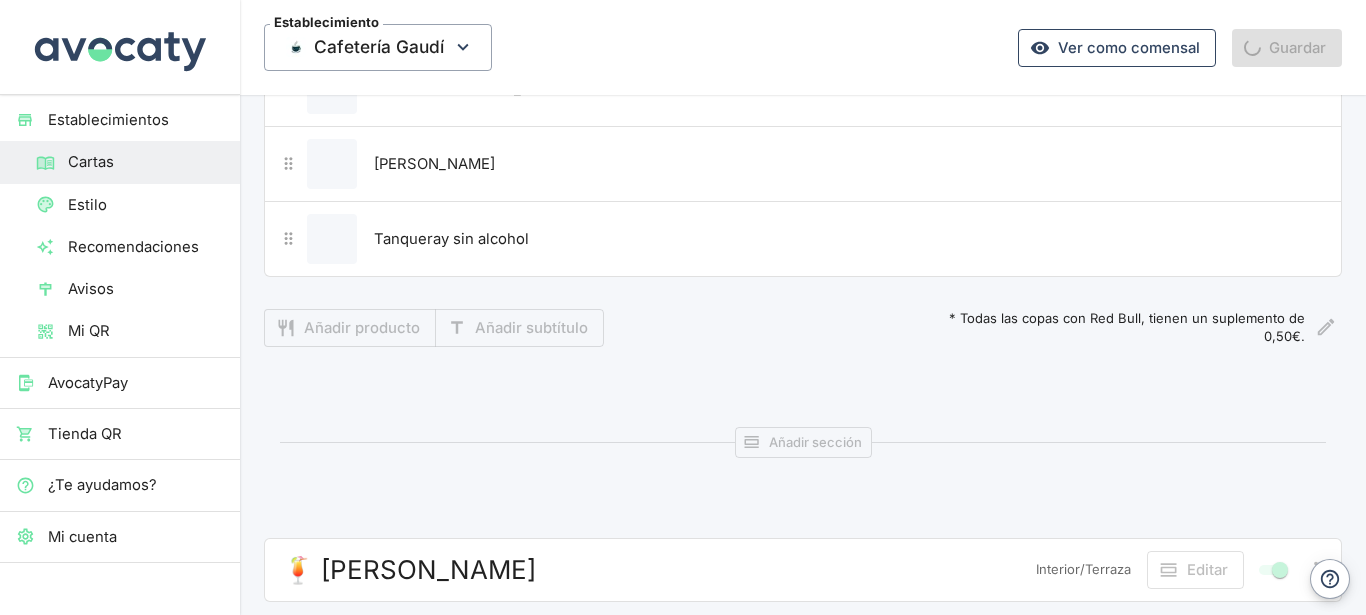 scroll, scrollTop: 1944, scrollLeft: 0, axis: vertical 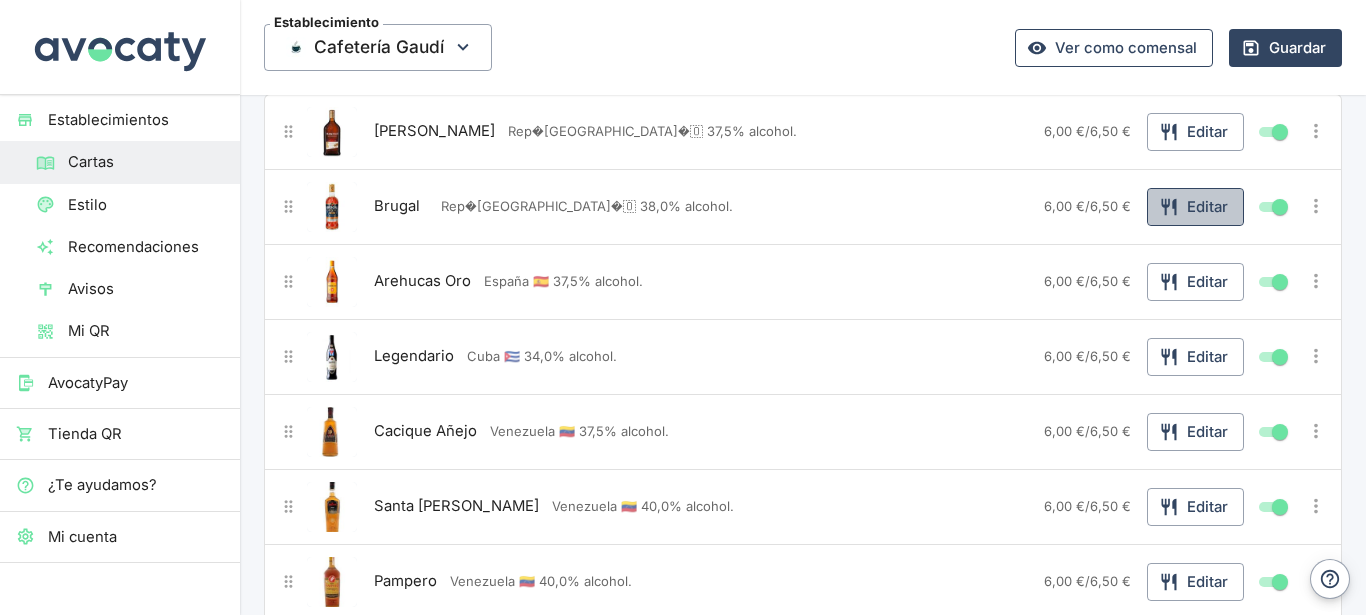 click on "Editar" at bounding box center [1195, 207] 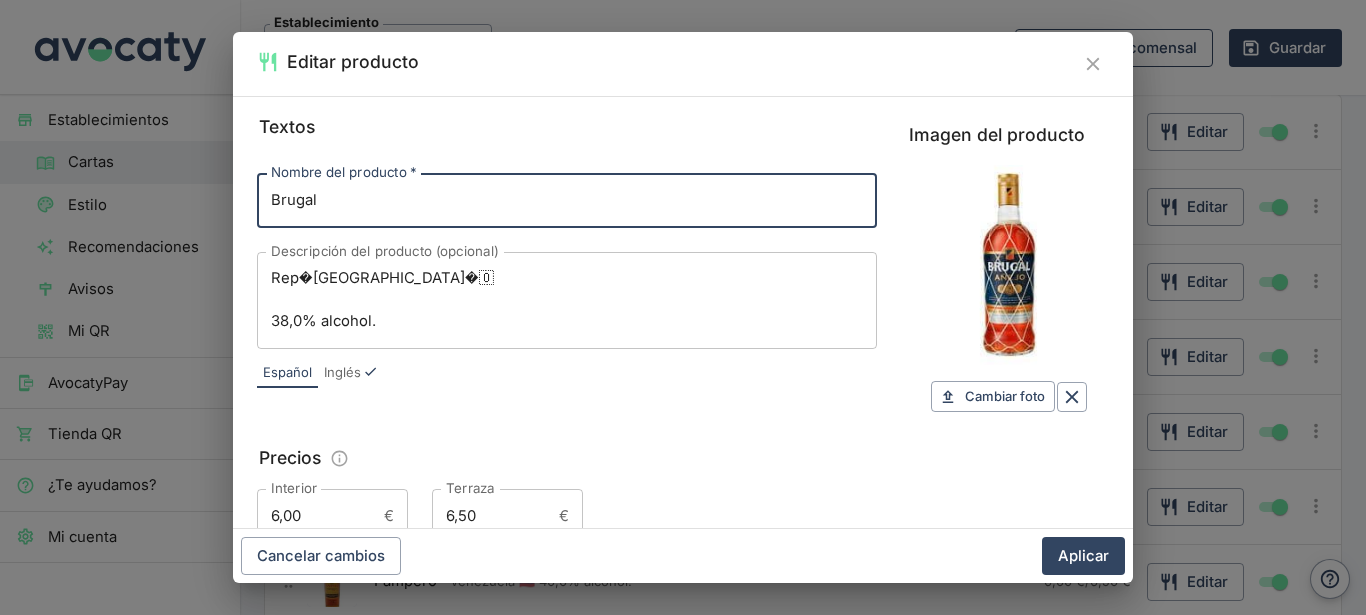 scroll, scrollTop: 327, scrollLeft: 0, axis: vertical 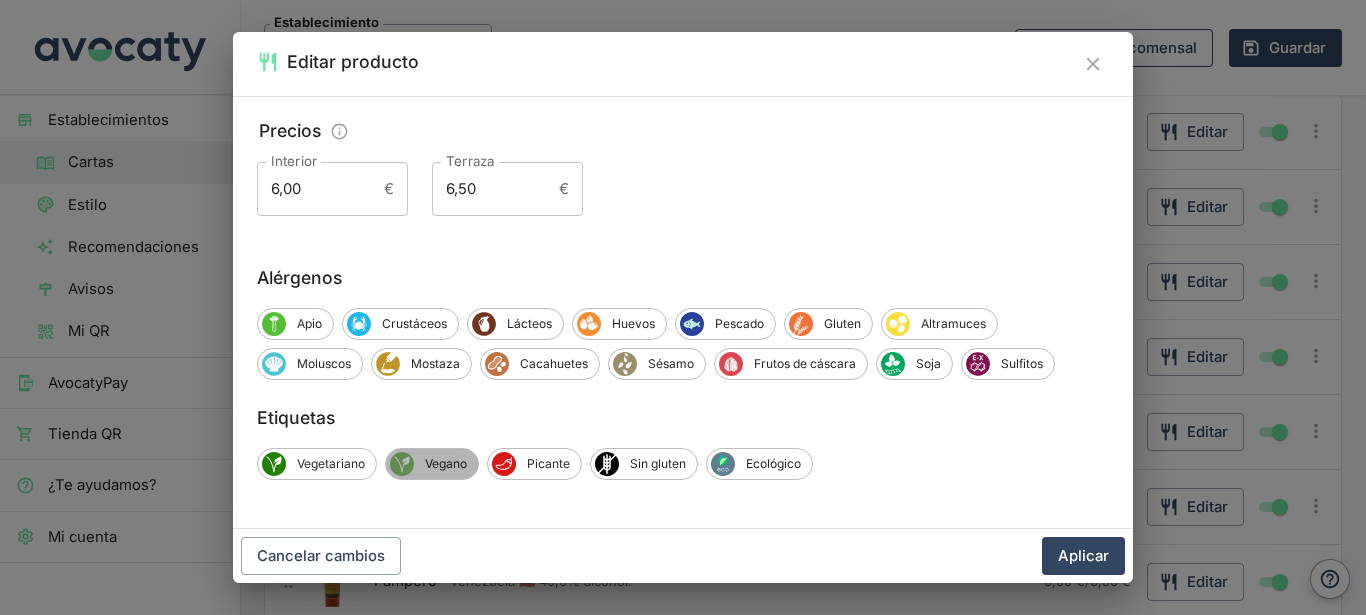 click on "Vegano" at bounding box center [446, 464] 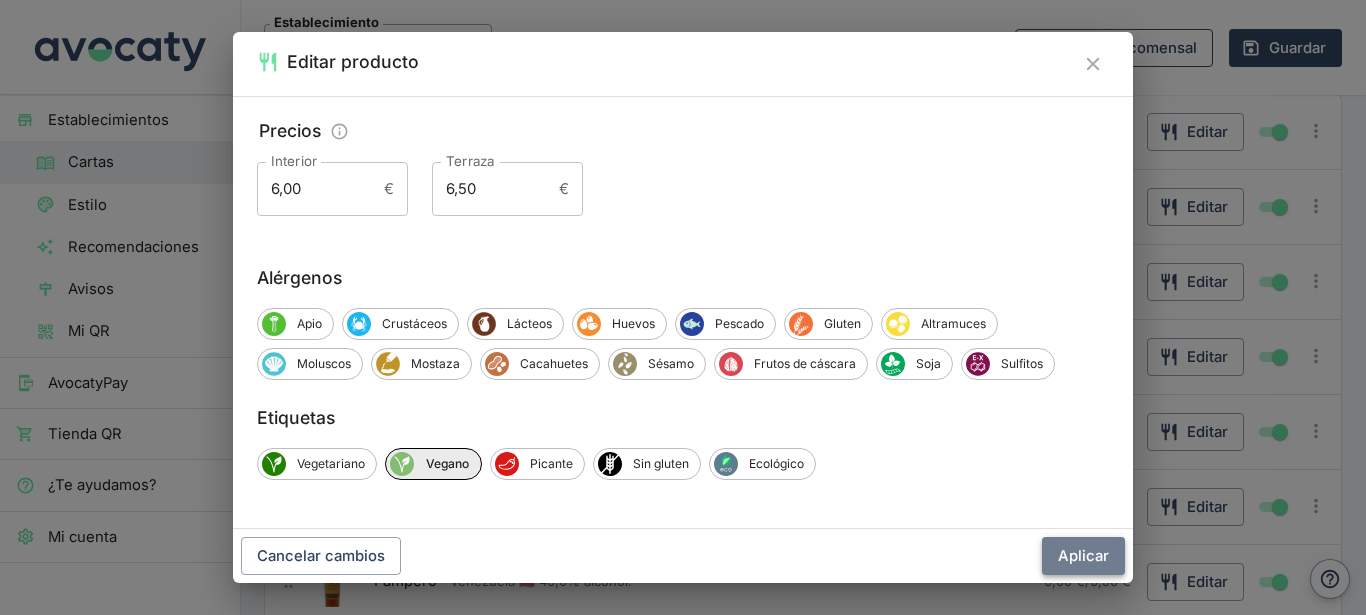 click on "Aplicar" at bounding box center [1083, 556] 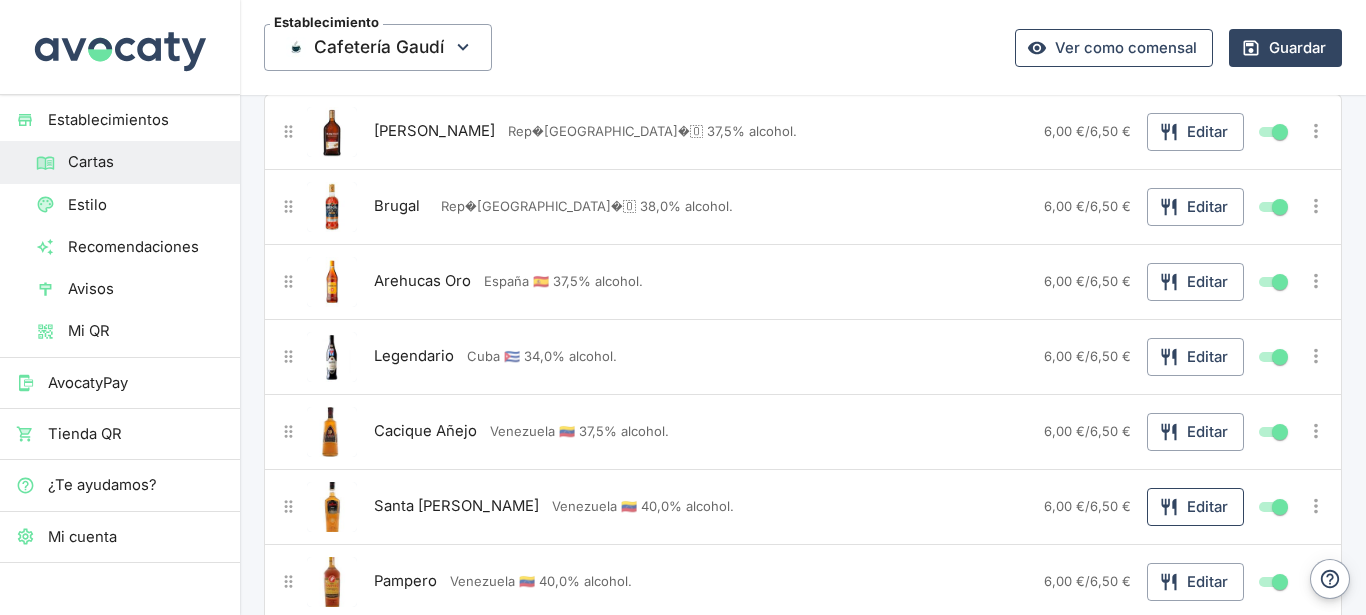 click on "Editar" at bounding box center (1195, 507) 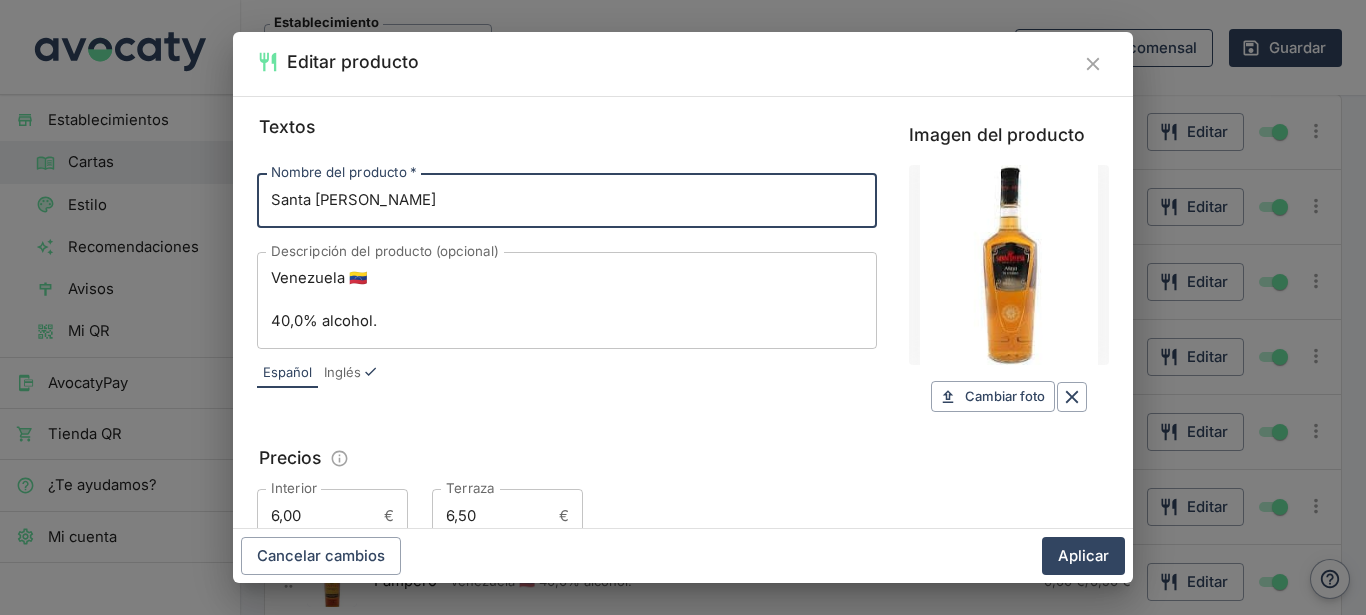 scroll, scrollTop: 327, scrollLeft: 0, axis: vertical 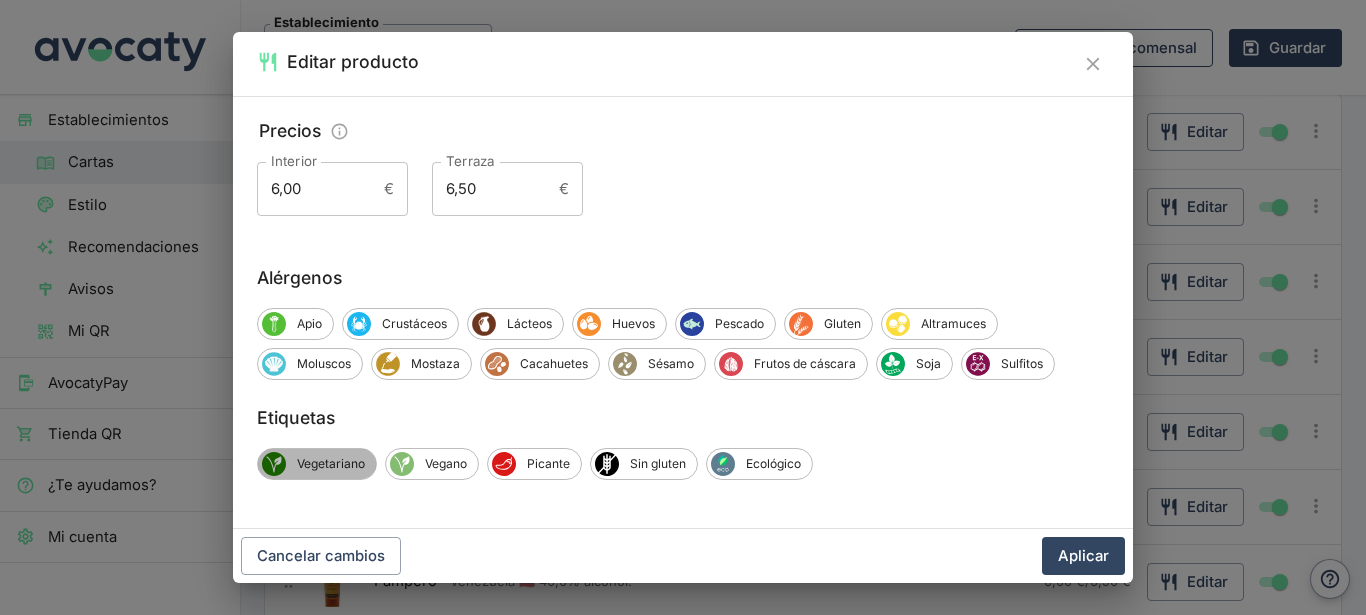 click on "Vegetariano" at bounding box center (331, 464) 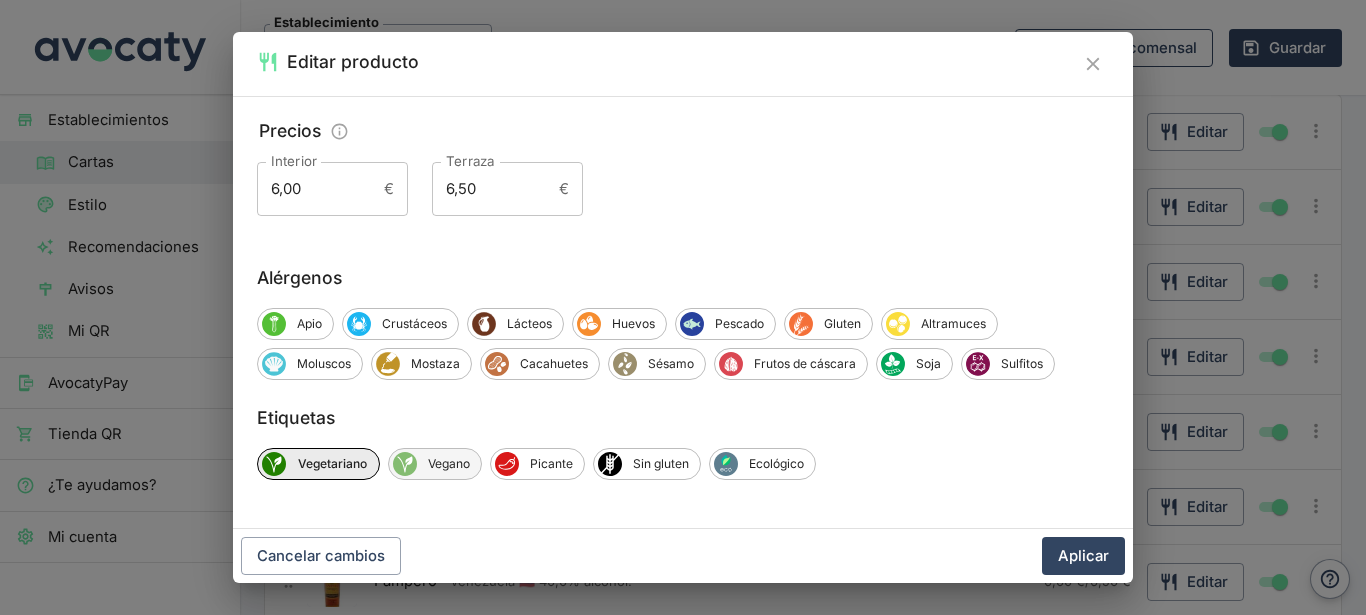 click on "Vegano" at bounding box center (449, 464) 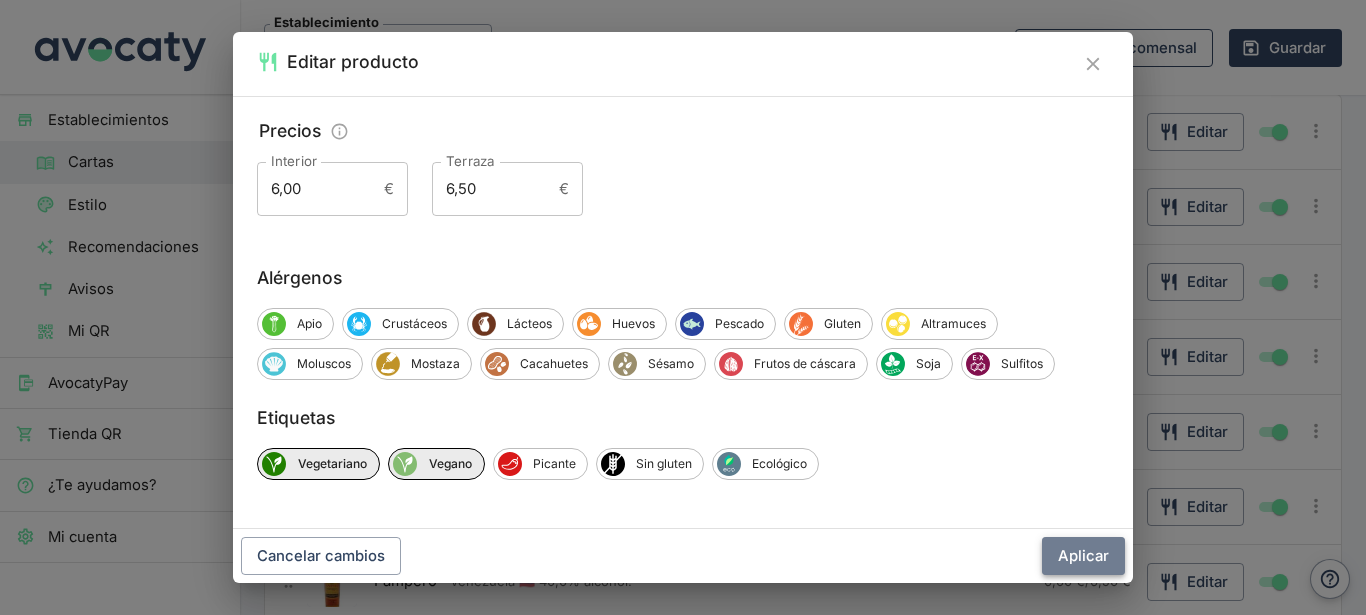 click on "Aplicar" at bounding box center [1083, 556] 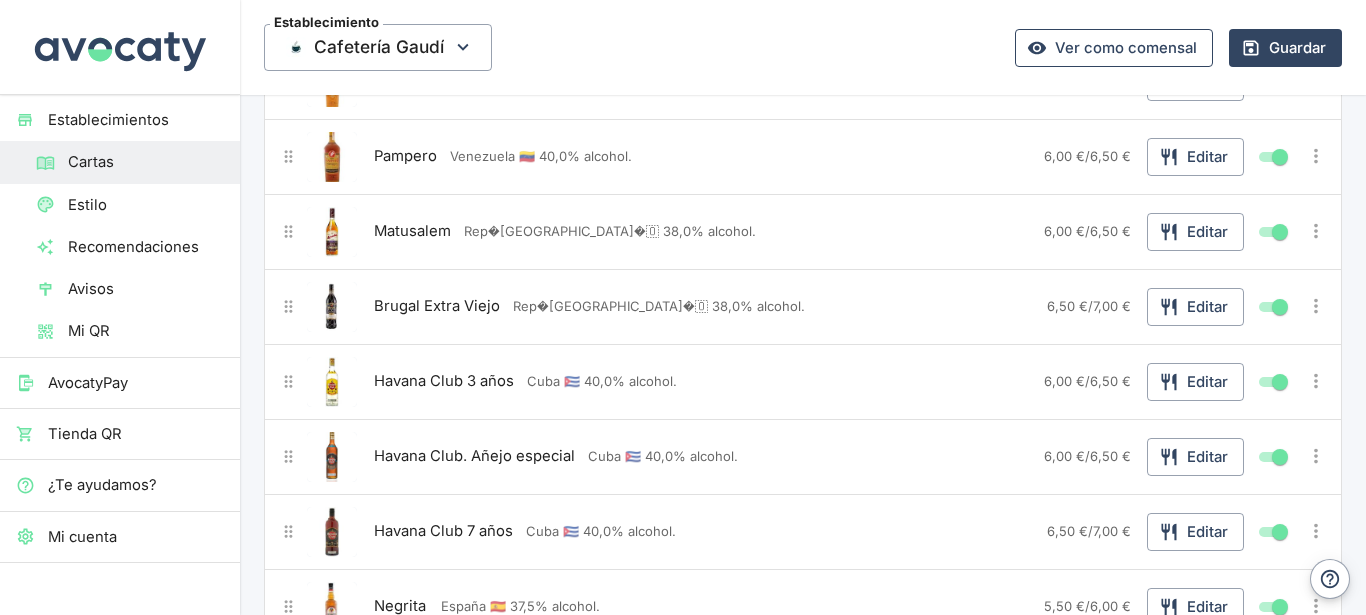 scroll, scrollTop: 2376, scrollLeft: 0, axis: vertical 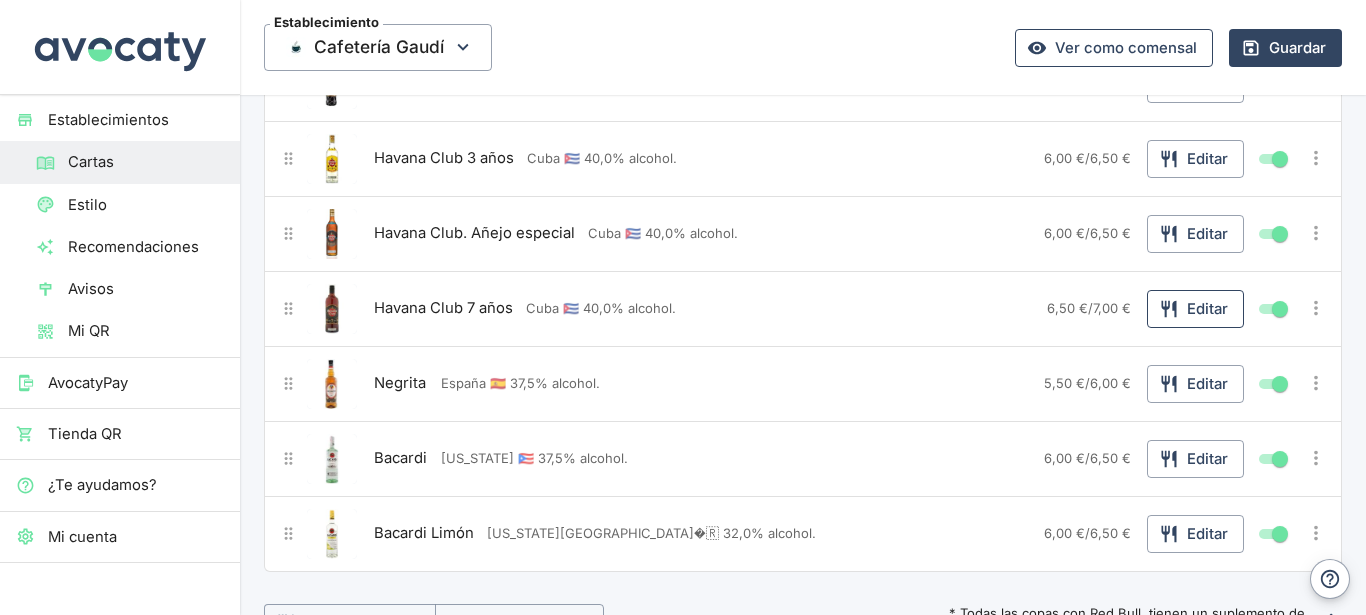 click on "Editar" at bounding box center (1195, 309) 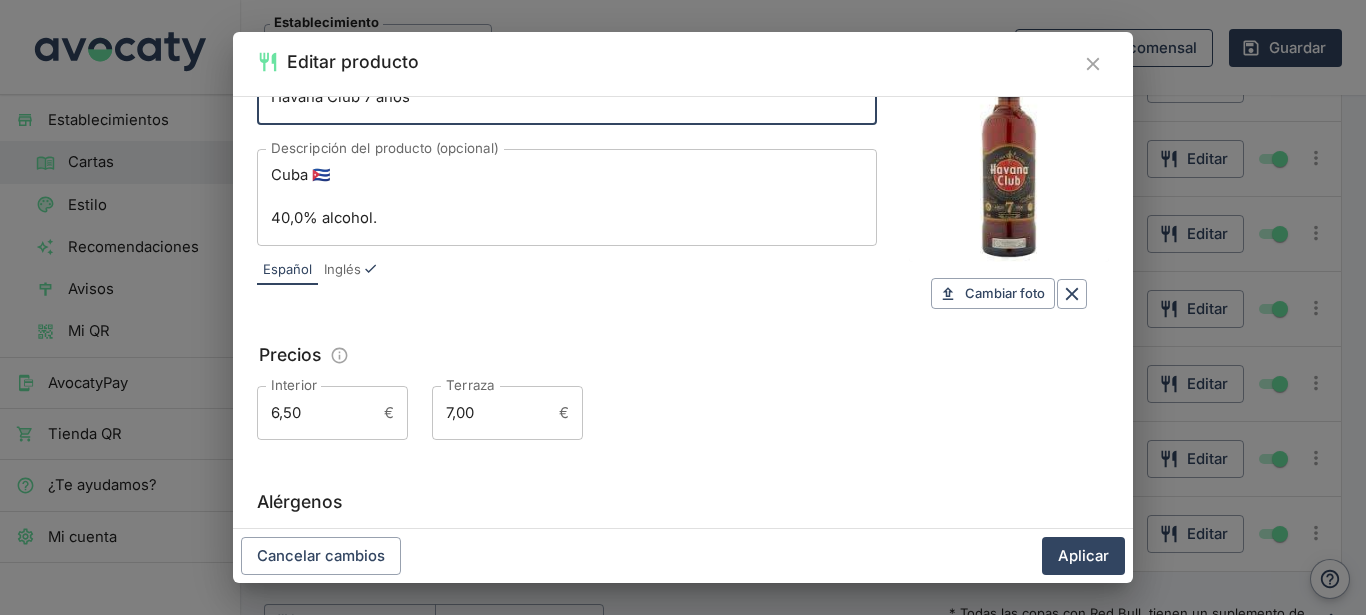 scroll, scrollTop: 327, scrollLeft: 0, axis: vertical 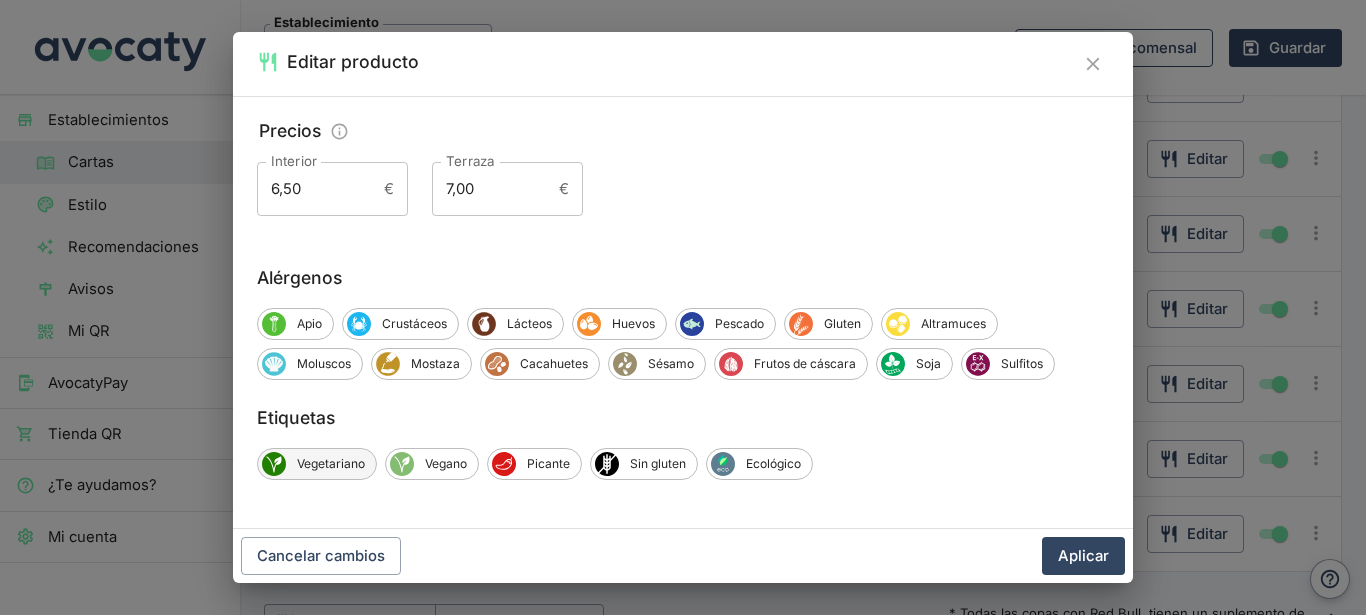 click on "Vegetariano" at bounding box center (317, 464) 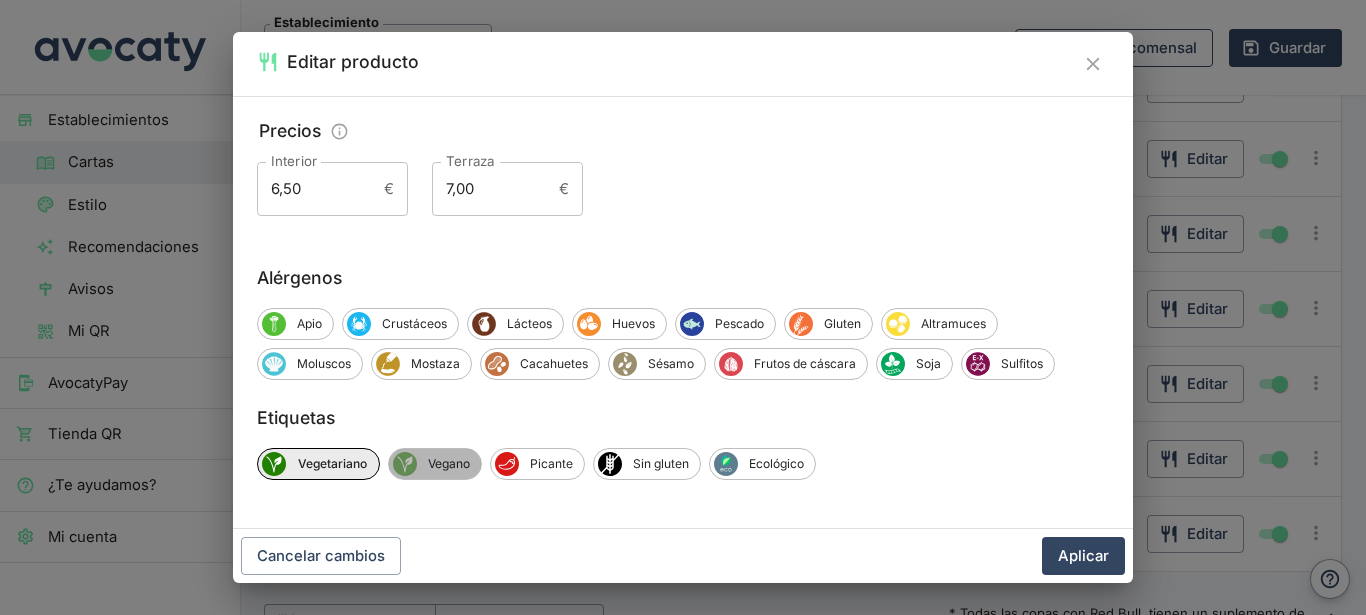 click on "Vegano" at bounding box center (449, 464) 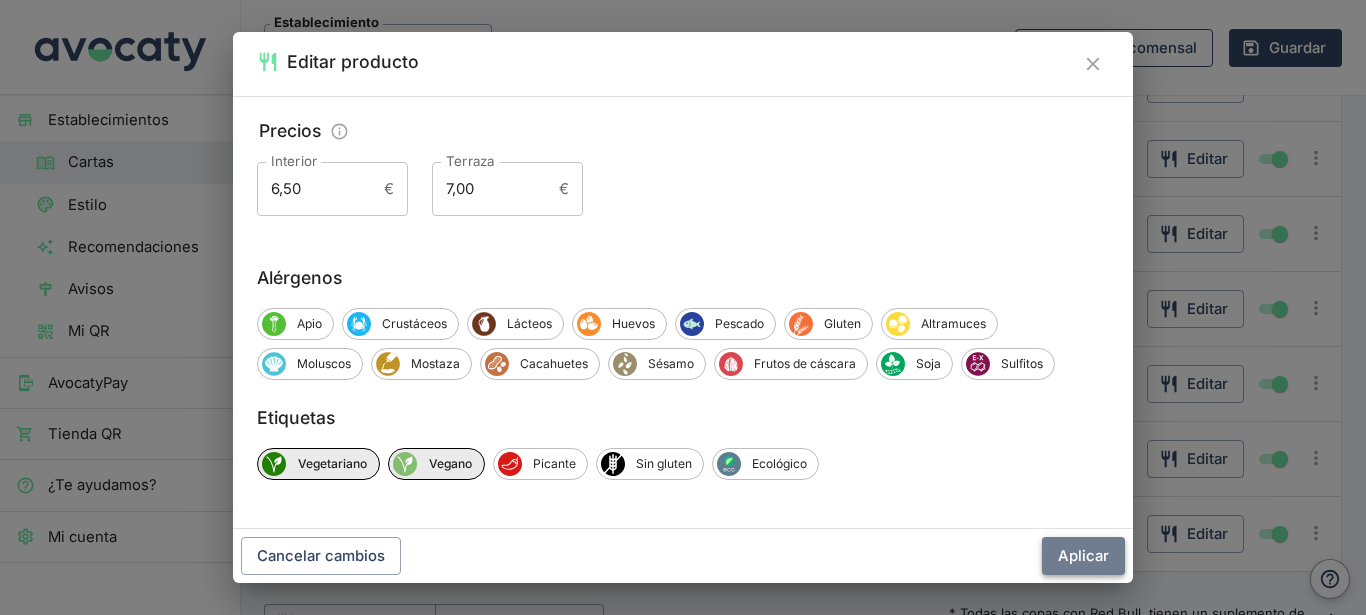 click on "Aplicar" at bounding box center [1083, 556] 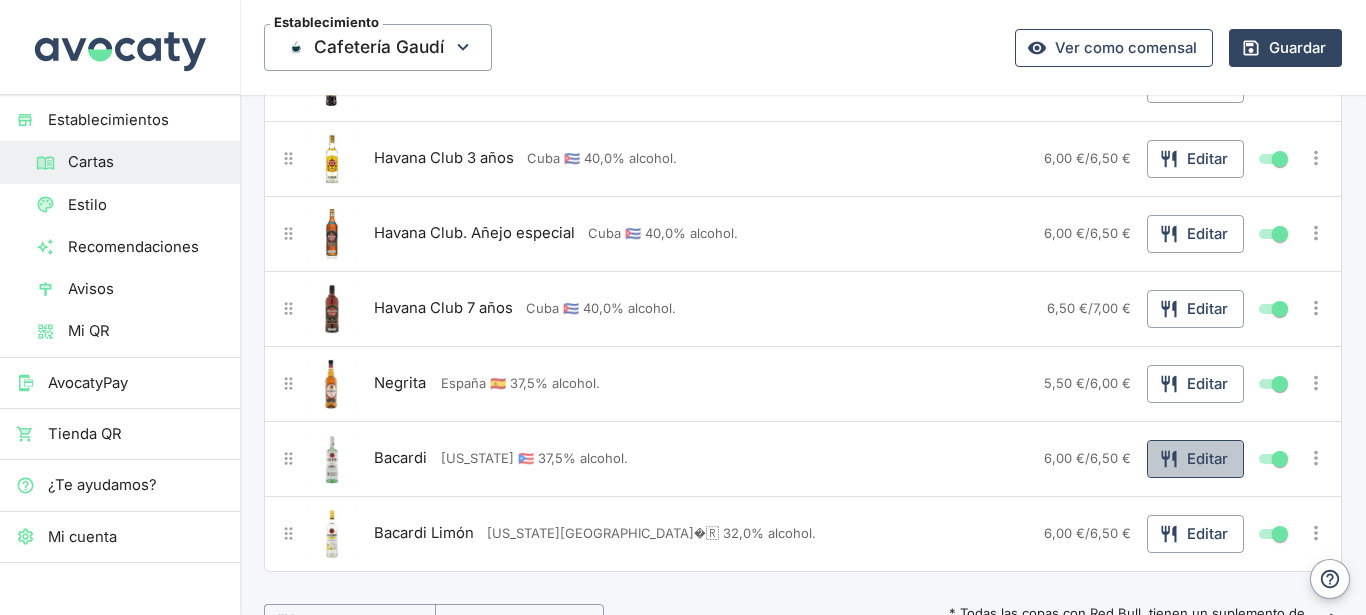 click 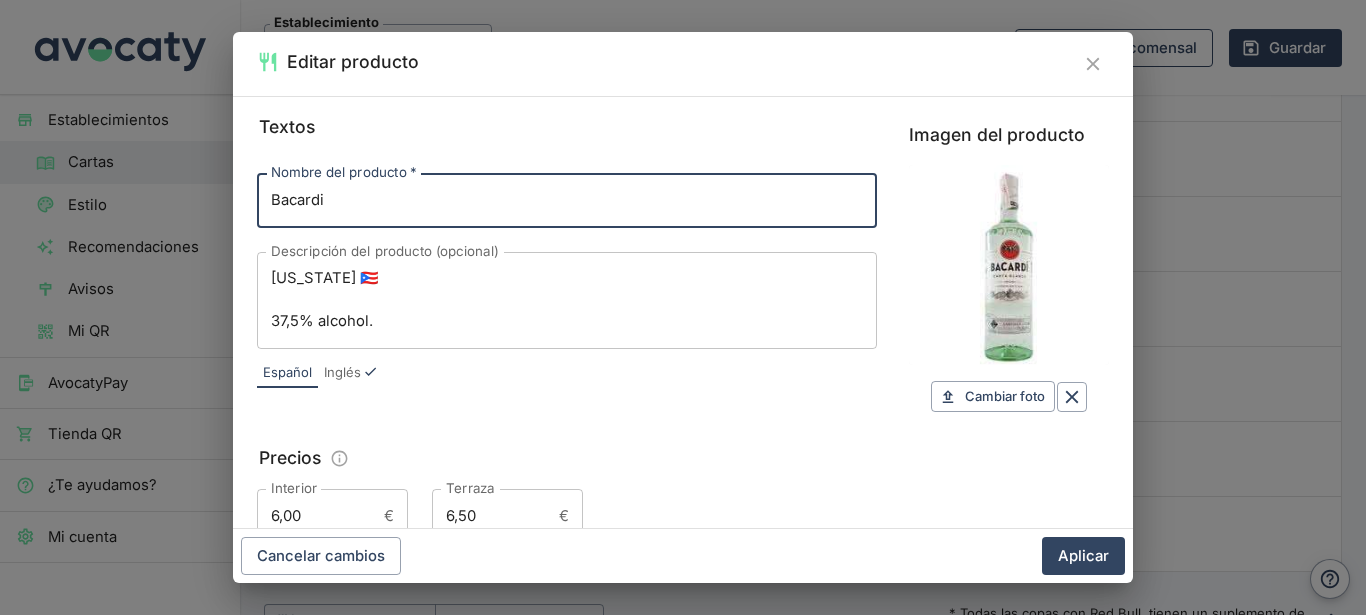 scroll, scrollTop: 3456, scrollLeft: 0, axis: vertical 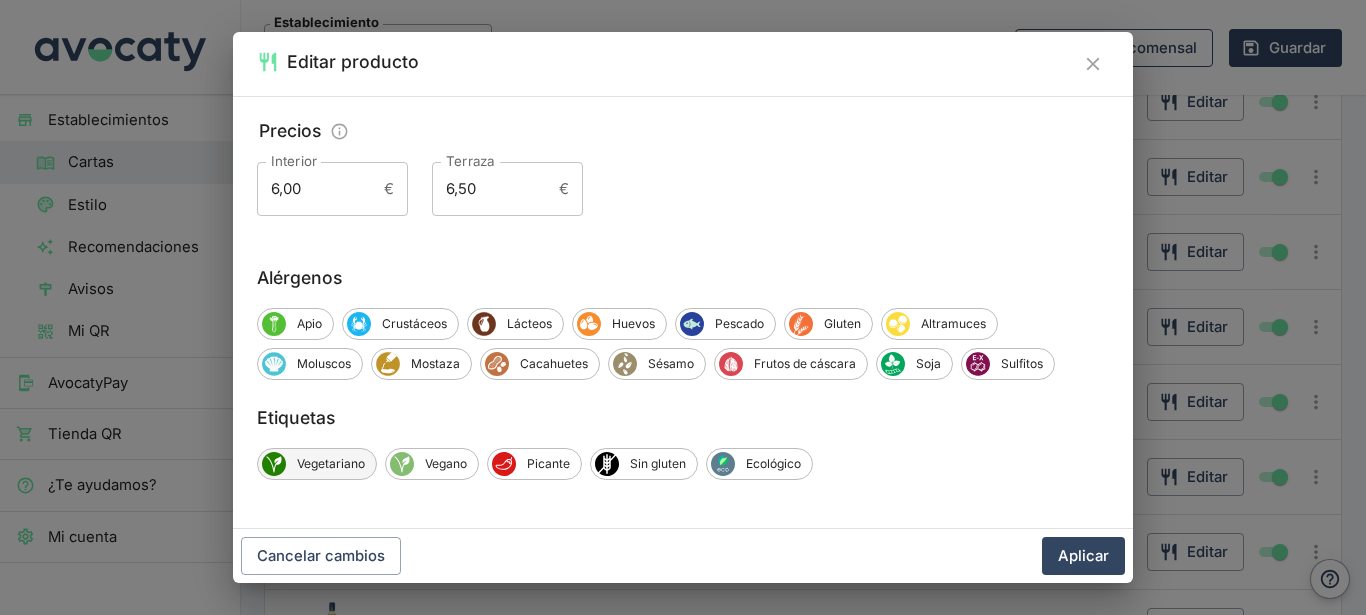 click on "Vegetariano" at bounding box center [317, 464] 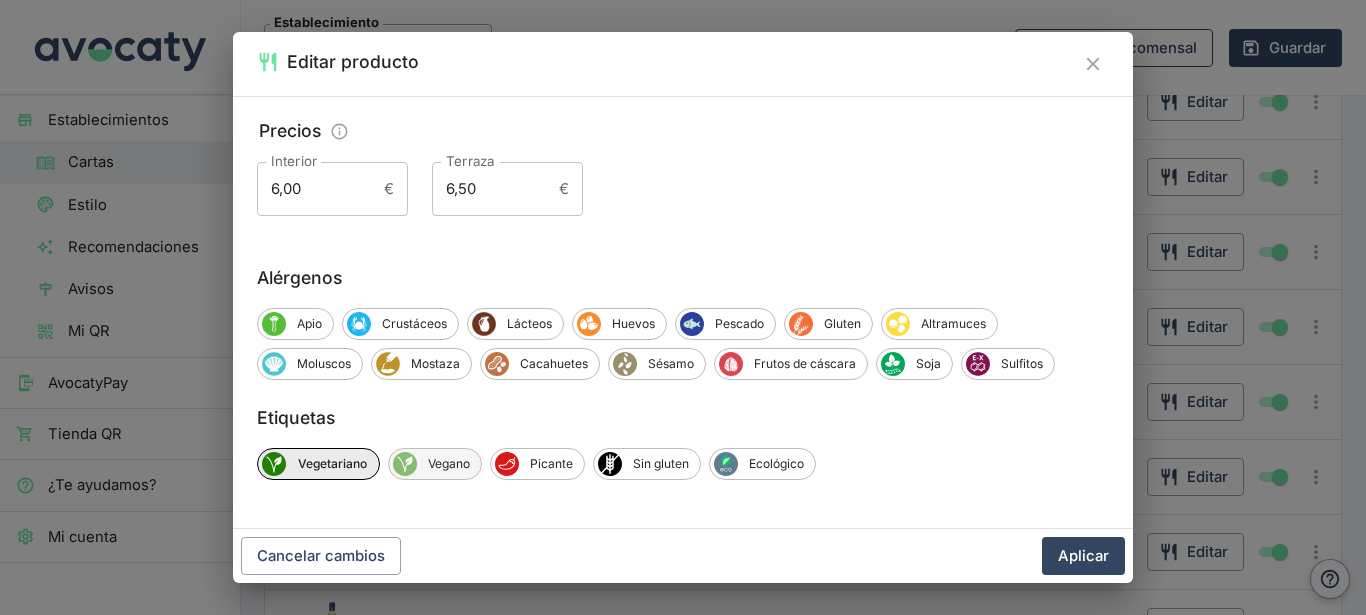 click on "Vegano" at bounding box center [449, 464] 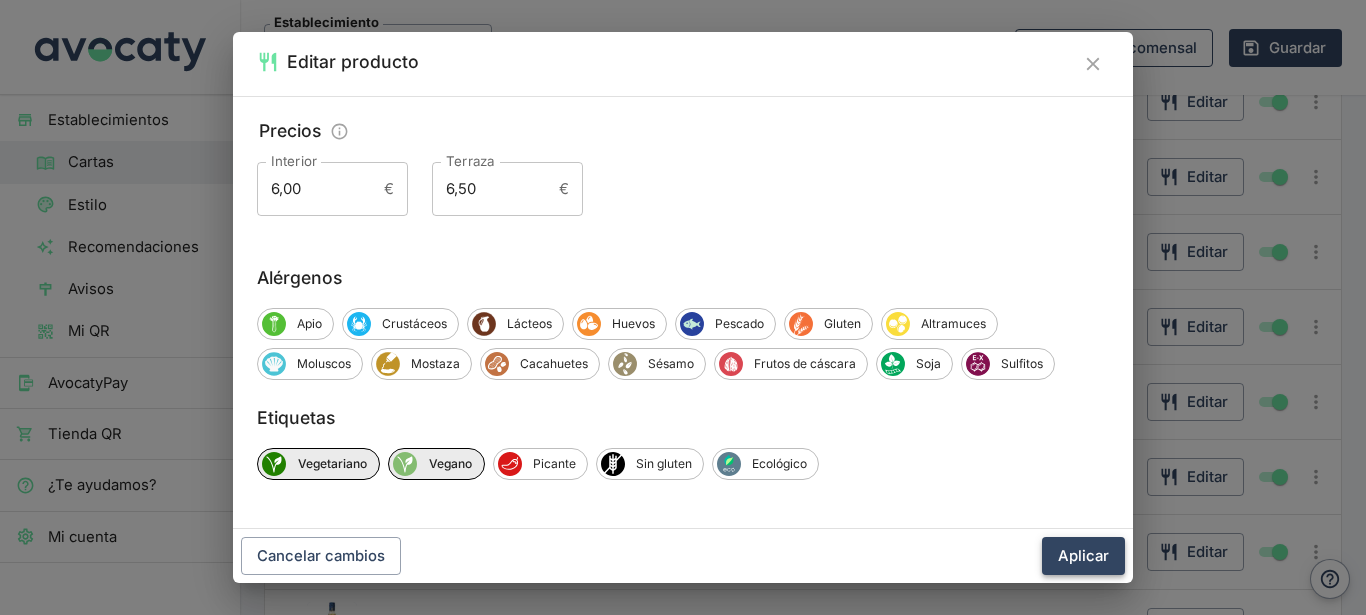 click on "Aplicar" at bounding box center [1083, 556] 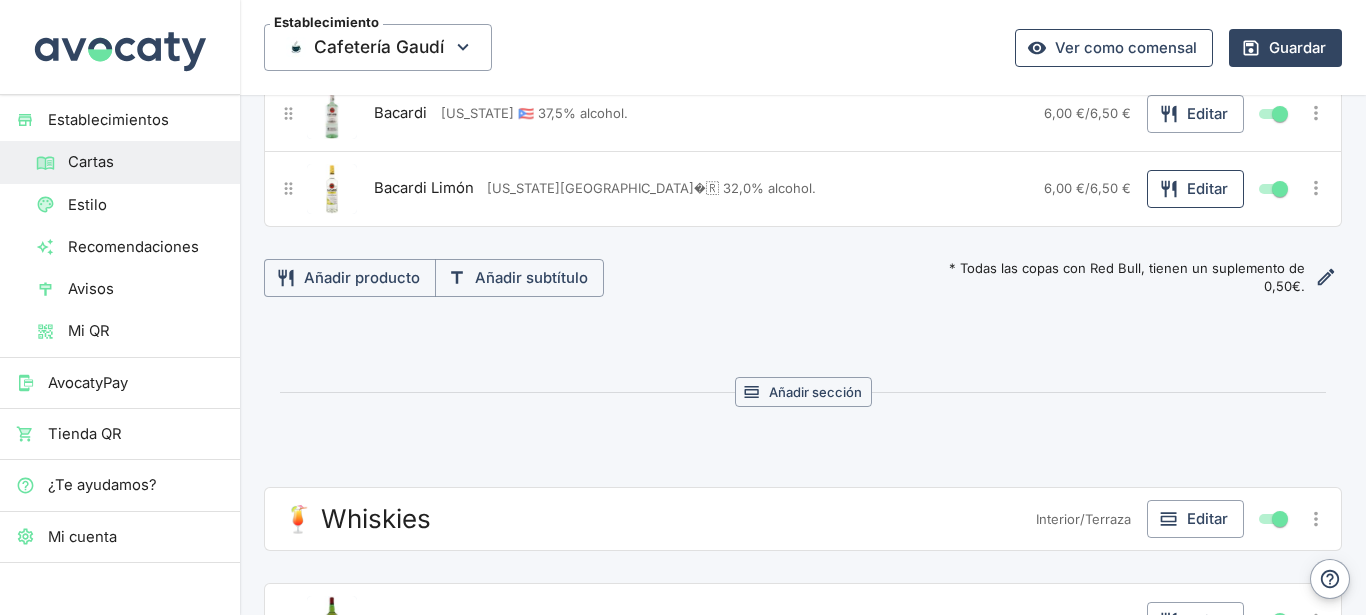 scroll, scrollTop: 2916, scrollLeft: 0, axis: vertical 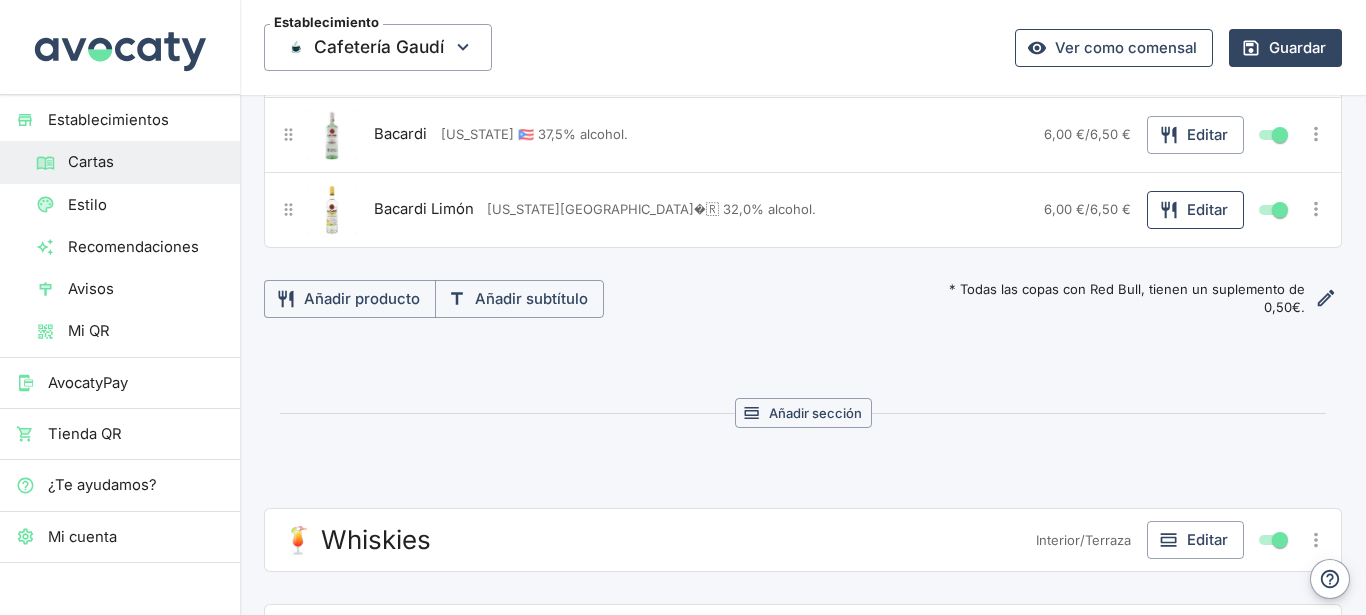 click on "Editar" at bounding box center [1195, 210] 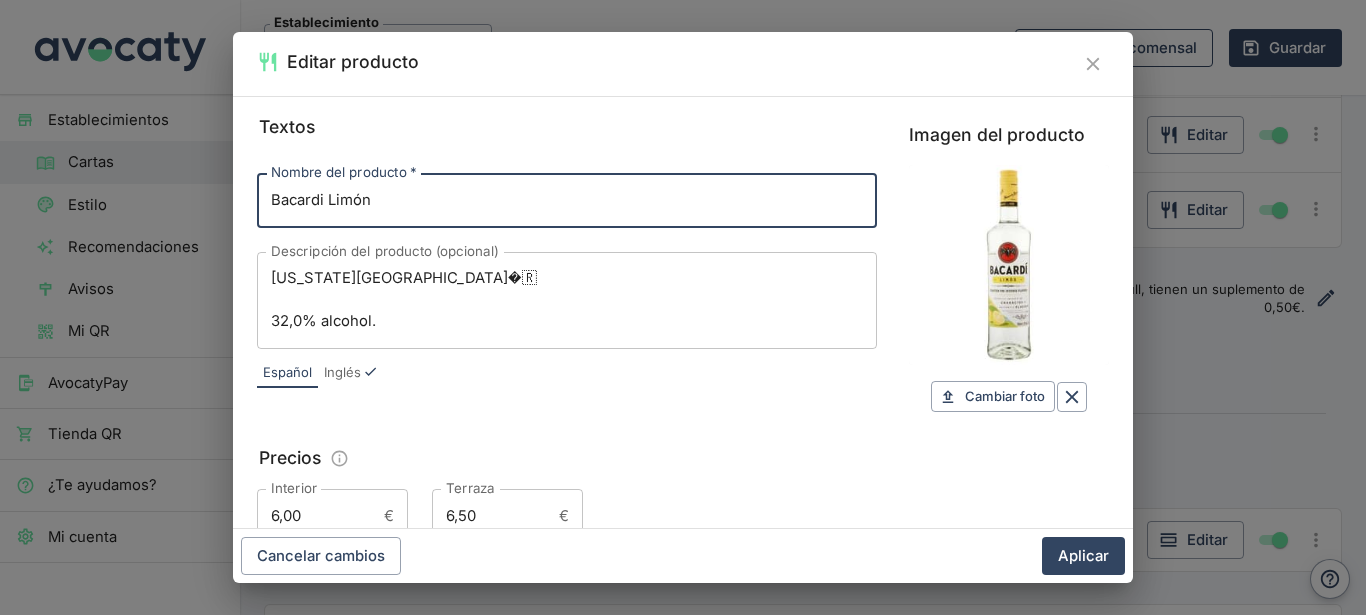 scroll, scrollTop: 327, scrollLeft: 0, axis: vertical 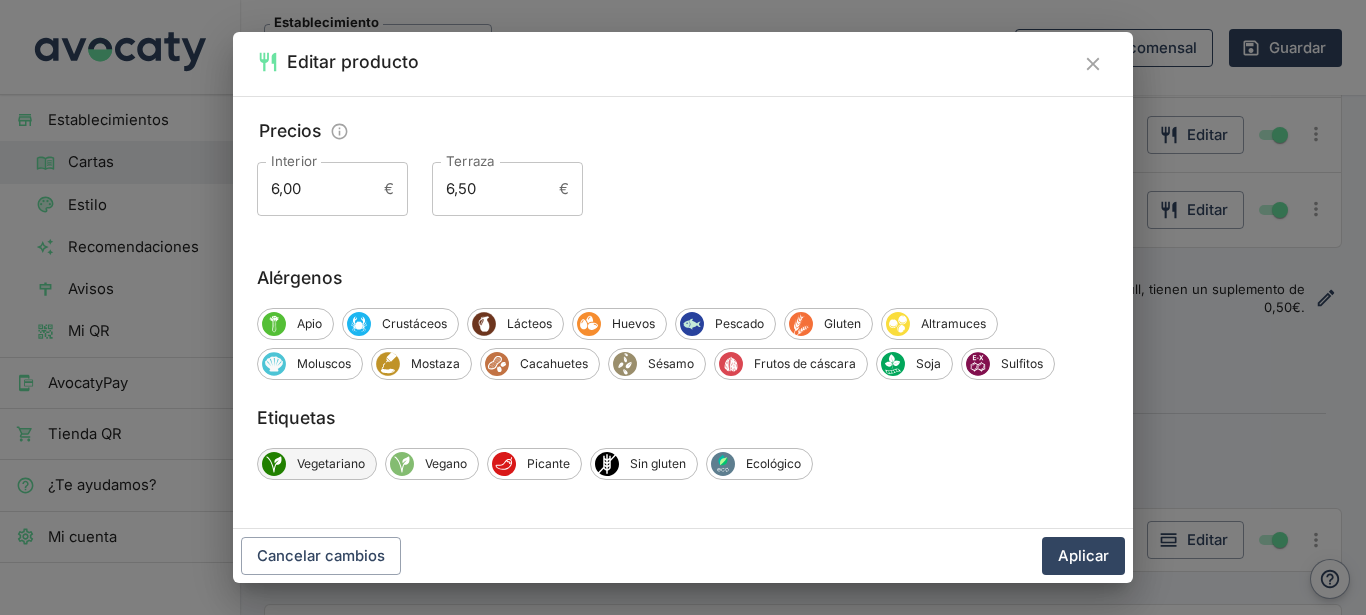 click on "Vegetariano" at bounding box center [331, 464] 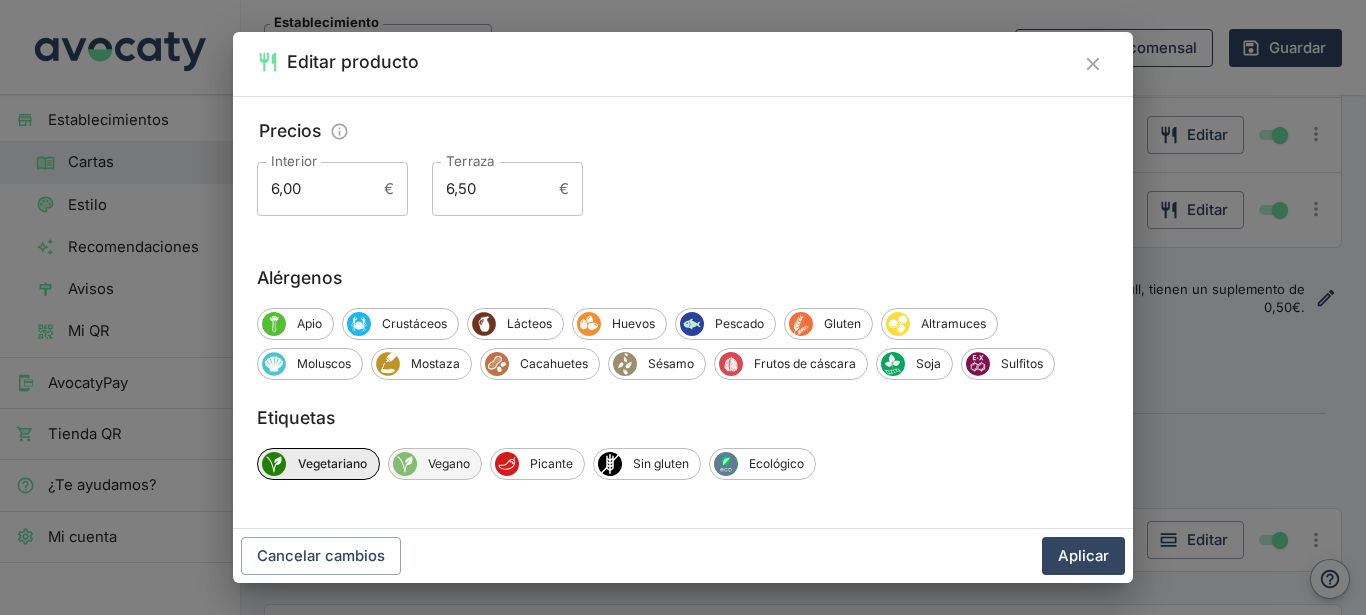 click on "Vegano" at bounding box center (435, 464) 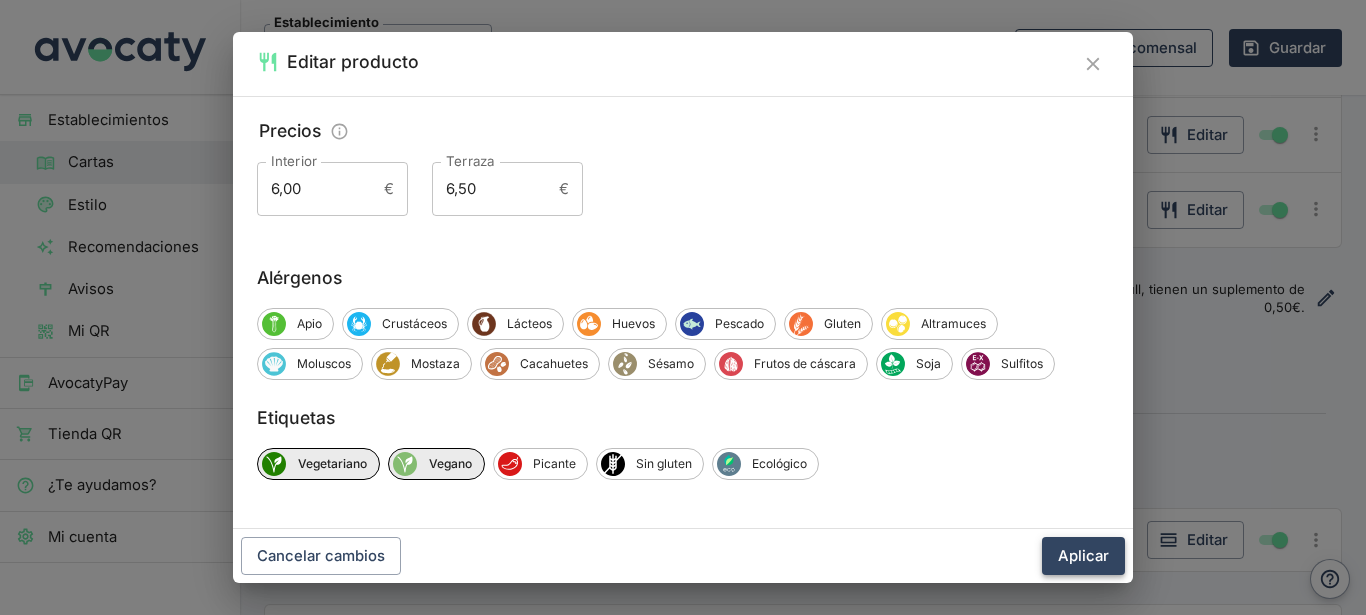 click on "Aplicar" at bounding box center (1083, 556) 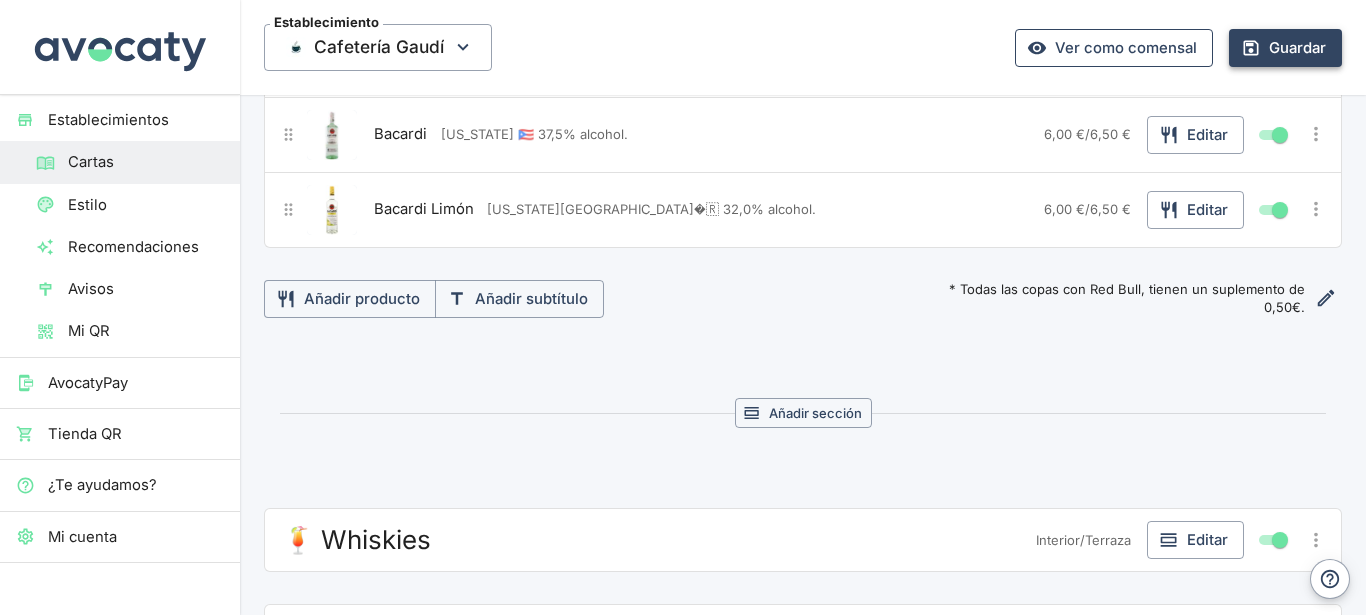 click on "Guardar" at bounding box center [1285, 48] 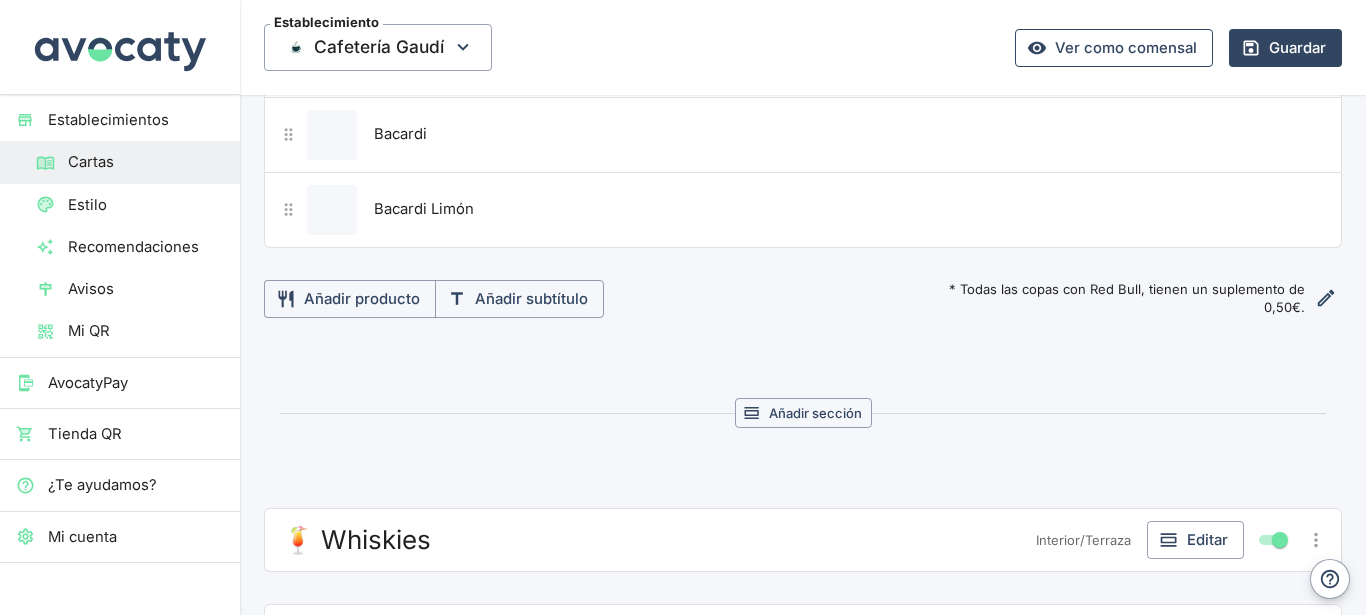 scroll, scrollTop: 3240, scrollLeft: 0, axis: vertical 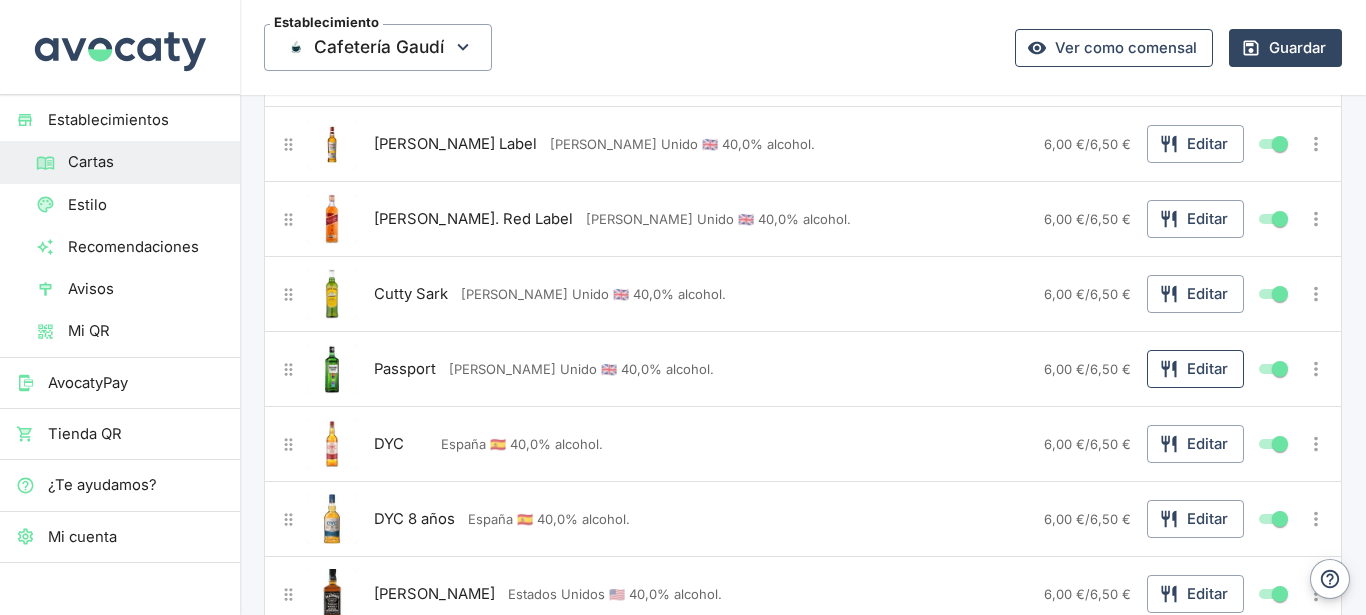 click on "Editar" at bounding box center [1195, 369] 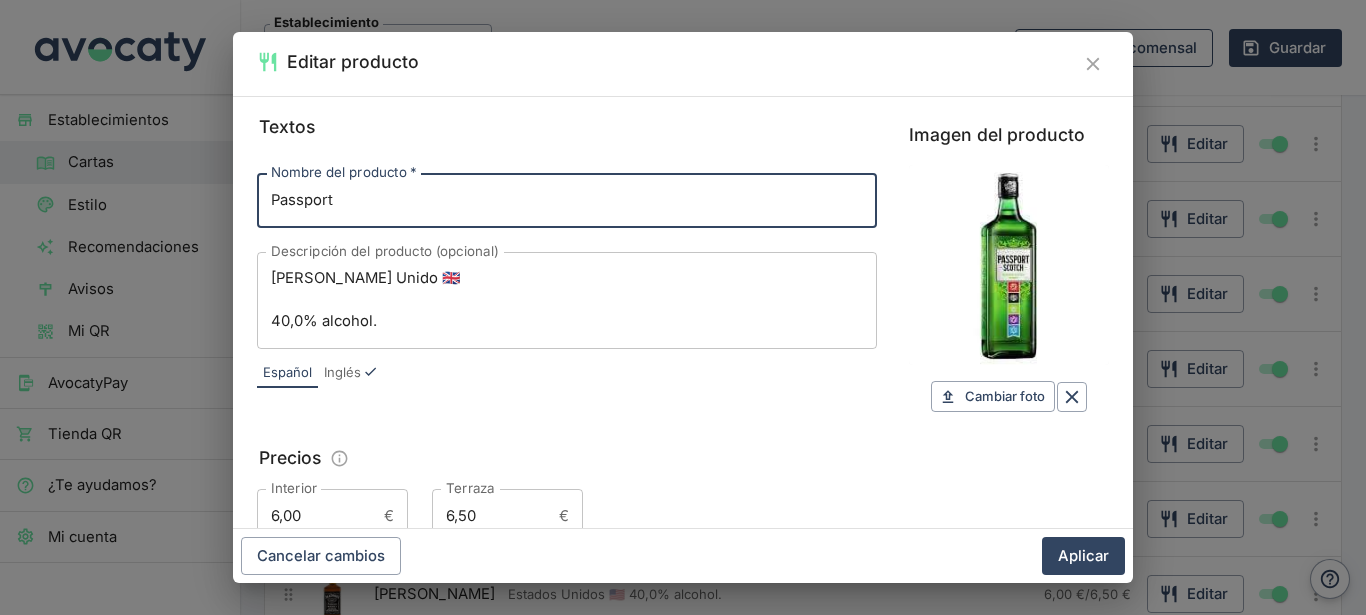scroll, scrollTop: 327, scrollLeft: 0, axis: vertical 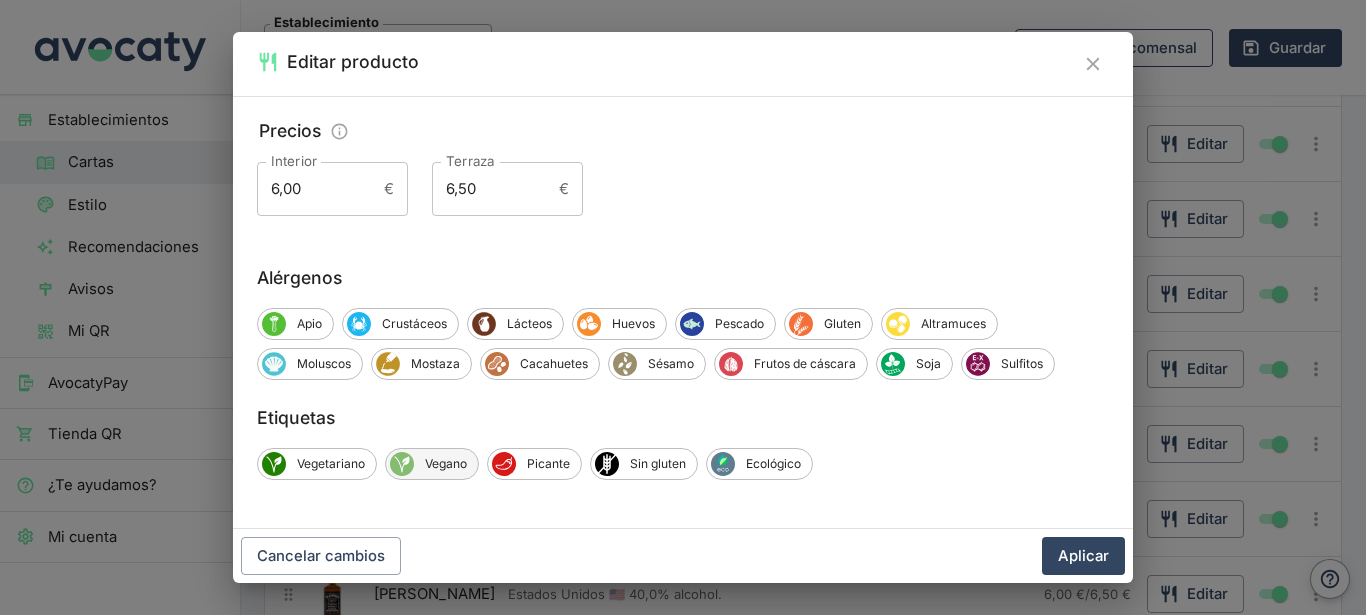 drag, startPoint x: 328, startPoint y: 454, endPoint x: 416, endPoint y: 456, distance: 88.02273 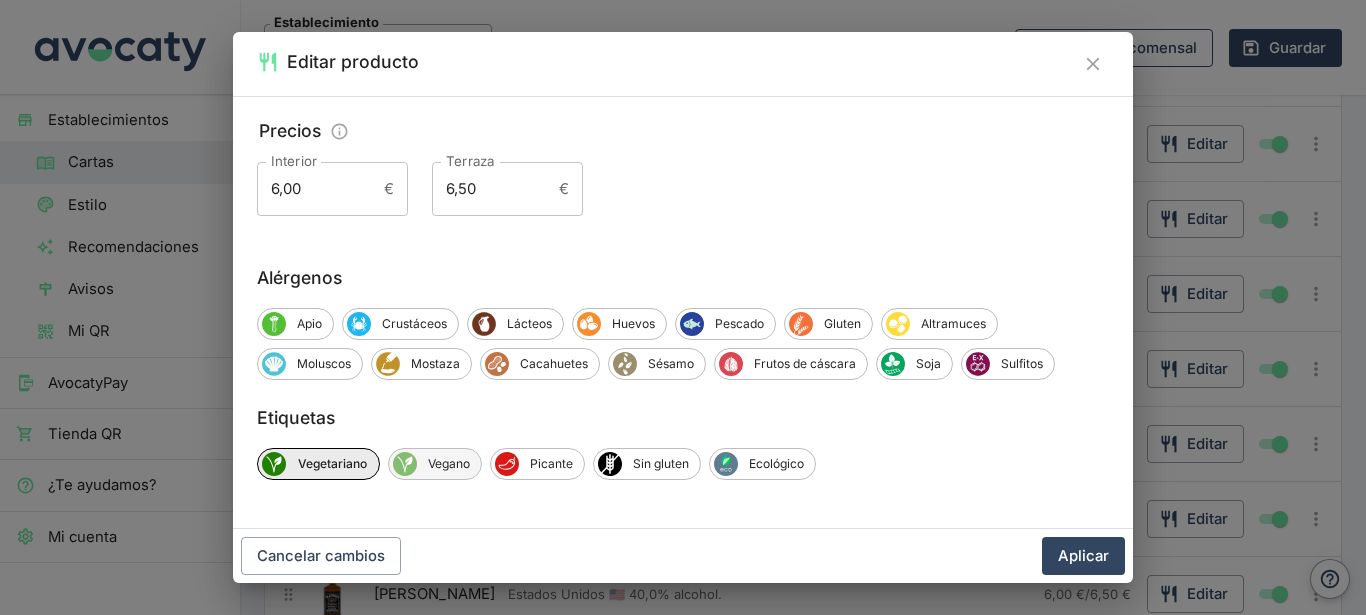 click on "Vegano" at bounding box center [449, 464] 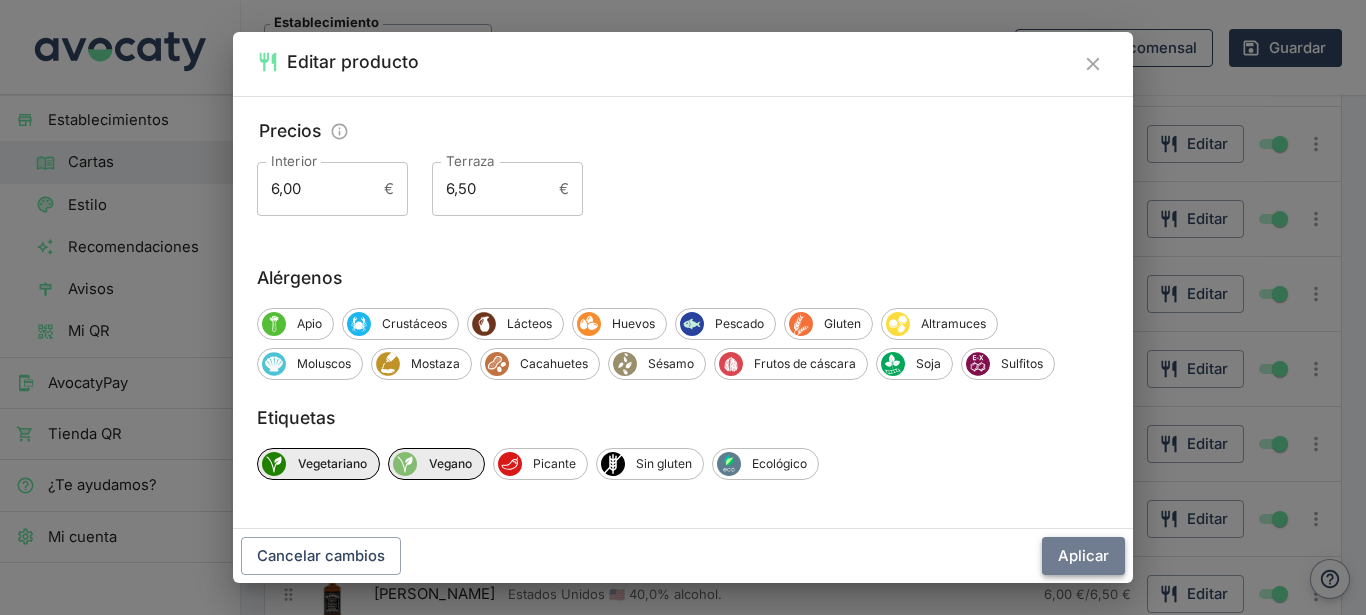 click on "Aplicar" at bounding box center (1083, 556) 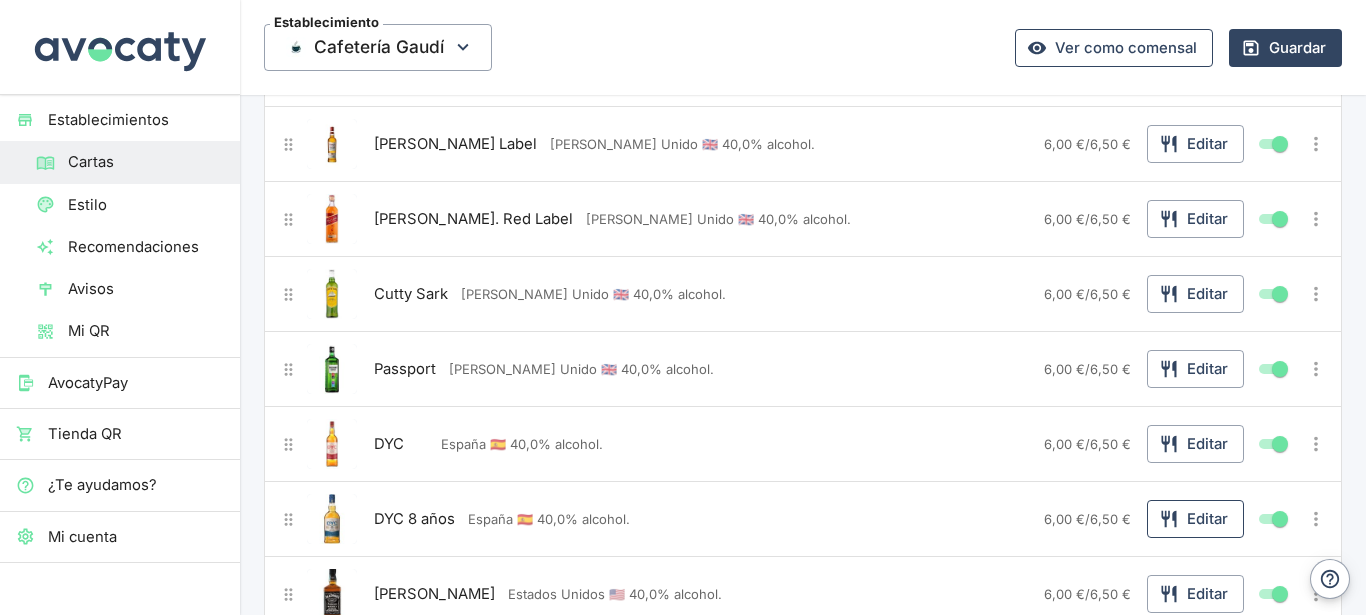 click 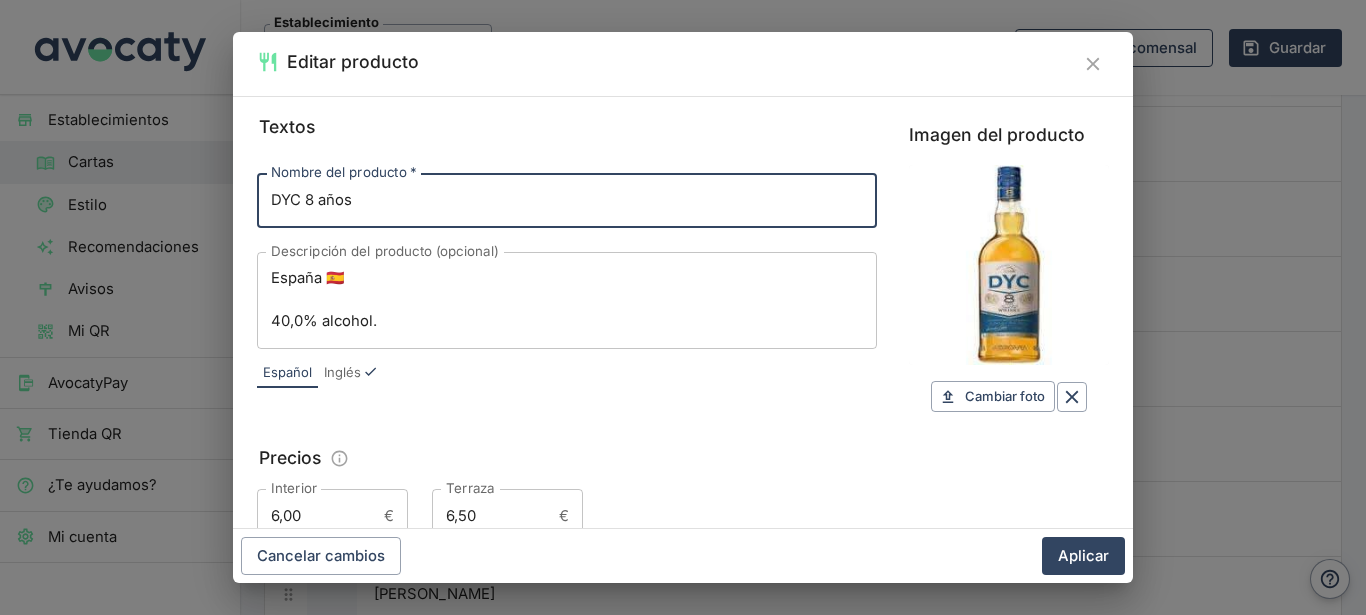 scroll, scrollTop: 4644, scrollLeft: 0, axis: vertical 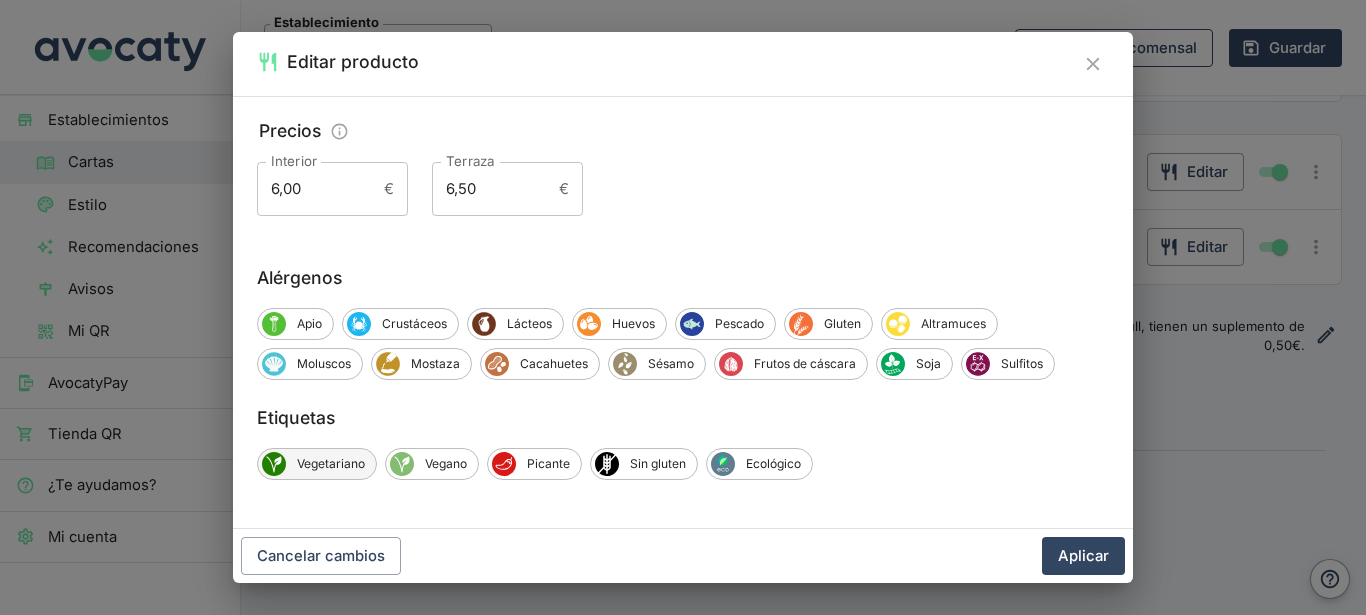 click on "Vegetariano" at bounding box center (331, 464) 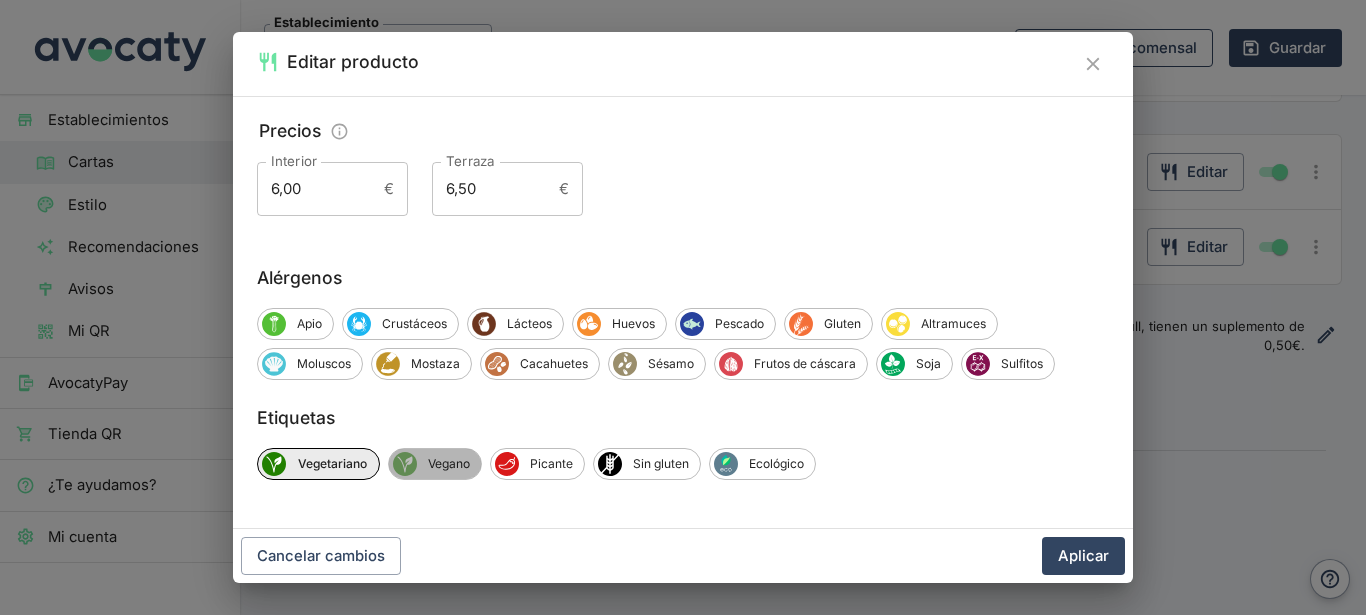 click 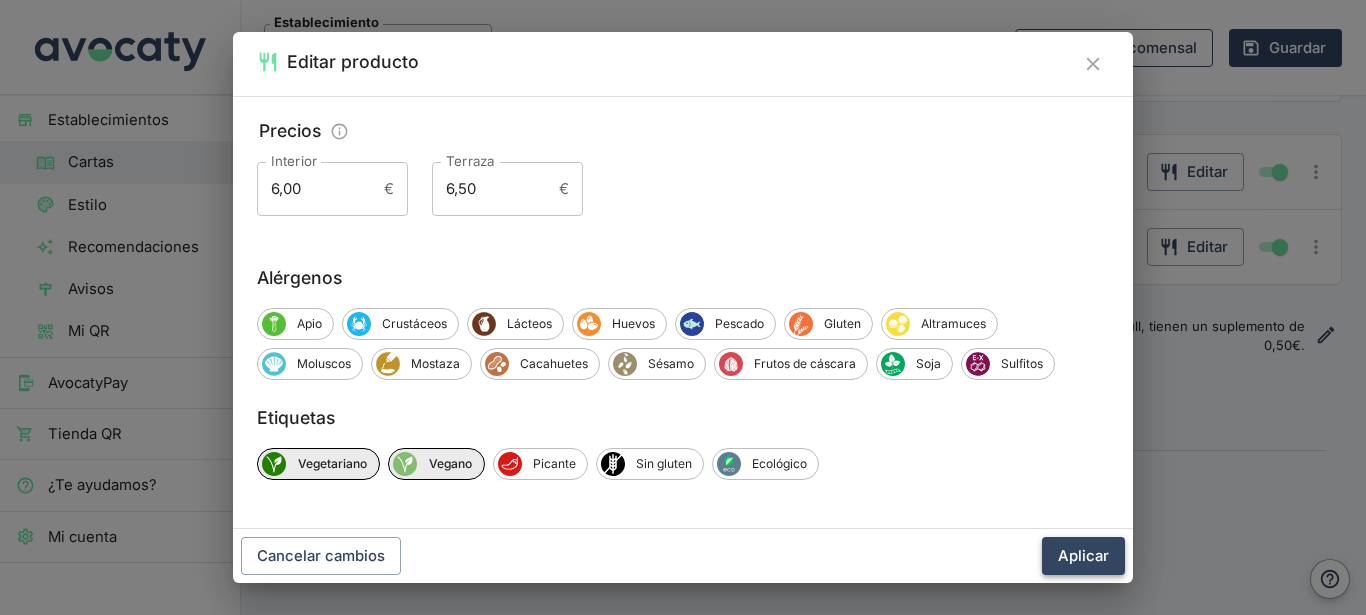 click on "Aplicar" at bounding box center (1083, 556) 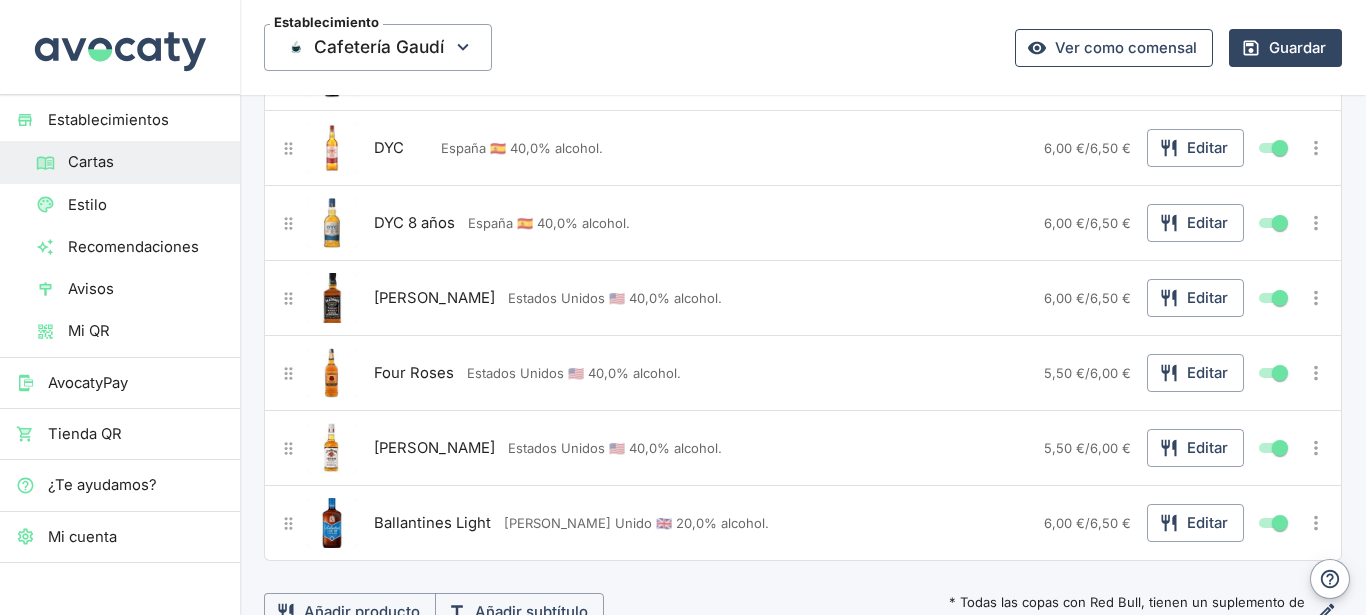 scroll, scrollTop: 3888, scrollLeft: 0, axis: vertical 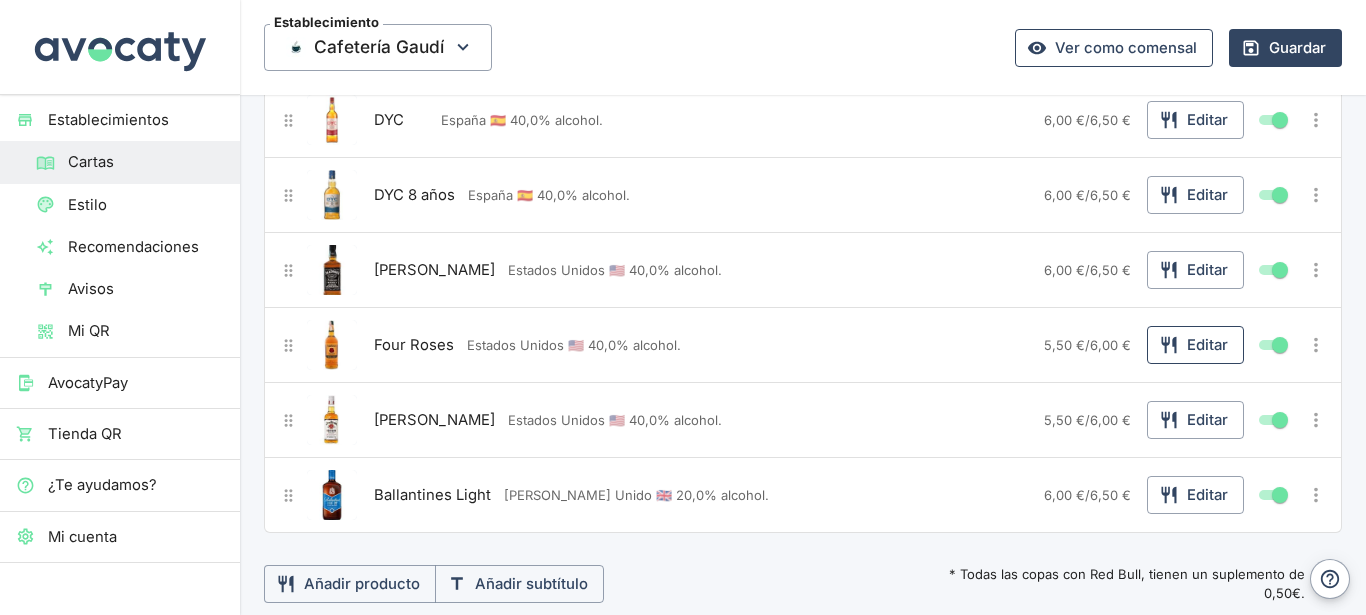 click 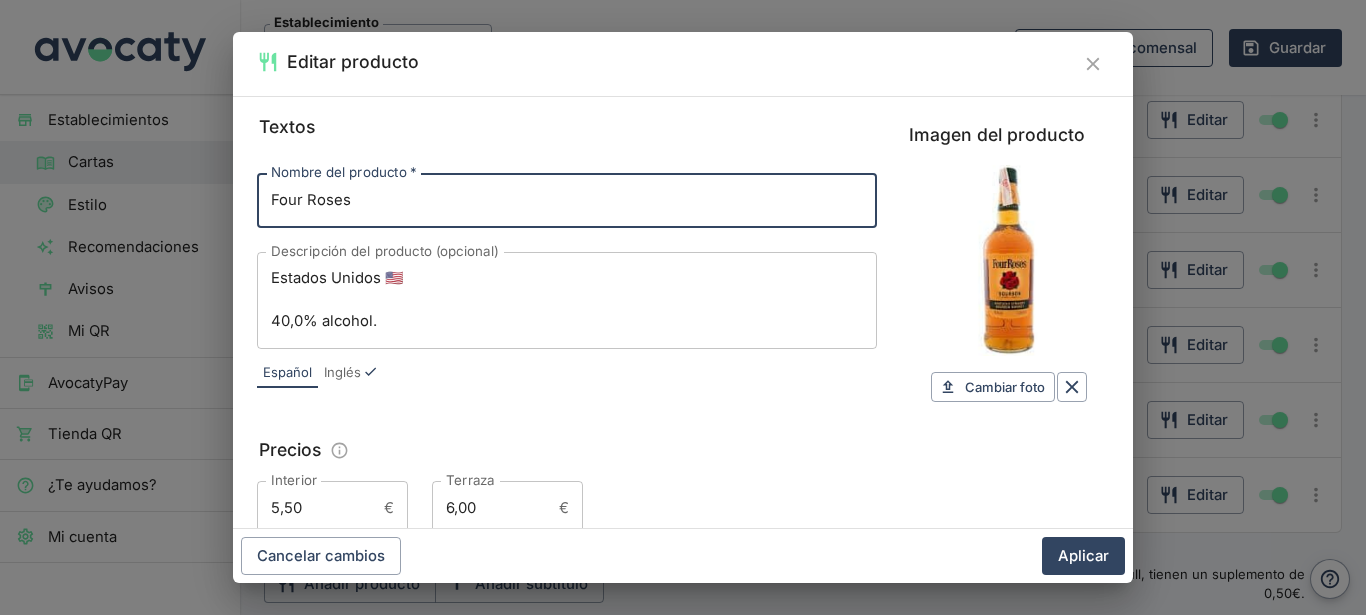 scroll, scrollTop: 319, scrollLeft: 0, axis: vertical 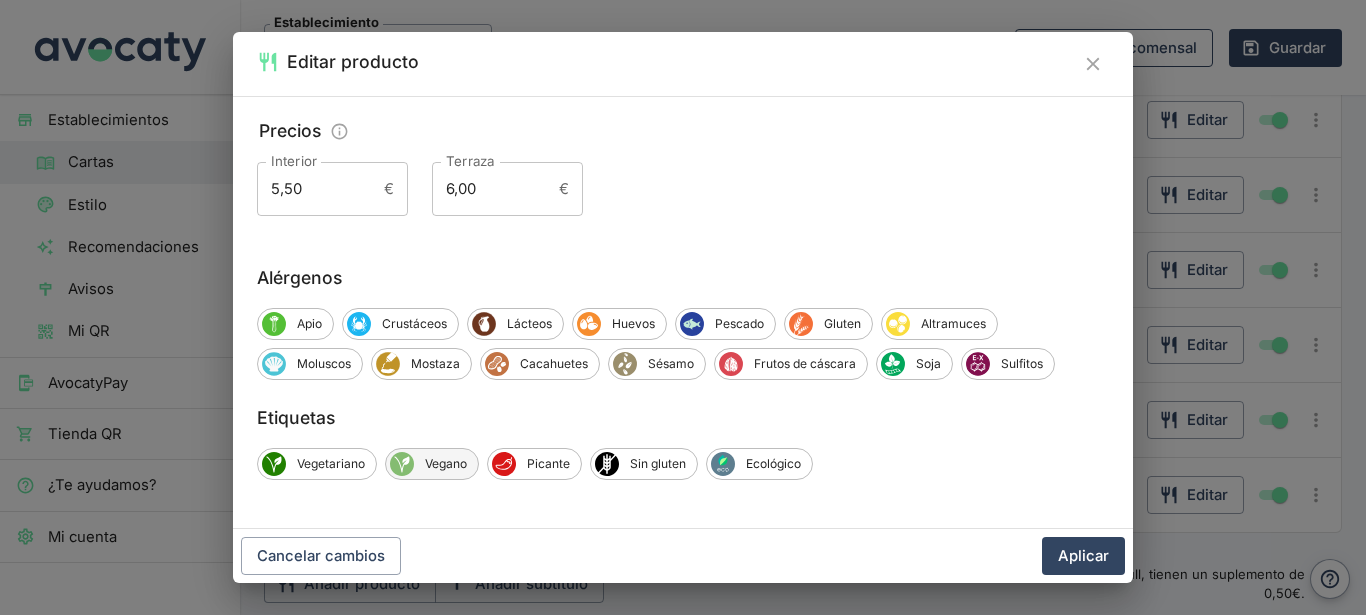 click on "Vegano" at bounding box center [446, 464] 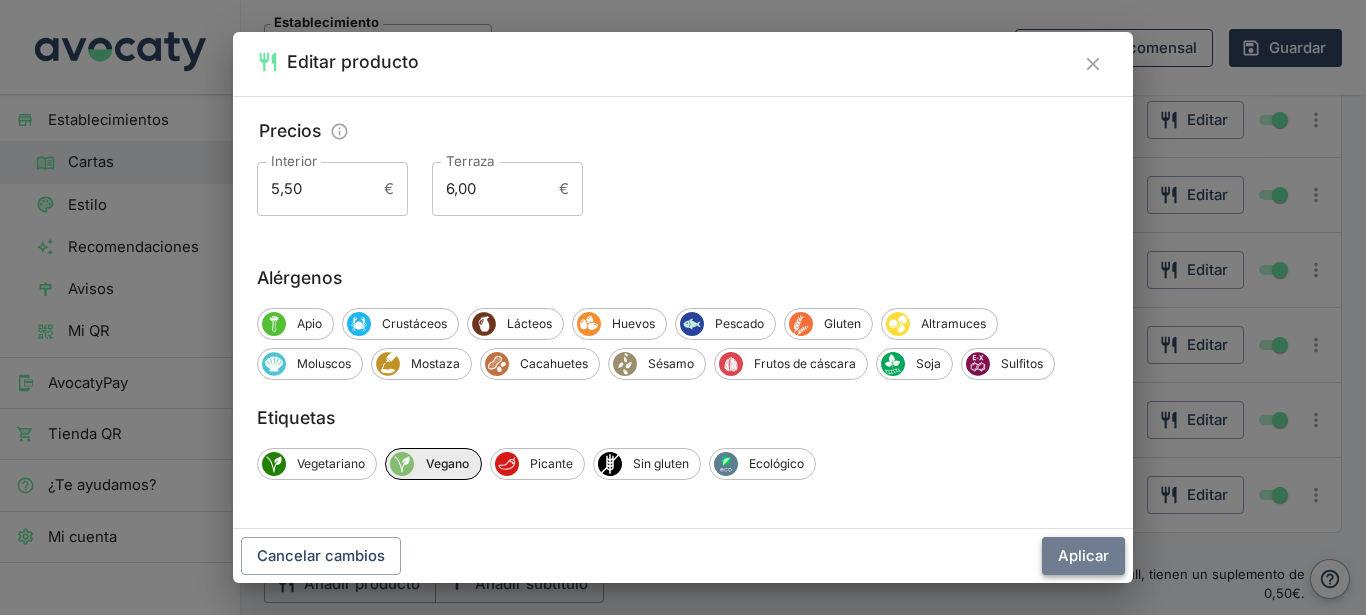 click on "Aplicar" at bounding box center [1083, 556] 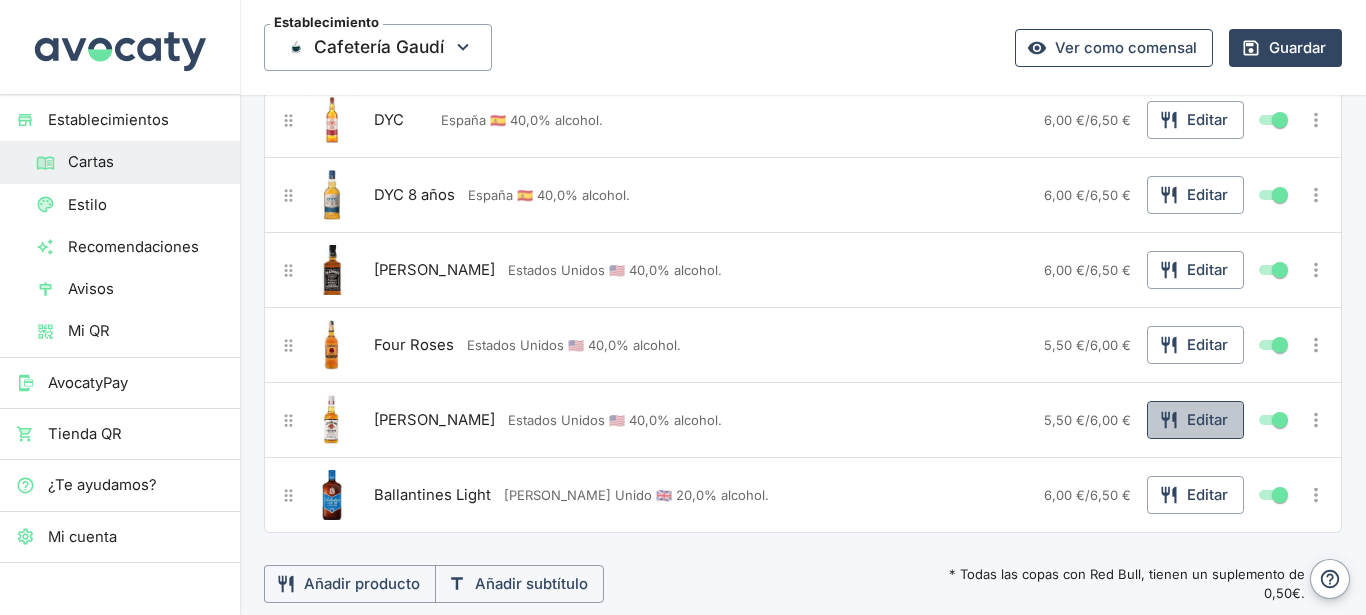click on "Editar" at bounding box center [1195, 420] 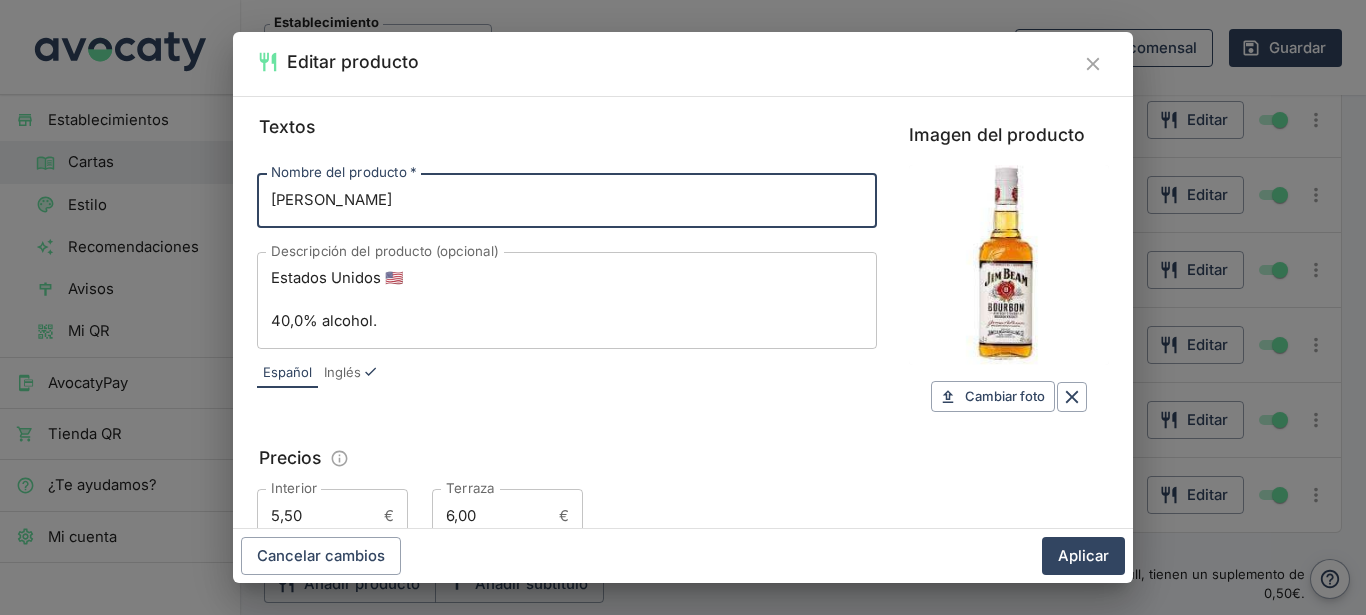 scroll, scrollTop: 327, scrollLeft: 0, axis: vertical 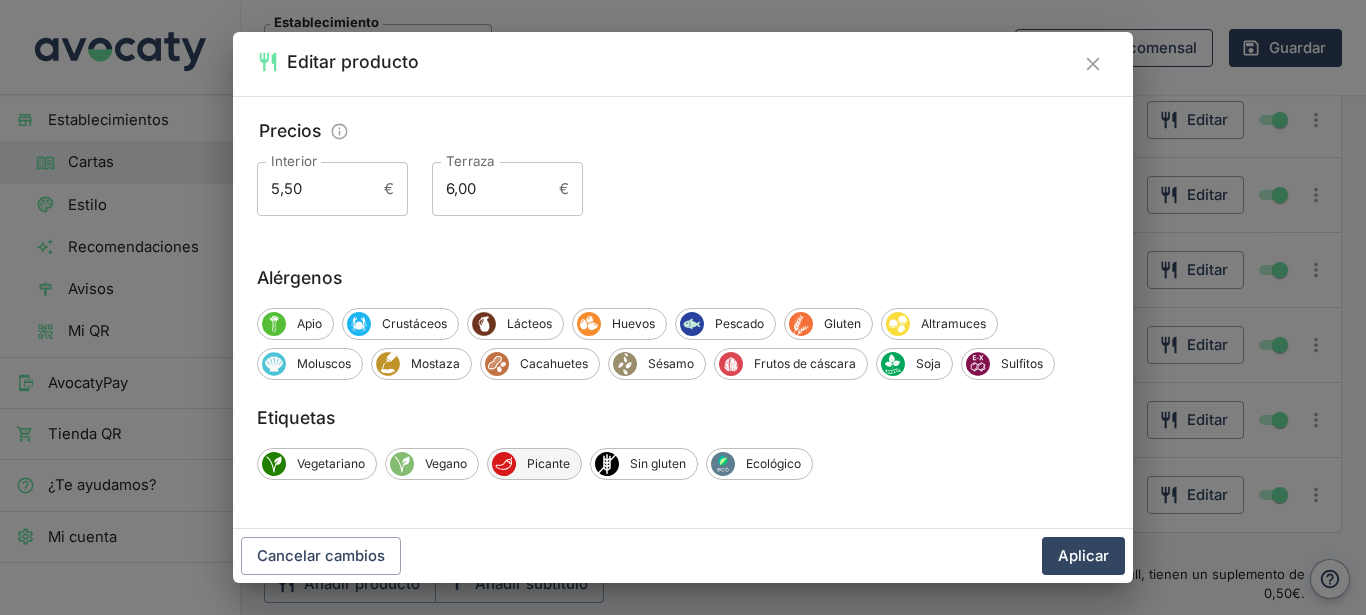 click on "Vegano" at bounding box center [432, 464] 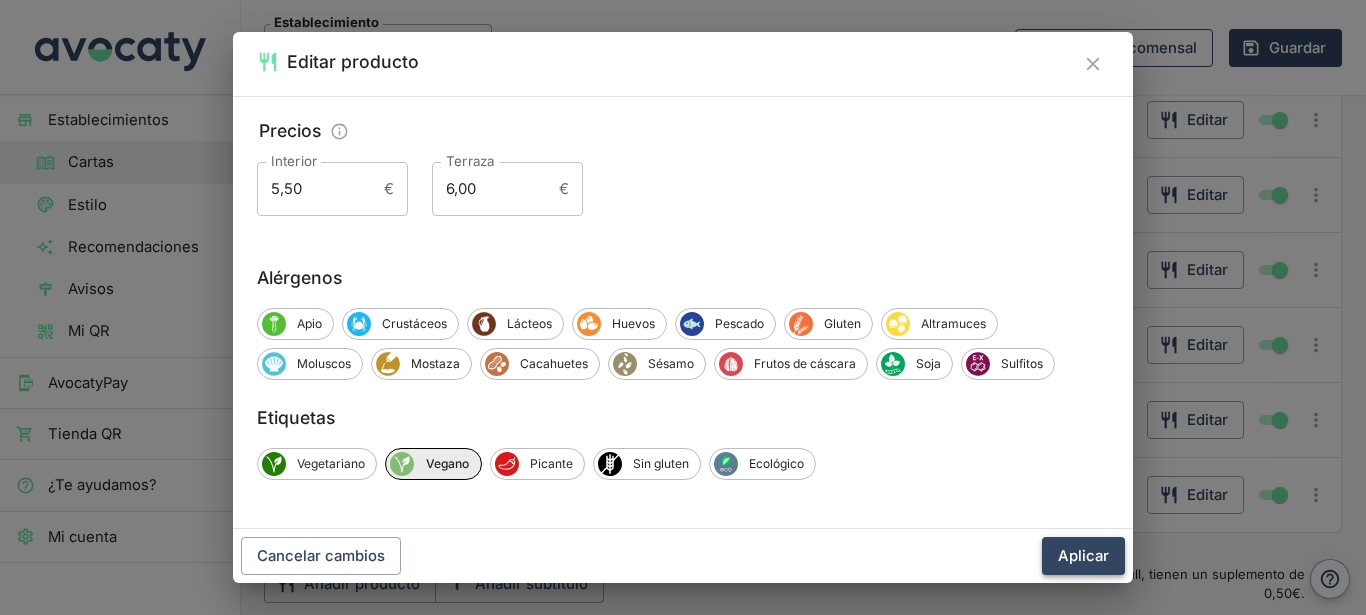 click on "Aplicar" at bounding box center (1083, 556) 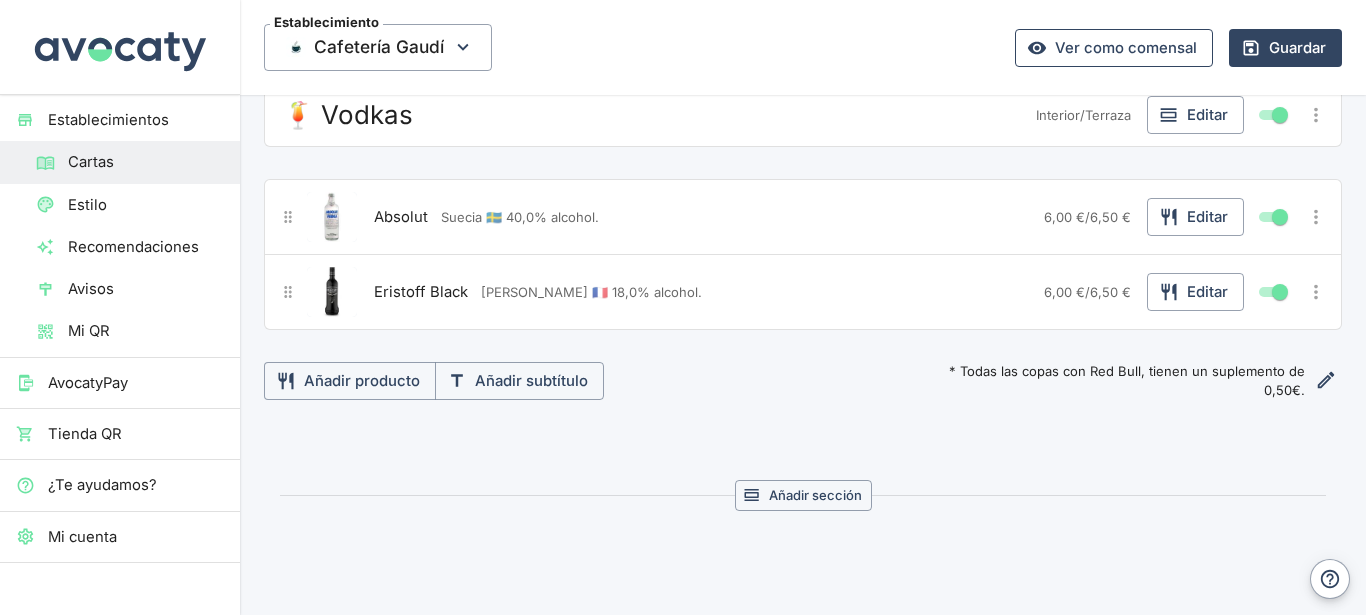 scroll, scrollTop: 4644, scrollLeft: 0, axis: vertical 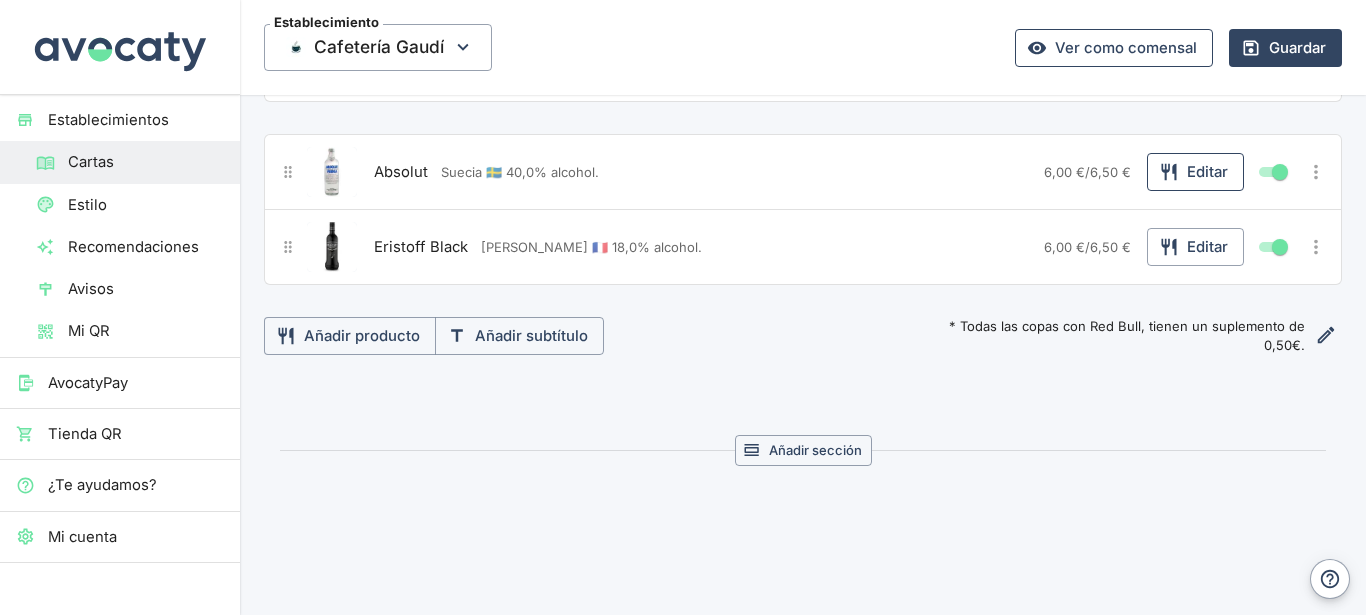 click on "Editar" at bounding box center [1195, 172] 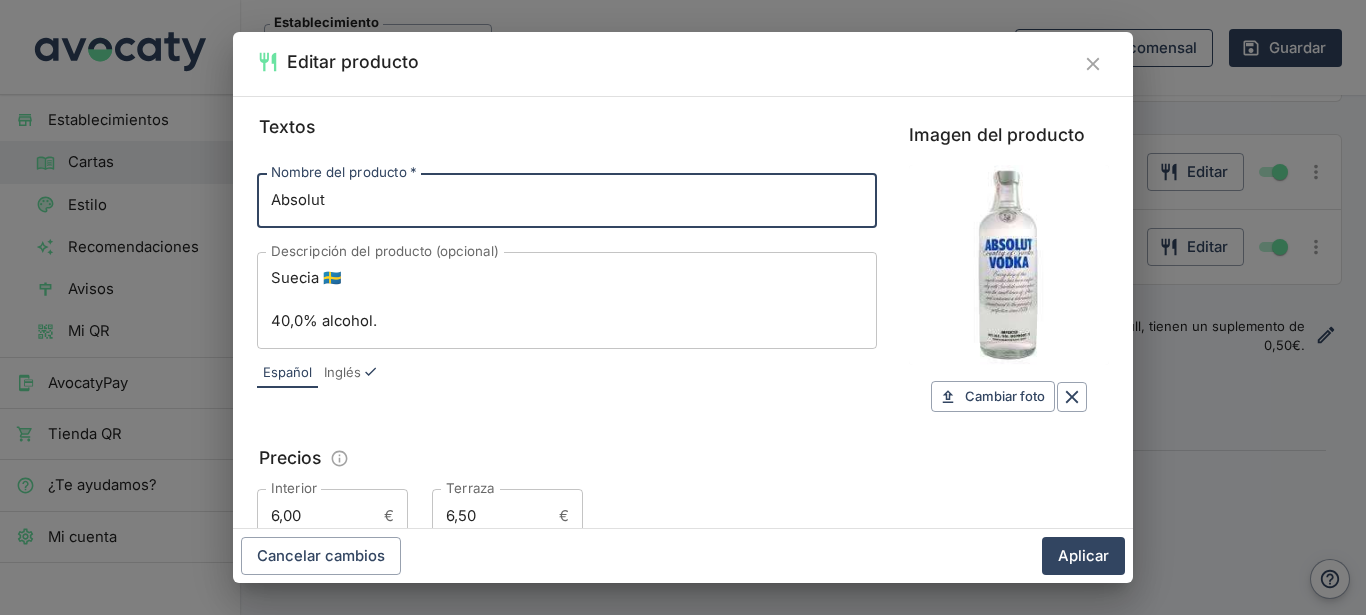 scroll, scrollTop: 327, scrollLeft: 0, axis: vertical 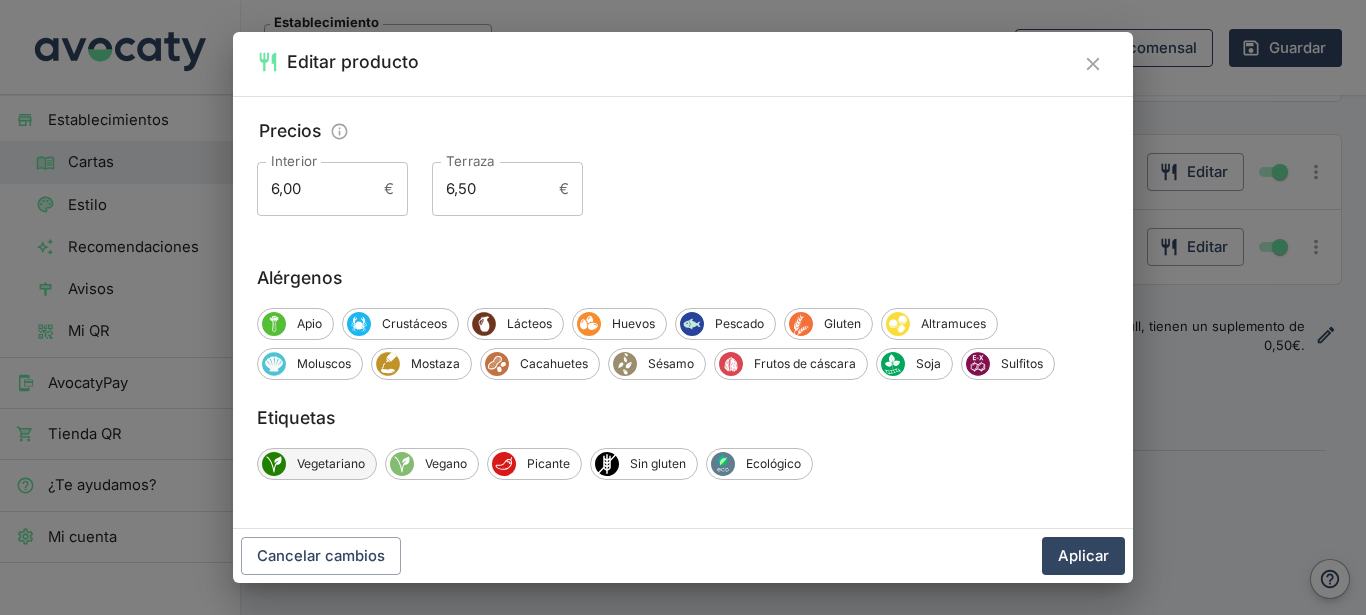 click on "Vegetariano" at bounding box center (331, 464) 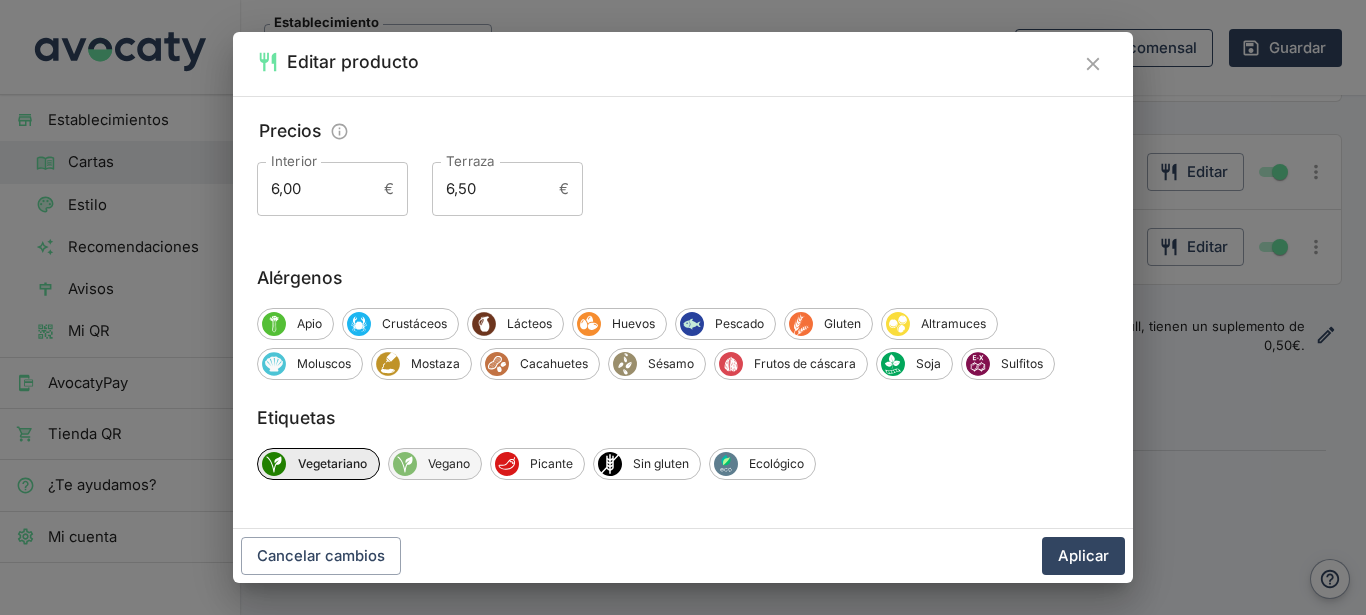 click on "Vegano" at bounding box center (449, 464) 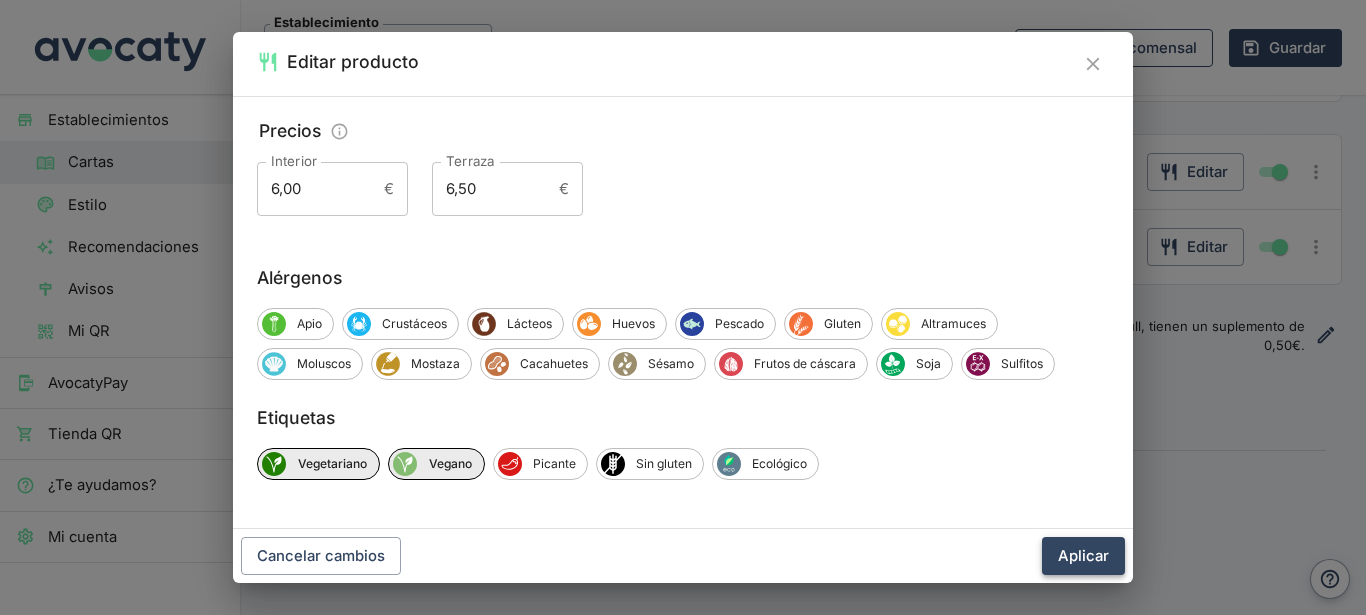 click on "Aplicar" at bounding box center (1083, 556) 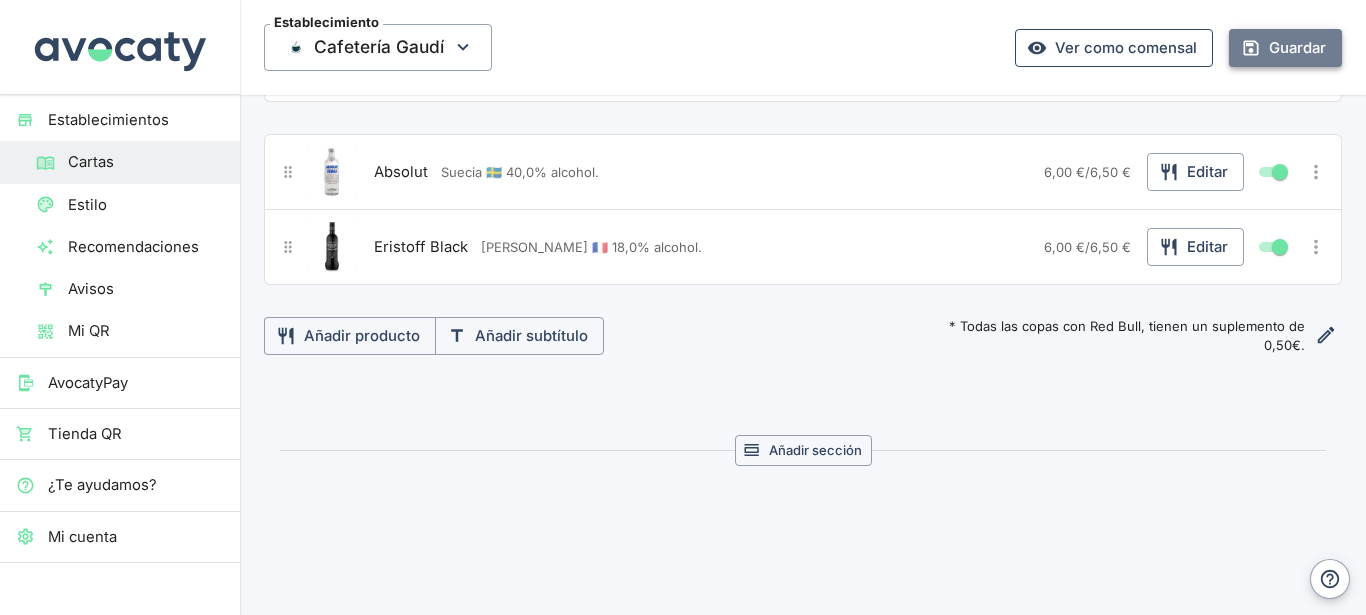 click on "Guardar" at bounding box center (1285, 48) 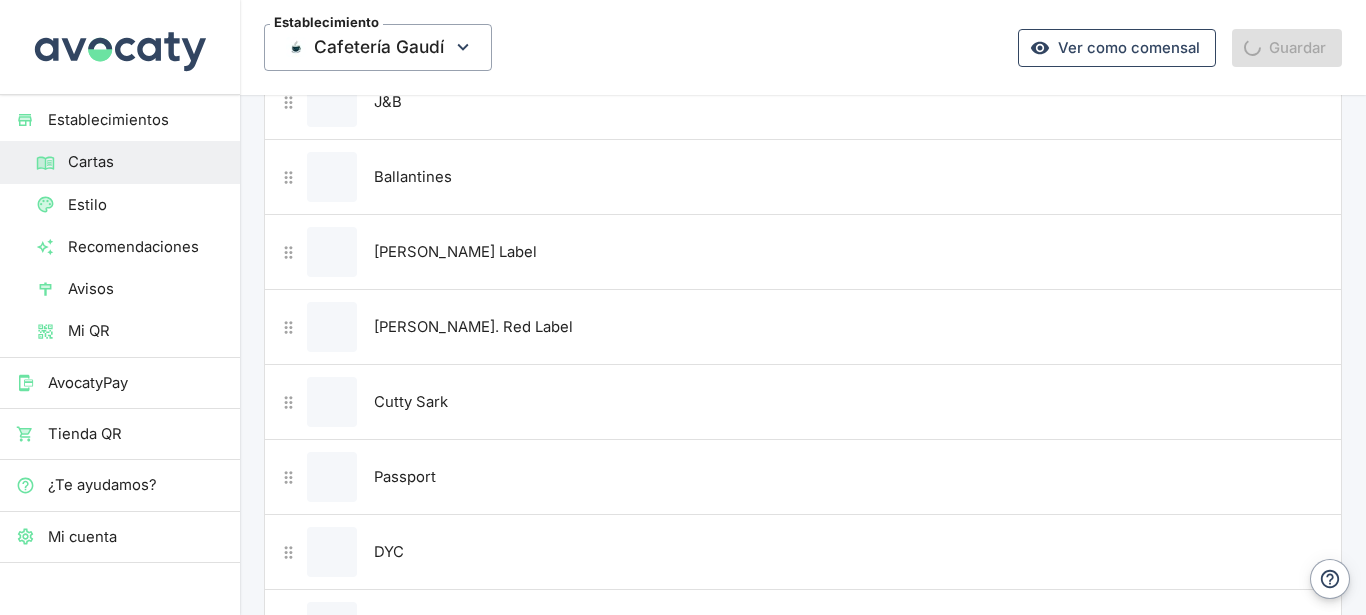 scroll, scrollTop: 0, scrollLeft: 0, axis: both 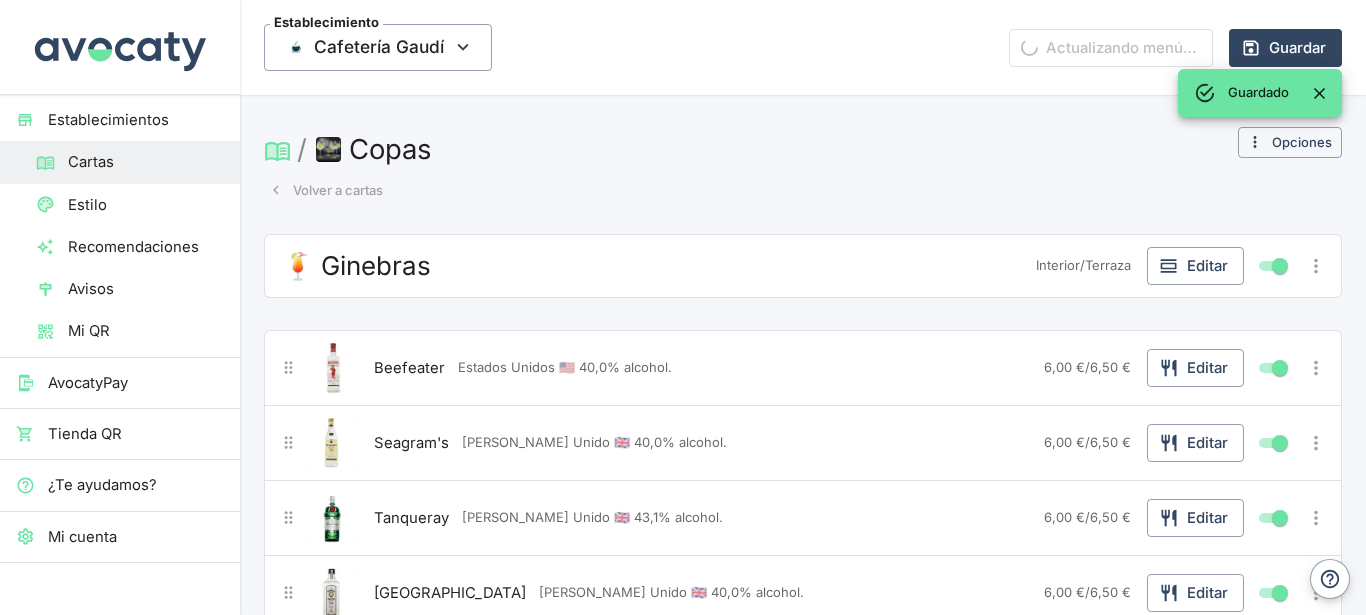 click 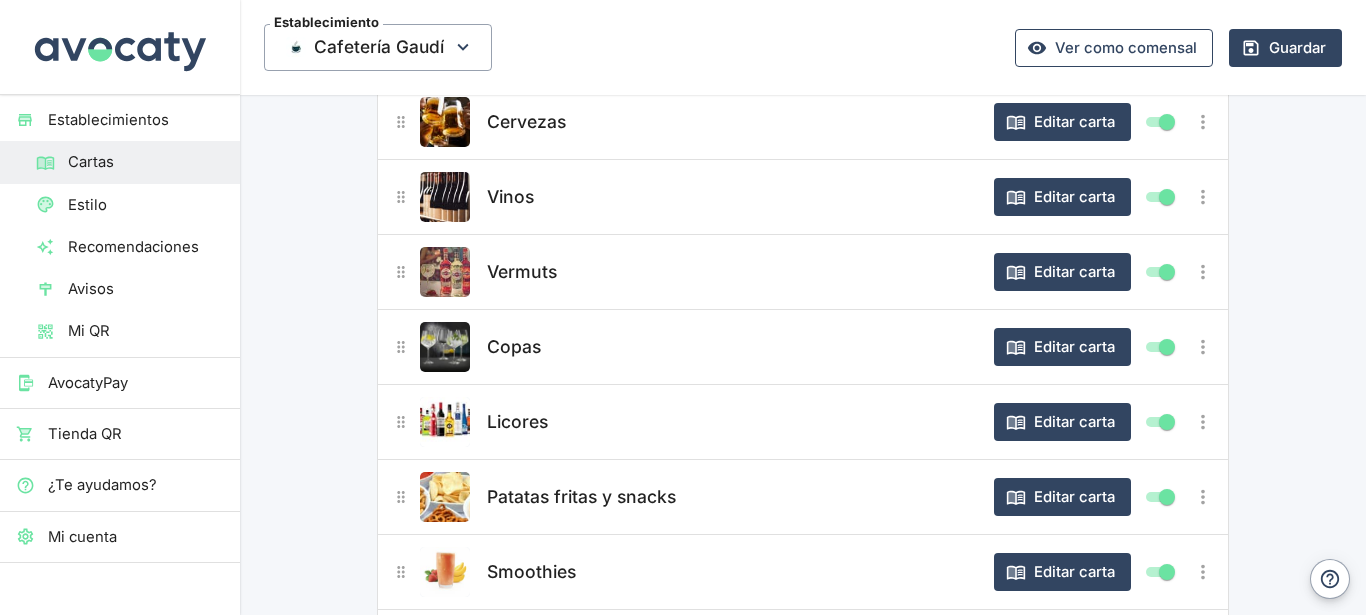 click on "Vermuts" at bounding box center [522, 272] 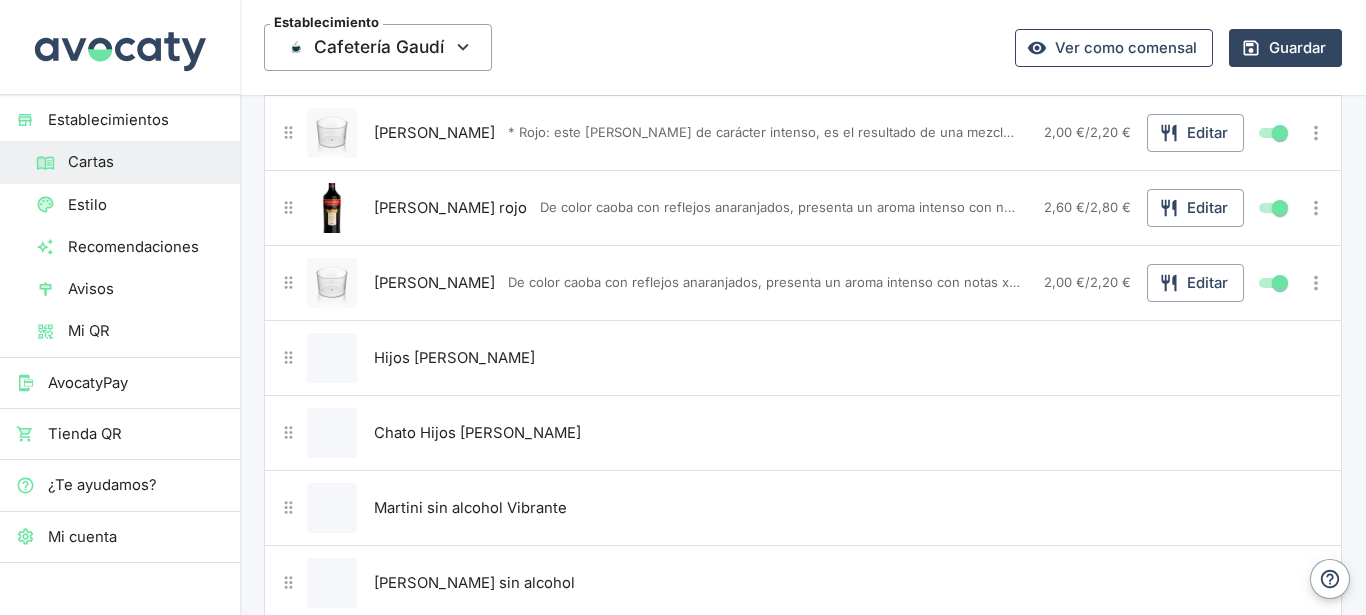 scroll, scrollTop: 0, scrollLeft: 0, axis: both 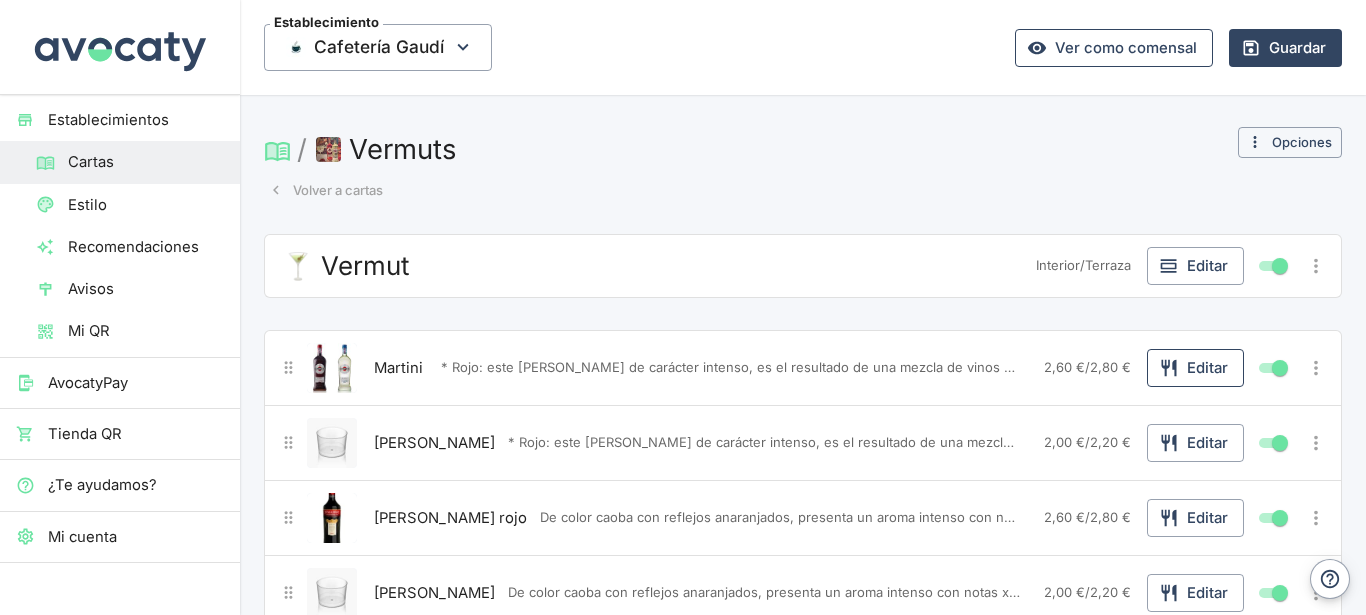 click on "Editar" at bounding box center (1195, 368) 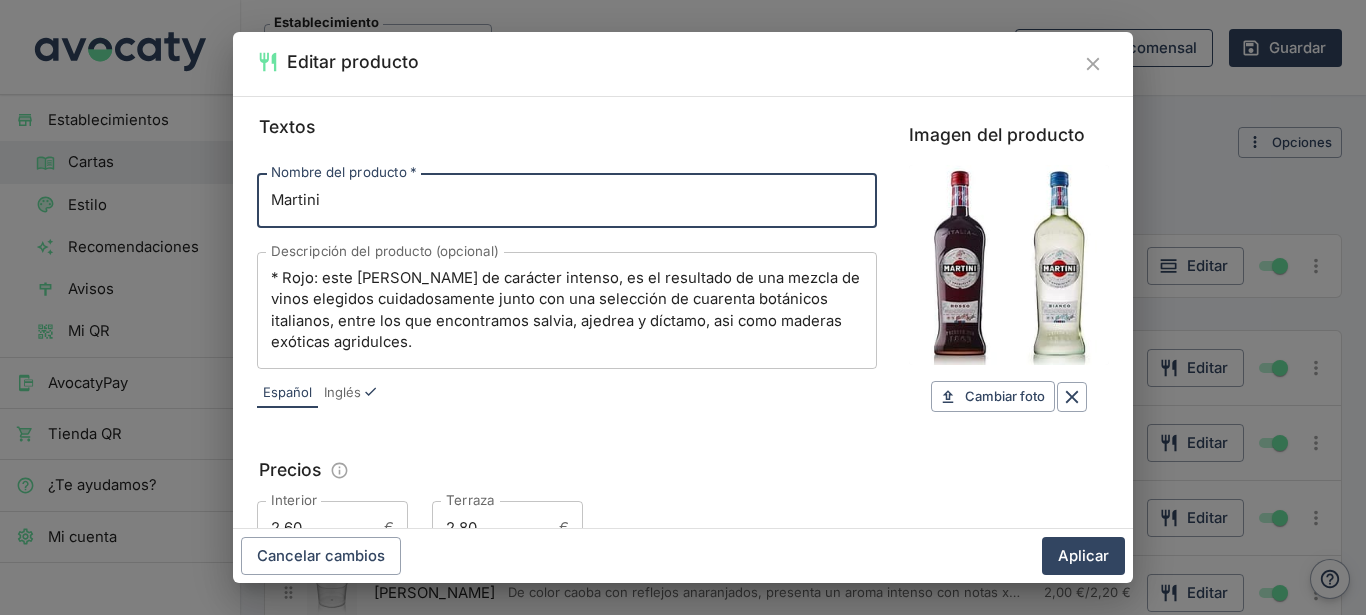 scroll, scrollTop: 130, scrollLeft: 0, axis: vertical 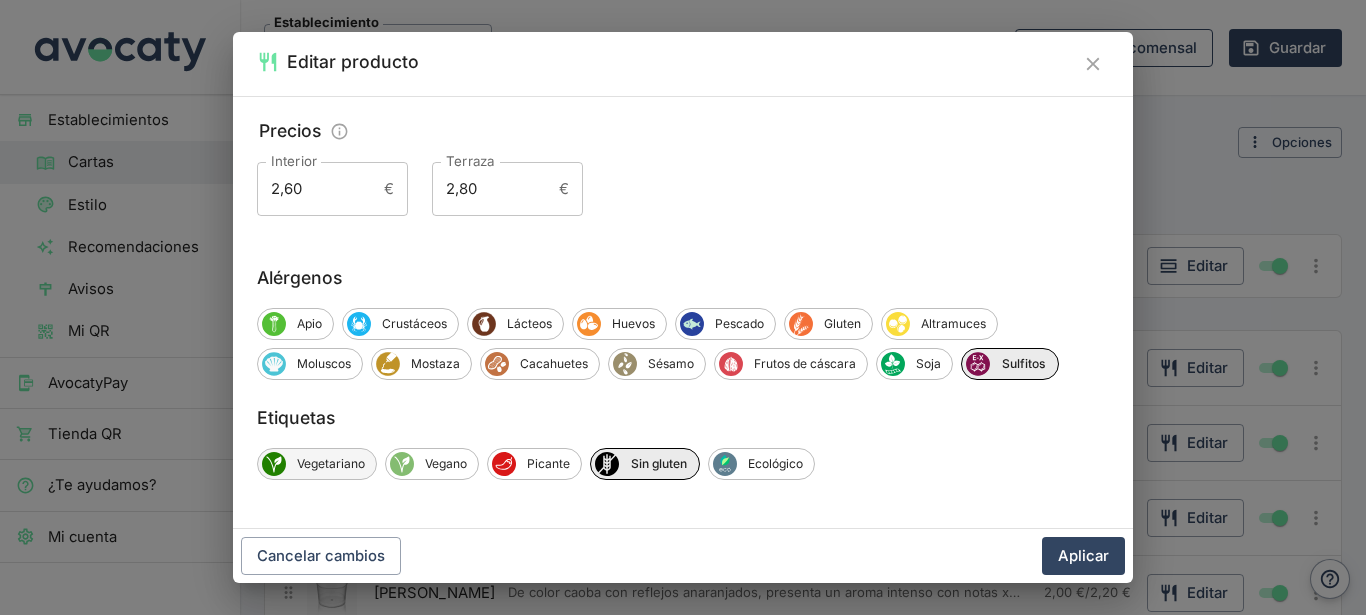 click on "Vegetariano" at bounding box center [331, 464] 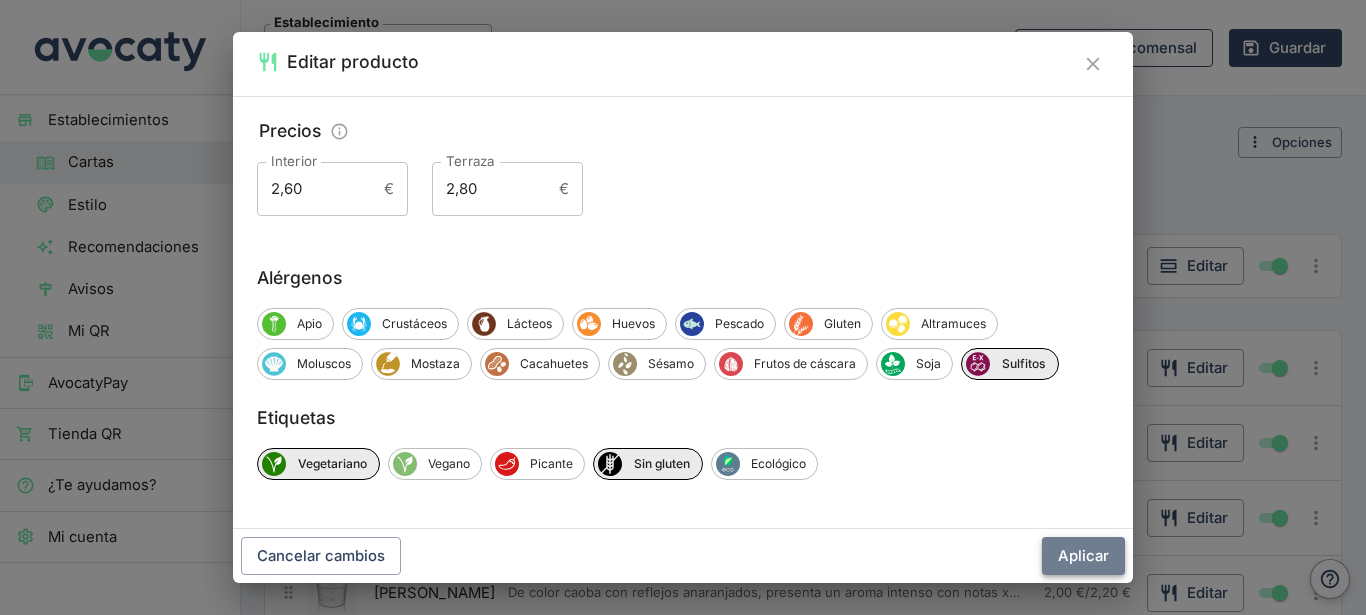 click on "Aplicar" at bounding box center [1083, 556] 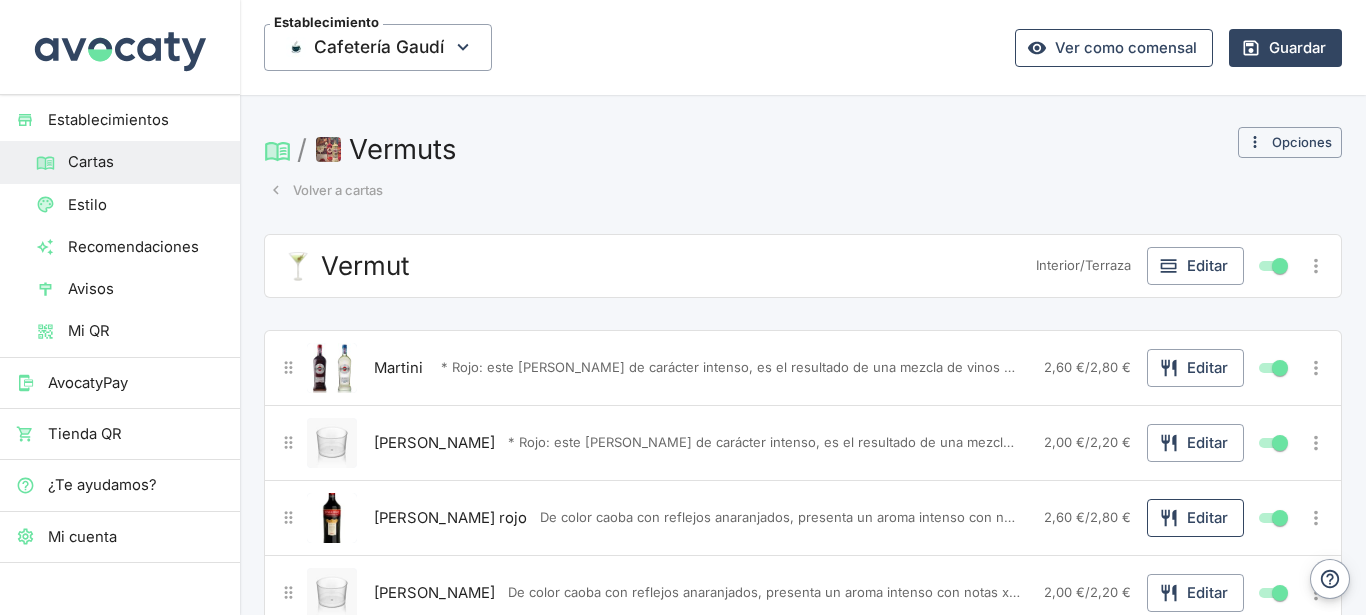 click on "Editar" at bounding box center (1195, 518) 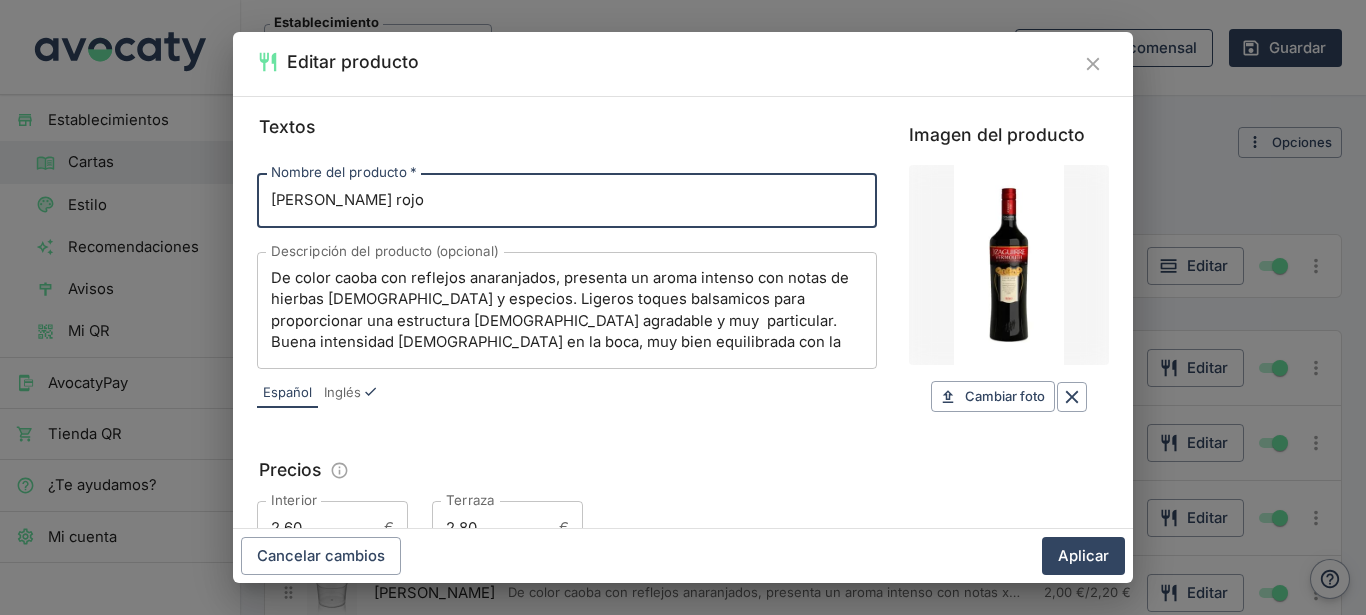 scroll, scrollTop: 339, scrollLeft: 0, axis: vertical 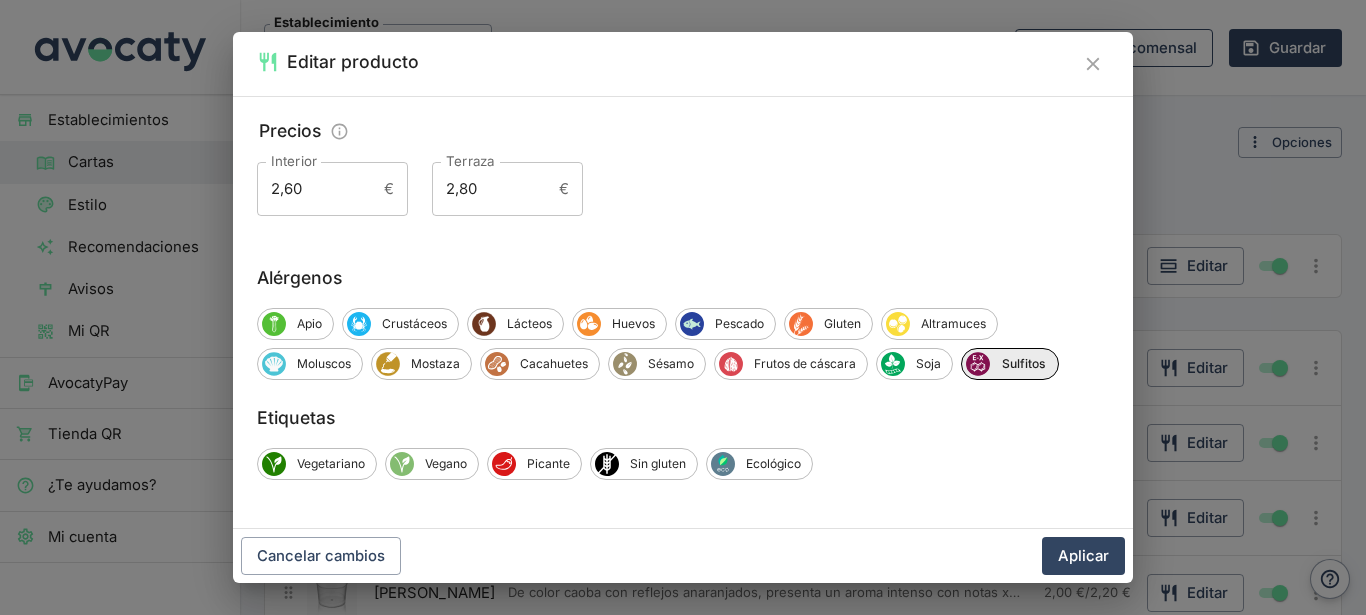click on "Textos Nombre del producto   * [PERSON_NAME] rojo Nombre del producto   * Descripción del producto (opcional) De color caoba con reflejos anaranjados, presenta un aroma intenso con notas de hierbas [DEMOGRAPHIC_DATA] y especios. Ligeros toques balsamicos para proporcionar una estructura [DEMOGRAPHIC_DATA] agradable y muy  particular. Buena intensidad [DEMOGRAPHIC_DATA] en la boca, muy bien equilibrada con la acidez. Largo post gusto levemente amargo e intenso.
15,0% alcohol. x Descripción del producto (opcional) Español Inglés Precios Interior 2,60 € Interior Terraza 2,80 € Terraza Imagen del producto Cambiar foto Cambiar Alérgenos Apio Crustáceos Lácteos Huevos Pescado Gluten Altramuces Moluscos Mostaza Cacahuetes Sésamo Frutos de cáscara Soja Sulfitos Etiquetas Vegetariano Vegano Picante Sin gluten Ecológico" at bounding box center [683, 312] 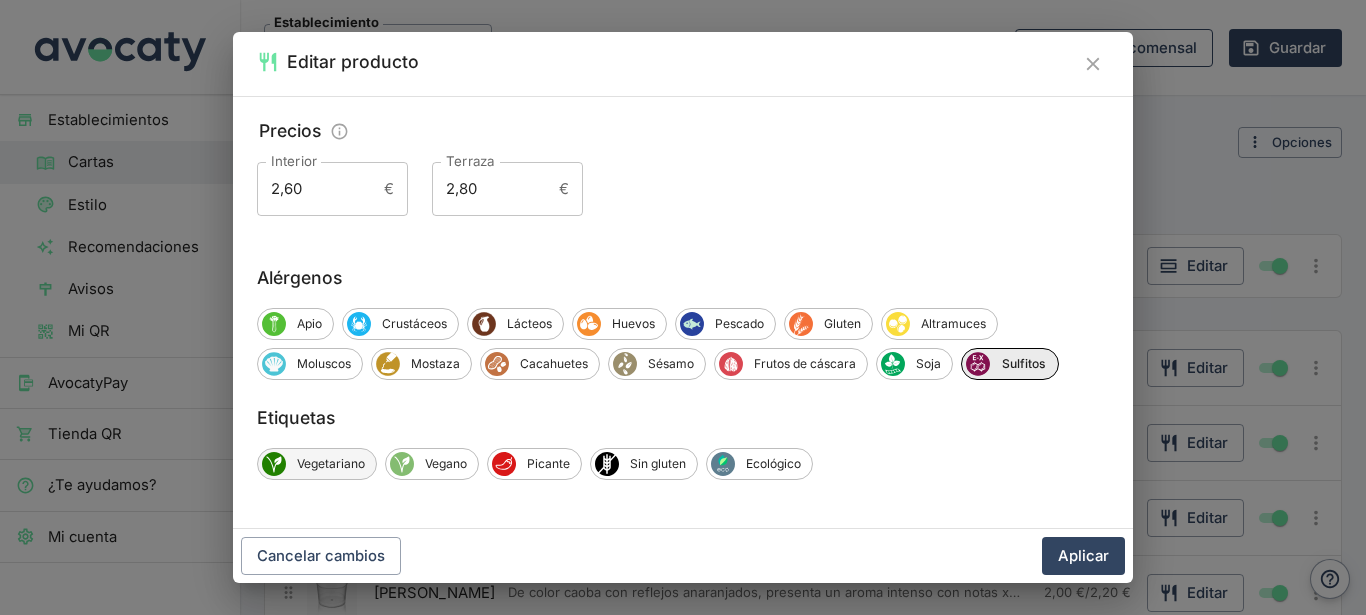 click on "Vegetariano" at bounding box center (317, 464) 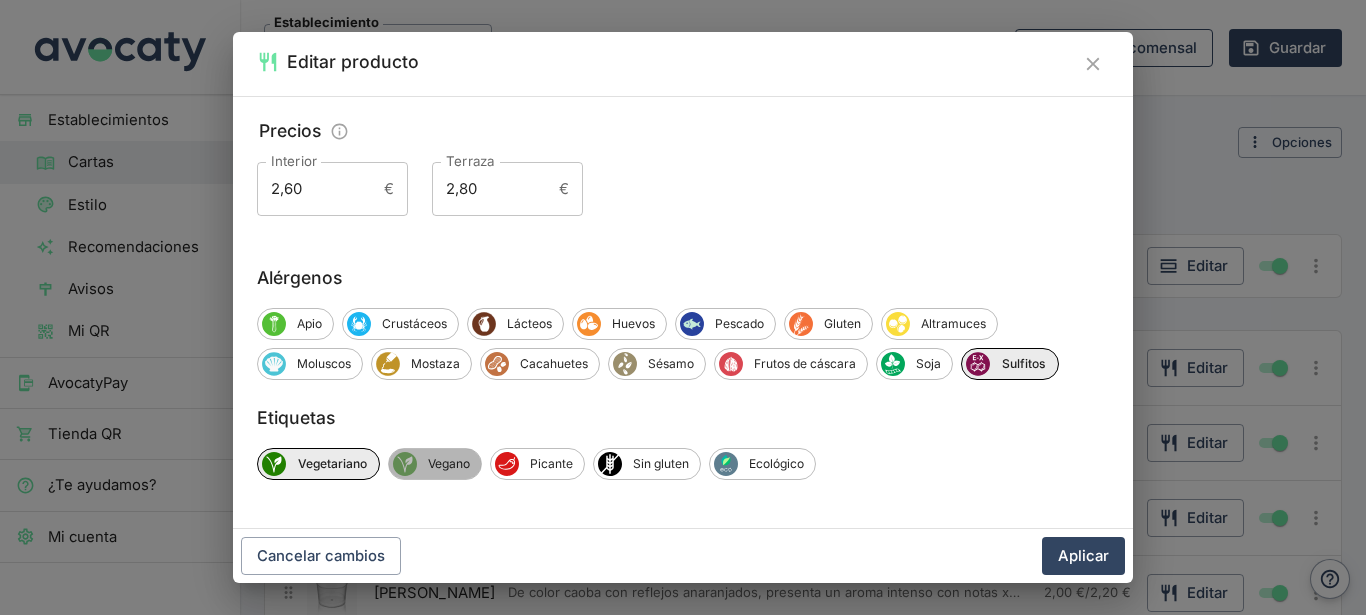 click on "Vegano" at bounding box center [449, 464] 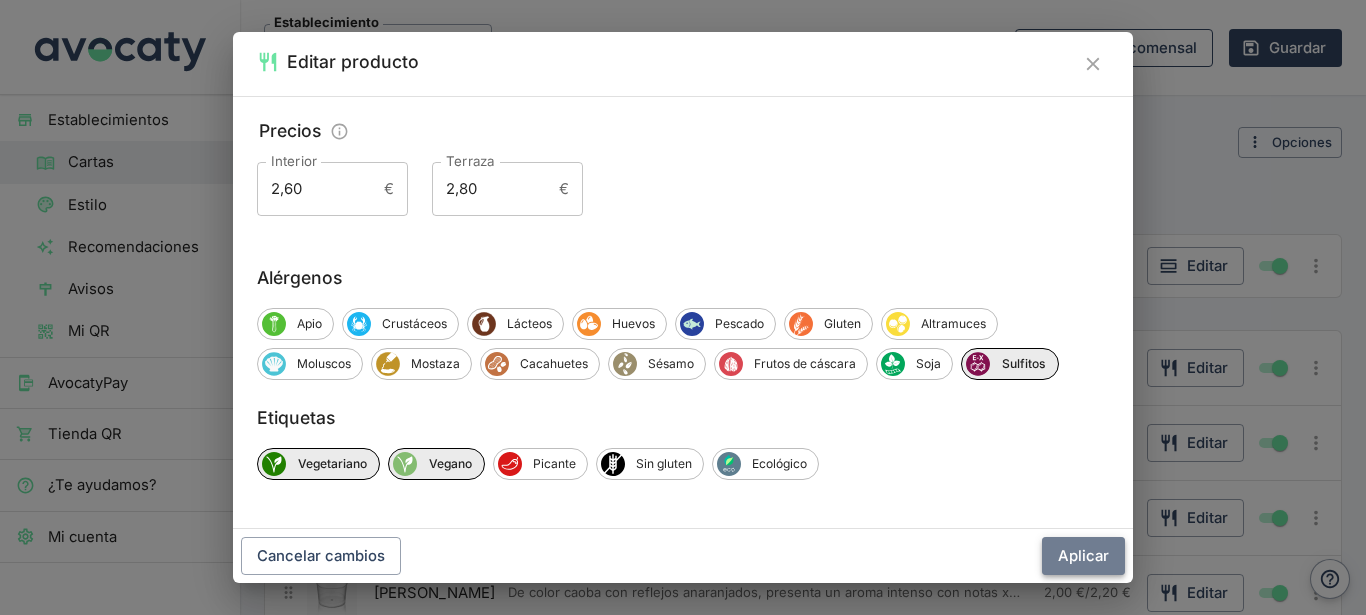 click on "Aplicar" at bounding box center [1083, 556] 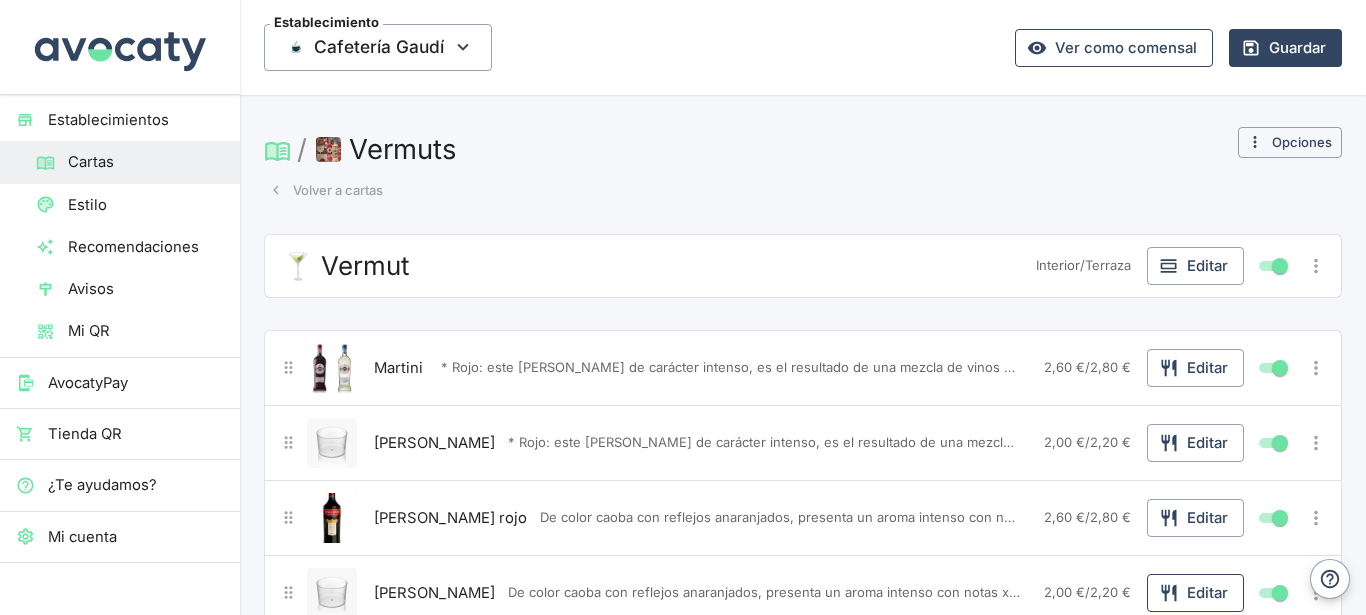 click on "Editar" at bounding box center (1195, 593) 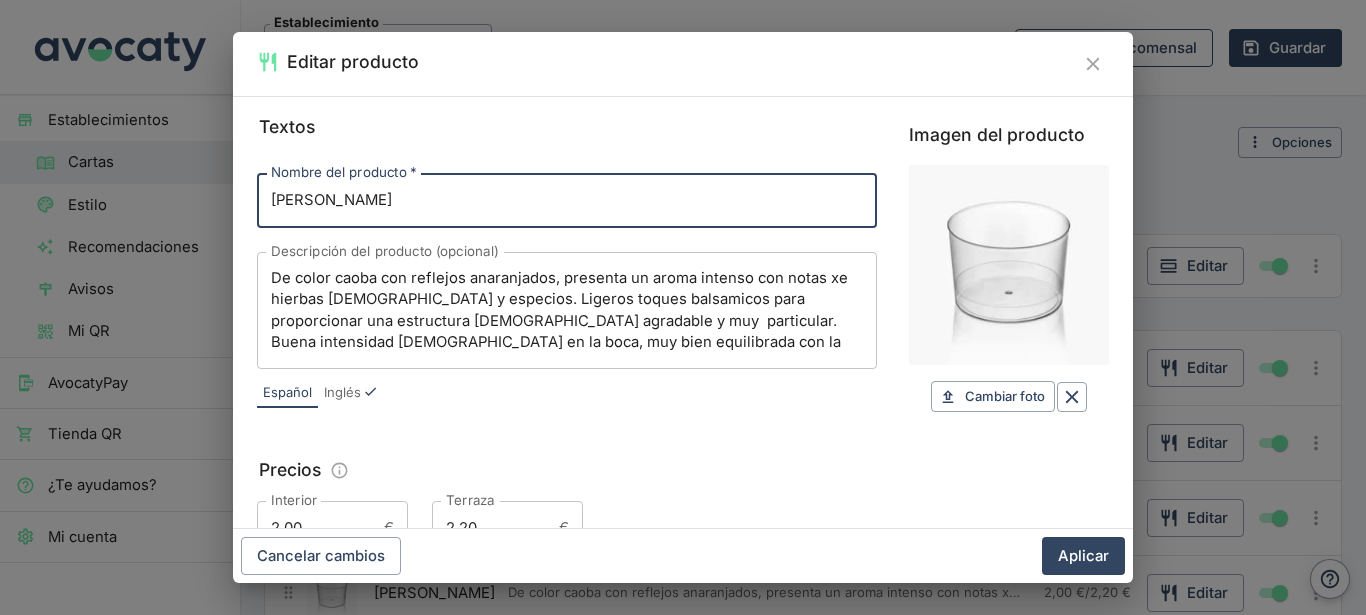 scroll, scrollTop: 339, scrollLeft: 0, axis: vertical 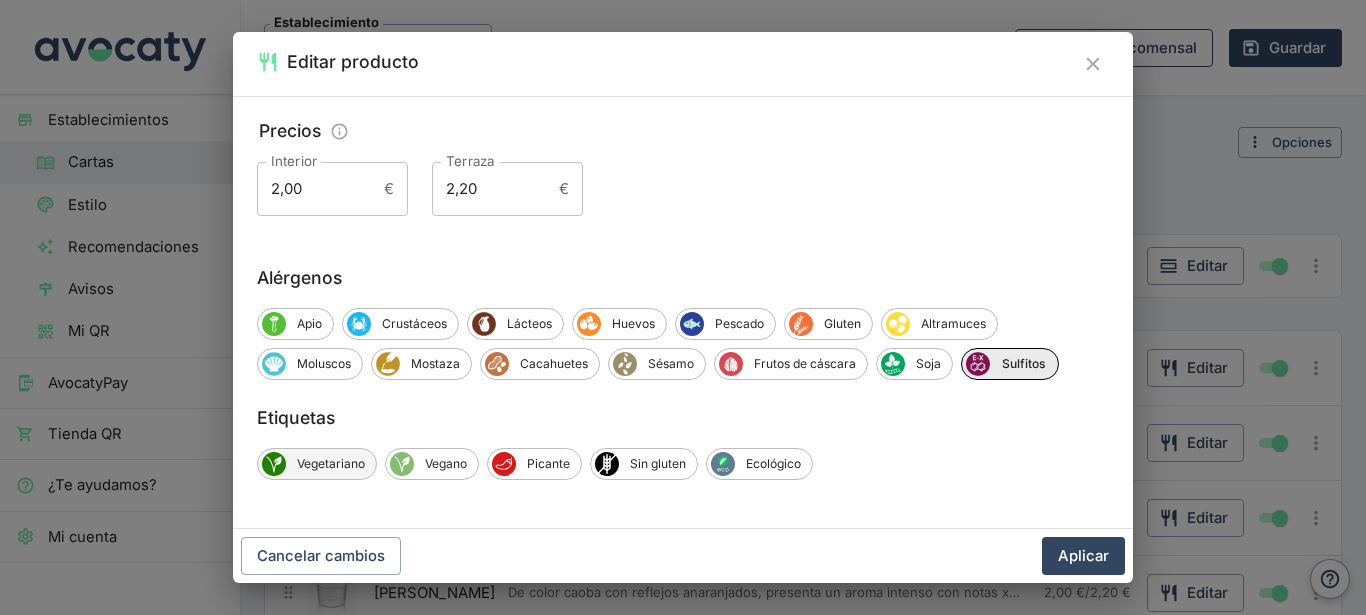 click on "Vegetariano" at bounding box center [331, 464] 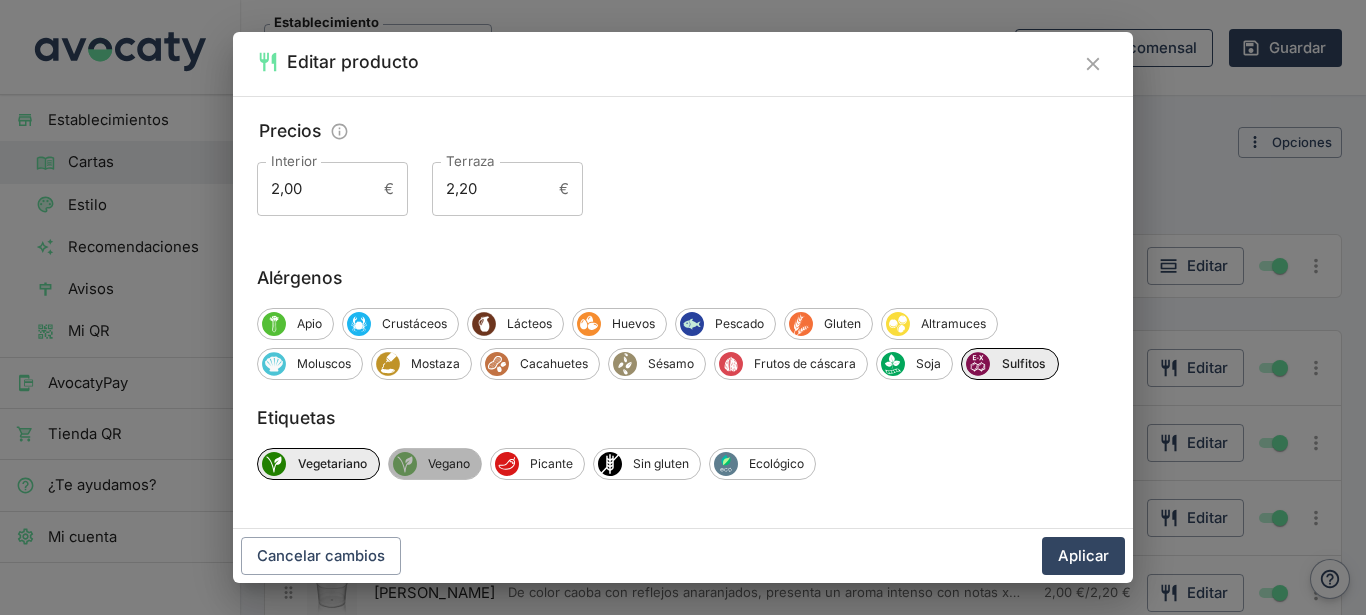 click on "Vegano" at bounding box center [449, 464] 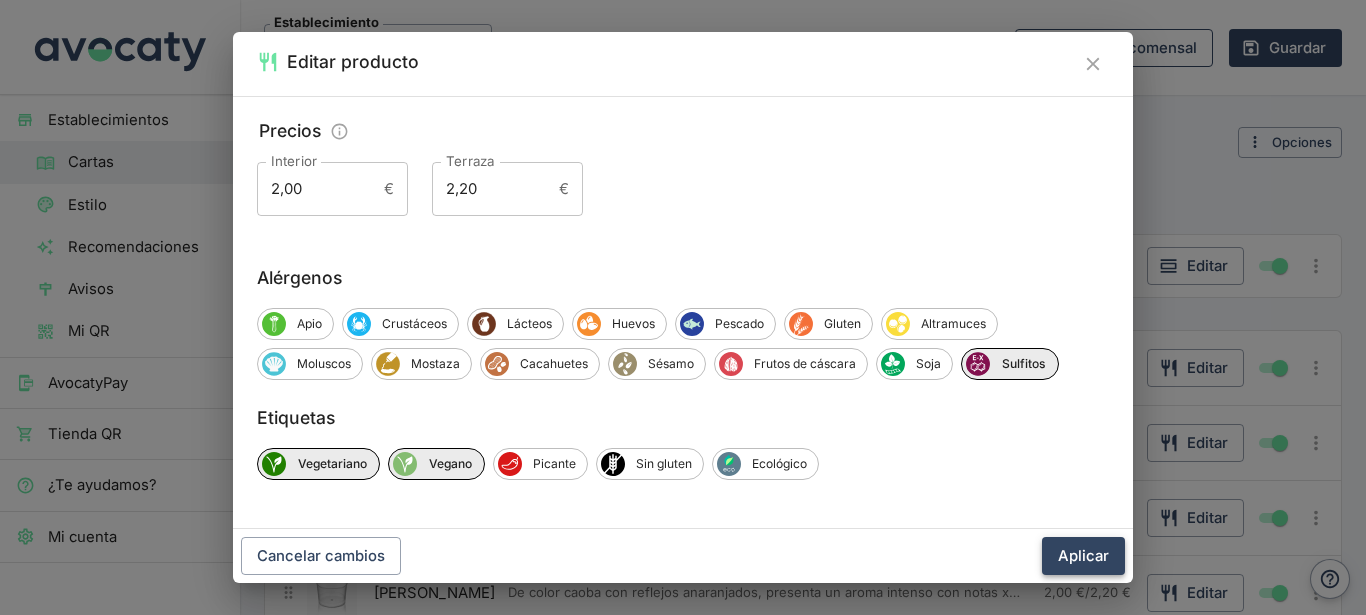 click on "Aplicar" at bounding box center (1083, 556) 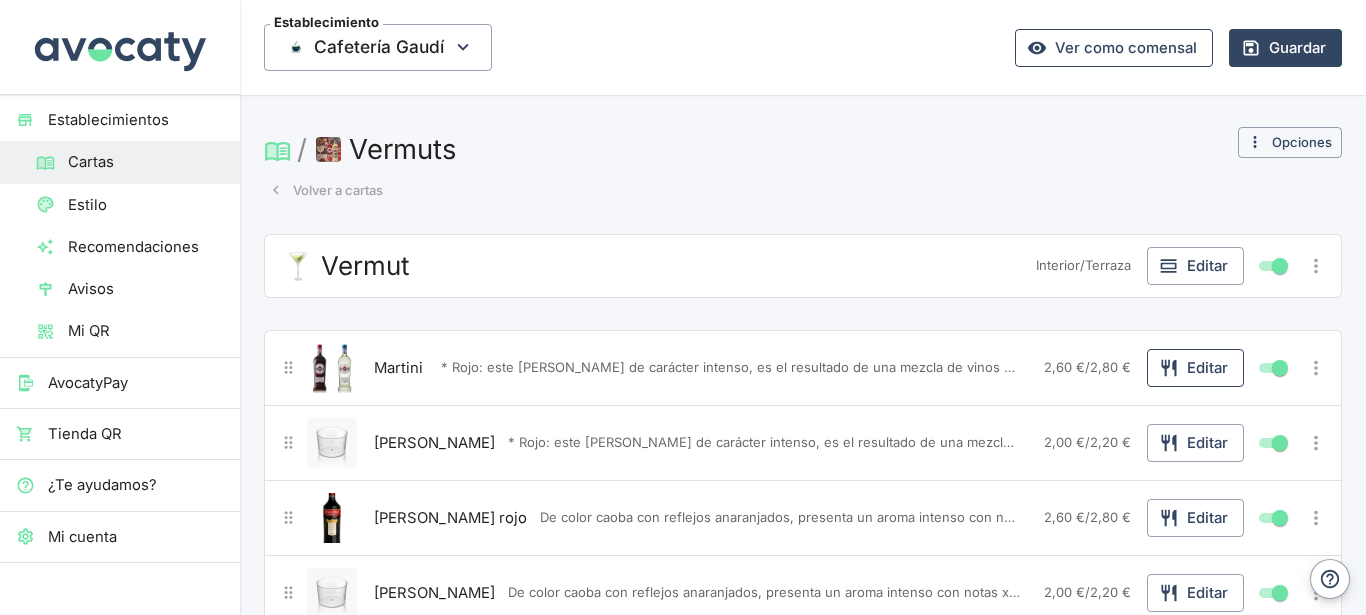 click on "Editar" at bounding box center (1195, 368) 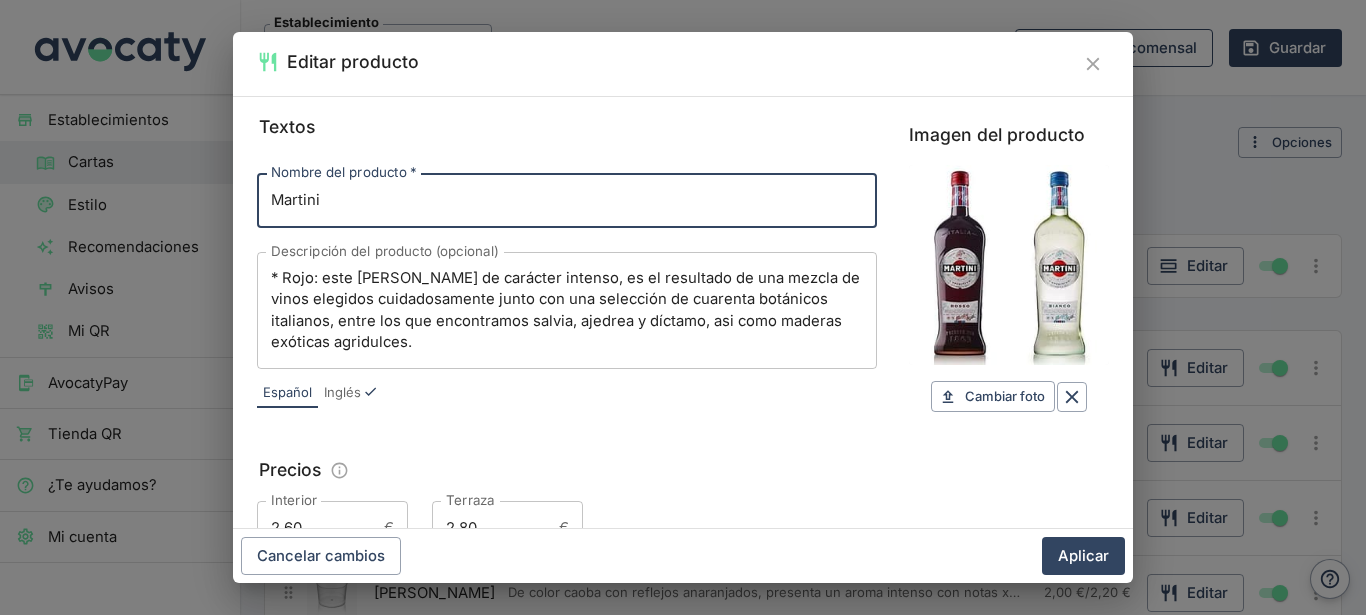 scroll, scrollTop: 130, scrollLeft: 0, axis: vertical 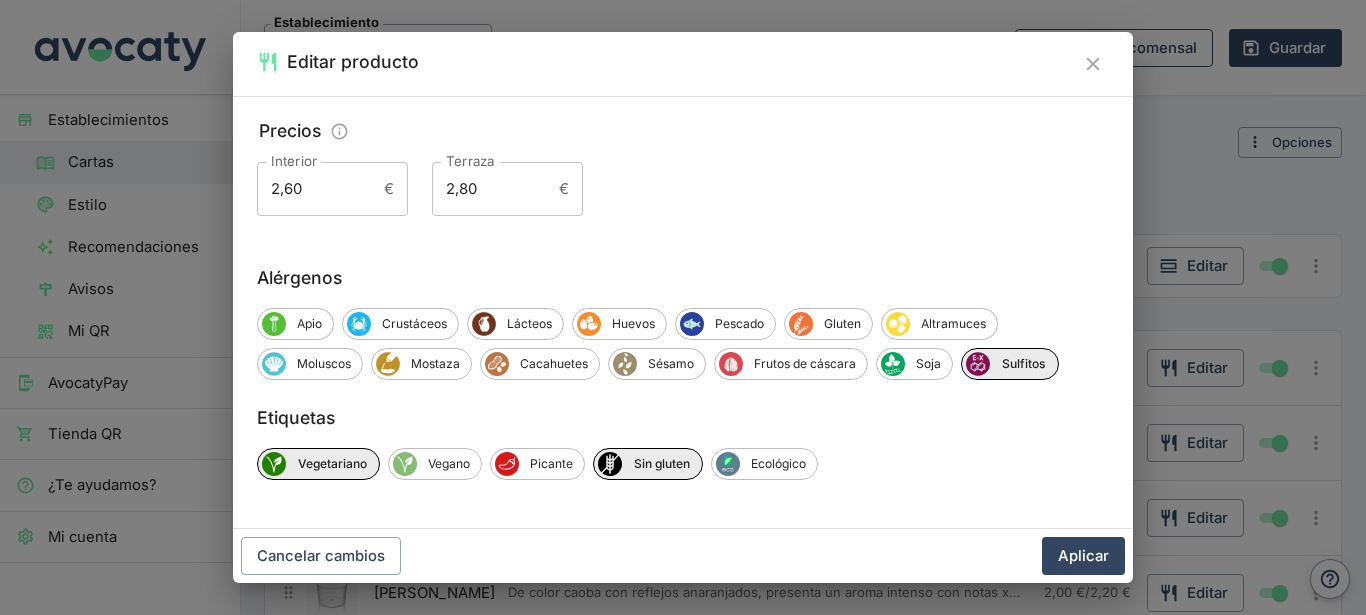drag, startPoint x: 1099, startPoint y: 67, endPoint x: 1160, endPoint y: 301, distance: 241.82018 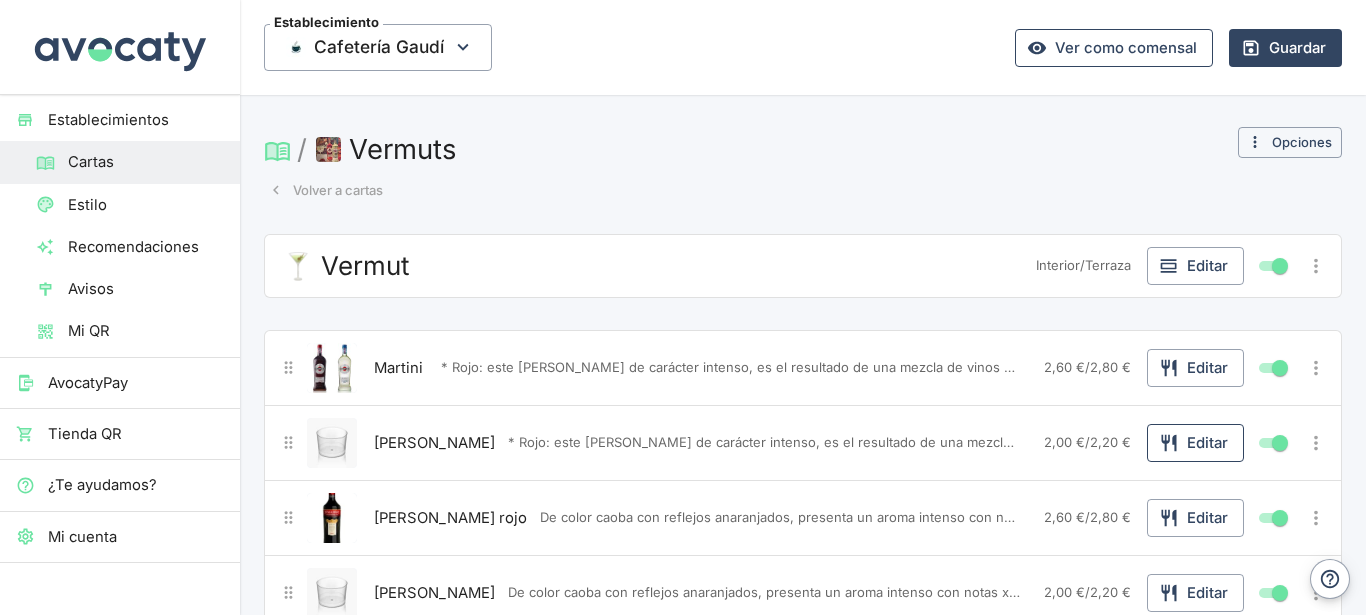click on "Editar" at bounding box center (1195, 443) 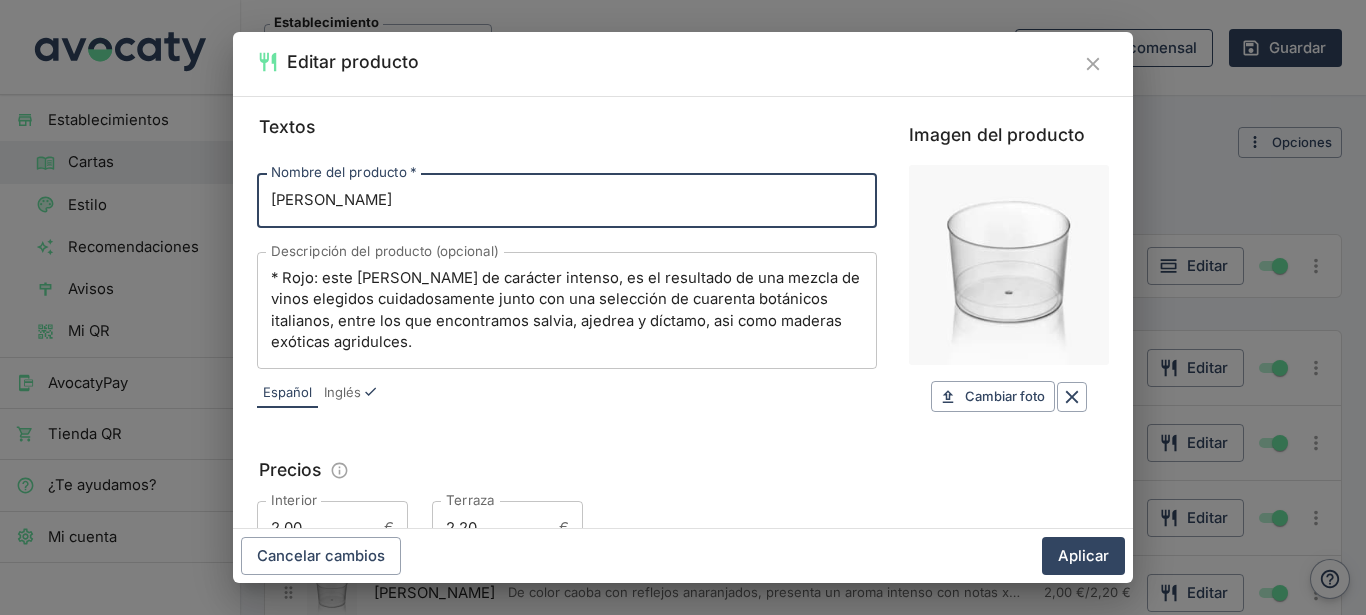 scroll, scrollTop: 339, scrollLeft: 0, axis: vertical 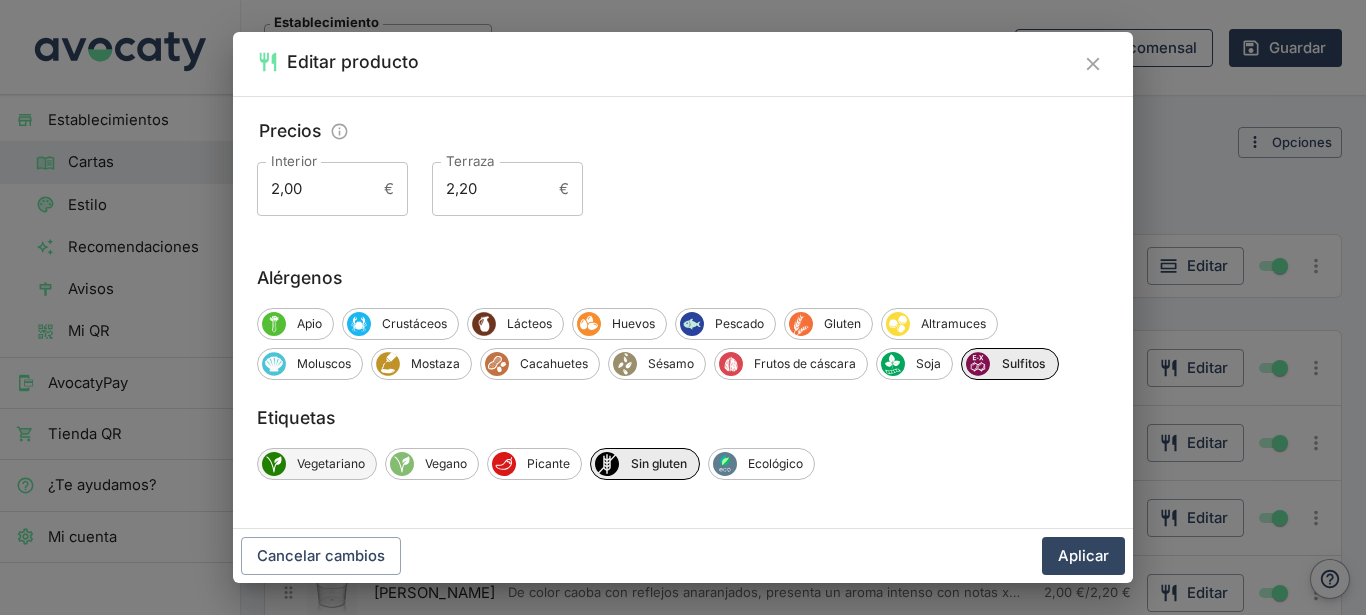 click on "Vegetariano" at bounding box center [331, 464] 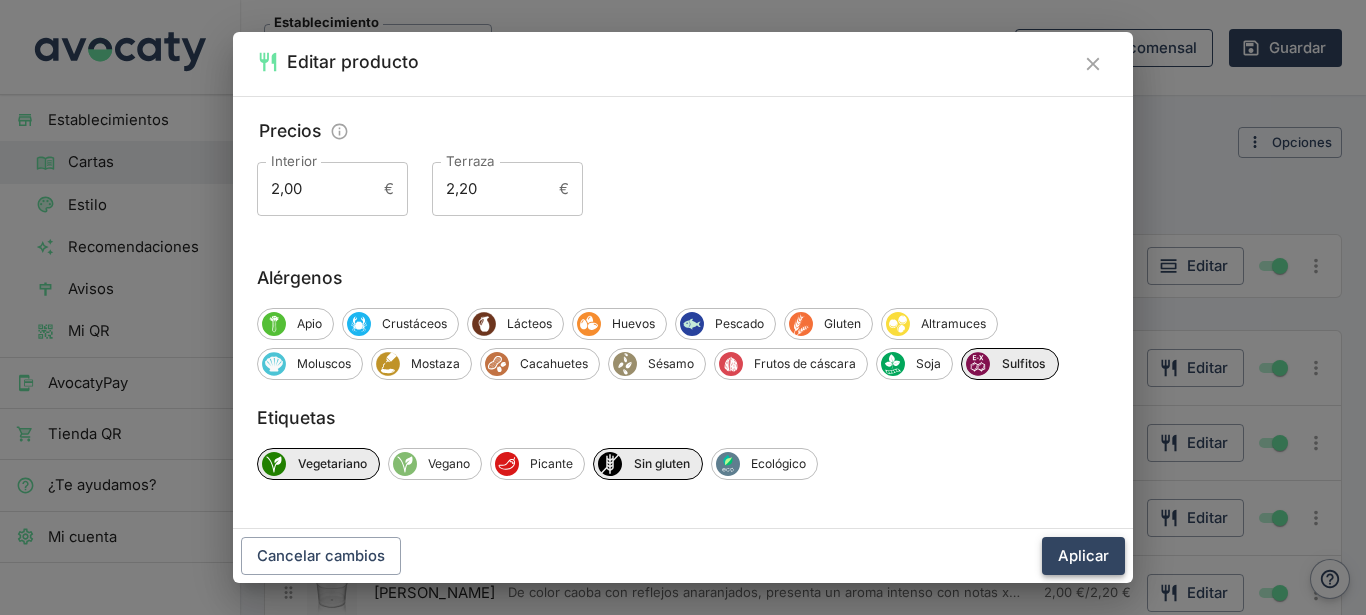 click on "Aplicar" at bounding box center (1083, 556) 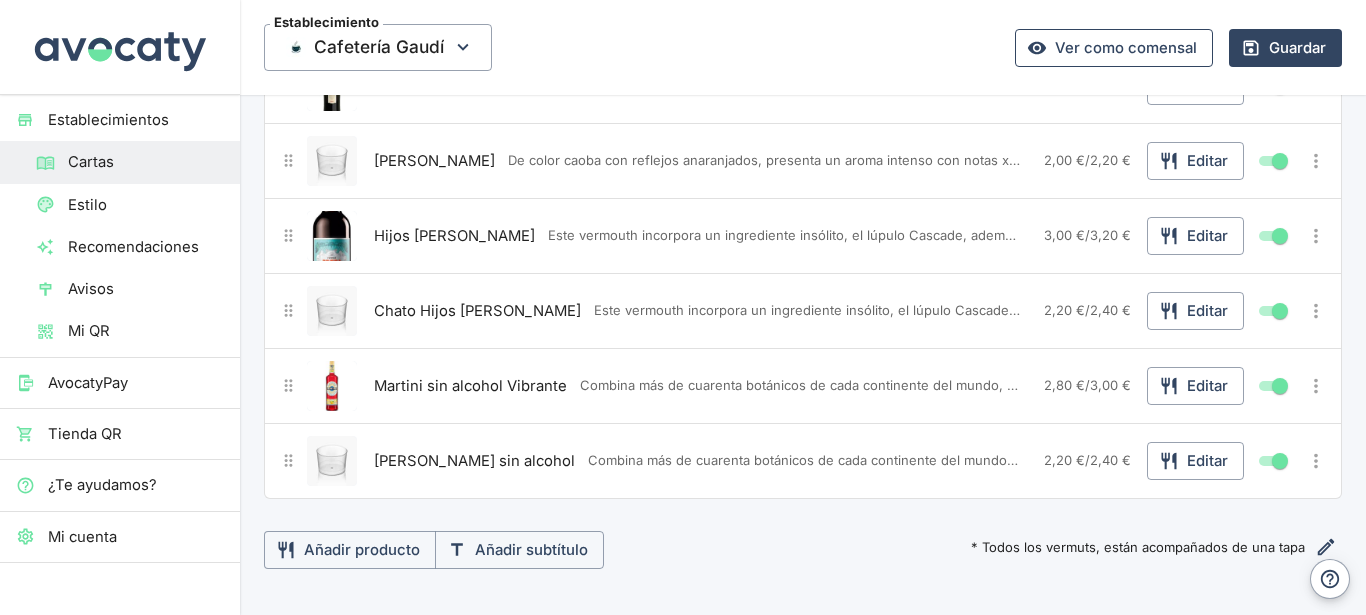 scroll, scrollTop: 324, scrollLeft: 0, axis: vertical 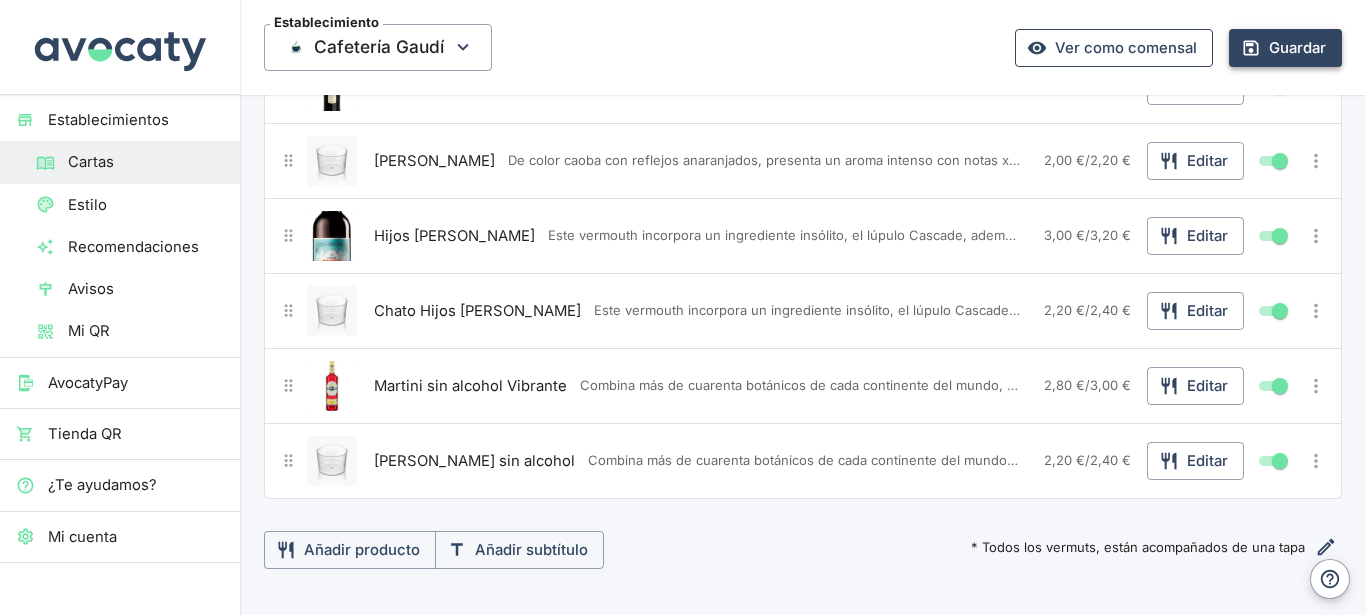 click on "Guardar" at bounding box center [1285, 48] 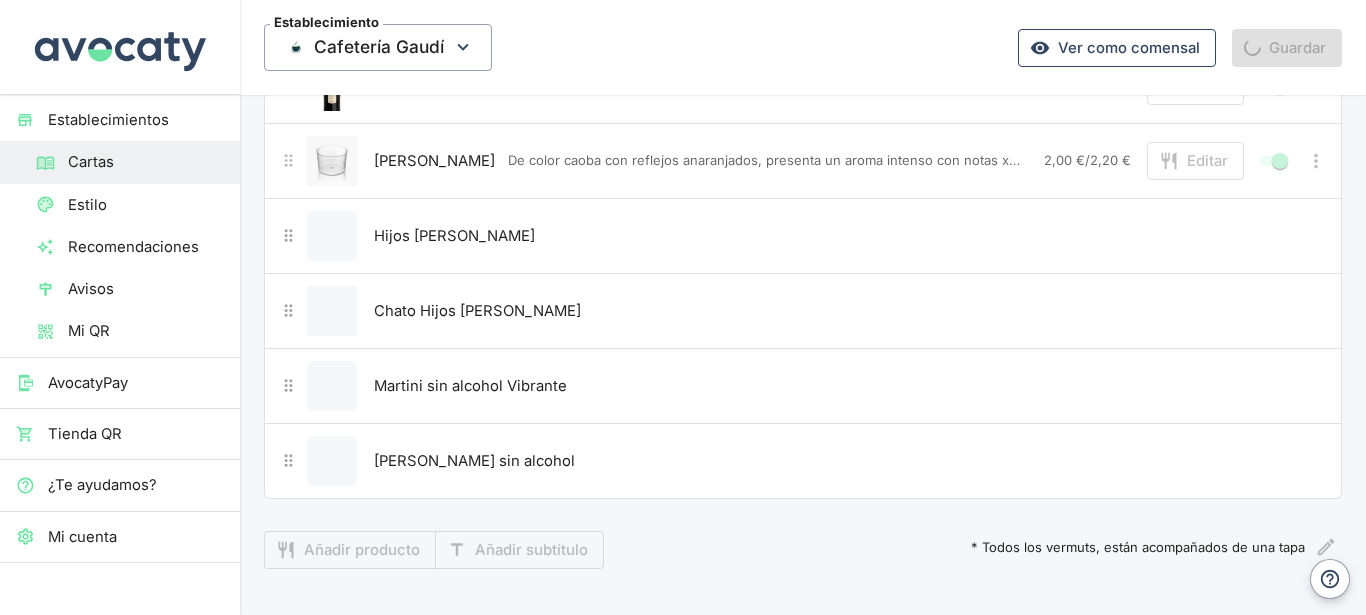 scroll, scrollTop: 0, scrollLeft: 0, axis: both 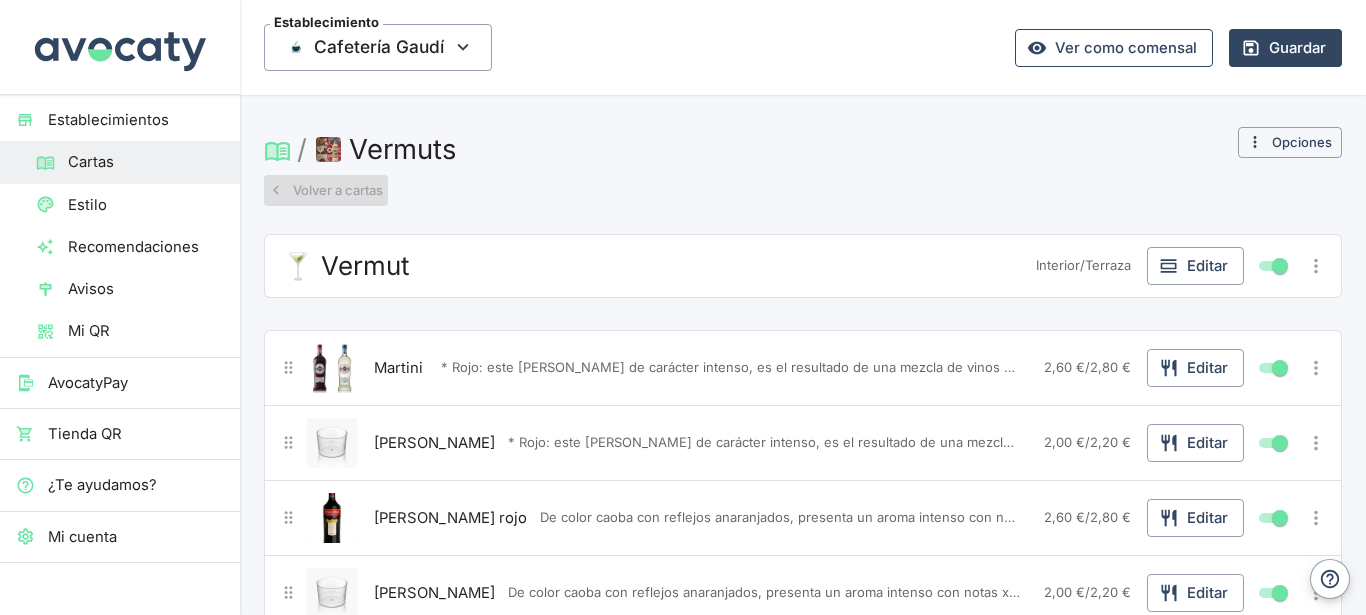 click on "Volver a cartas" at bounding box center [326, 190] 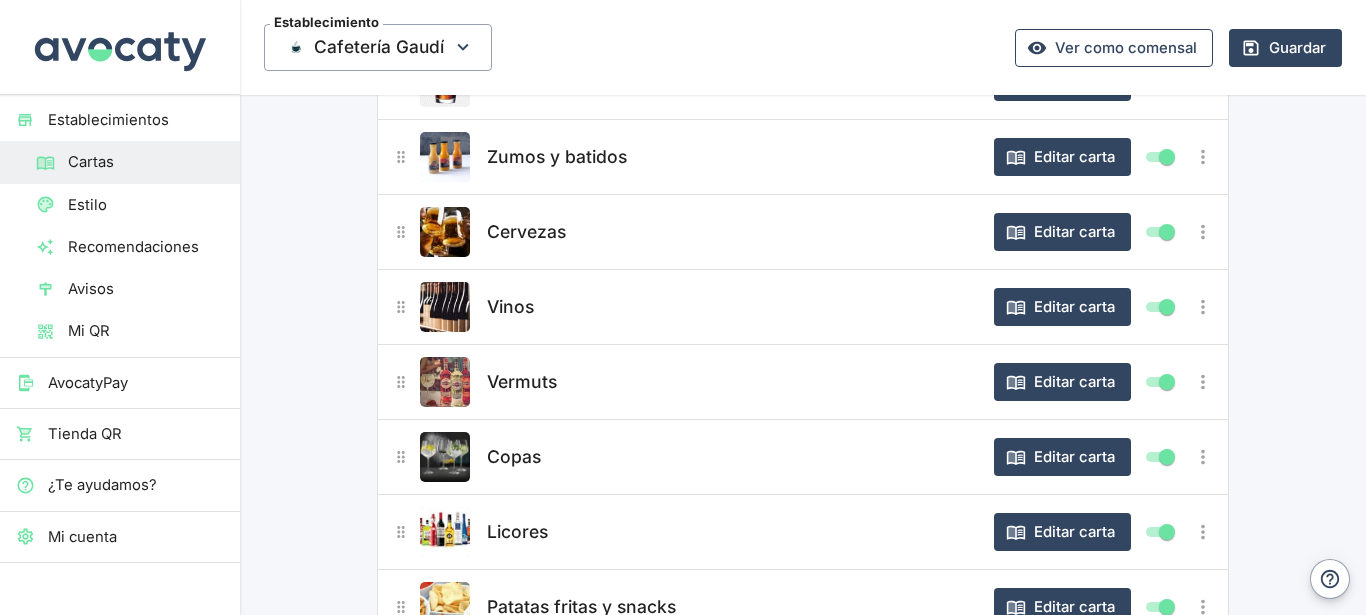scroll, scrollTop: 540, scrollLeft: 0, axis: vertical 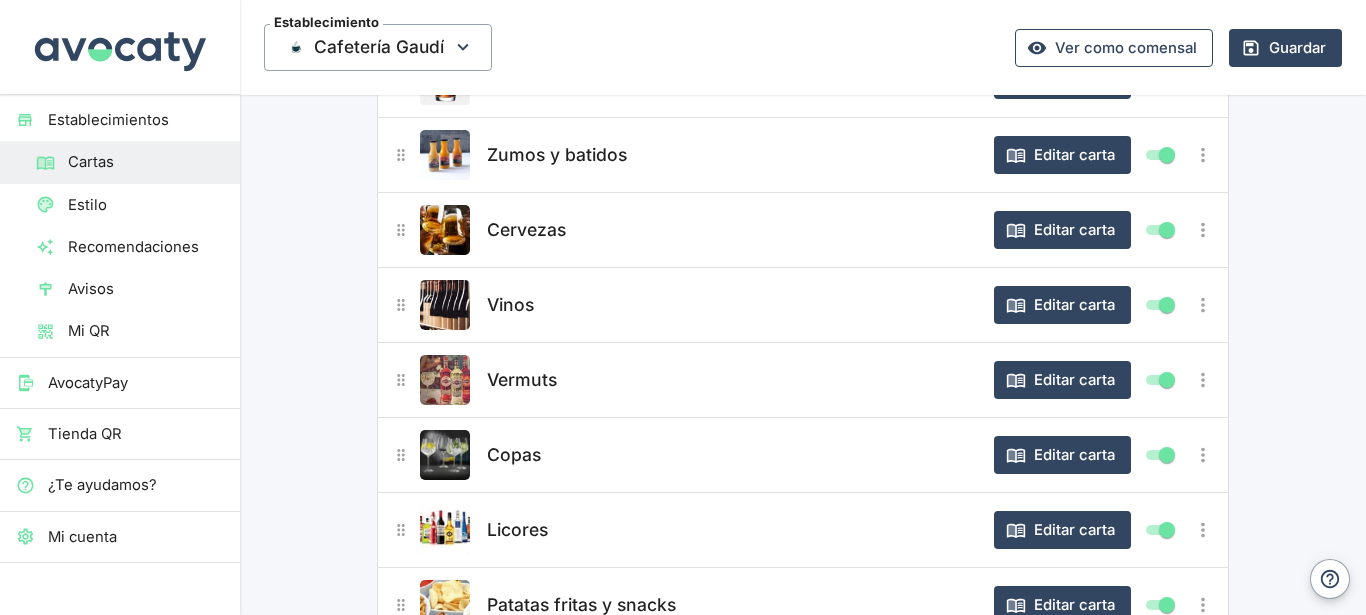 click on "Licores" at bounding box center (517, 530) 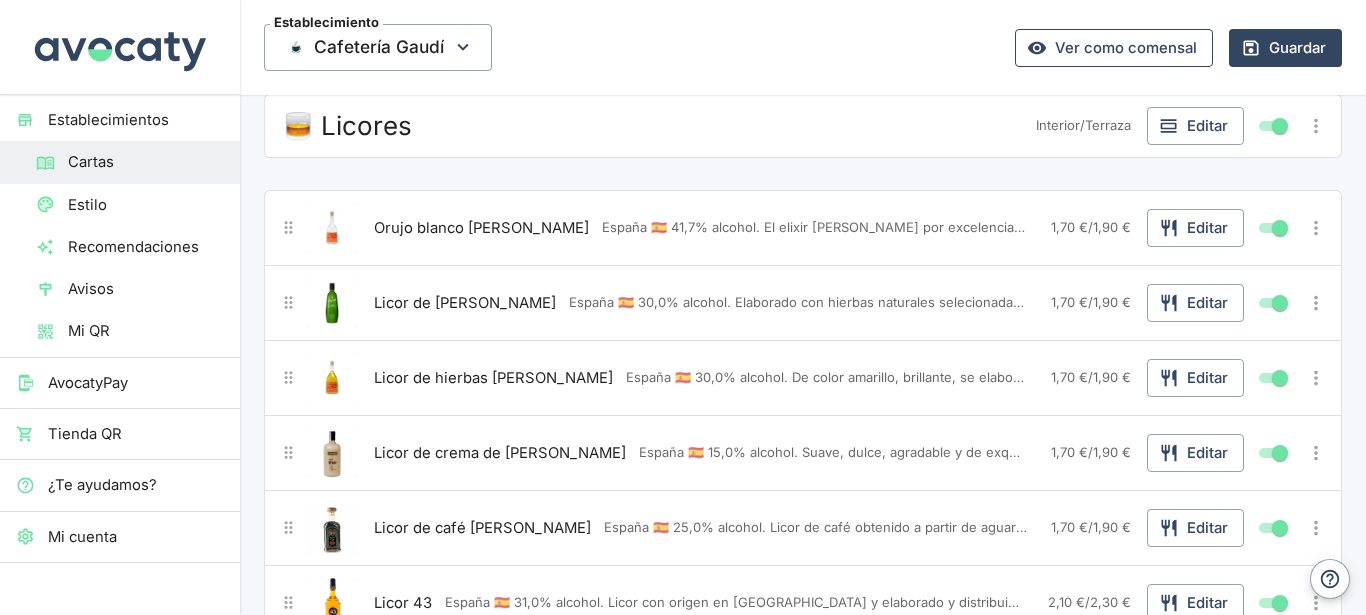 scroll, scrollTop: 0, scrollLeft: 0, axis: both 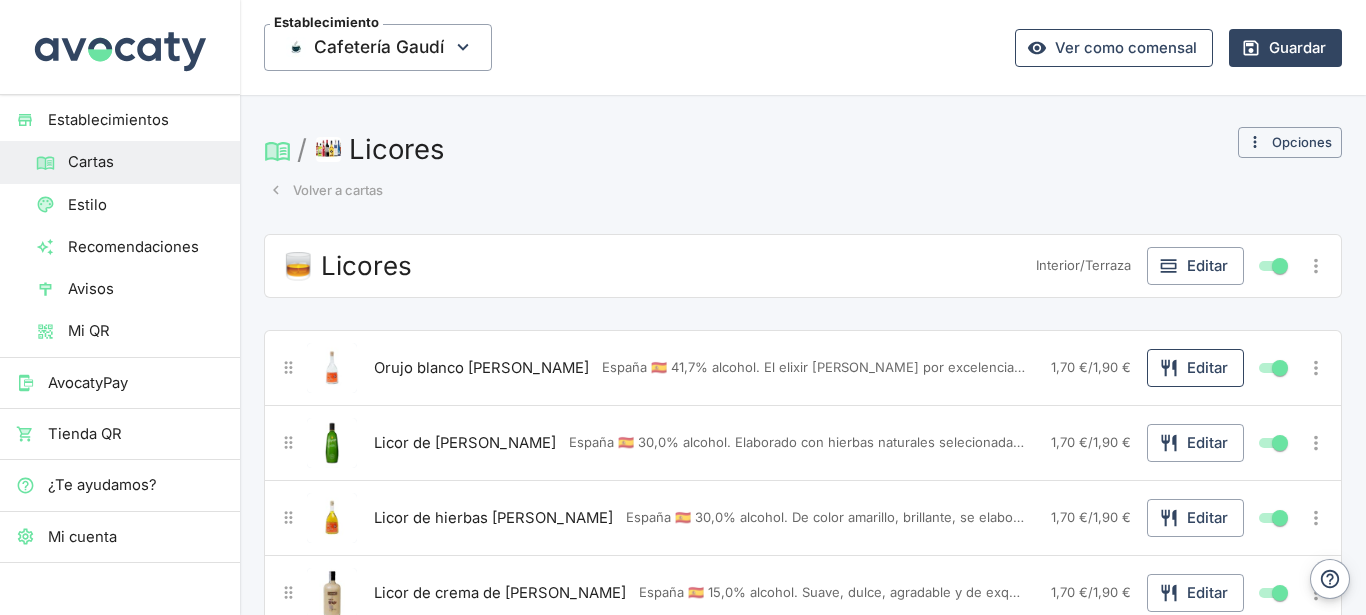 click on "Editar" at bounding box center (1195, 368) 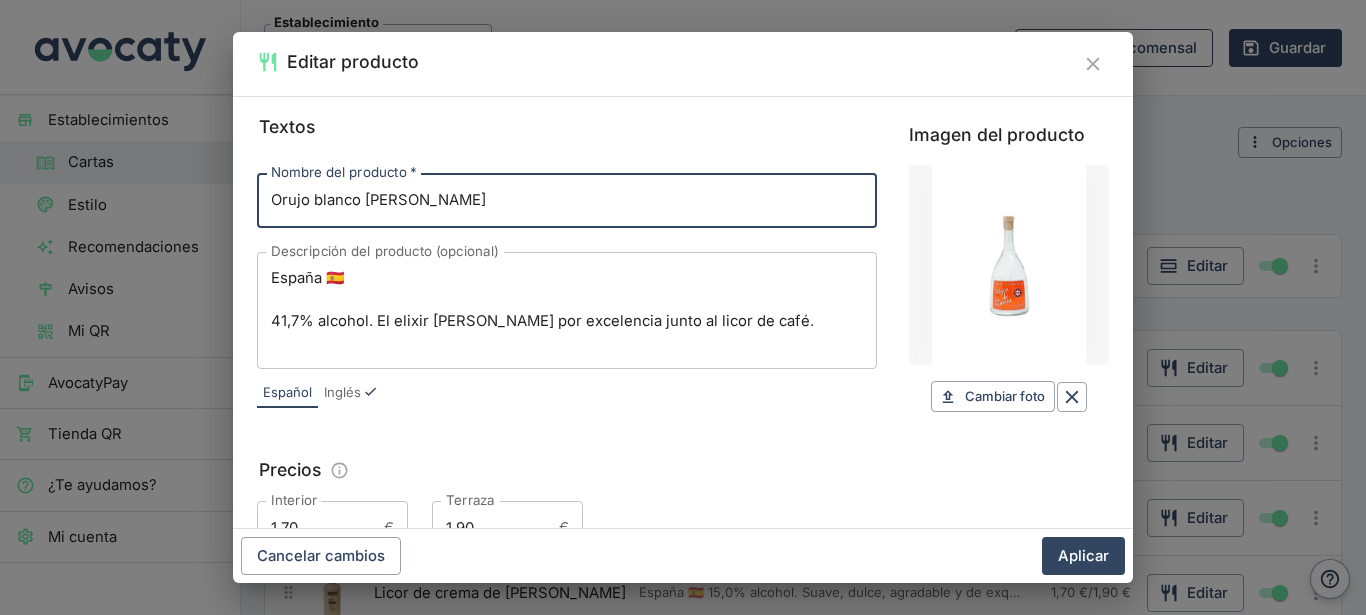 scroll, scrollTop: 339, scrollLeft: 0, axis: vertical 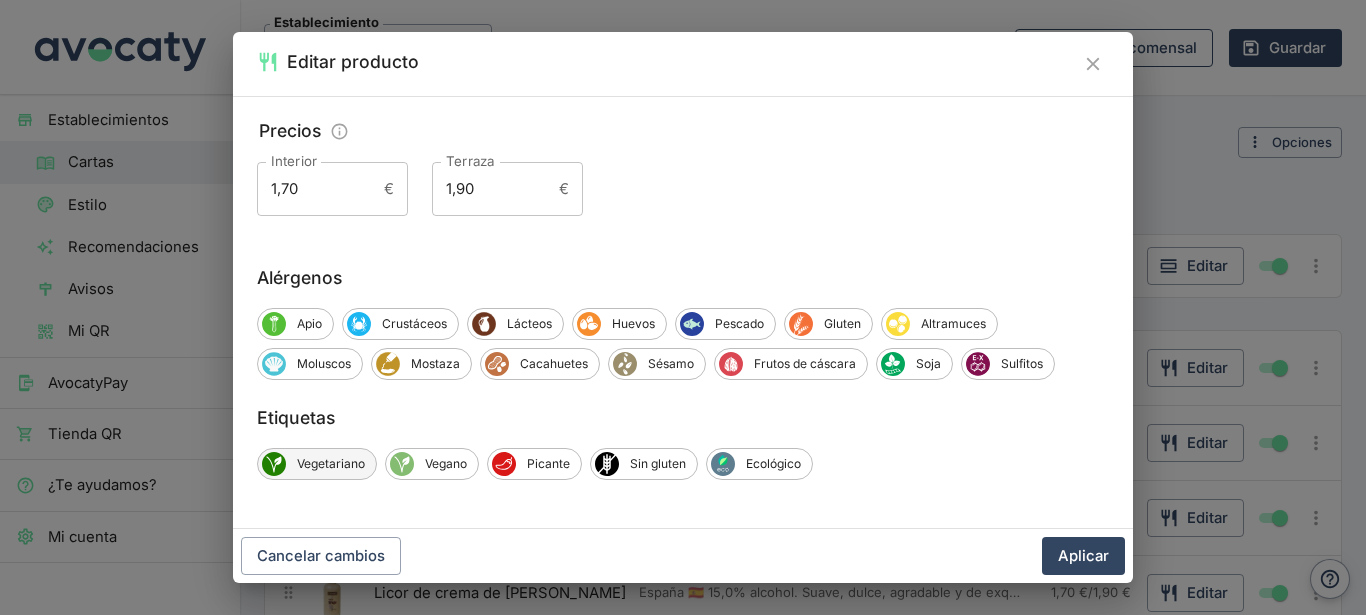 click on "Vegetariano" at bounding box center [331, 464] 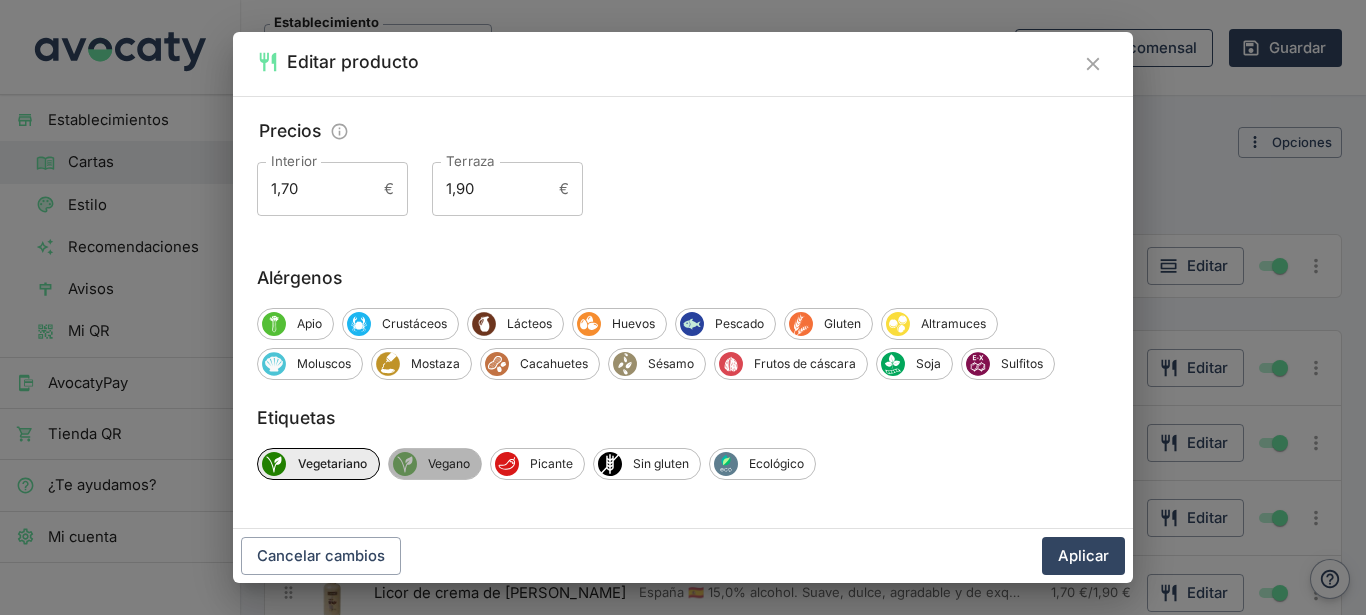 click on "Vegano" at bounding box center [449, 464] 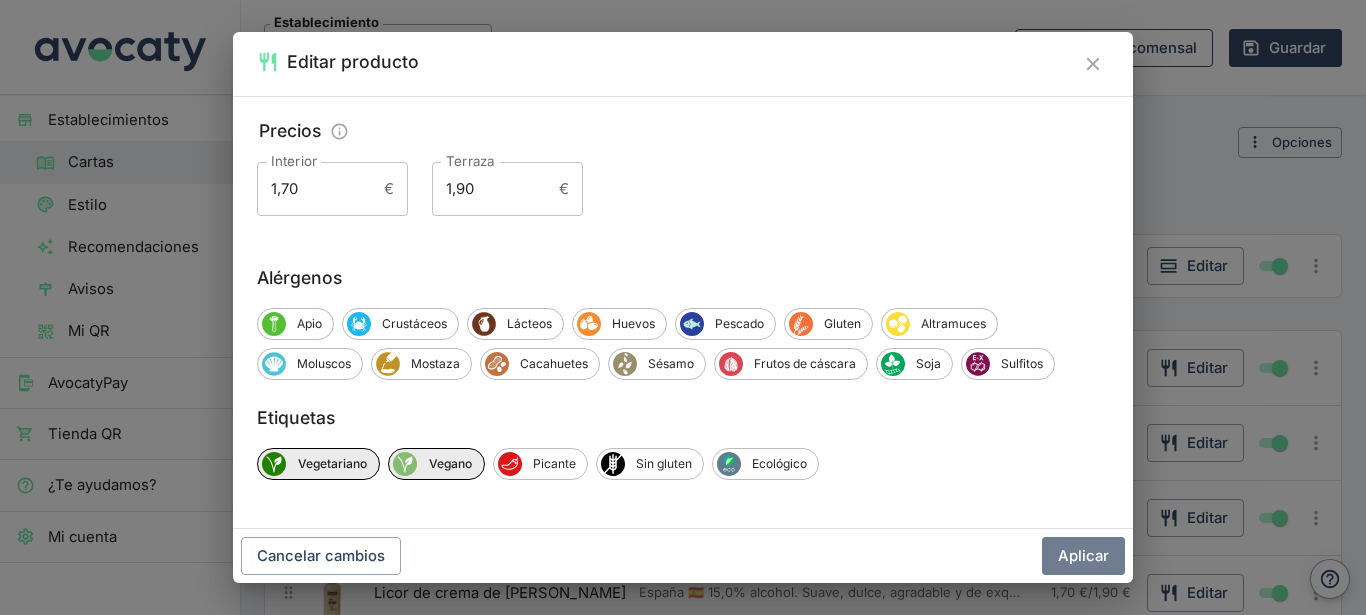 drag, startPoint x: 1085, startPoint y: 561, endPoint x: 1044, endPoint y: 16, distance: 546.54004 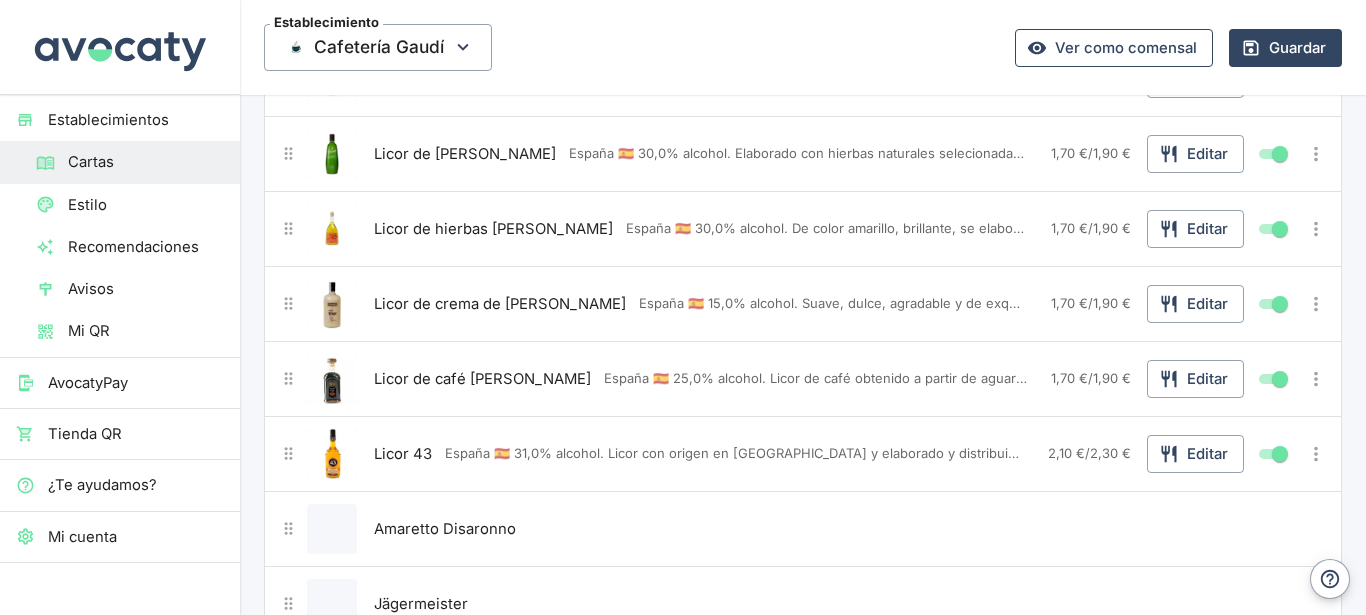 scroll, scrollTop: 324, scrollLeft: 0, axis: vertical 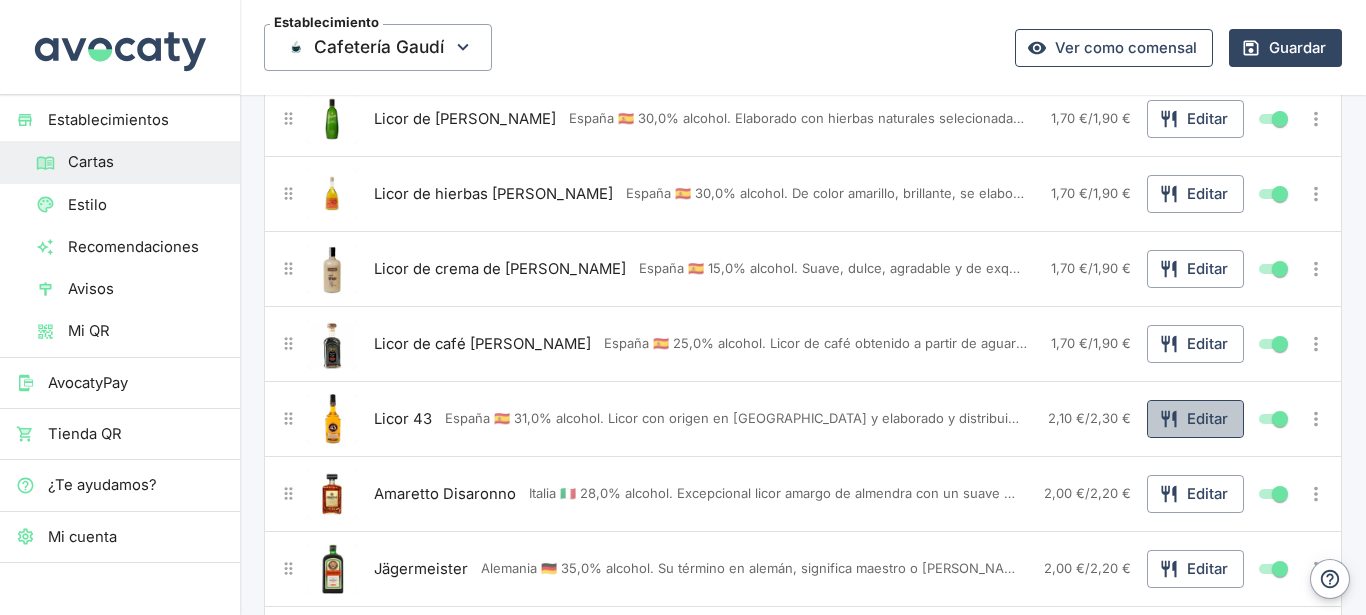 click on "Editar" at bounding box center [1195, 419] 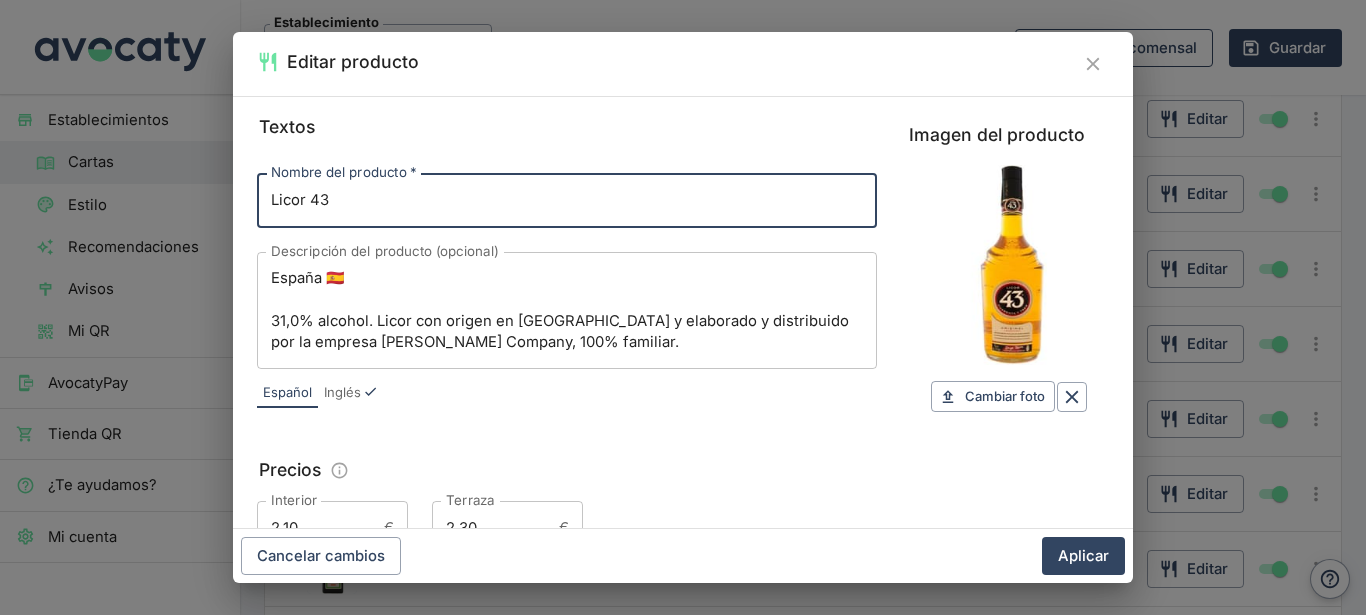 scroll, scrollTop: 339, scrollLeft: 0, axis: vertical 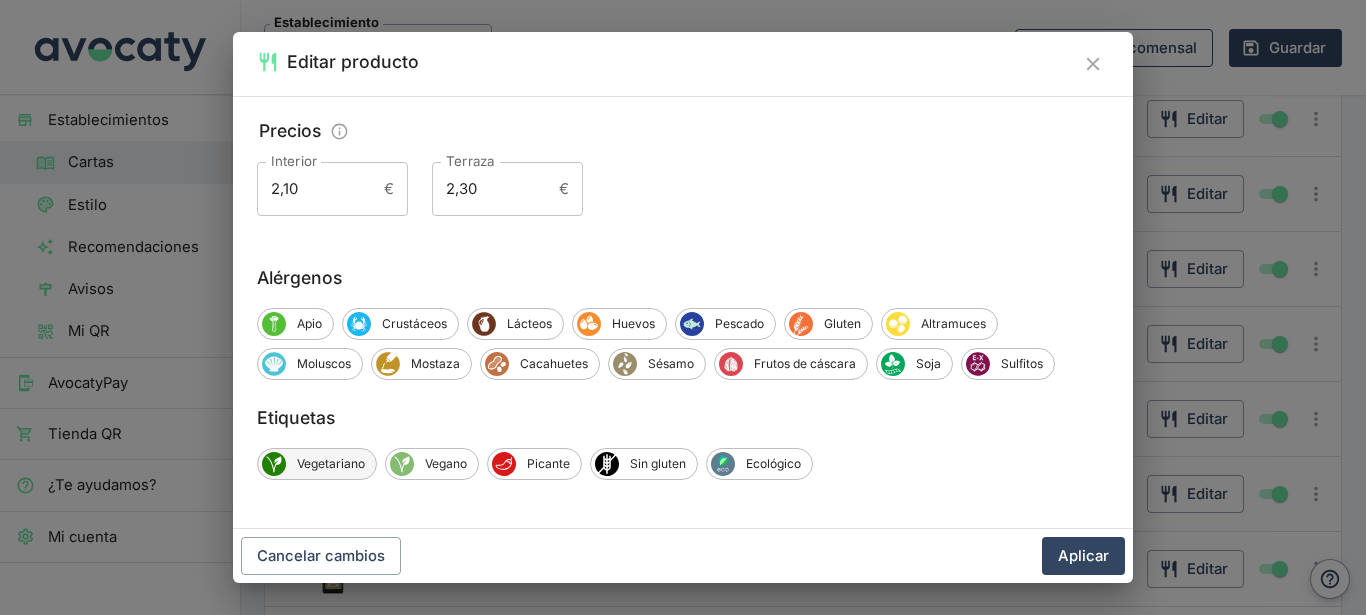 click on "Vegetariano" at bounding box center (331, 464) 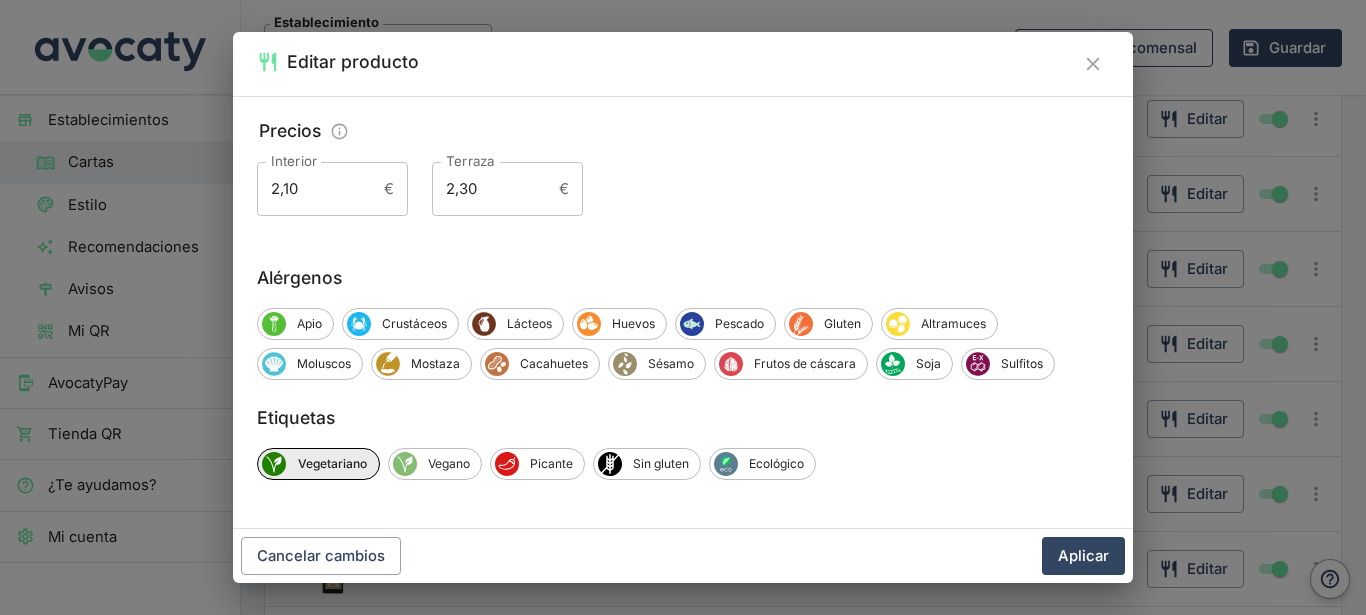 drag, startPoint x: 437, startPoint y: 465, endPoint x: 1010, endPoint y: 558, distance: 580.49805 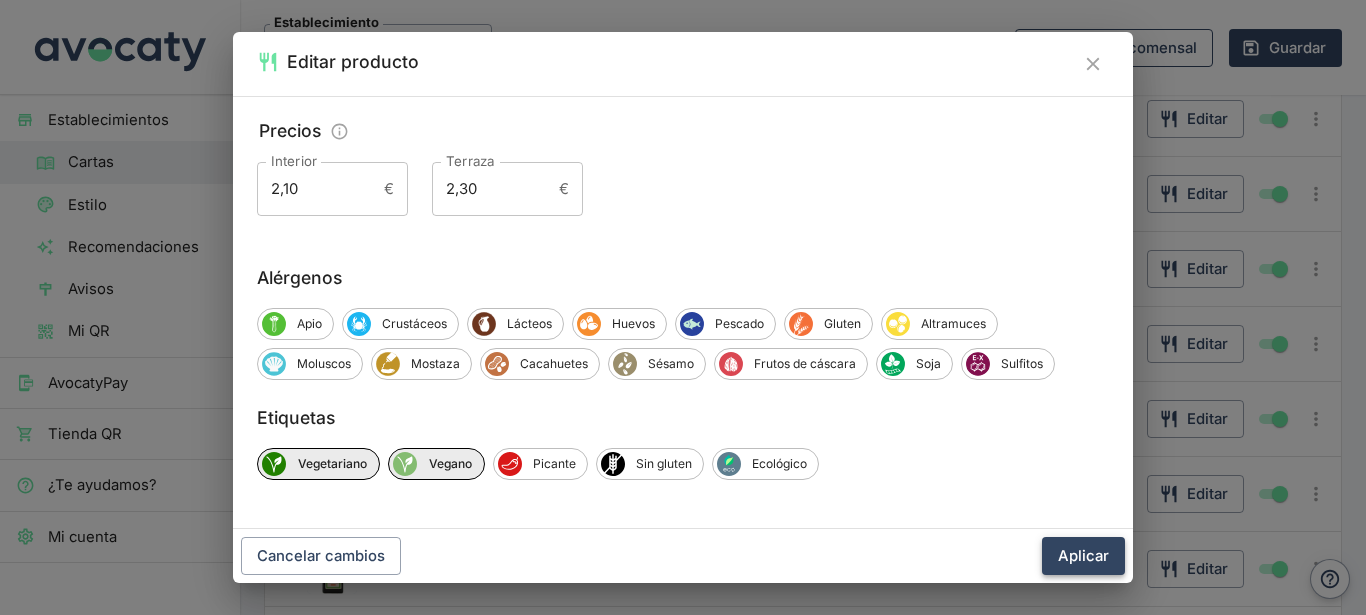 click on "Aplicar" at bounding box center [1083, 556] 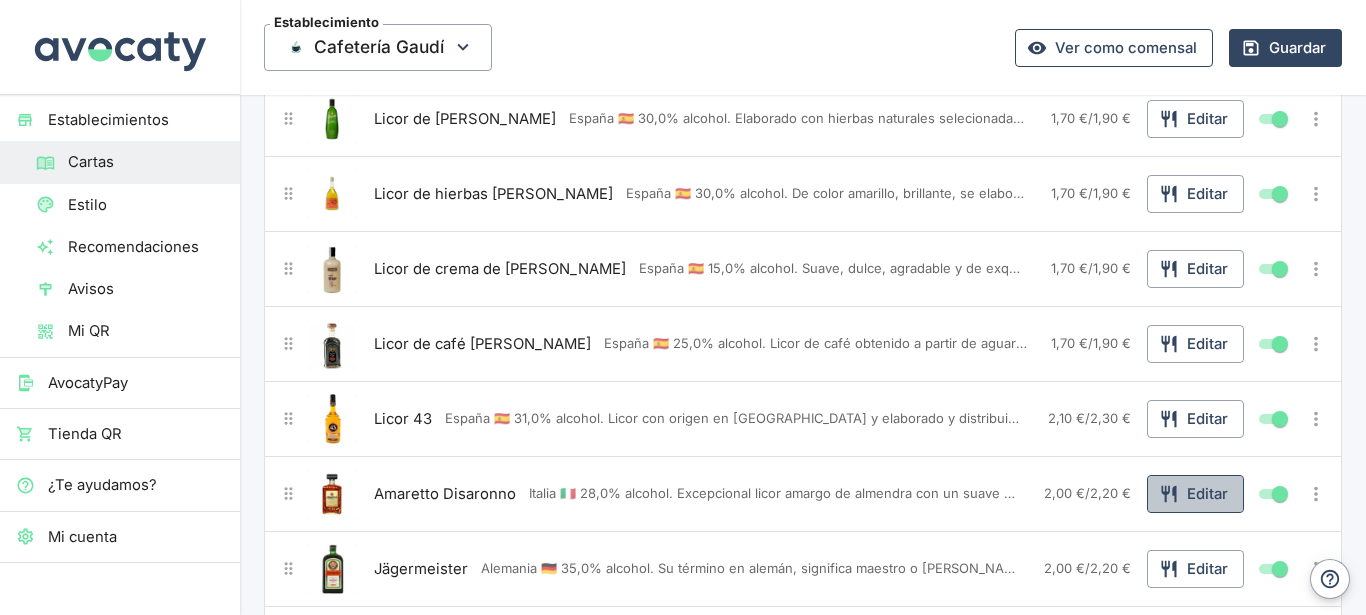 click on "Editar" at bounding box center (1195, 494) 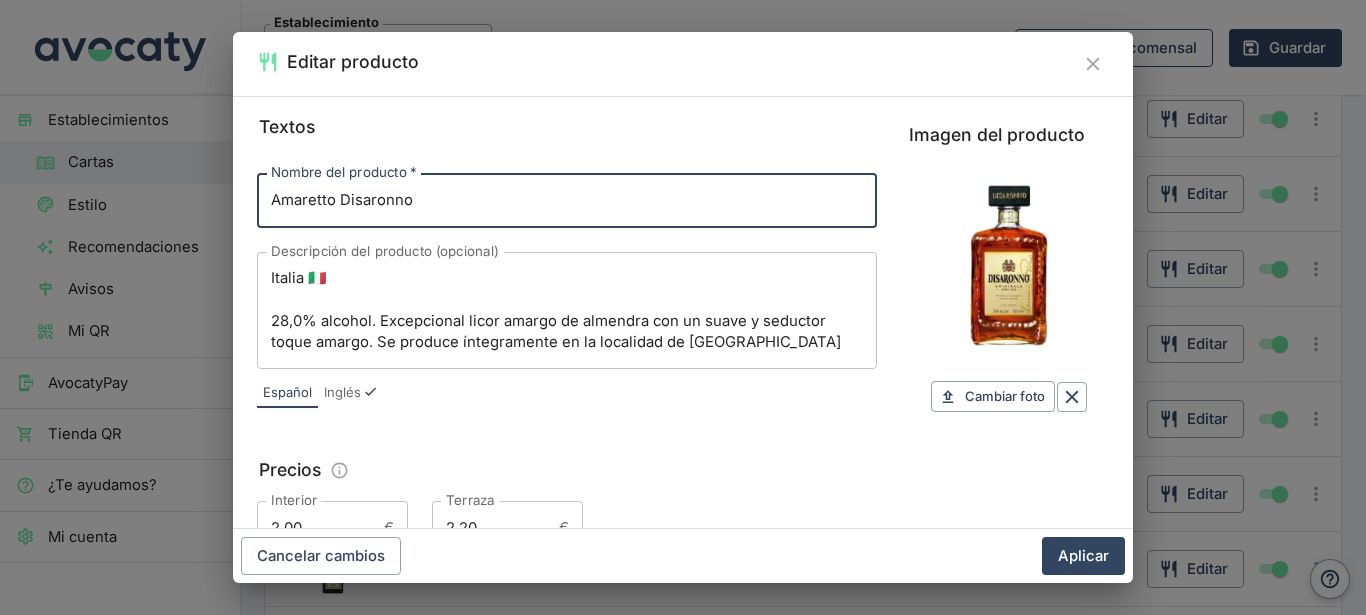 scroll, scrollTop: 339, scrollLeft: 0, axis: vertical 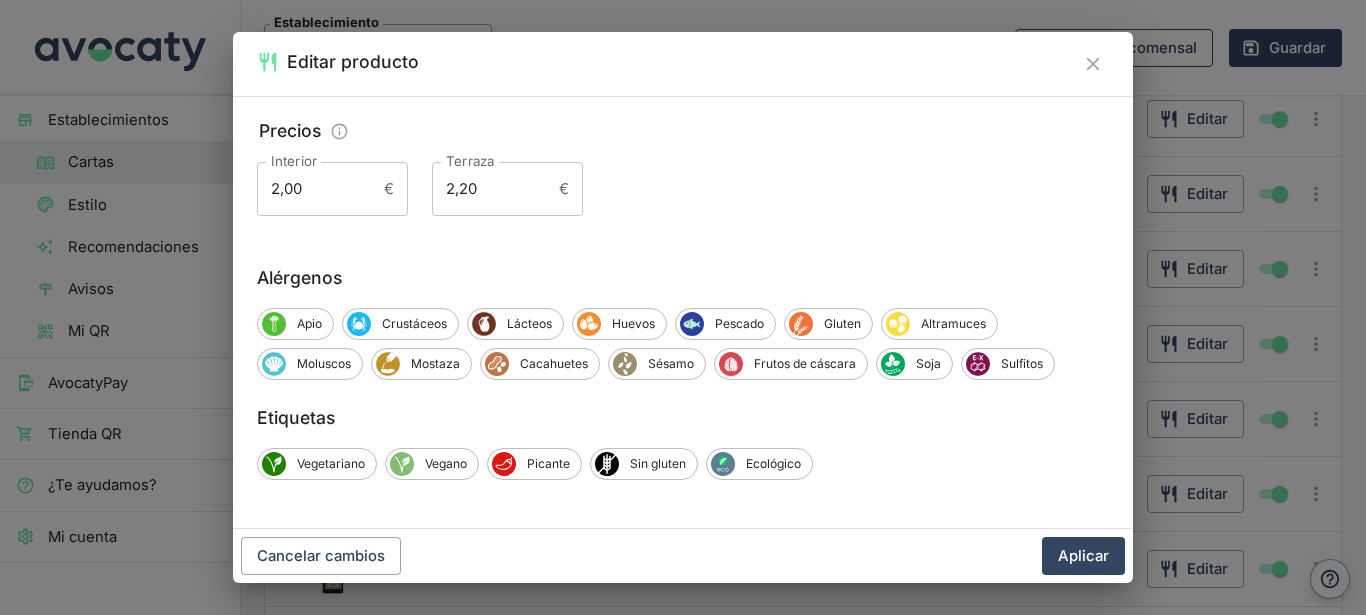 drag, startPoint x: 472, startPoint y: 461, endPoint x: 861, endPoint y: 516, distance: 392.86893 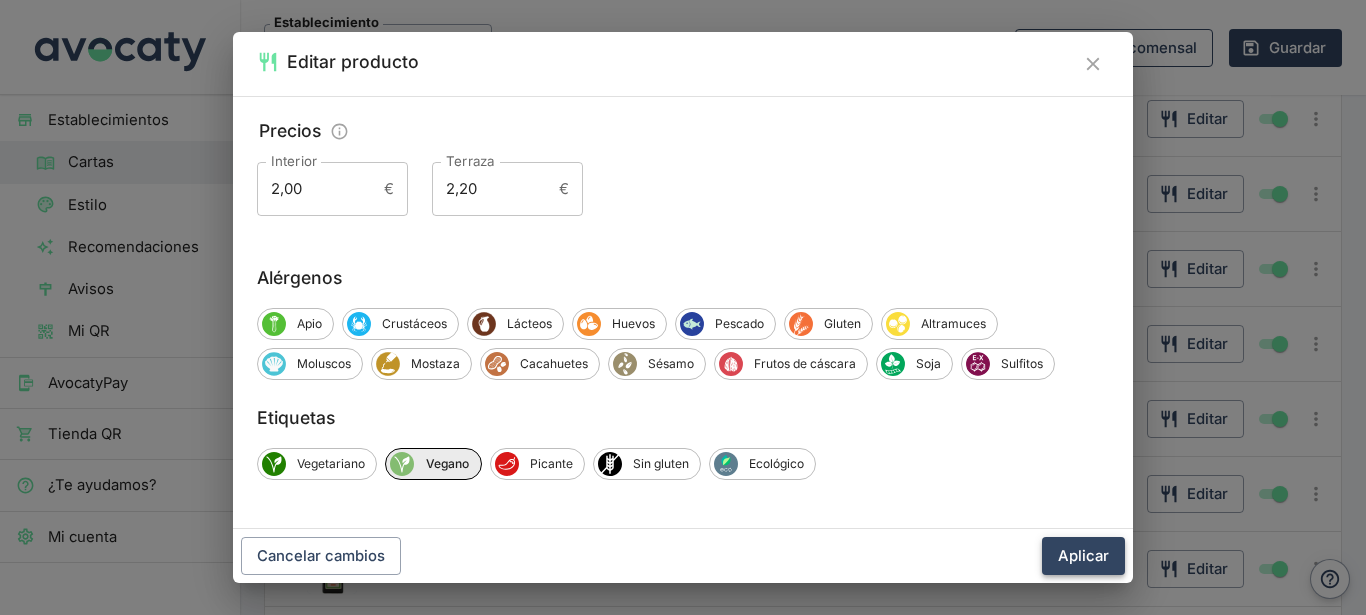 click on "Aplicar" at bounding box center (1083, 556) 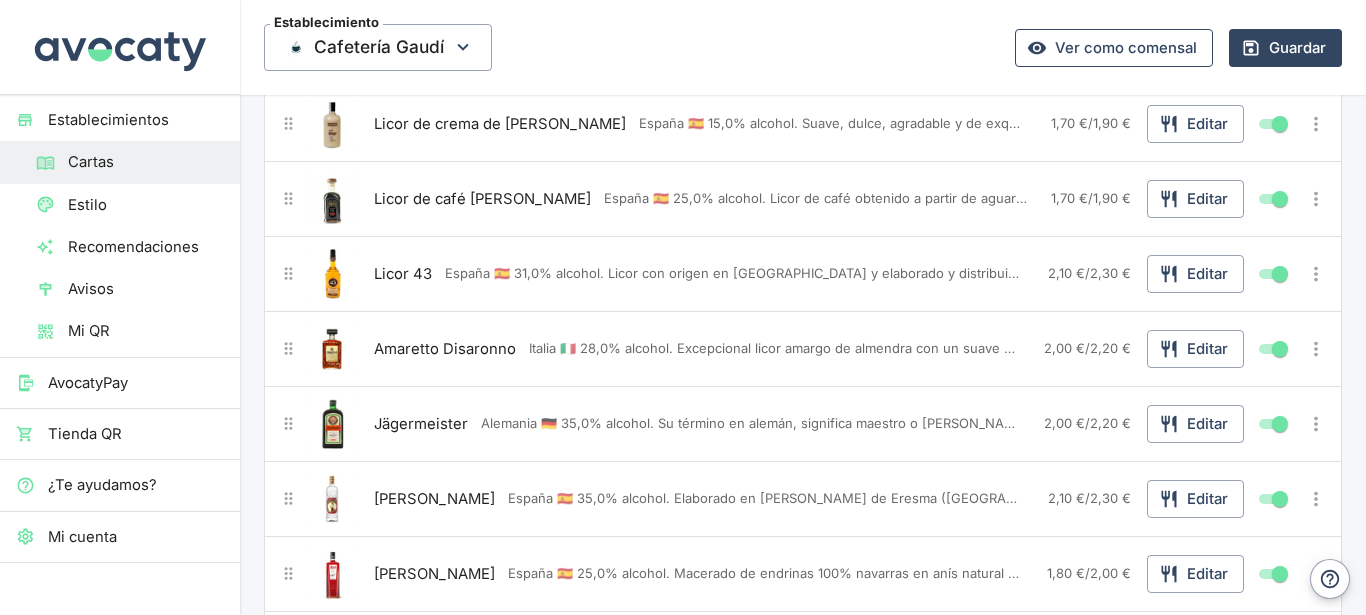 scroll, scrollTop: 648, scrollLeft: 0, axis: vertical 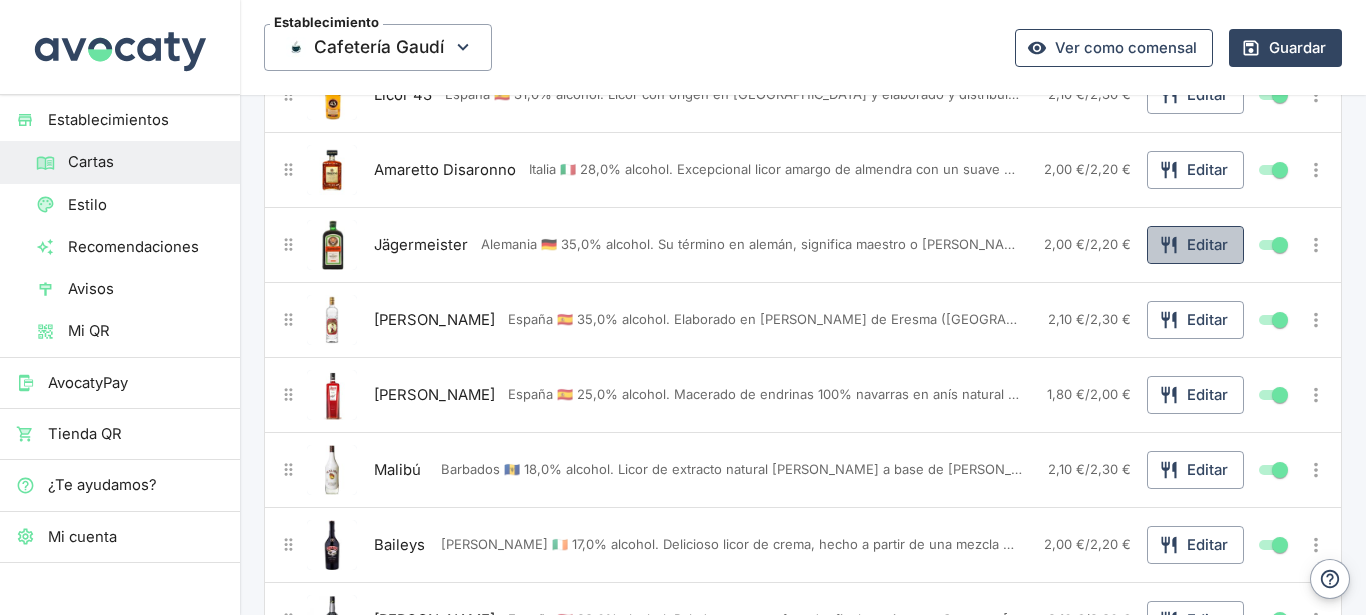 click on "Editar" at bounding box center [1195, 245] 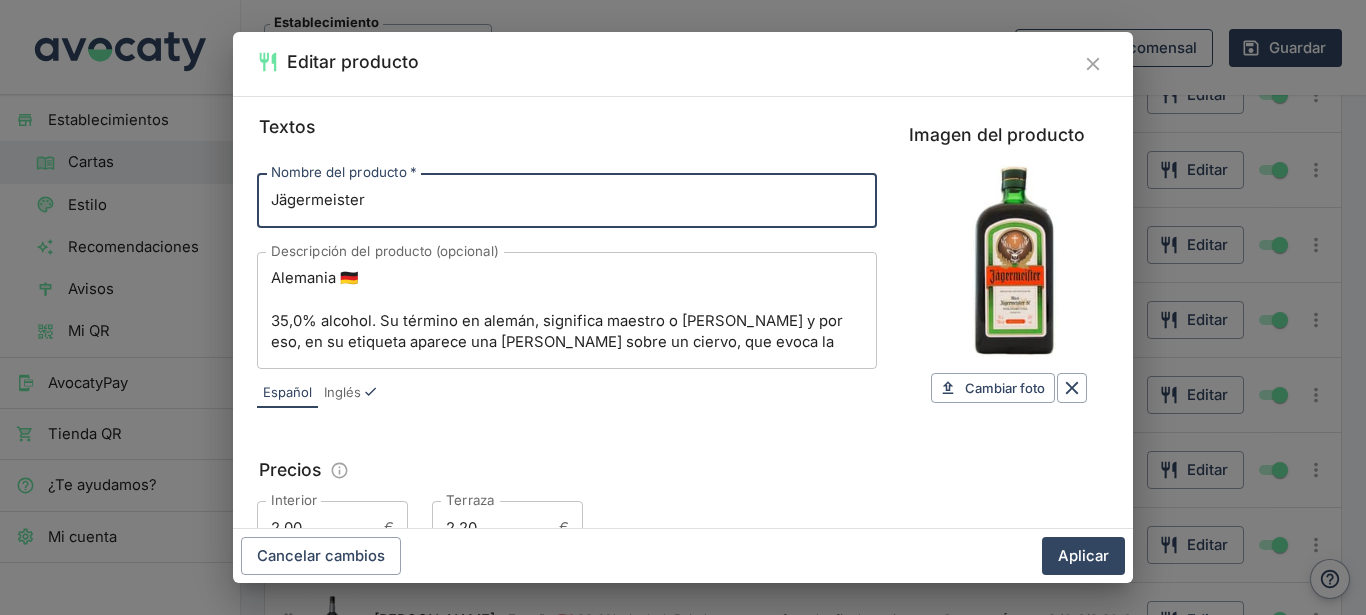 scroll, scrollTop: 339, scrollLeft: 0, axis: vertical 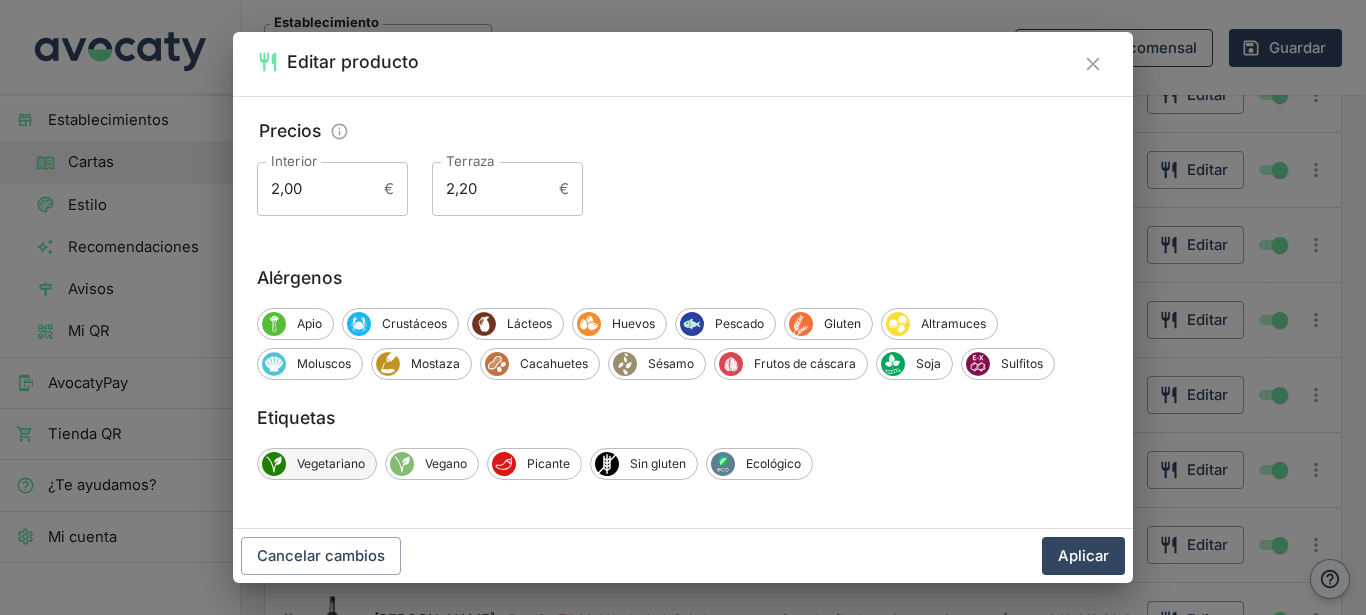 click on "Vegetariano" at bounding box center [331, 464] 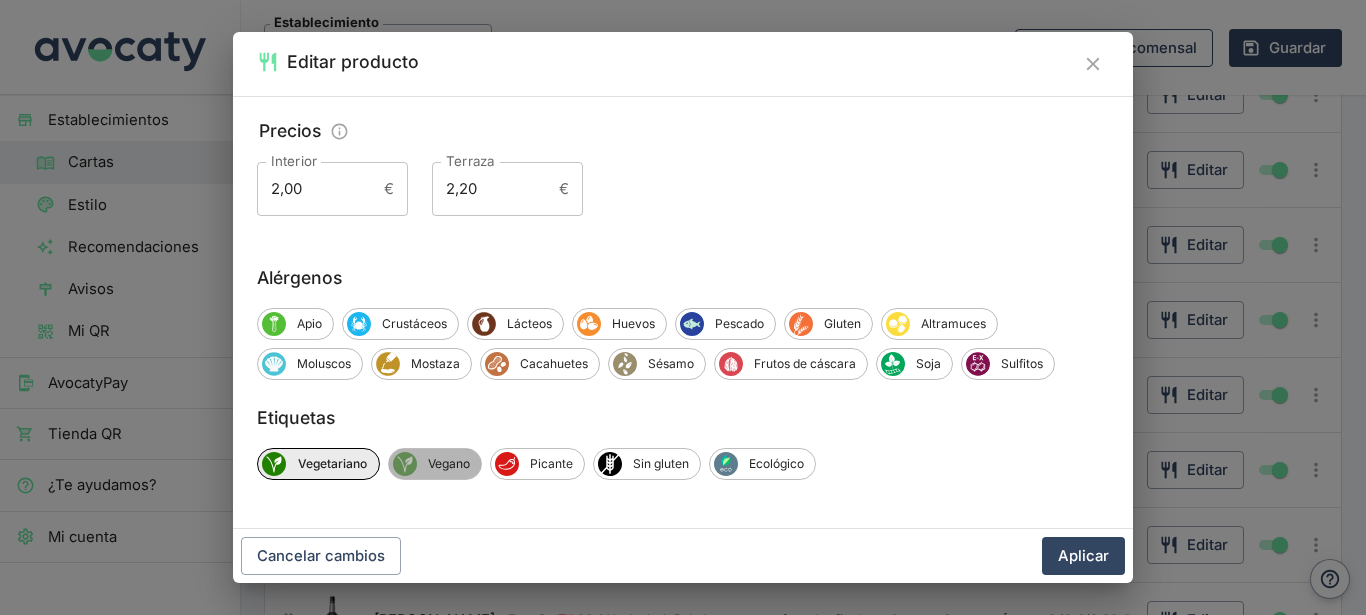 click on "Vegano" at bounding box center (449, 464) 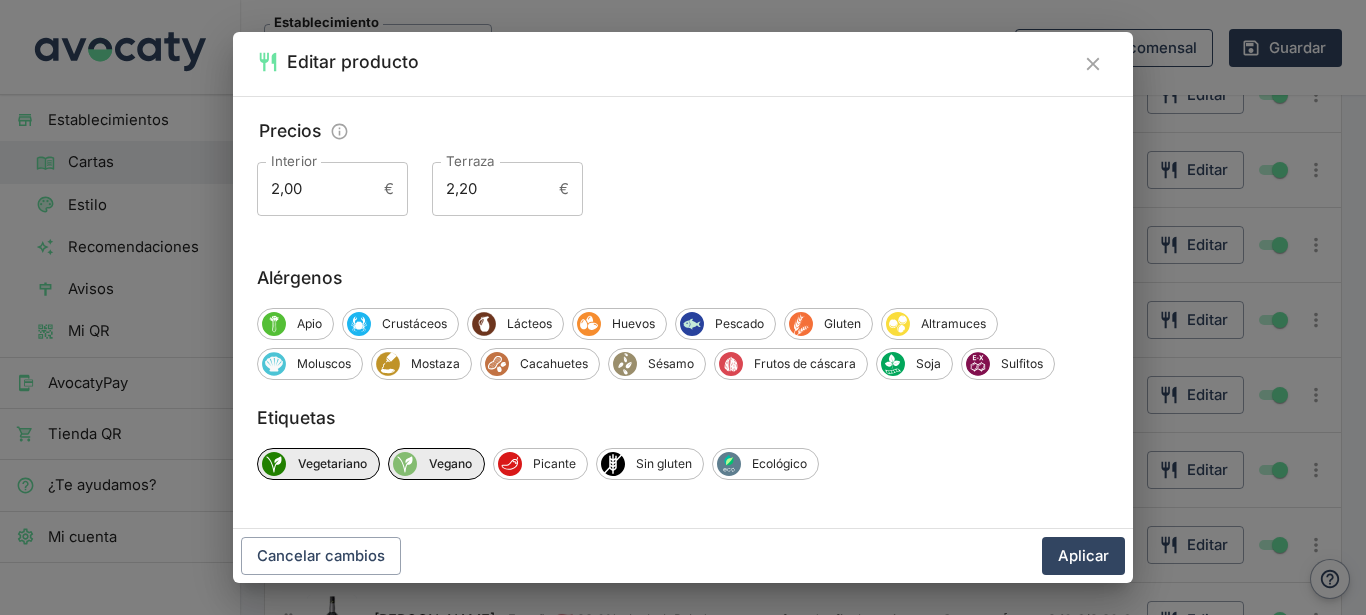 click on "Aplicar" at bounding box center (1083, 556) 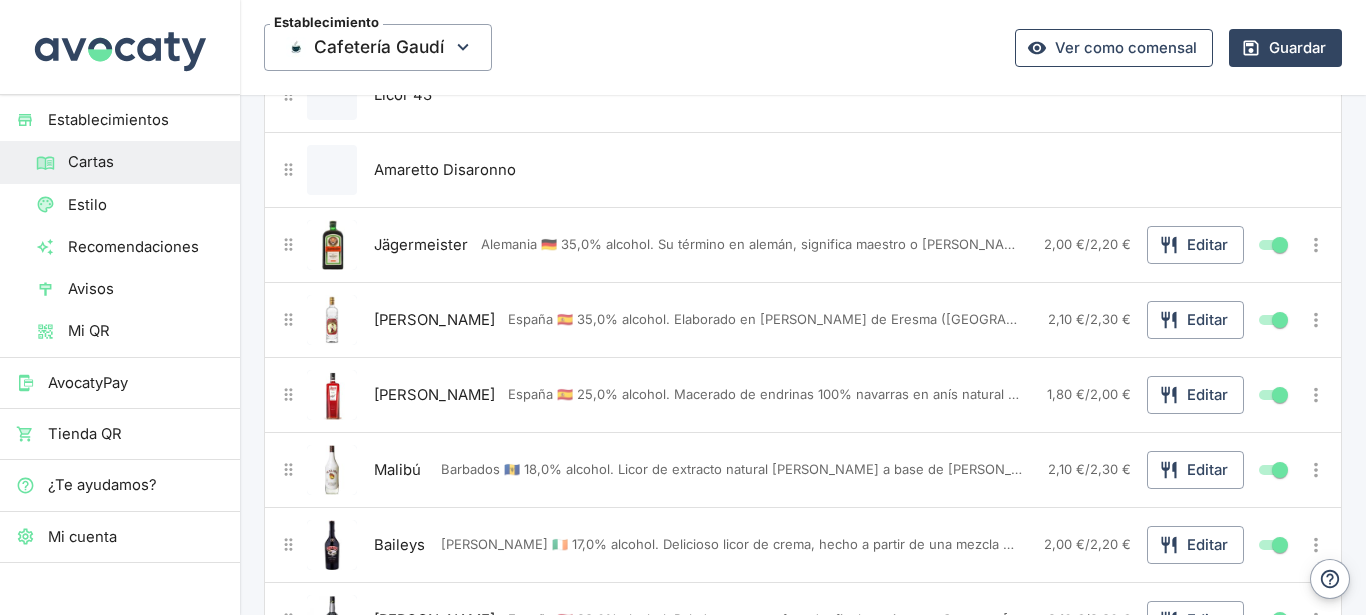 scroll, scrollTop: 864, scrollLeft: 0, axis: vertical 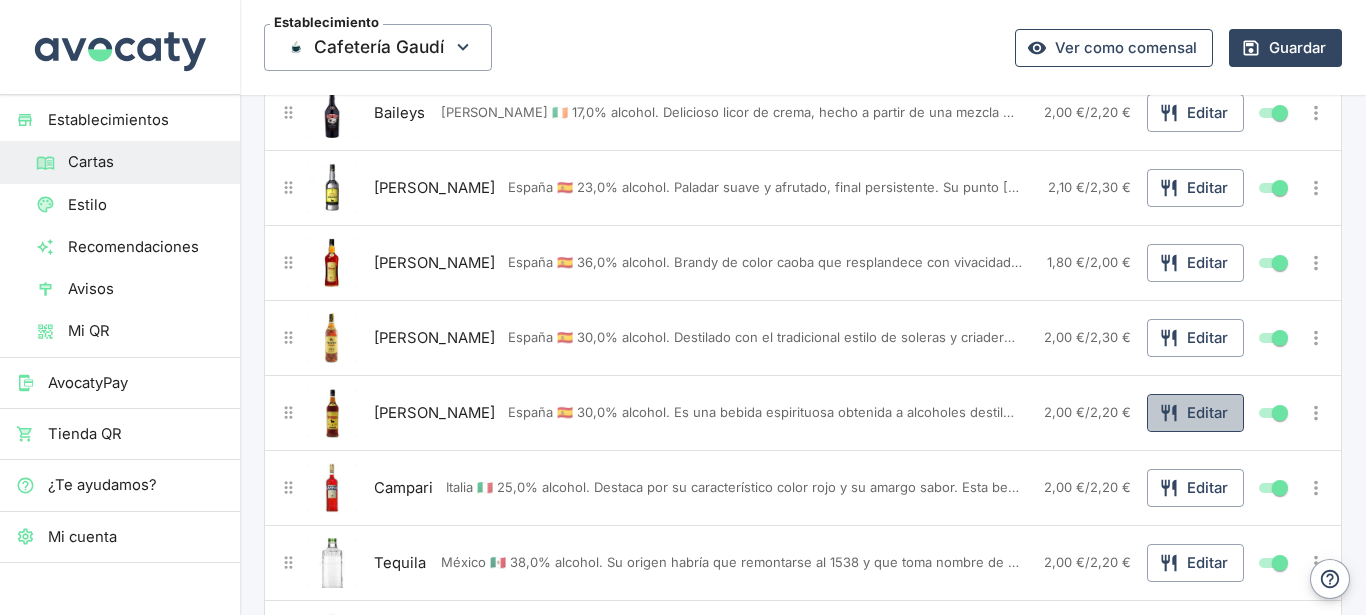 click on "Editar" at bounding box center (1195, 413) 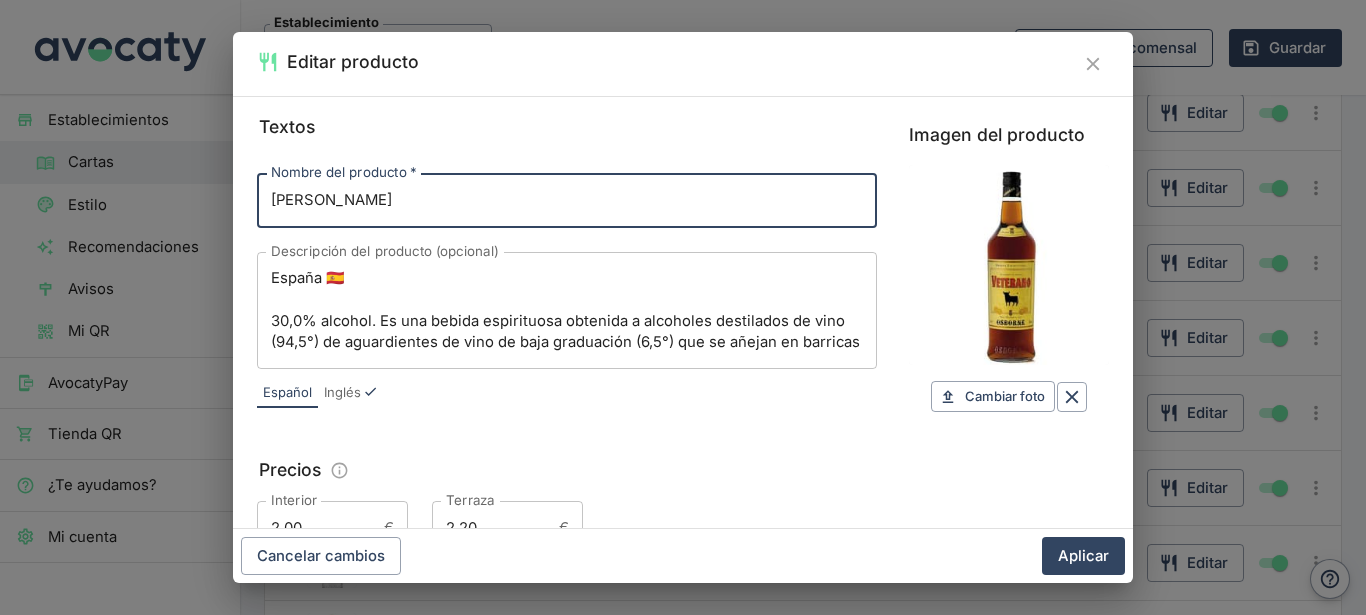 scroll, scrollTop: 339, scrollLeft: 0, axis: vertical 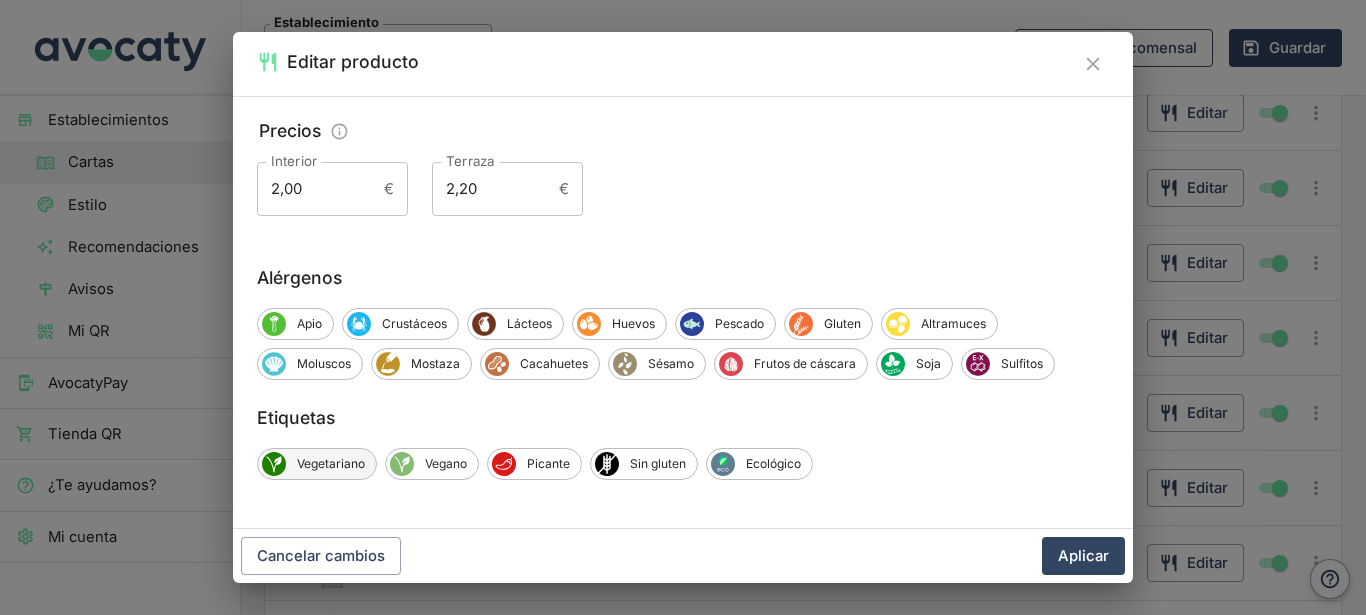 click on "Vegetariano" at bounding box center [317, 464] 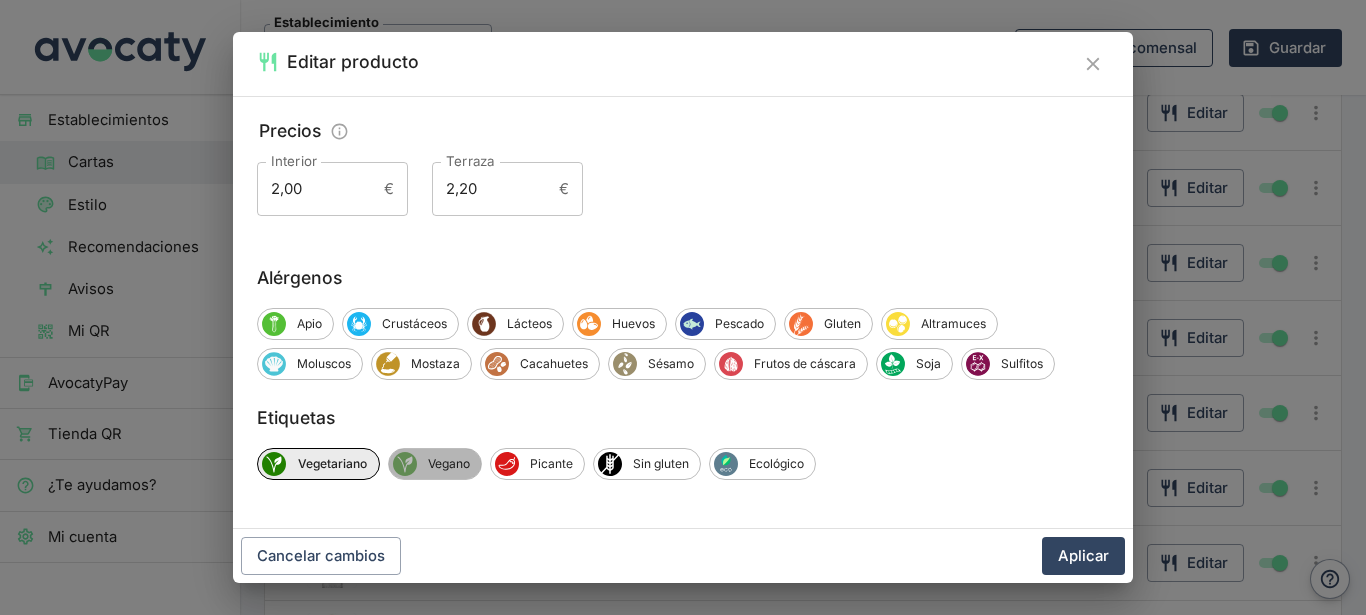 click on "Vegano" at bounding box center (449, 464) 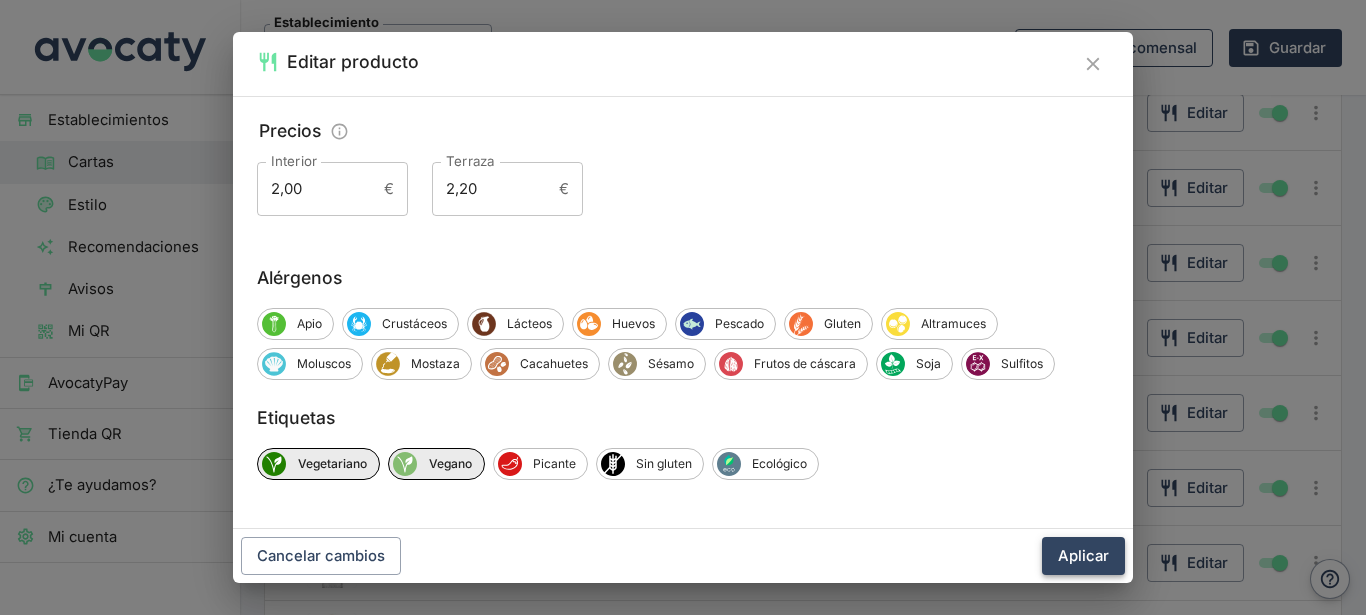 click on "Aplicar" at bounding box center (1083, 556) 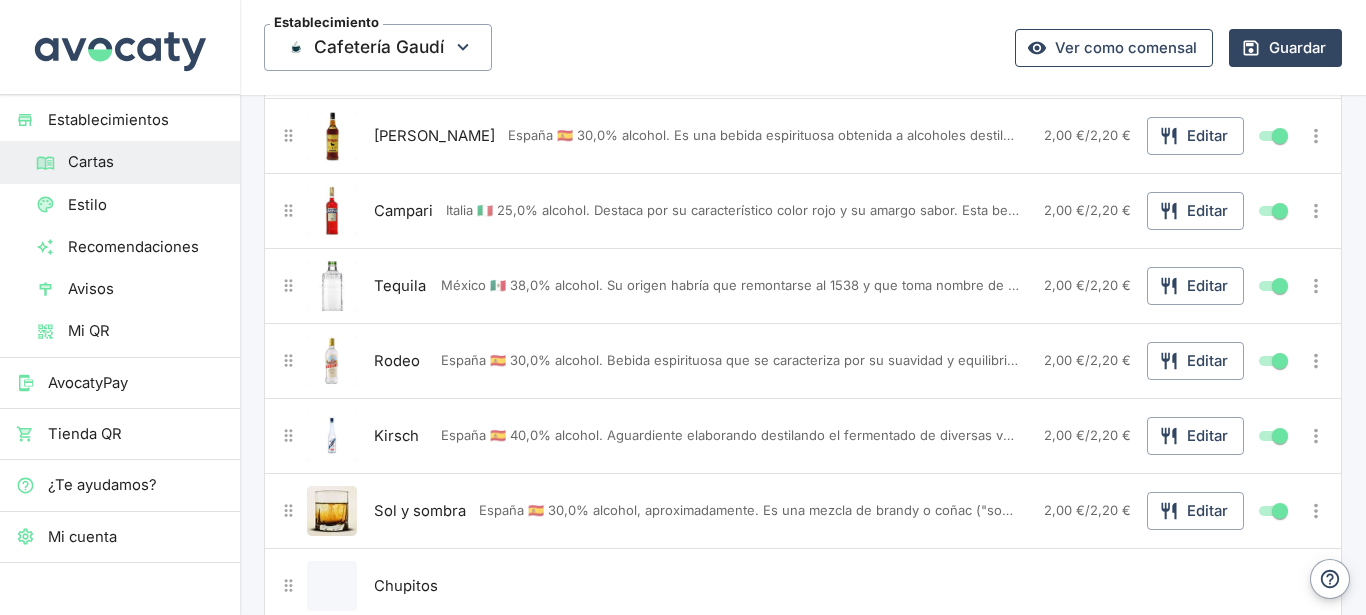 scroll, scrollTop: 1404, scrollLeft: 0, axis: vertical 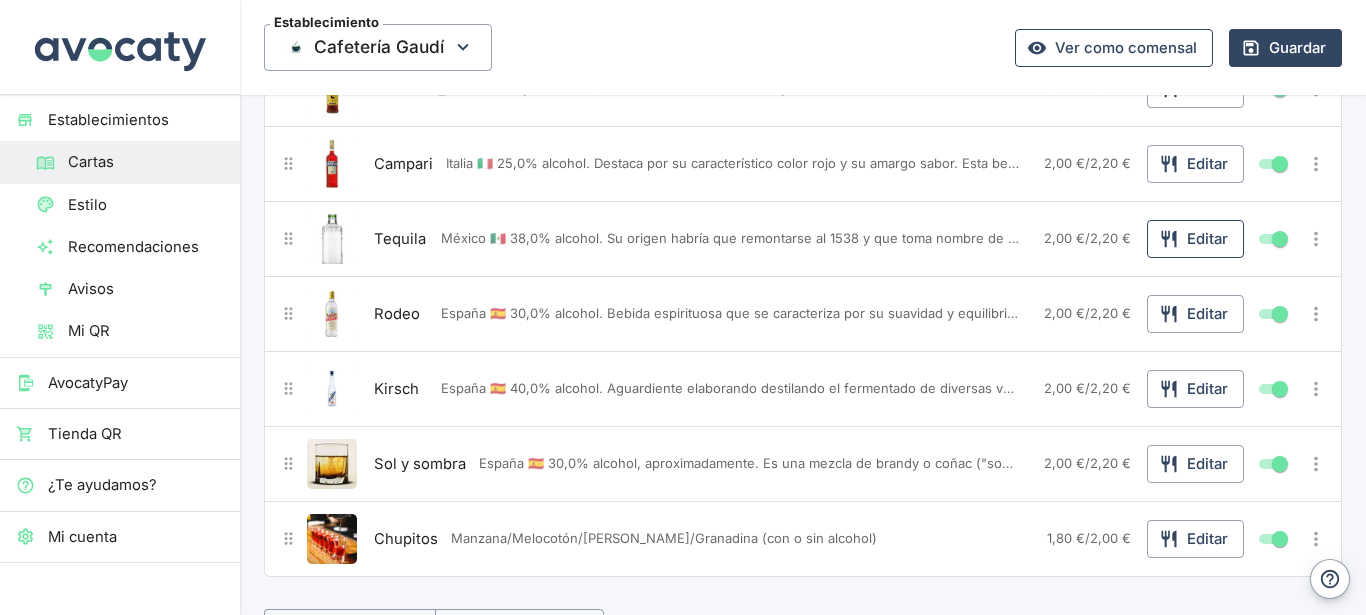 click on "Editar" at bounding box center [1195, 239] 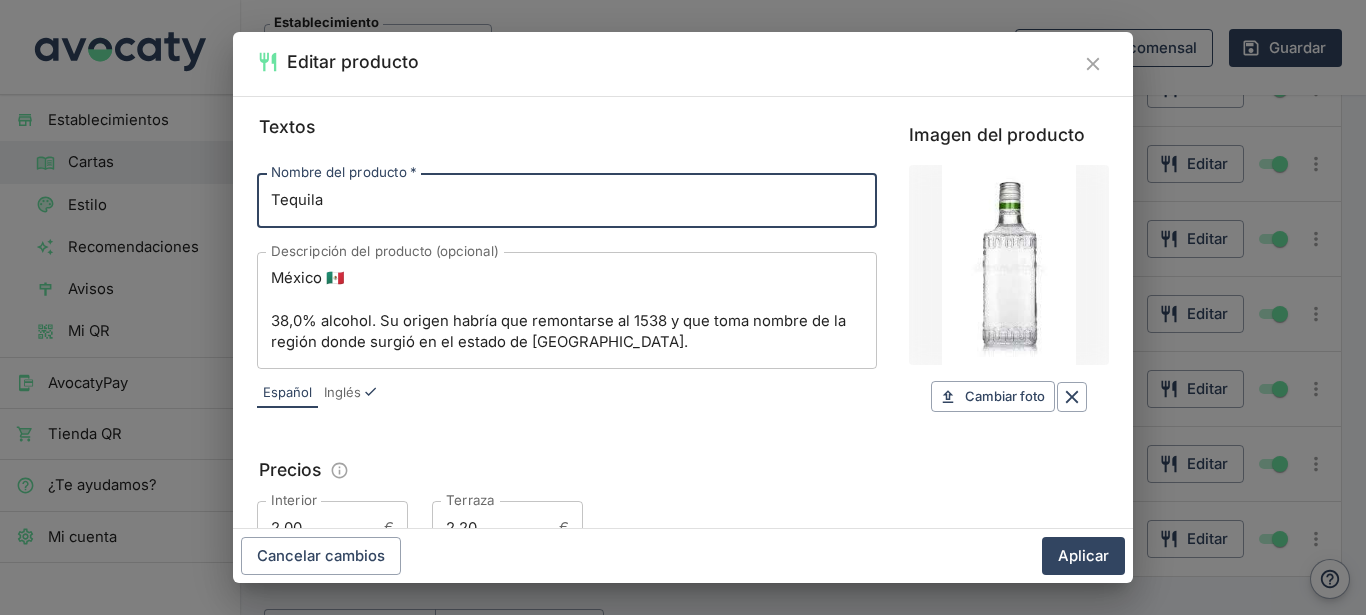 scroll, scrollTop: 339, scrollLeft: 0, axis: vertical 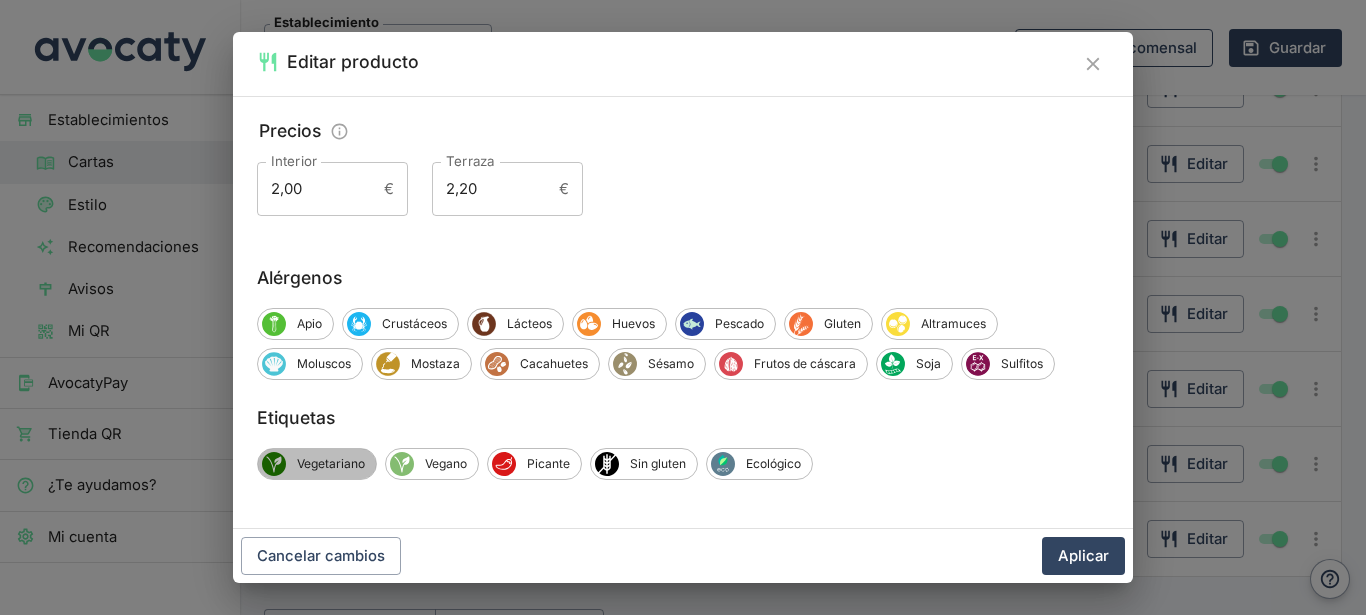 drag, startPoint x: 307, startPoint y: 455, endPoint x: 382, endPoint y: 459, distance: 75.10659 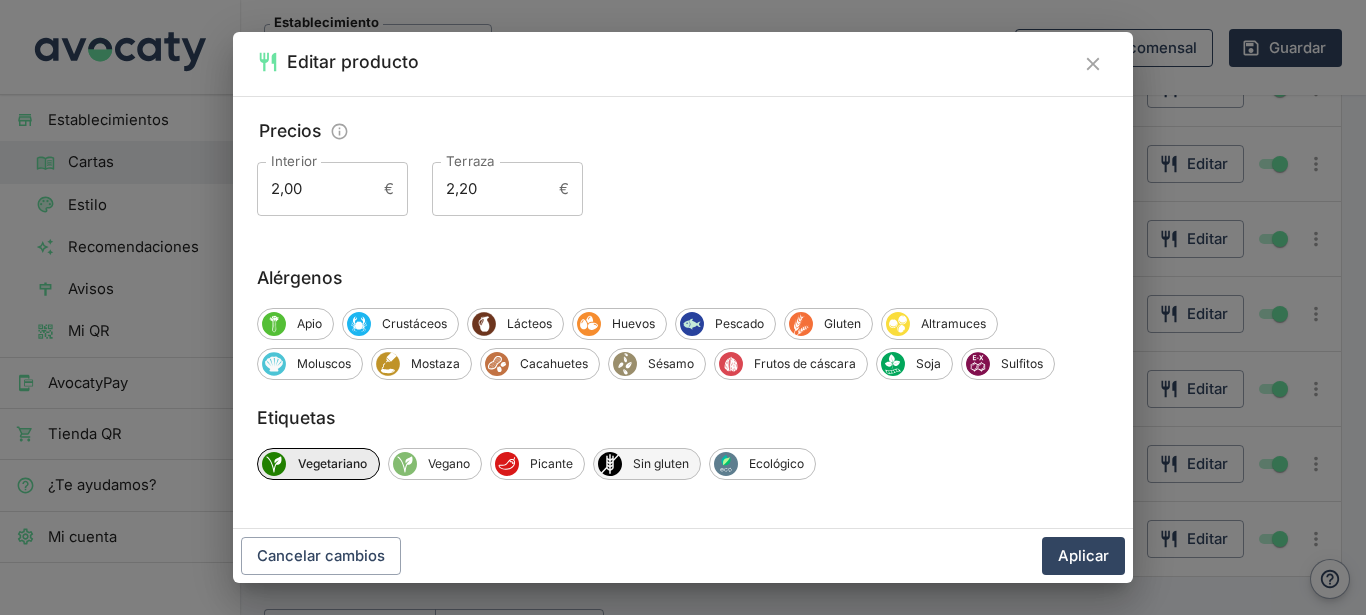 click 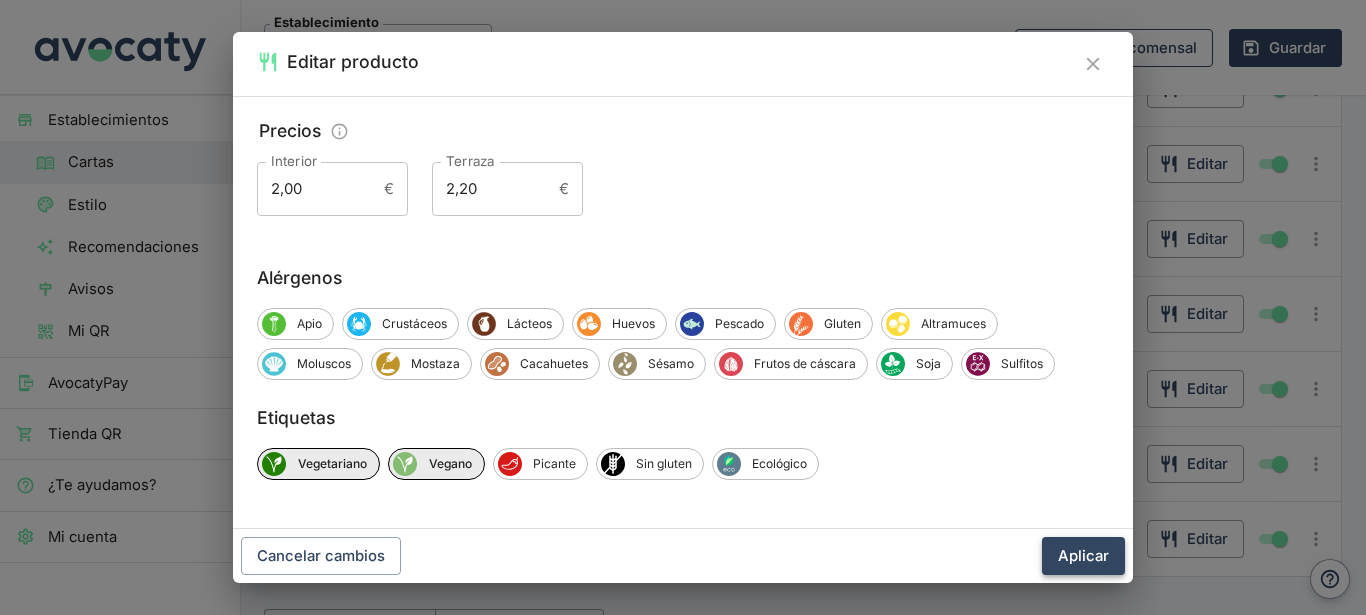 click on "Aplicar" at bounding box center [1083, 556] 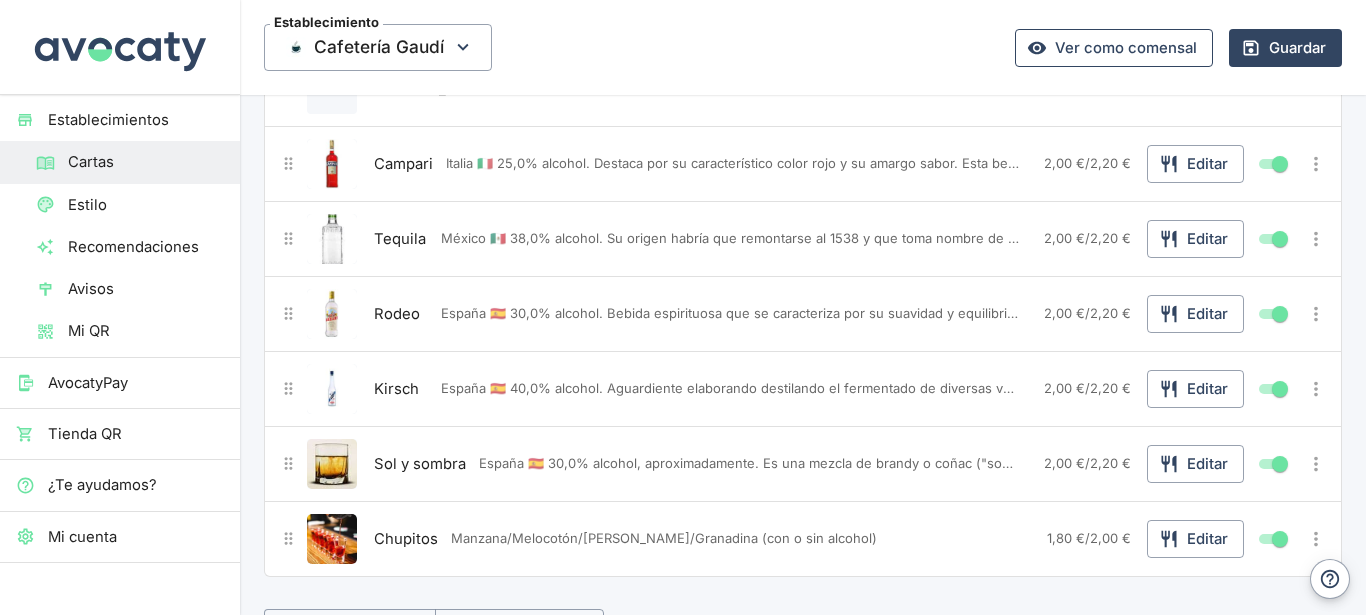 scroll, scrollTop: 1620, scrollLeft: 0, axis: vertical 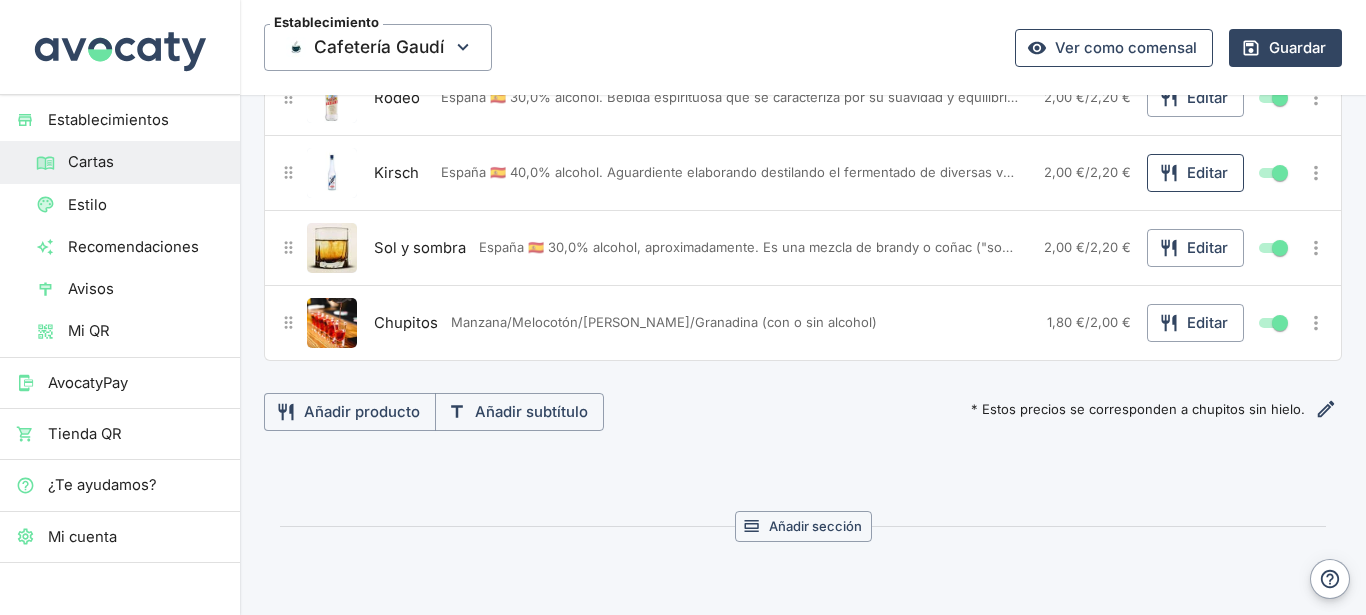 click 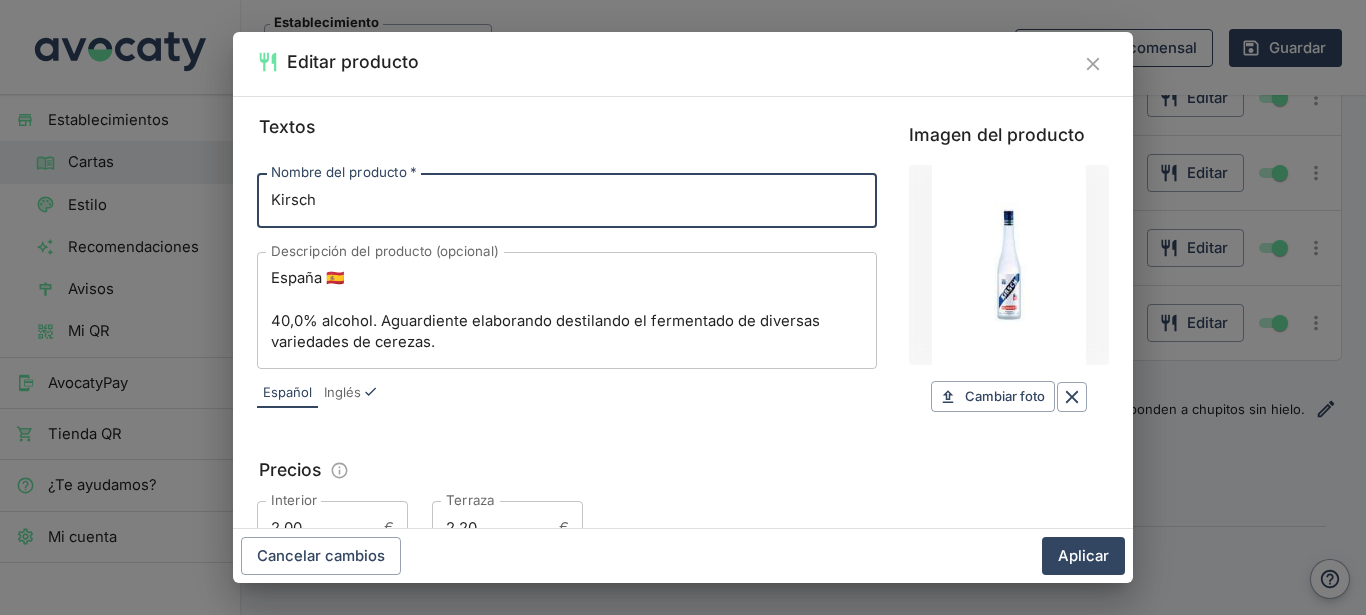 scroll, scrollTop: 66, scrollLeft: 0, axis: vertical 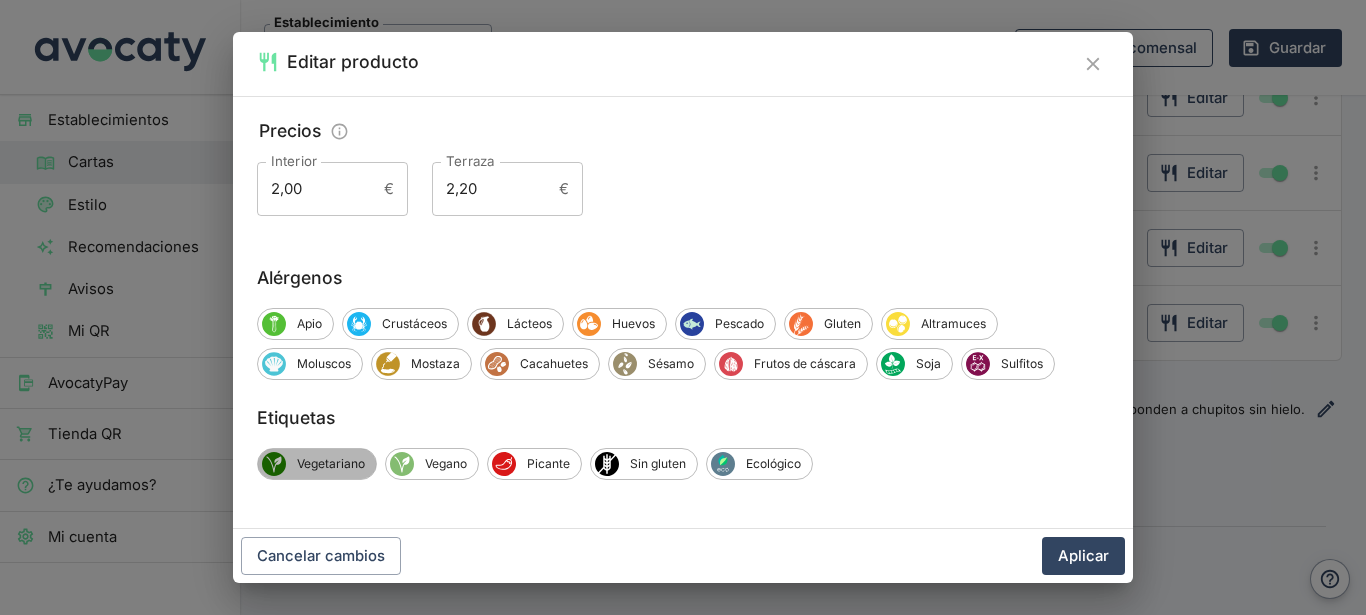 click on "Vegetariano" at bounding box center [317, 464] 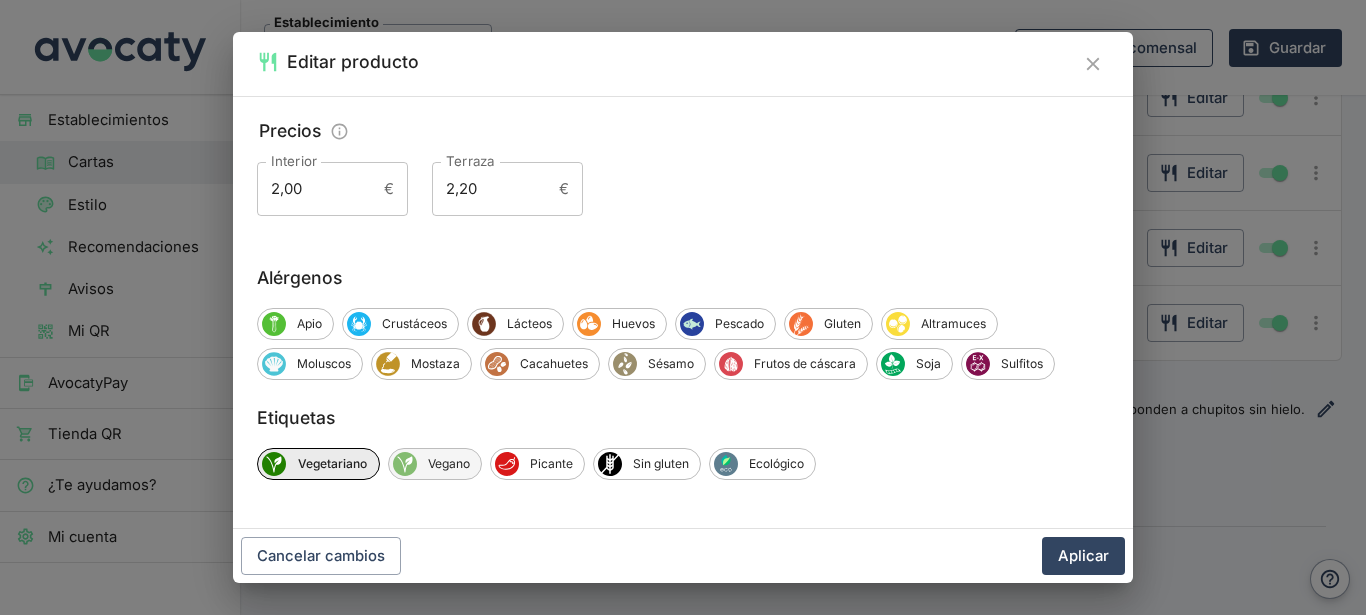 click on "Vegano" at bounding box center [435, 464] 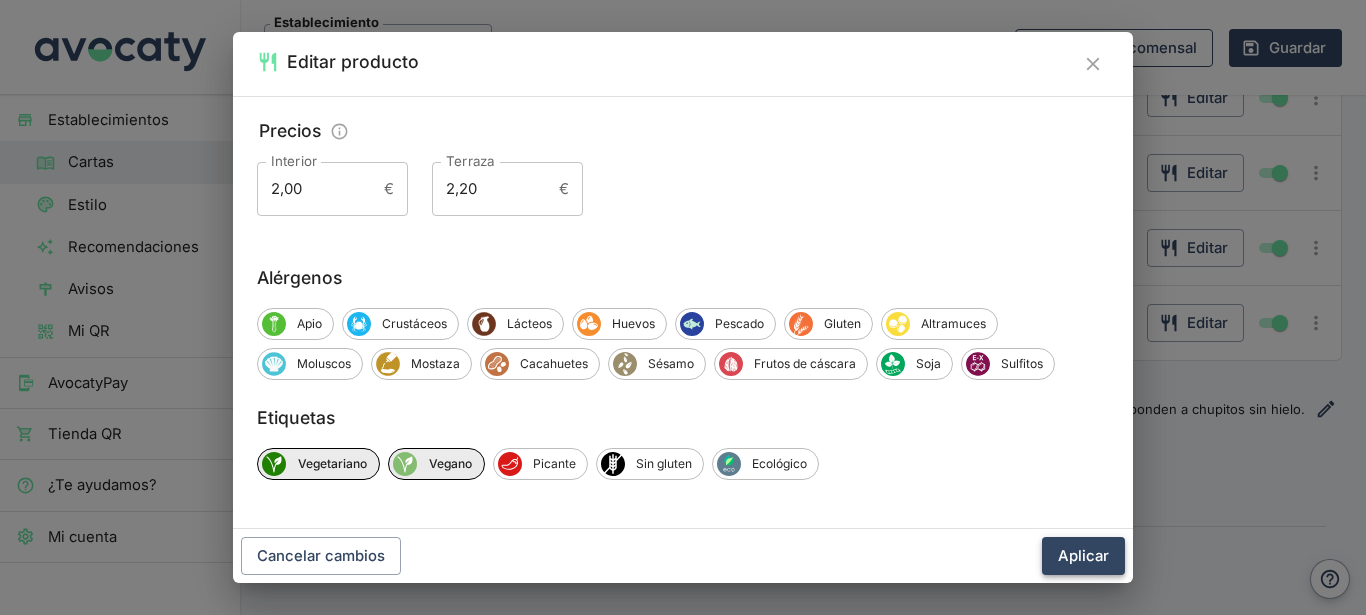 click on "Aplicar" at bounding box center [1083, 556] 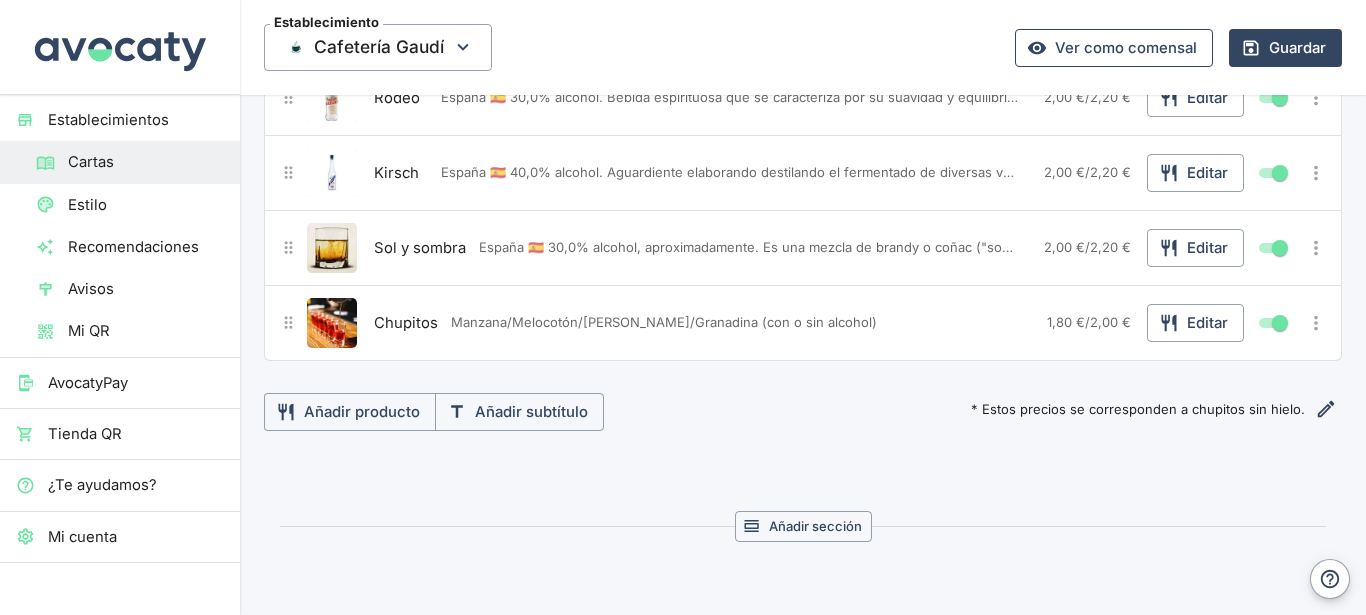 click on "Establecimiento Cafetería Gaudí Ver como comensal Guardar" at bounding box center [803, 47] 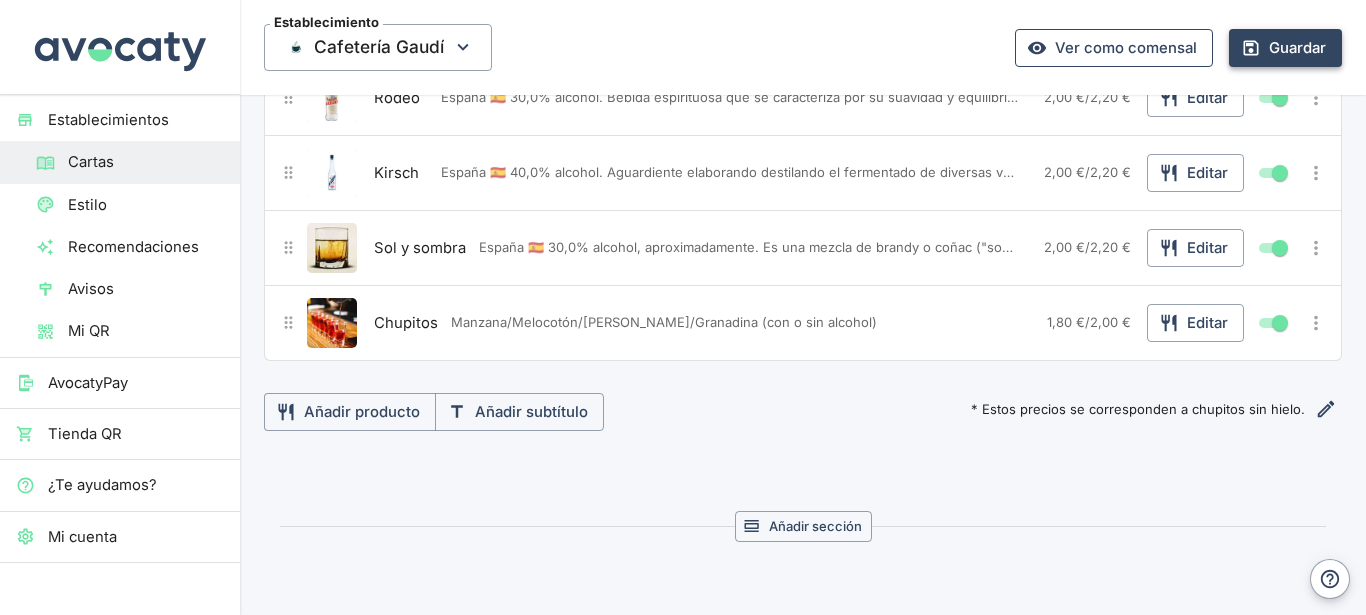 click on "Guardar" at bounding box center [1285, 48] 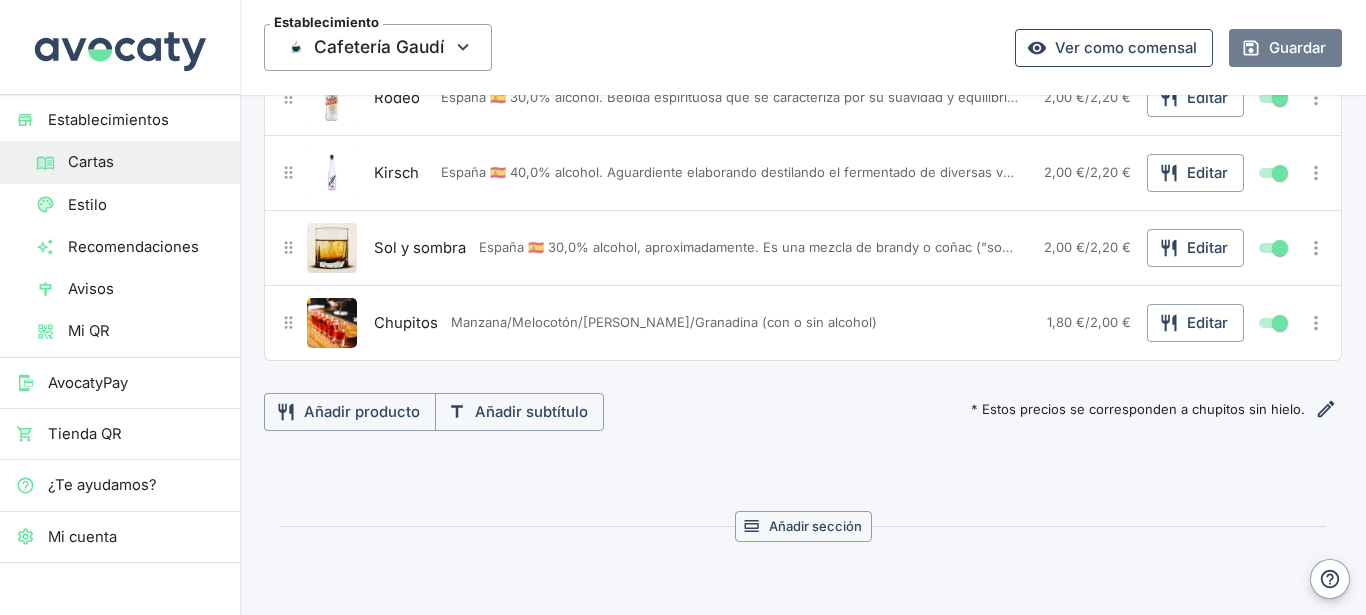 drag, startPoint x: 1256, startPoint y: 41, endPoint x: 944, endPoint y: 4, distance: 314.18625 